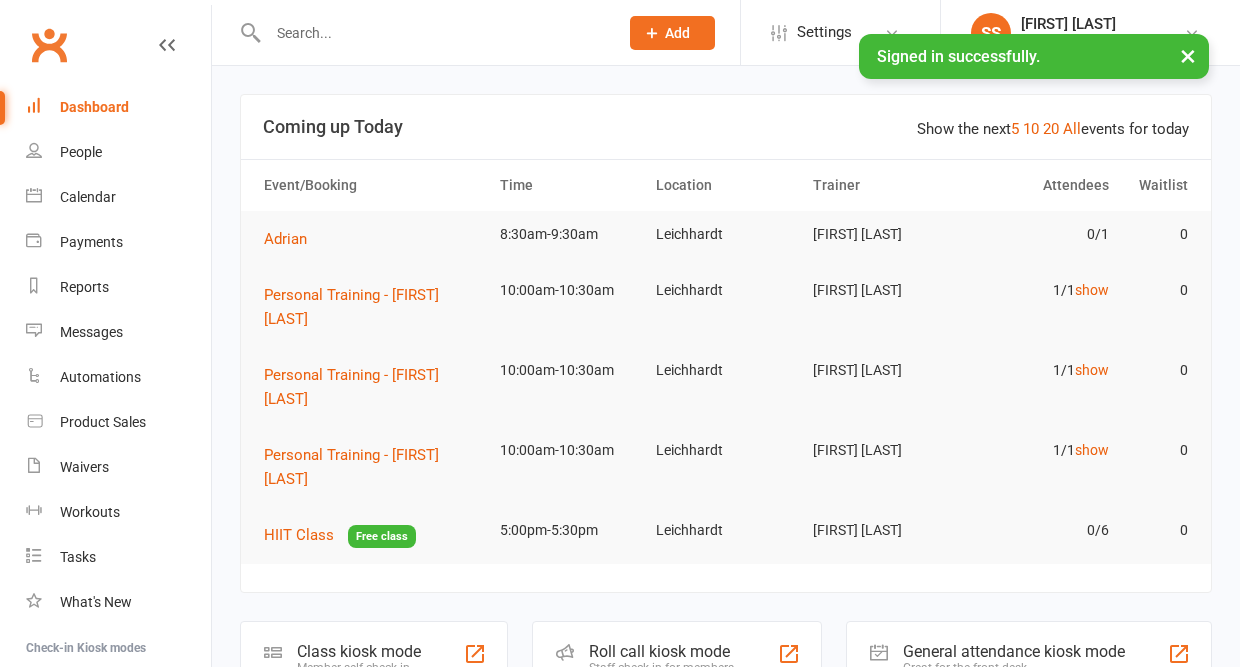 scroll, scrollTop: 0, scrollLeft: 0, axis: both 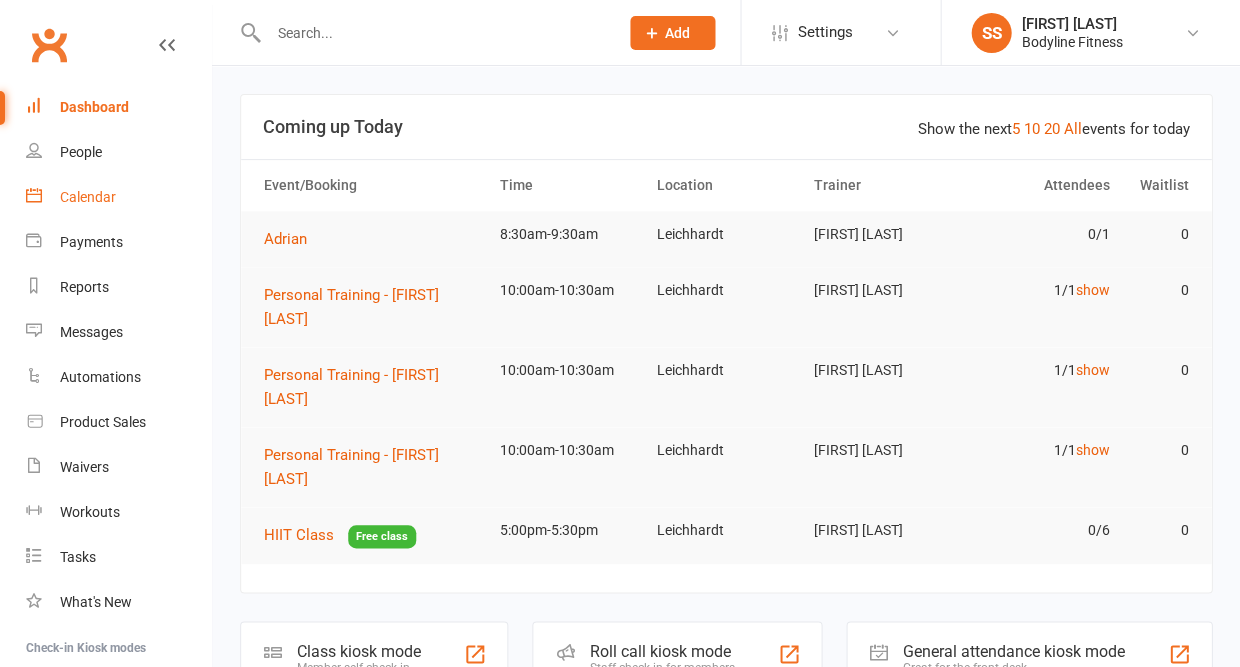 click on "Calendar" at bounding box center (88, 197) 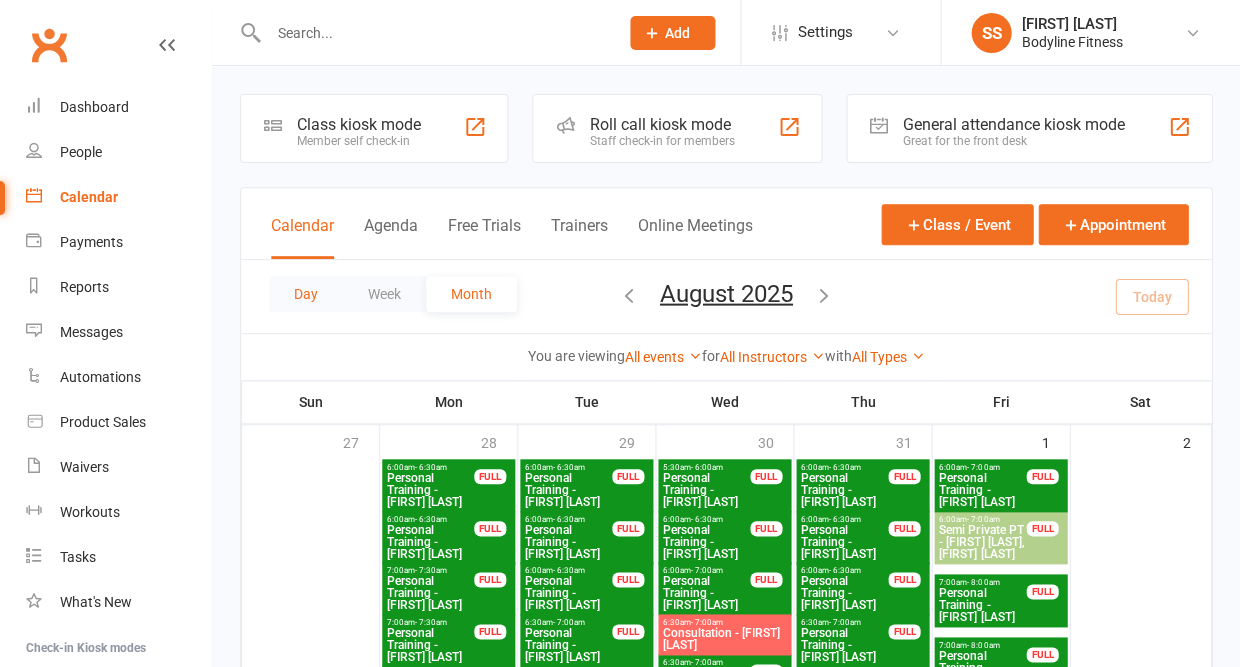 click on "Day" at bounding box center (306, 294) 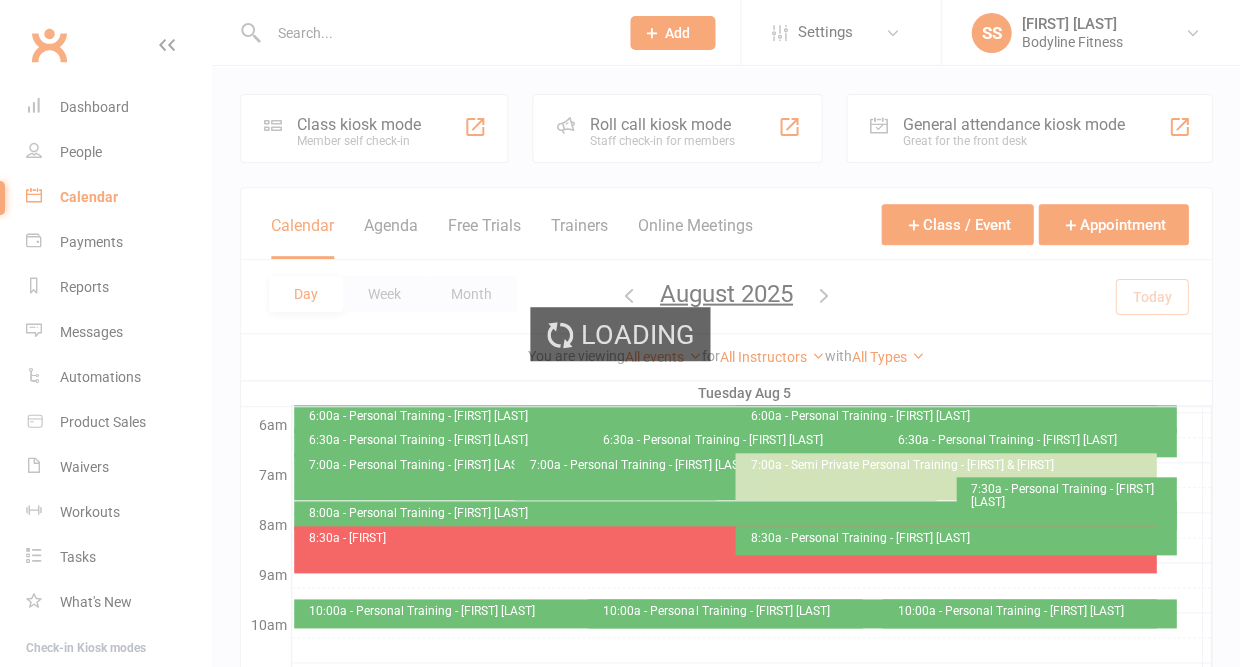 scroll, scrollTop: 0, scrollLeft: 0, axis: both 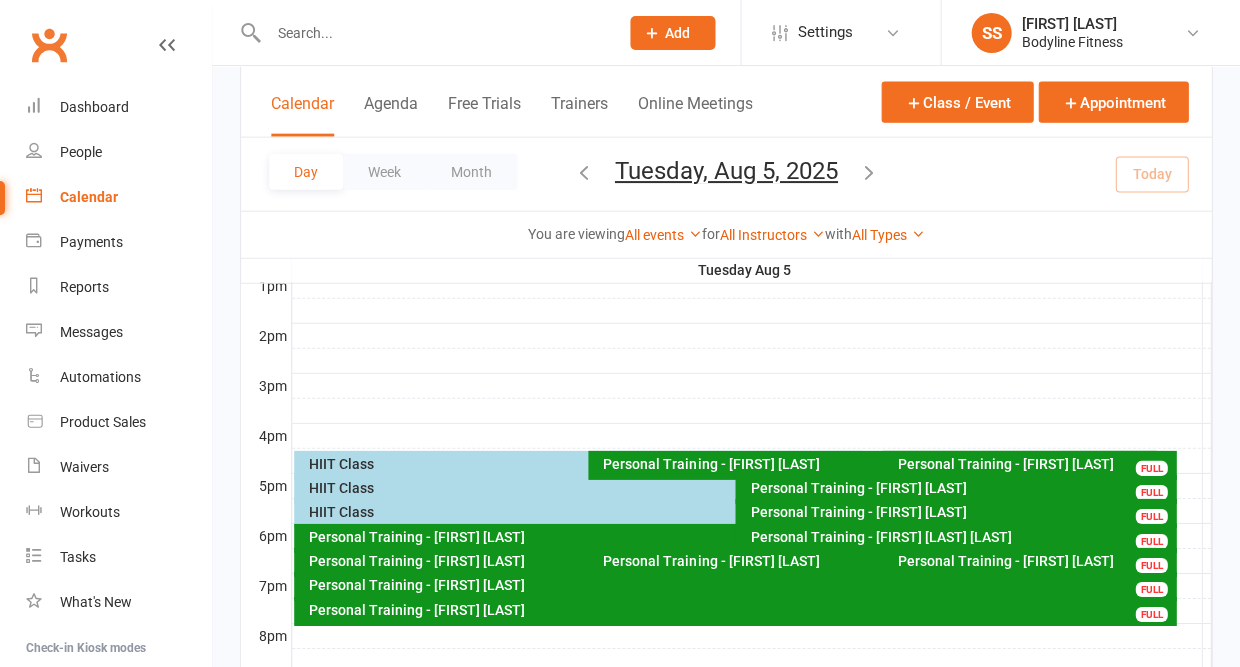 click on "HIIT Class" at bounding box center (583, 464) 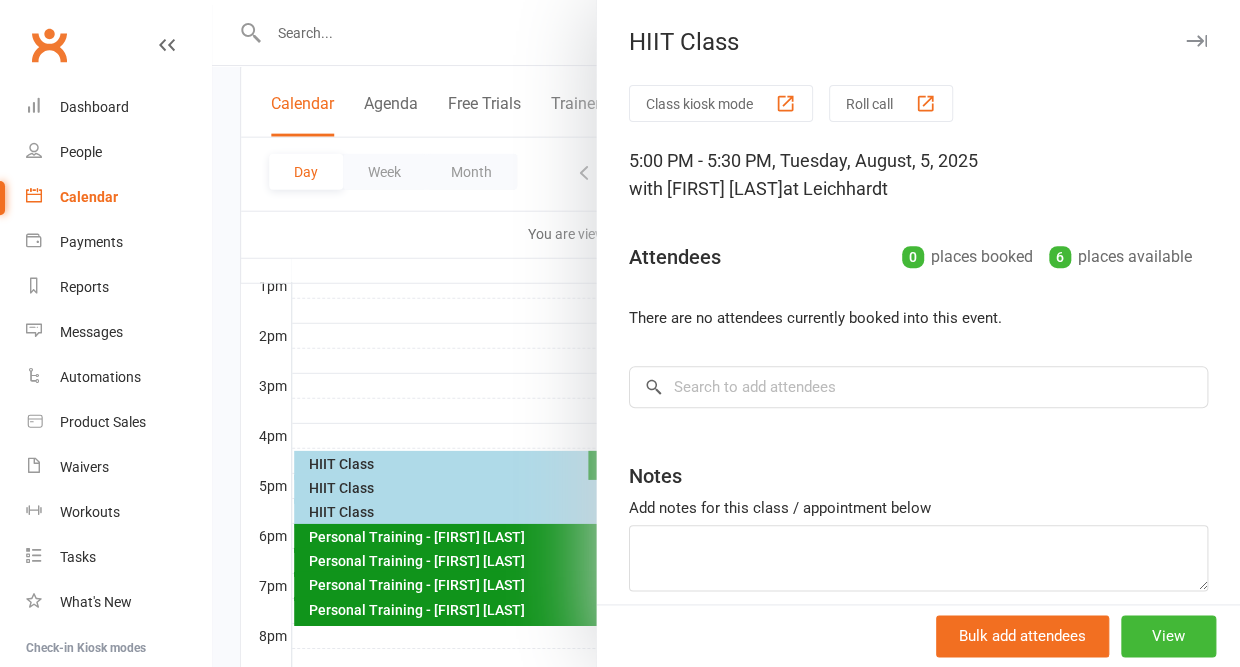 click at bounding box center (1196, 41) 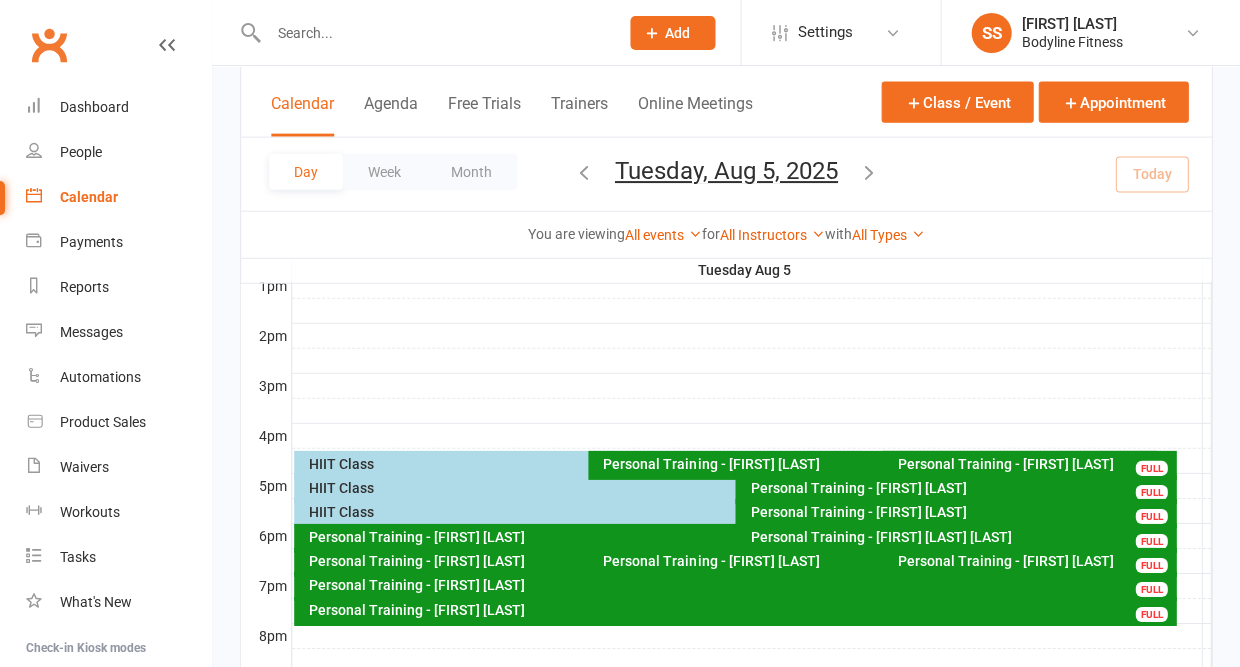 click on "HIIT Class" at bounding box center (730, 488) 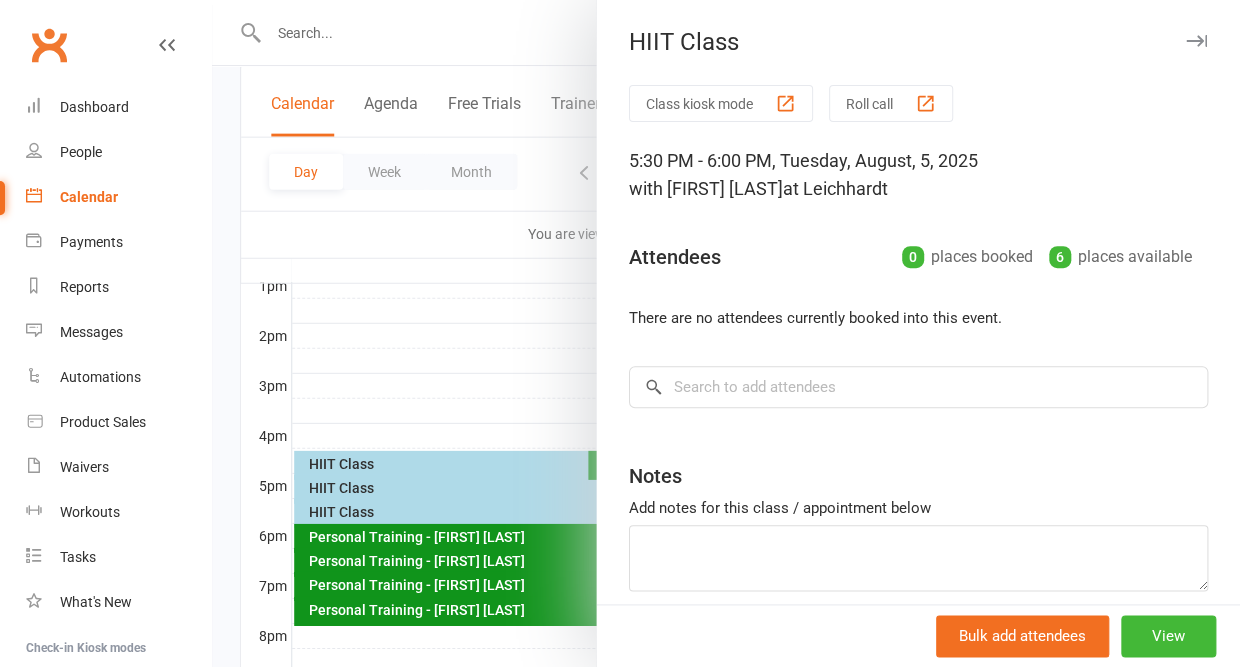 click at bounding box center (1196, 41) 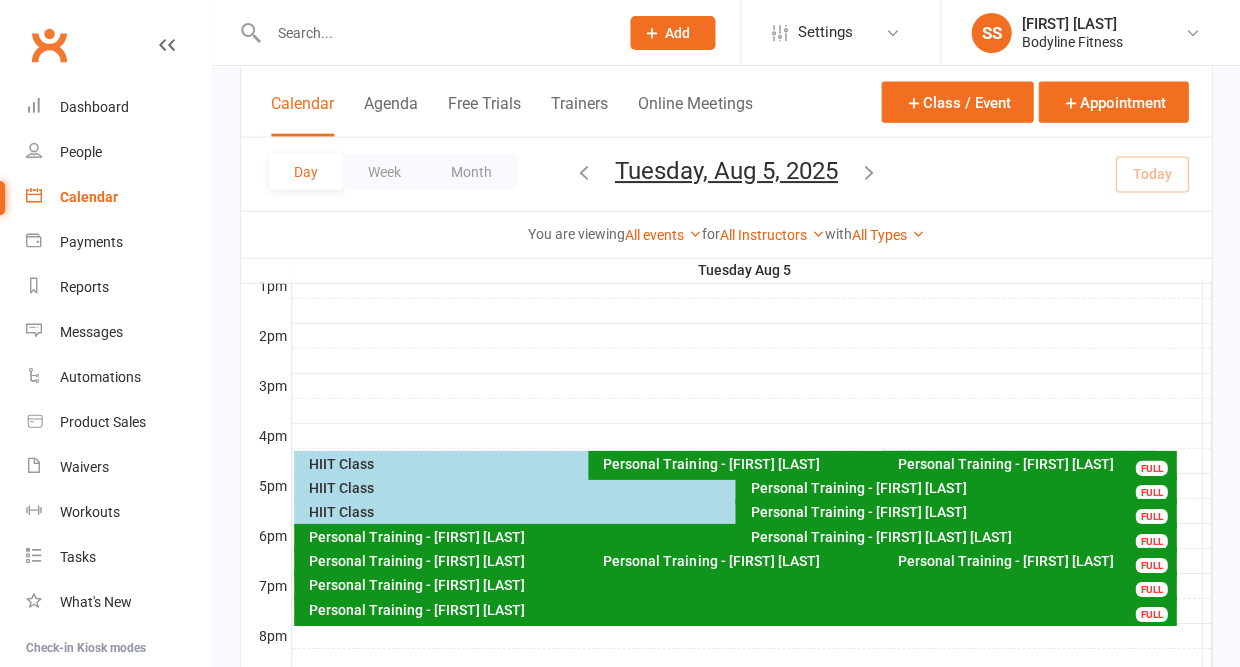 click on "HIIT Class" at bounding box center (730, 512) 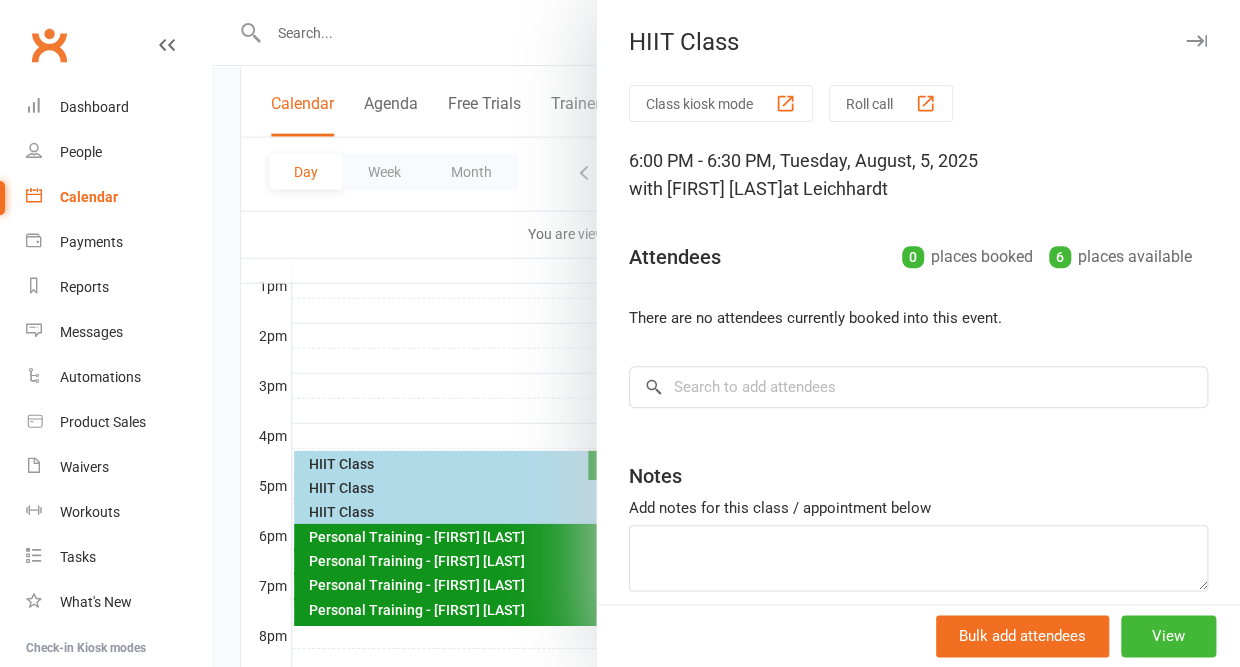 click at bounding box center [1196, 41] 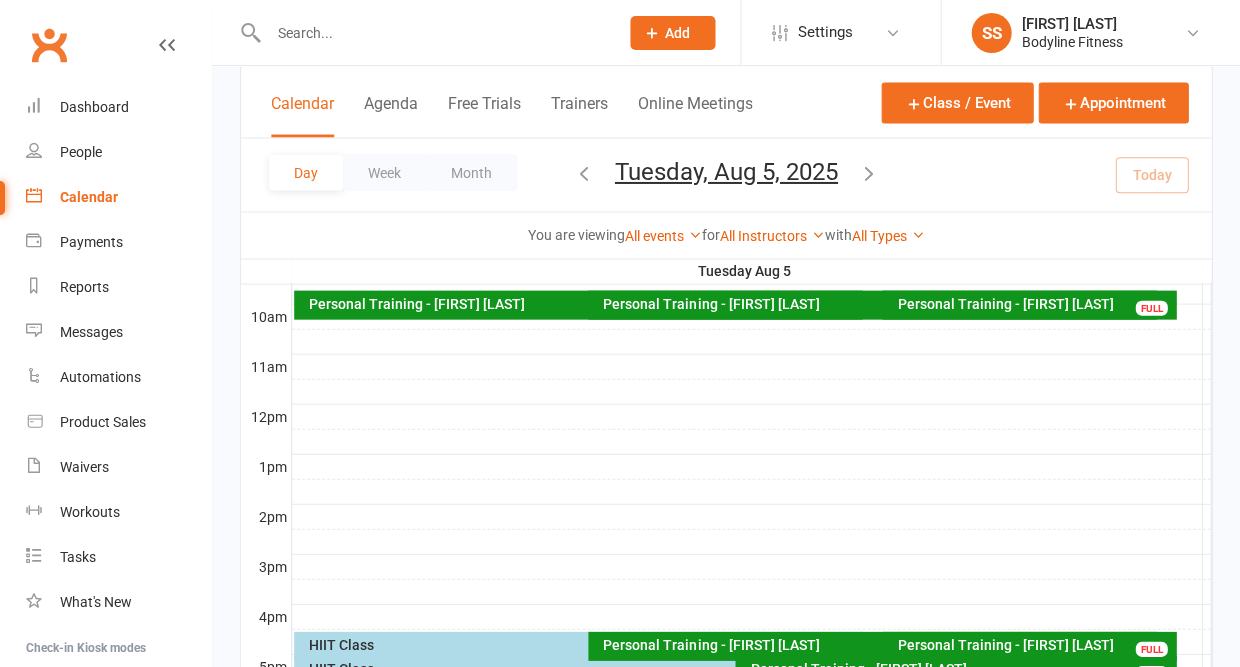 scroll, scrollTop: 603, scrollLeft: 0, axis: vertical 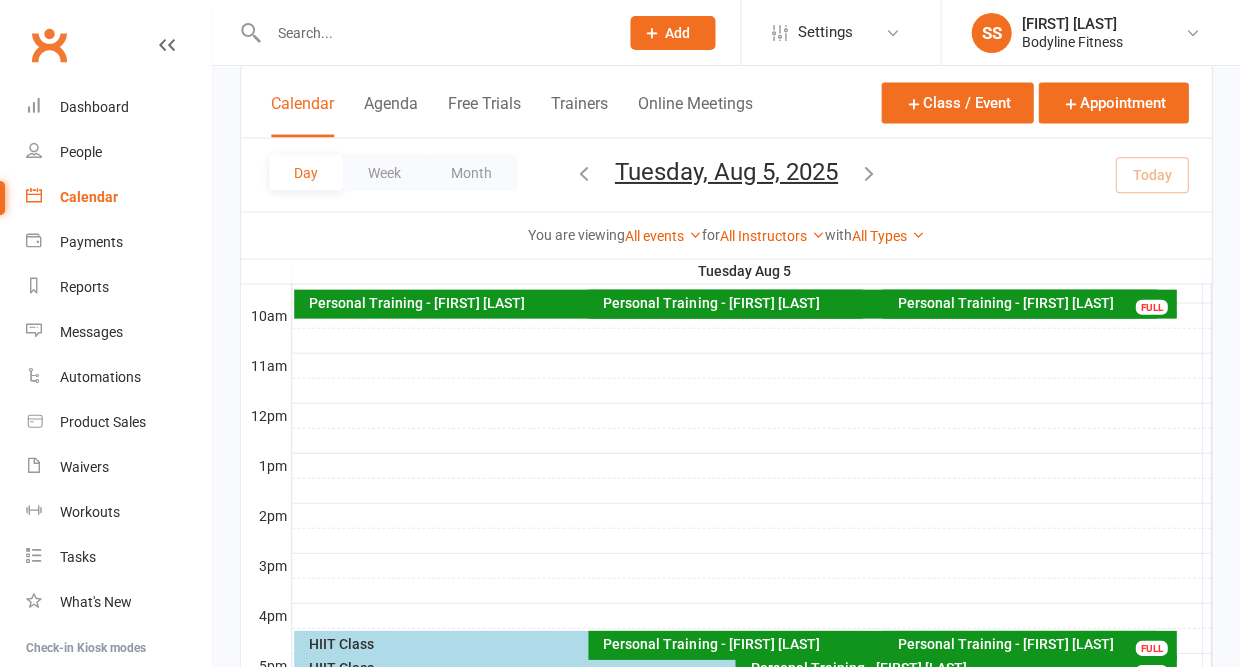 click at bounding box center (433, 33) 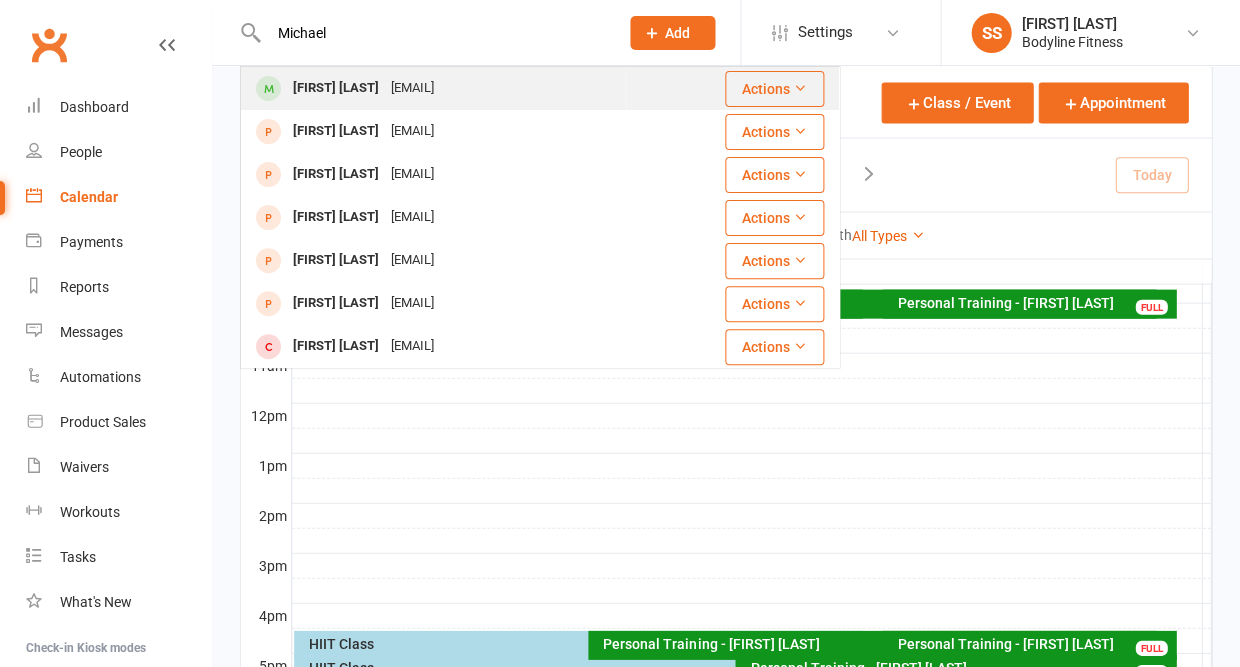 type on "Michael" 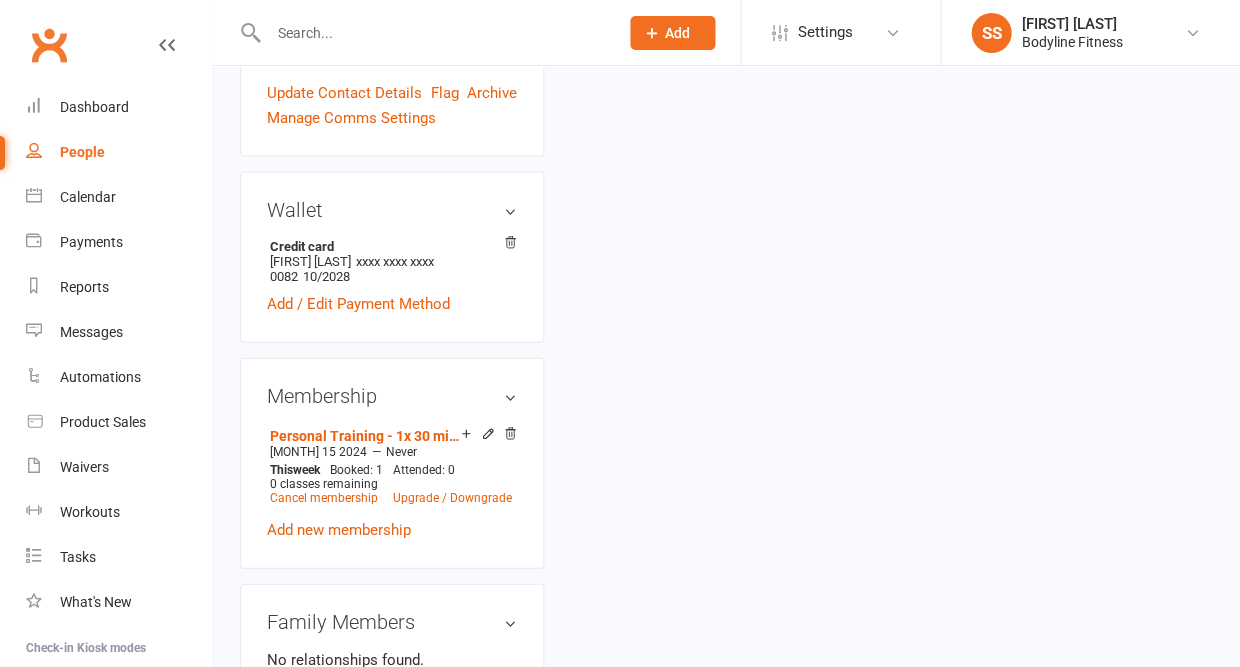 scroll, scrollTop: 0, scrollLeft: 0, axis: both 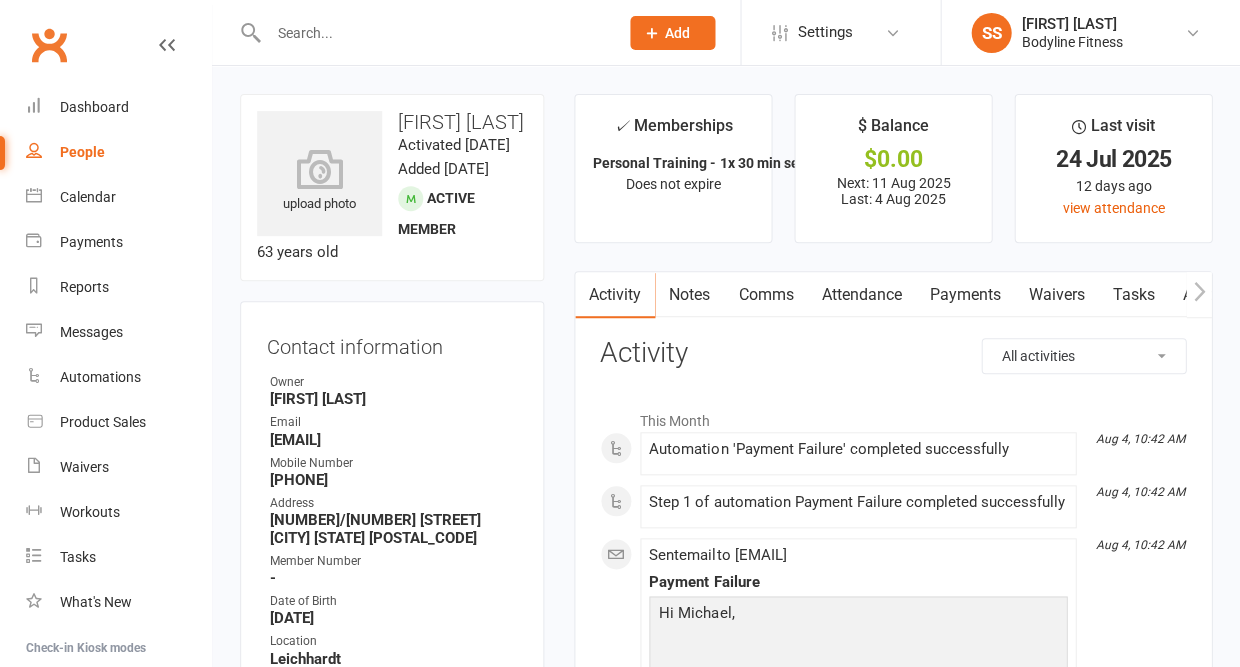 click at bounding box center [433, 33] 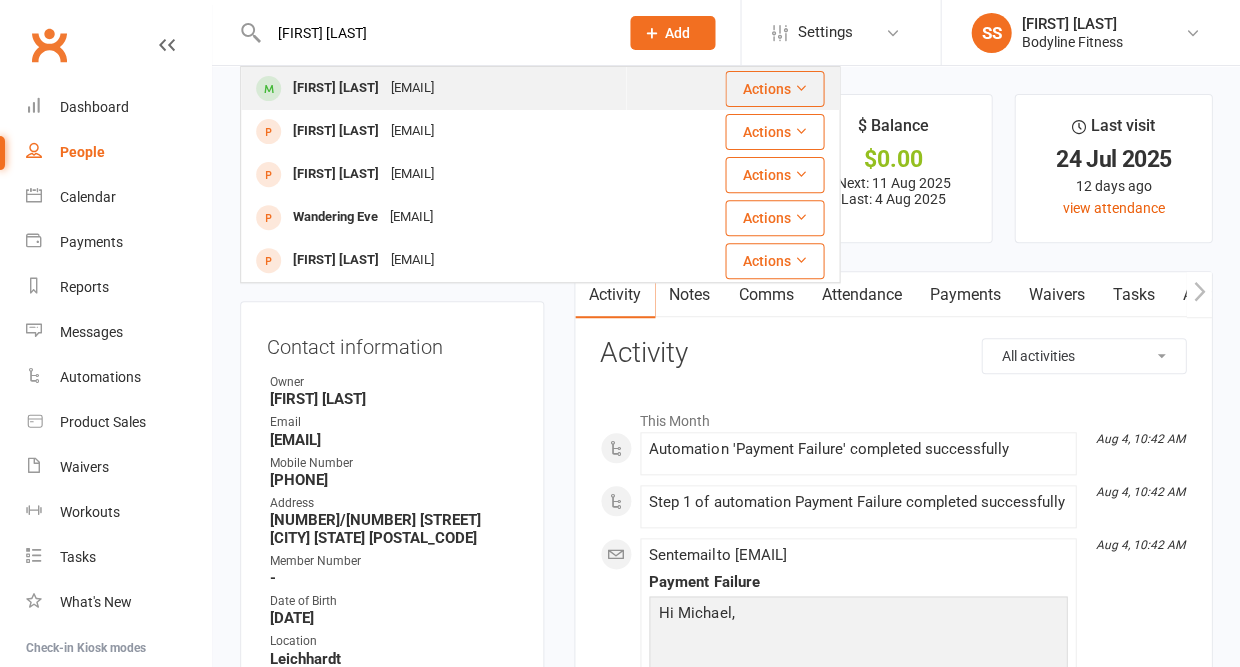 type on "[FIRST] [LAST]" 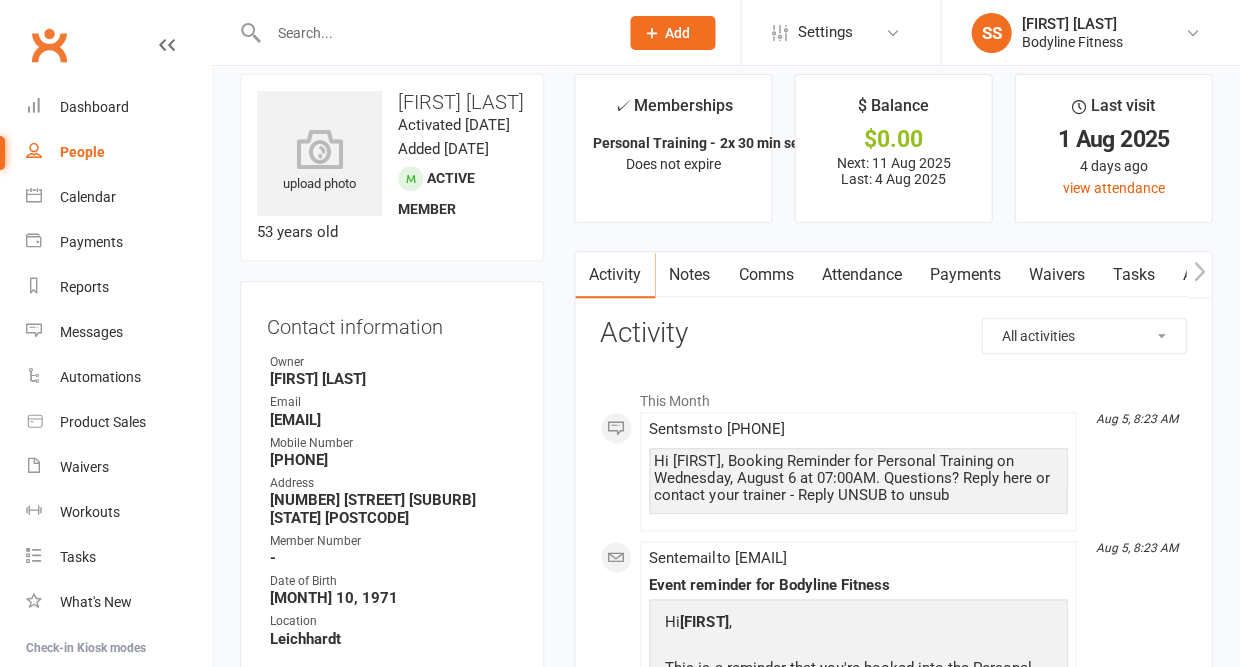 scroll, scrollTop: 19, scrollLeft: 0, axis: vertical 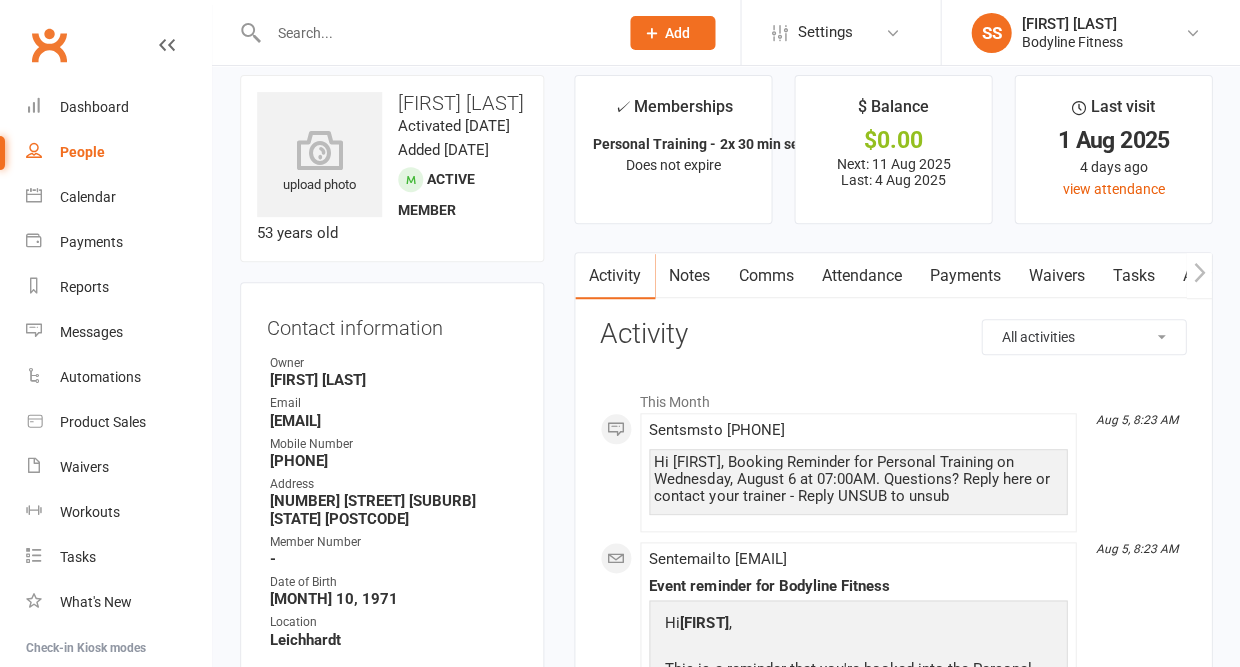 click at bounding box center [433, 33] 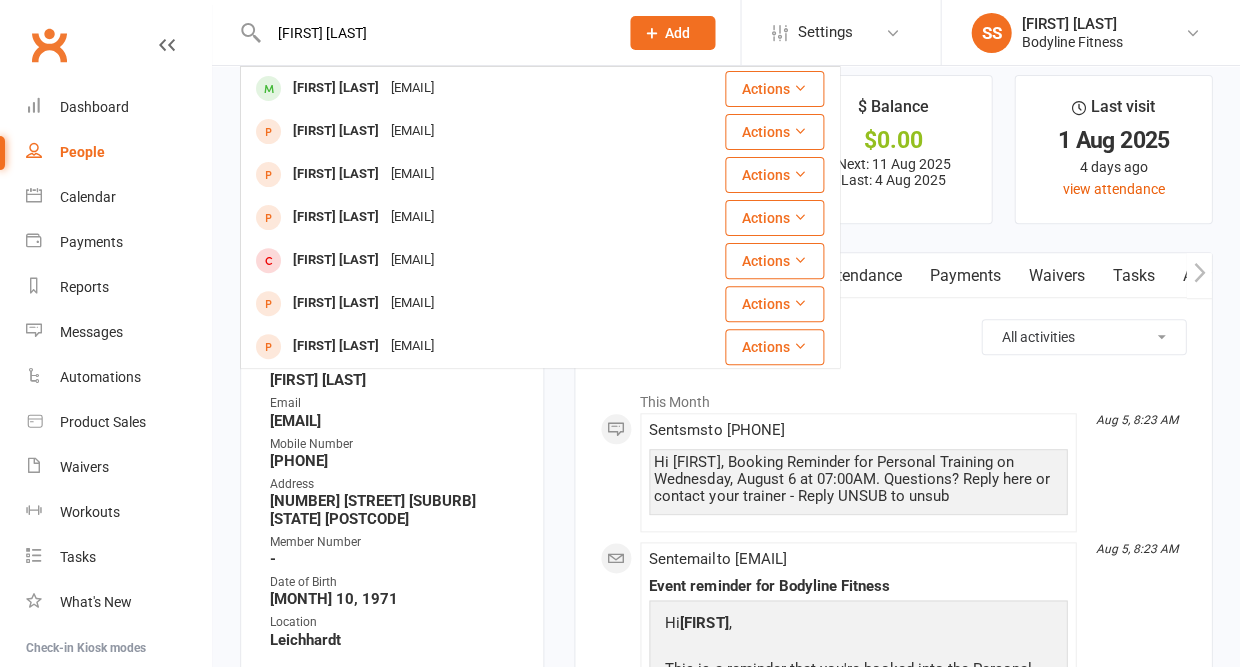 type on "[FIRST] [LAST]" 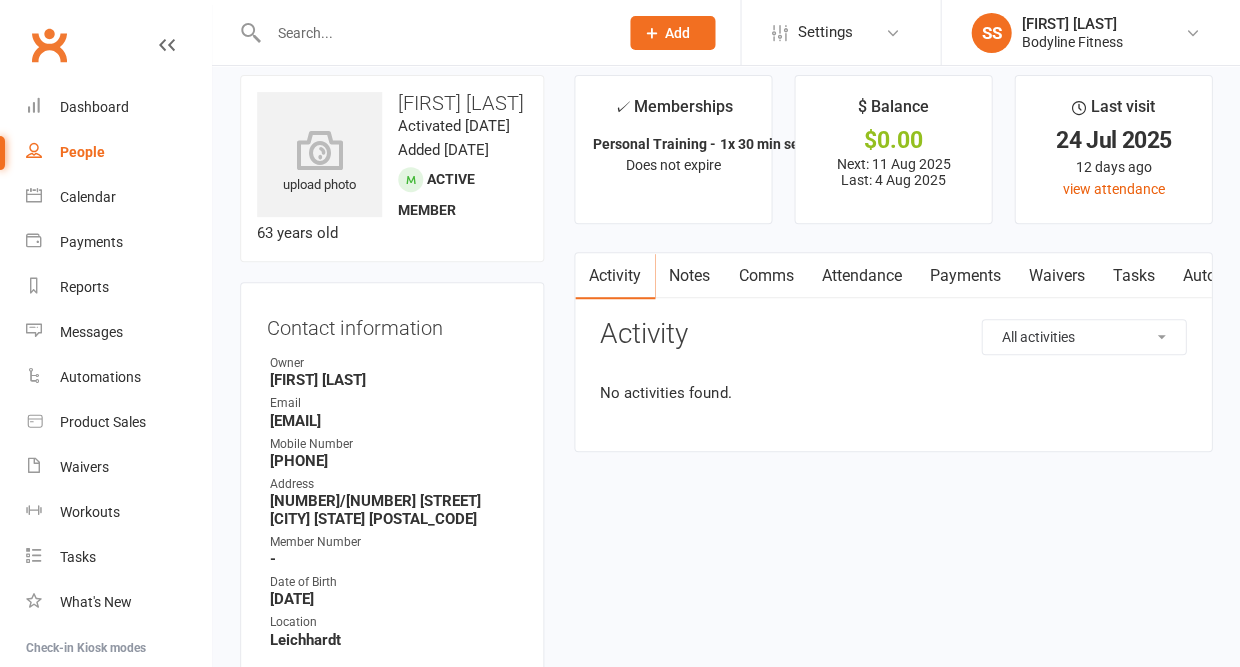 scroll, scrollTop: 0, scrollLeft: 0, axis: both 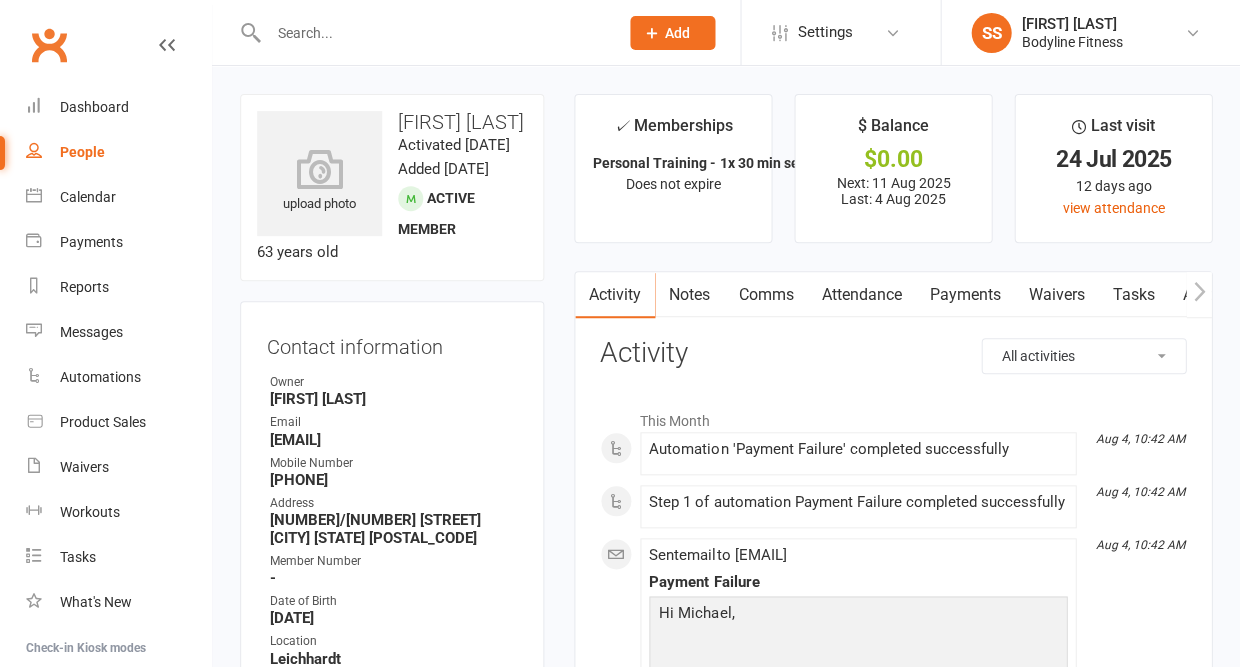 click on "Payments" at bounding box center (964, 295) 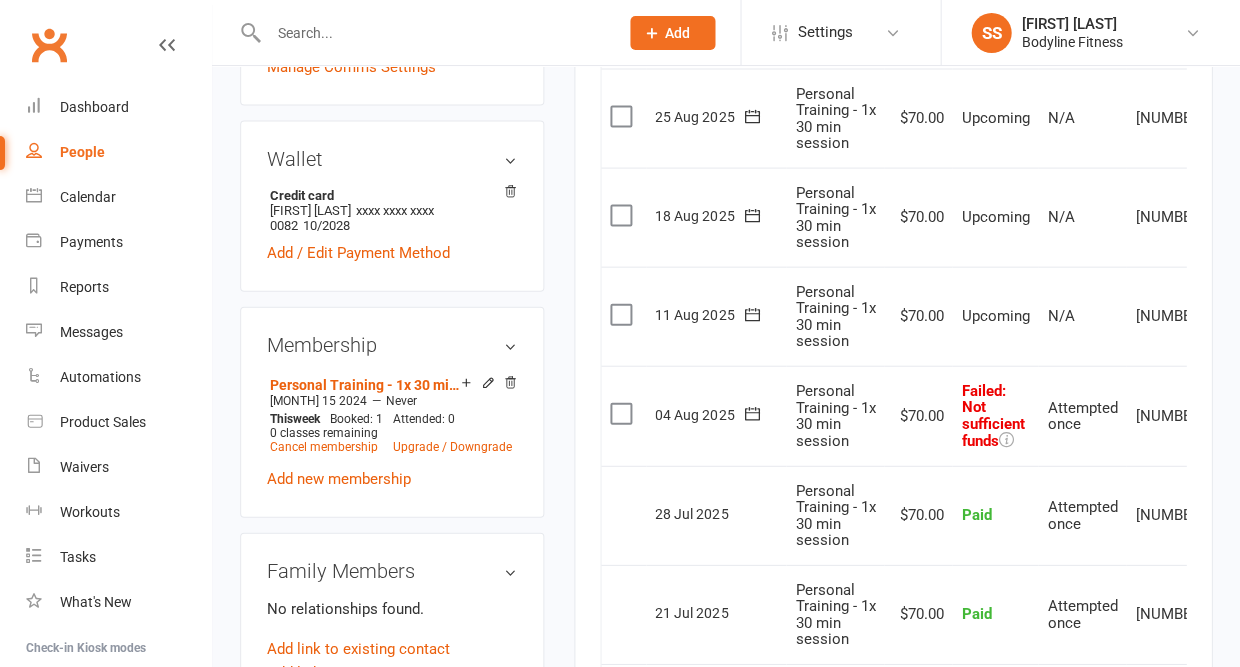 scroll, scrollTop: 660, scrollLeft: 0, axis: vertical 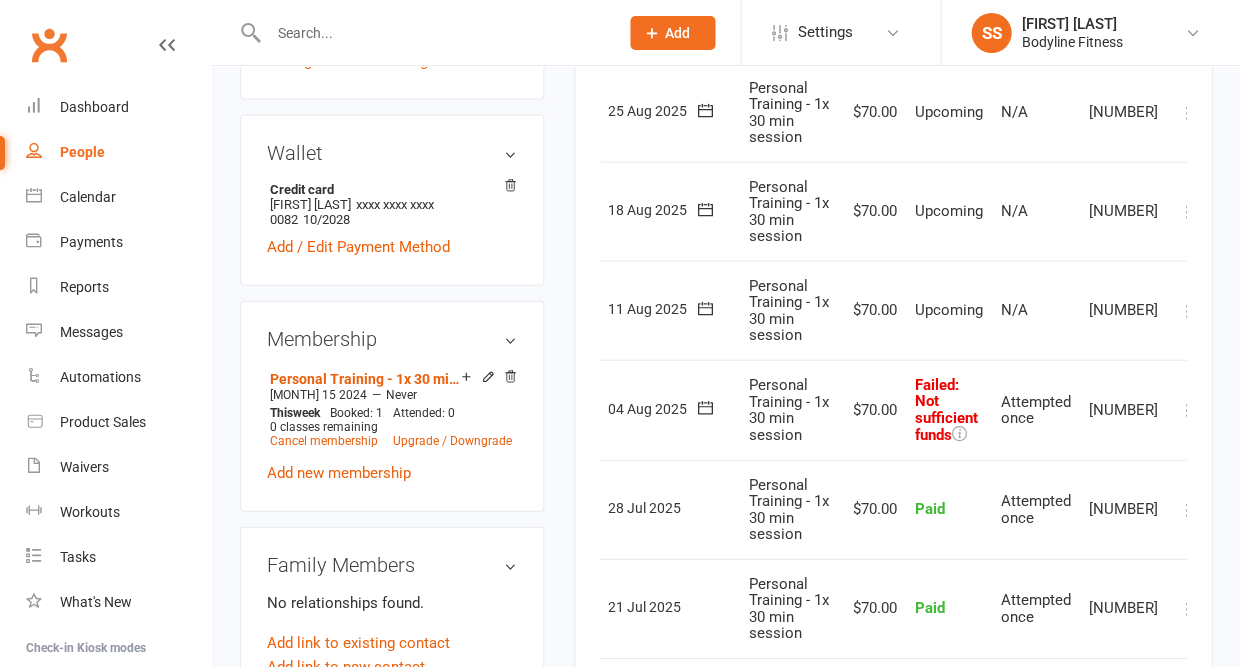 click at bounding box center (1187, 409) 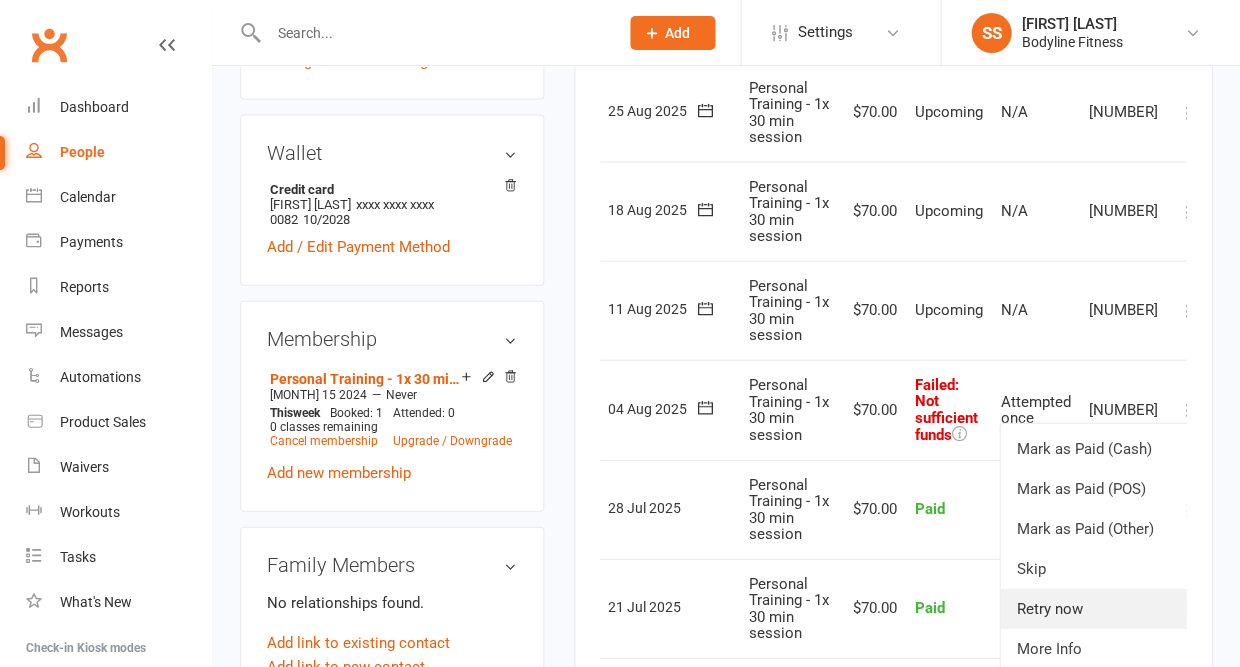 click on "Retry now" at bounding box center (1099, 608) 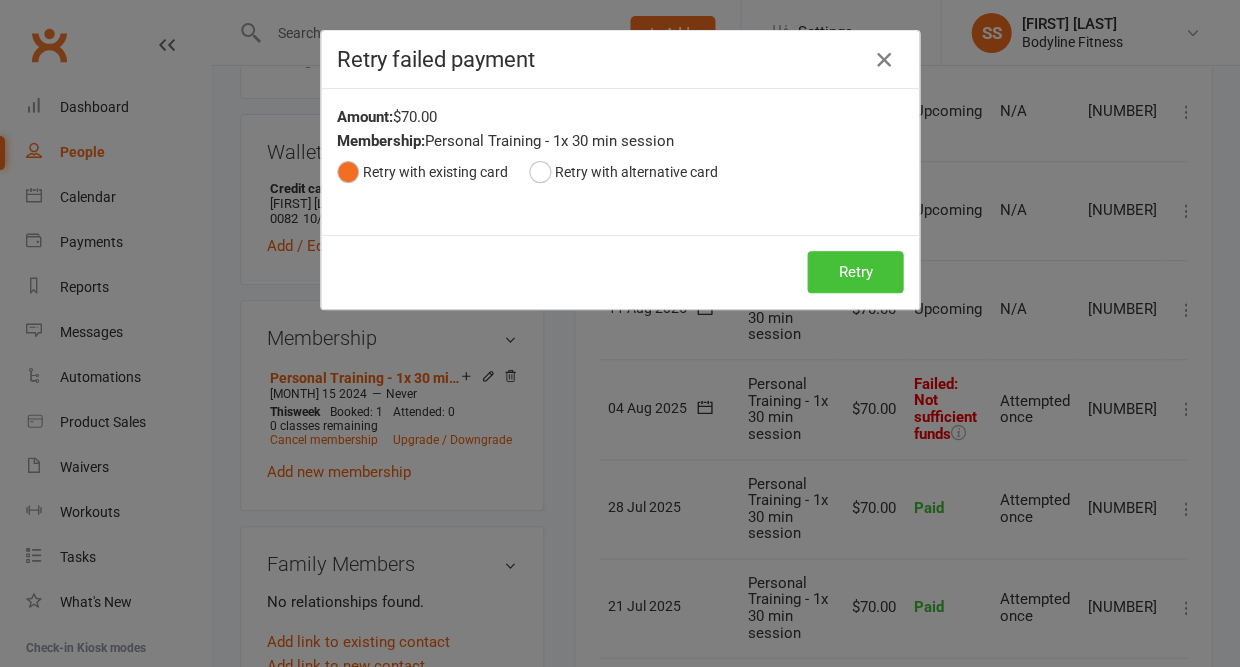 click on "Retry" at bounding box center (855, 272) 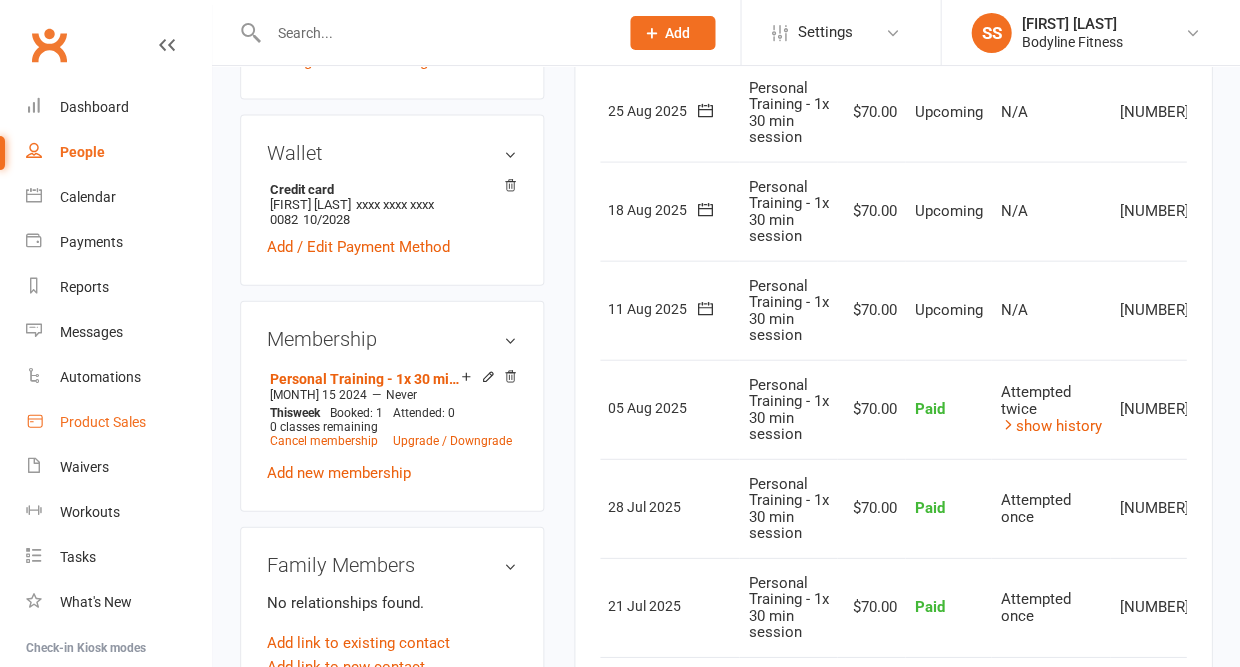click on "Product Sales" at bounding box center (118, 422) 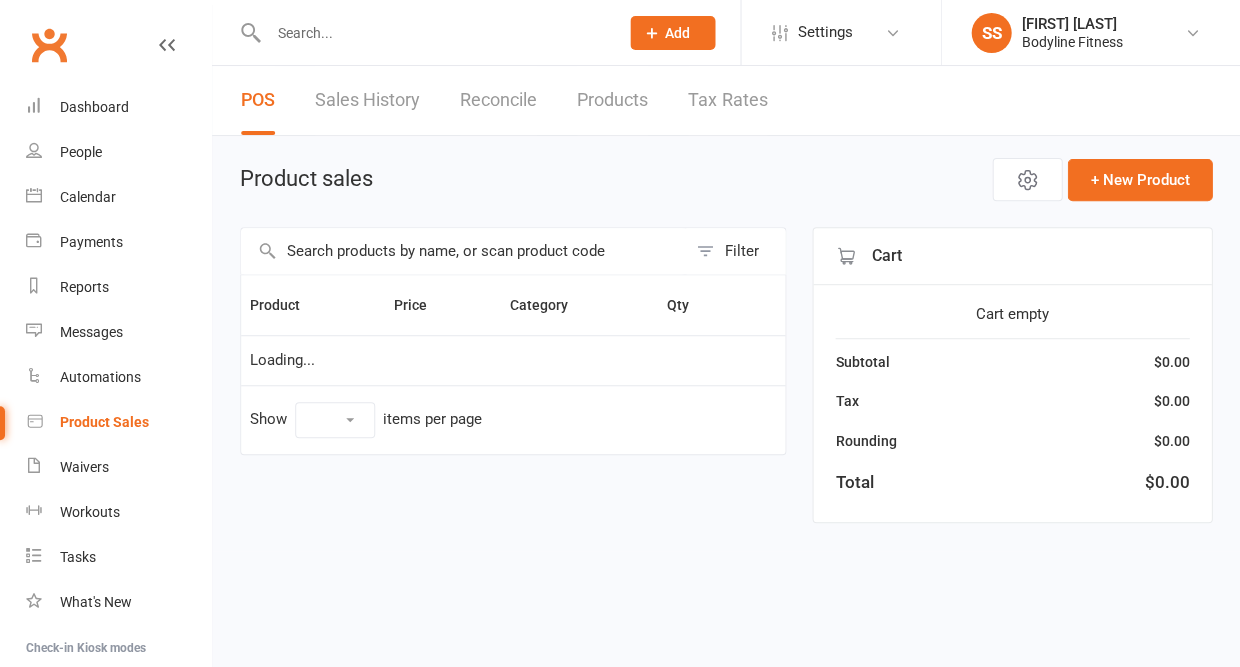 select on "10" 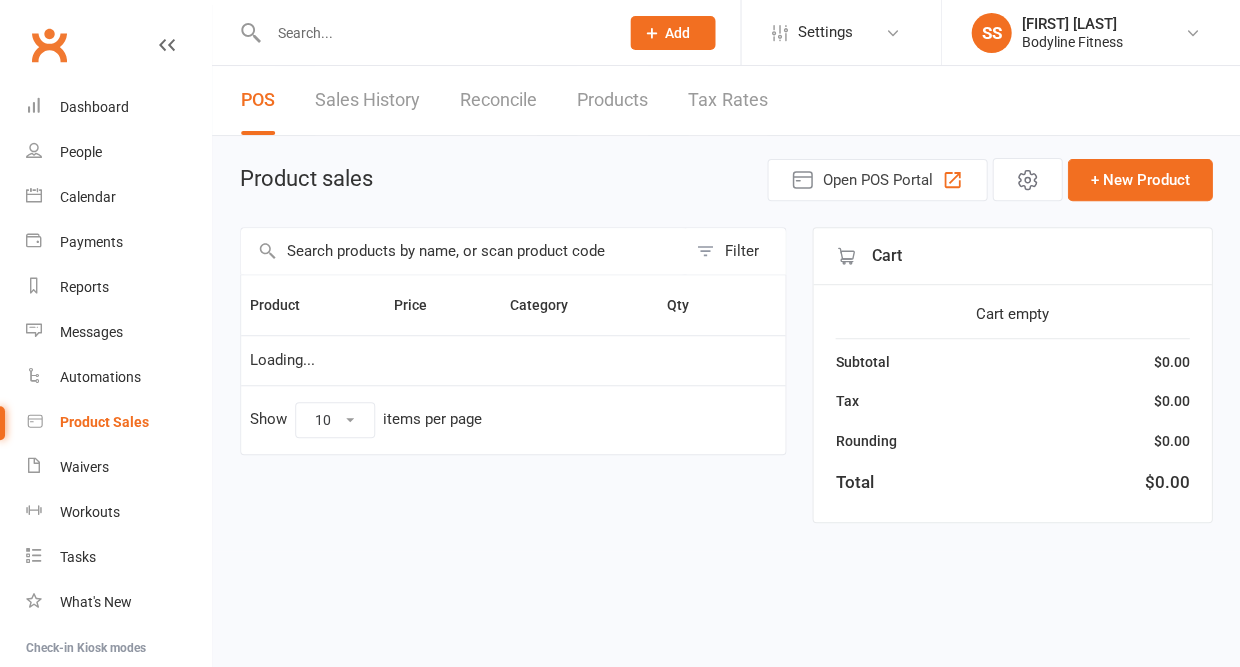 click at bounding box center [463, 251] 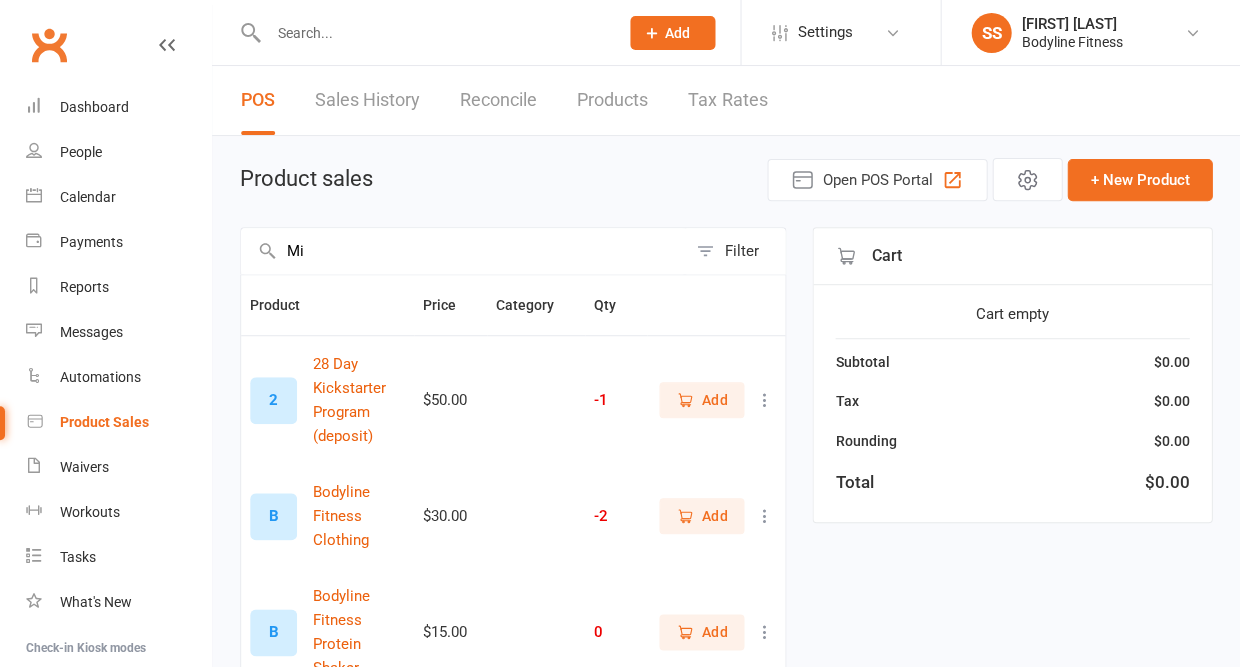type on "M" 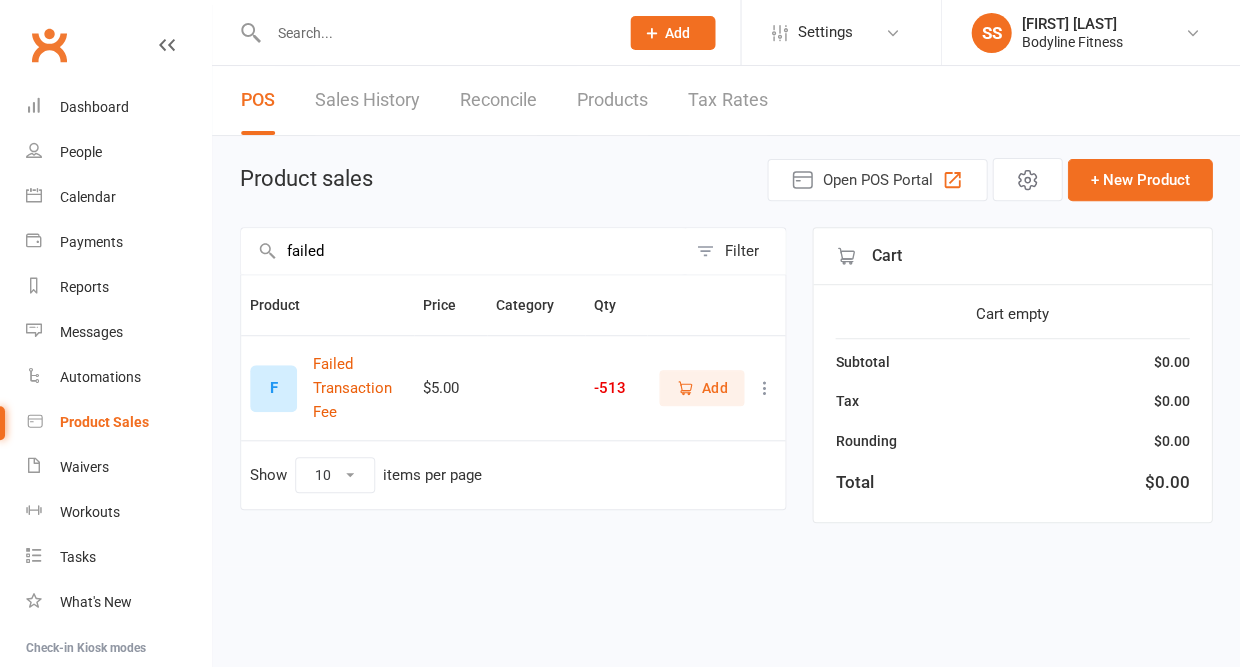 type on "failed" 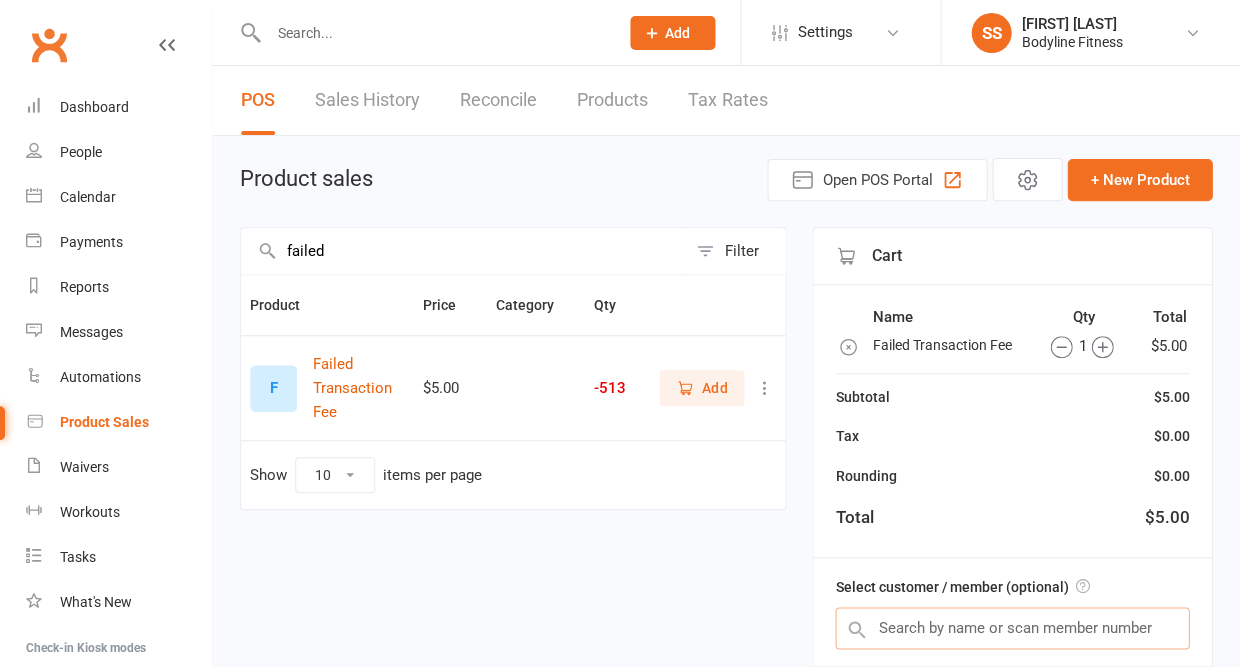 click at bounding box center (1012, 628) 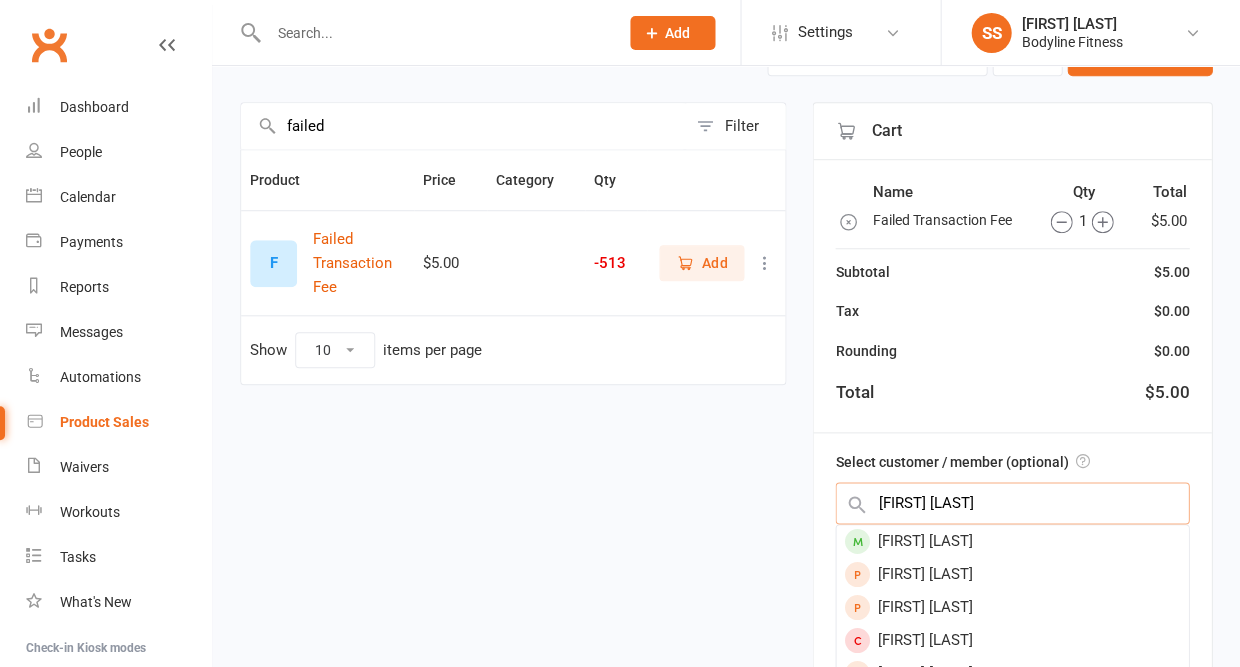 scroll, scrollTop: 140, scrollLeft: 0, axis: vertical 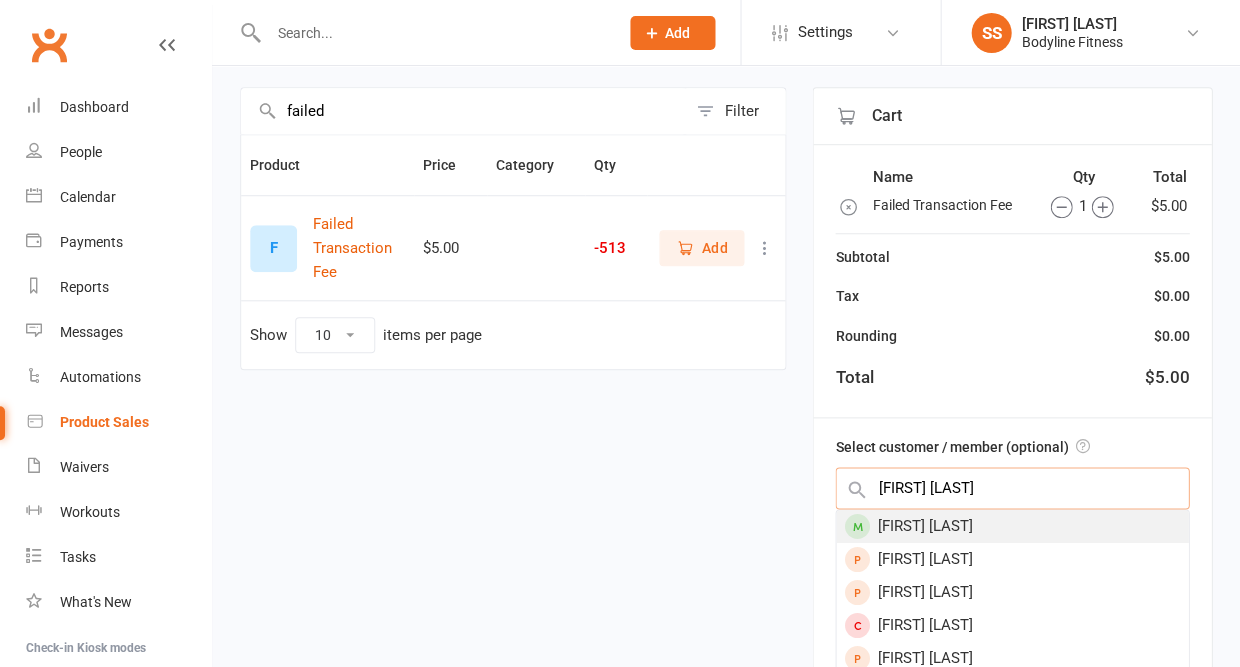 type on "[FIRST] [LAST]" 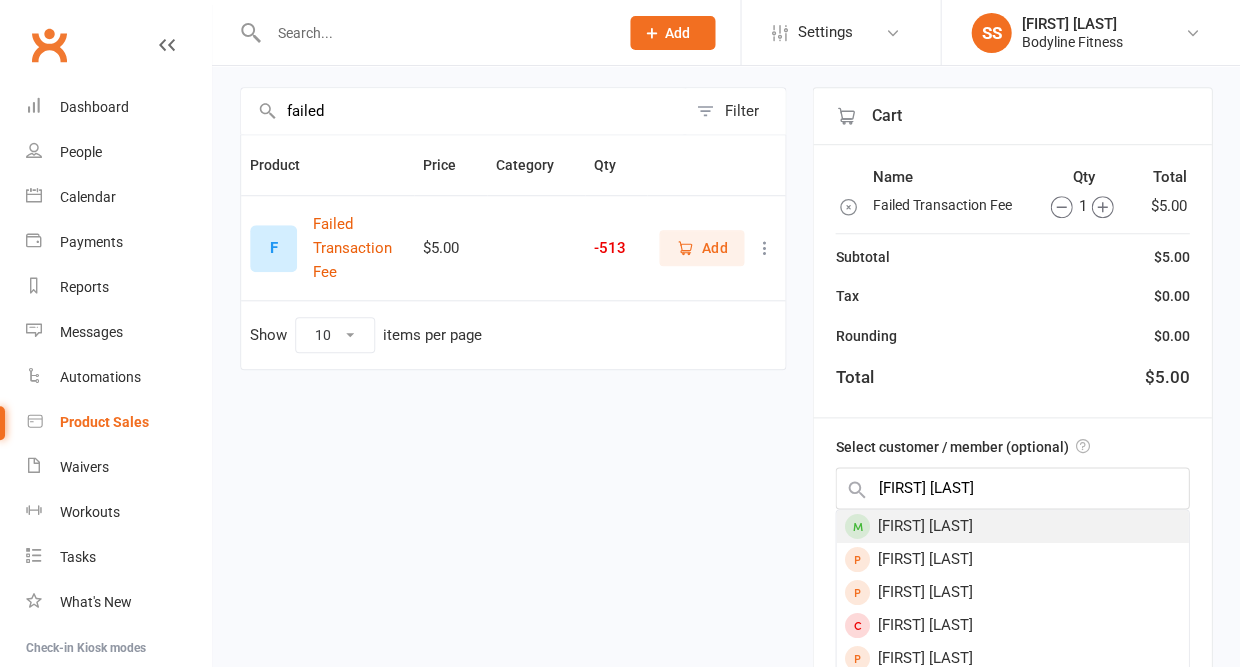 click on "[FIRST] [LAST]" at bounding box center [1012, 526] 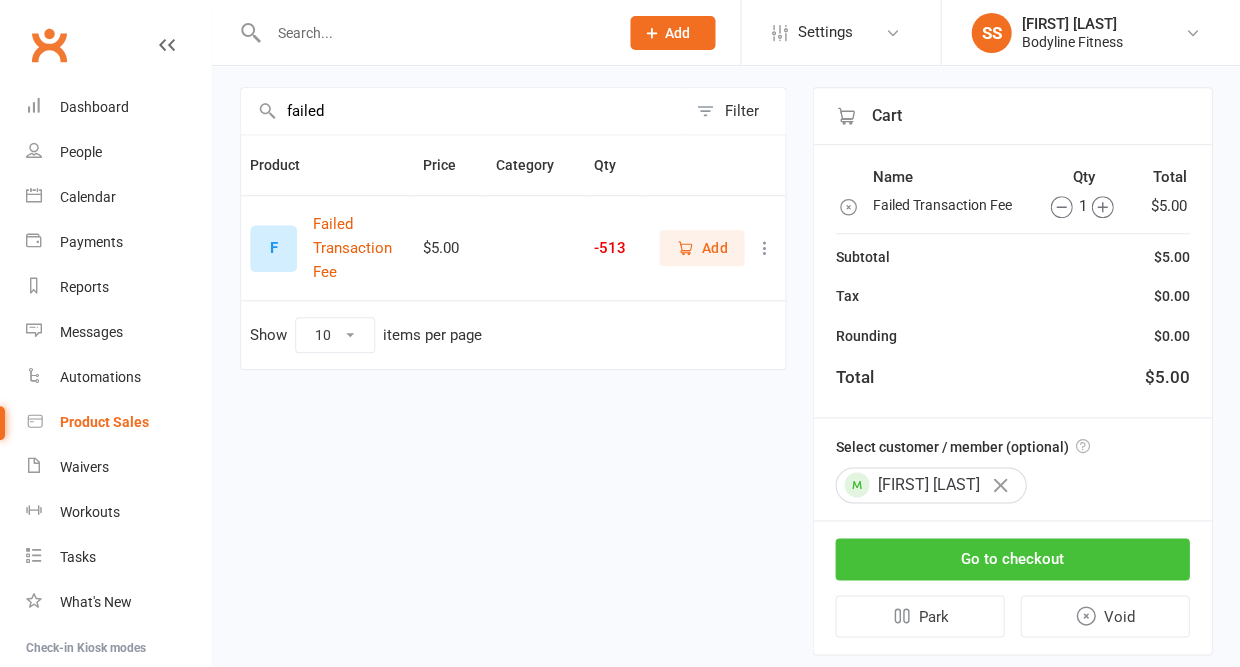 click on "Go to checkout" at bounding box center (1012, 559) 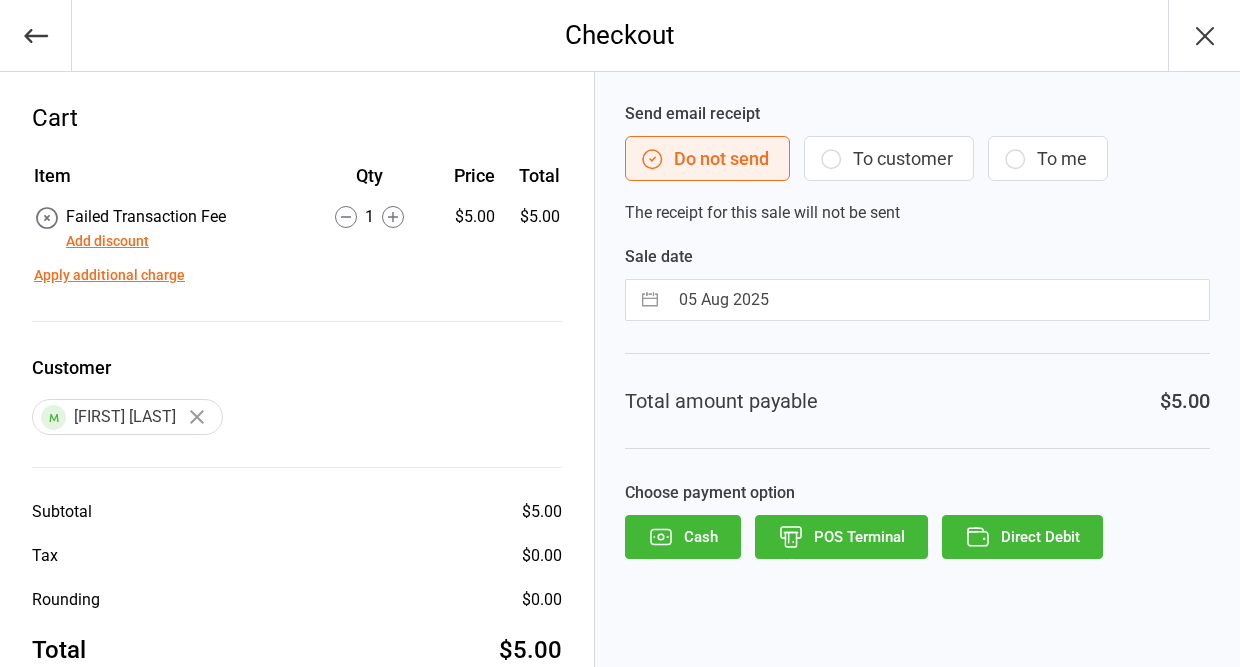 scroll, scrollTop: 0, scrollLeft: 0, axis: both 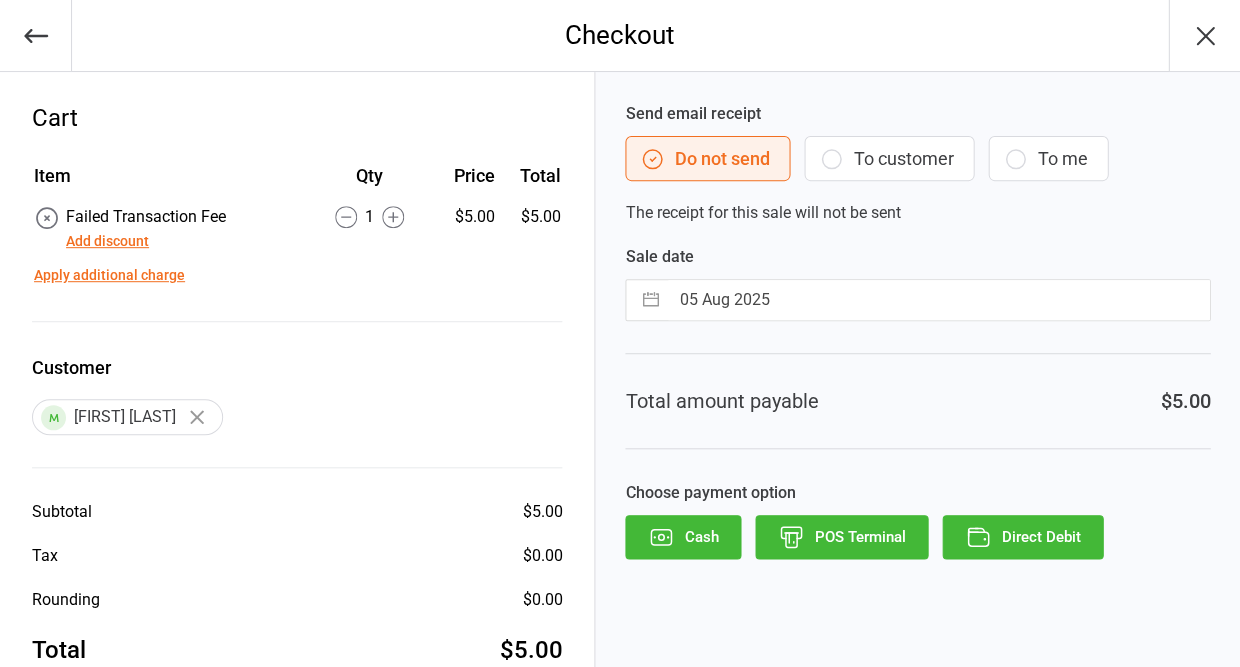 click on "To customer" at bounding box center [889, 158] 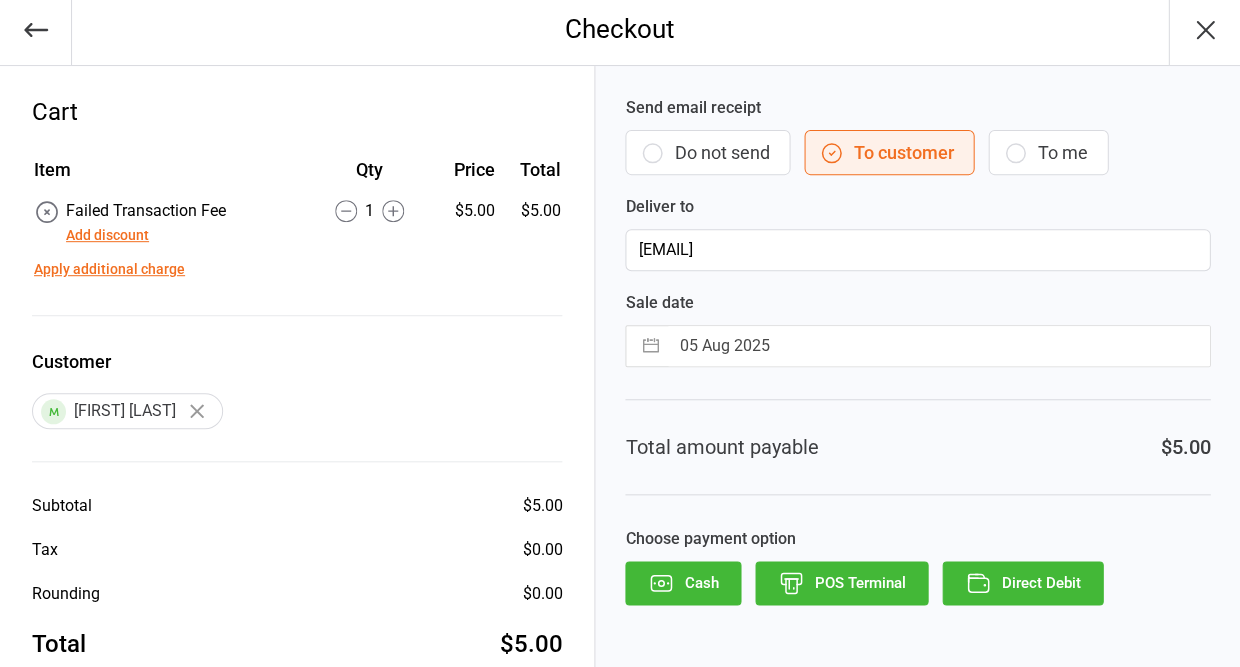 scroll, scrollTop: 0, scrollLeft: 0, axis: both 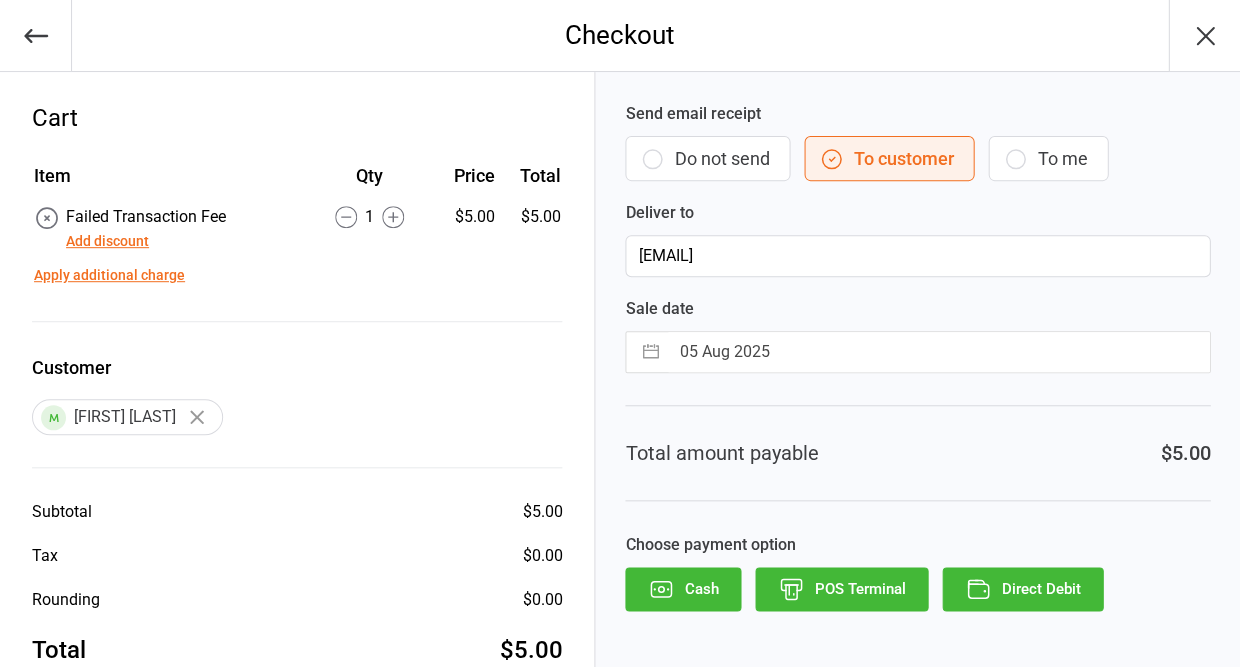 click on "Direct Debit" at bounding box center (1022, 589) 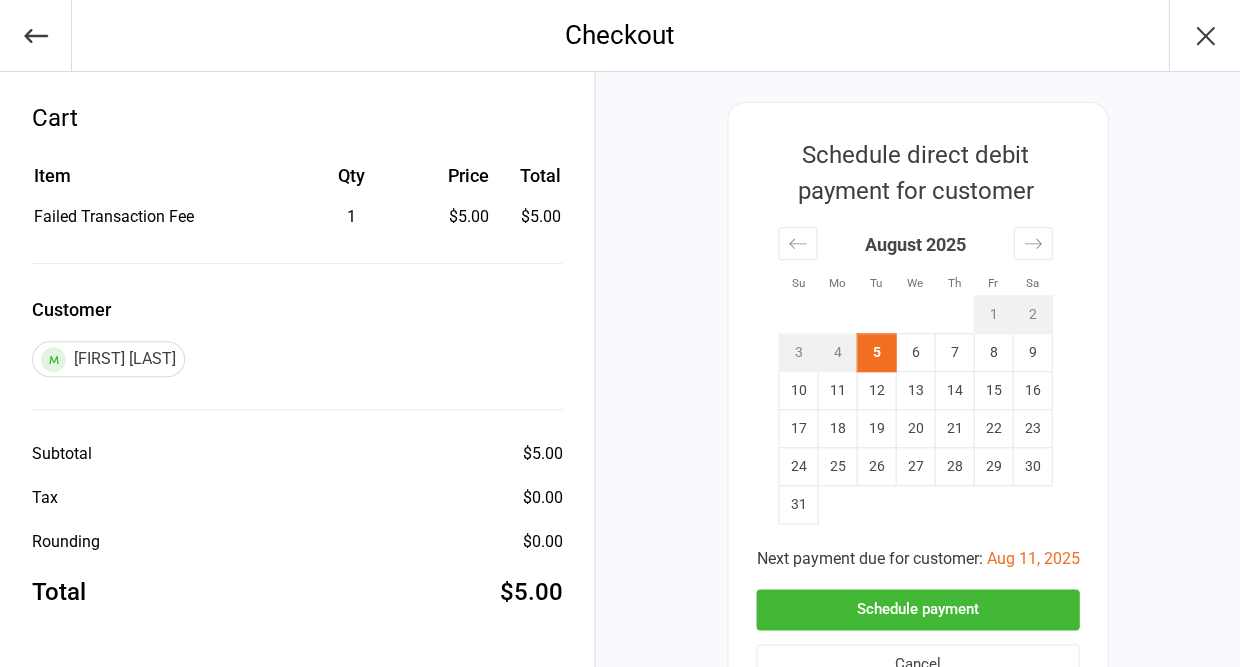 click on "Schedule payment" at bounding box center (917, 609) 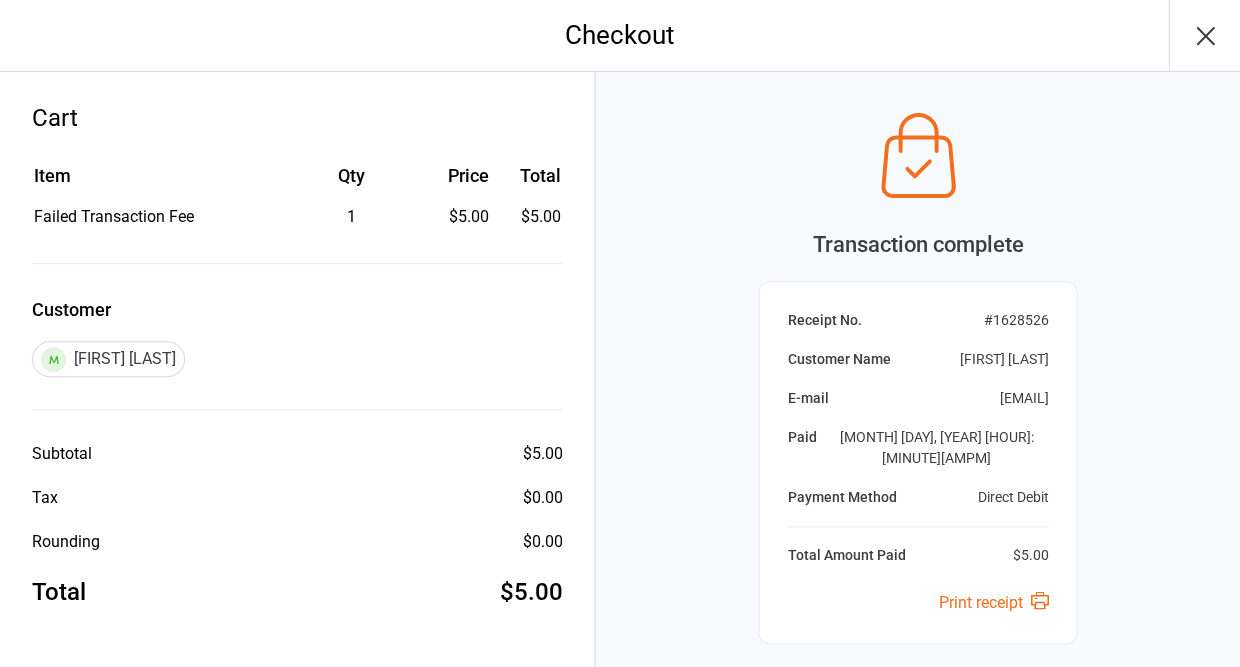 click 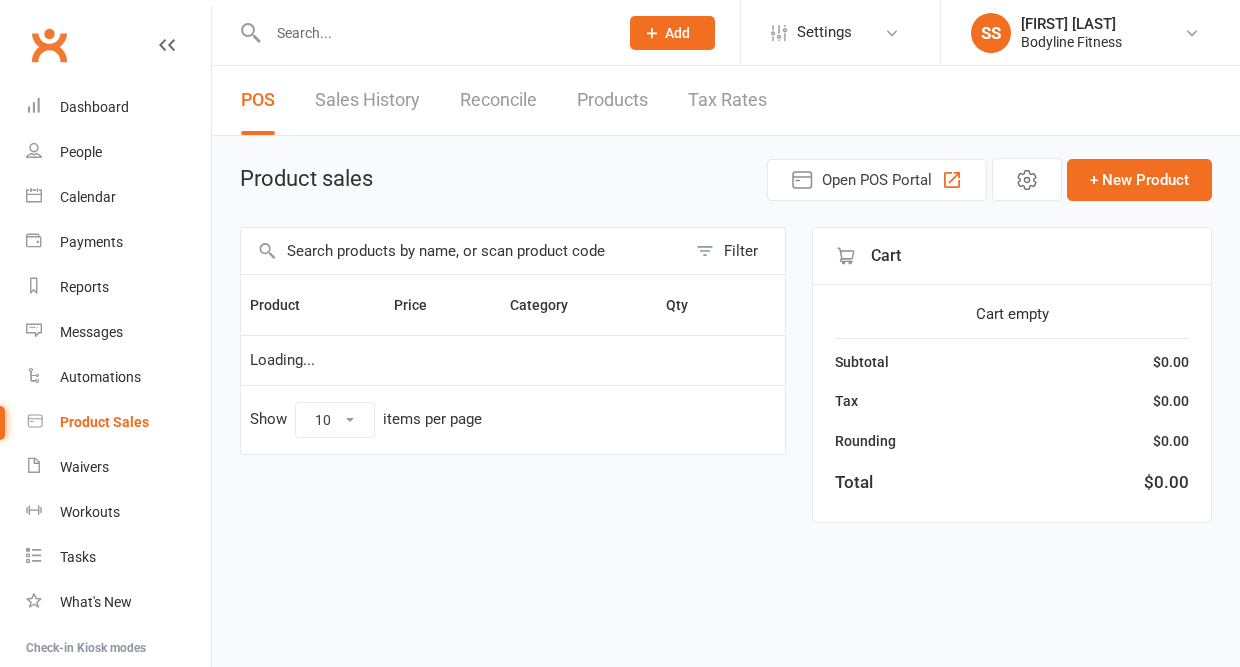 click at bounding box center [433, 33] 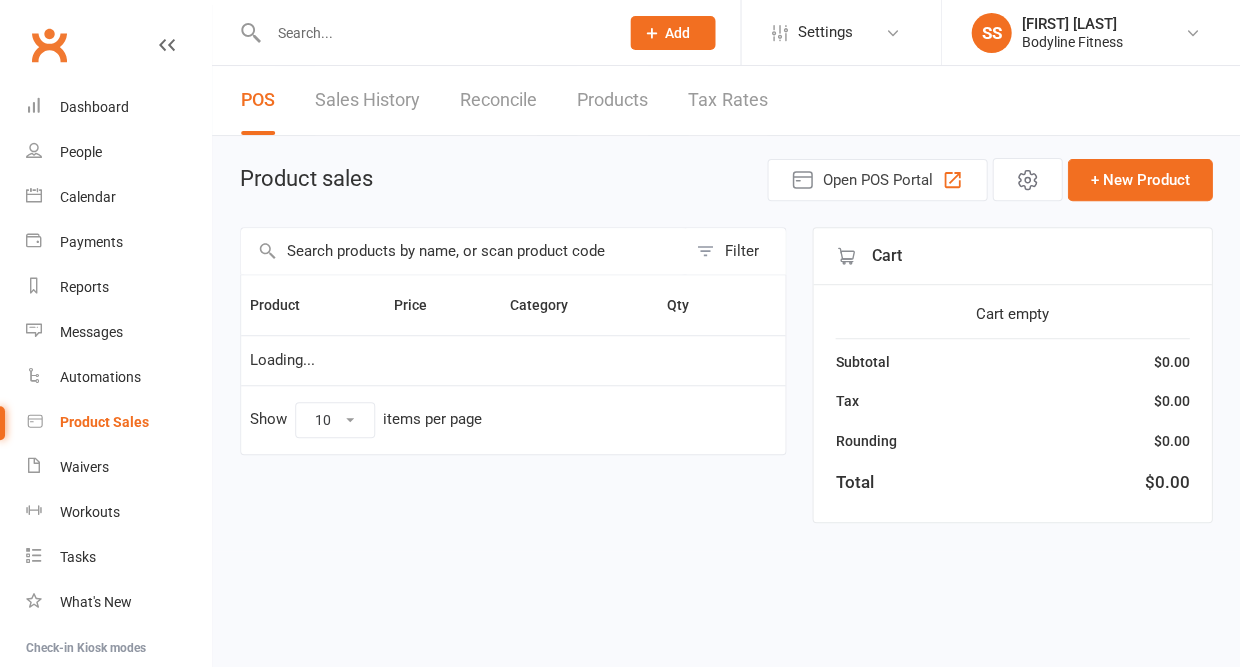 scroll, scrollTop: 0, scrollLeft: 0, axis: both 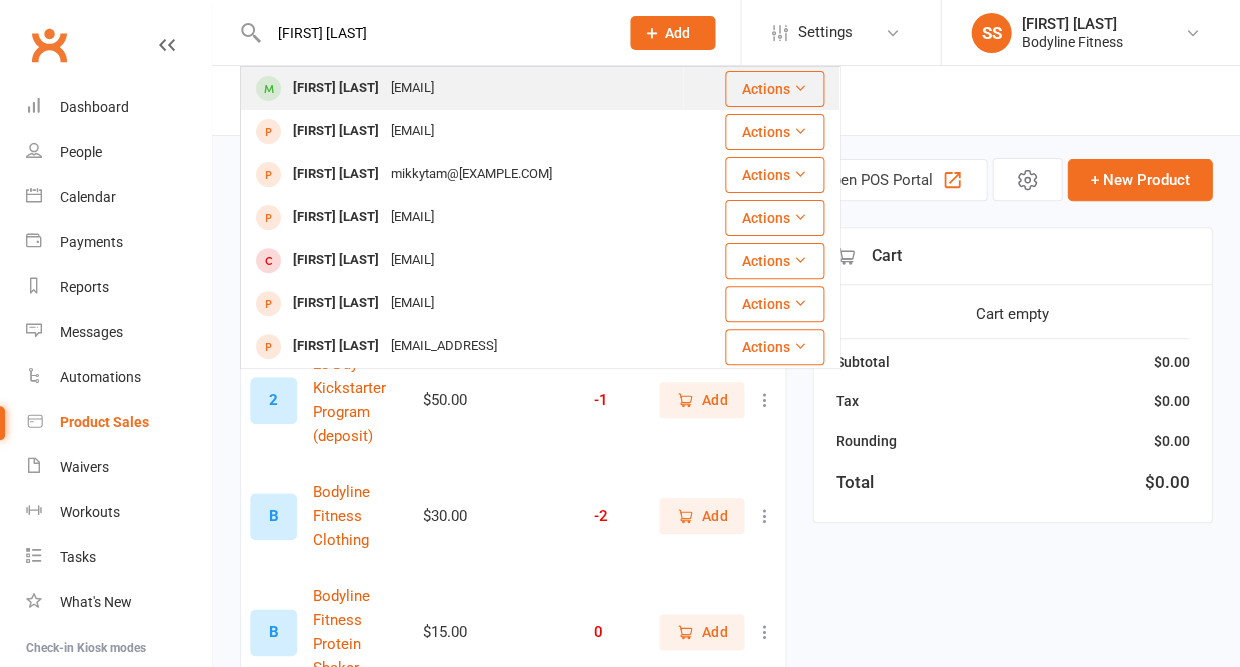 type on "[FIRST] [LAST]" 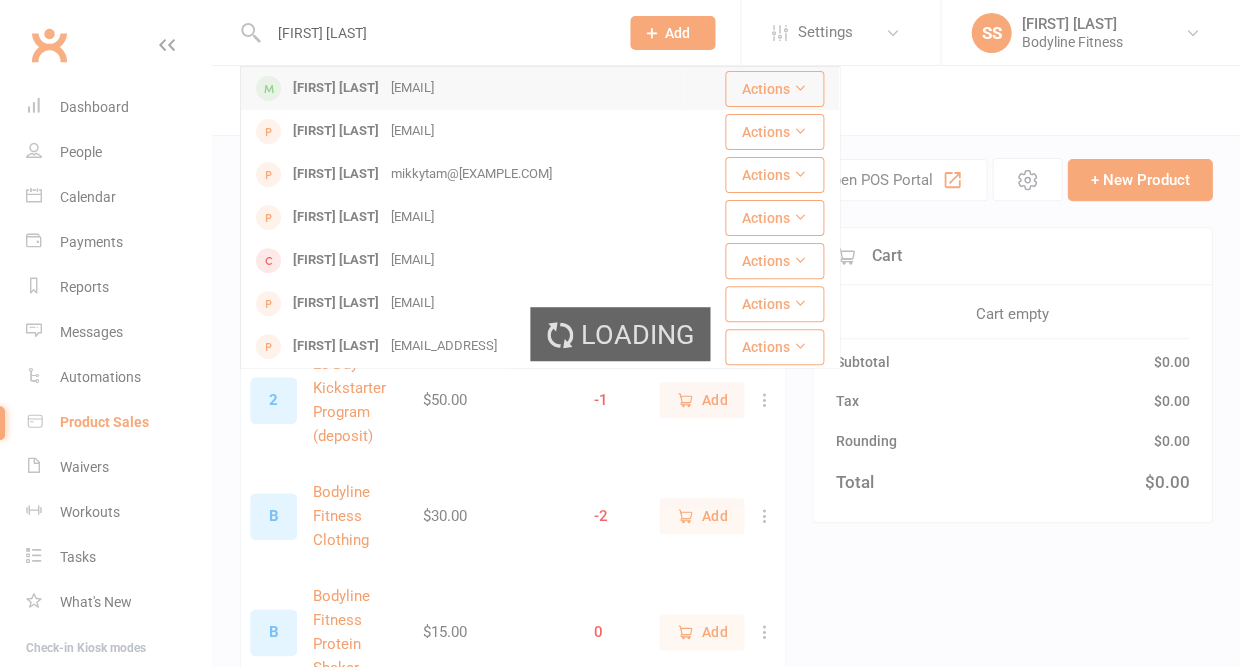 type 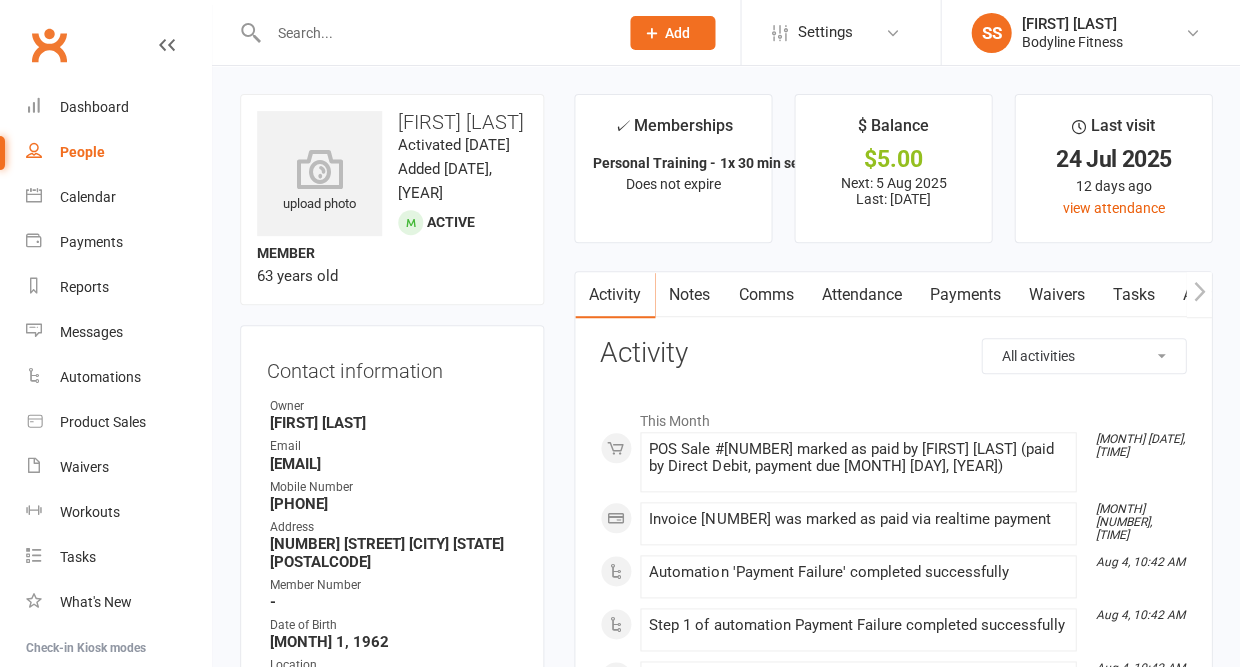 click on "Payments" at bounding box center (964, 295) 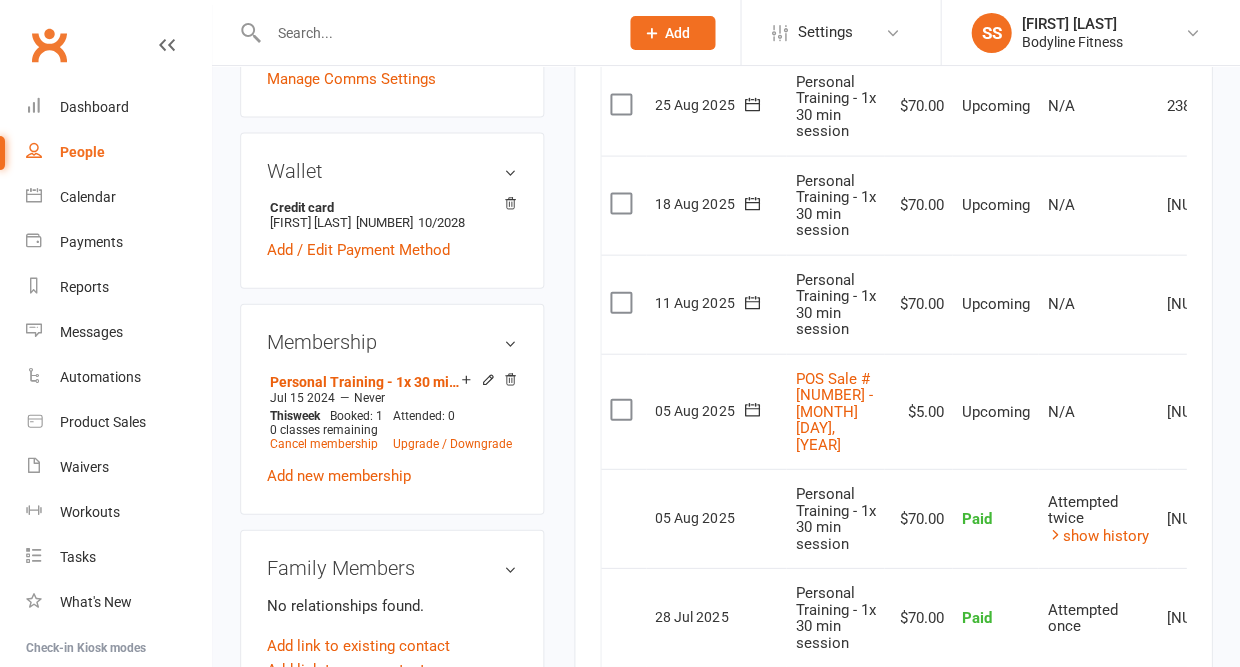 scroll, scrollTop: 689, scrollLeft: 0, axis: vertical 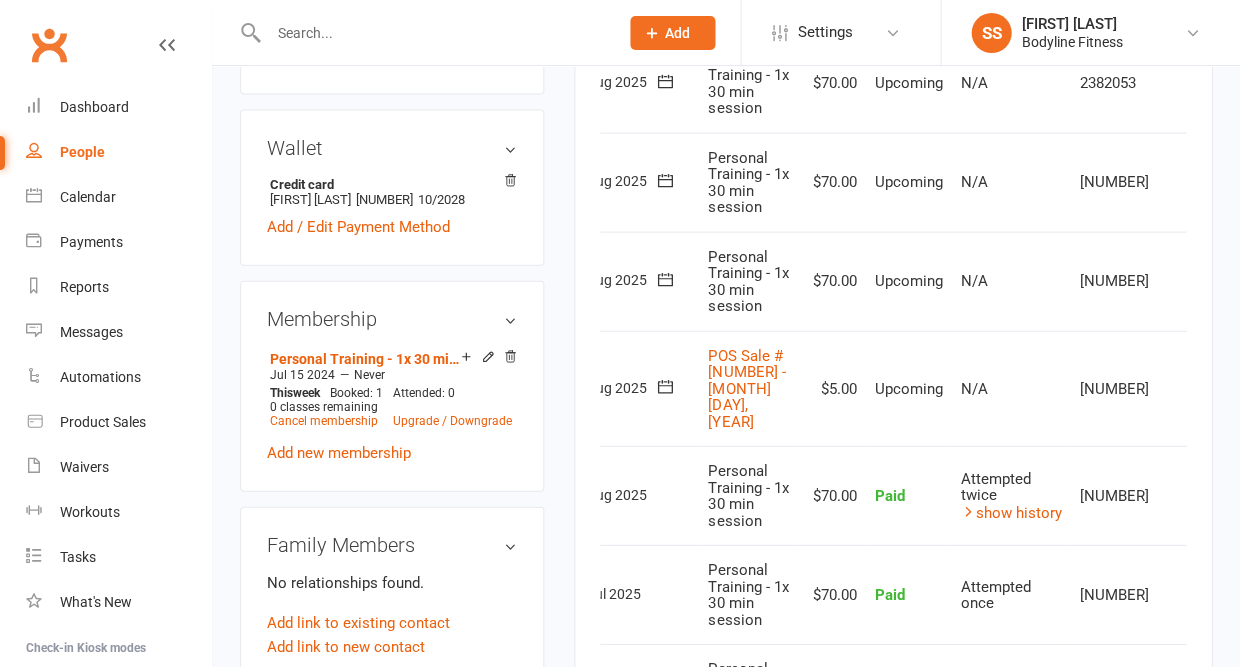 click at bounding box center (1235, 388) 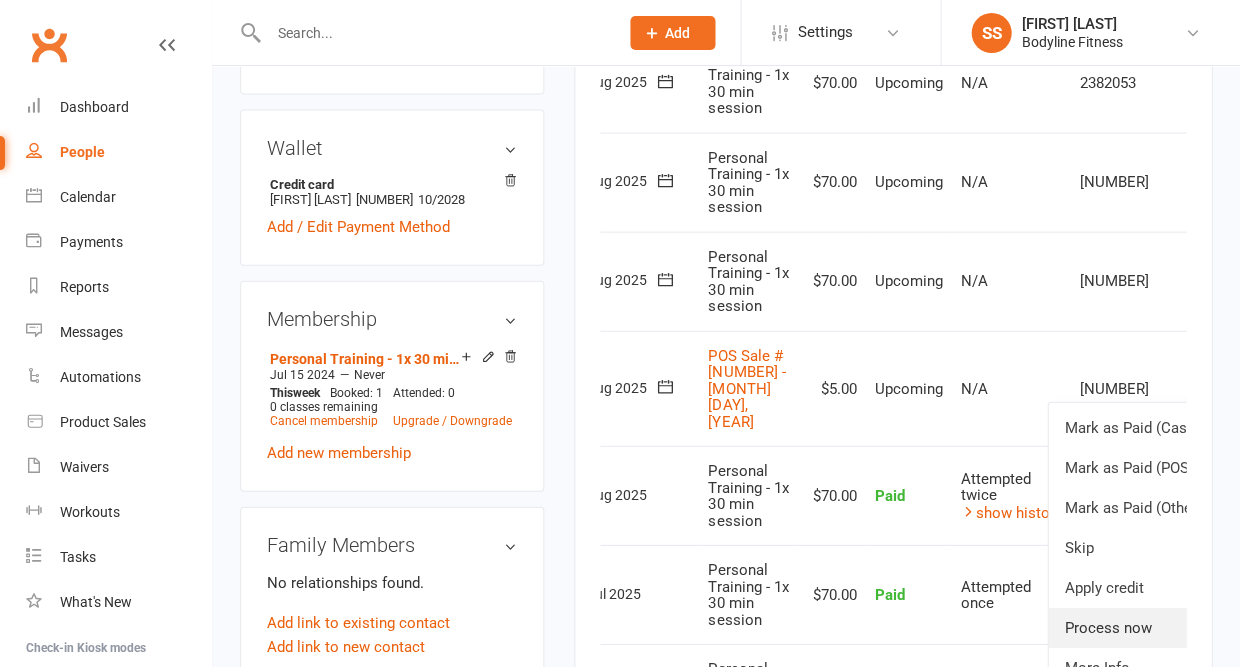 click on "Process now" at bounding box center [1147, 627] 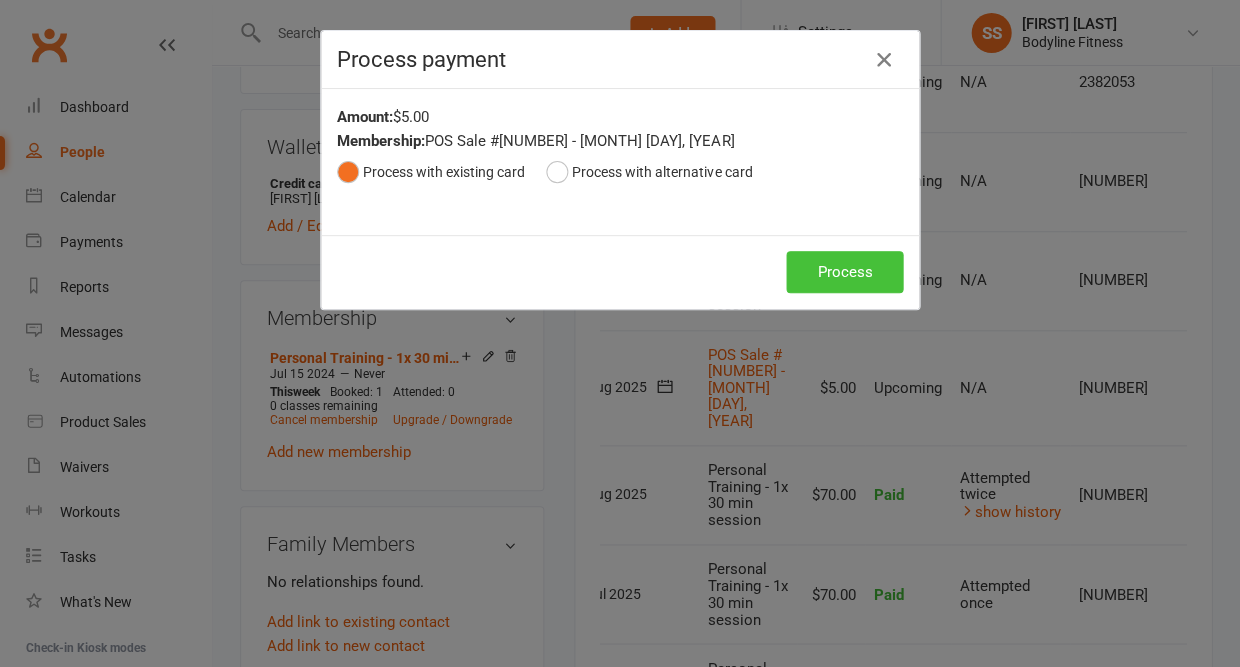 click on "Process" at bounding box center [844, 272] 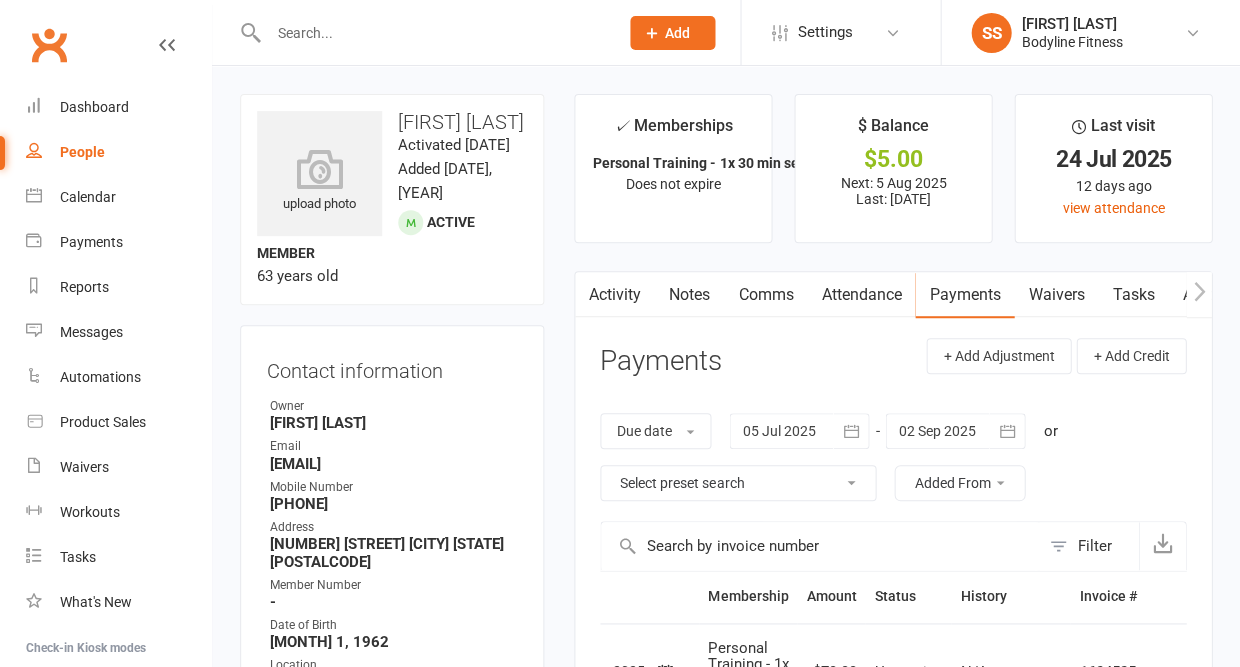 scroll, scrollTop: 0, scrollLeft: 0, axis: both 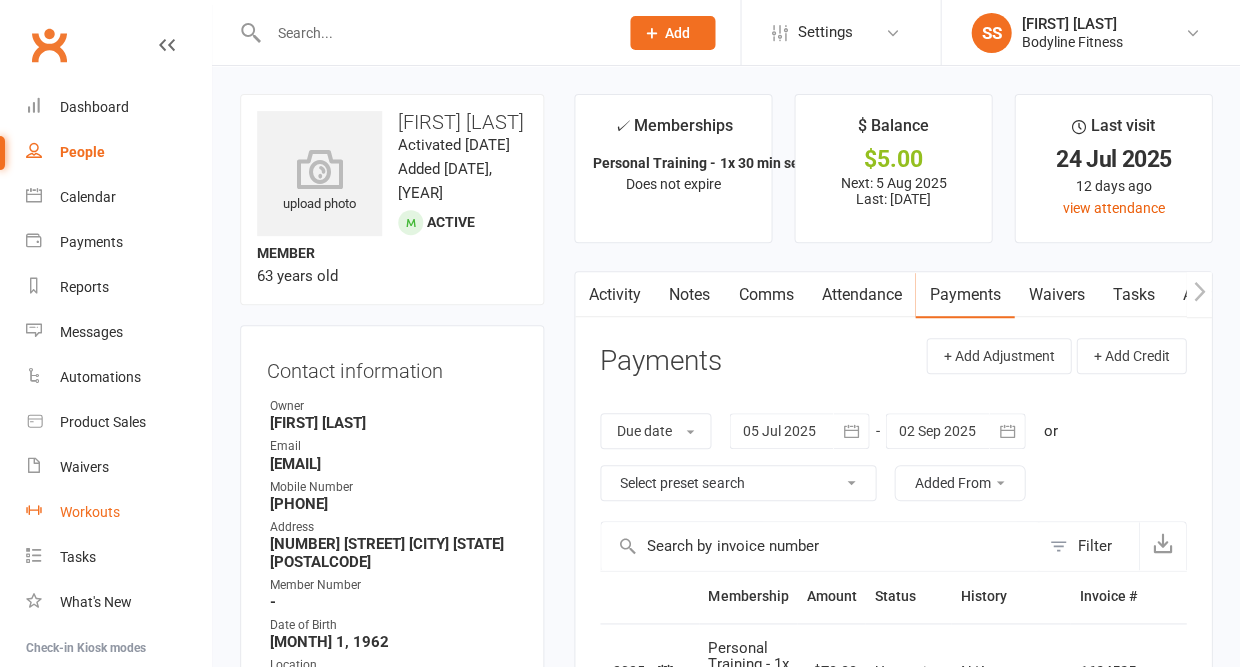 click on "Workouts" at bounding box center (90, 512) 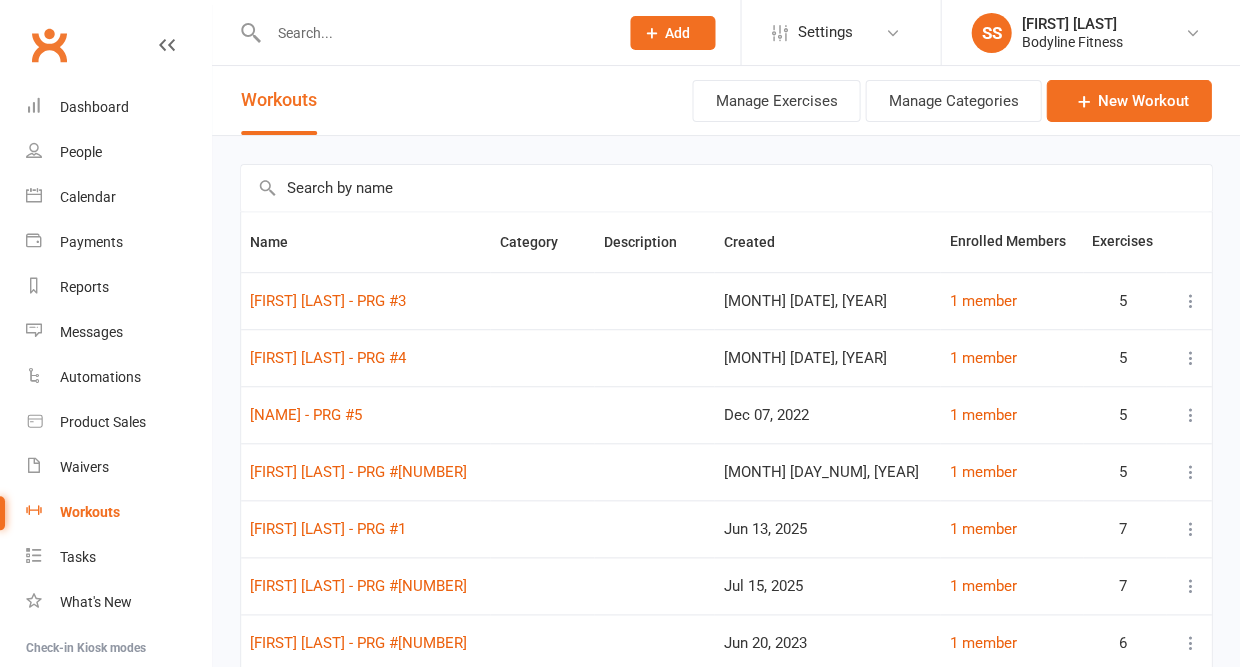 click at bounding box center [726, 188] 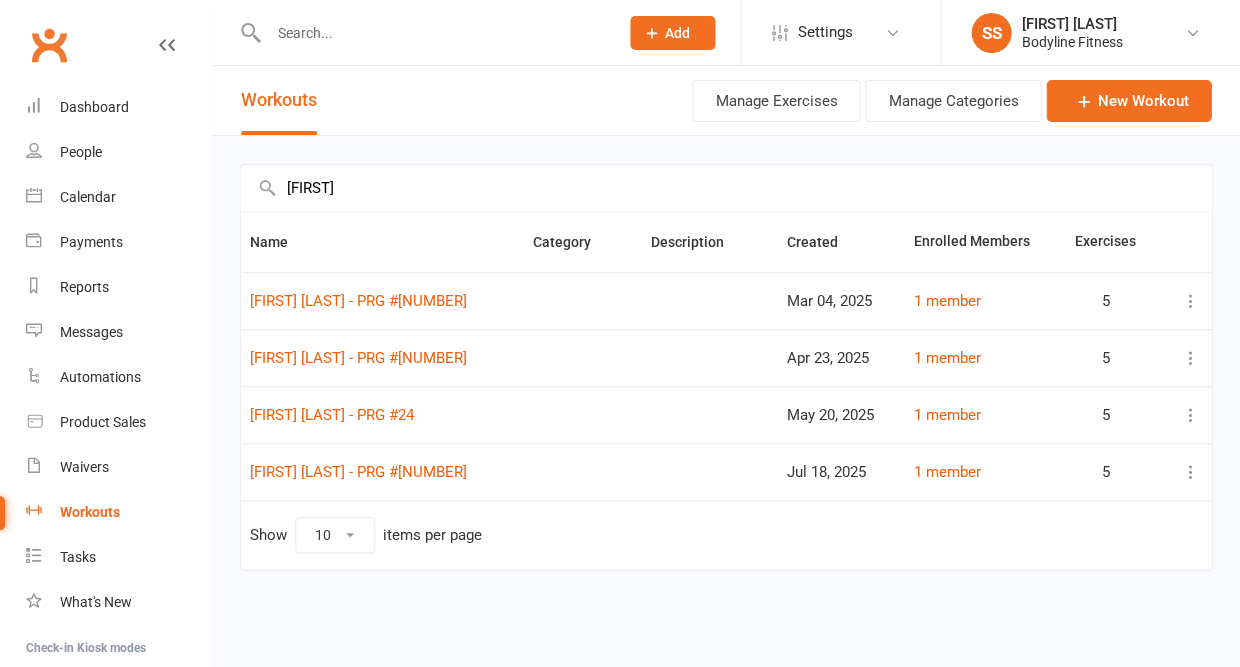type on "[FIRST]" 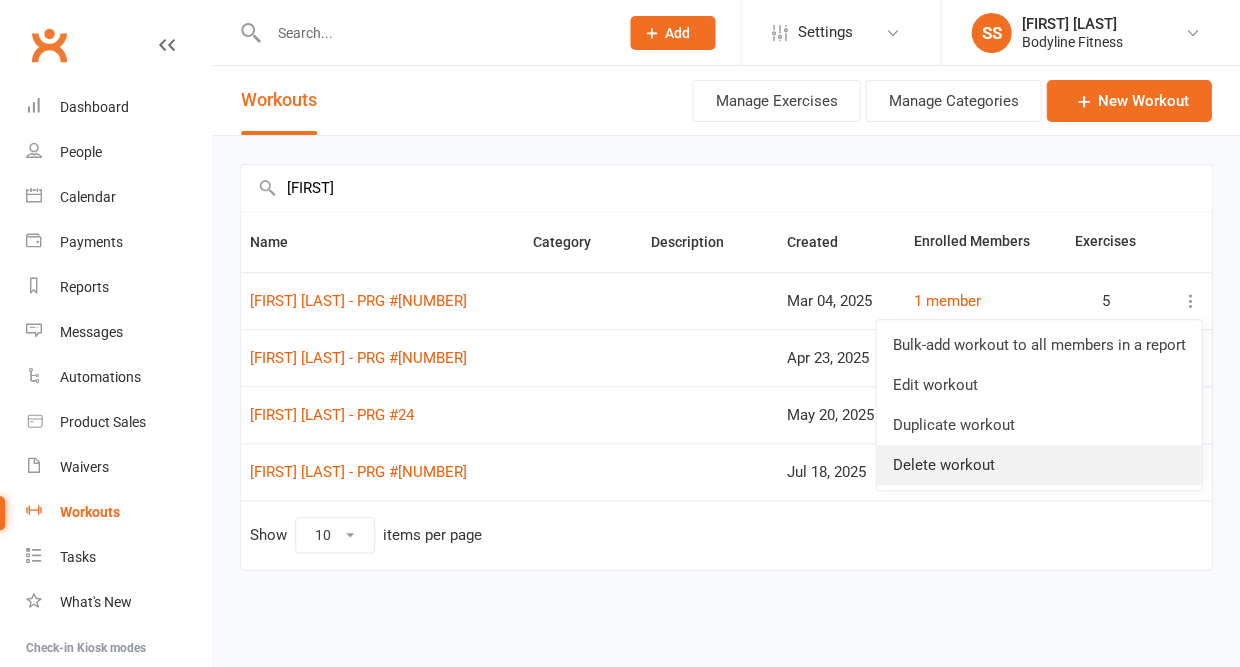 click on "Delete workout" at bounding box center (1038, 465) 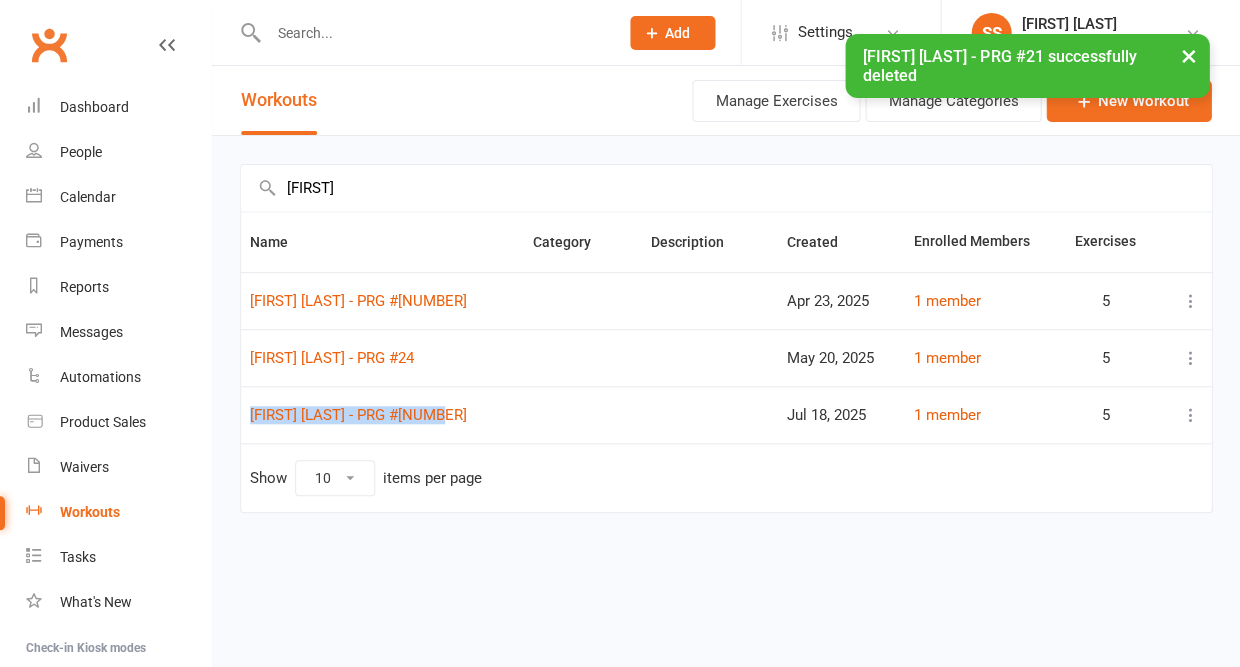 drag, startPoint x: 440, startPoint y: 430, endPoint x: 440, endPoint y: 412, distance: 18 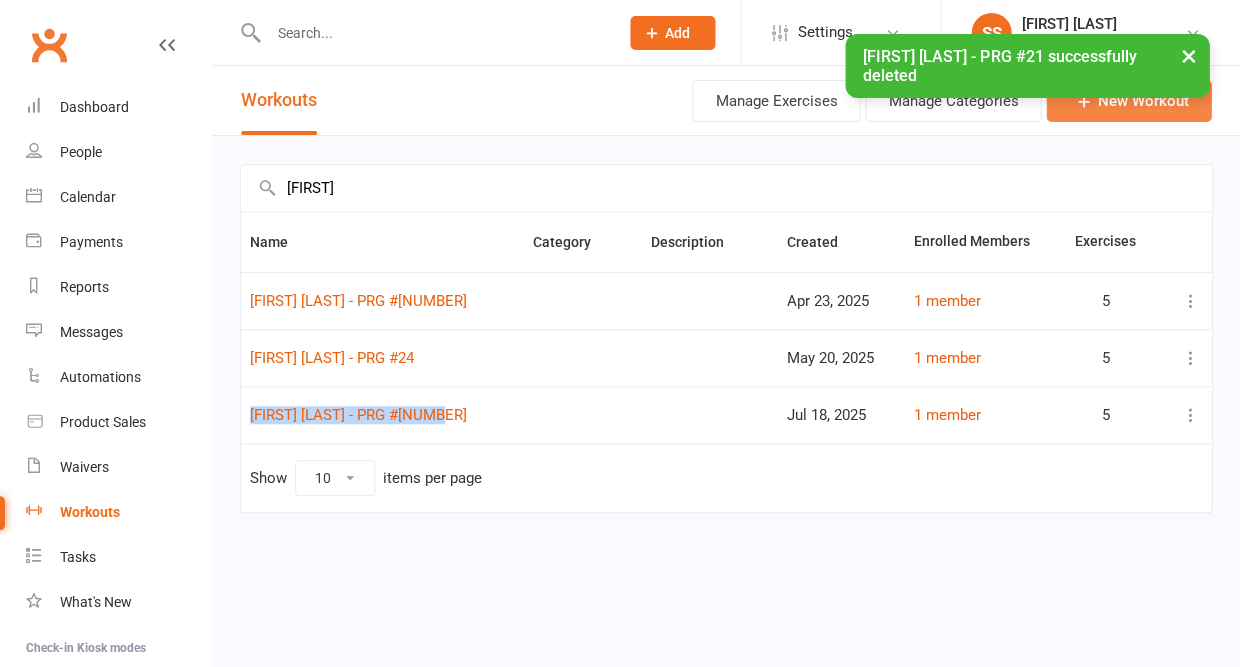 click on "New Workout" at bounding box center (1128, 101) 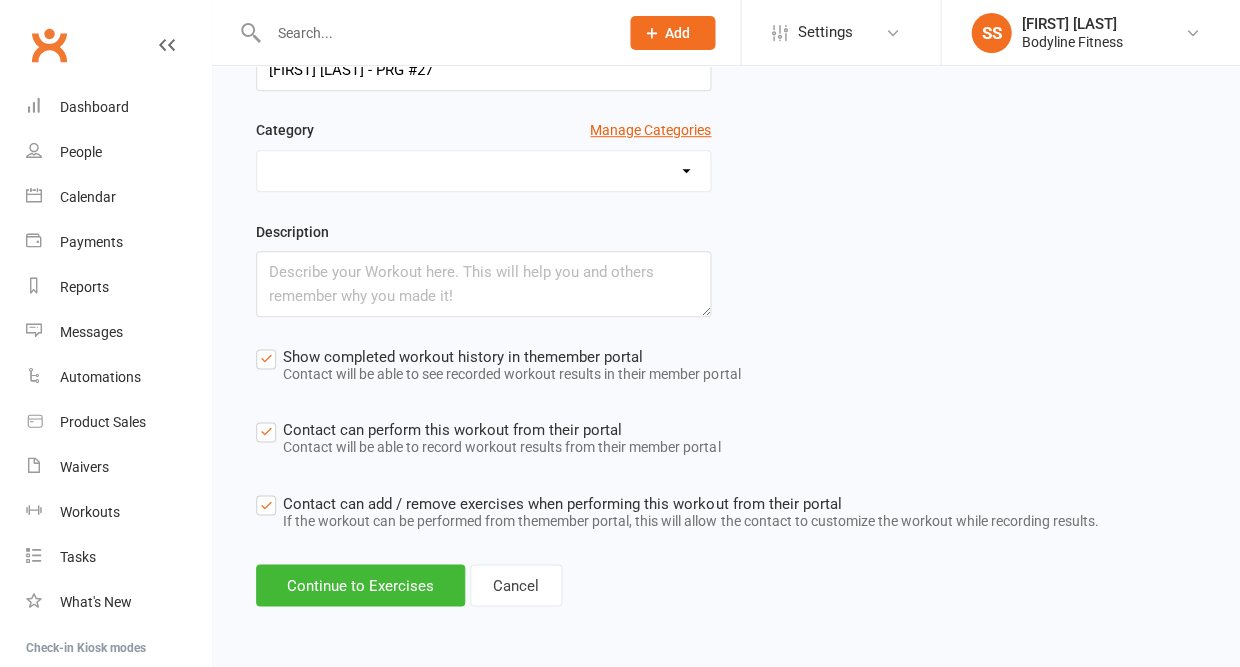 scroll, scrollTop: 209, scrollLeft: 0, axis: vertical 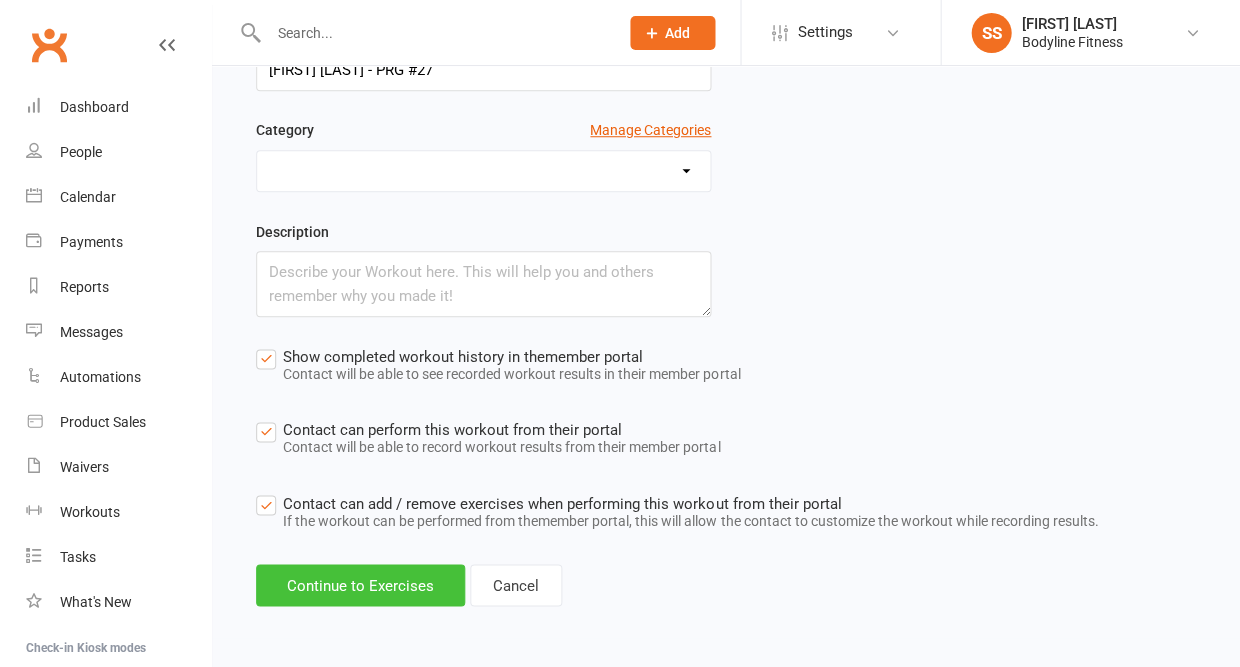 type on "[FIRST] [LAST] - PRG #27" 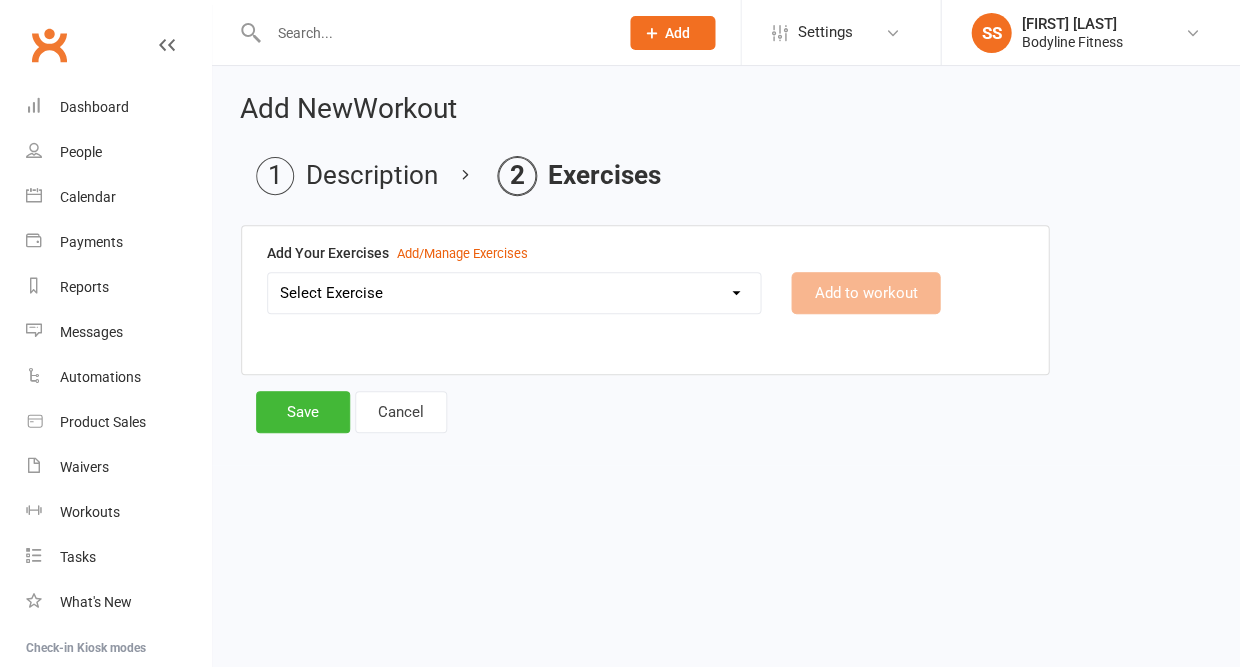 scroll, scrollTop: 0, scrollLeft: 0, axis: both 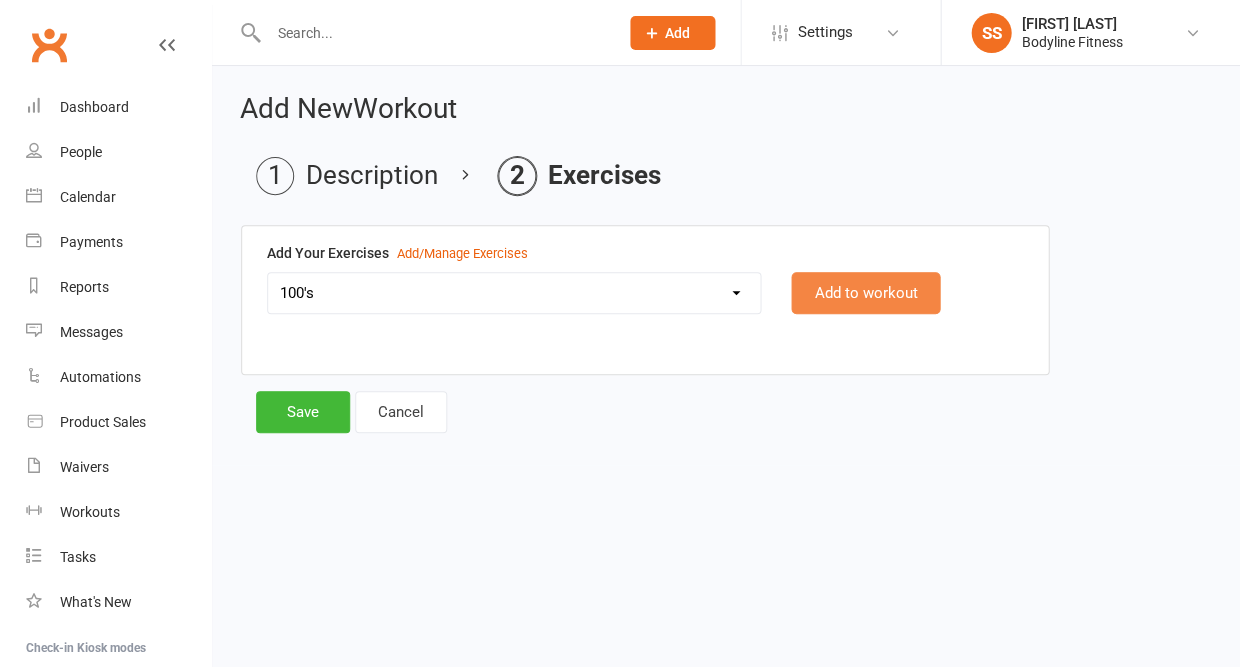 click on "Add to workout" at bounding box center (865, 293) 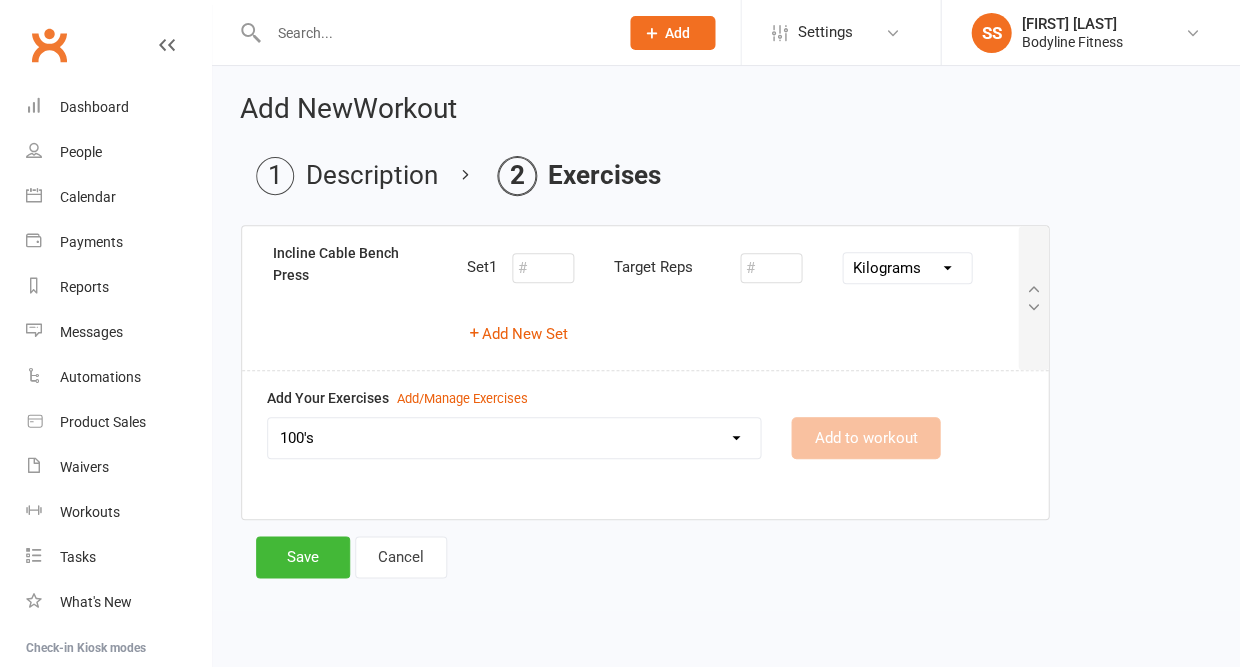 select 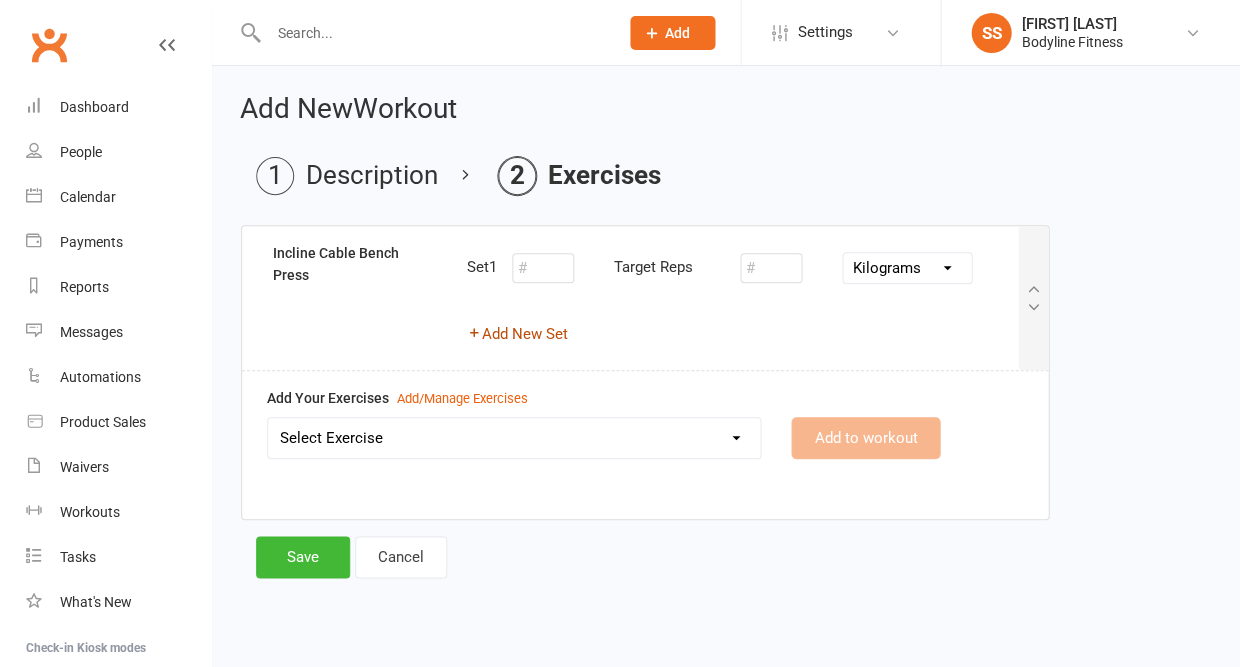 click on "Add New Set" at bounding box center [517, 334] 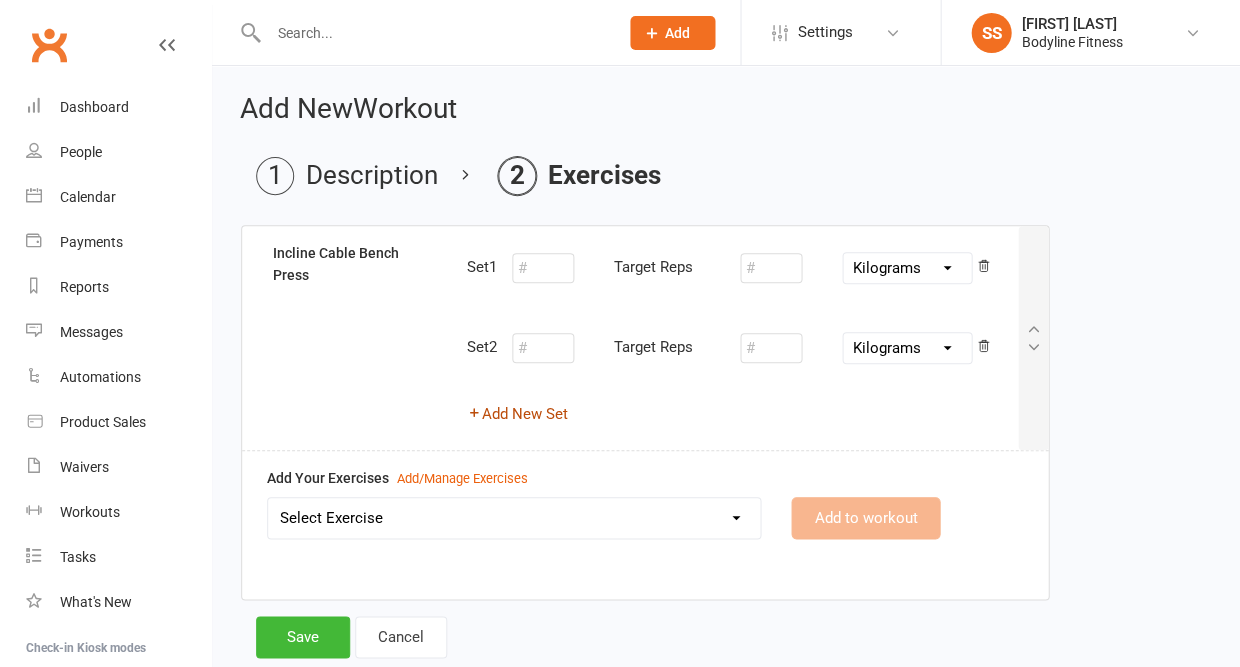 click on "Add New Set" at bounding box center (517, 414) 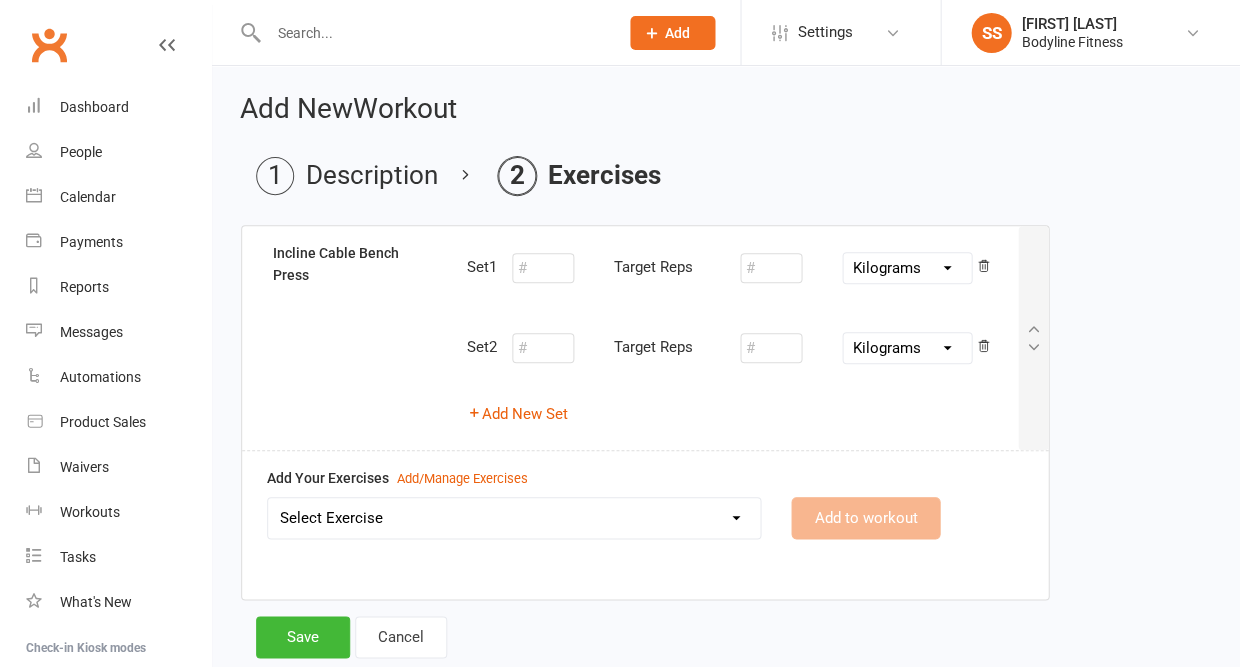 select on "Kilograms" 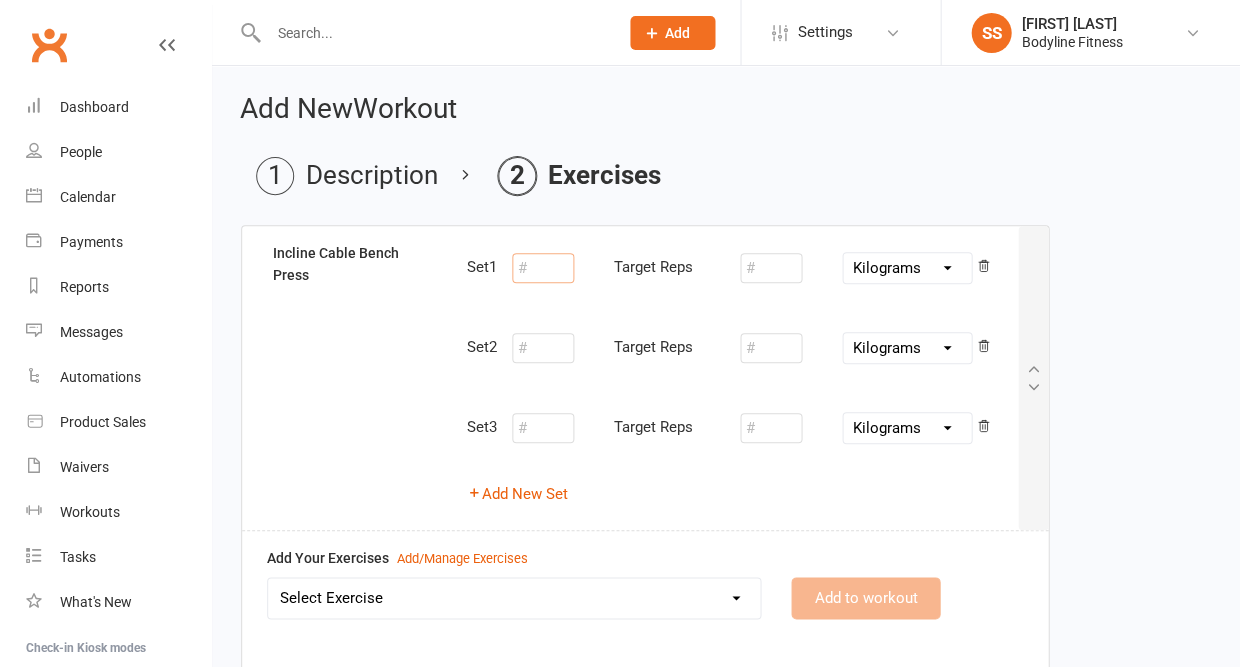 click at bounding box center [543, 268] 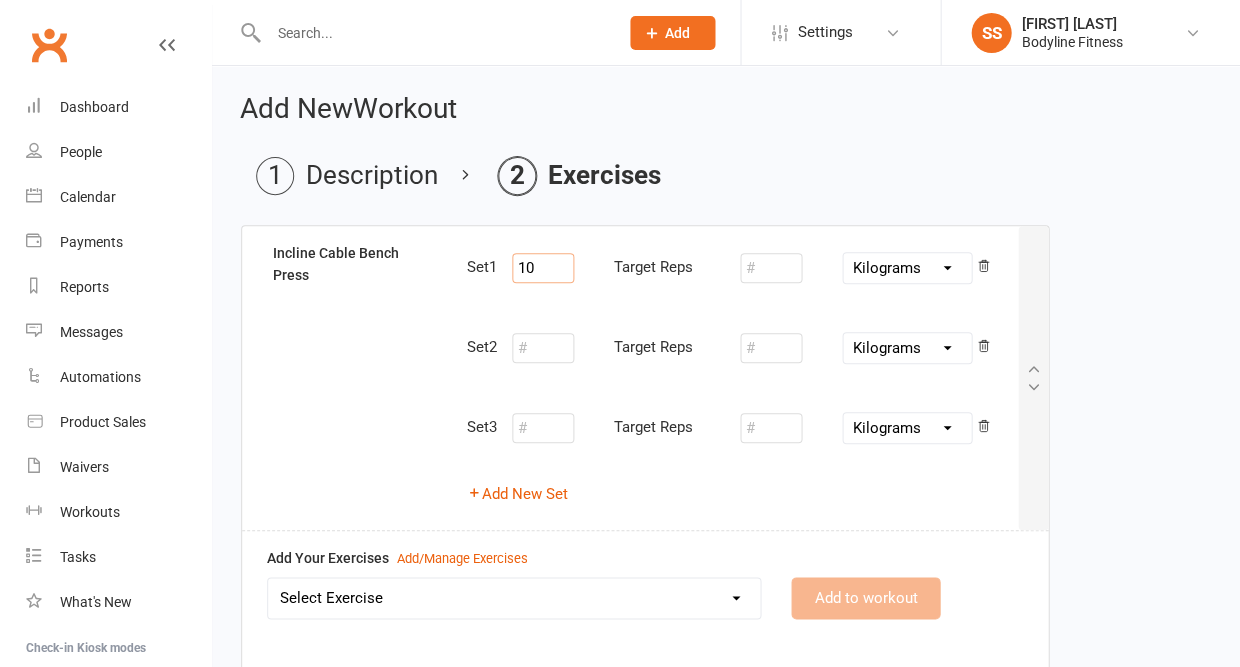 type on "10" 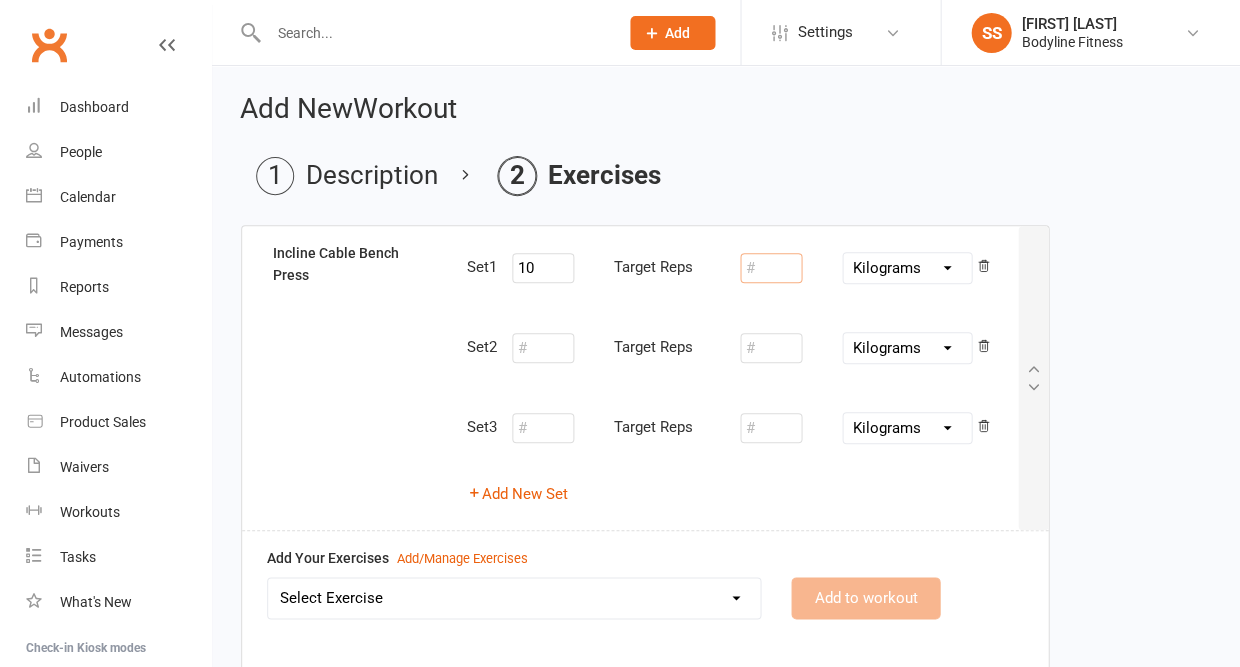 click at bounding box center (771, 268) 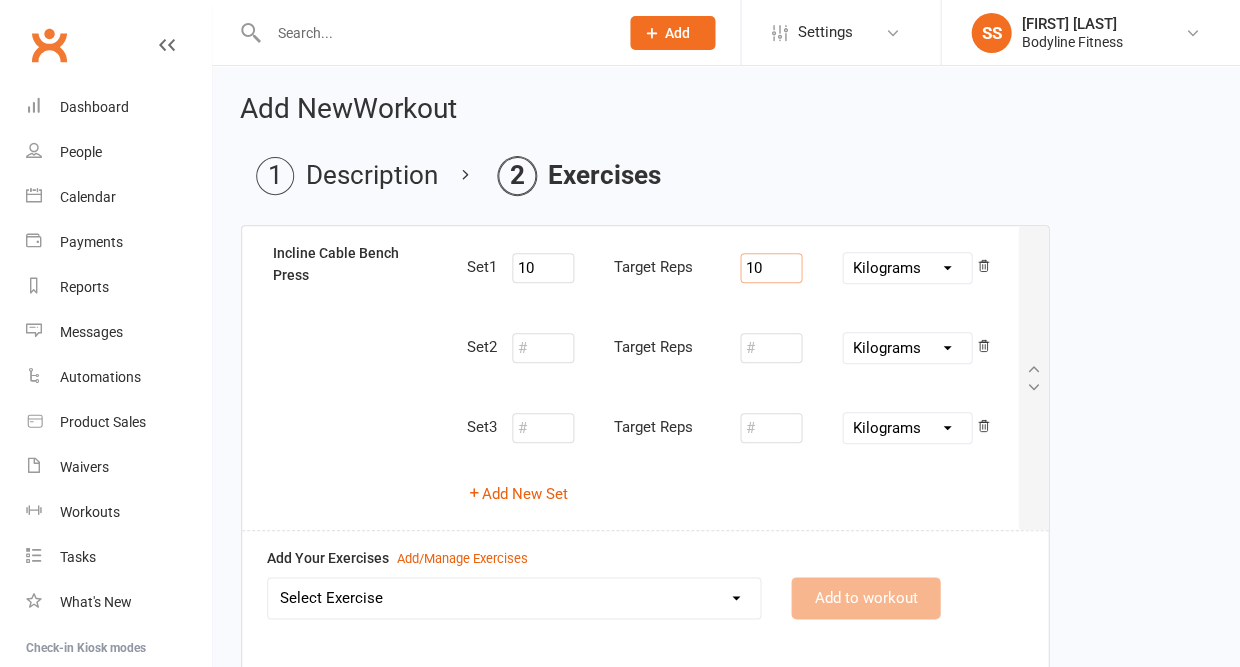 type on "10" 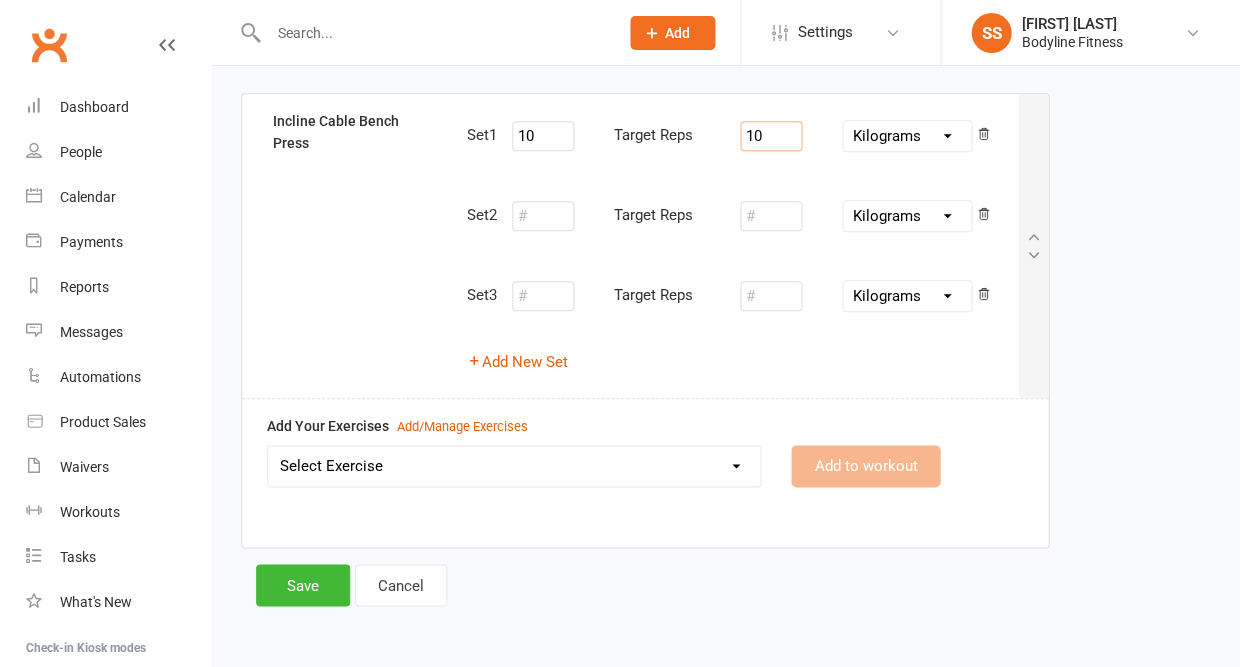 scroll, scrollTop: 131, scrollLeft: 0, axis: vertical 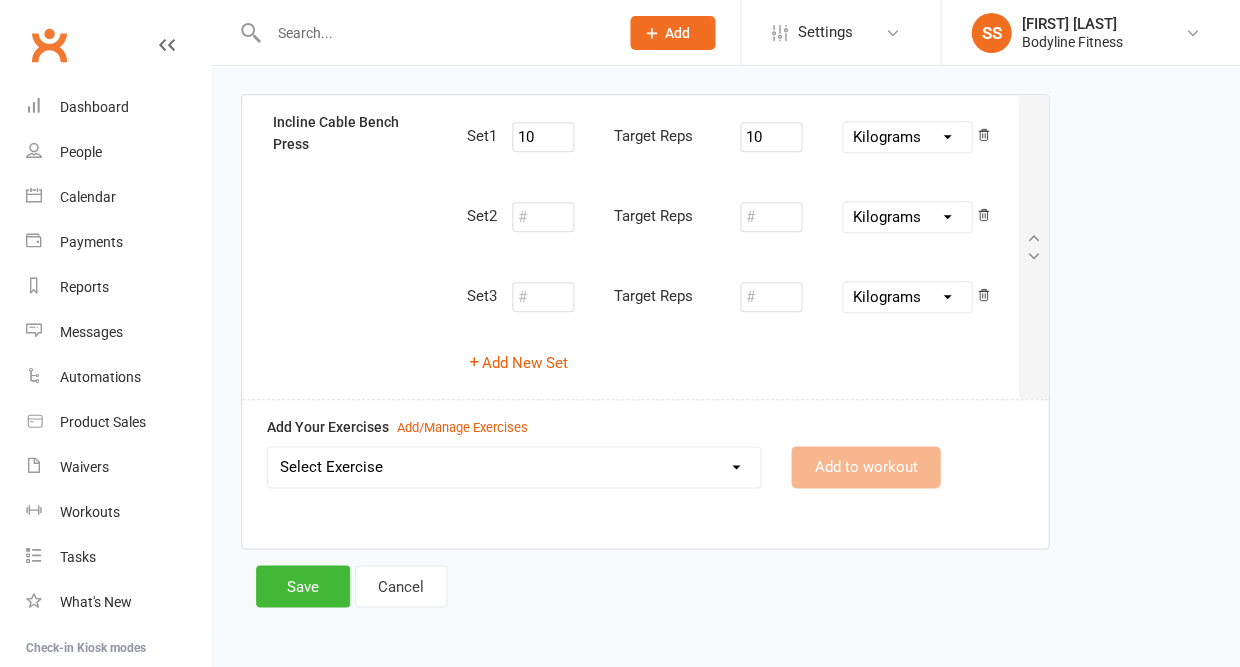click on "Select Exercise 100's 120 Degree Knee Flexed Glute Bridges  1/2 Cuban Press 1/2 Lat Pull Down 1/2 Pistol Squats w/ Counter Weight on Smith Machine 1/4 Range Hinge  21 Bicep Curls w/ Cable 2 Band Lateral Raises 2 Handed Cable Pull Down 2 Handed DB Over Head Press 2 Handed Landmine Shoulder Press 2 Hand Grip Front Raise 2 Handle Row  2 In 1 Handle Tricep Pull Down  30 Degree Resistance Band Unilateral Raise  3:0 Leg press 3/4 DB Incline Bench Press  360 DB Lateral Raises  3 Point Calf Raises 3 Point Leg Extensions 3 Point Leg Lowers 3 Point Plank Hold  3 Point Standing Fire Hydrogen 40 Degree Bench Supported DB Rows  45 Degree DB Shrugs 45 Degree Front Raises 45 Degree Lateral Raises 45 Degree Leg Press 45 Degree Leg Press Calf Raises 45 Degree Single Leg Press 4 Point Bird Dog  4 Point Hold  4 Way Shoulder Raise / DB Pullover 70 Degree Bench Supported DB ER's  8 Point Plank 90 - 90 Glute Bridge  90 - 90 Twist To Squat  90 Degree Cable External Rotations  90 Degree Cable Shoulder Prosterior Rotation  Ab Coaster" at bounding box center [514, 467] 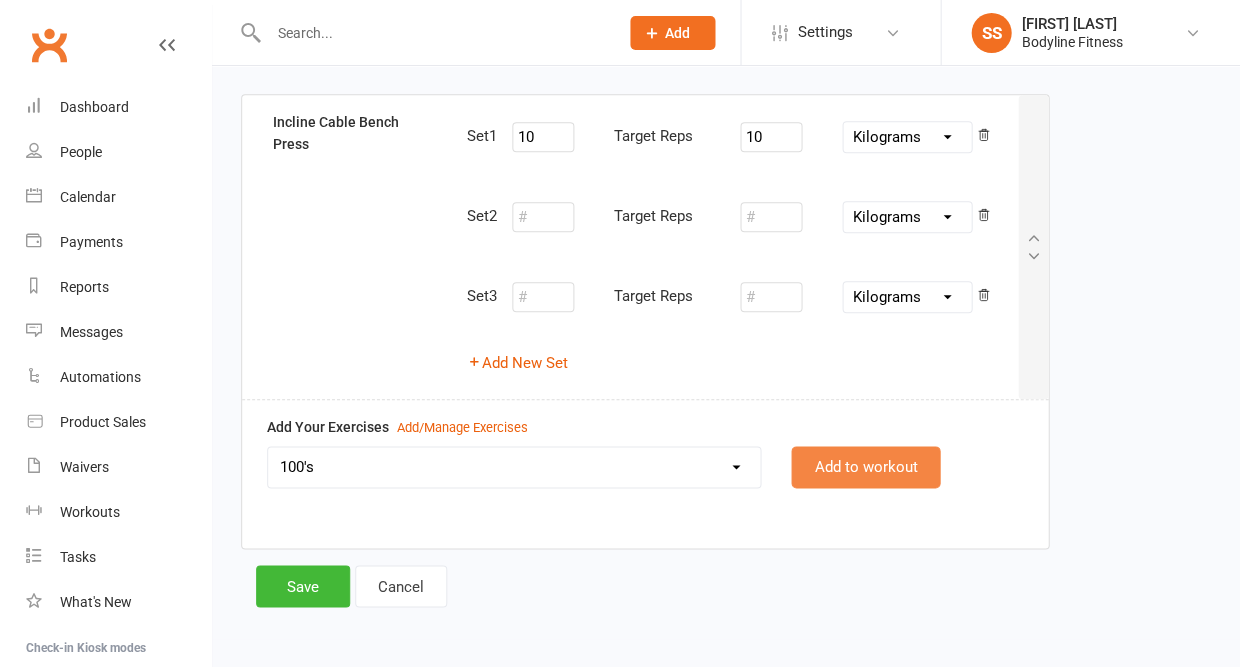 click on "Add to workout" at bounding box center [865, 467] 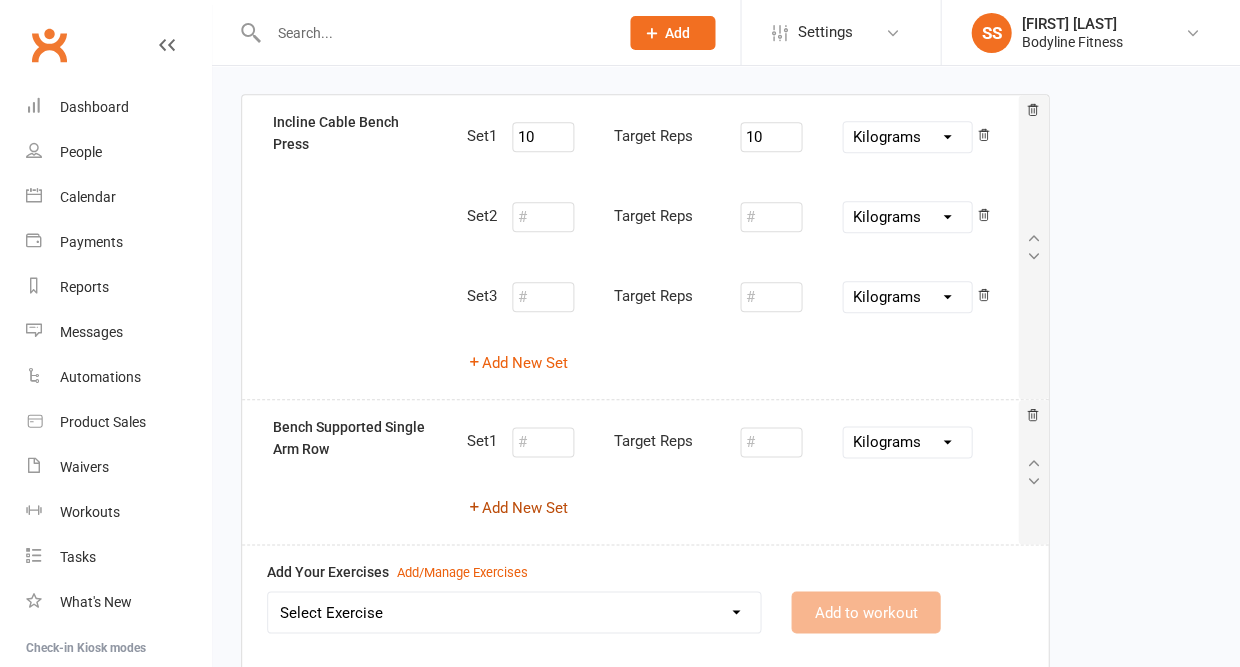 click on "Add New Set" at bounding box center (517, 508) 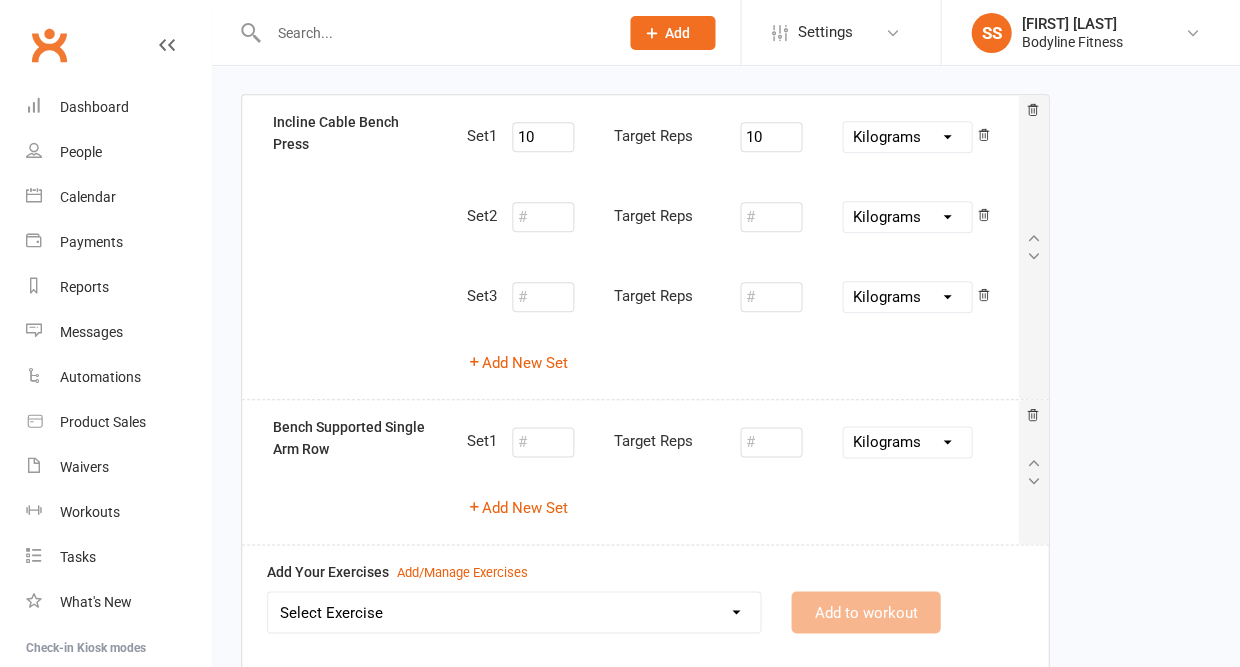 select on "Kilograms" 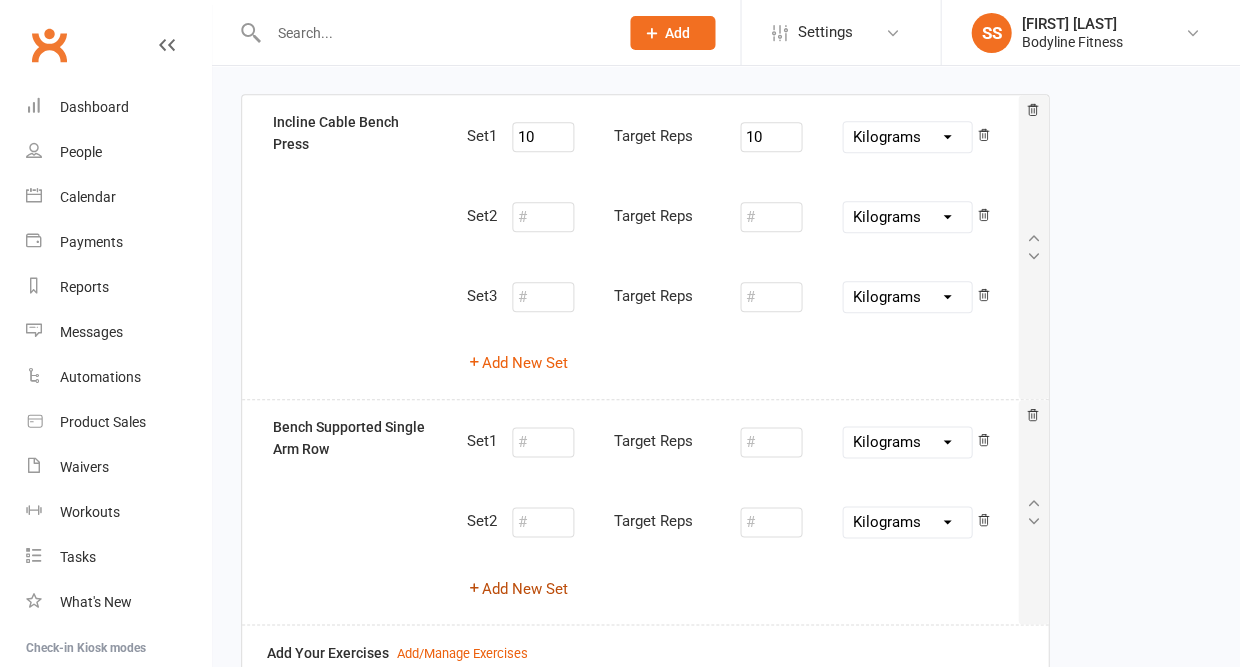 click on "Add New Set" at bounding box center (517, 588) 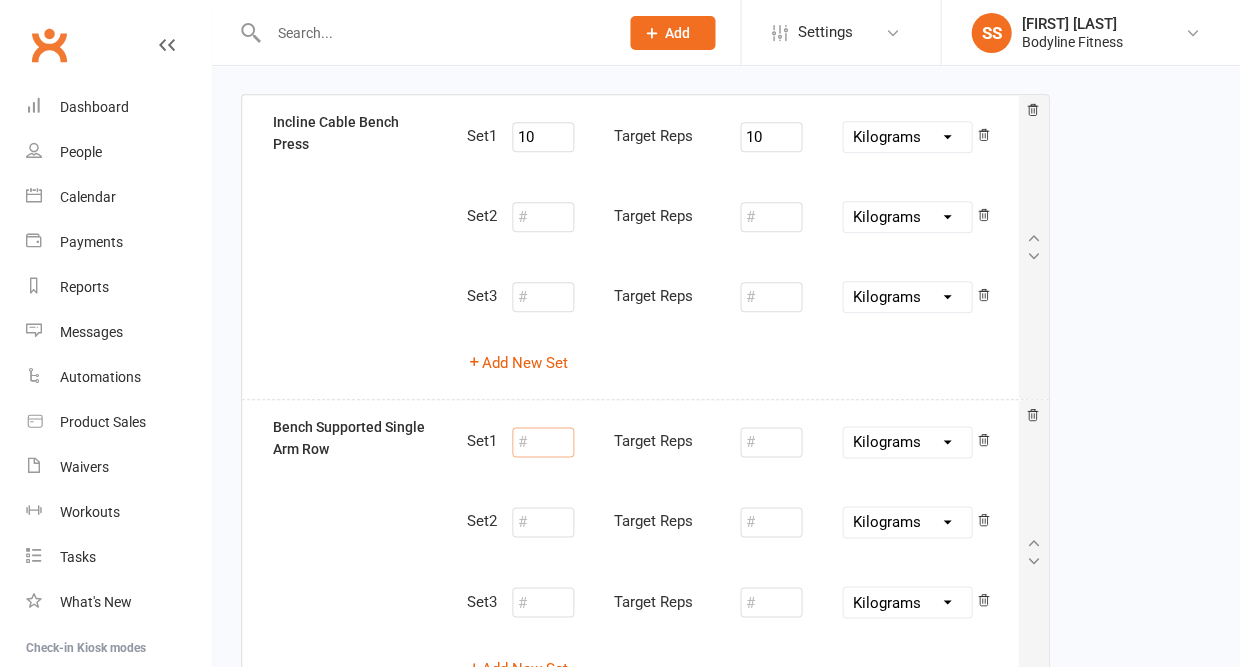 click at bounding box center [543, 442] 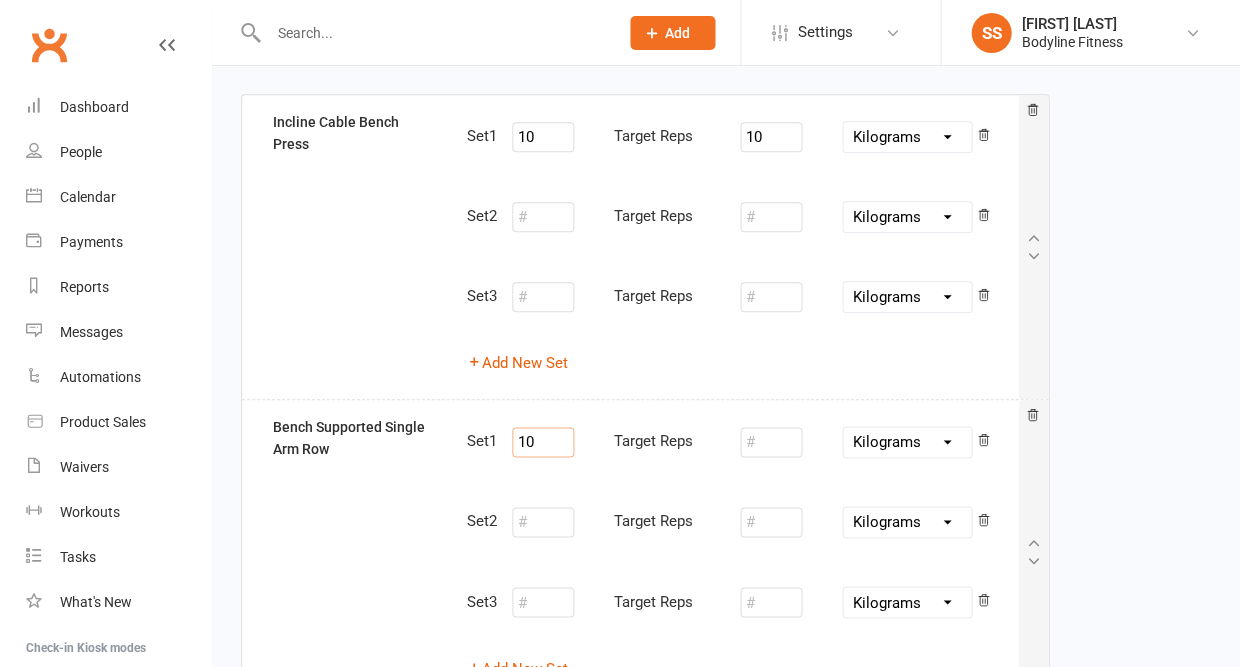 type on "10" 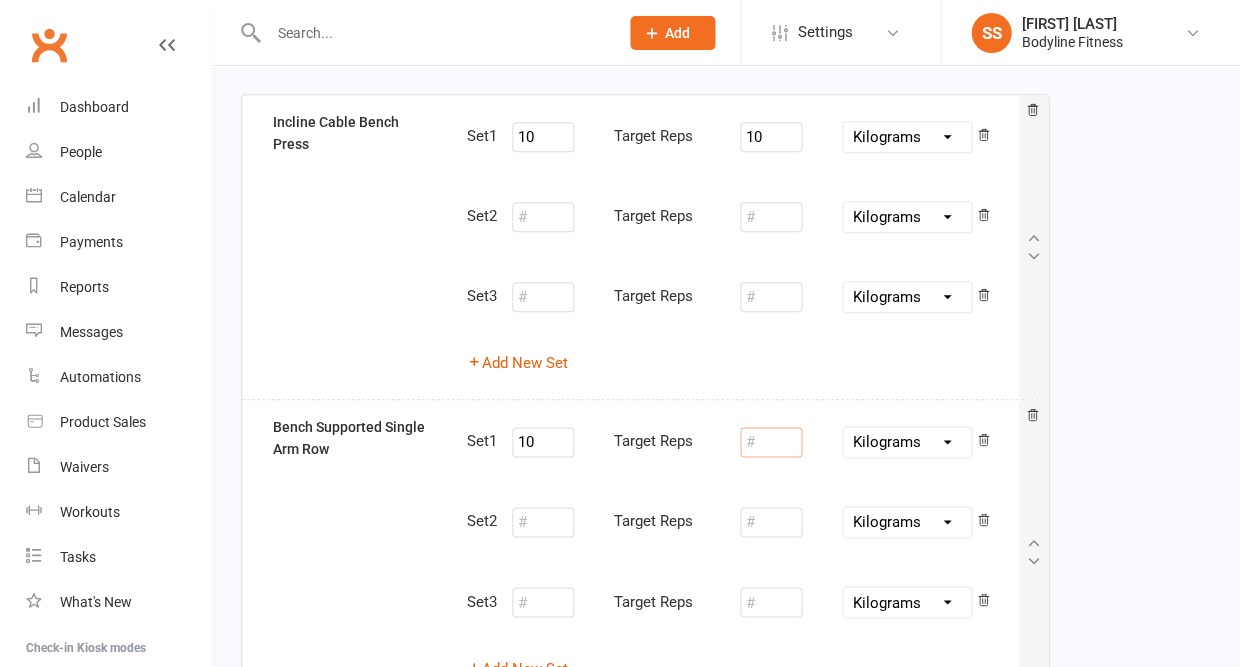 click at bounding box center [771, 442] 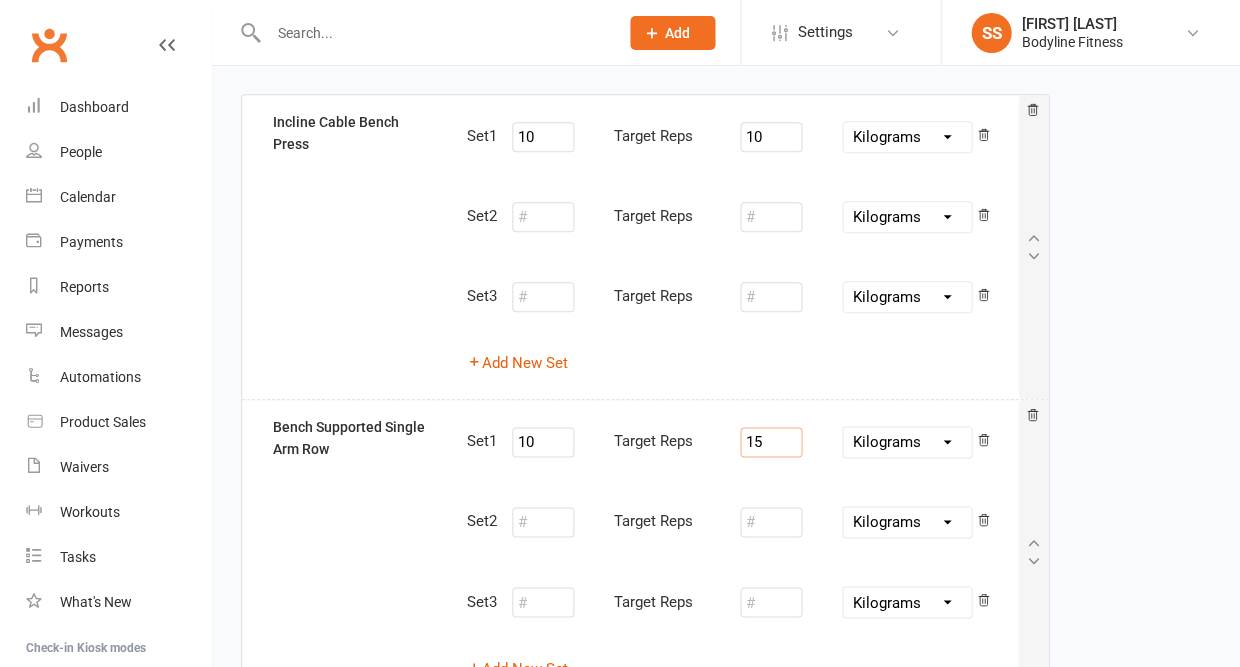 type on "15" 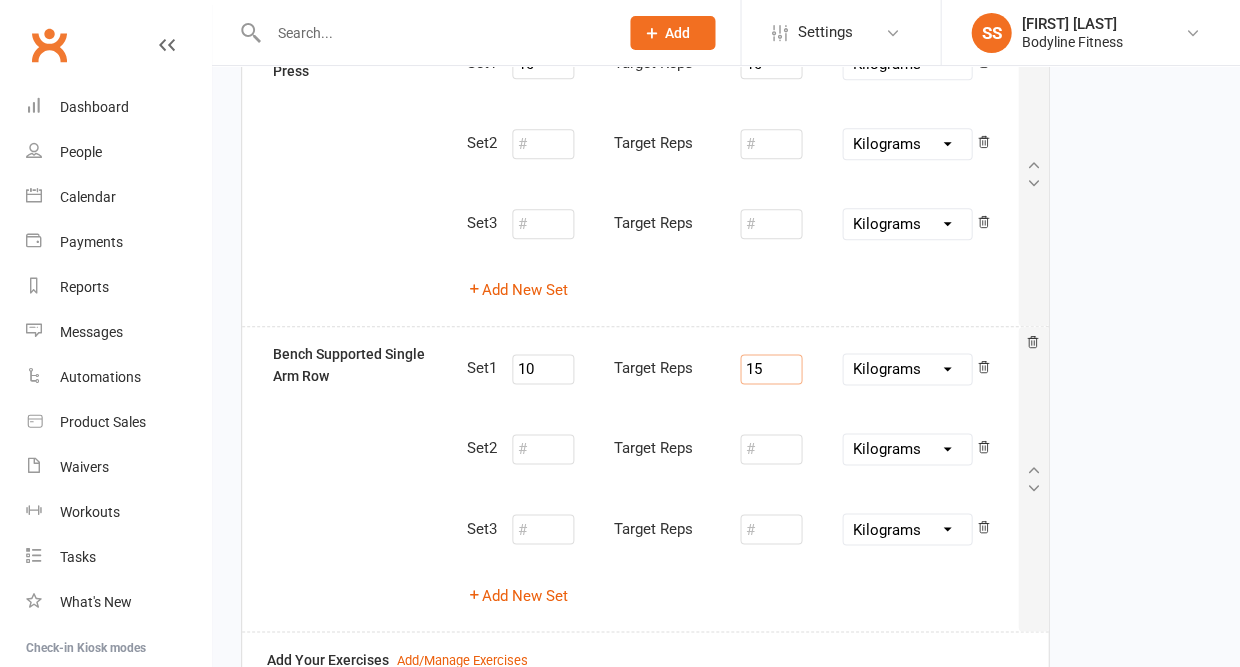 scroll, scrollTop: 340, scrollLeft: 0, axis: vertical 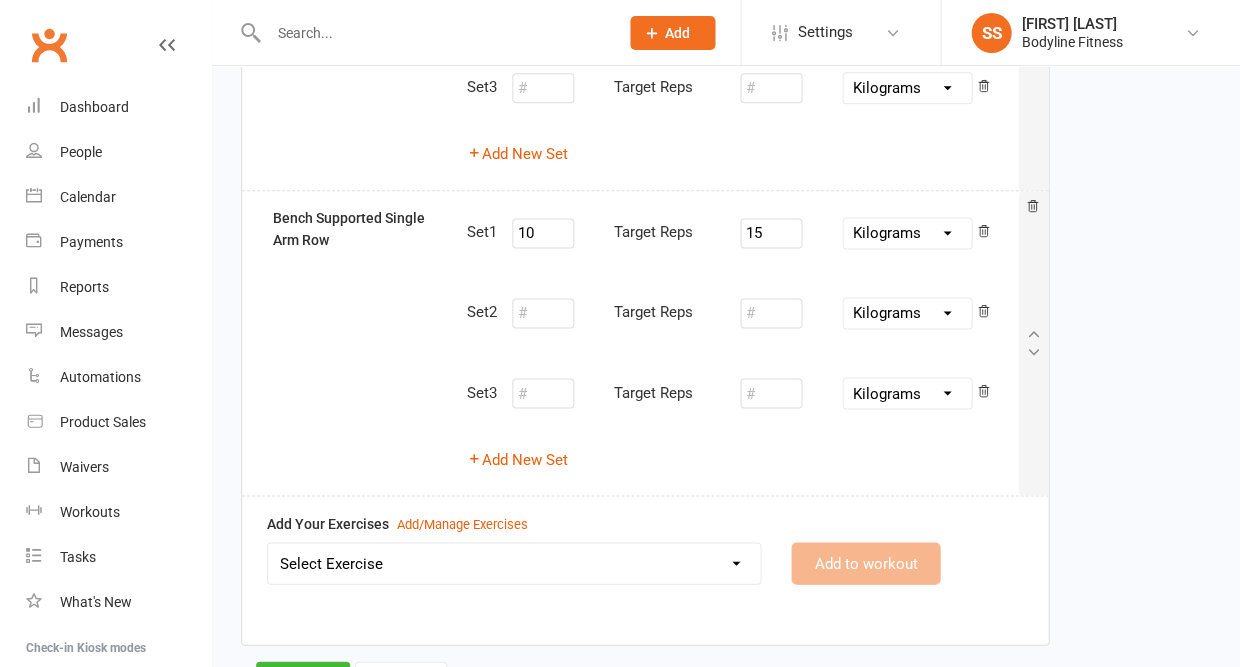 select on "2239" 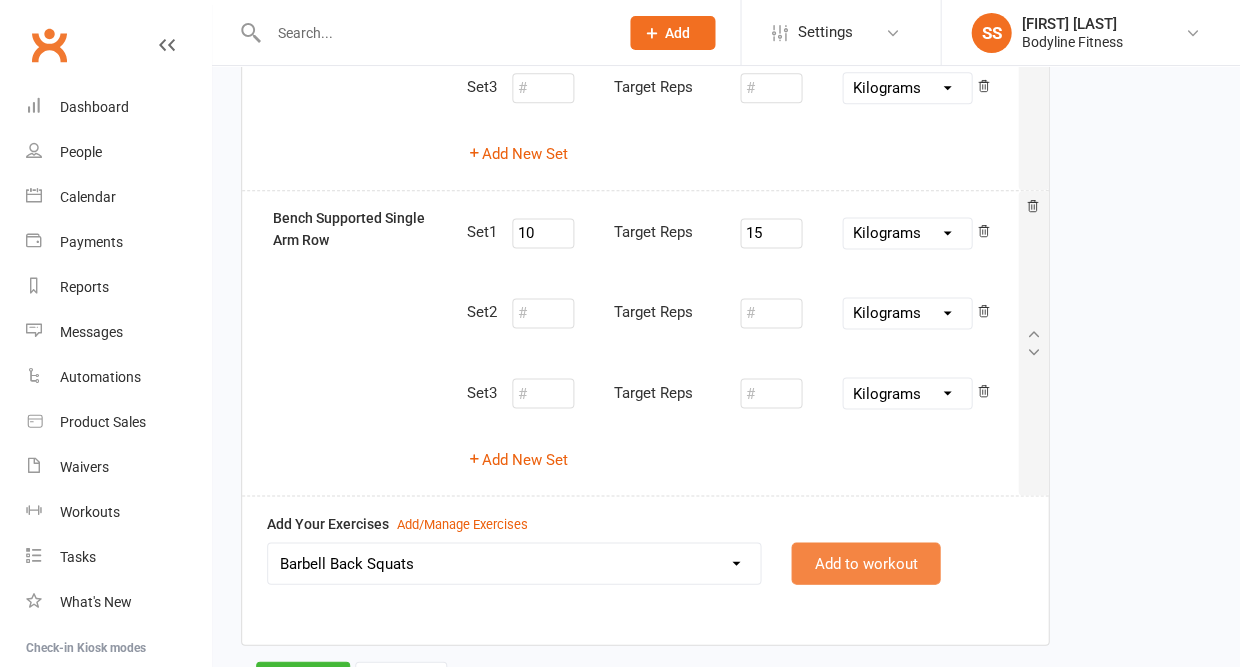click on "Add to workout" at bounding box center [865, 563] 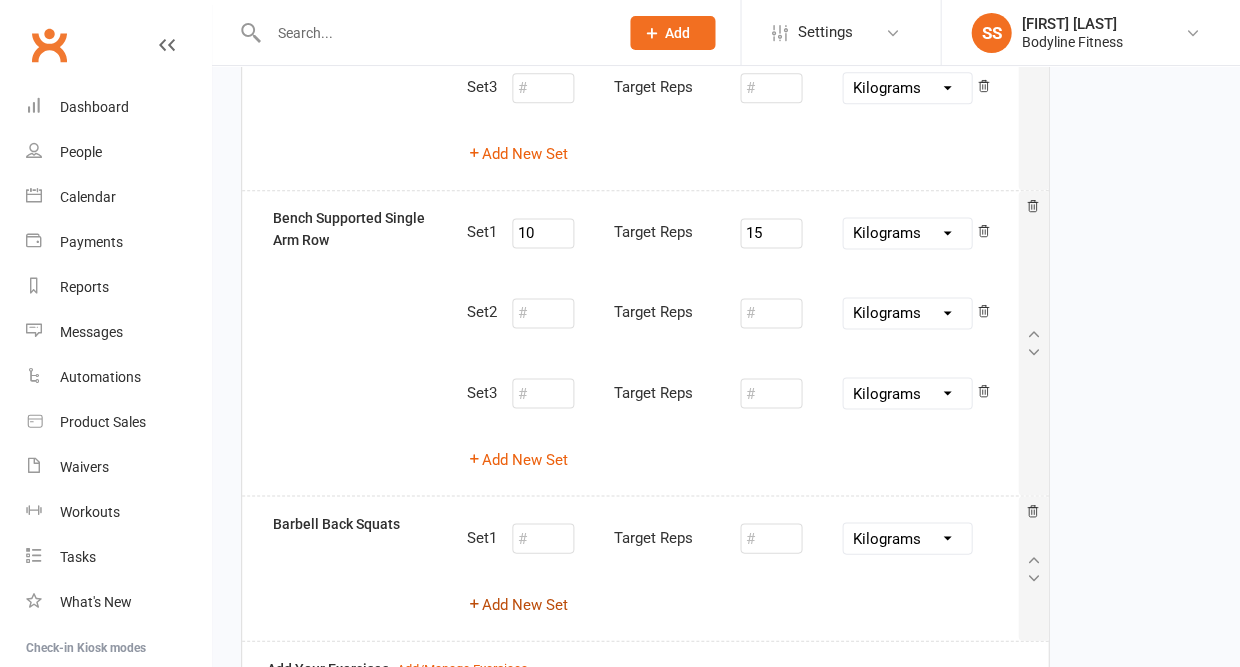 click on "Add New Set" at bounding box center [517, 604] 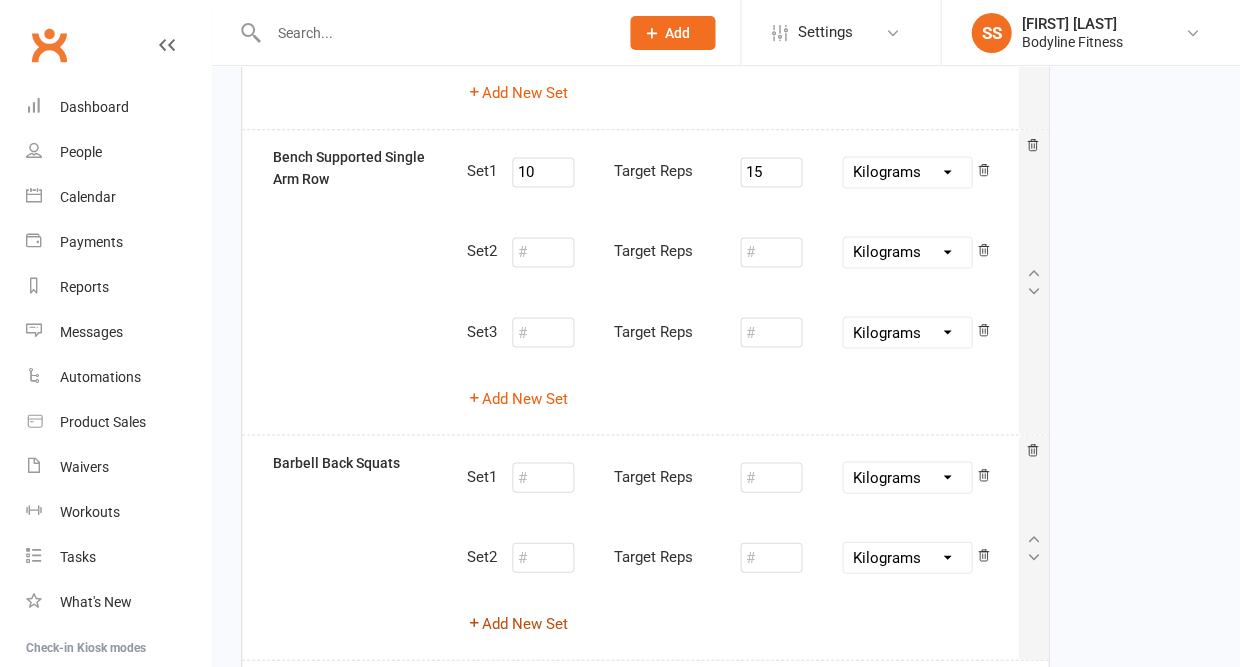 scroll, scrollTop: 425, scrollLeft: 0, axis: vertical 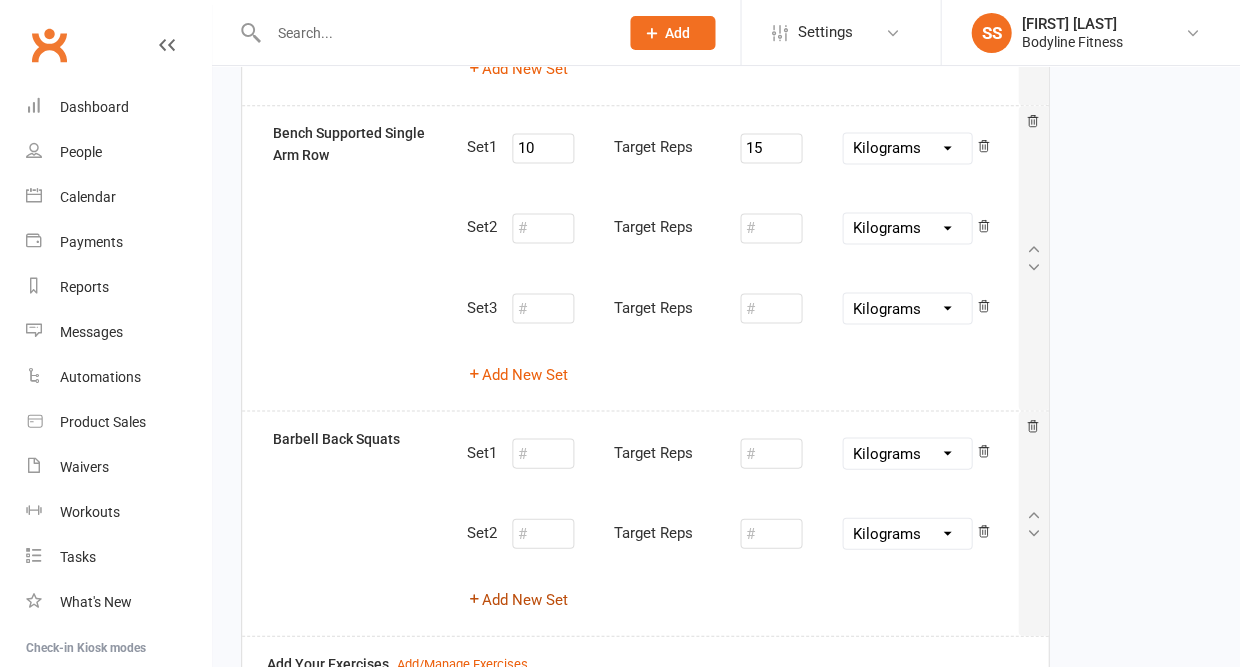 click on "Add New Set" at bounding box center (517, 599) 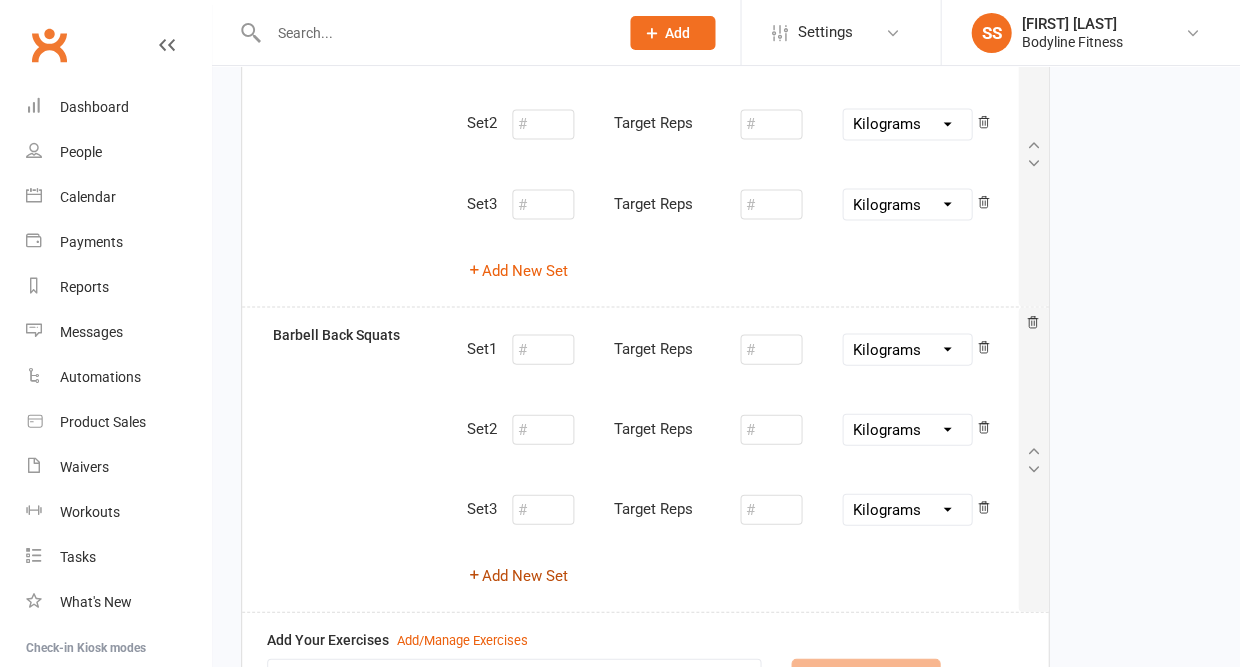 scroll, scrollTop: 531, scrollLeft: 0, axis: vertical 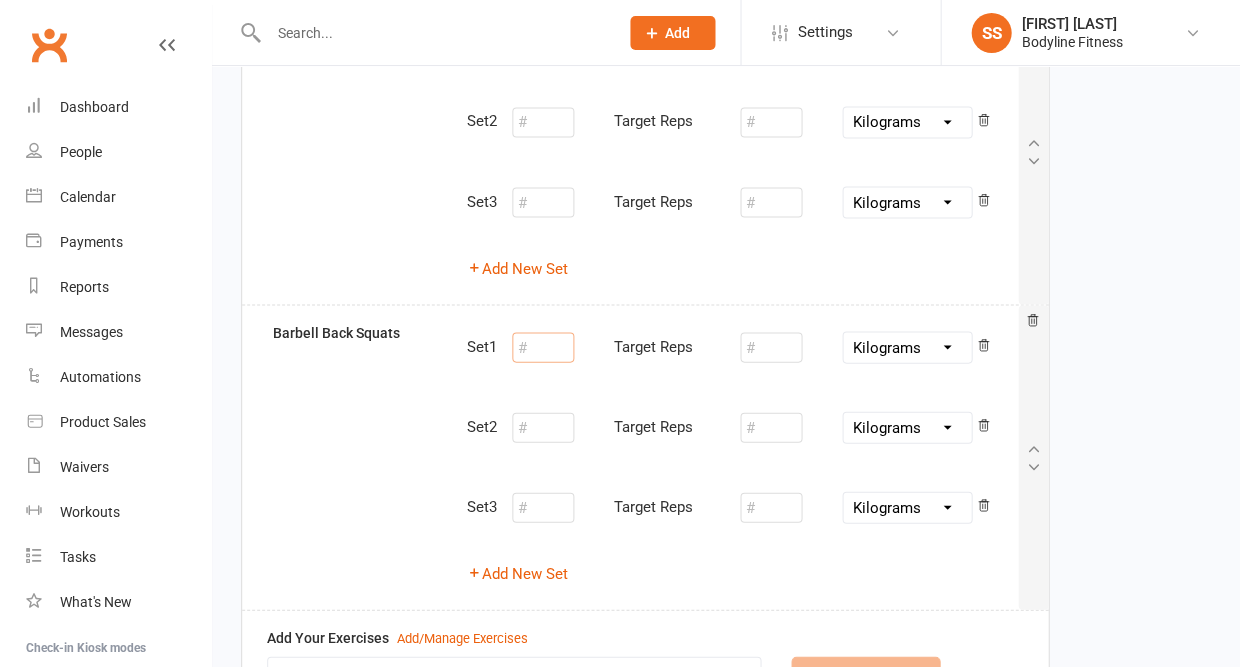 click at bounding box center (543, 347) 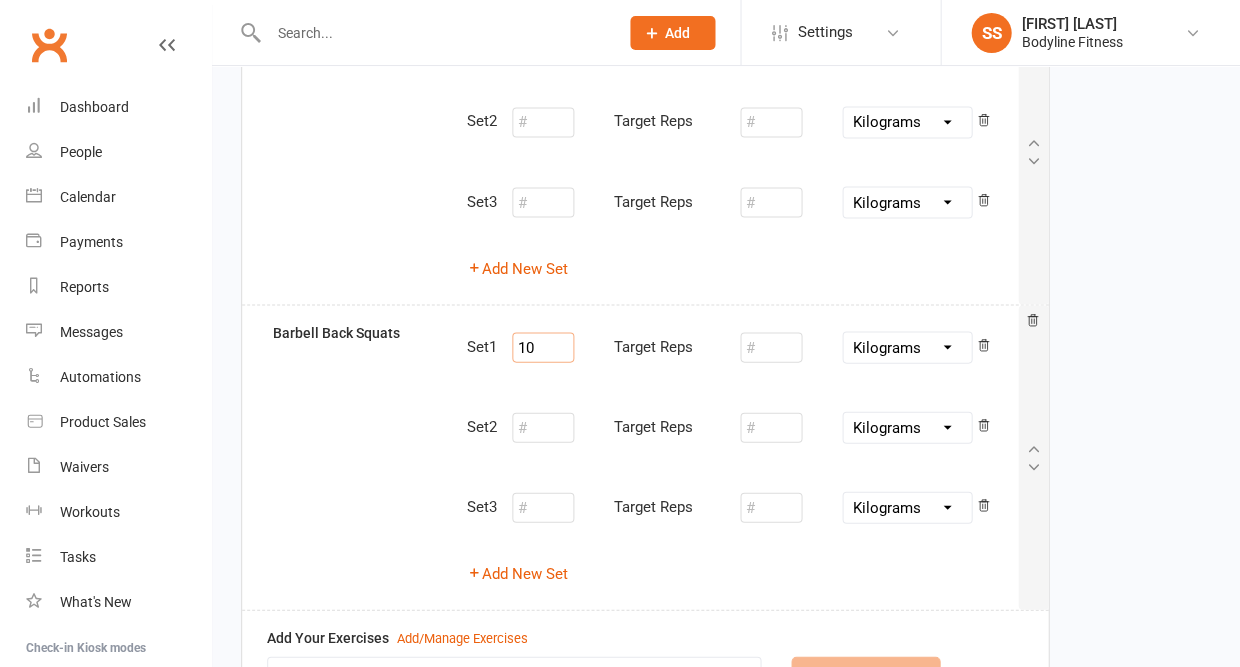 type on "10" 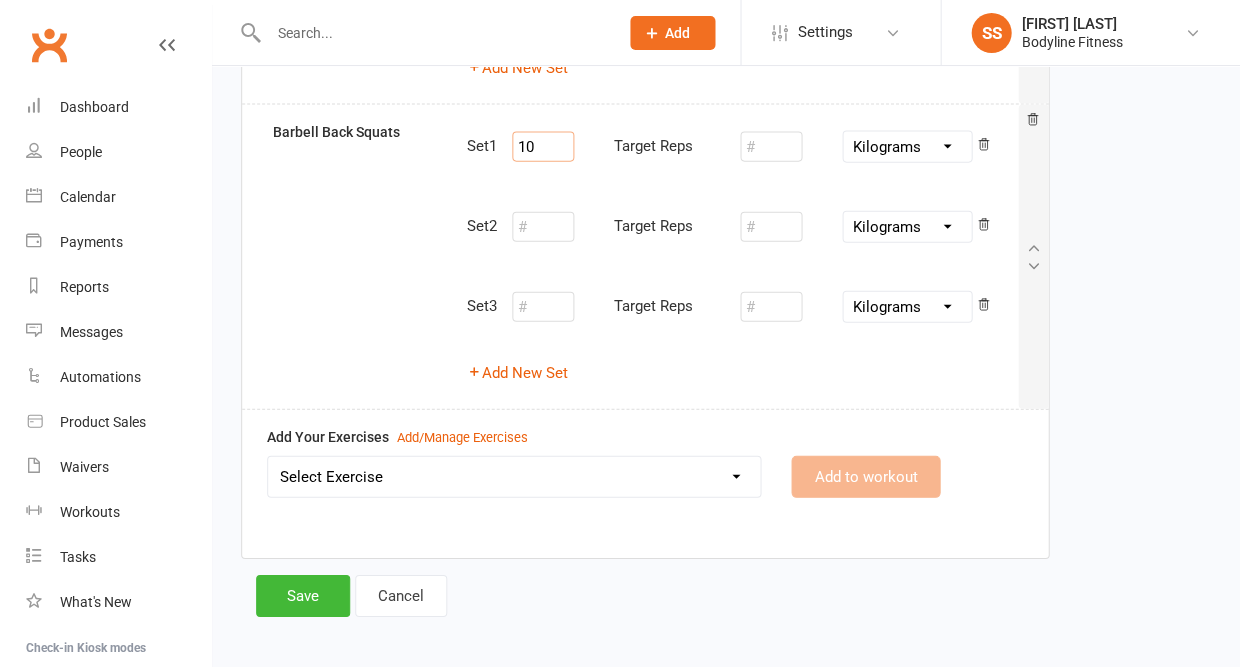 scroll, scrollTop: 730, scrollLeft: 0, axis: vertical 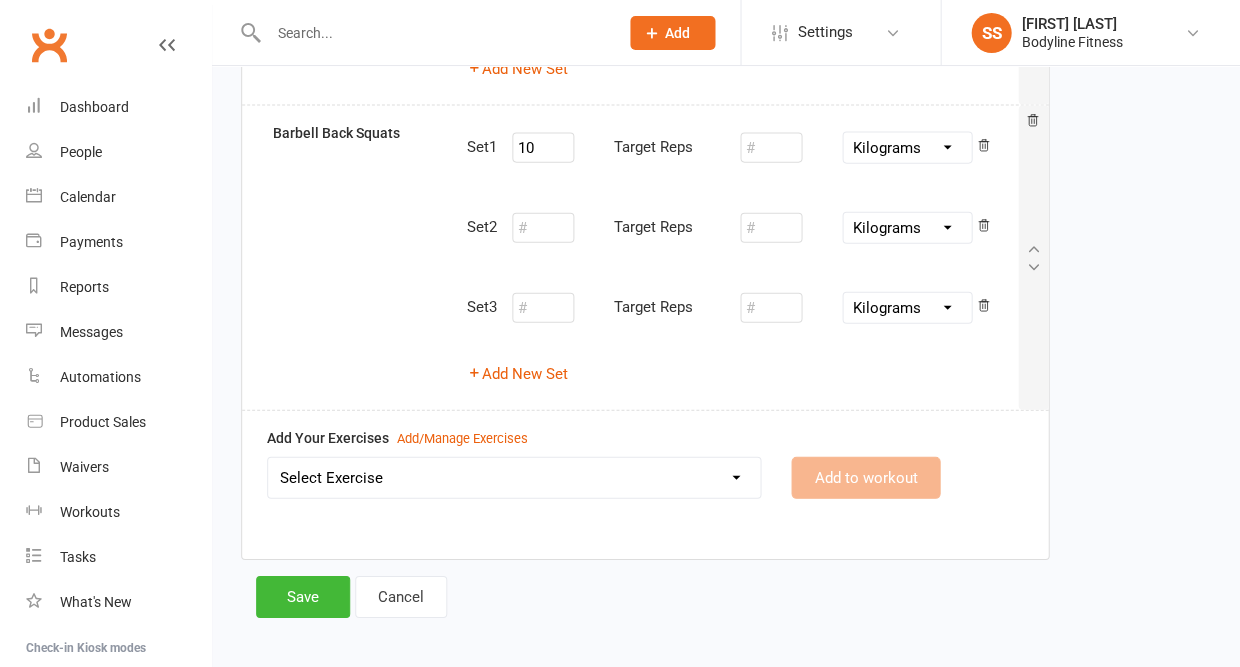 click on "Select Exercise 100's 120 Degree Knee Flexed Glute Bridges  1/2 Cuban Press 1/2 Lat Pull Down 1/2 Pistol Squats w/ Counter Weight on Smith Machine 1/4 Range Hinge  21 Bicep Curls w/ Cable 2 Band Lateral Raises 2 Handed Cable Pull Down 2 Handed DB Over Head Press 2 Handed Landmine Shoulder Press 2 Hand Grip Front Raise 2 Handle Row  2 In 1 Handle Tricep Pull Down  30 Degree Resistance Band Unilateral Raise  3:0 Leg press 3/4 DB Incline Bench Press  360 DB Lateral Raises  3 Point Calf Raises 3 Point Leg Extensions 3 Point Leg Lowers 3 Point Plank Hold  3 Point Standing Fire Hydrogen 40 Degree Bench Supported DB Rows  45 Degree DB Shrugs 45 Degree Front Raises 45 Degree Lateral Raises 45 Degree Leg Press 45 Degree Leg Press Calf Raises 45 Degree Single Leg Press 4 Point Bird Dog  4 Point Hold  4 Way Shoulder Raise / DB Pullover 70 Degree Bench Supported DB ER's  8 Point Plank 90 - 90 Glute Bridge  90 - 90 Twist To Squat  90 Degree Cable External Rotations  90 Degree Cable Shoulder Prosterior Rotation  Ab Coaster" at bounding box center (514, 478) 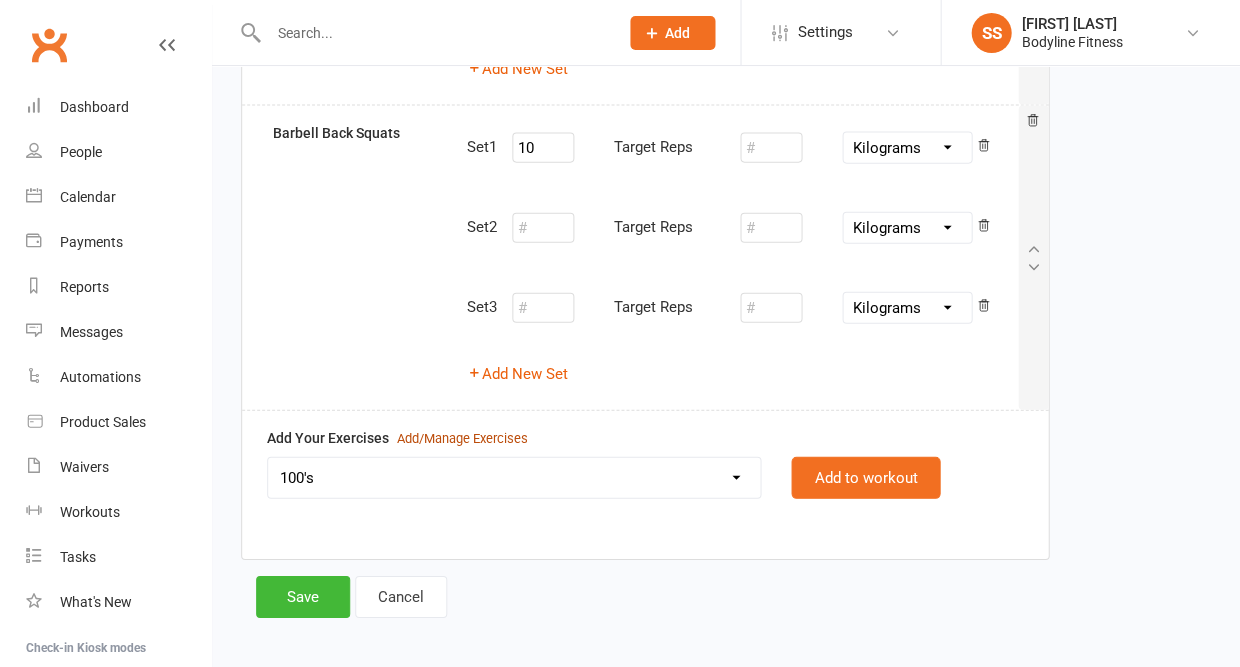 click on "Add/Manage Exercises" at bounding box center [462, 439] 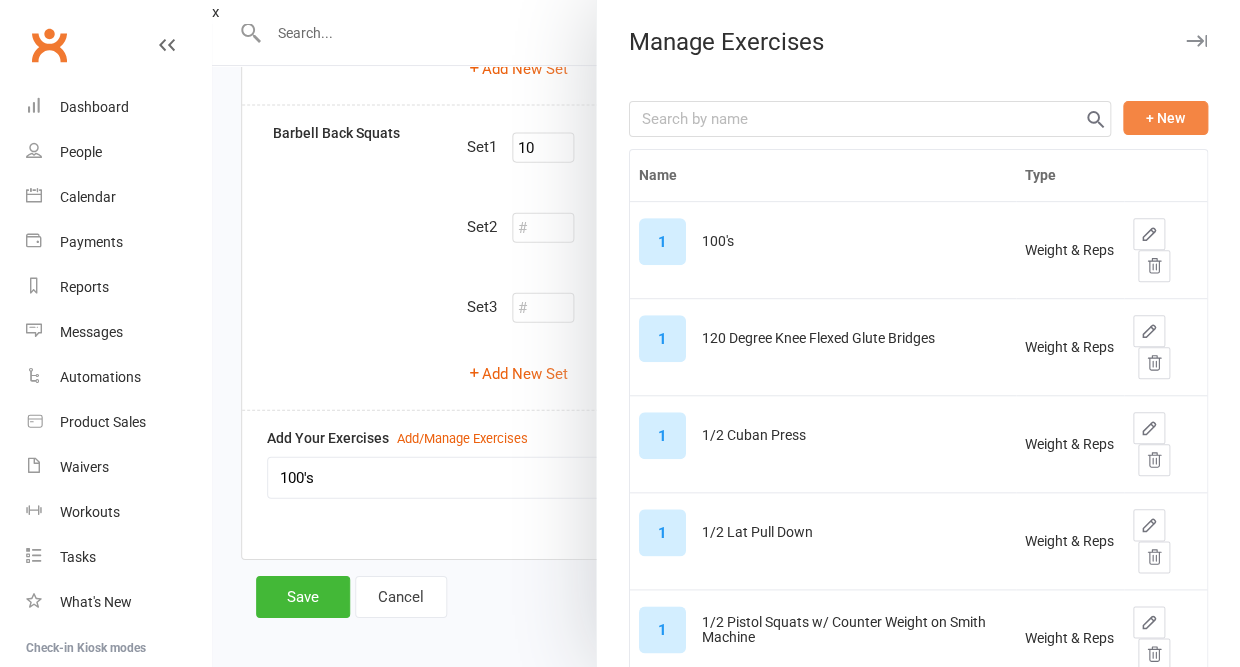 click on "+ New" at bounding box center (1165, 118) 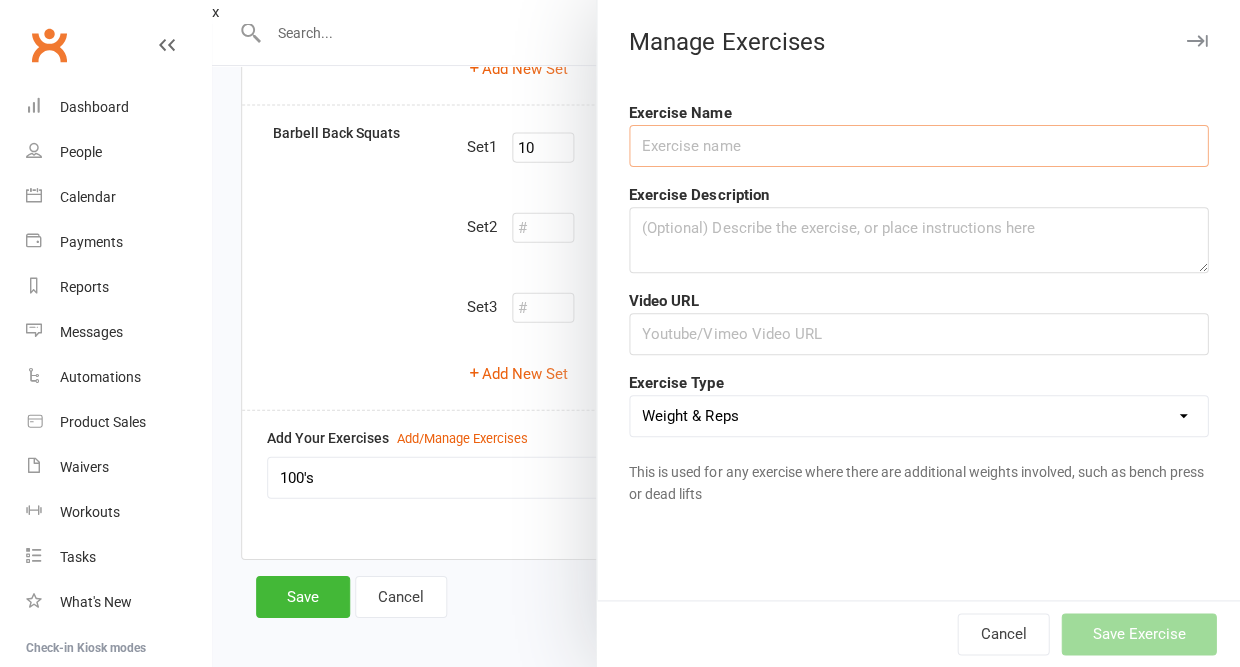 click at bounding box center [918, 146] 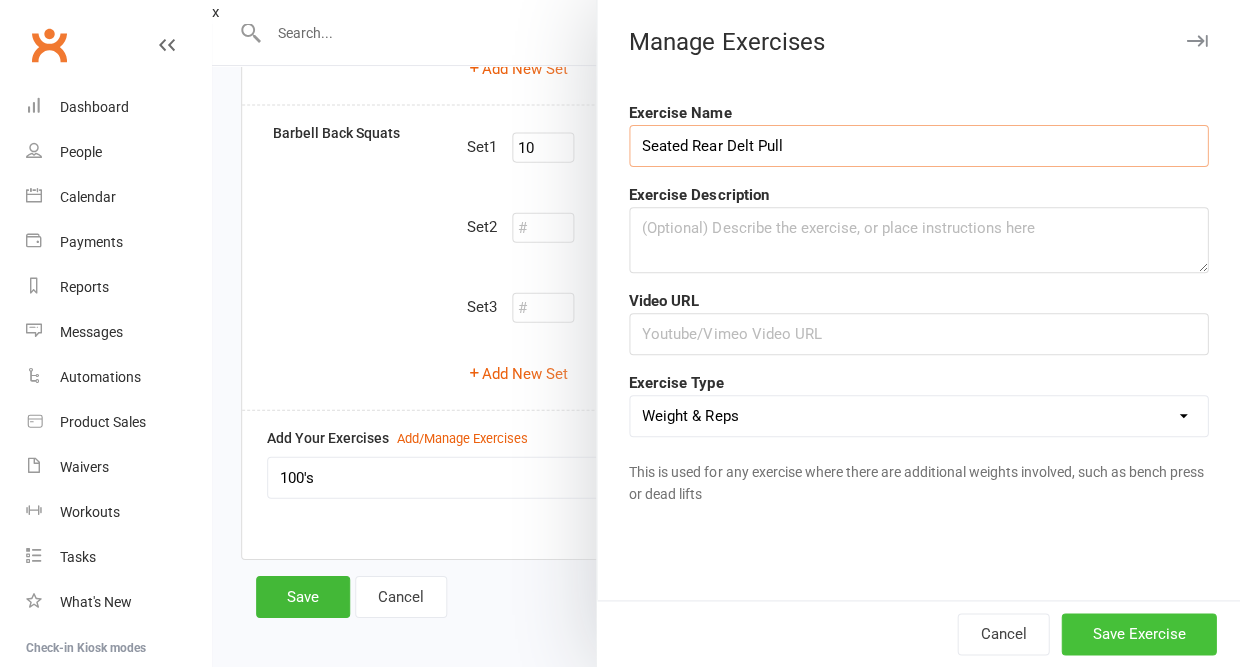 type on "Seated Rear Delt Pull" 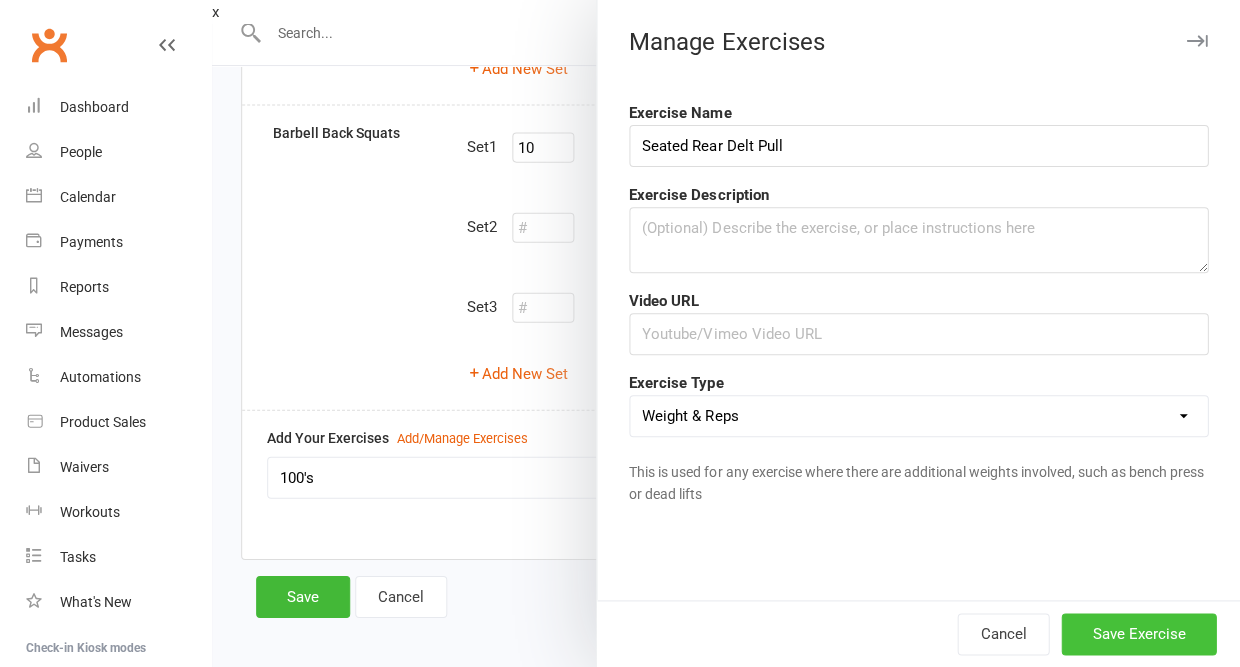 click on "Save Exercise" at bounding box center [1138, 634] 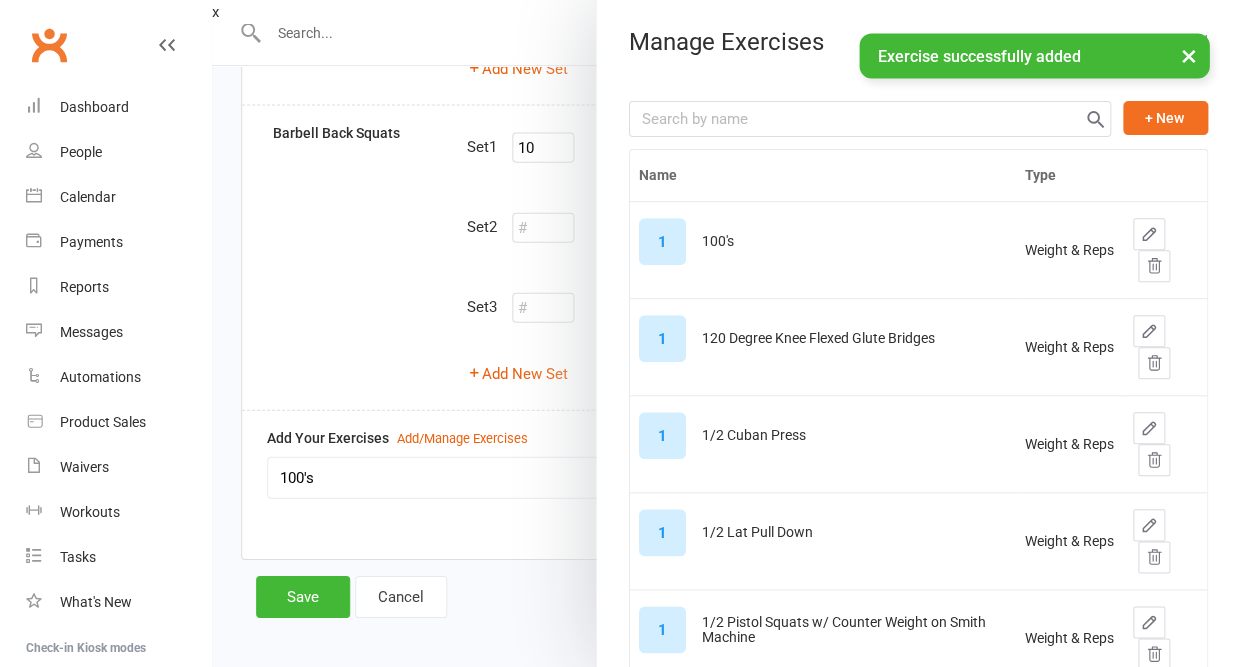 scroll, scrollTop: 725, scrollLeft: 0, axis: vertical 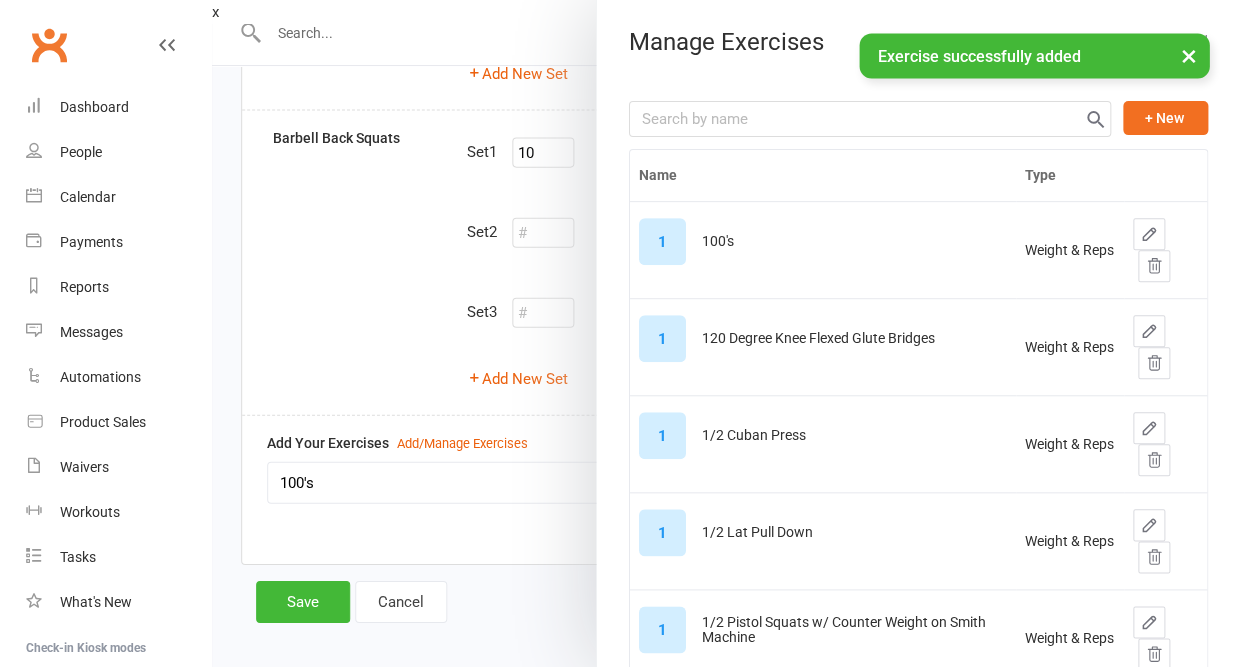 click on "×" at bounding box center [1188, 55] 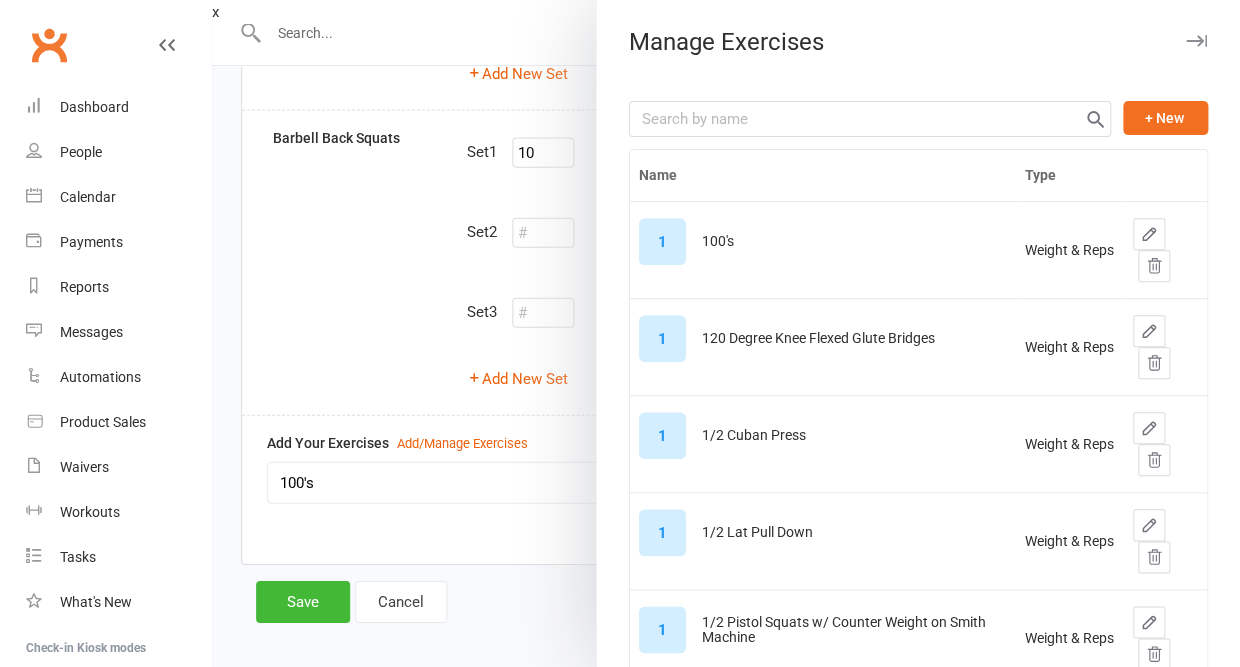 click at bounding box center (1196, 41) 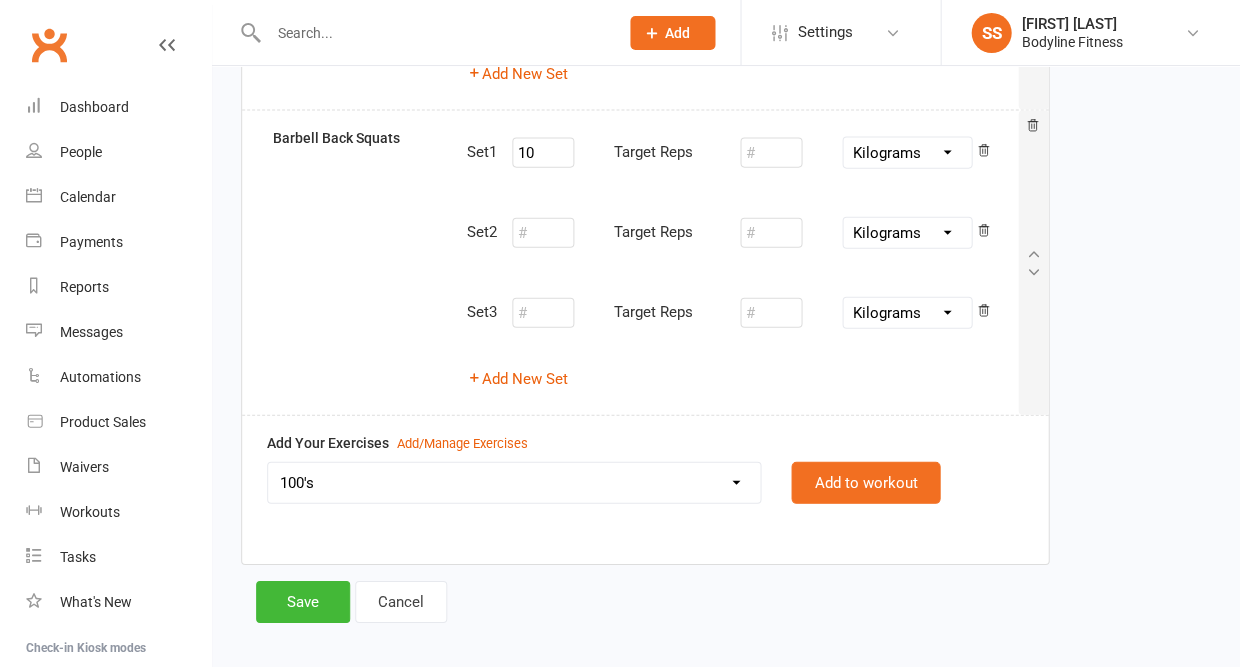 click on "100's 120 Degree Knee Flexed Glute Bridges 1/2 Cuban Press 1/2 Lat Pull Down 1/2 Pistol Squats w/ Counter Weight on Smith Machine 1/4 Range Hinge 21 Bicep Curls w/ Cable 2 Band Lateral Raises 2 Hand Cable Pull Down 2 Handed DB Over Head Press 2 Handed Landmine Shoulder Press 2 Hand Grip Front Raise 2 Handle Row 2 In 1 Handle Tricep Pull Down 30 Degree Resistance Band Unilateral Raise 3:0 Leg press 3/4 DB Incline Bench Press 360 DB Lateral Raises 3 Point Calf Raises 3 Point Leg Extensions 3 Point Leg Lowers 3 Point Plank Hold 3 Point Standing Fire Hydrogen 40 Degree Bench Supported DB Rows 45 Degree DB Shrugs 45 Degree Front Raises 45 Degree Lateral Raises 45 Degree Leg Press 45 Degree Leg Press Calf Raises 45 Degree Single Leg Press 4 Point Bird Dog 4 Point Hold 4 Way Shoulder Raise / DB Pullover 70 Degree Bench Supported DB ER's 8 Point Plank 90 - 90 Glute Bridge 90 - 90 Twist To Squat 90 Degree Cable External Rotations 90 Degree Cable Shoulder Prosterior Rotation Ab Coaster Ab Roller Bike" at bounding box center (514, 483) 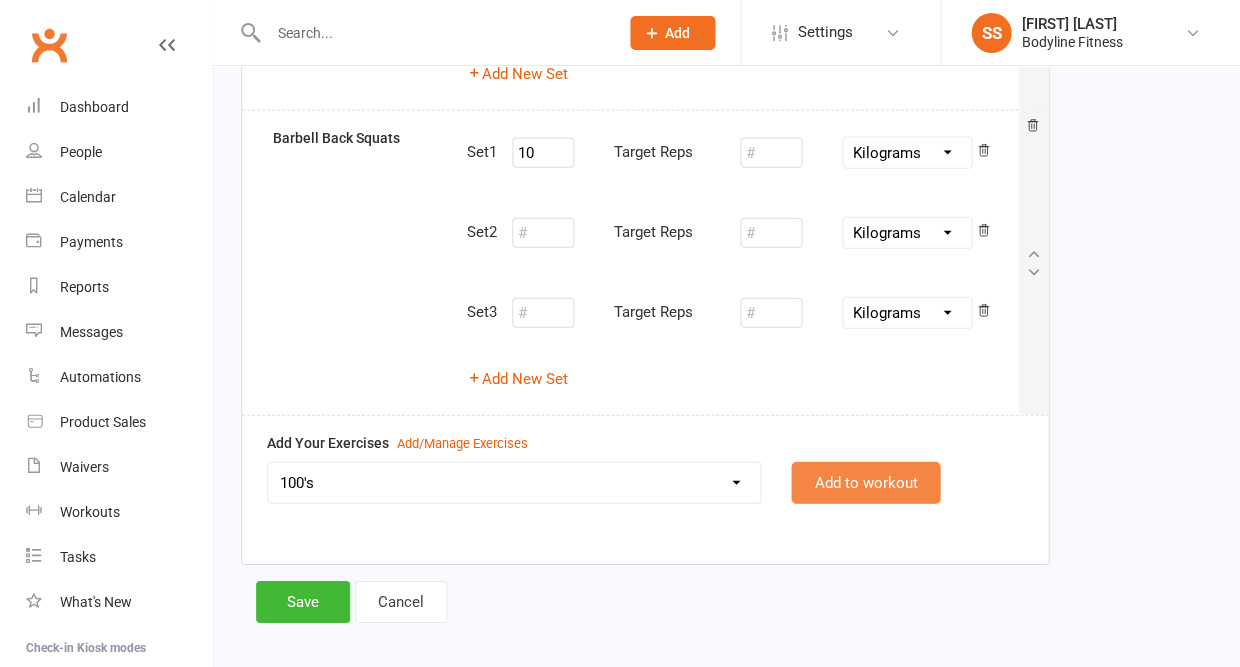 click on "Add to workout" at bounding box center [865, 483] 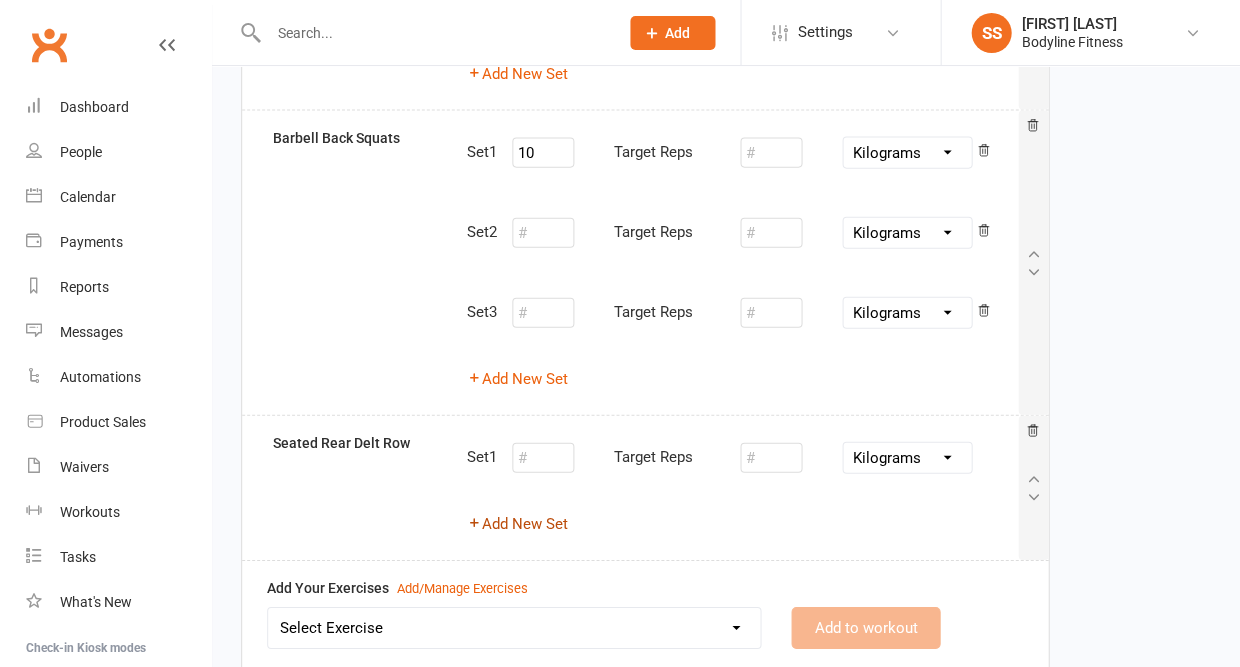 click on "Add New Set" at bounding box center (517, 524) 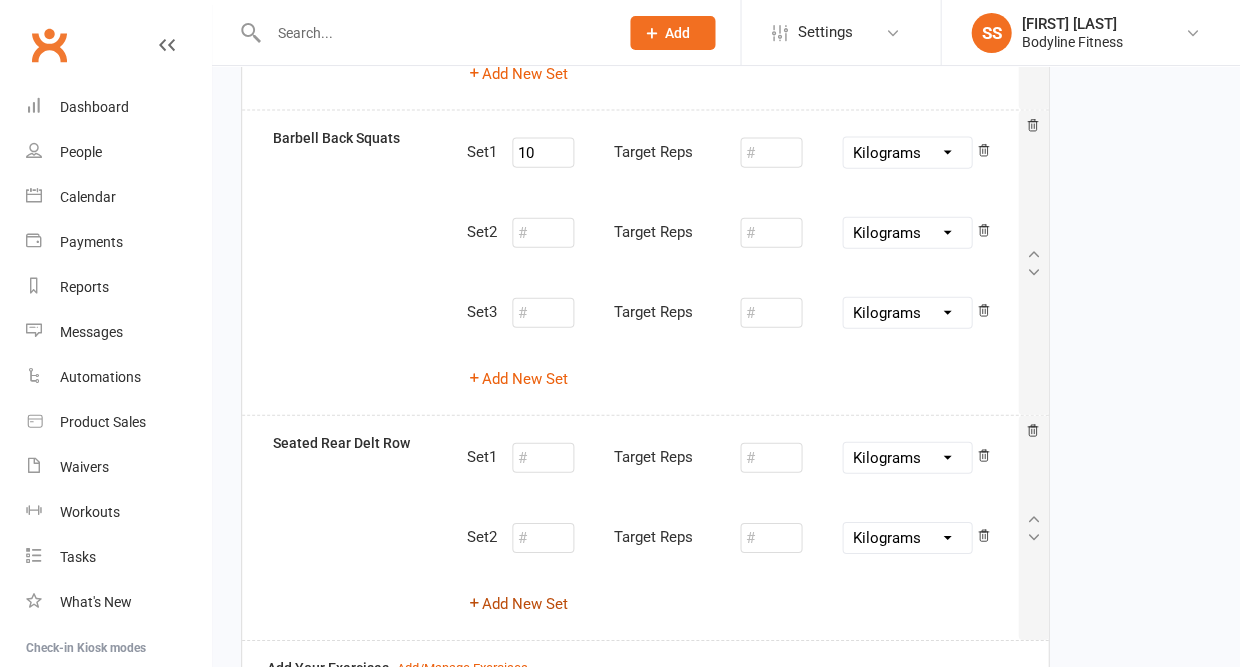 click on "Add New Set" at bounding box center [517, 604] 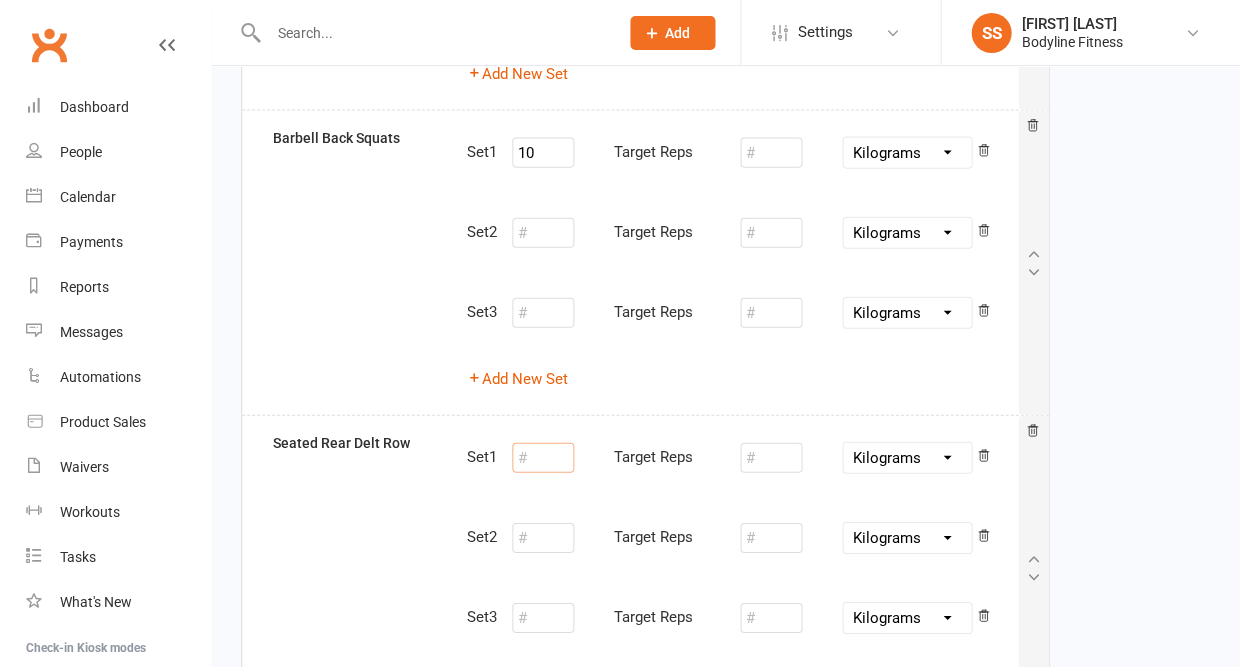 click at bounding box center (543, 458) 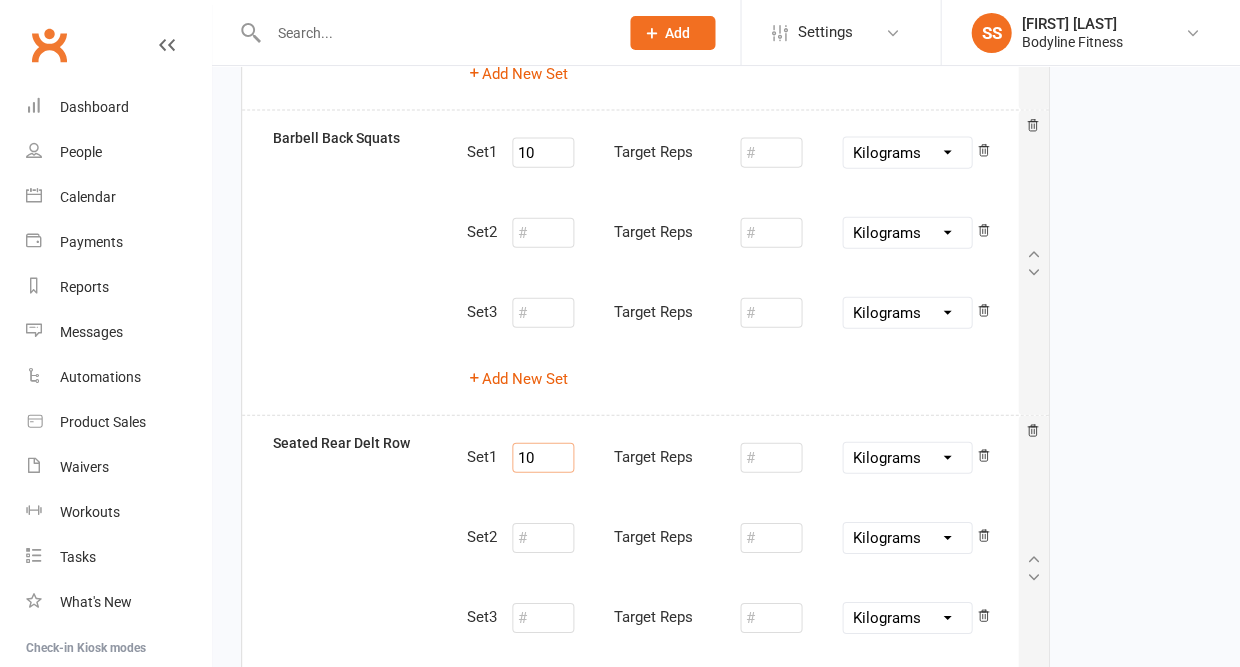 type on "10" 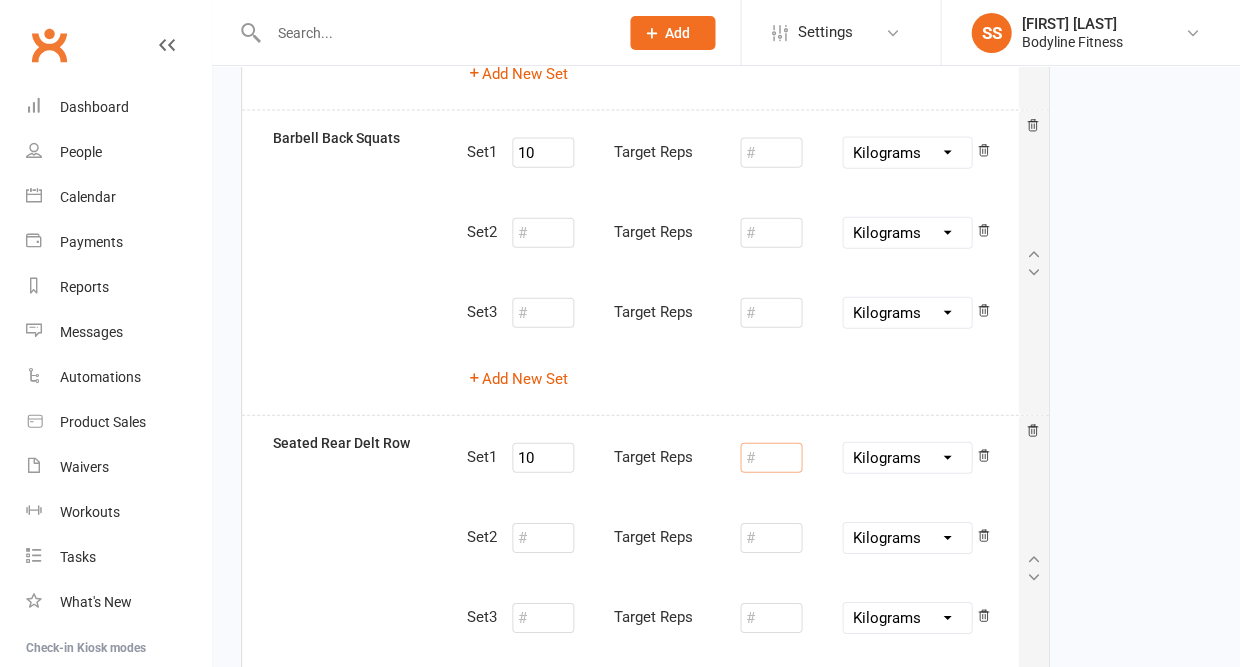 click at bounding box center (771, 458) 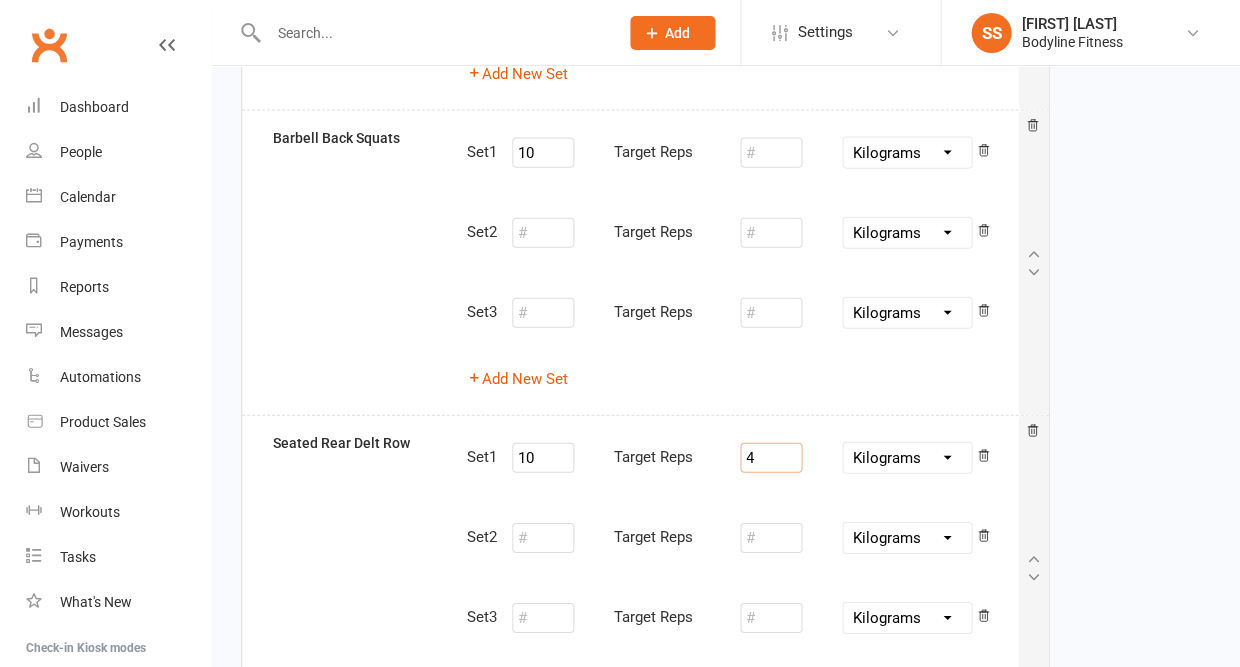 type on "4" 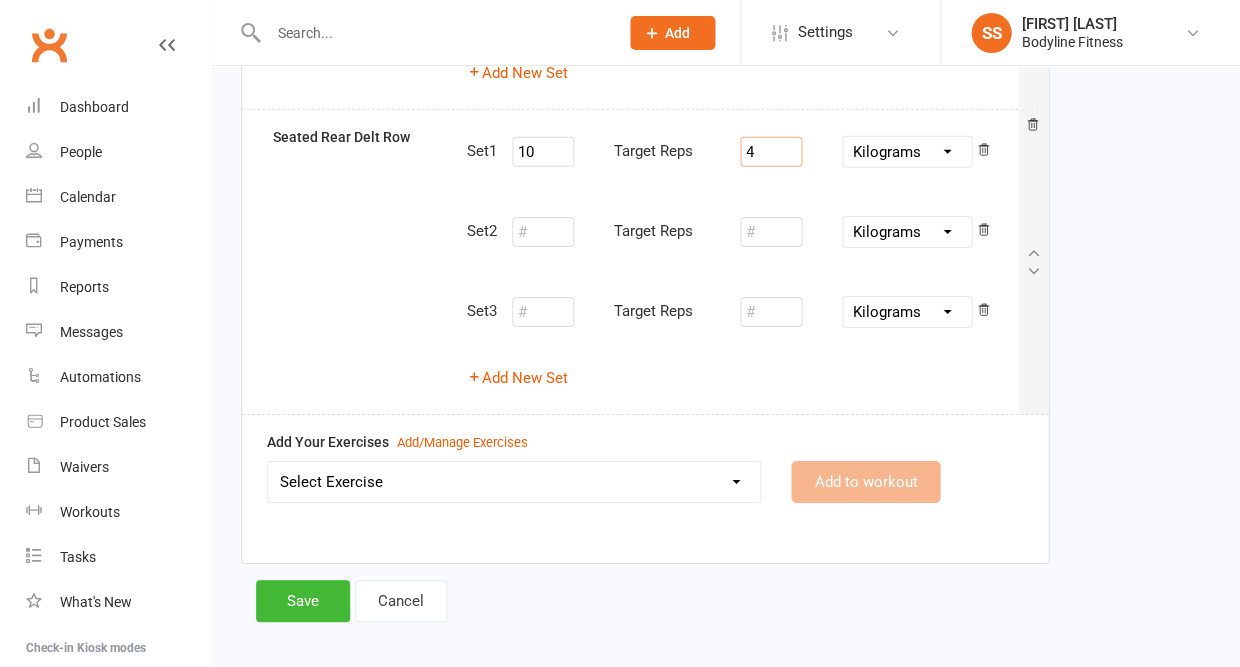 scroll, scrollTop: 1030, scrollLeft: 0, axis: vertical 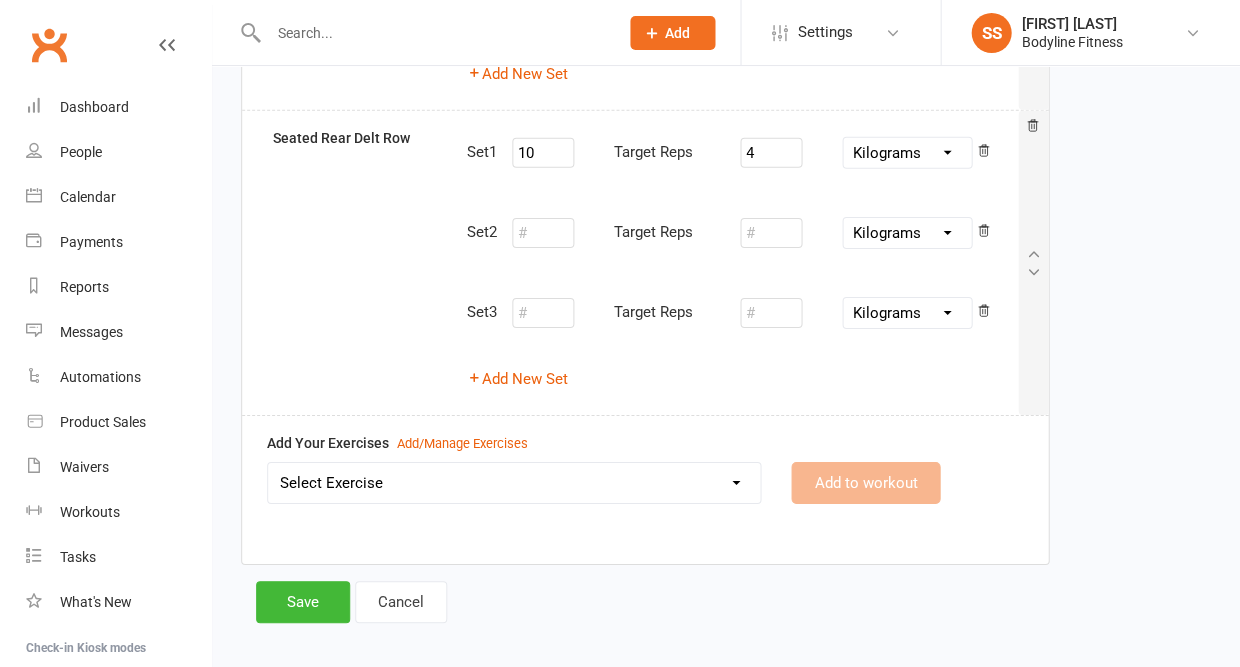 click on "Select Exercise 100's 120 Degree Knee Flexed Glute Bridges  1/2 Cuban Press 1/2 Lat Pull Down 1/2 Pistol Squats w/ Counter Weight on Smith Machine 1/4 Range Hinge  21 Bicep Curls w/ Cable 2 Band Lateral Raises 2 Handed Cable Pull Down 2 Handed DB Over Head Press 2 Handed Landmine Shoulder Press 2 Hand Grip Front Raise 2 Handle Row  2 In 1 Handle Tricep Pull Down  30 Degree Resistance Band Unilateral Raise  3:0 Leg press 3/4 DB Incline Bench Press  360 DB Lateral Raises  3 Point Calf Raises 3 Point Leg Extensions 3 Point Leg Lowers 3 Point Plank Hold  3 Point Standing Fire Hydrogen 40 Degree Bench Supported DB Rows  45 Degree DB Shrugs 45 Degree Front Raises 45 Degree Lateral Raises 45 Degree Leg Press 45 Degree Leg Press Calf Raises 45 Degree Single Leg Press 4 Point Bird Dog  4 Point Hold  4 Way Shoulder Raise / DB Pullover 70 Degree Bench Supported DB ER's  8 Point Plank 90 - 90 Glute Bridge  90 - 90 Twist To Squat  90 Degree Cable External Rotations  90 Degree Cable Shoulder Prosterior Rotation  Ab Coaster" at bounding box center (514, 483) 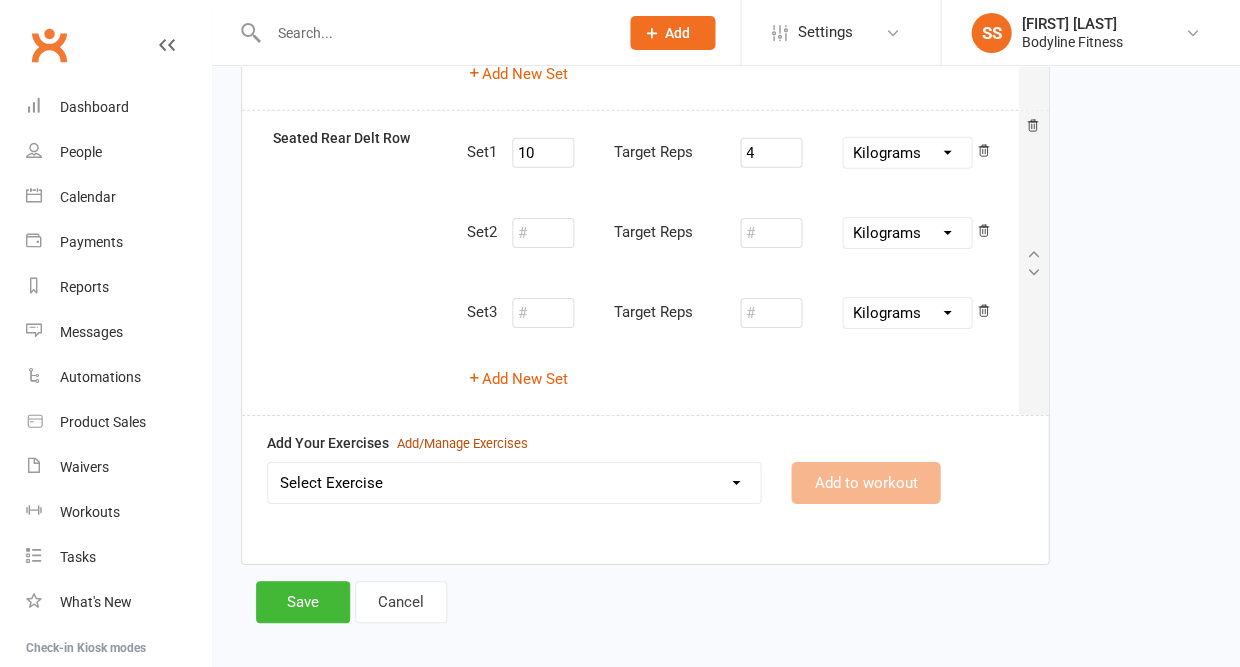 click on "Add/Manage Exercises" at bounding box center [462, 444] 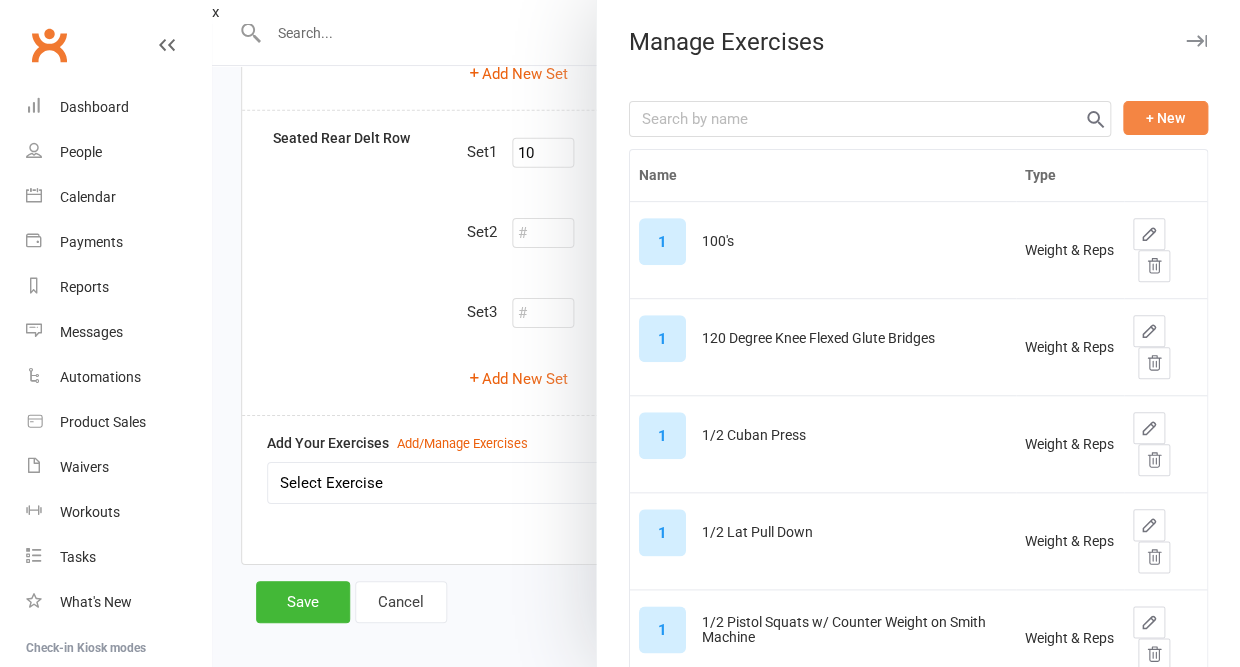 click on "+ New" at bounding box center [1165, 118] 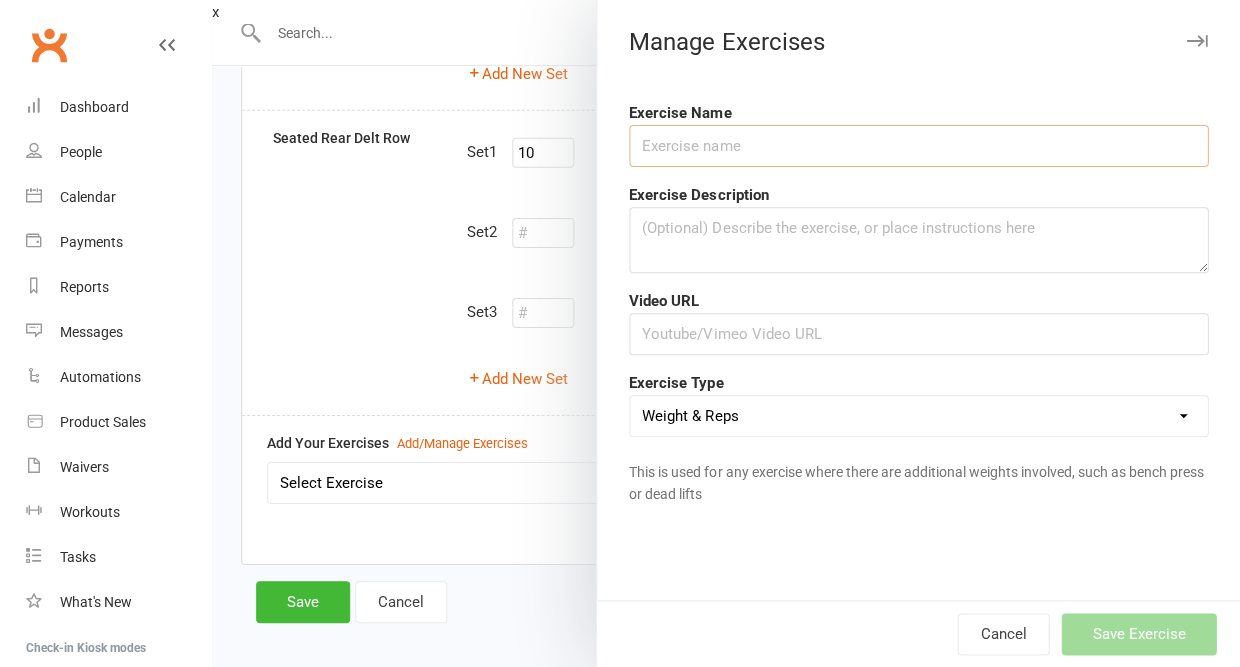 click at bounding box center (918, 146) 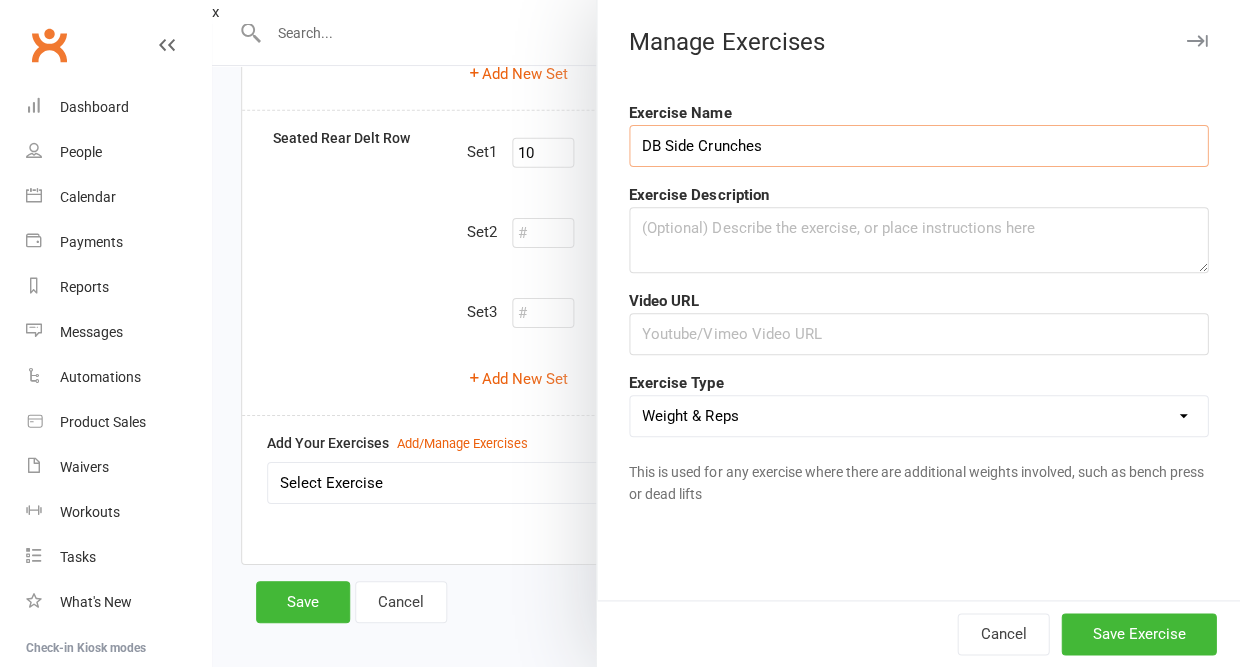 type on "DB Side Crunches" 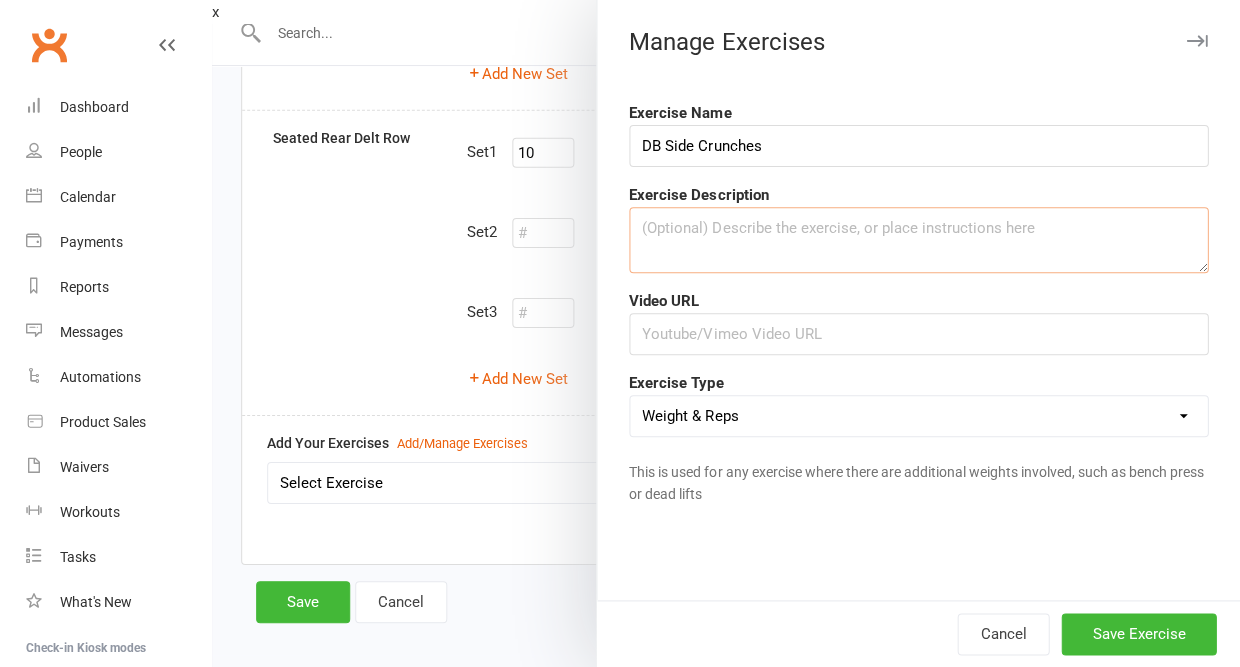 click at bounding box center [918, 240] 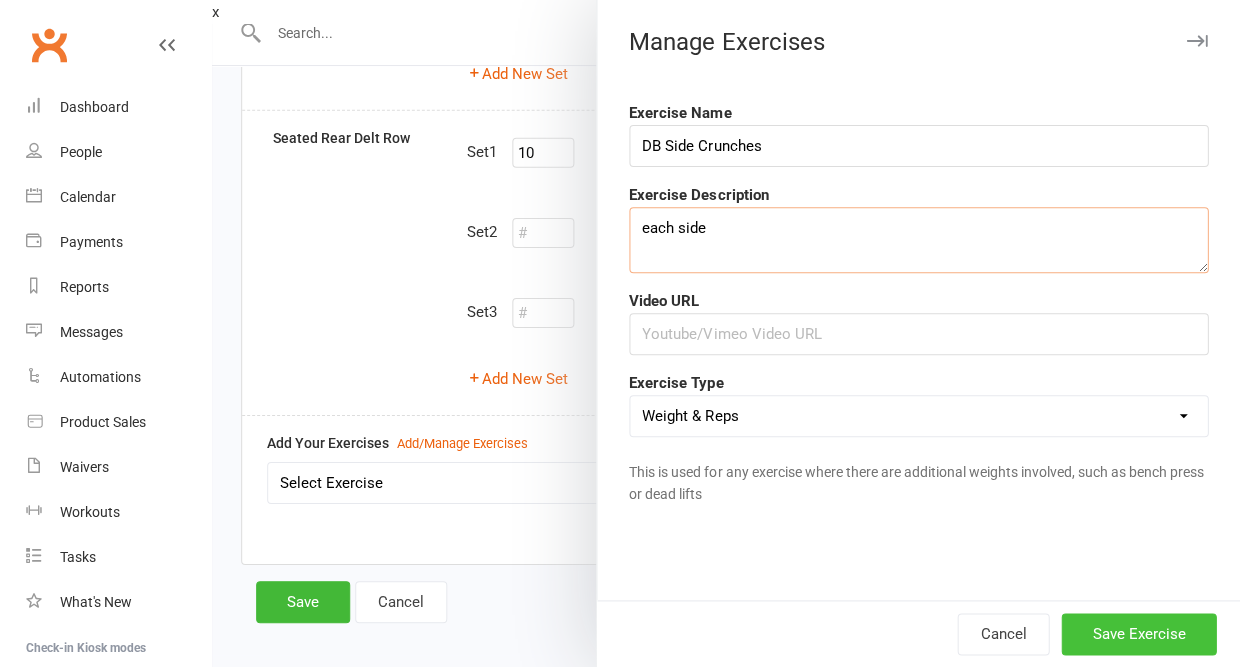 type on "each side" 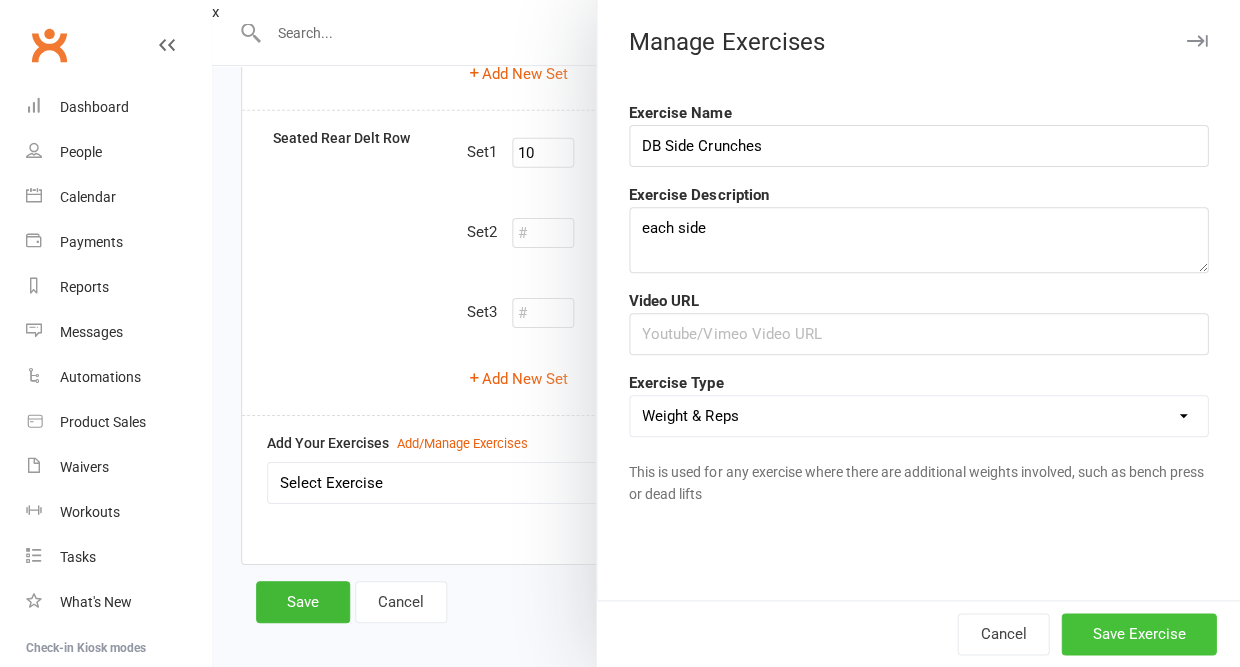 click on "Save Exercise" at bounding box center (1138, 634) 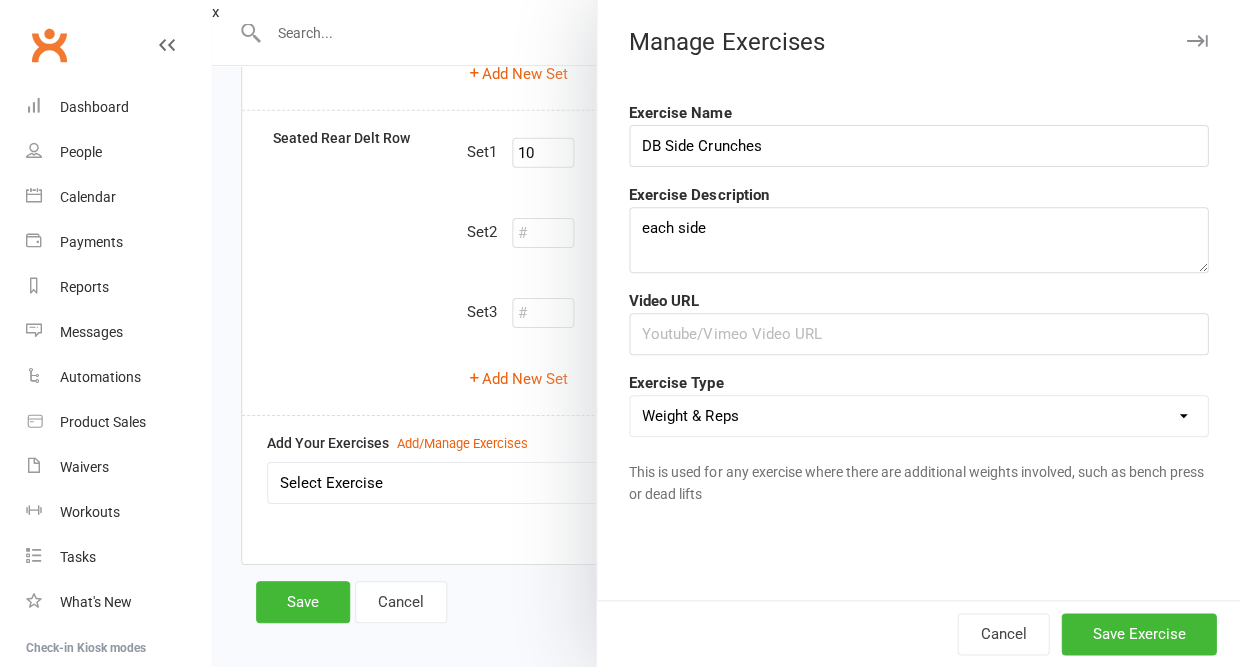 scroll, scrollTop: 1025, scrollLeft: 0, axis: vertical 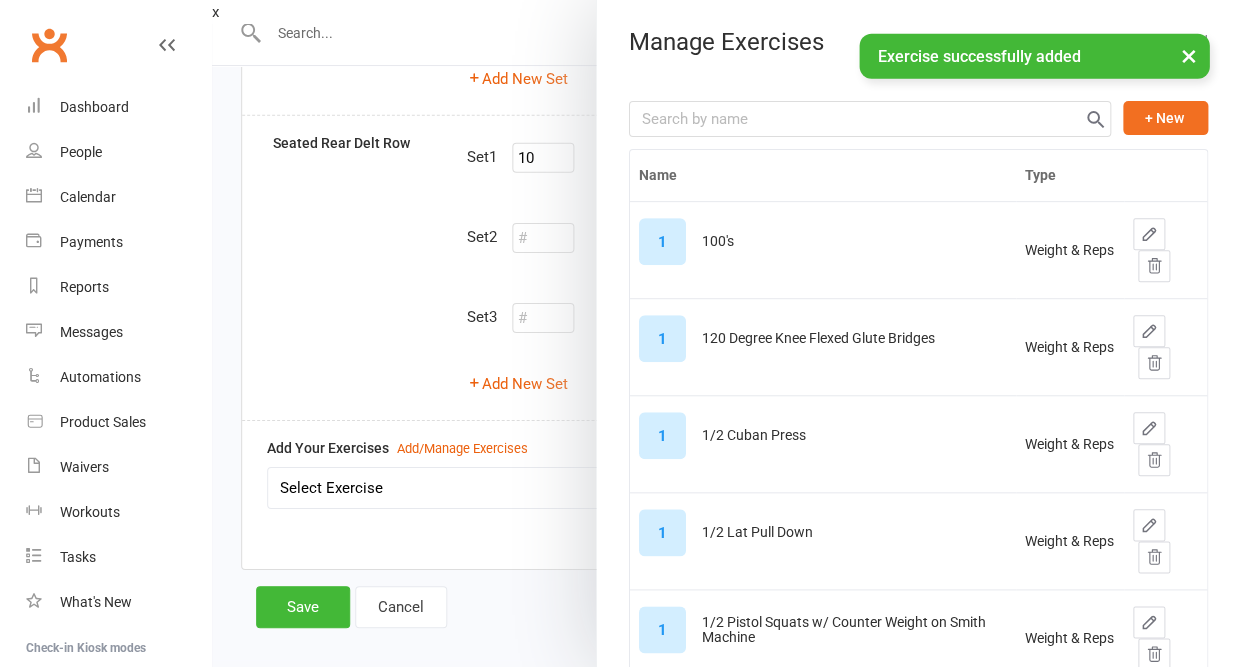click on "×" at bounding box center (1188, 55) 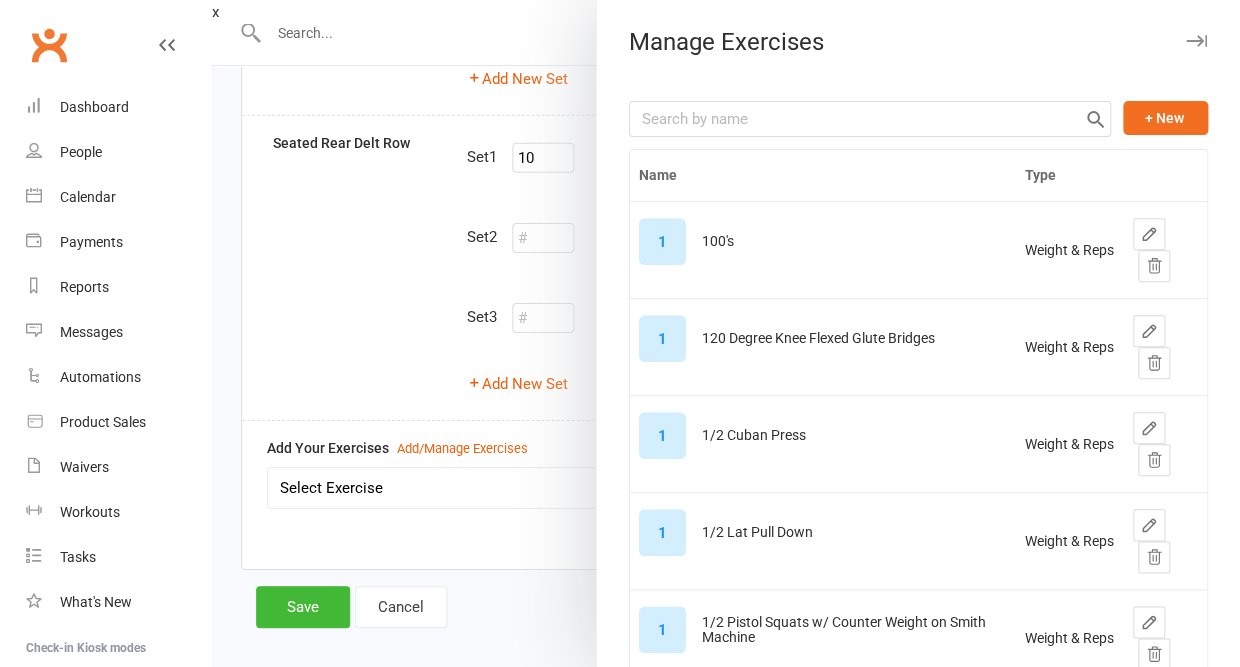 click at bounding box center [1196, 41] 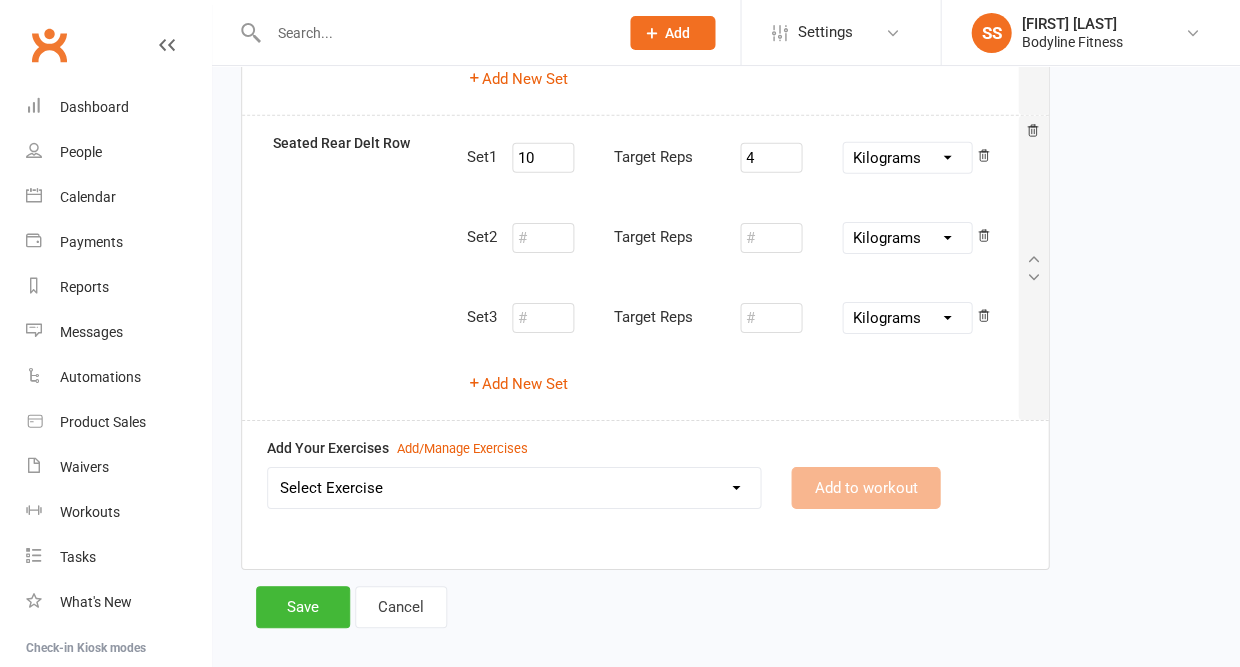 click on "Select Exercise 100's 120 Degree Knee Flexed Glute Bridges  1/2 Cuban Press 1/2 Lat Pull Down 1/2 Pistol Squats w/ Counter Weight on Smith Machine 1/4 Range Hinge  21 Bicep Curls w/ Cable 2 Band Lateral Raises 2 Handed Cable Pull Down 2 Handed DB Over Head Press 2 Handed Landmine Shoulder Press 2 Hand Grip Front Raise 2 Handle Row  2 In 1 Handle Tricep Pull Down  30 Degree Resistance Band Unilateral Raise  3:0 Leg press 3/4 DB Incline Bench Press  360 DB Lateral Raises  3 Point Calf Raises 3 Point Leg Extensions 3 Point Leg Lowers 3 Point Plank Hold  3 Point Standing Fire Hydrogen 40 Degree Bench Supported DB Rows  45 Degree DB Shrugs 45 Degree Front Raises 45 Degree Lateral Raises 45 Degree Leg Press 45 Degree Leg Press Calf Raises 45 Degree Single Leg Press 4 Point Bird Dog  4 Point Hold  4 Way Shoulder Raise / DB Pullover 70 Degree Bench Supported DB ER's  8 Point Plank 90 - 90 Glute Bridge  90 - 90 Twist To Squat  90 Degree Cable External Rotations  90 Degree Cable Shoulder Prosterior Rotation  Ab Coaster" at bounding box center (514, 488) 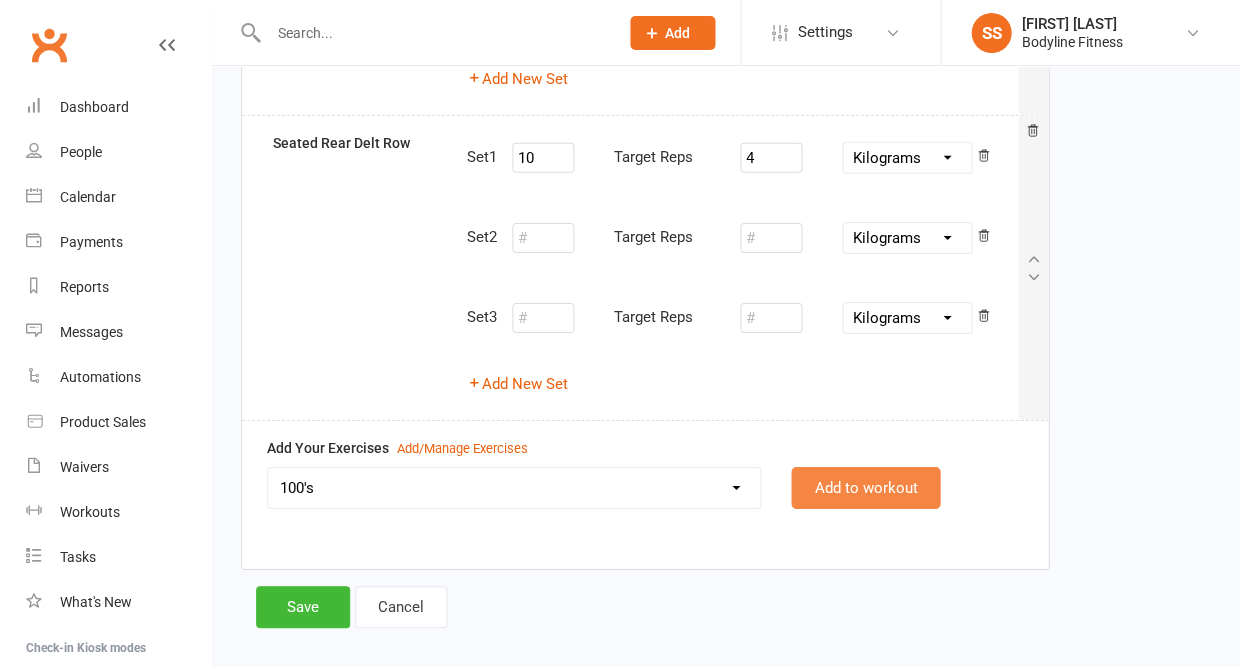 click on "Add to workout" at bounding box center (865, 488) 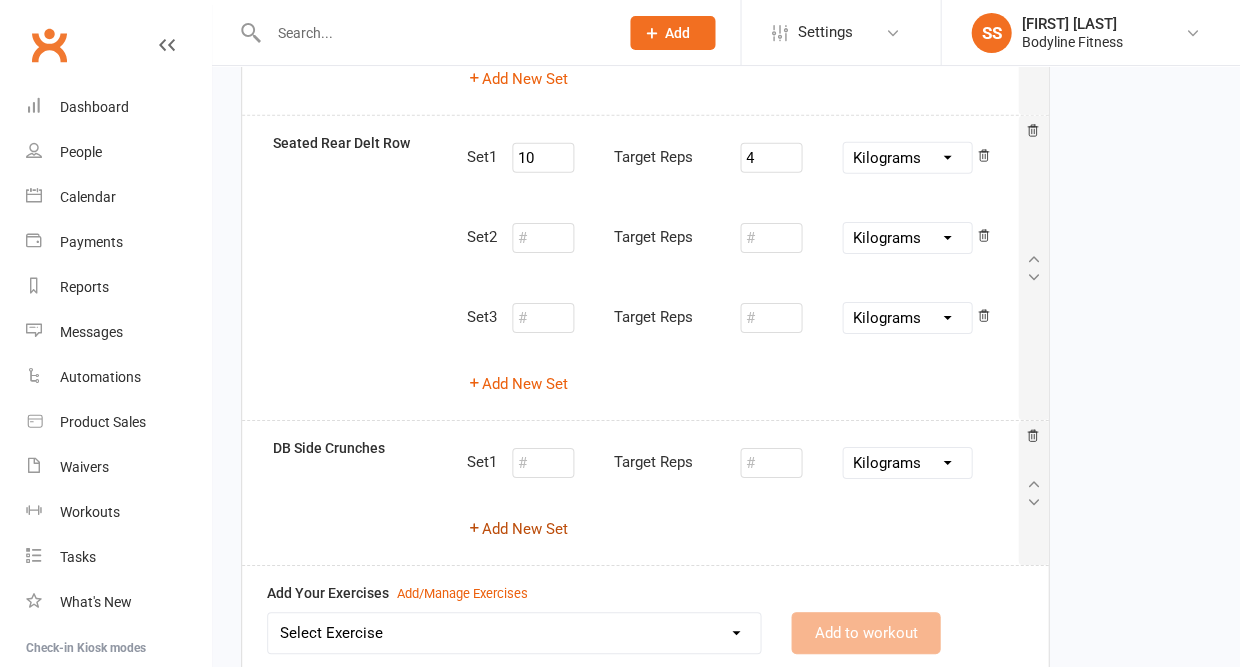 click on "Add New Set" at bounding box center (517, 529) 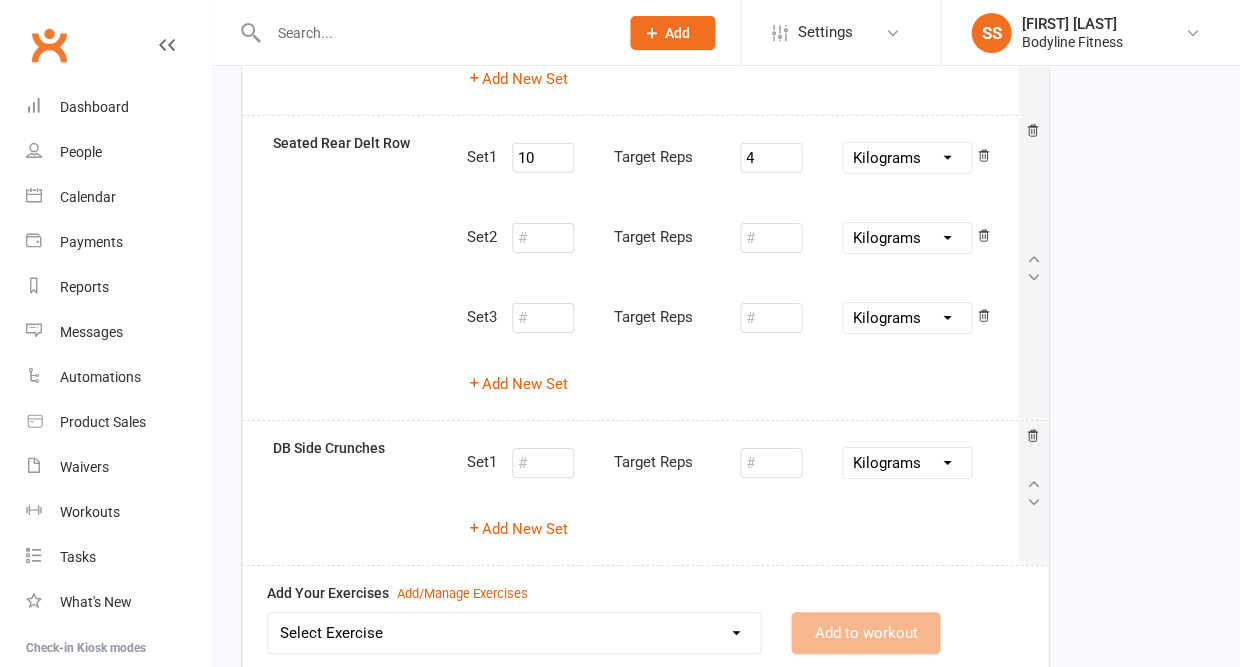 select on "Kilograms" 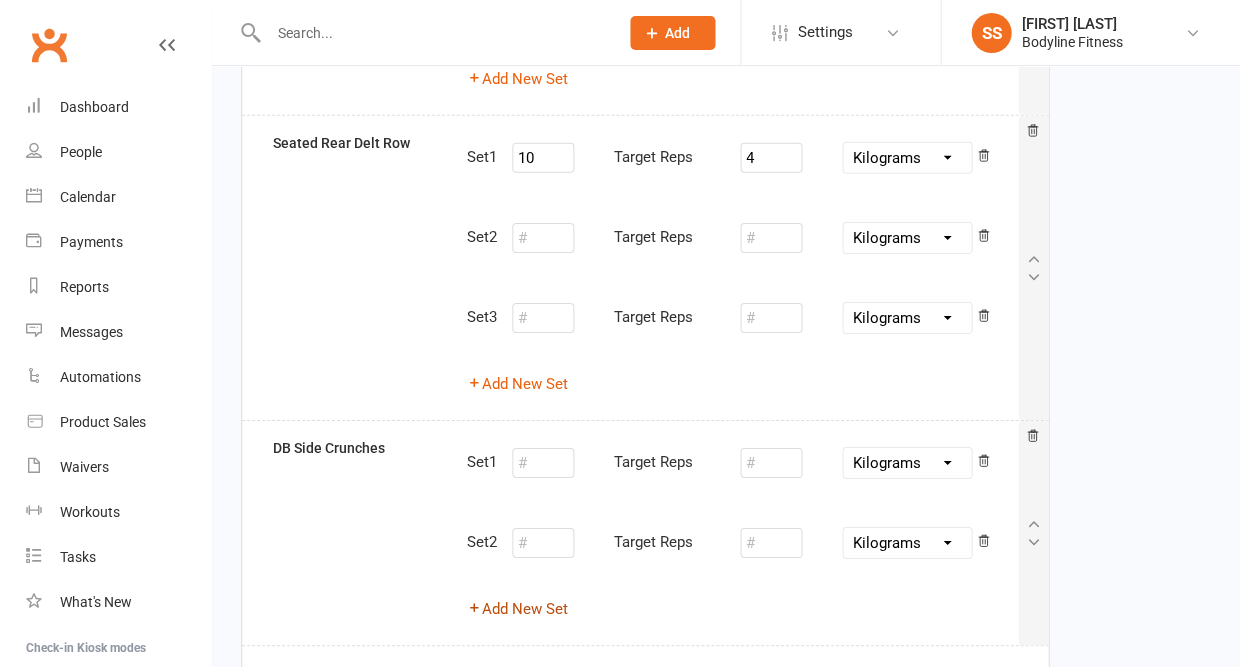 click on "Add New Set" at bounding box center [517, 609] 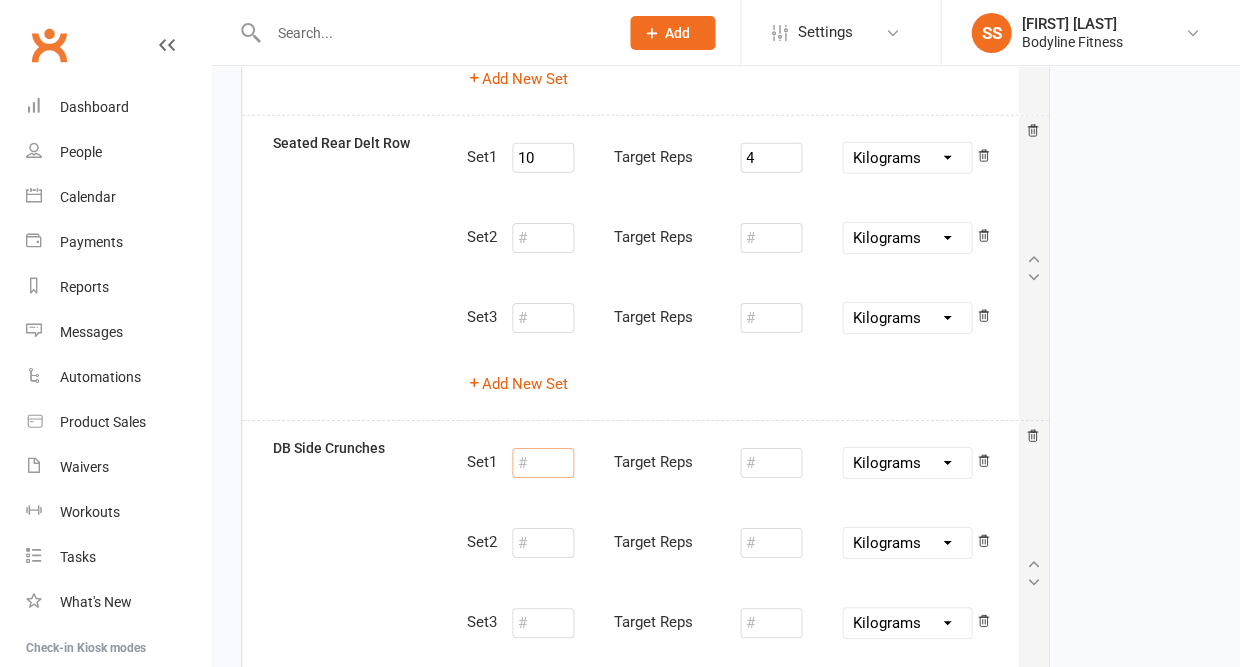 click at bounding box center (543, 463) 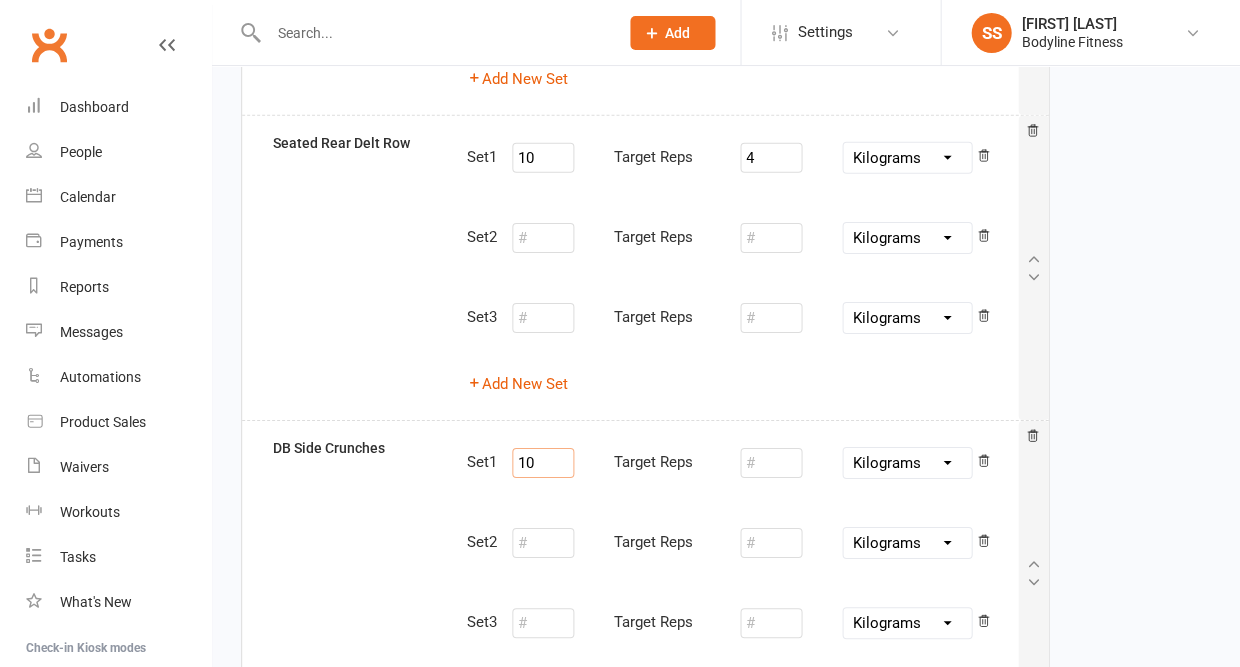 type on "10" 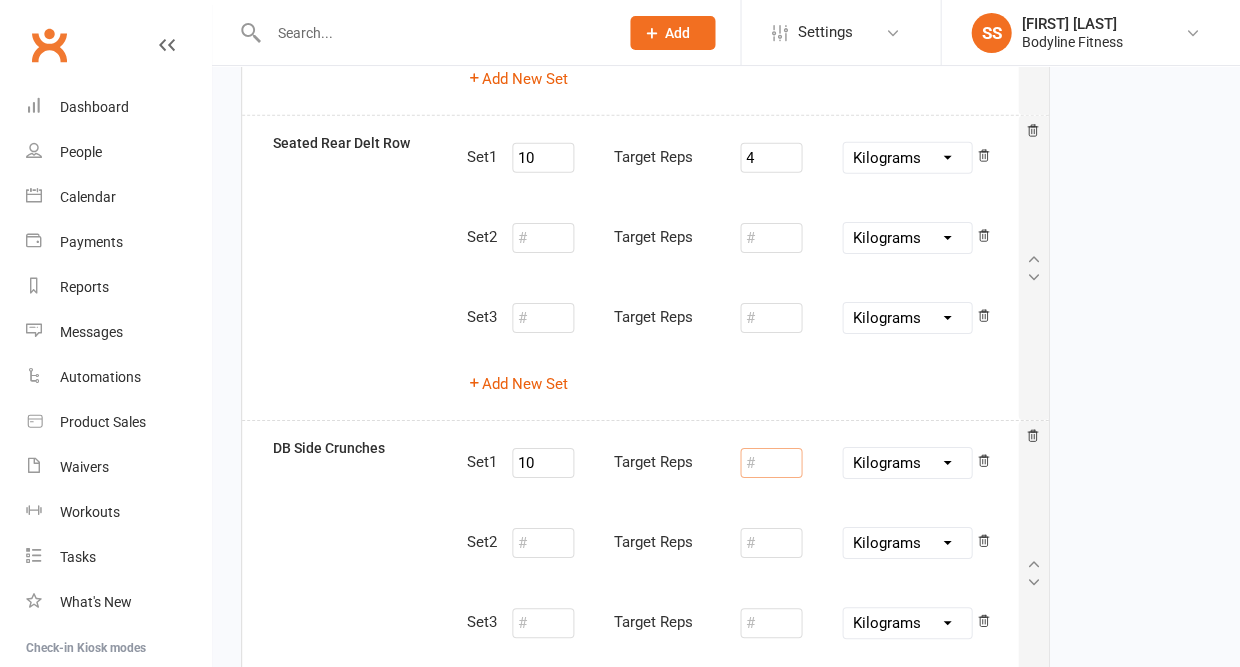 click at bounding box center (771, 463) 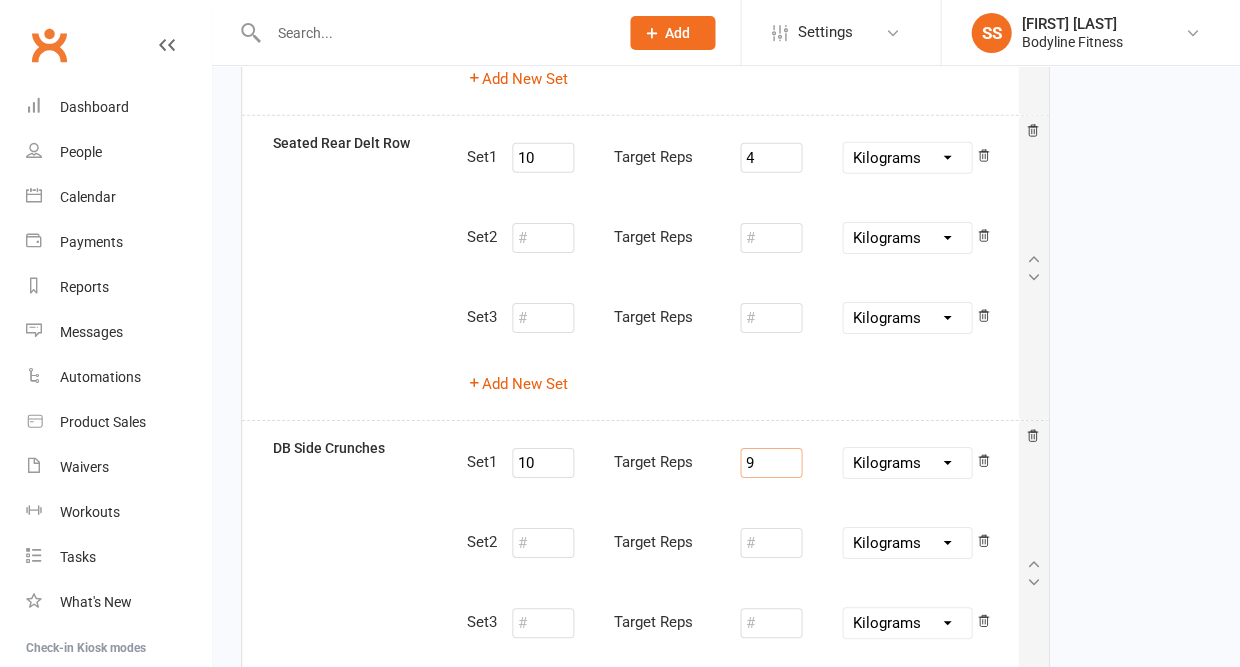 type on "9" 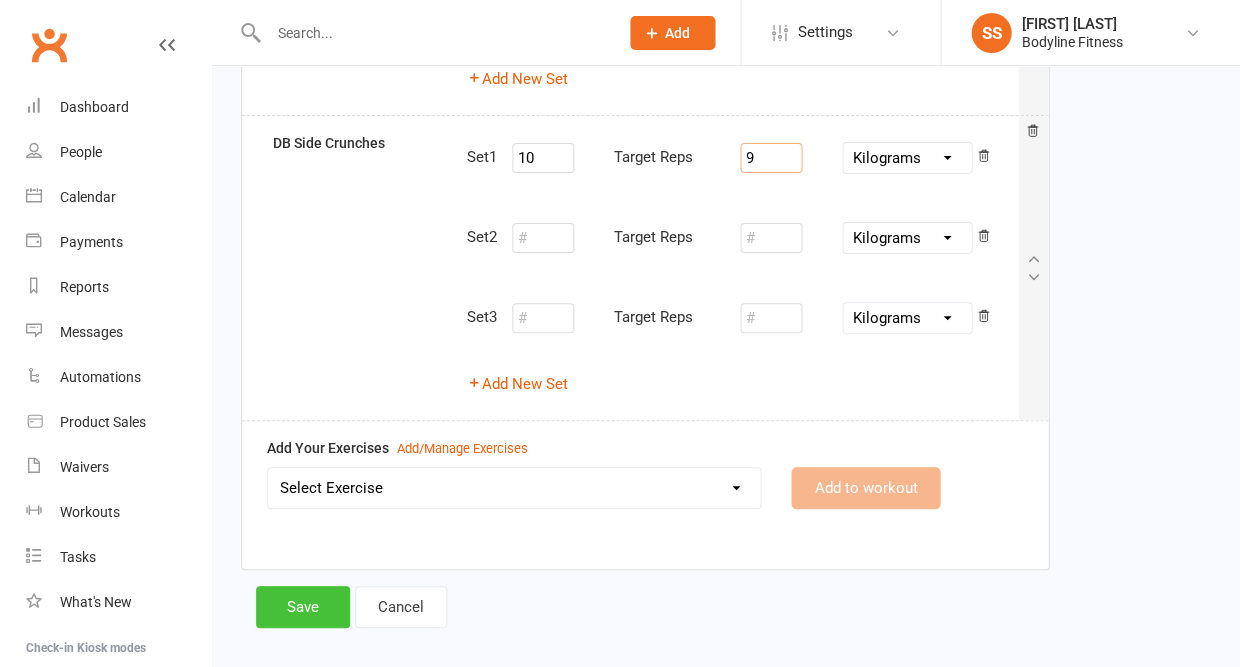 scroll, scrollTop: 1329, scrollLeft: 0, axis: vertical 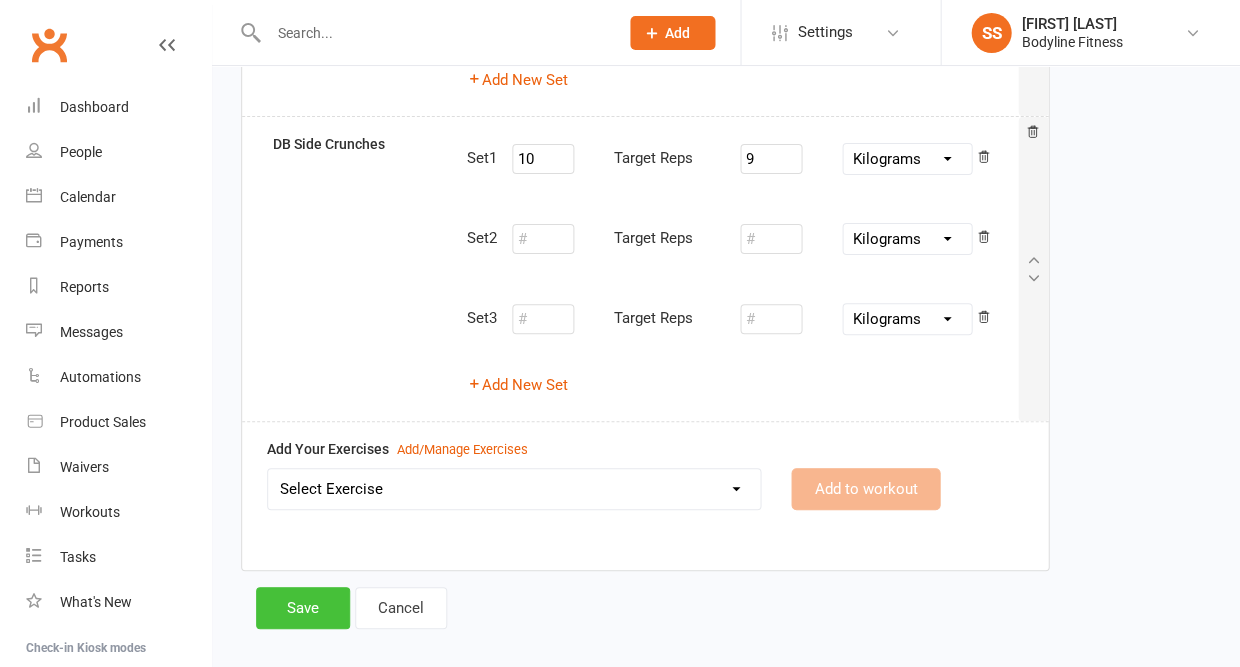 click on "Save" at bounding box center [303, 608] 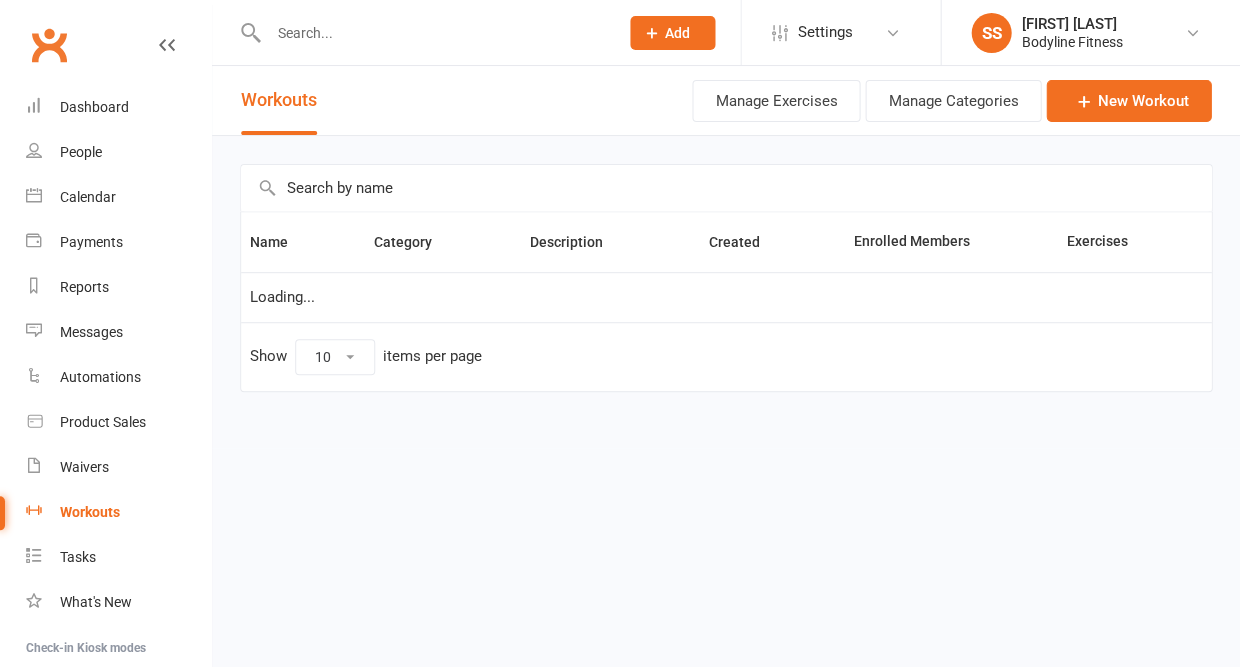 scroll, scrollTop: 0, scrollLeft: 0, axis: both 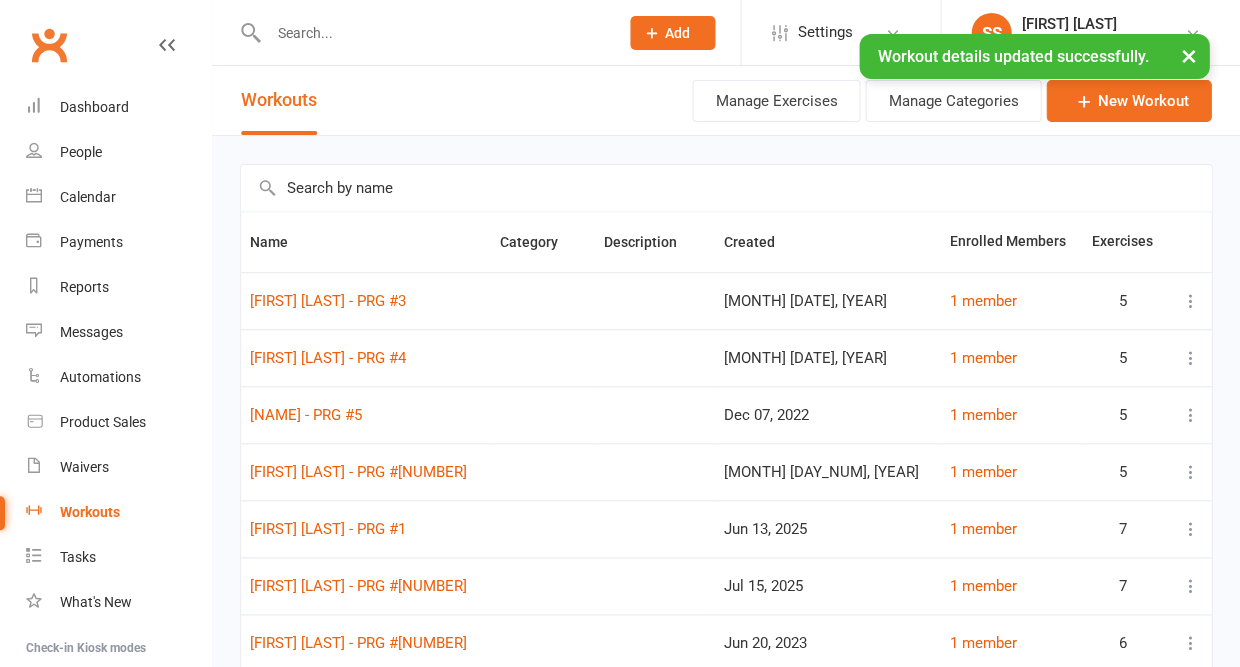 click on "× Workout details updated successfully." at bounding box center (607, 34) 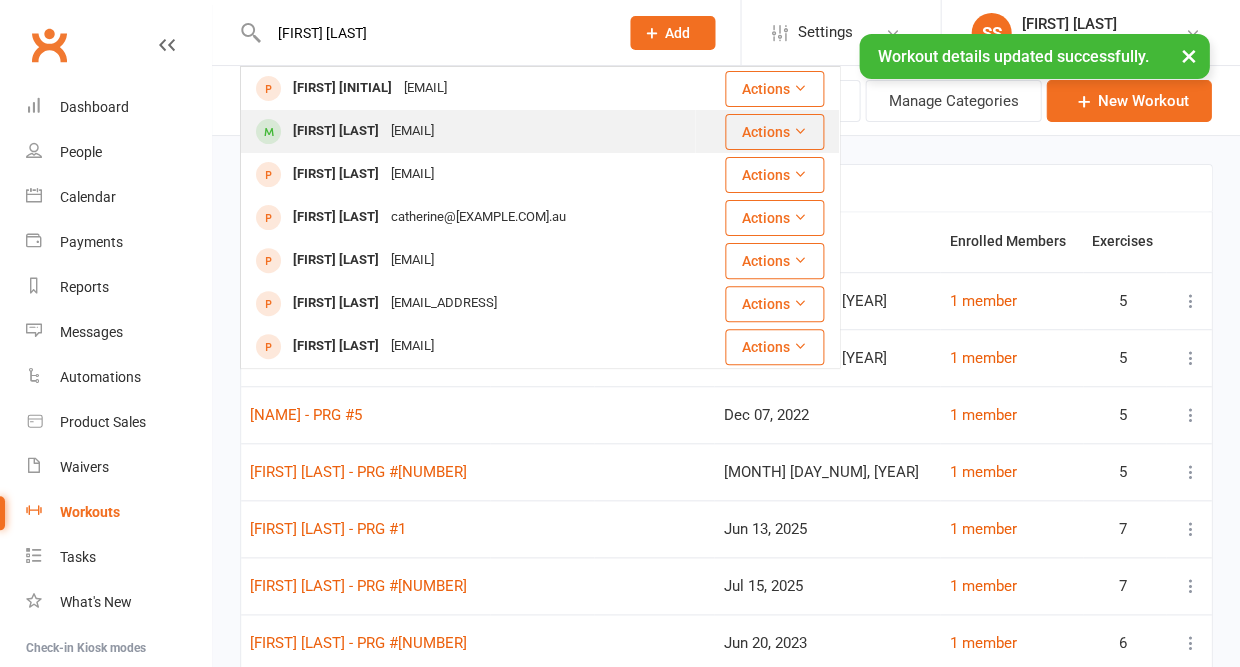 type on "[FIRST] [LAST]" 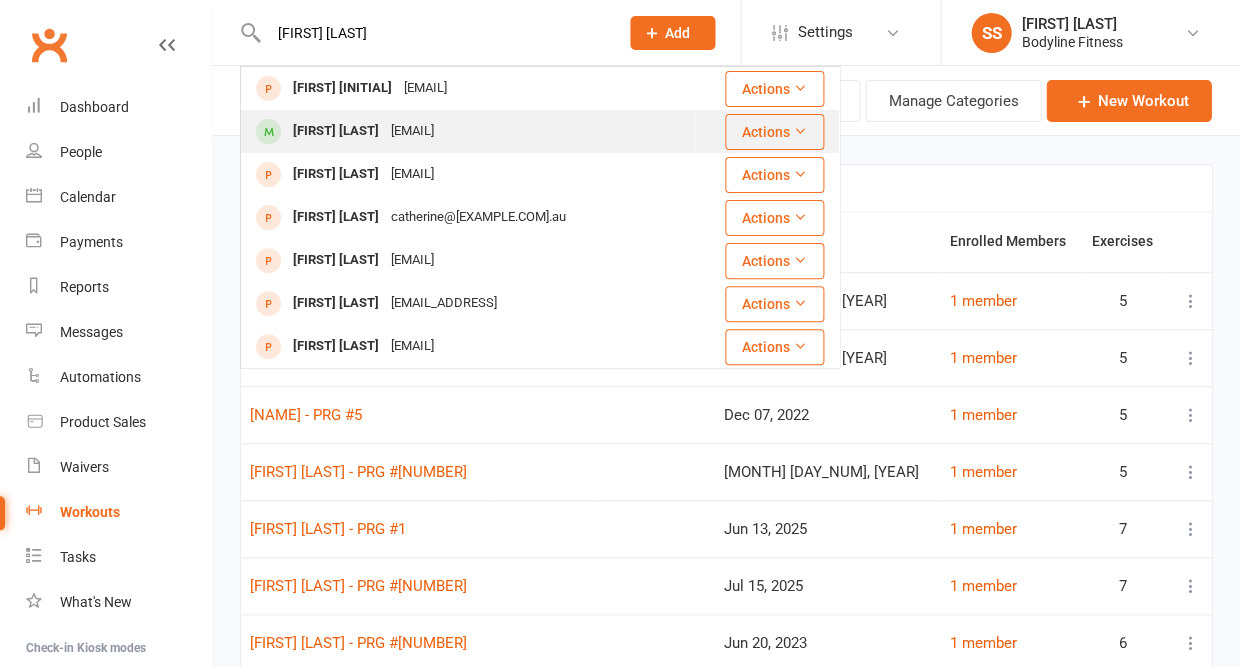click on "[FIRST] [LAST]" at bounding box center (336, 131) 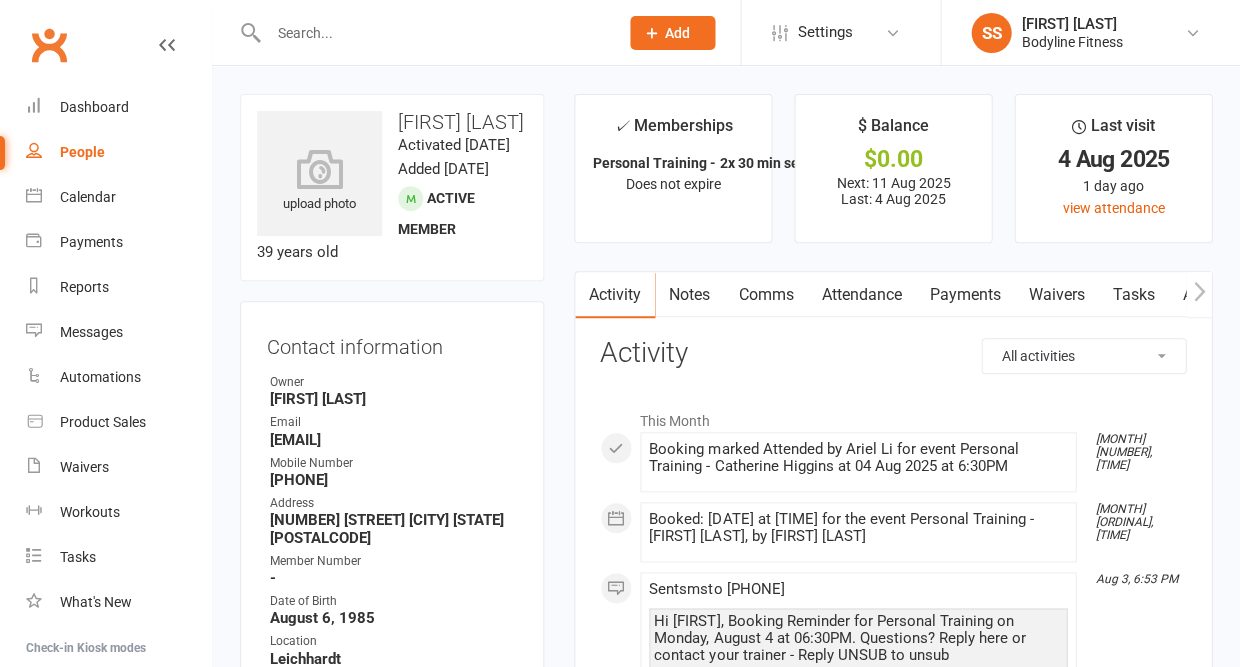 click 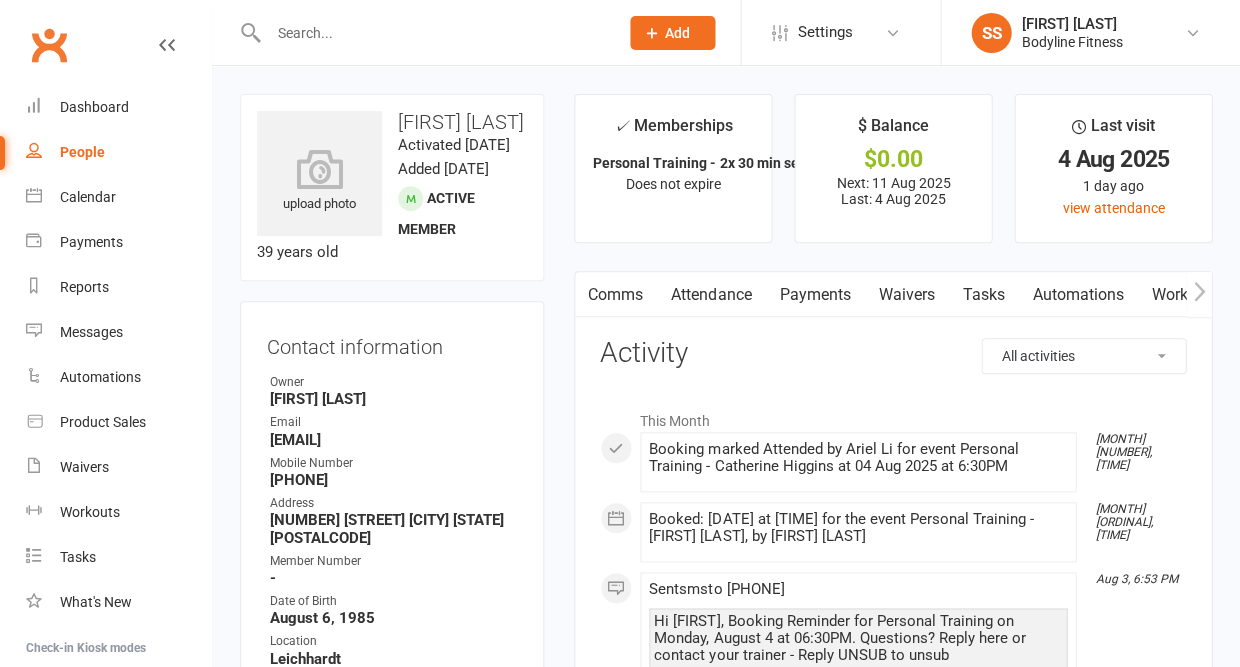 scroll, scrollTop: 0, scrollLeft: 150, axis: horizontal 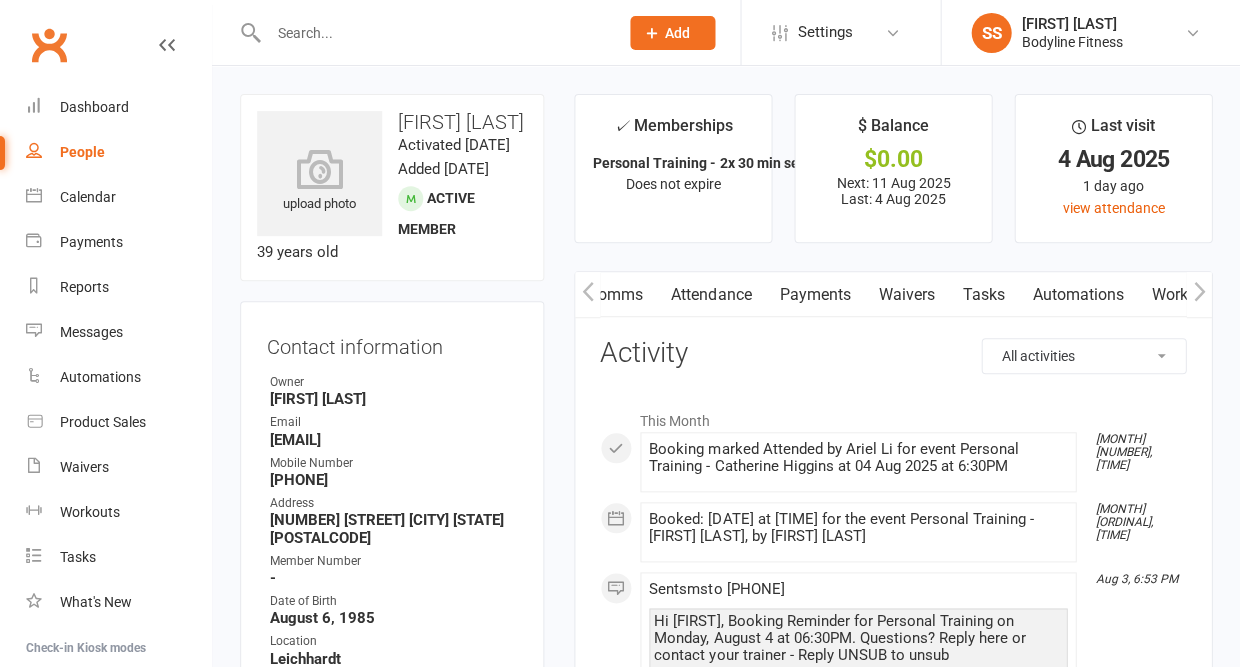click on "Workouts" at bounding box center (1184, 295) 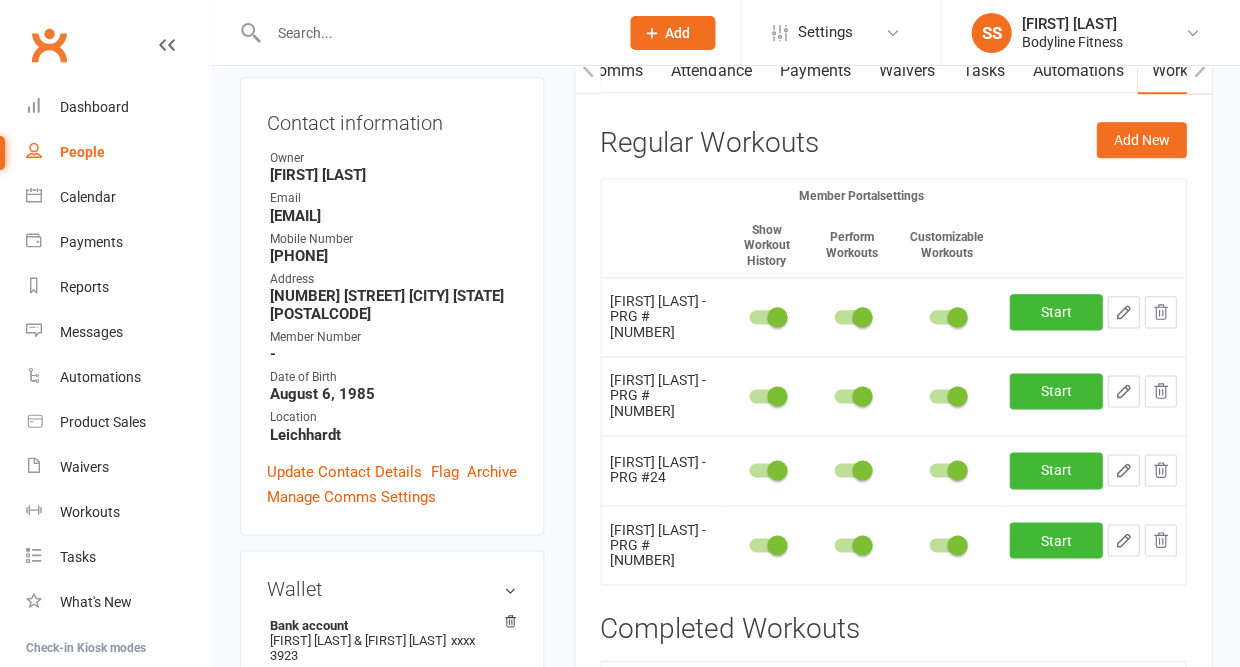 scroll, scrollTop: 225, scrollLeft: 0, axis: vertical 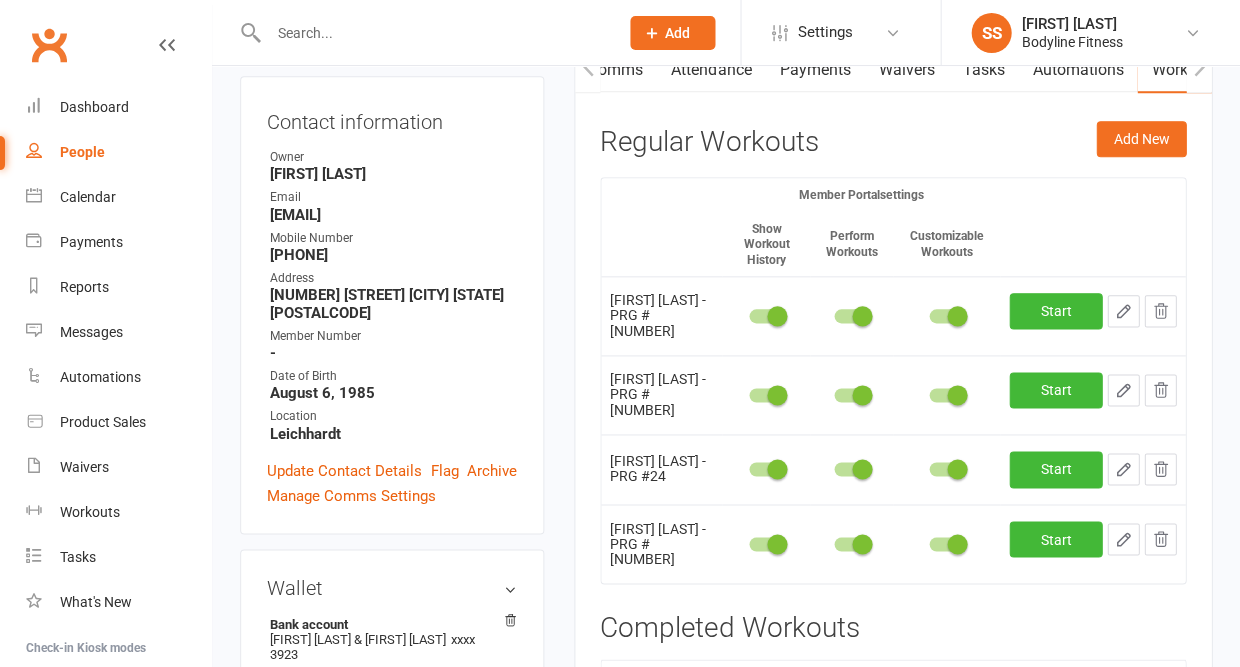 click at bounding box center [1160, 311] 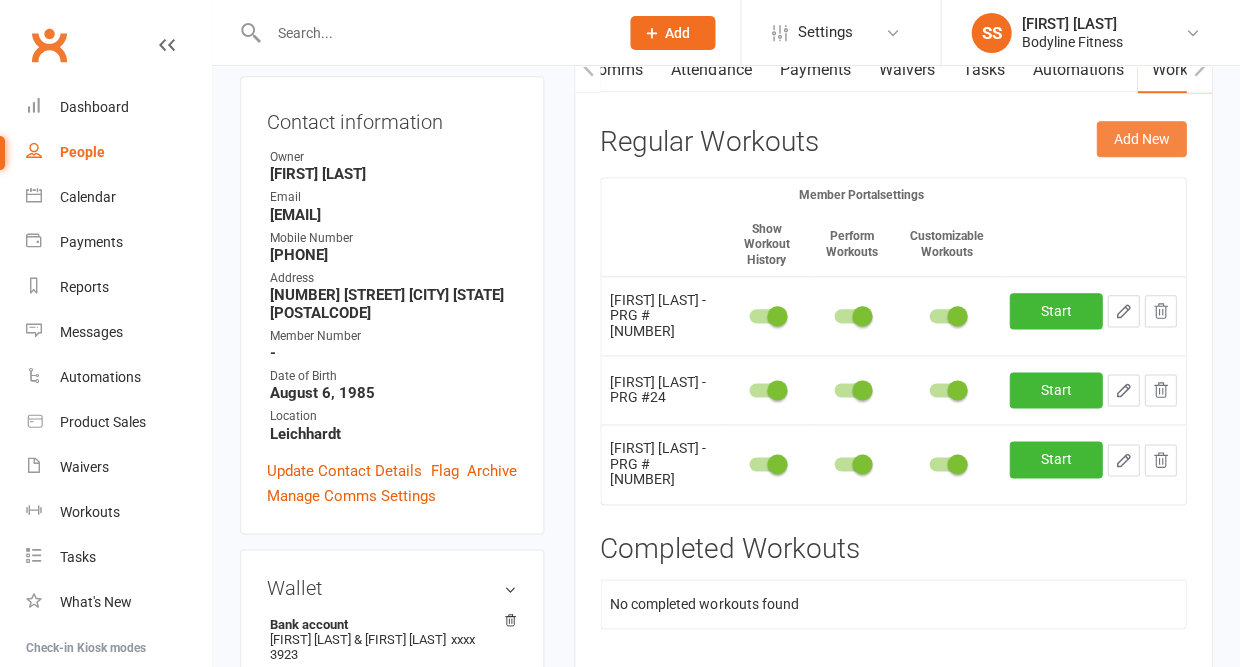 click on "Add New" at bounding box center [1141, 139] 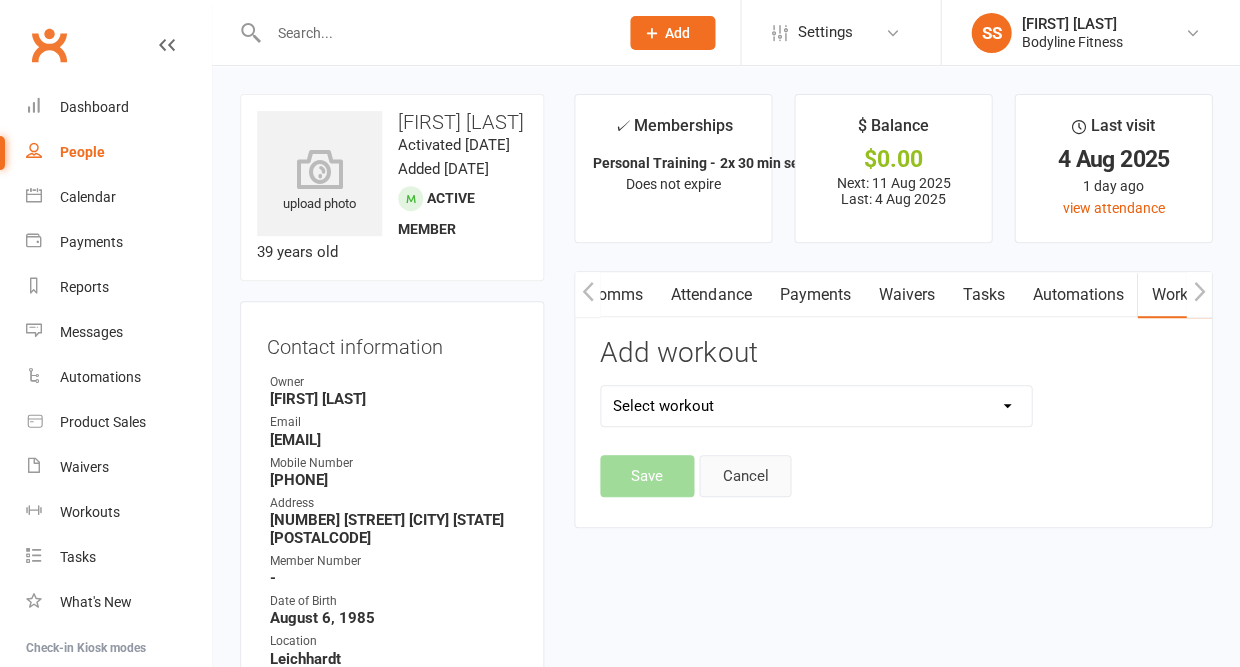 scroll, scrollTop: 0, scrollLeft: 0, axis: both 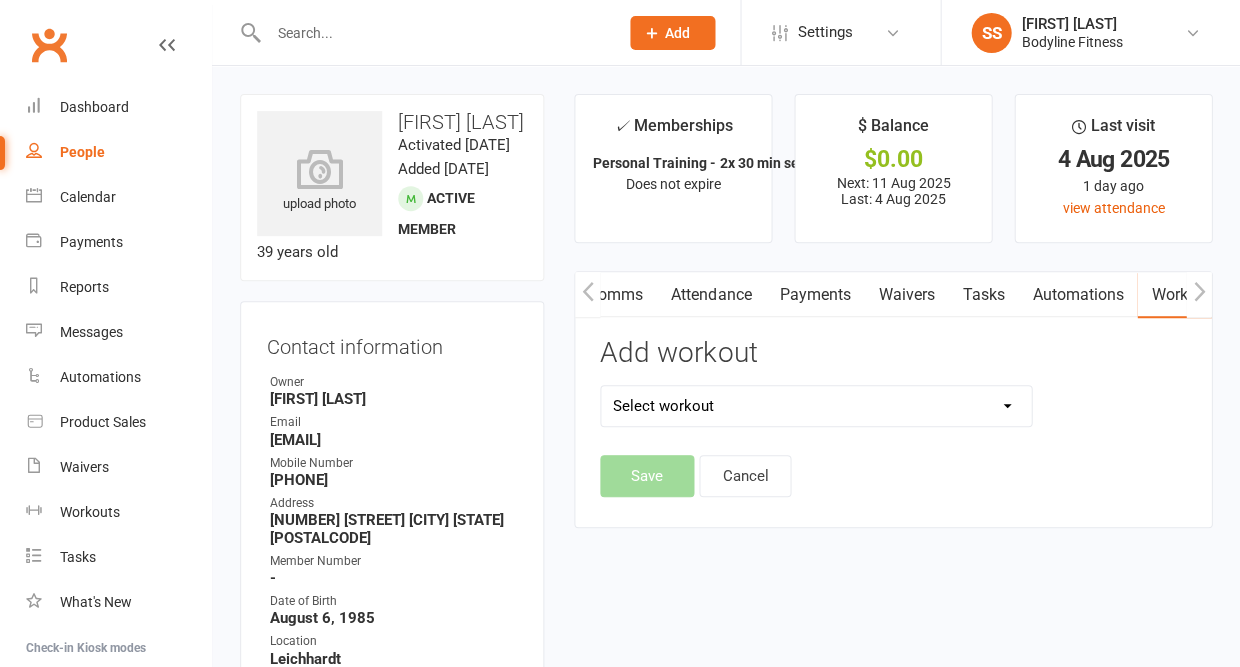 select on "6450" 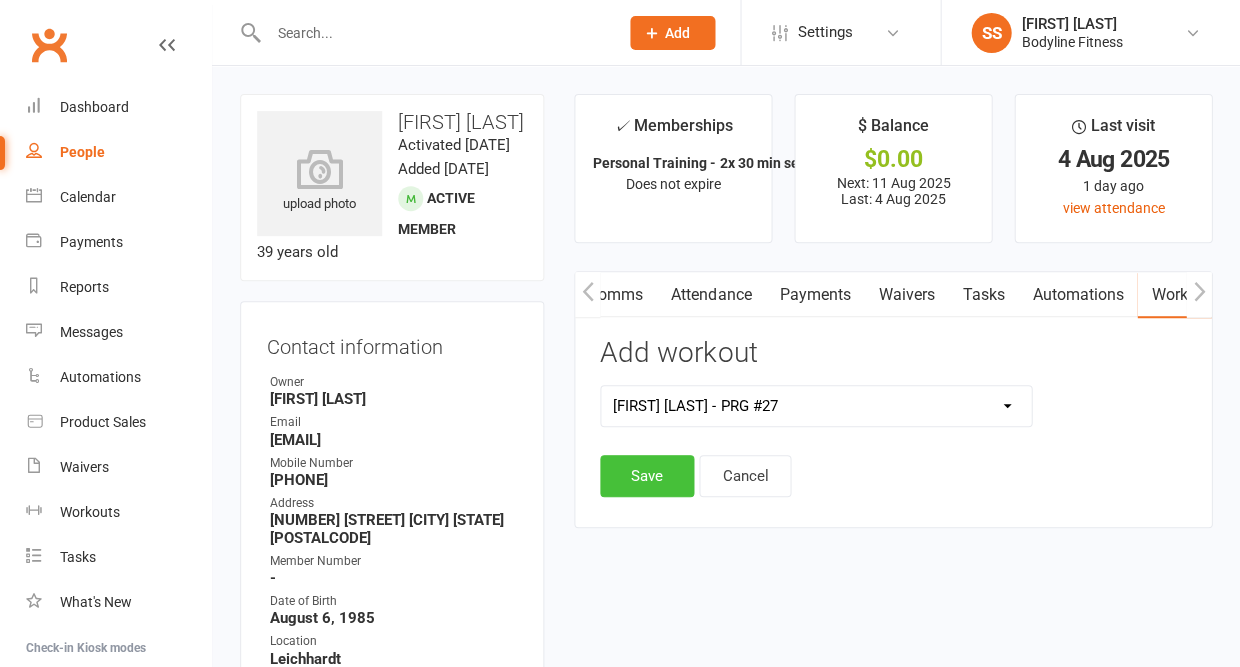 click on "Save" at bounding box center (647, 476) 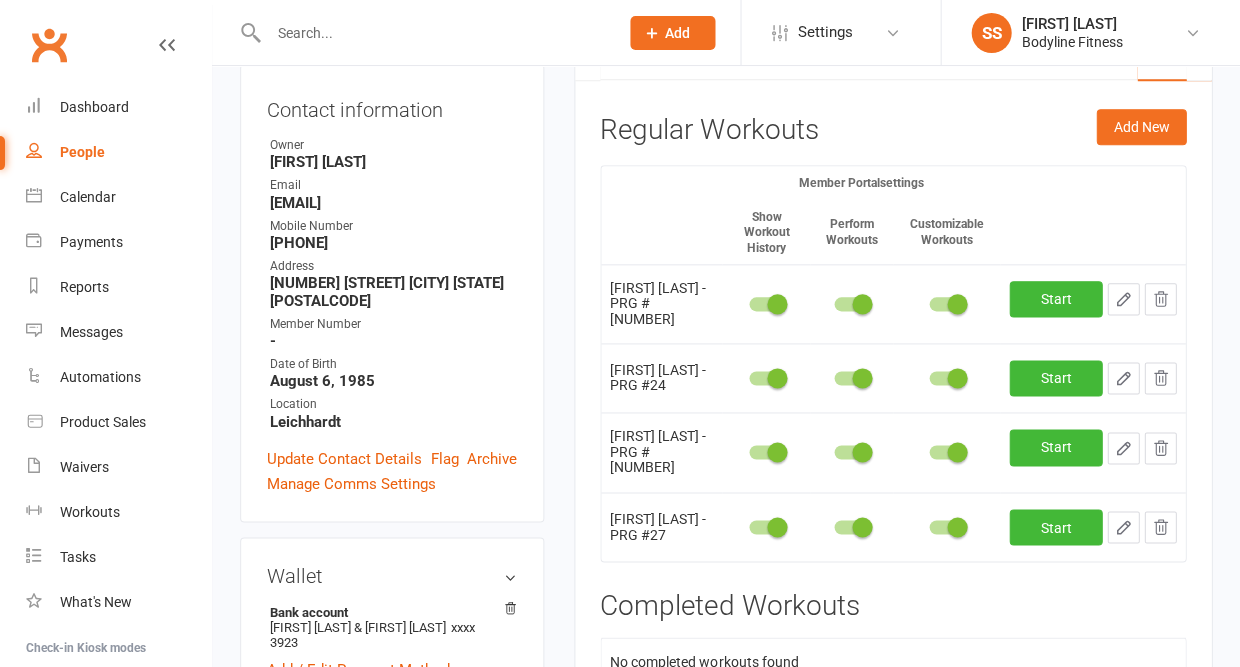 scroll, scrollTop: 253, scrollLeft: 0, axis: vertical 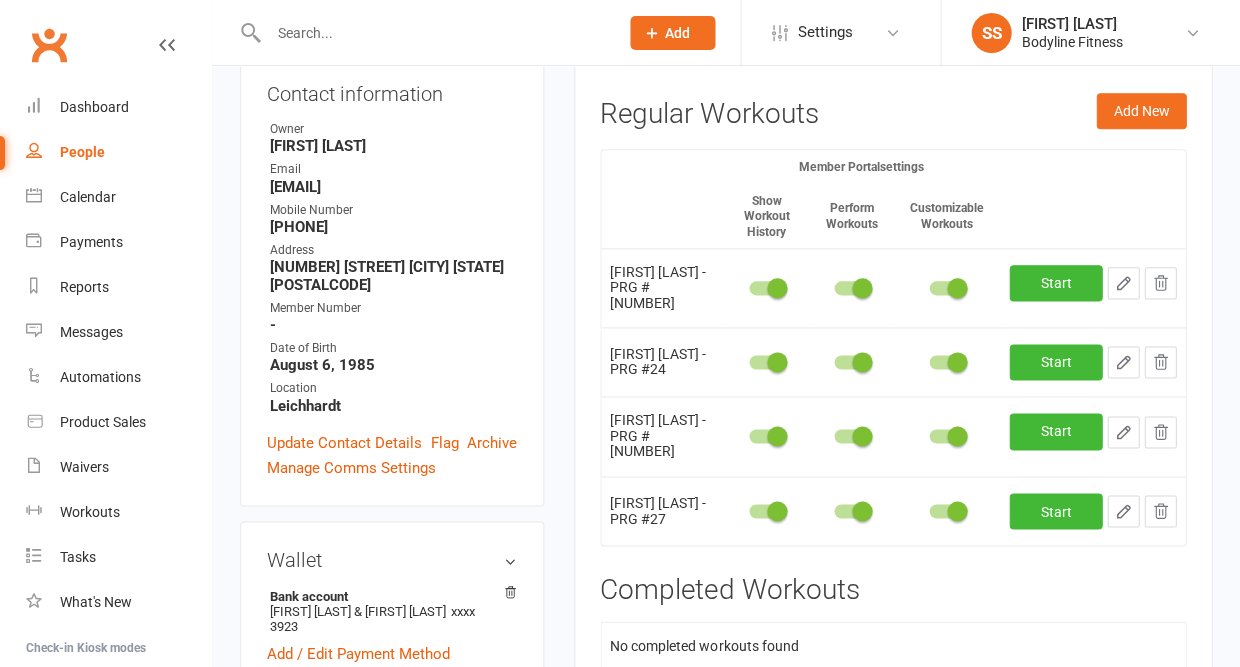 click 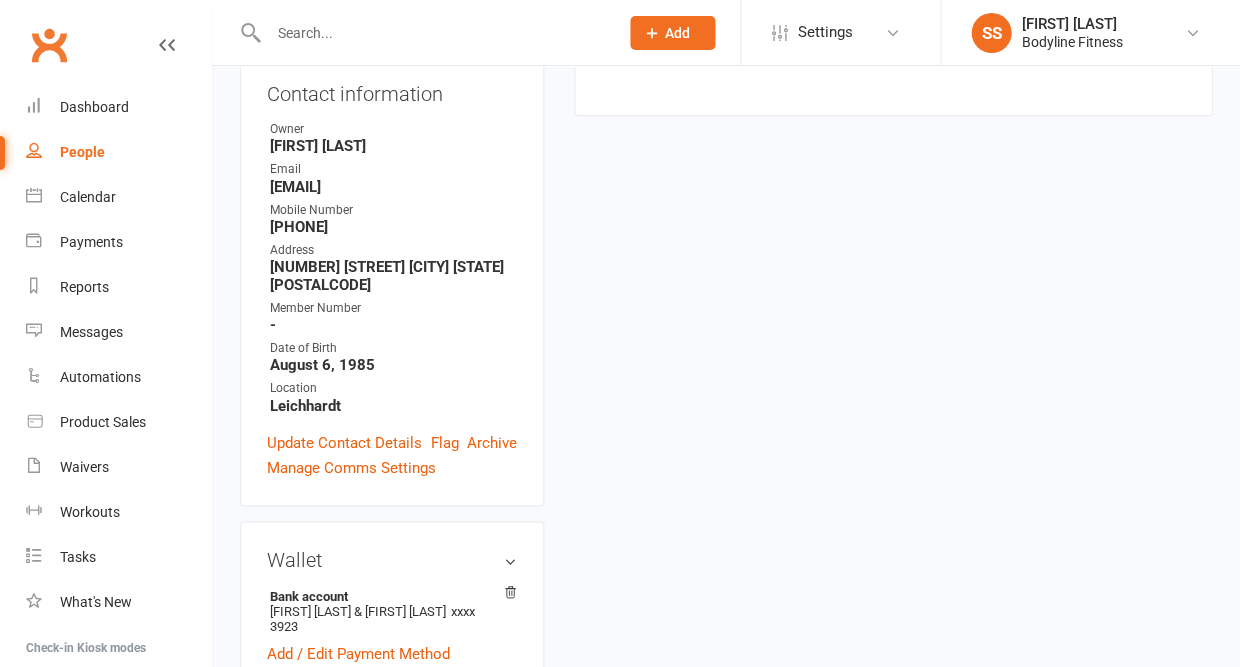 select on "Kilograms" 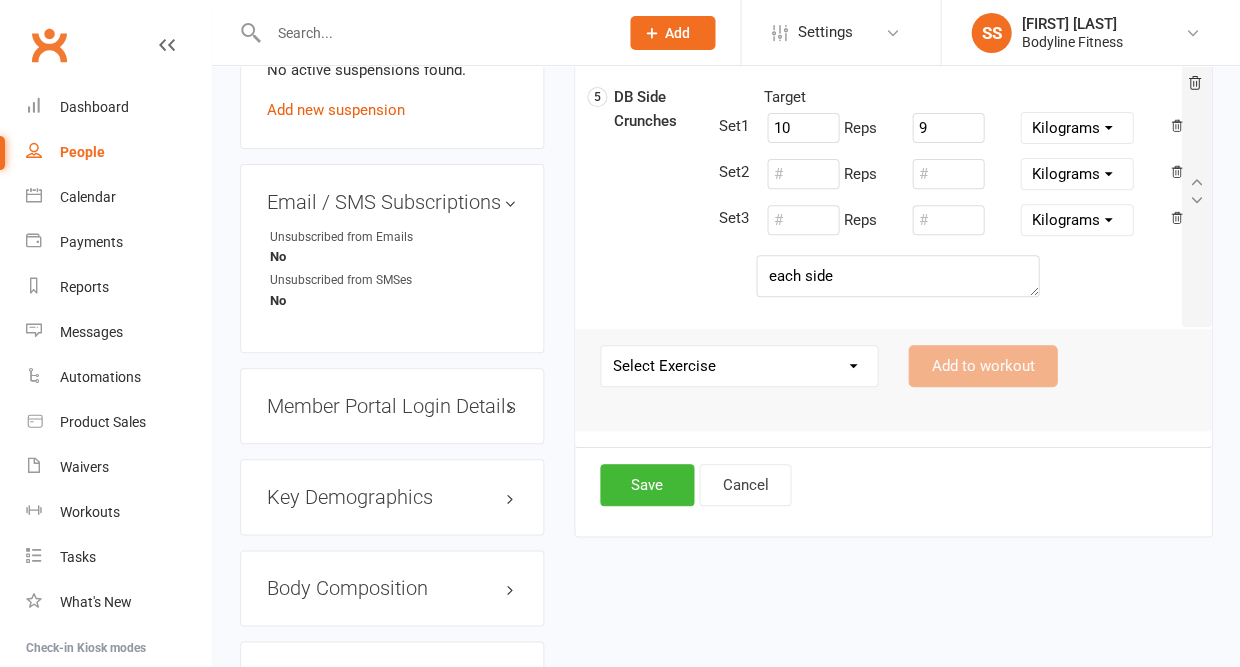scroll, scrollTop: 1433, scrollLeft: 0, axis: vertical 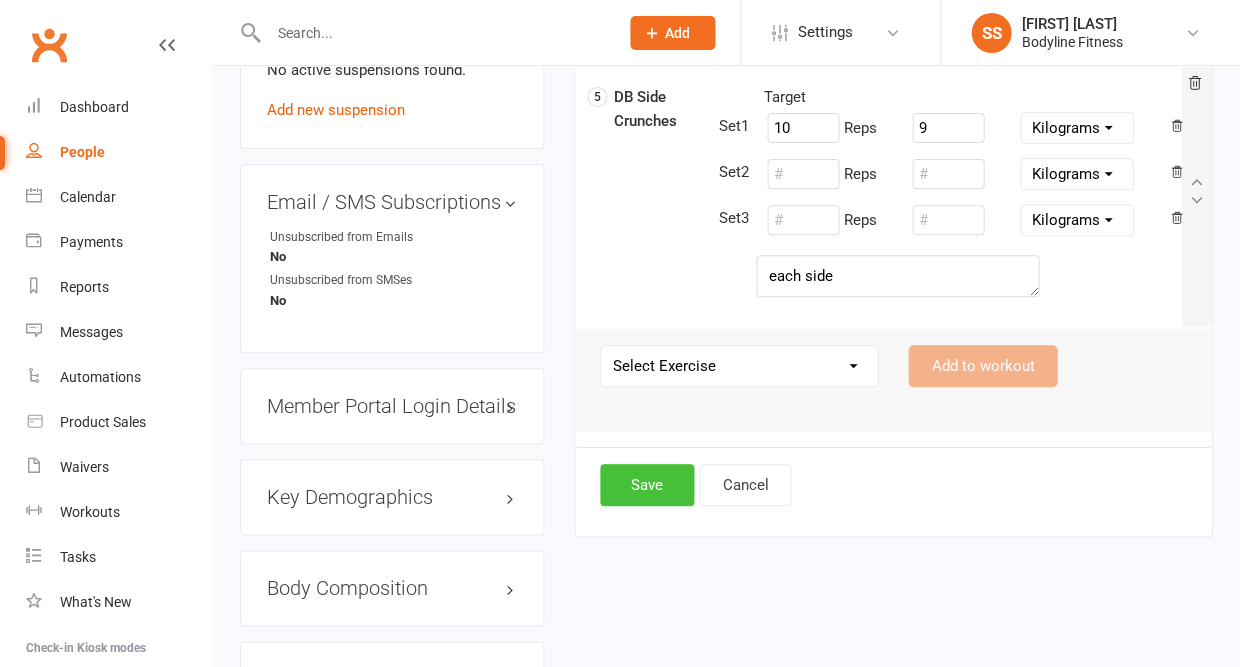 click on "Save" at bounding box center (647, 485) 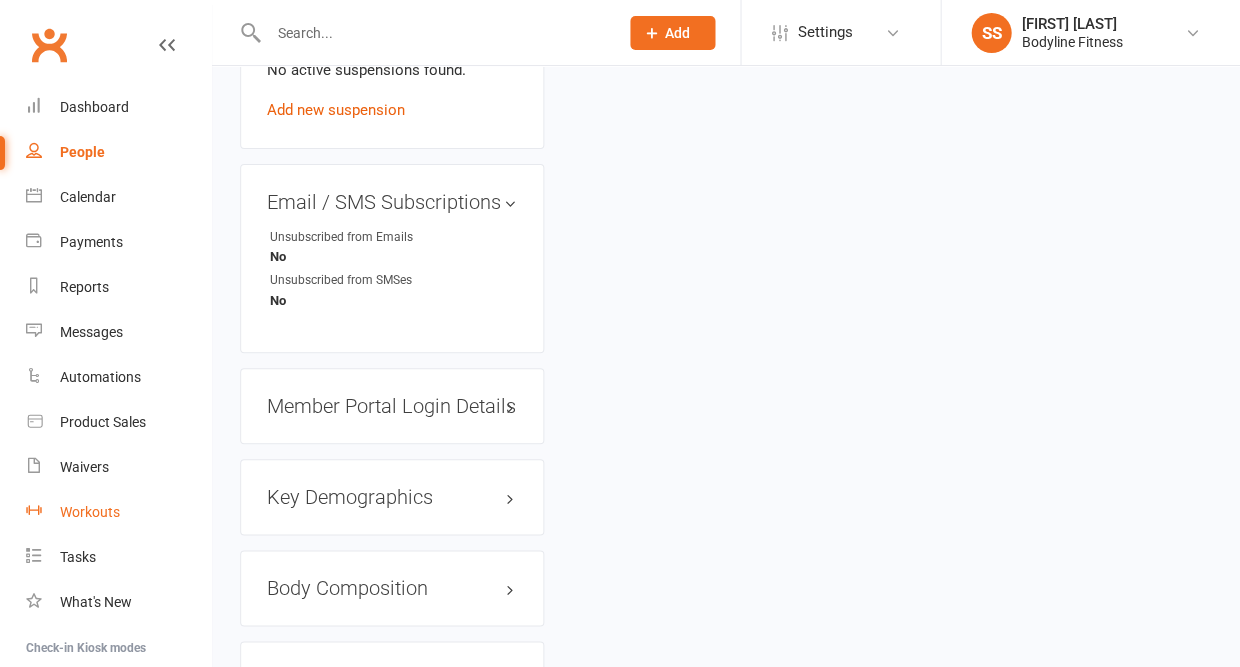 click on "Workouts" at bounding box center (90, 512) 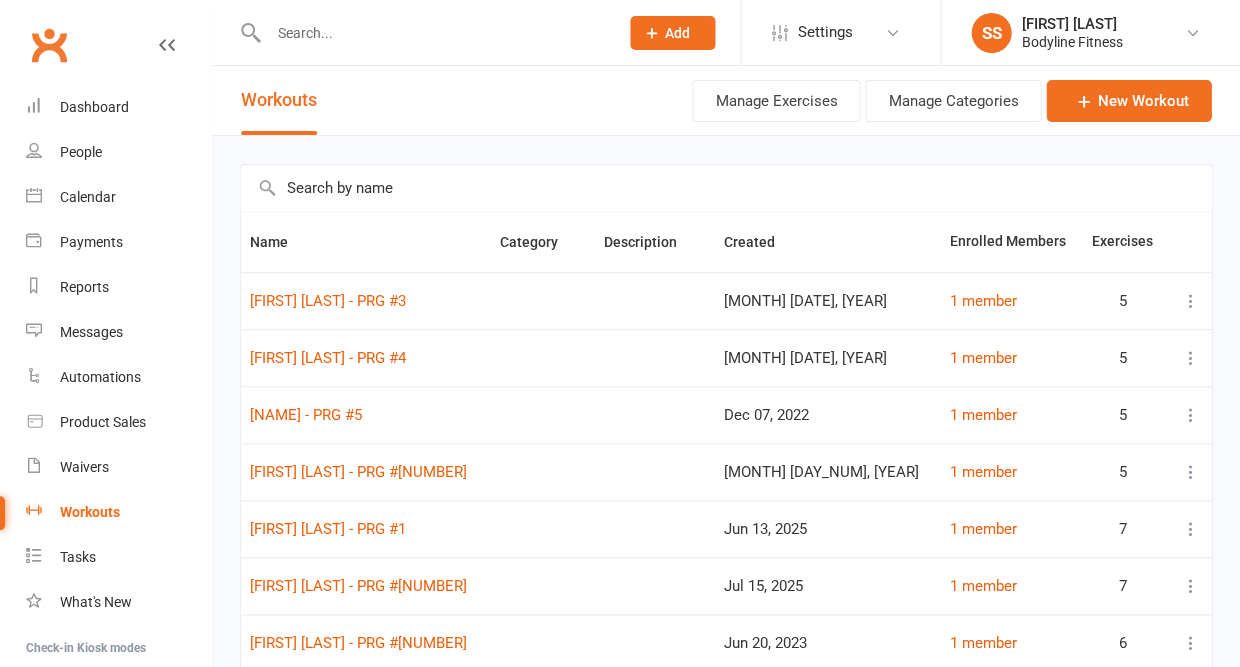 click at bounding box center (726, 188) 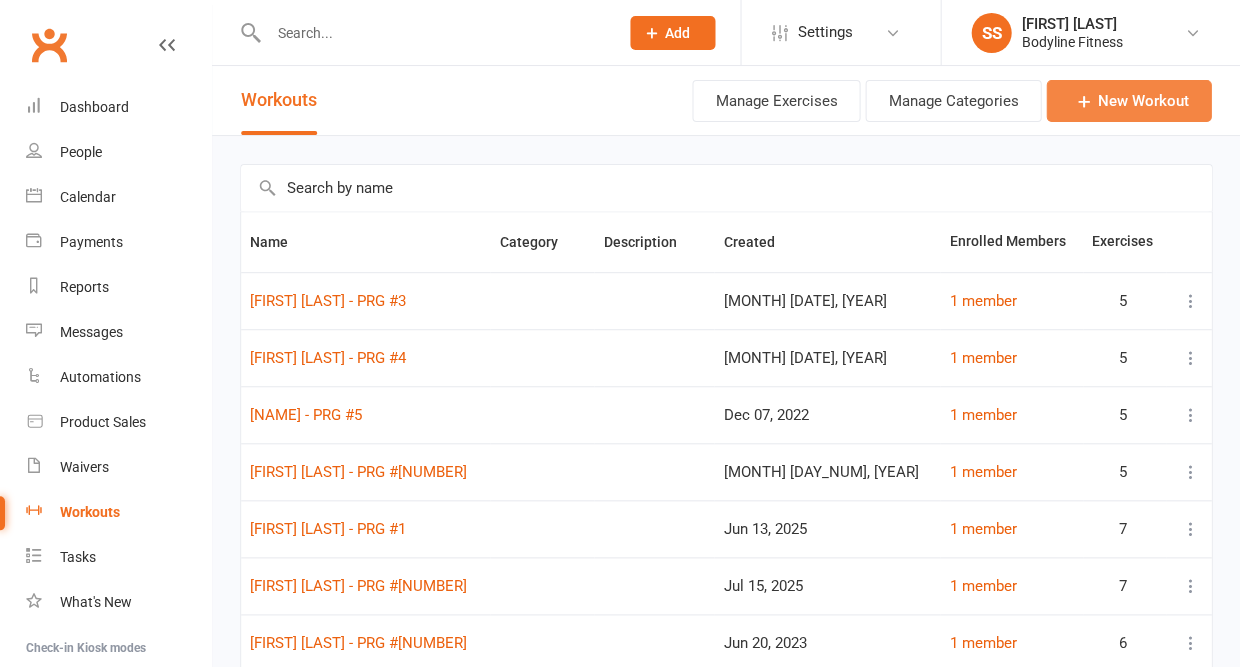 click on "New Workout" at bounding box center [1128, 101] 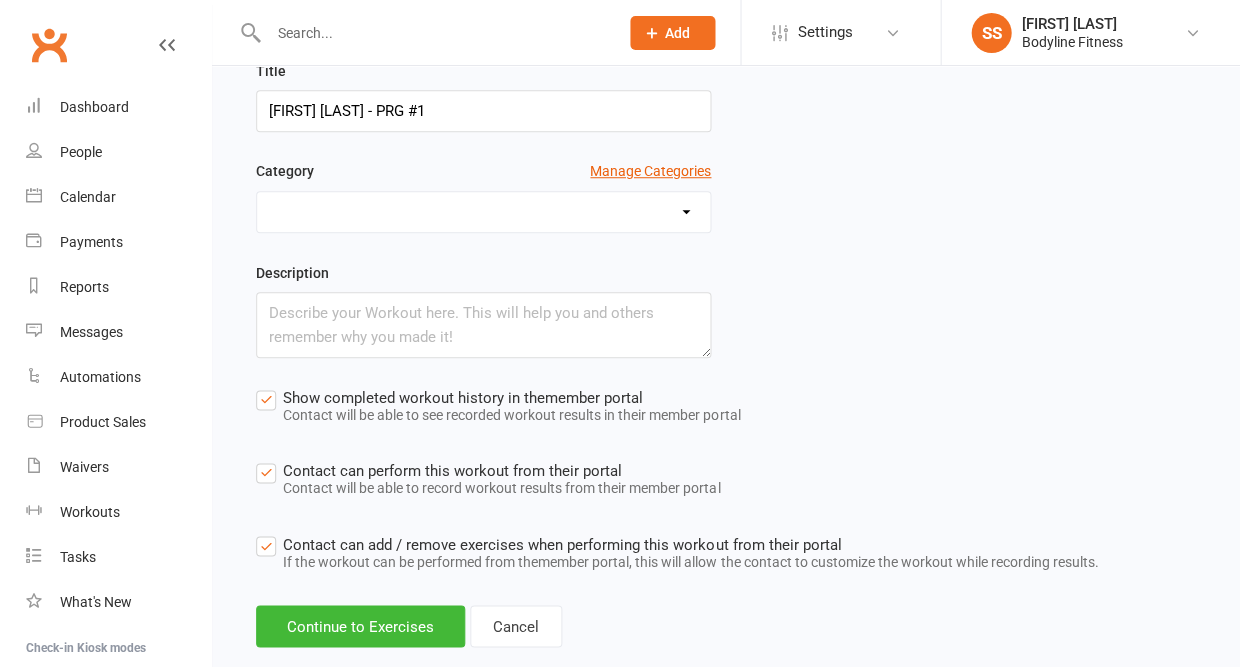 scroll, scrollTop: 173, scrollLeft: 0, axis: vertical 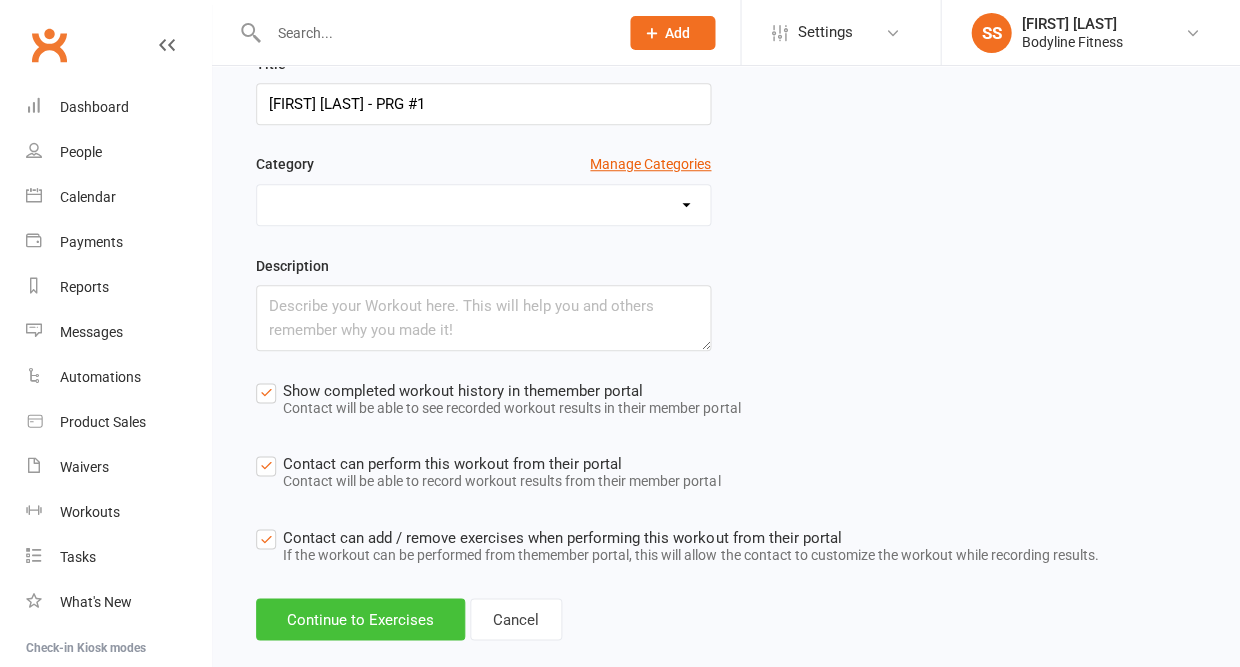 type on "[FIRST] [LAST] - PRG #1" 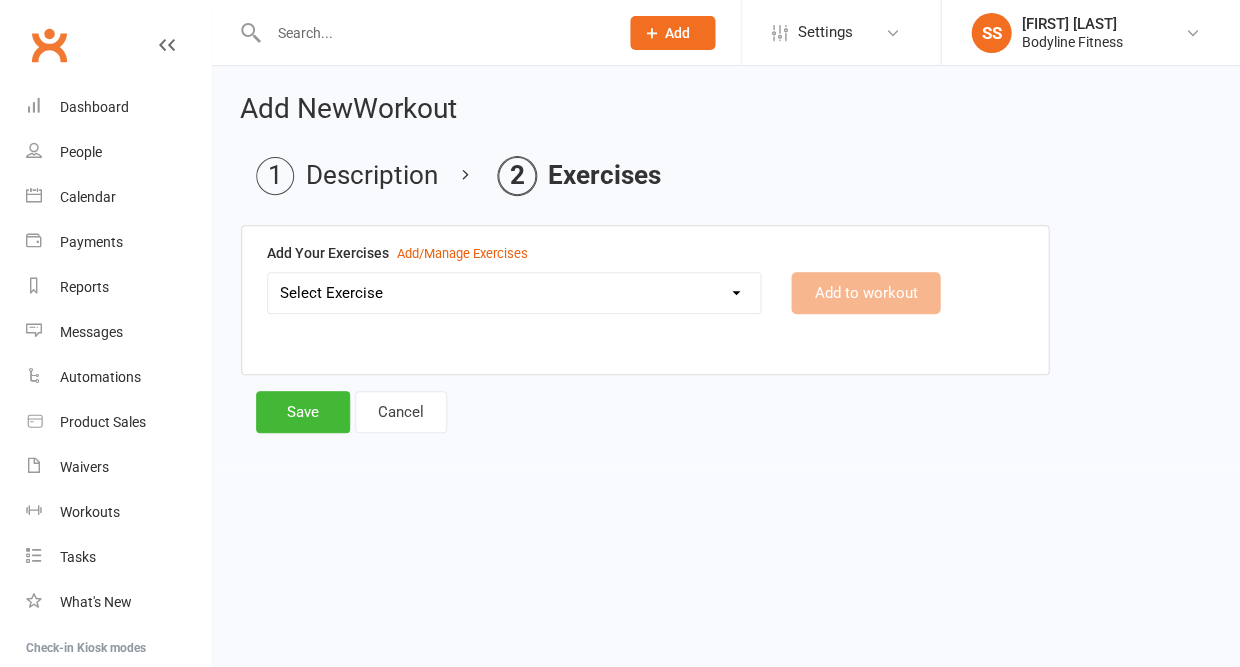 click on "Select Exercise 100's 120 Degree Knee Flexed Glute Bridges  1/2 Cuban Press 1/2 Lat Pull Down 1/2 Pistol Squats w/ Counter Weight on Smith Machine 1/4 Range Hinge  21 Bicep Curls w/ Cable 2 Band Lateral Raises 2 Handed Cable Pull Down 2 Handed DB Over Head Press 2 Handed Landmine Shoulder Press 2 Hand Grip Front Raise 2 Handle Row  2 In 1 Handle Tricep Pull Down  30 Degree Resistance Band Unilateral Raise  3:0 Leg press 3/4 DB Incline Bench Press  360 DB Lateral Raises  3 Point Calf Raises 3 Point Leg Extensions 3 Point Leg Lowers 3 Point Plank Hold  3 Point Standing Fire Hydrogen 40 Degree Bench Supported DB Rows  45 Degree DB Shrugs 45 Degree Front Raises 45 Degree Lateral Raises 45 Degree Leg Press 45 Degree Leg Press Calf Raises 45 Degree Single Leg Press 4 Point Bird Dog  4 Point Hold  4 Way Shoulder Raise / DB Pullover 70 Degree Bench Supported DB ER's  8 Point Plank 90 - 90 Glute Bridge  90 - 90 Twist To Squat  90 Degree Cable External Rotations  90 Degree Cable Shoulder Prosterior Rotation  Ab Coaster" at bounding box center [514, 293] 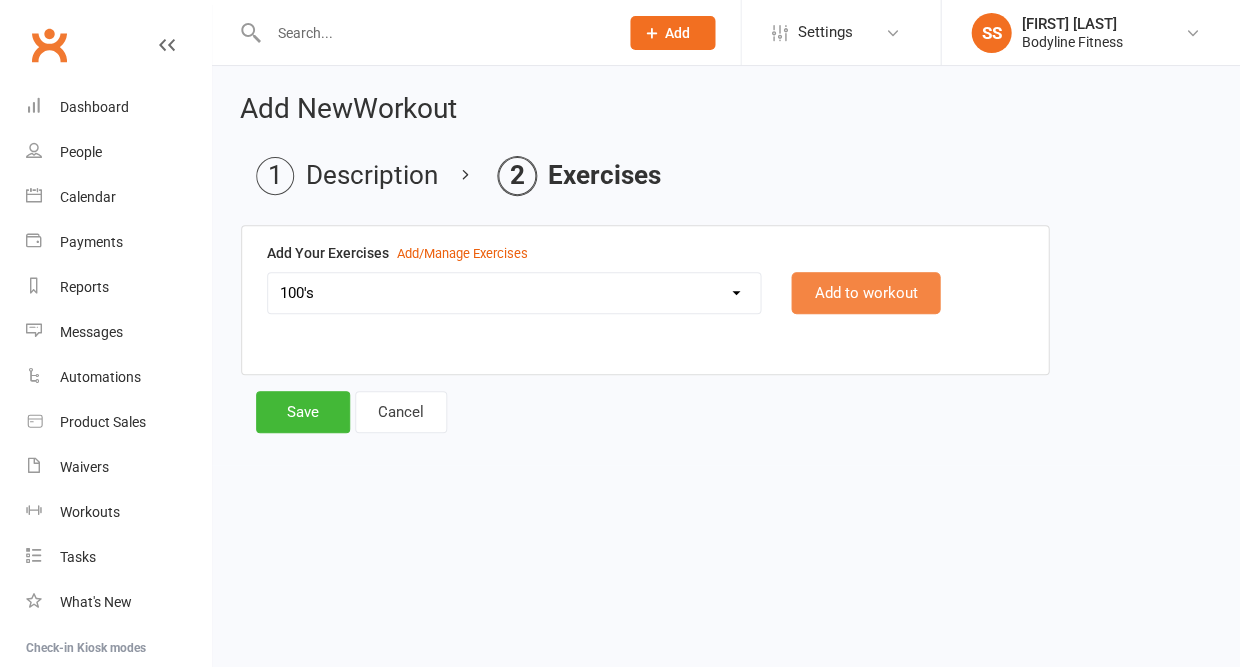 click on "Add to workout" at bounding box center [865, 293] 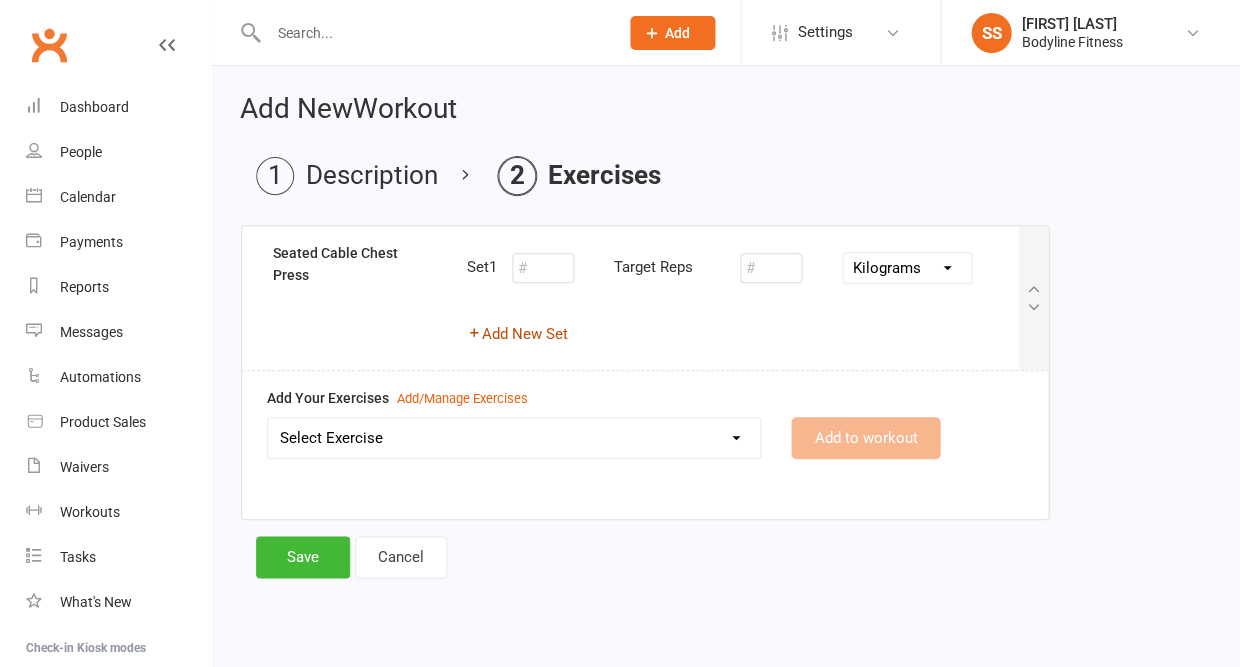 click on "Add New Set" at bounding box center (517, 334) 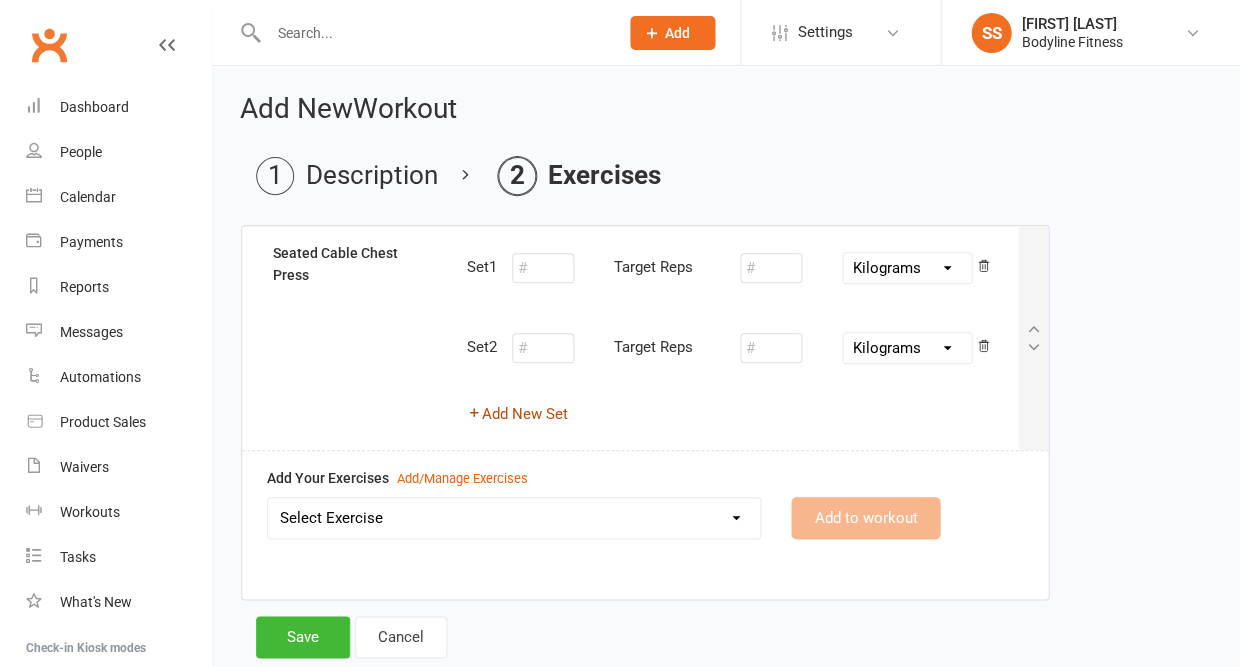 click on "Add New Set" at bounding box center (517, 414) 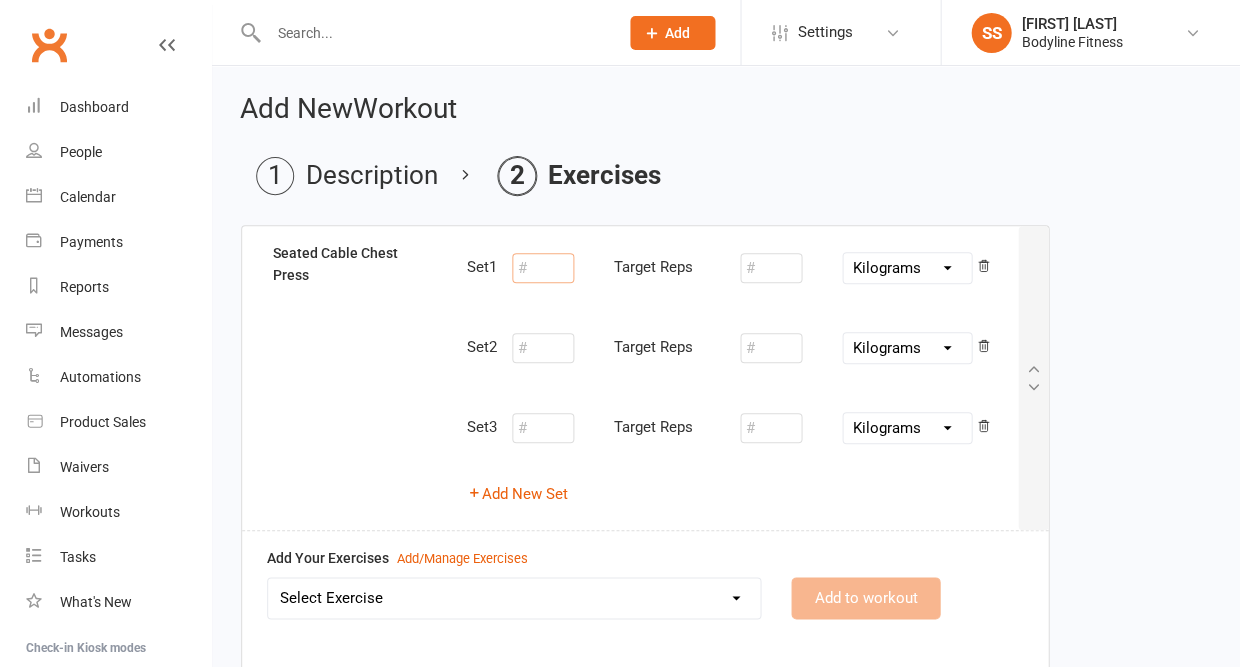 click at bounding box center (543, 268) 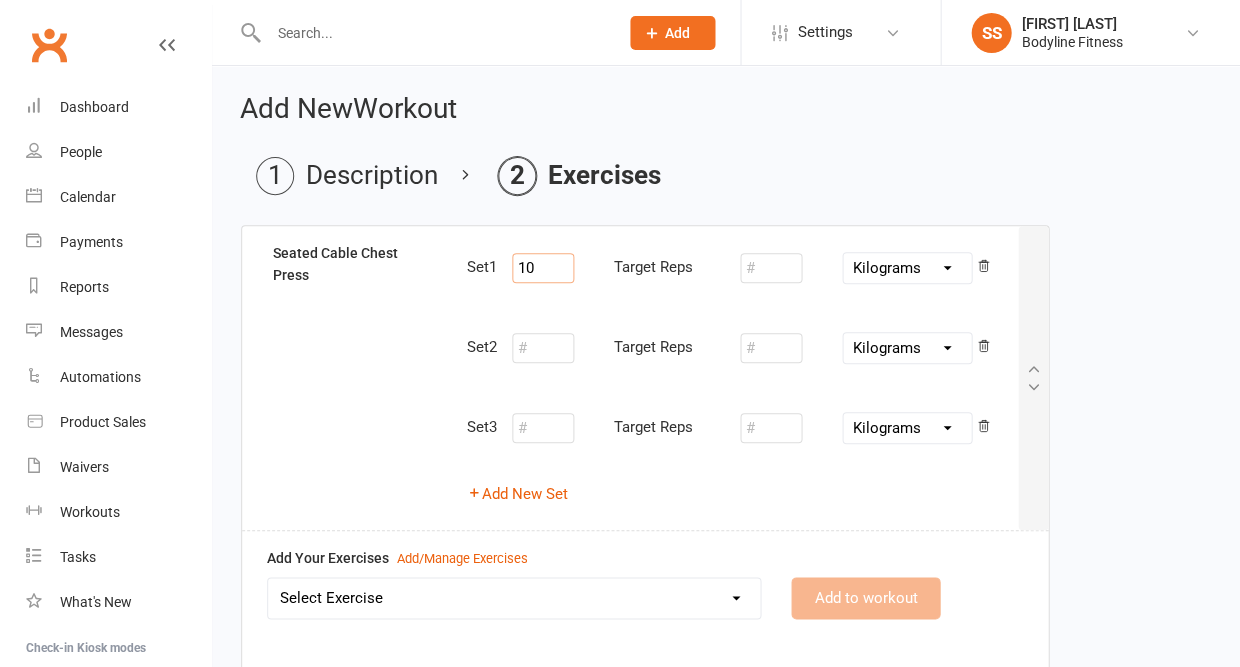 type on "10" 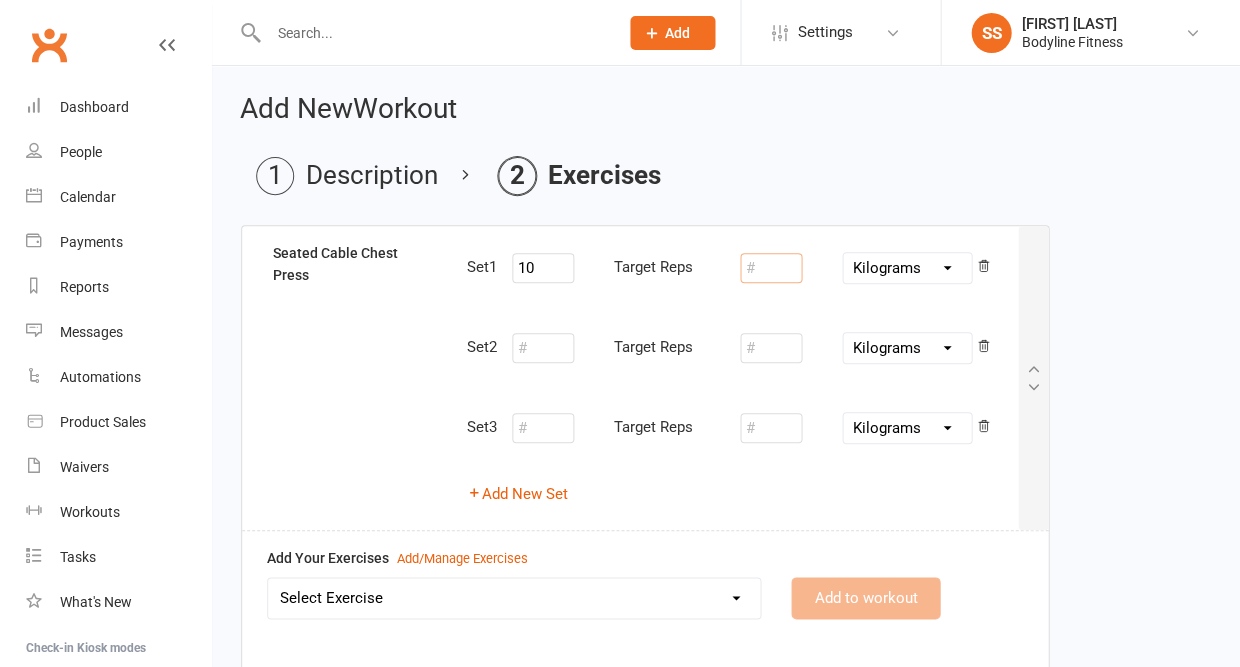 click at bounding box center (771, 268) 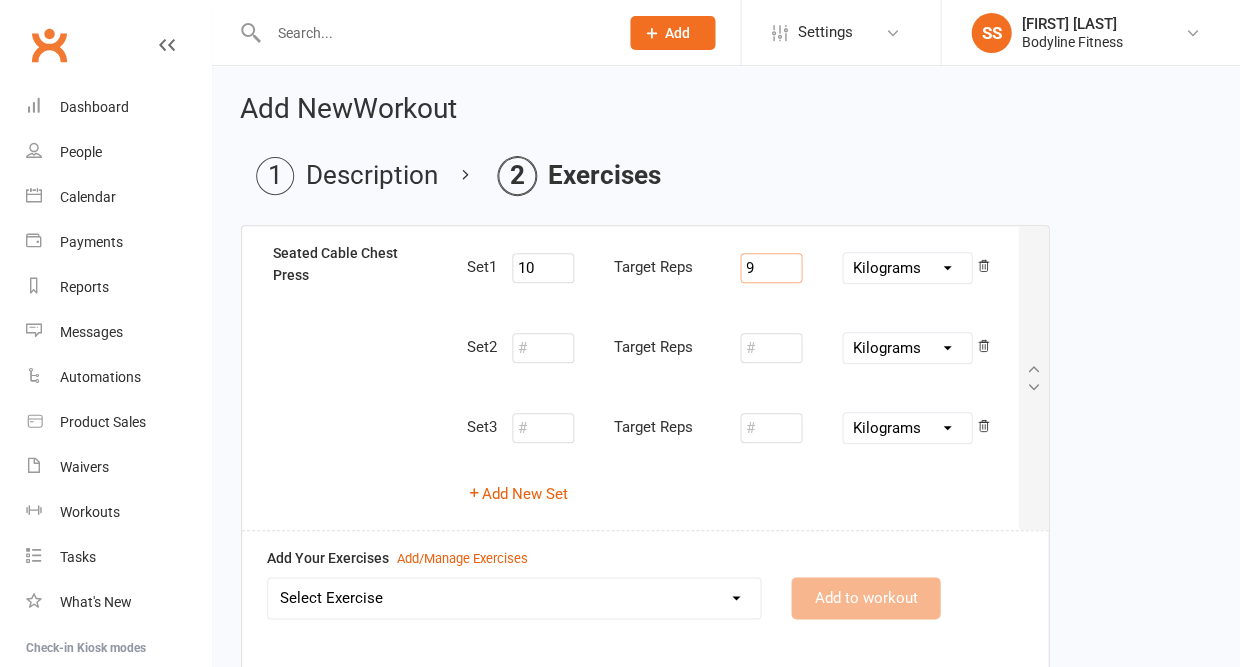 type on "9" 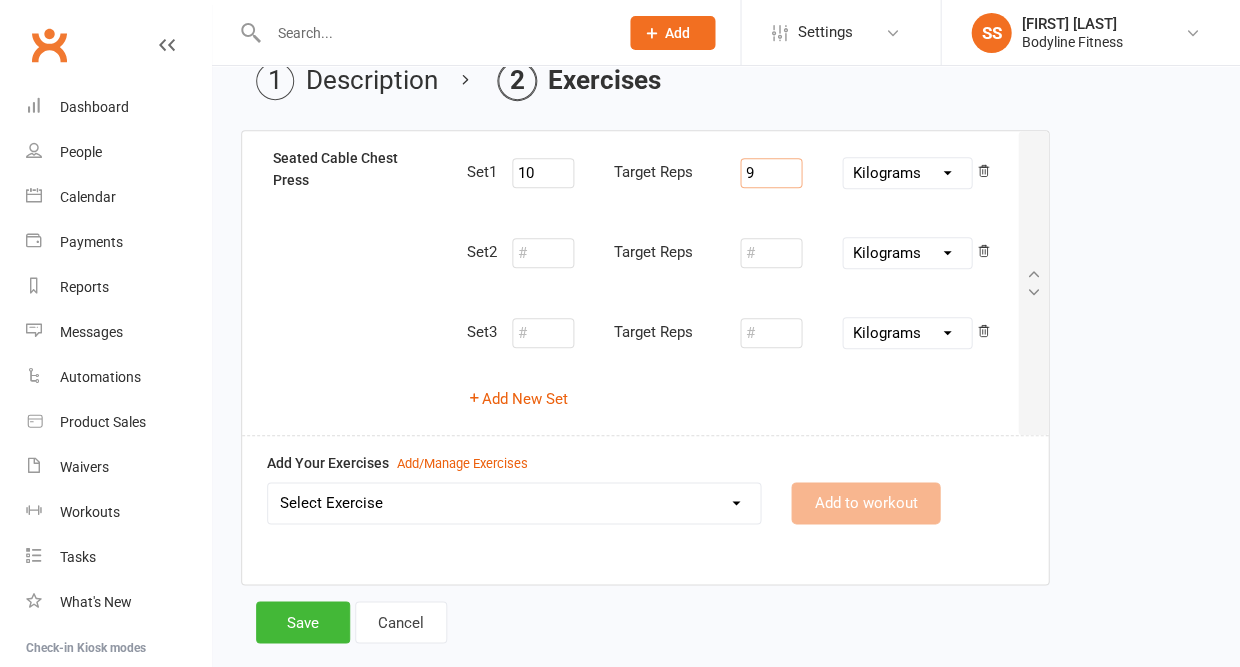scroll, scrollTop: 110, scrollLeft: 0, axis: vertical 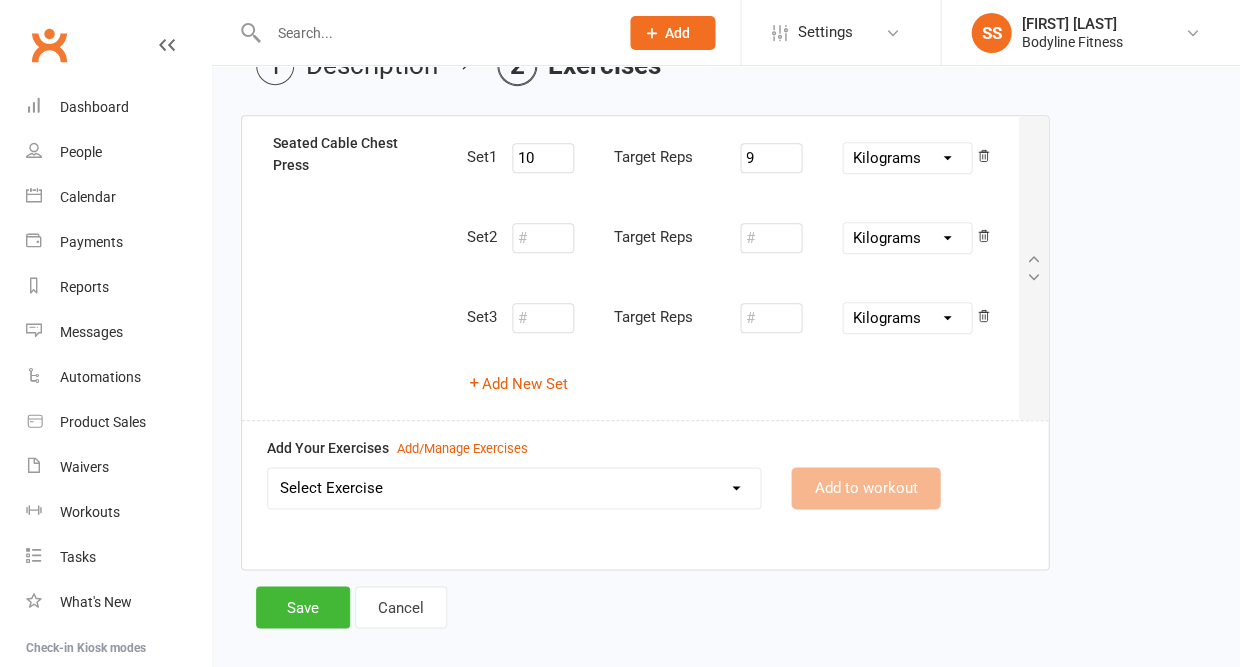 click on "Select Exercise 100's 120 Degree Knee Flexed Glute Bridges  1/2 Cuban Press 1/2 Lat Pull Down 1/2 Pistol Squats w/ Counter Weight on Smith Machine 1/4 Range Hinge  21 Bicep Curls w/ Cable 2 Band Lateral Raises 2 Handed Cable Pull Down 2 Handed DB Over Head Press 2 Handed Landmine Shoulder Press 2 Hand Grip Front Raise 2 Handle Row  2 In 1 Handle Tricep Pull Down  30 Degree Resistance Band Unilateral Raise  3:0 Leg press 3/4 DB Incline Bench Press  360 DB Lateral Raises  3 Point Calf Raises 3 Point Leg Extensions 3 Point Leg Lowers 3 Point Plank Hold  3 Point Standing Fire Hydrogen 40 Degree Bench Supported DB Rows  45 Degree DB Shrugs 45 Degree Front Raises 45 Degree Lateral Raises 45 Degree Leg Press 45 Degree Leg Press Calf Raises 45 Degree Single Leg Press 4 Point Bird Dog  4 Point Hold  4 Way Shoulder Raise / DB Pullover 70 Degree Bench Supported DB ER's  8 Point Plank 90 - 90 Glute Bridge  90 - 90 Twist To Squat  90 Degree Cable External Rotations  90 Degree Cable Shoulder Prosterior Rotation  Ab Coaster" at bounding box center [514, 488] 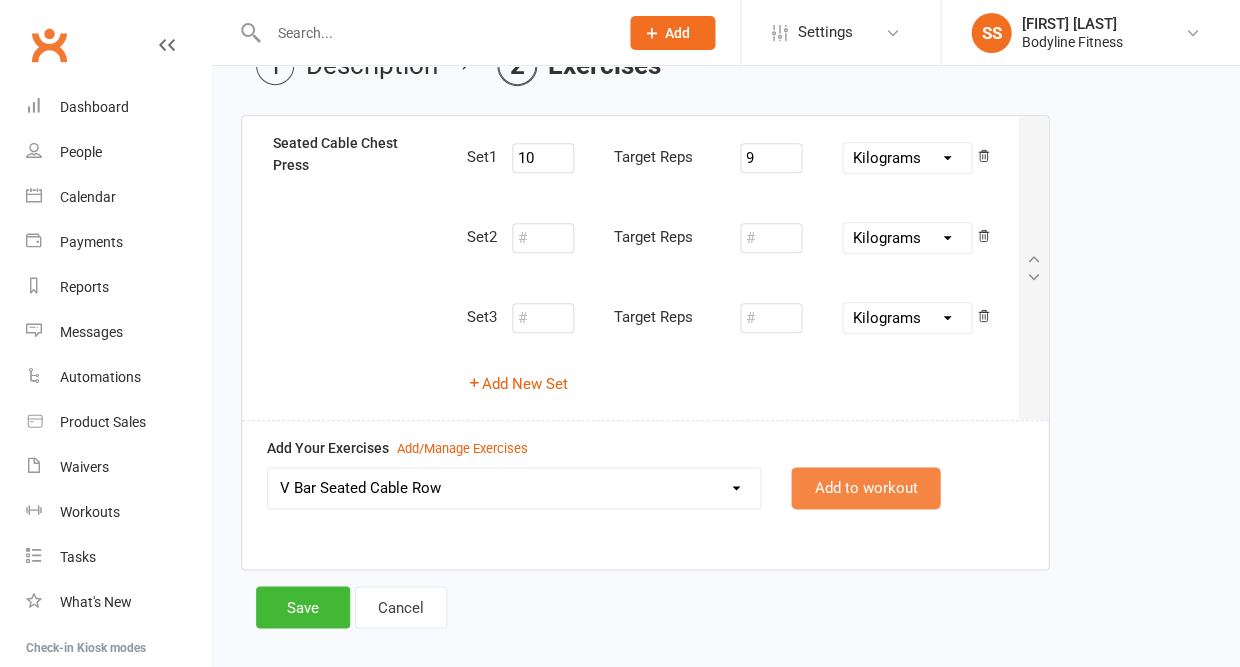 click on "Add to workout" at bounding box center [865, 488] 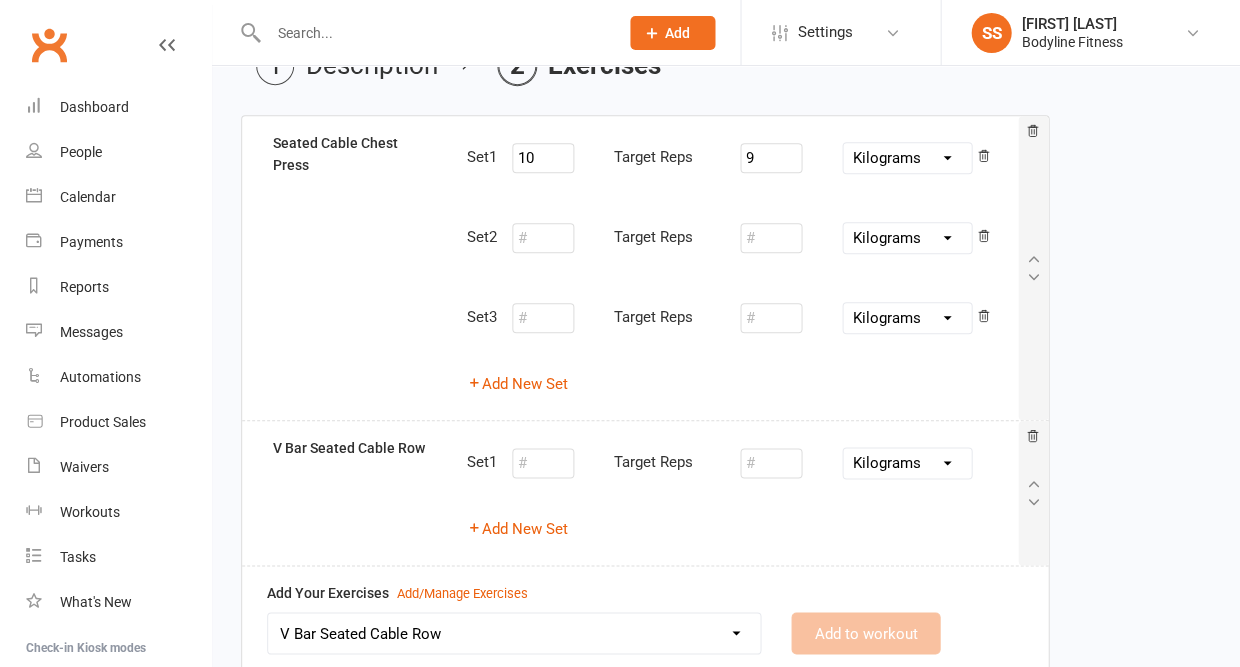 select 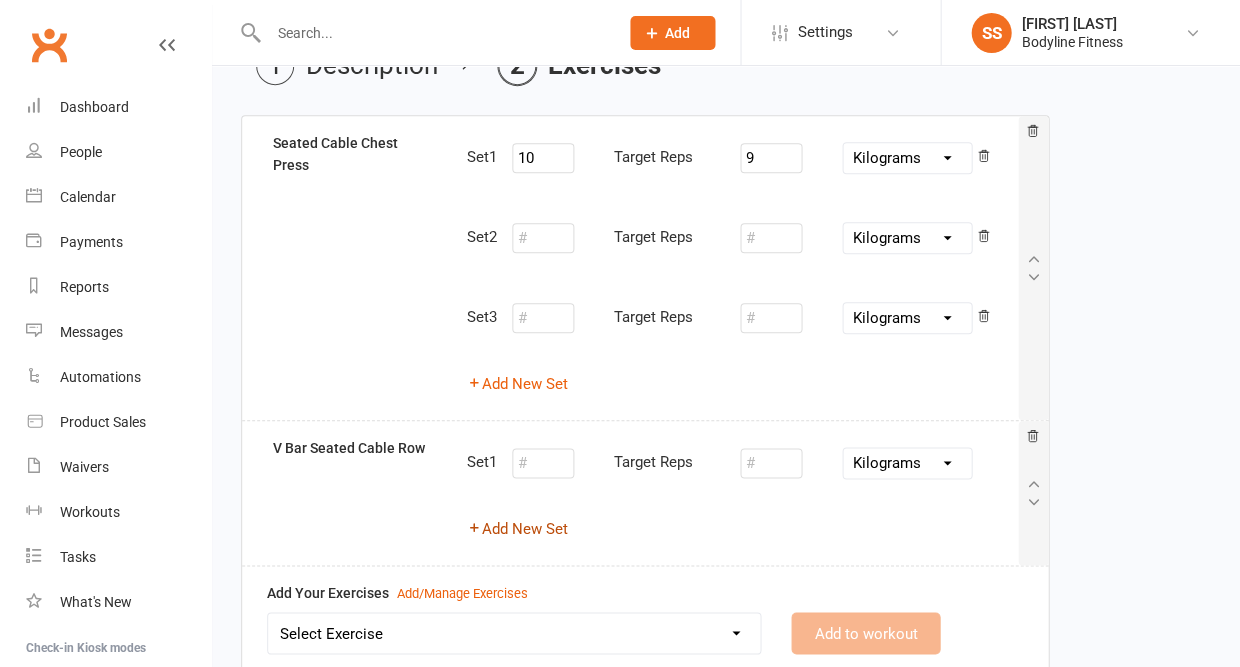 click on "Add New Set" at bounding box center [517, 529] 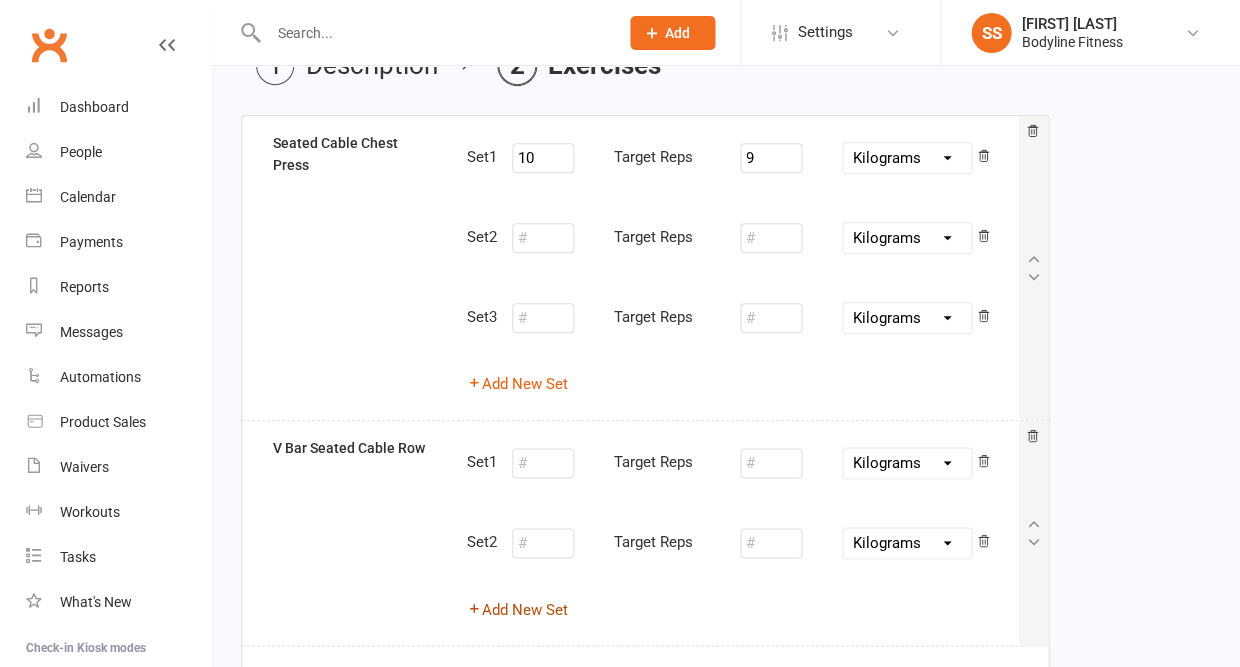 click on "Add New Set" at bounding box center [517, 609] 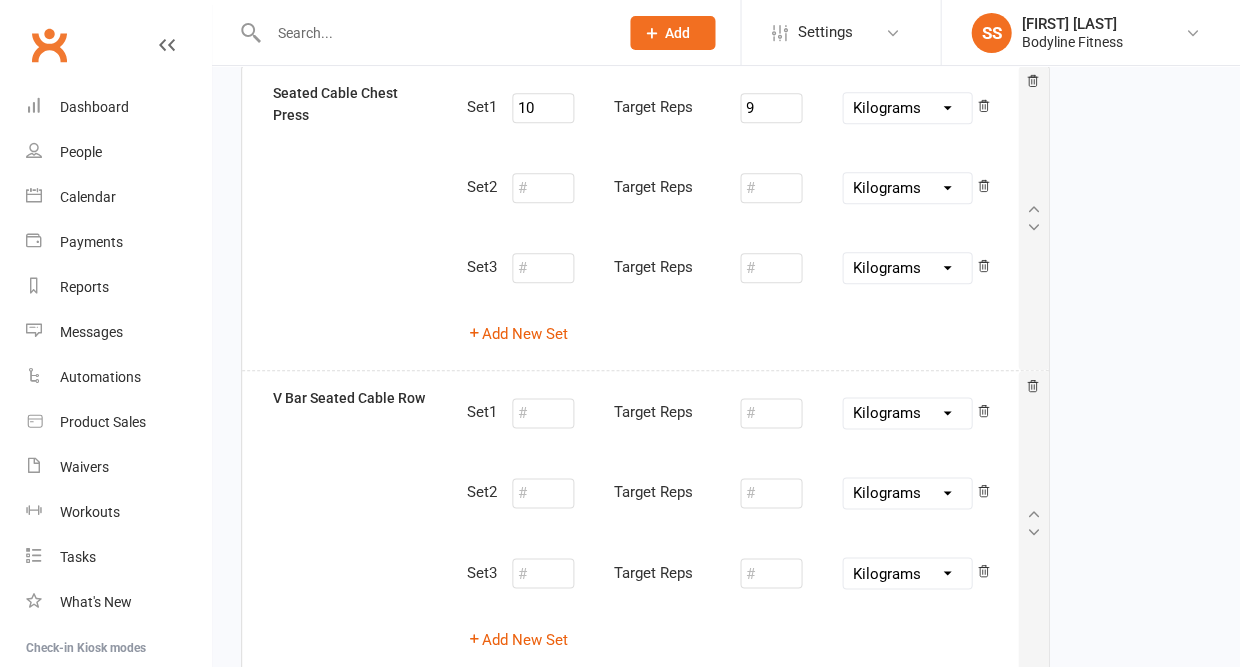 scroll, scrollTop: 199, scrollLeft: 0, axis: vertical 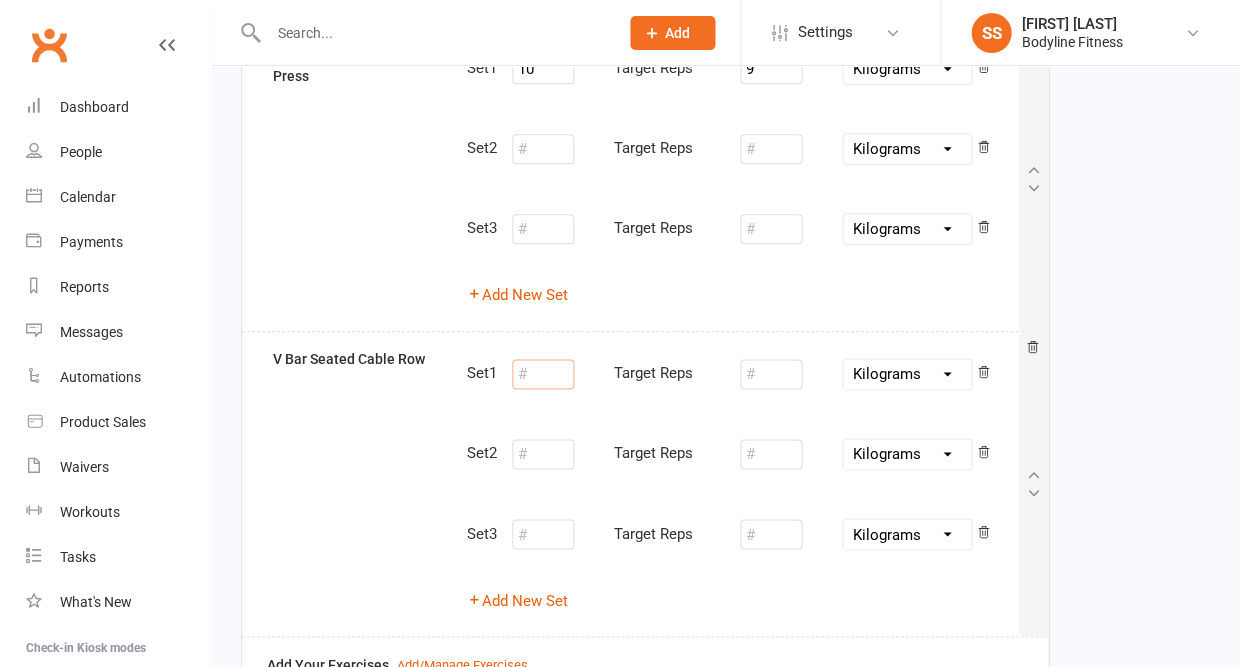 click at bounding box center (543, 374) 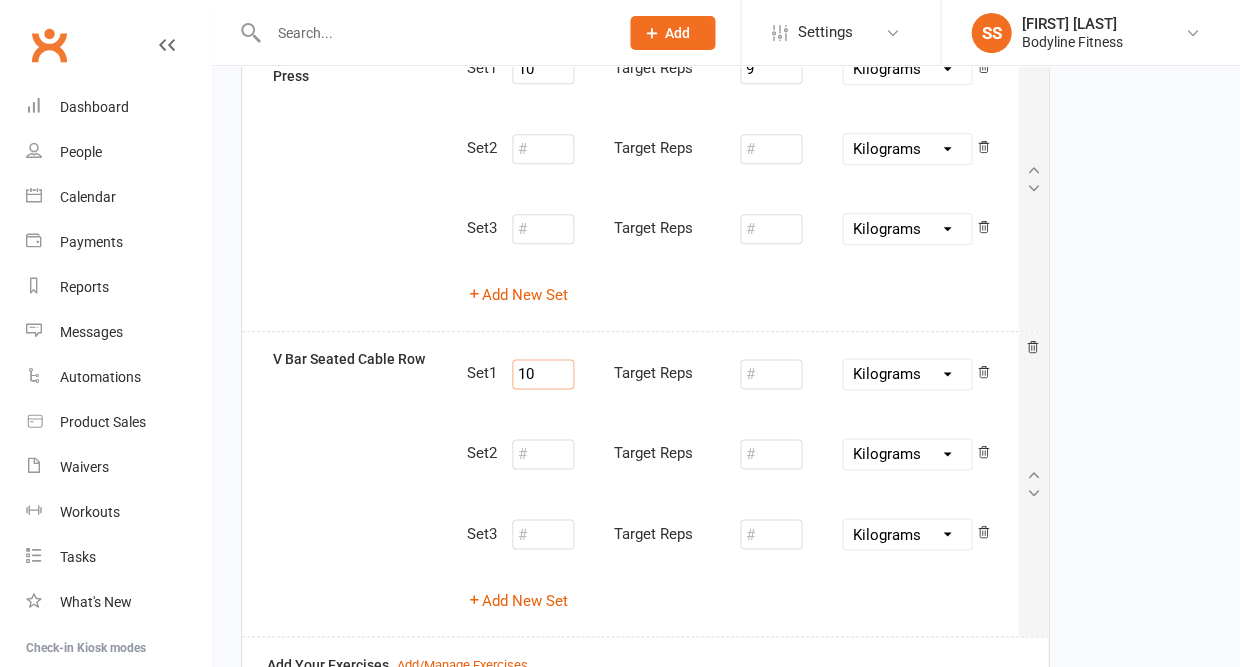 type on "10" 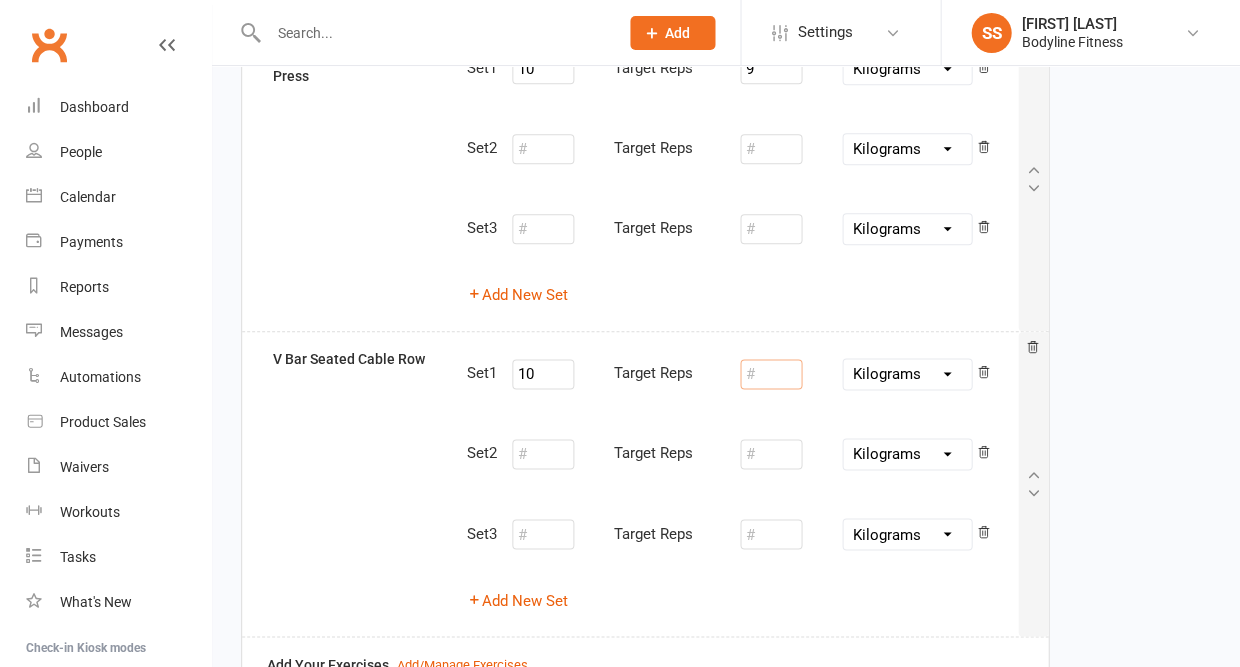 click at bounding box center [771, 374] 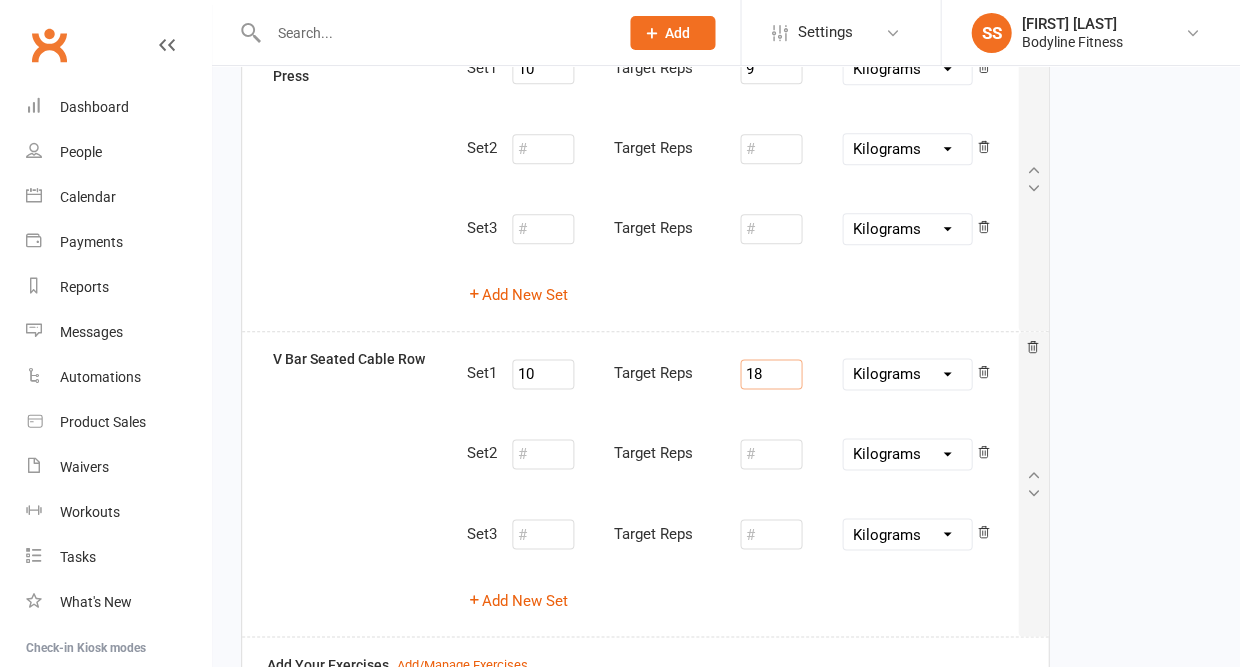 type on "18" 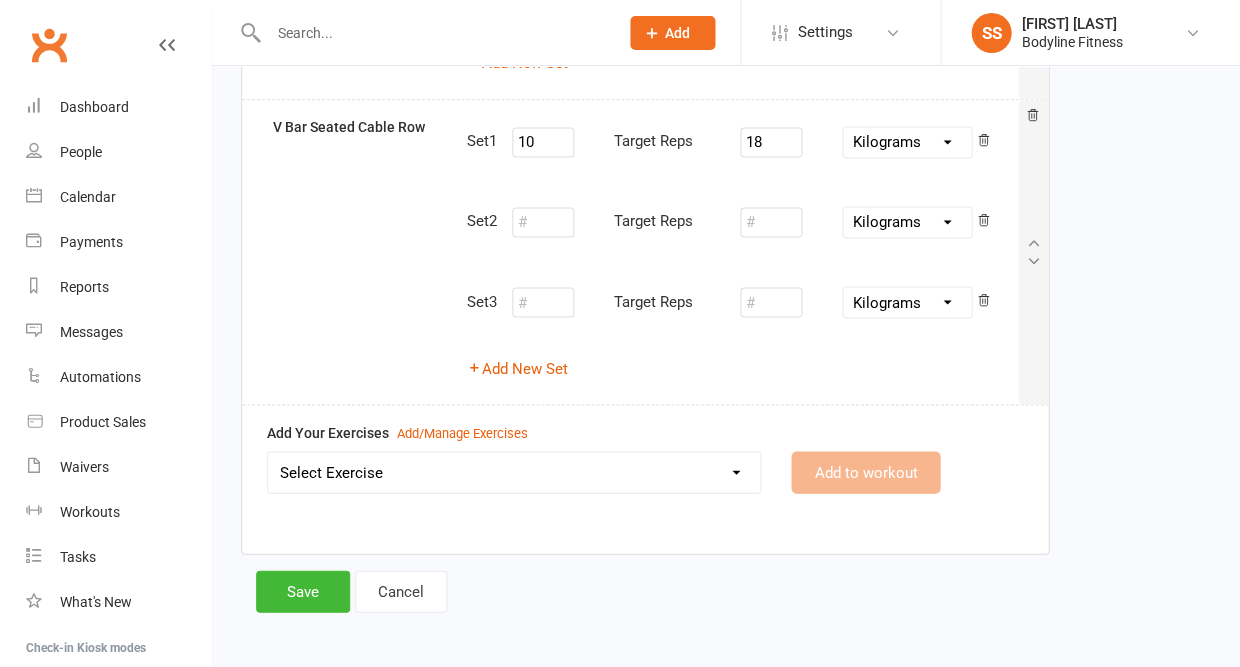 click on "Select Exercise 100's 120 Degree Knee Flexed Glute Bridges  1/2 Cuban Press 1/2 Lat Pull Down 1/2 Pistol Squats w/ Counter Weight on Smith Machine 1/4 Range Hinge  21 Bicep Curls w/ Cable 2 Band Lateral Raises 2 Handed Cable Pull Down 2 Handed DB Over Head Press 2 Handed Landmine Shoulder Press 2 Hand Grip Front Raise 2 Handle Row  2 In 1 Handle Tricep Pull Down  30 Degree Resistance Band Unilateral Raise  3:0 Leg press 3/4 DB Incline Bench Press  360 DB Lateral Raises  3 Point Calf Raises 3 Point Leg Extensions 3 Point Leg Lowers 3 Point Plank Hold  3 Point Standing Fire Hydrogen 40 Degree Bench Supported DB Rows  45 Degree DB Shrugs 45 Degree Front Raises 45 Degree Lateral Raises 45 Degree Leg Press 45 Degree Leg Press Calf Raises 45 Degree Single Leg Press 4 Point Bird Dog  4 Point Hold  4 Way Shoulder Raise / DB Pullover 70 Degree Bench Supported DB ER's  8 Point Plank 90 - 90 Glute Bridge  90 - 90 Twist To Squat  90 Degree Cable External Rotations  90 Degree Cable Shoulder Prosterior Rotation  Ab Coaster" at bounding box center (514, 472) 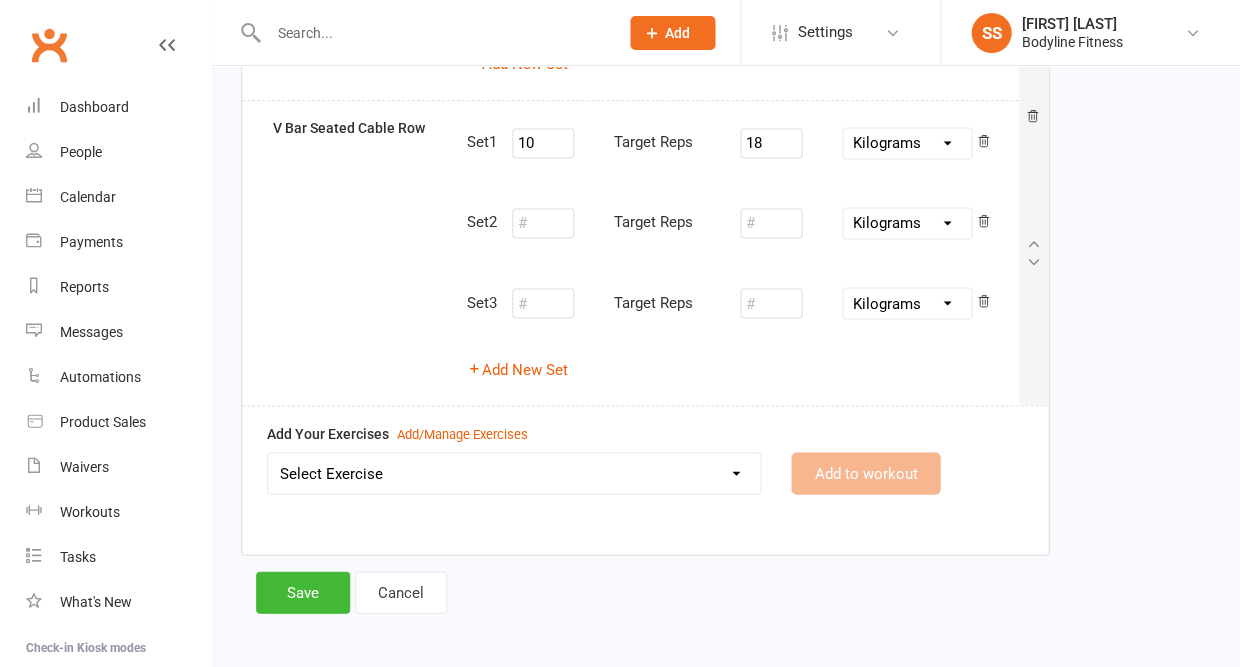 select on "2072" 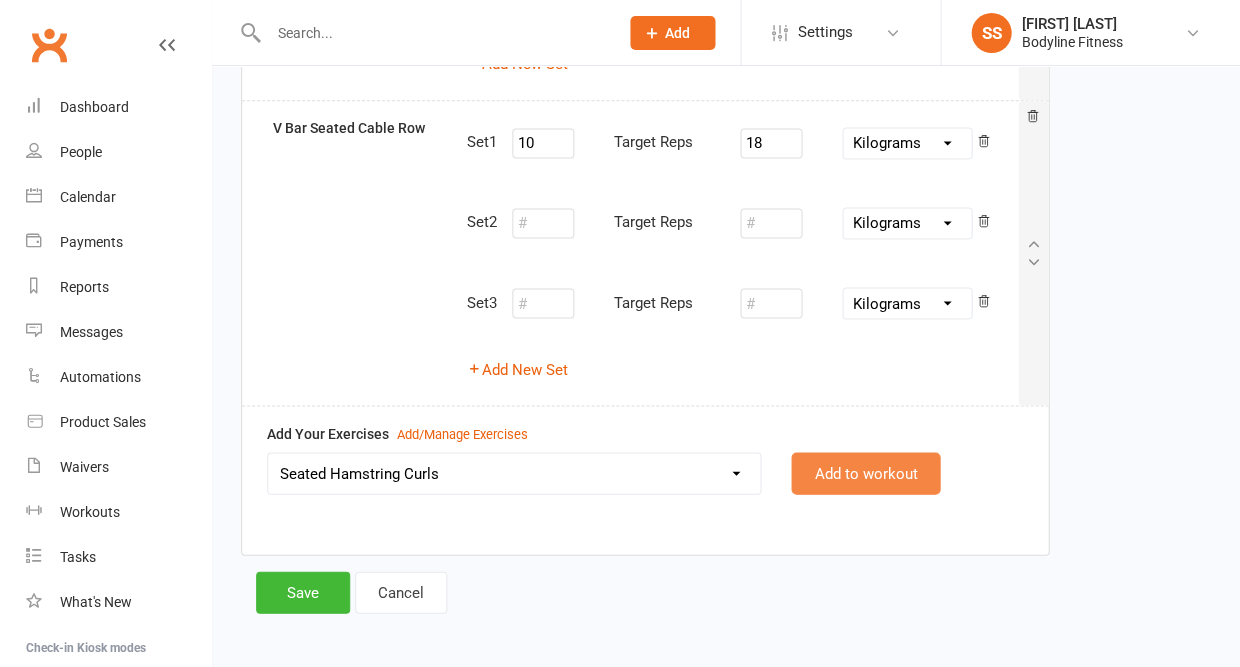 click on "Add to workout" at bounding box center (865, 473) 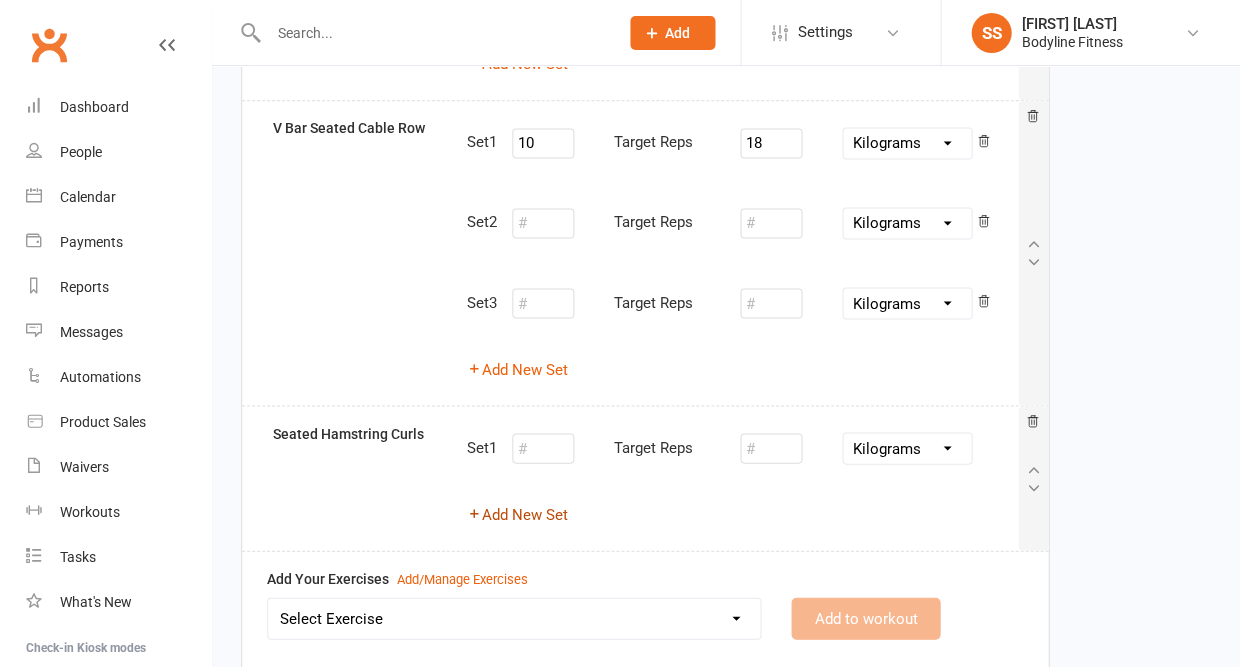 click on "Add New Set" at bounding box center (517, 514) 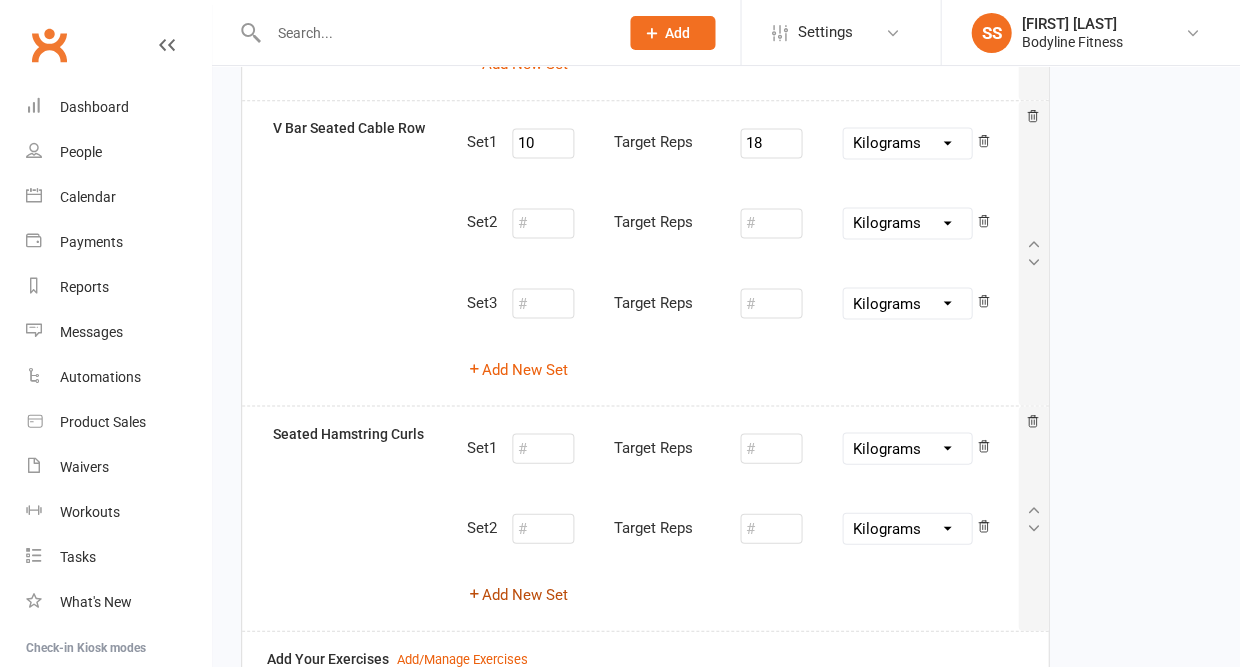 click on "Add New Set" at bounding box center (517, 594) 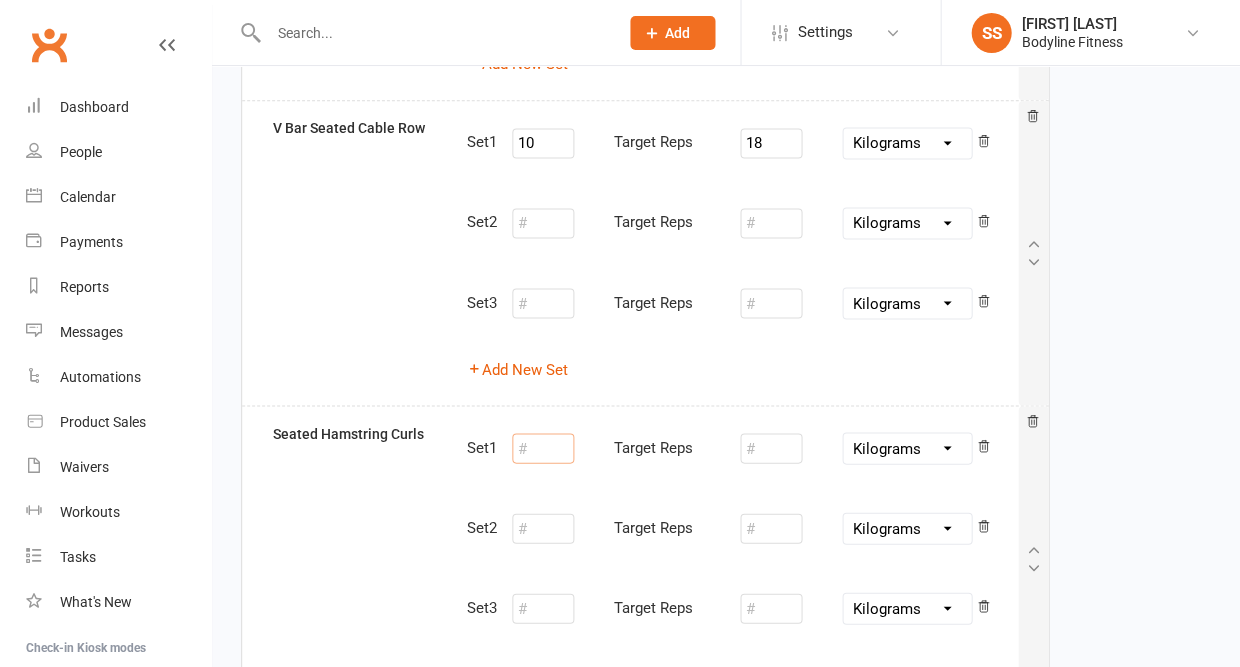 click at bounding box center (543, 448) 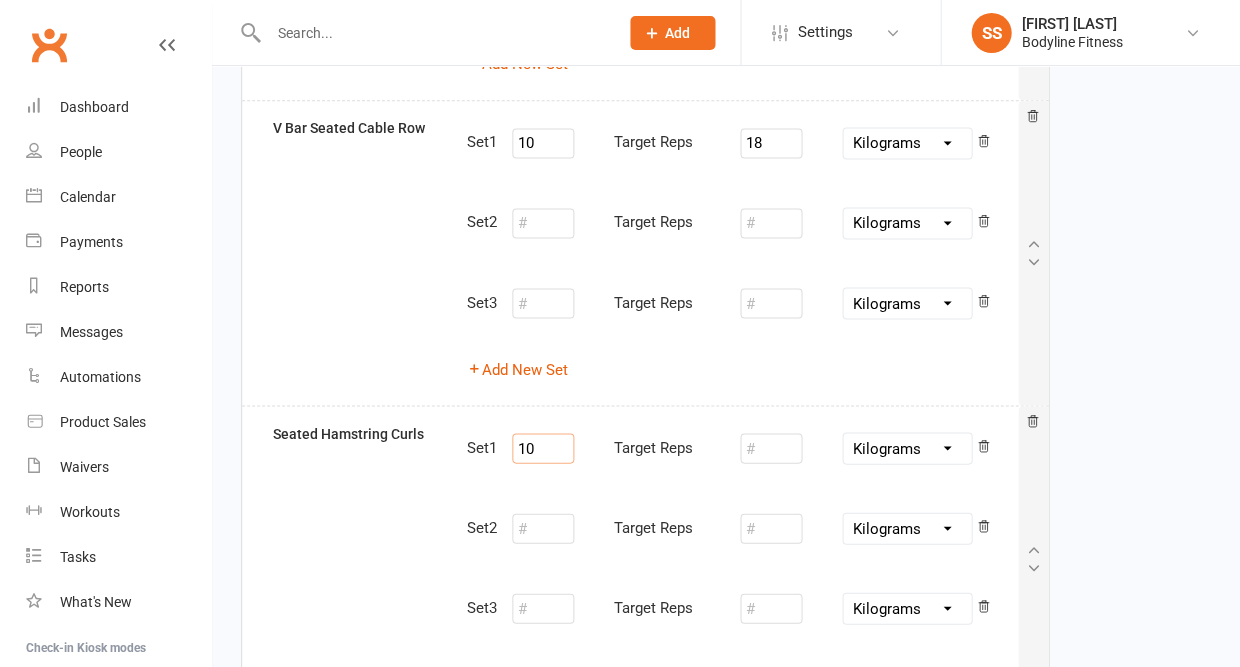 type on "10" 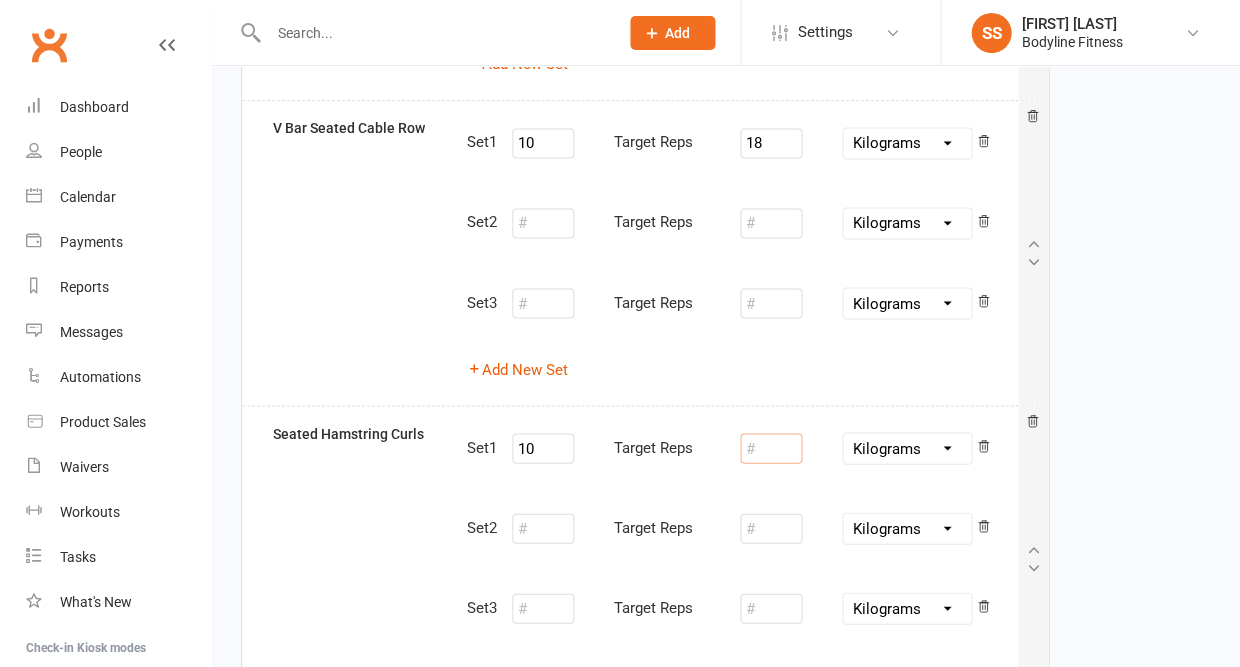 click at bounding box center (771, 448) 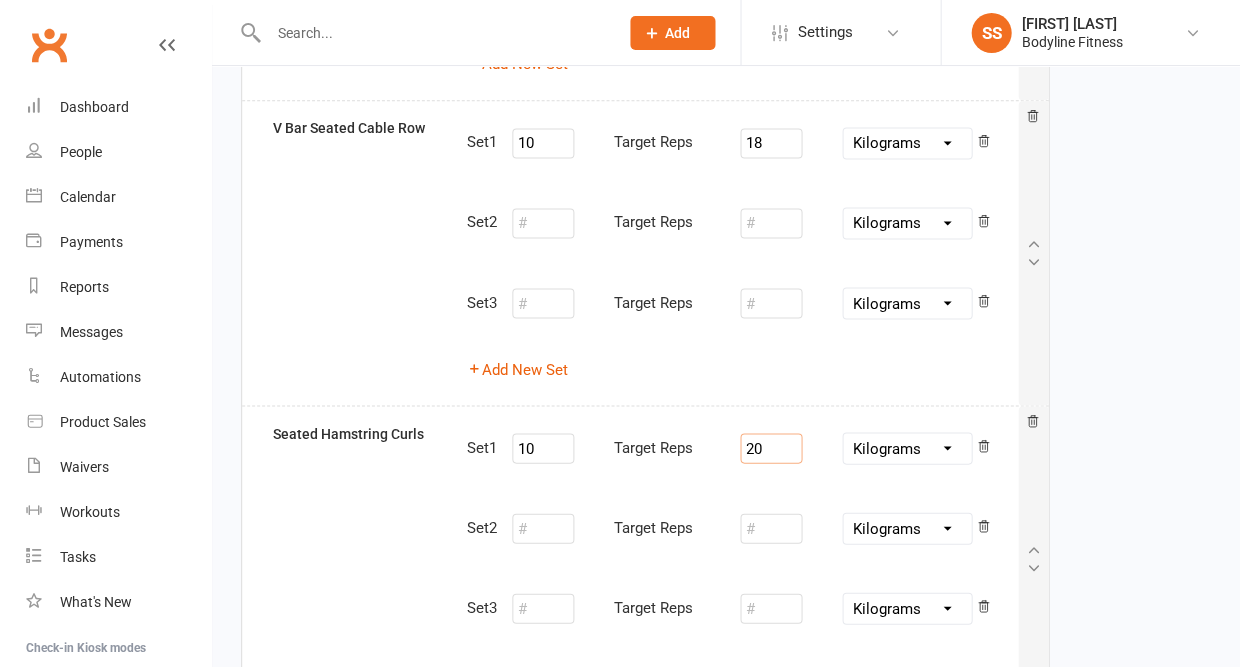 type on "20" 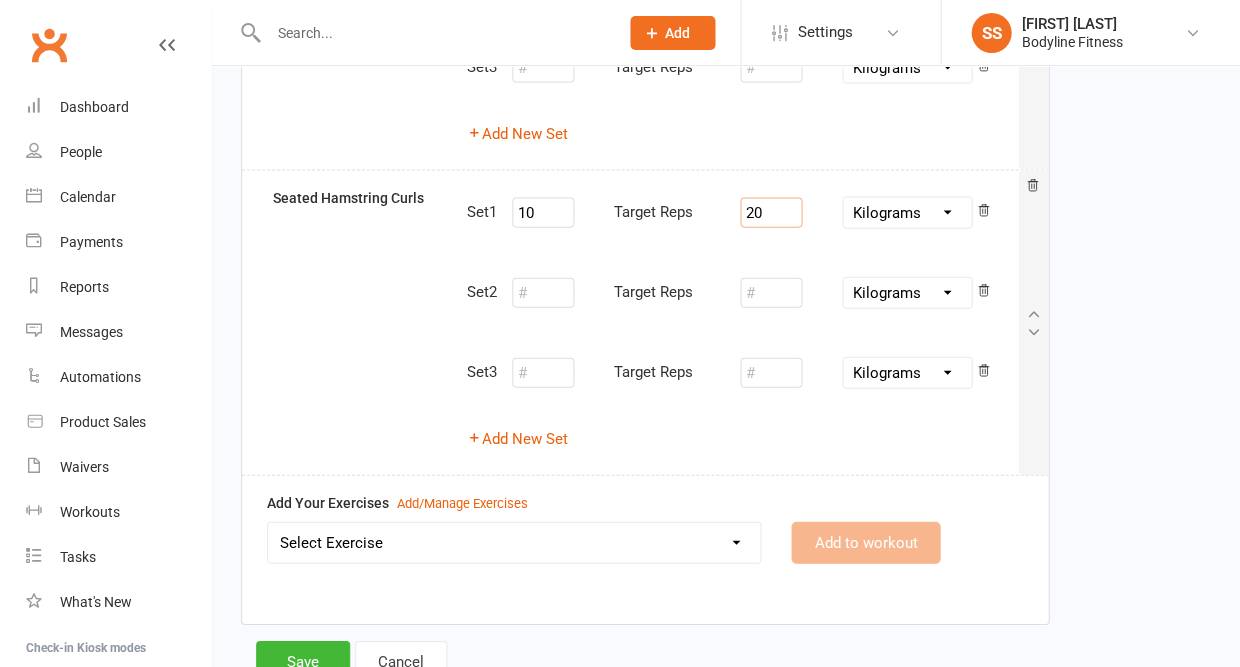 scroll, scrollTop: 670, scrollLeft: 0, axis: vertical 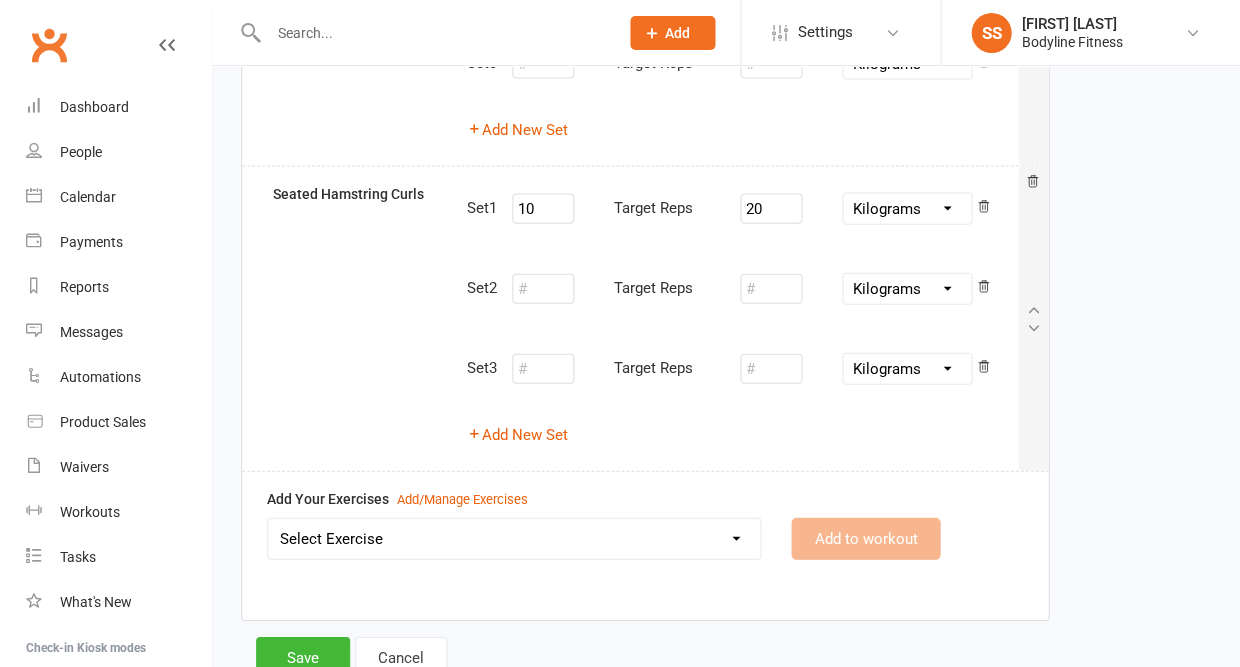 click on "Select Exercise 100's 120 Degree Knee Flexed Glute Bridges  1/2 Cuban Press 1/2 Lat Pull Down 1/2 Pistol Squats w/ Counter Weight on Smith Machine 1/4 Range Hinge  21 Bicep Curls w/ Cable 2 Band Lateral Raises 2 Handed Cable Pull Down 2 Handed DB Over Head Press 2 Handed Landmine Shoulder Press 2 Hand Grip Front Raise 2 Handle Row  2 In 1 Handle Tricep Pull Down  30 Degree Resistance Band Unilateral Raise  3:0 Leg press 3/4 DB Incline Bench Press  360 DB Lateral Raises  3 Point Calf Raises 3 Point Leg Extensions 3 Point Leg Lowers 3 Point Plank Hold  3 Point Standing Fire Hydrogen 40 Degree Bench Supported DB Rows  45 Degree DB Shrugs 45 Degree Front Raises 45 Degree Lateral Raises 45 Degree Leg Press 45 Degree Leg Press Calf Raises 45 Degree Single Leg Press 4 Point Bird Dog  4 Point Hold  4 Way Shoulder Raise / DB Pullover 70 Degree Bench Supported DB ER's  8 Point Plank 90 - 90 Glute Bridge  90 - 90 Twist To Squat  90 Degree Cable External Rotations  90 Degree Cable Shoulder Prosterior Rotation  Ab Coaster" at bounding box center (514, 538) 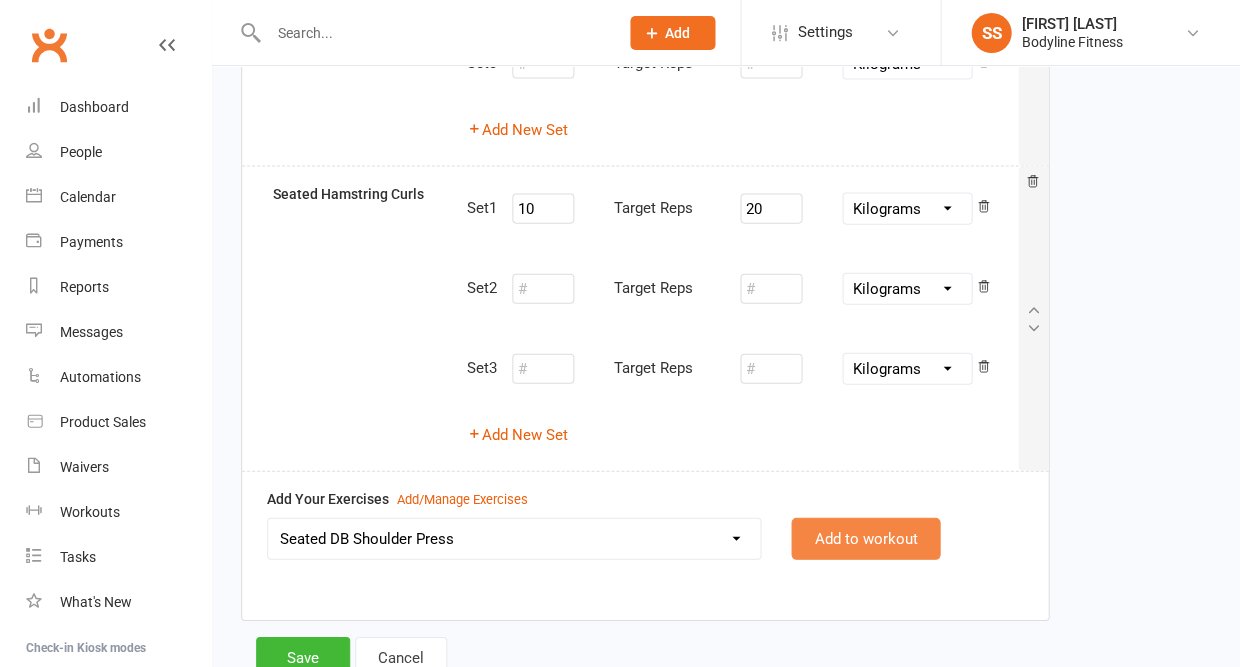 click on "Add to workout" at bounding box center (865, 538) 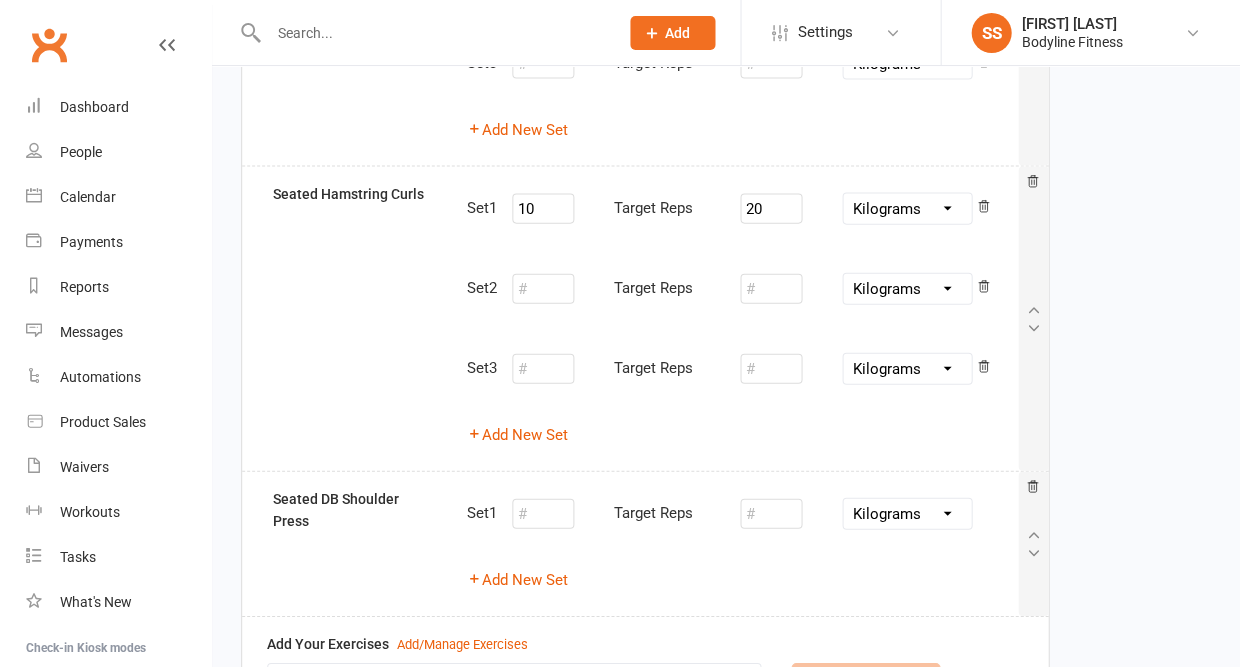 select 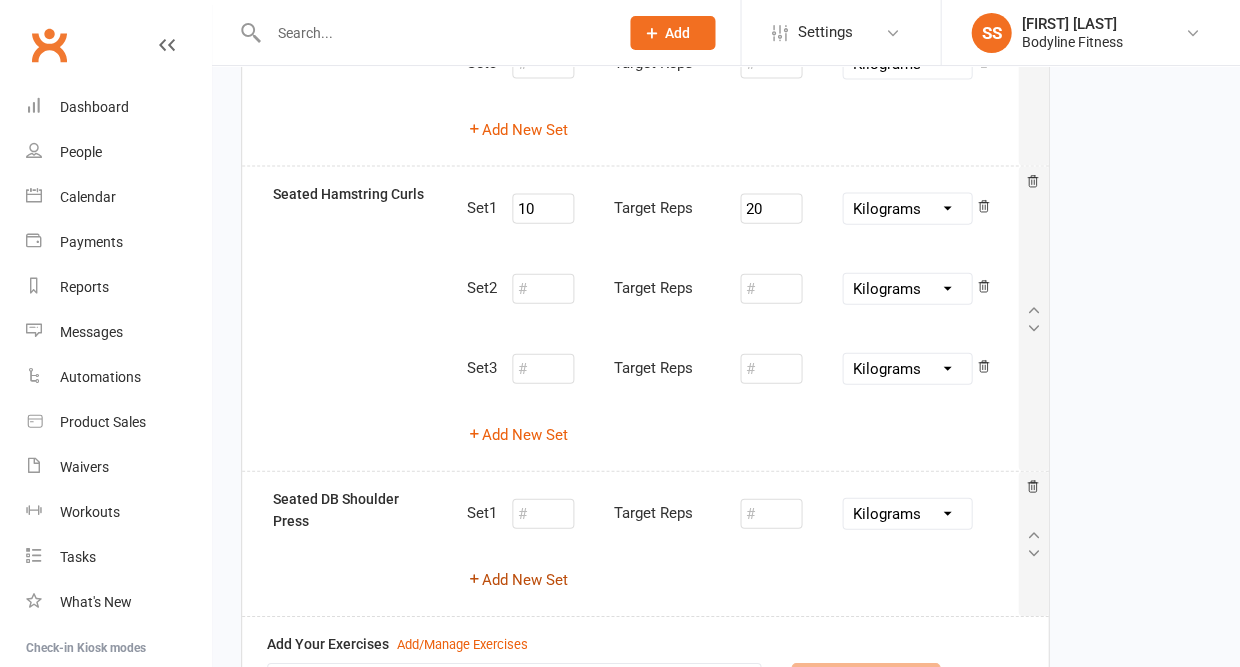 click on "Add New Set" at bounding box center [517, 579] 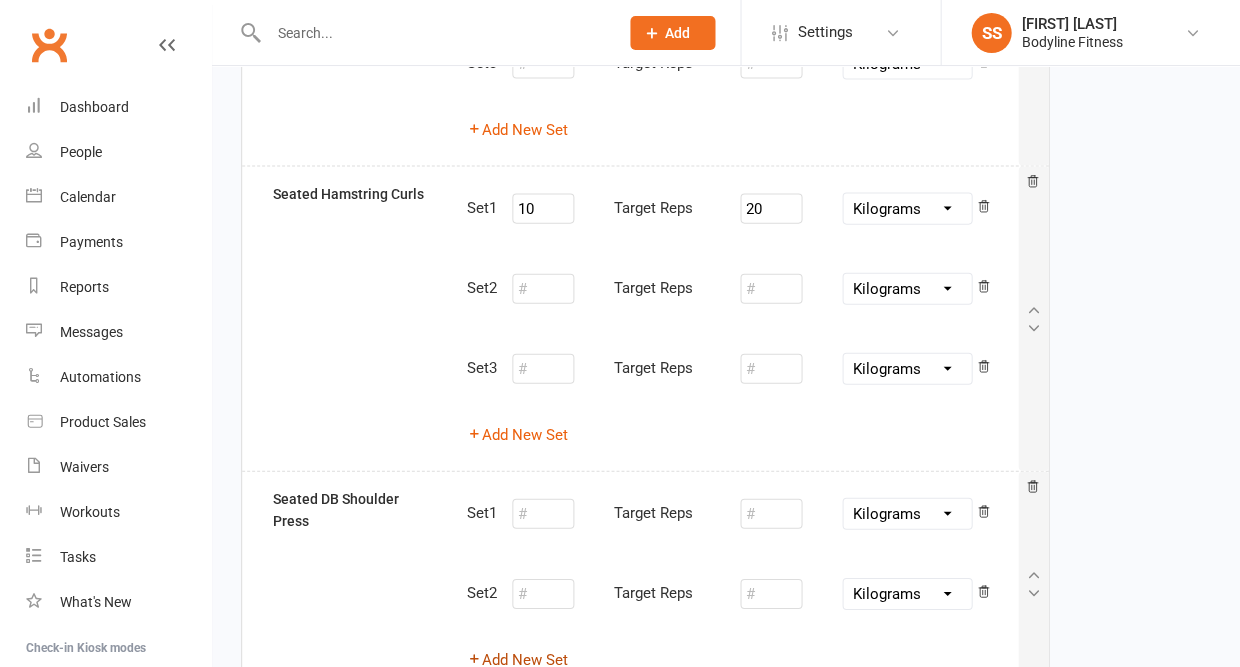click on "Add New Set" at bounding box center (517, 659) 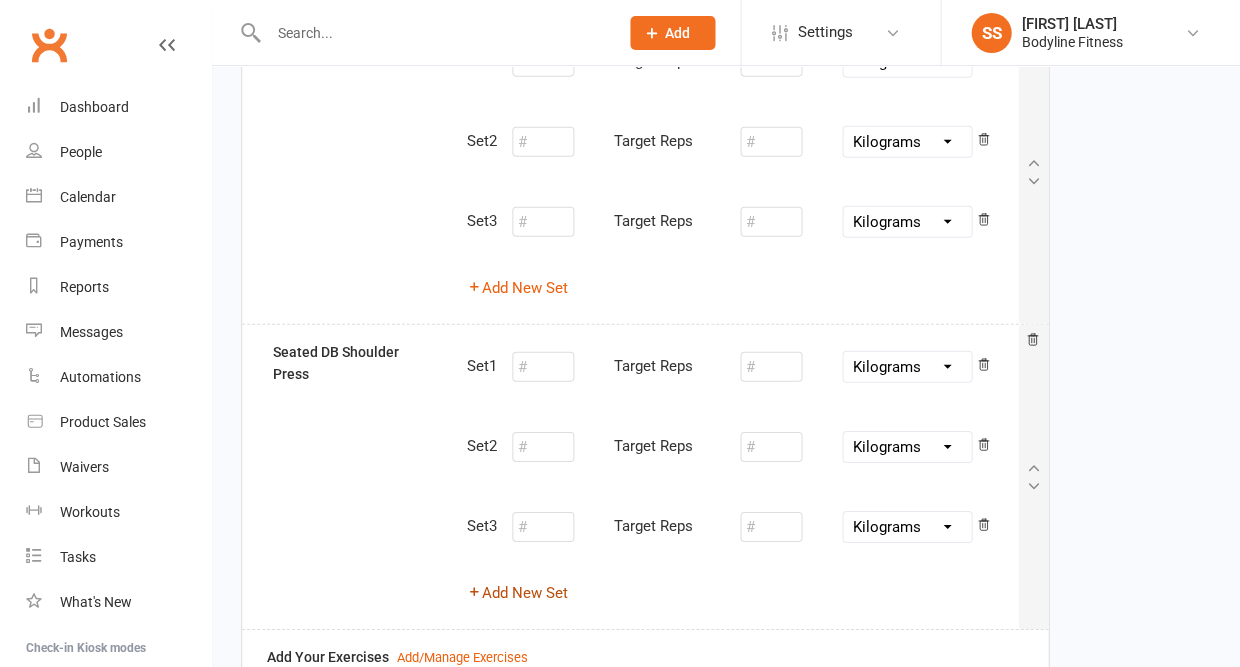 scroll, scrollTop: 819, scrollLeft: 0, axis: vertical 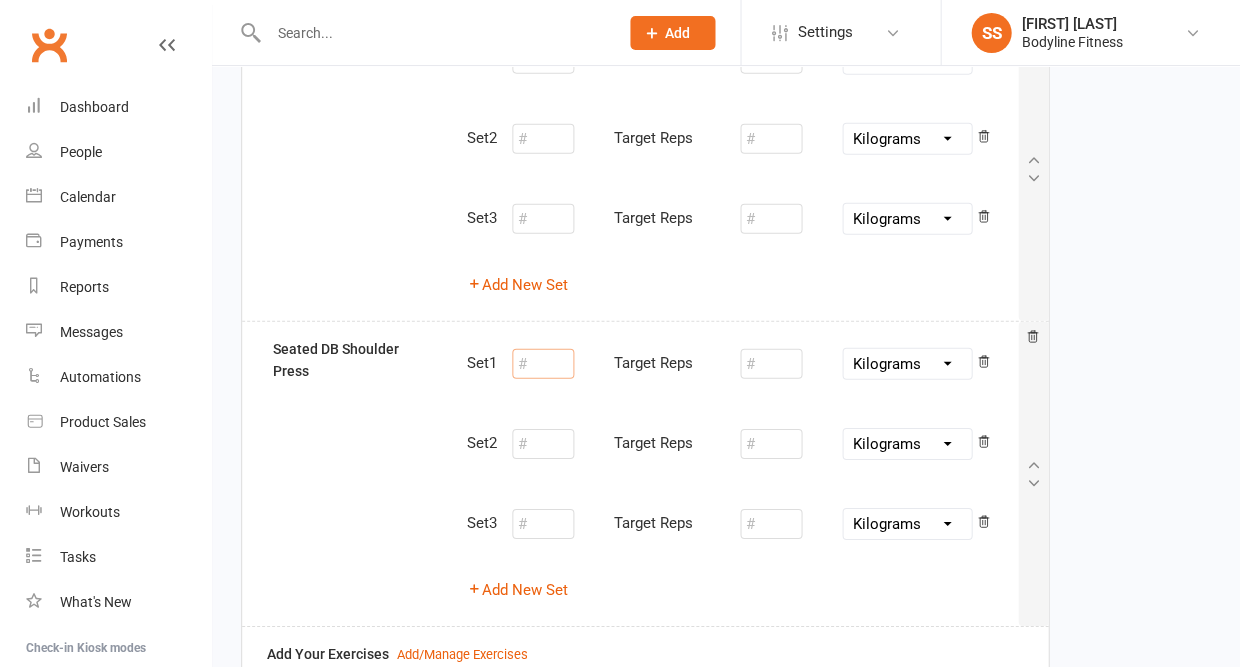 click at bounding box center [543, 364] 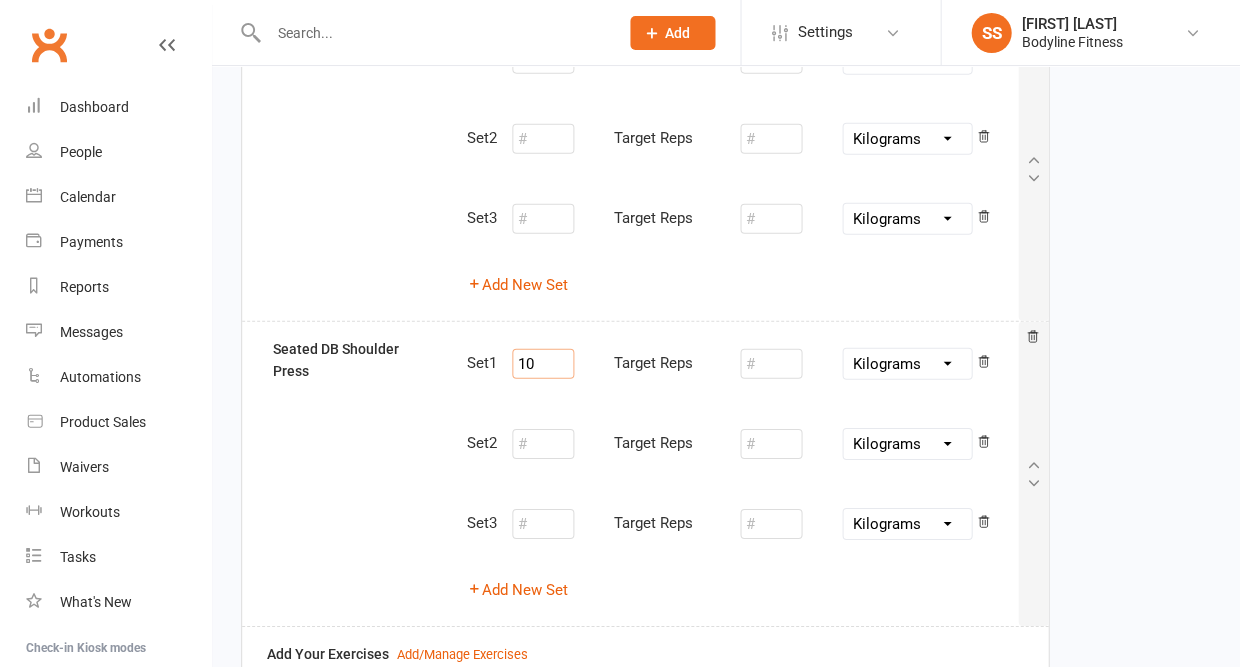 type on "10" 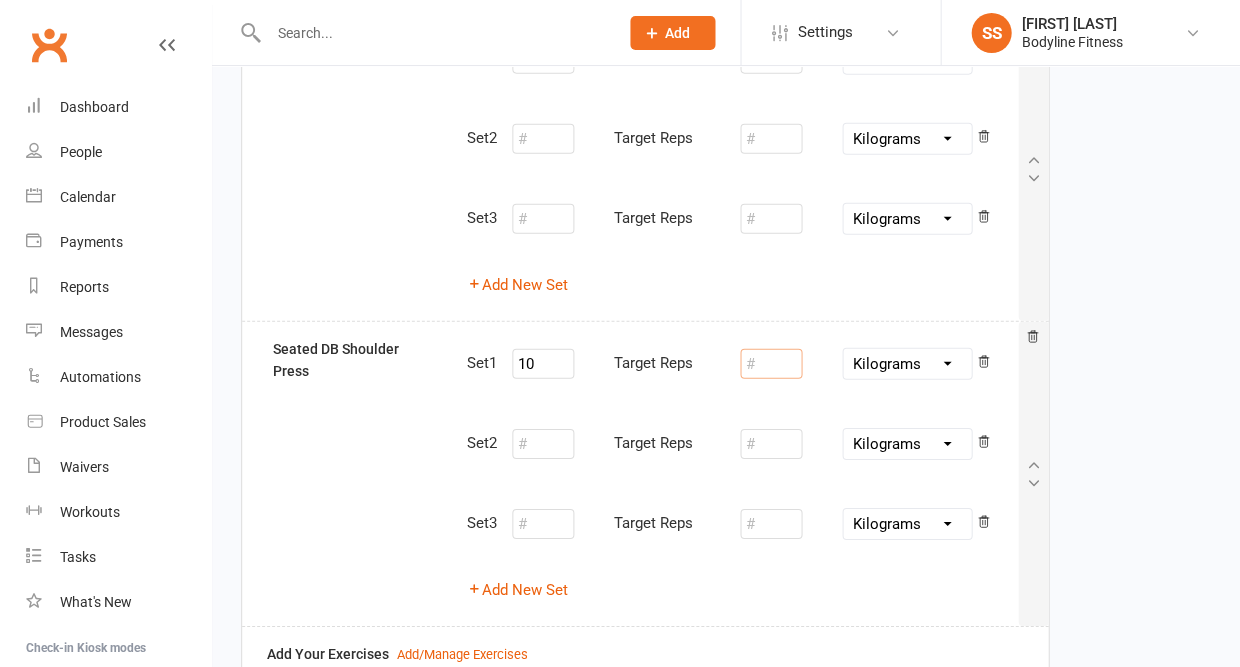 click at bounding box center (771, 364) 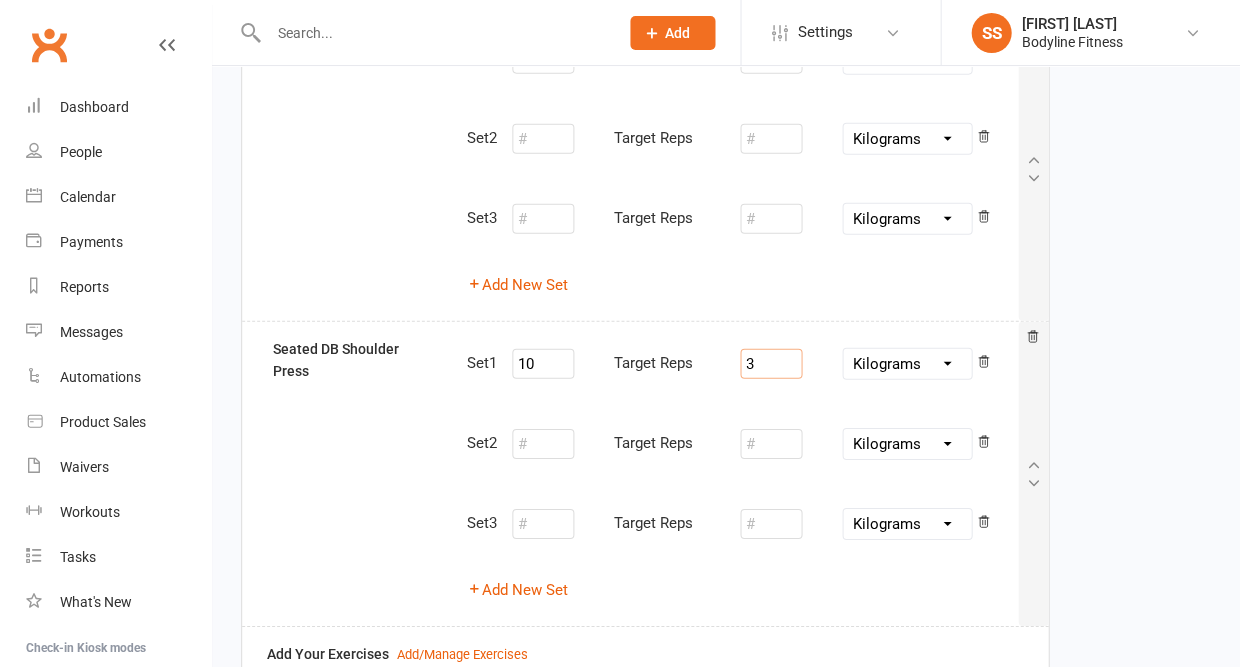 type on "3" 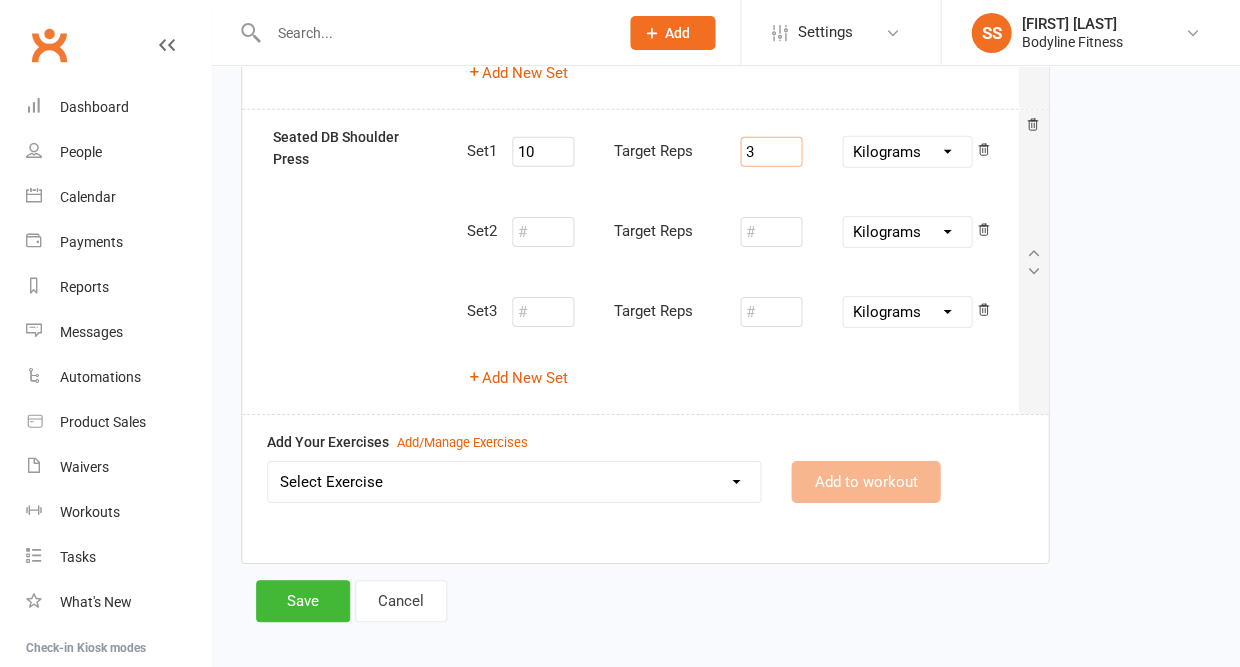 scroll, scrollTop: 1030, scrollLeft: 0, axis: vertical 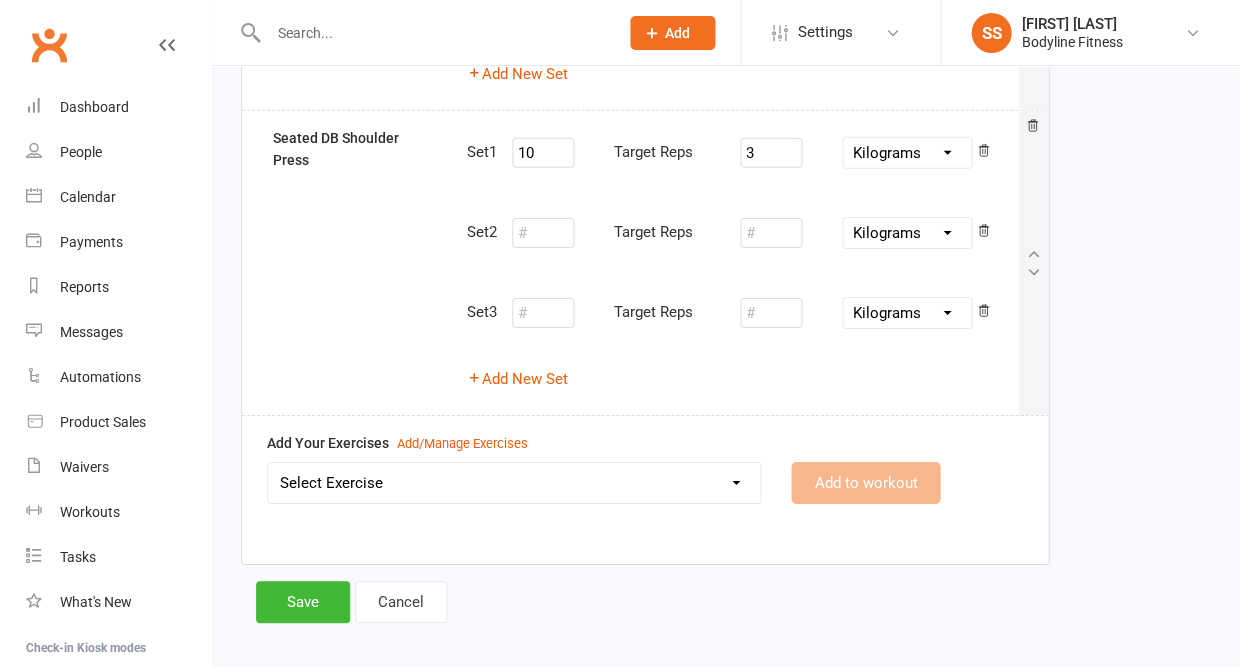 click on "Select Exercise 100's 120 Degree Knee Flexed Glute Bridges  1/2 Cuban Press 1/2 Lat Pull Down 1/2 Pistol Squats w/ Counter Weight on Smith Machine 1/4 Range Hinge  21 Bicep Curls w/ Cable 2 Band Lateral Raises 2 Handed Cable Pull Down 2 Handed DB Over Head Press 2 Handed Landmine Shoulder Press 2 Hand Grip Front Raise 2 Handle Row  2 In 1 Handle Tricep Pull Down  30 Degree Resistance Band Unilateral Raise  3:0 Leg press 3/4 DB Incline Bench Press  360 DB Lateral Raises  3 Point Calf Raises 3 Point Leg Extensions 3 Point Leg Lowers 3 Point Plank Hold  3 Point Standing Fire Hydrogen 40 Degree Bench Supported DB Rows  45 Degree DB Shrugs 45 Degree Front Raises 45 Degree Lateral Raises 45 Degree Leg Press 45 Degree Leg Press Calf Raises 45 Degree Single Leg Press 4 Point Bird Dog  4 Point Hold  4 Way Shoulder Raise / DB Pullover 70 Degree Bench Supported DB ER's  8 Point Plank 90 - 90 Glute Bridge  90 - 90 Twist To Squat  90 Degree Cable External Rotations  90 Degree Cable Shoulder Prosterior Rotation  Ab Coaster" at bounding box center (514, 483) 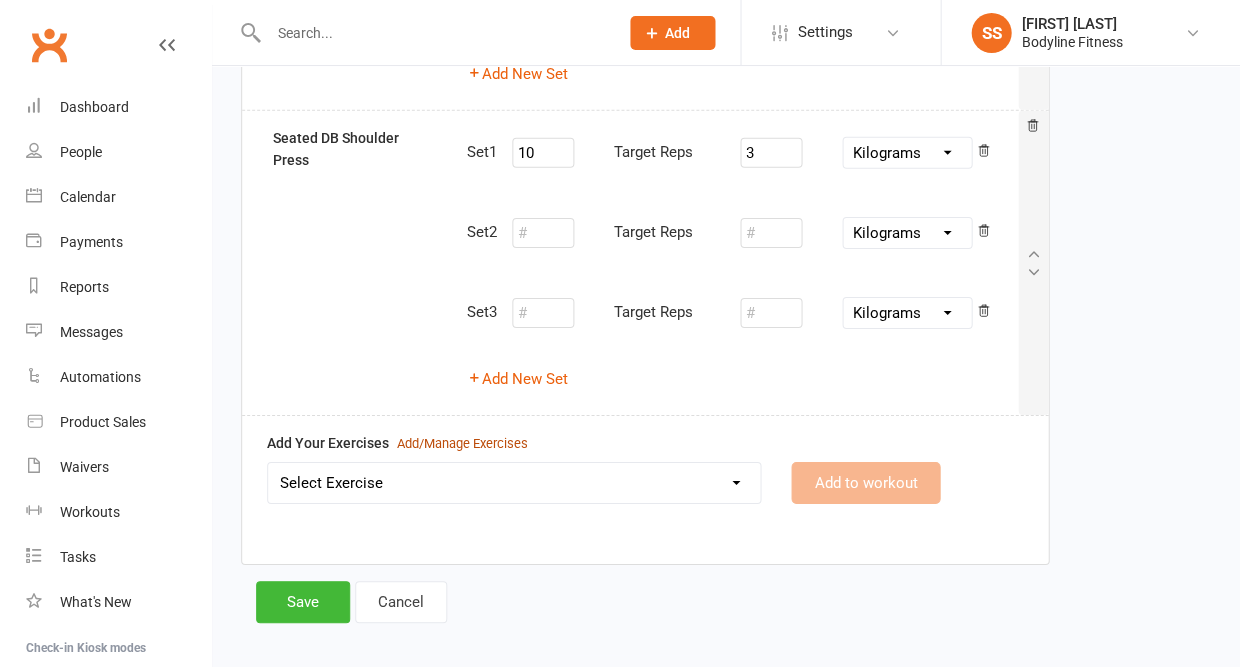 click on "Add/Manage Exercises" at bounding box center [462, 444] 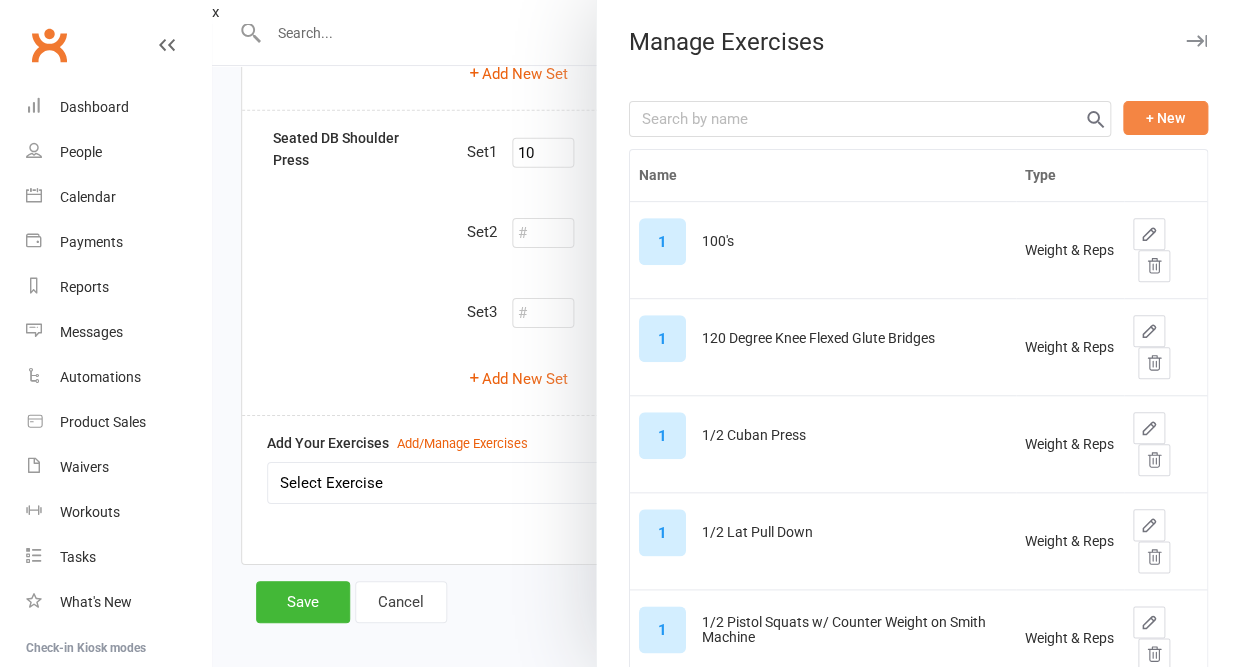 click on "+ New" at bounding box center (1165, 118) 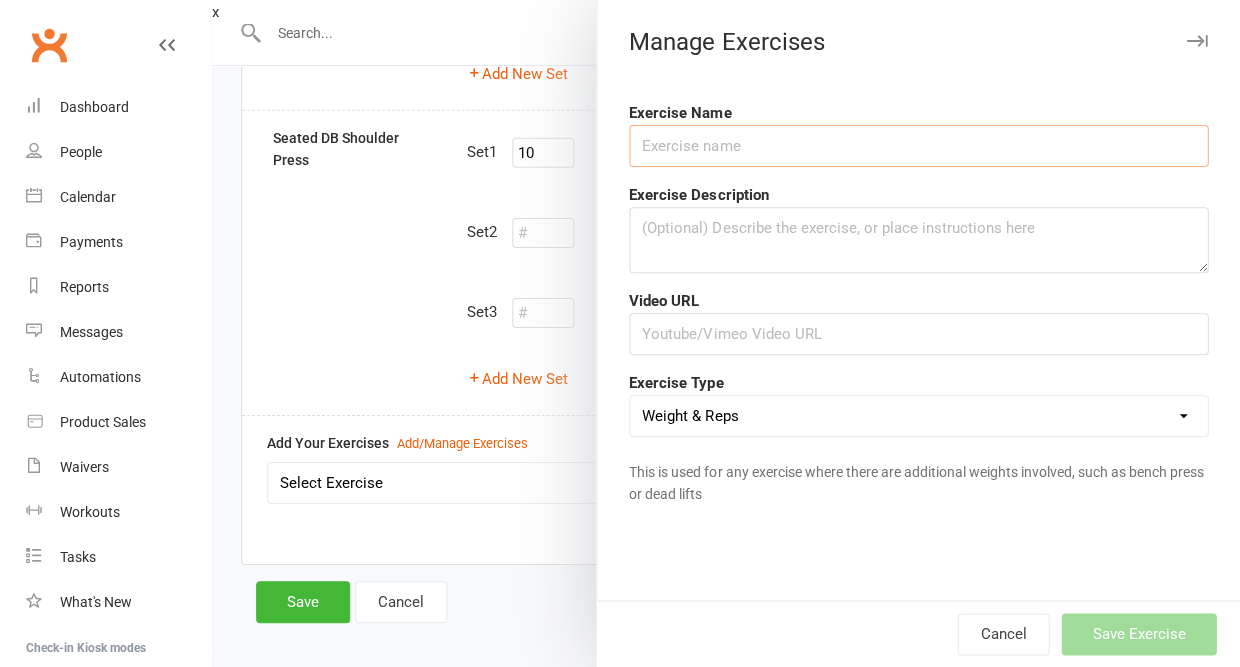 click at bounding box center (918, 146) 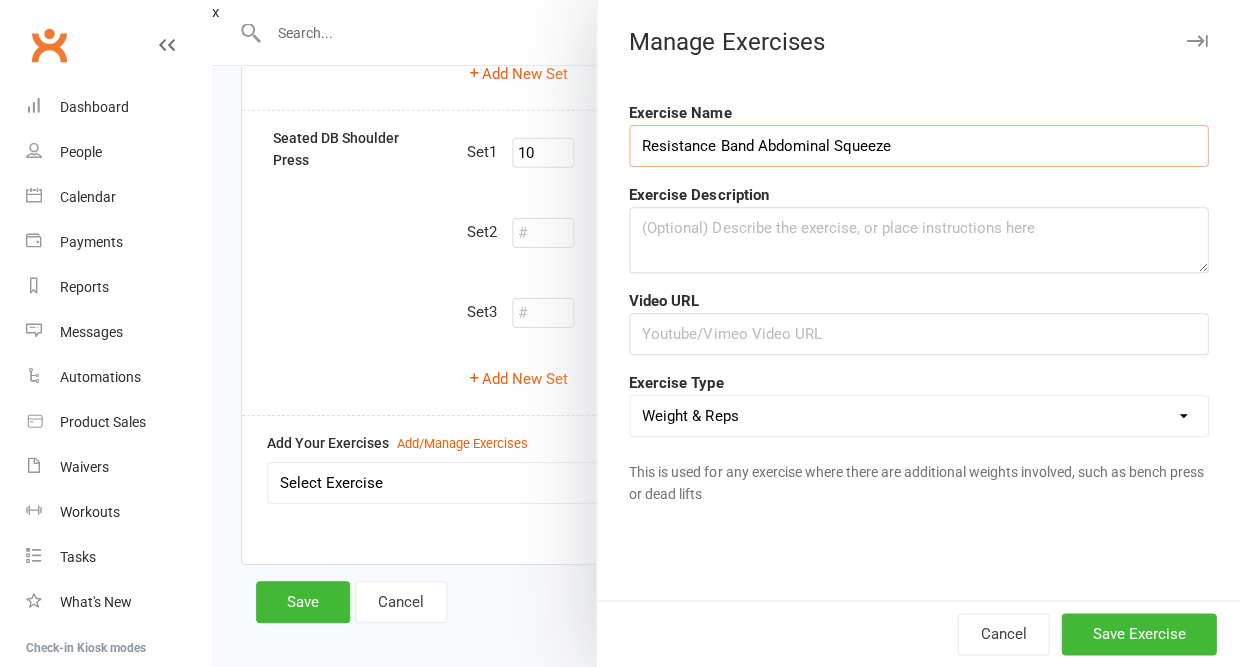 type on "Resistance Band Abdominal Squeeze" 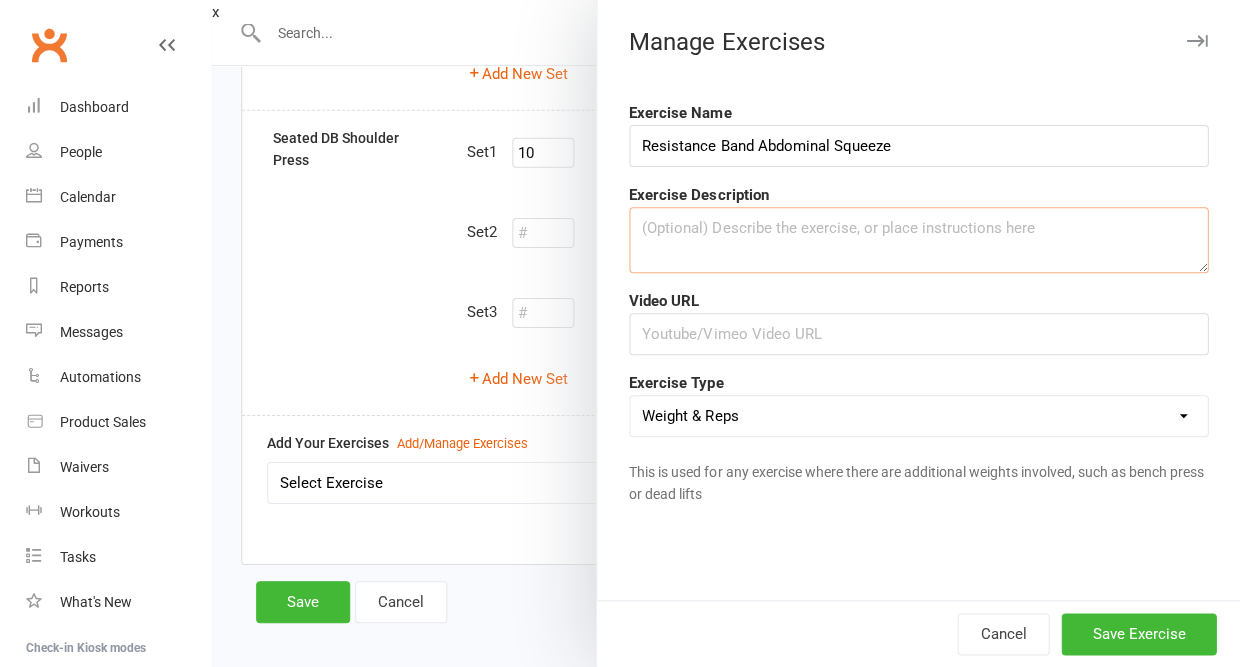 click at bounding box center [918, 240] 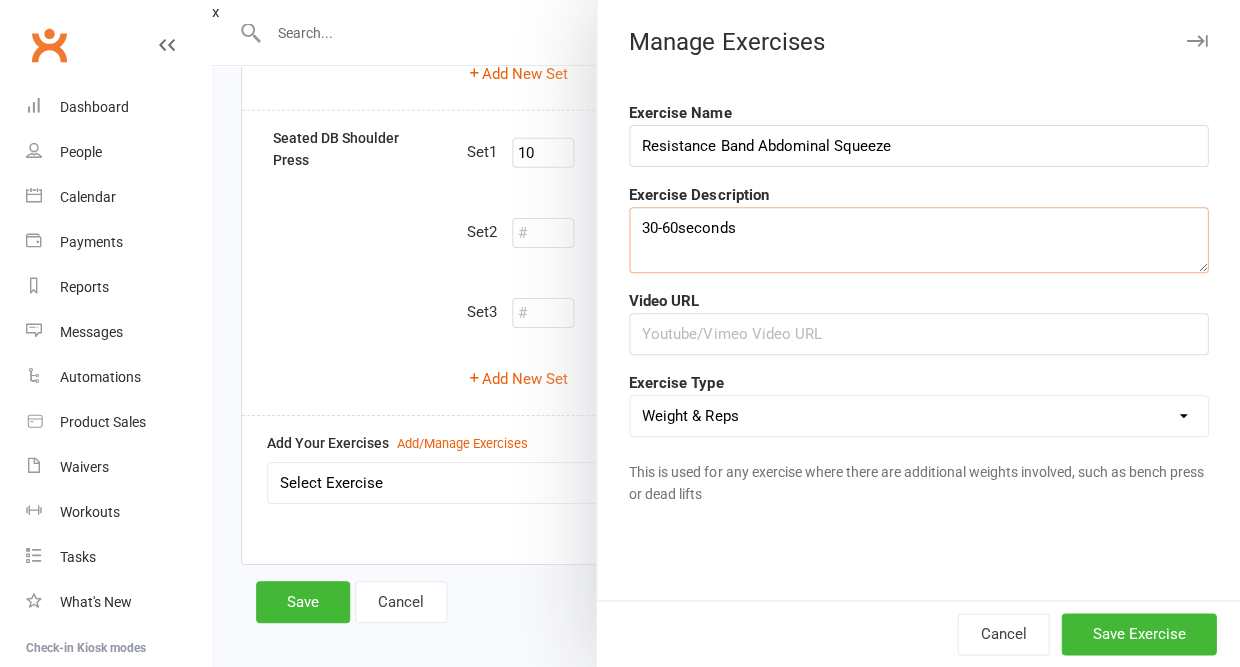 click on "30-60seconds" at bounding box center [918, 240] 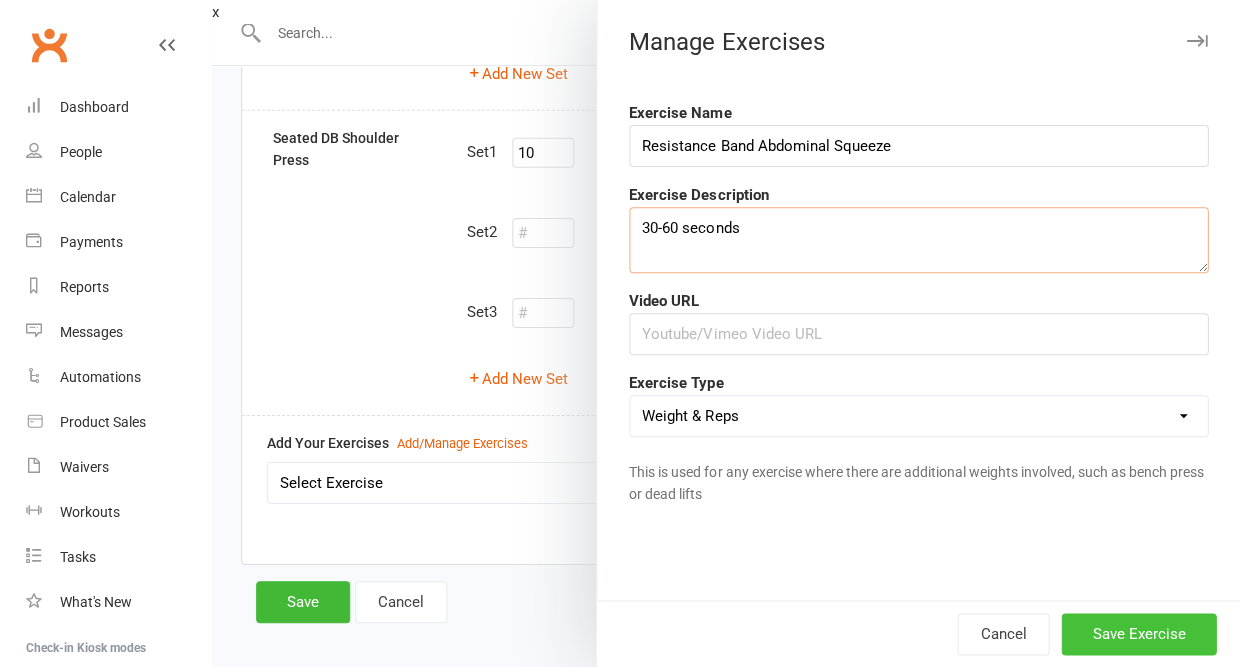 type on "30-60 seconds" 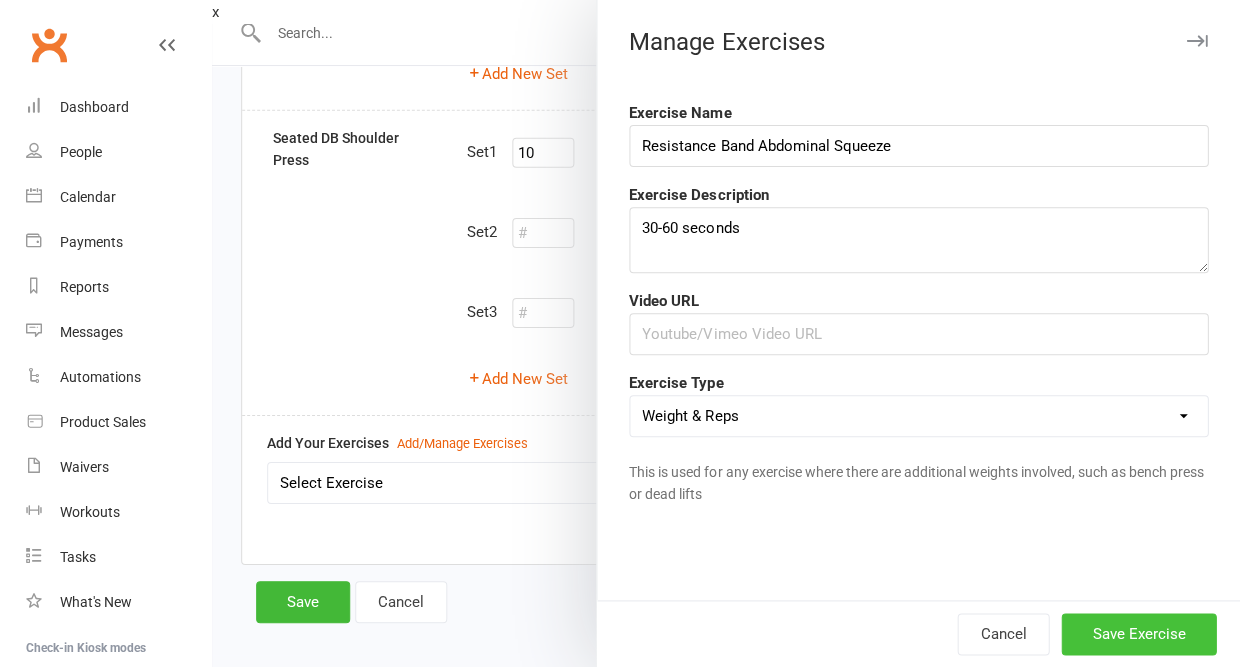 click on "Save Exercise" at bounding box center [1138, 634] 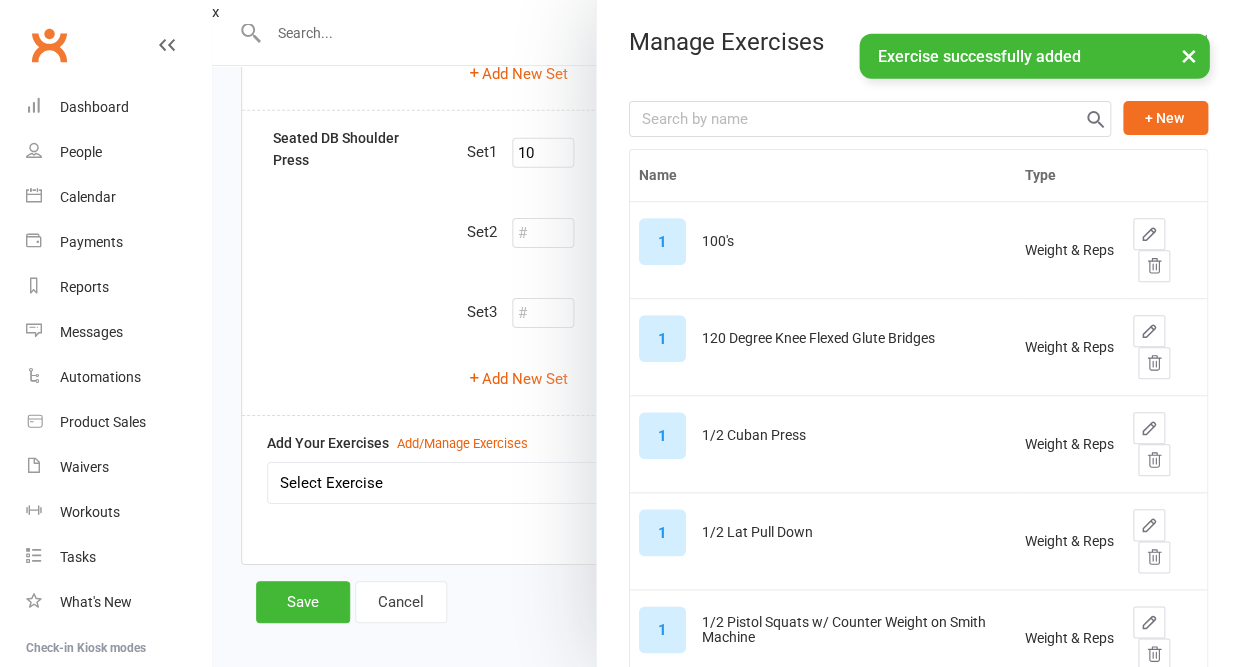 scroll, scrollTop: 1025, scrollLeft: 0, axis: vertical 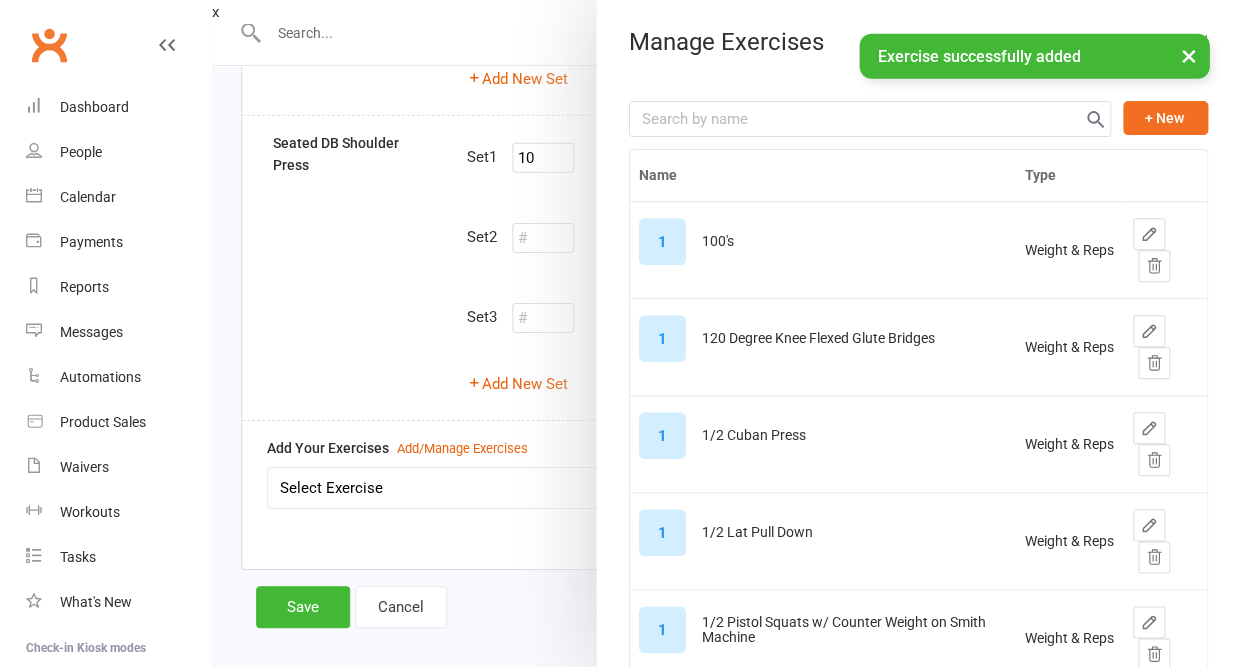 click on "×" at bounding box center [1188, 55] 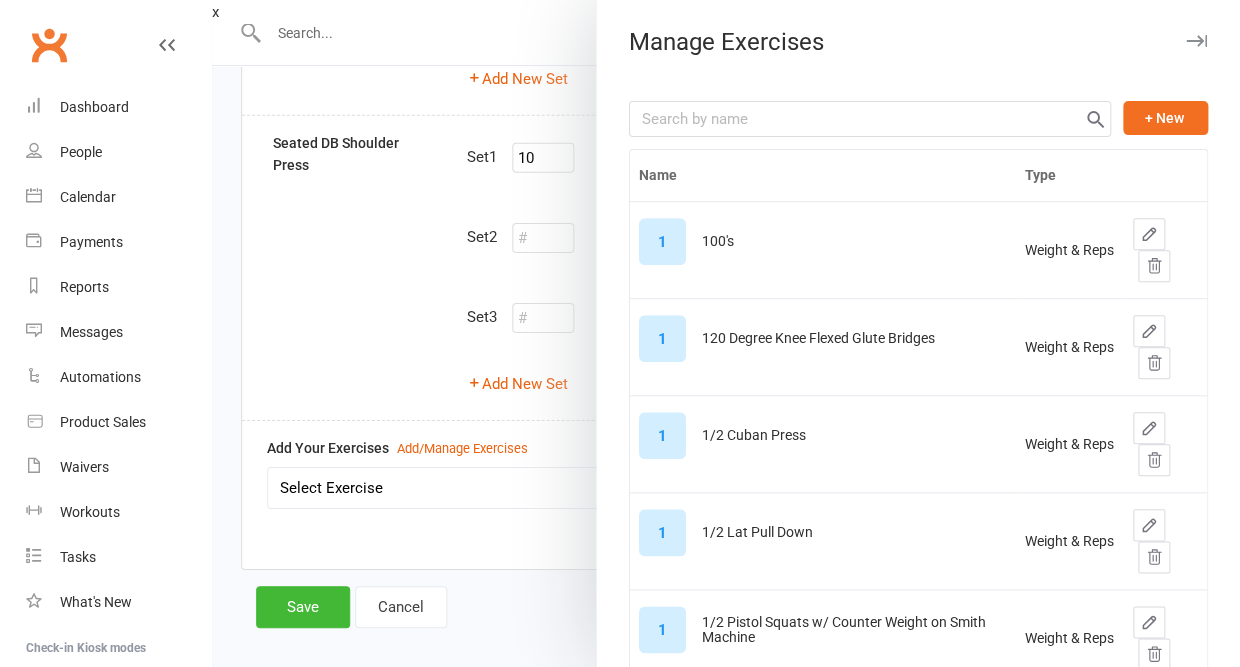 click at bounding box center (1196, 41) 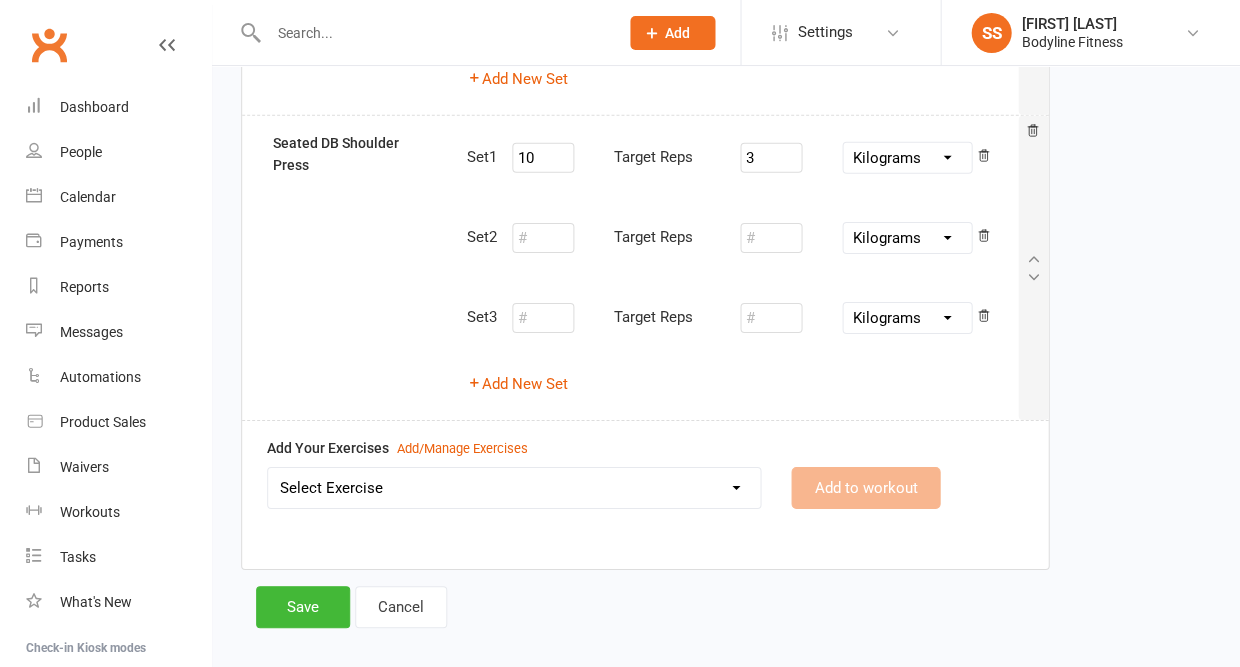 click on "Select Exercise 100's 120 Degree Knee Flexed Glute Bridges  1/2 Cuban Press 1/2 Lat Pull Down 1/2 Pistol Squats w/ Counter Weight on Smith Machine 1/4 Range Hinge  21 Bicep Curls w/ Cable 2 Band Lateral Raises 2 Handed Cable Pull Down 2 Handed DB Over Head Press 2 Handed Landmine Shoulder Press 2 Hand Grip Front Raise 2 Handle Row  2 In 1 Handle Tricep Pull Down  30 Degree Resistance Band Unilateral Raise  3:0 Leg press 3/4 DB Incline Bench Press  360 DB Lateral Raises  3 Point Calf Raises 3 Point Leg Extensions 3 Point Leg Lowers 3 Point Plank Hold  3 Point Standing Fire Hydrogen 40 Degree Bench Supported DB Rows  45 Degree DB Shrugs 45 Degree Front Raises 45 Degree Lateral Raises 45 Degree Leg Press 45 Degree Leg Press Calf Raises 45 Degree Single Leg Press 4 Point Bird Dog  4 Point Hold  4 Way Shoulder Raise / DB Pullover 70 Degree Bench Supported DB ER's  8 Point Plank 90 - 90 Glute Bridge  90 - 90 Twist To Squat  90 Degree Cable External Rotations  90 Degree Cable Shoulder Prosterior Rotation  Ab Coaster" at bounding box center [514, 488] 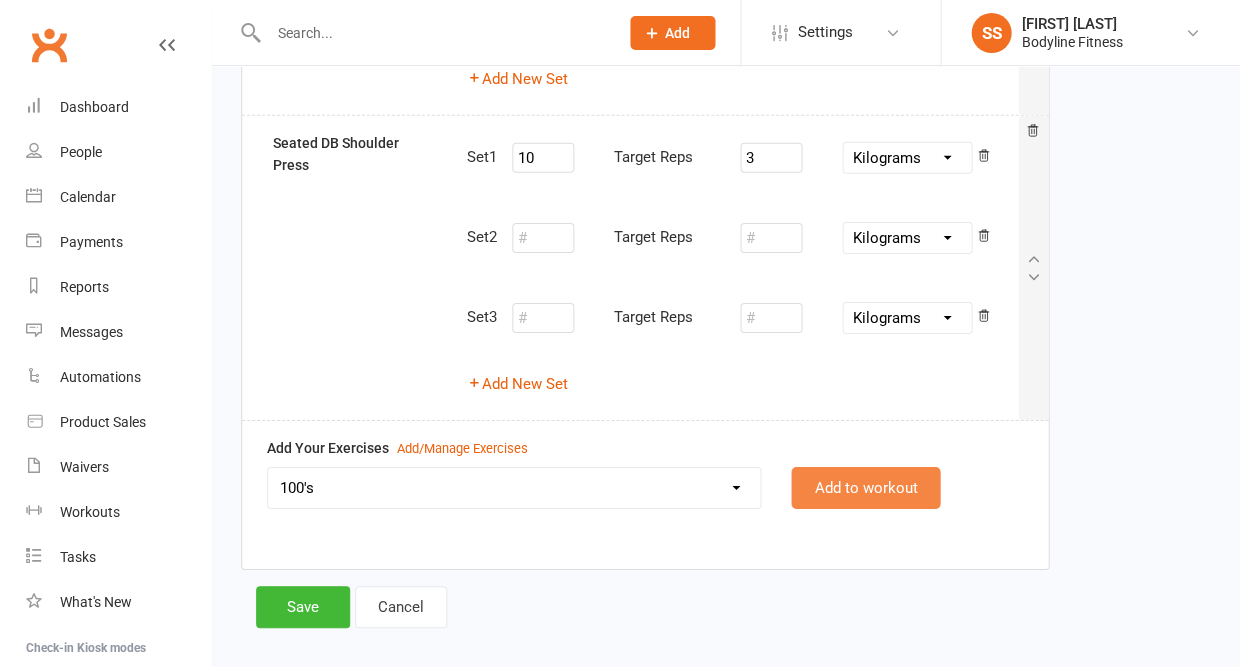 click on "Add to workout" at bounding box center (865, 488) 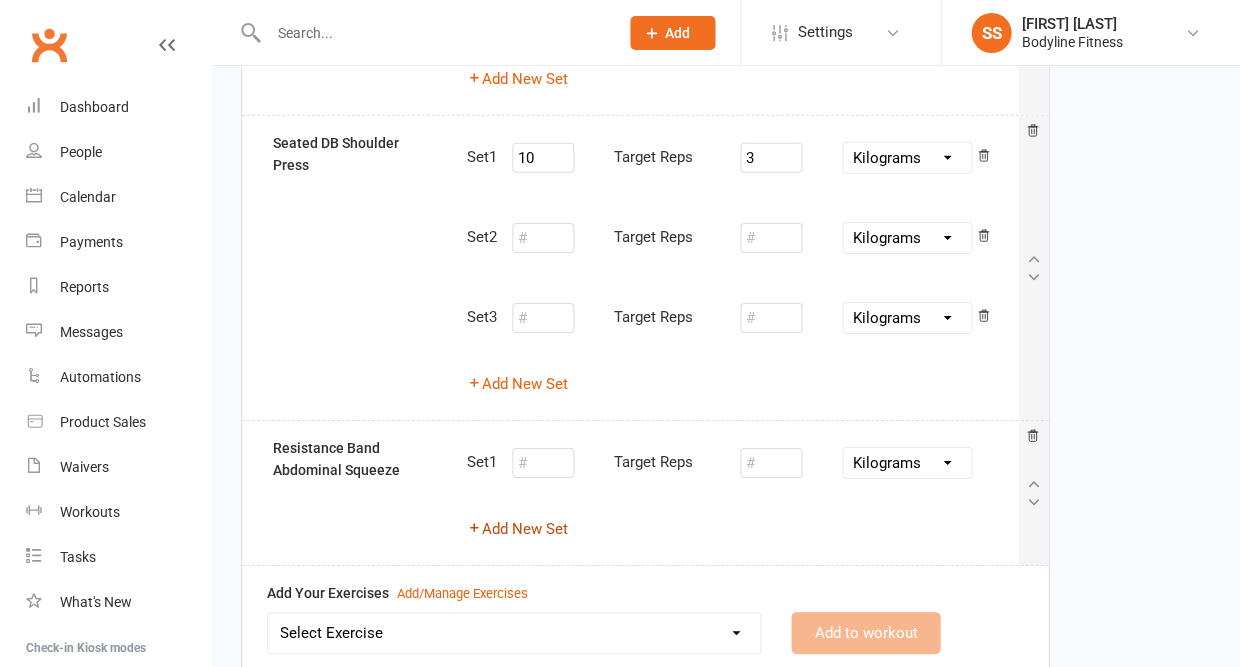 click on "Add New Set" at bounding box center [517, 529] 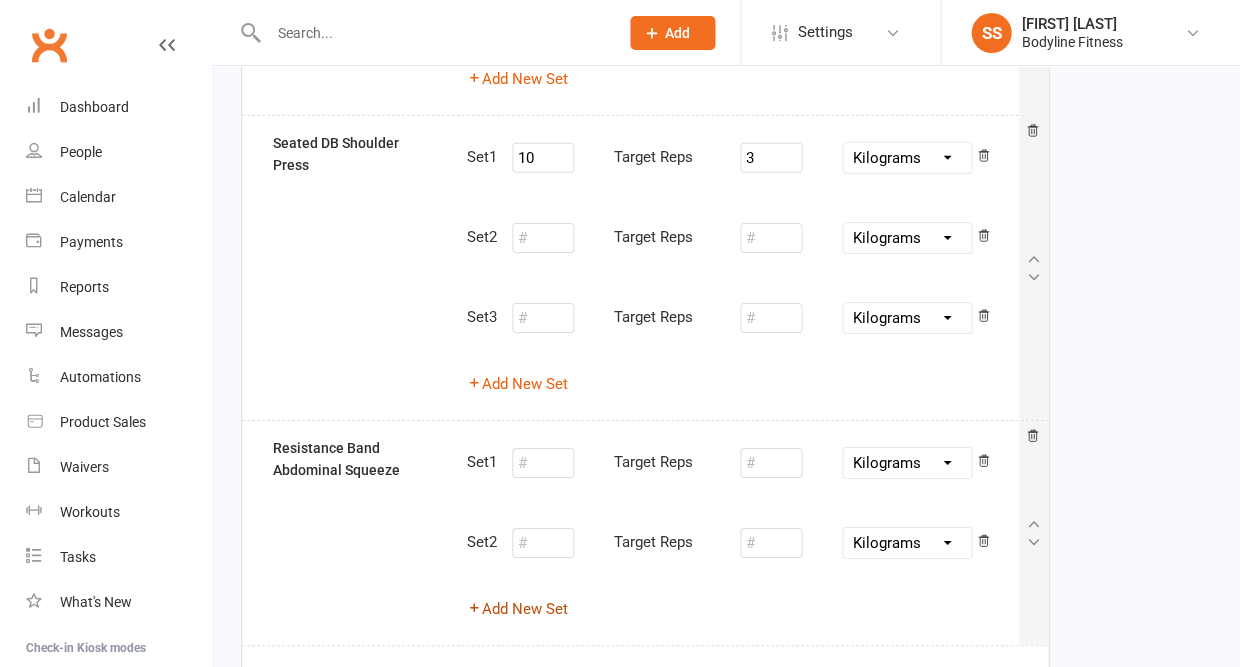 click on "Add New Set" at bounding box center (517, 609) 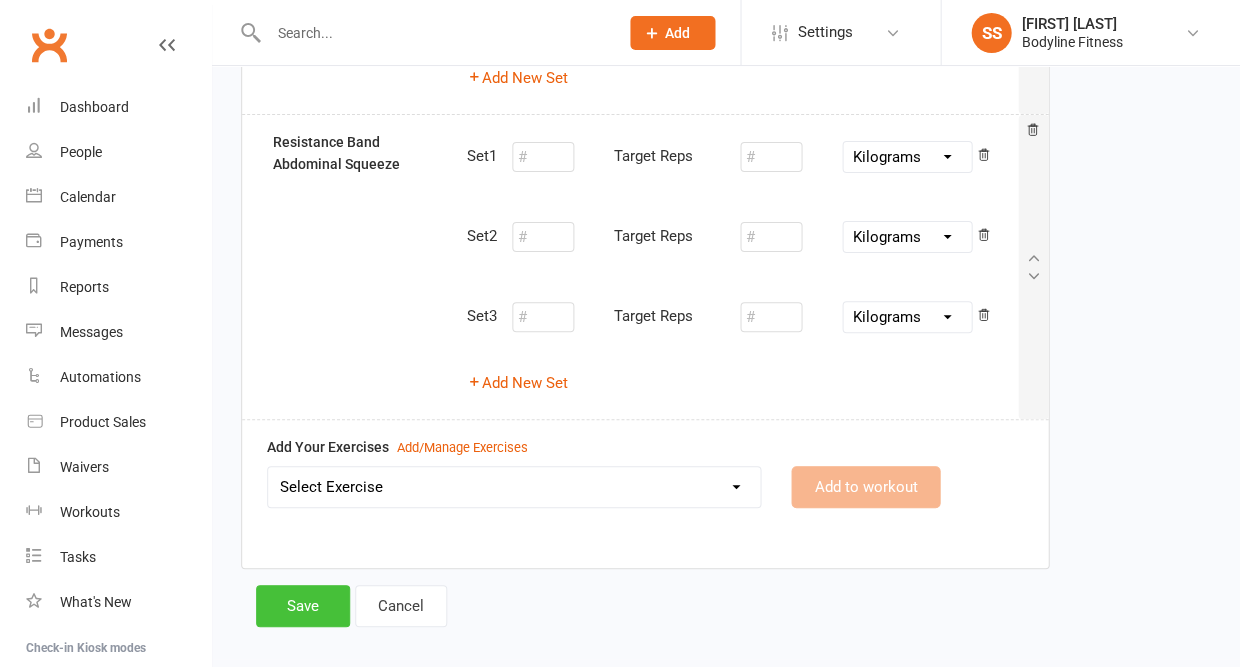 scroll, scrollTop: 1329, scrollLeft: 0, axis: vertical 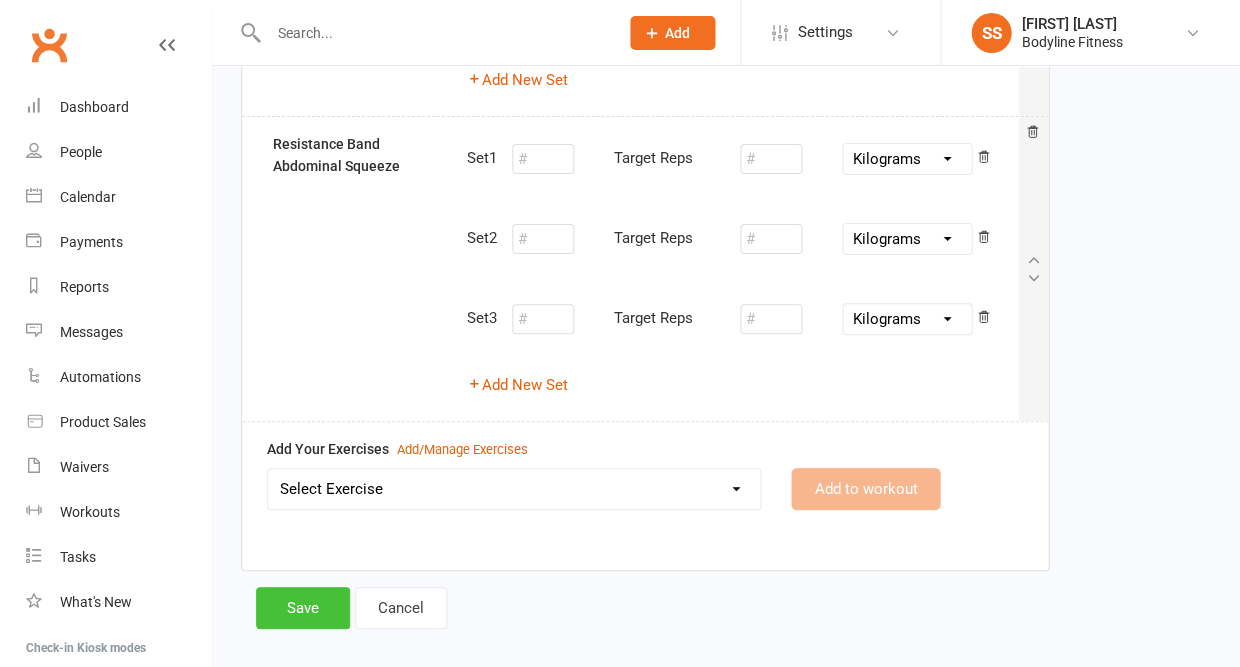 click on "Save" at bounding box center (303, 608) 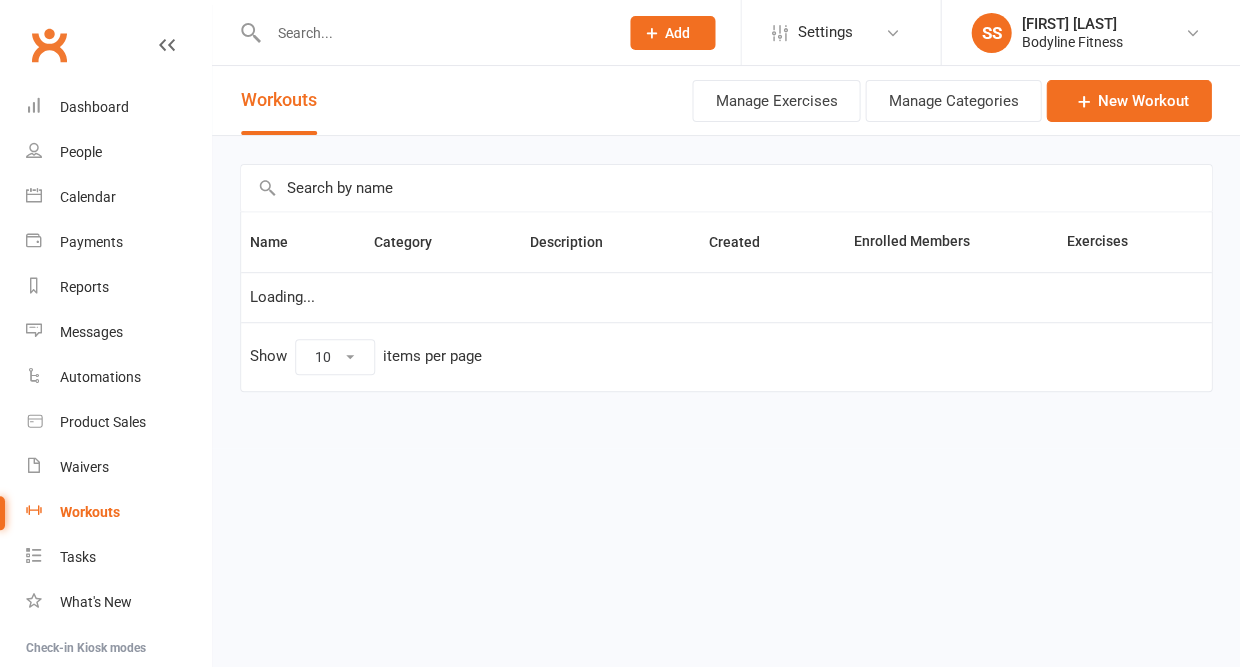 scroll, scrollTop: 0, scrollLeft: 0, axis: both 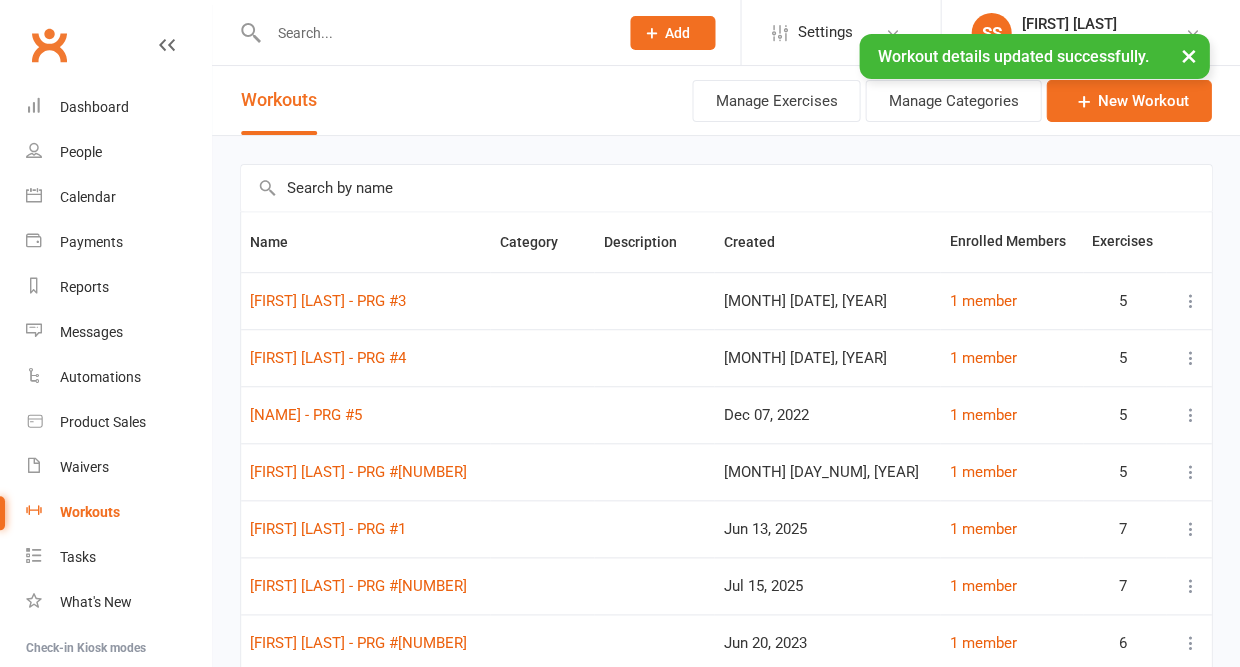 click at bounding box center (433, 33) 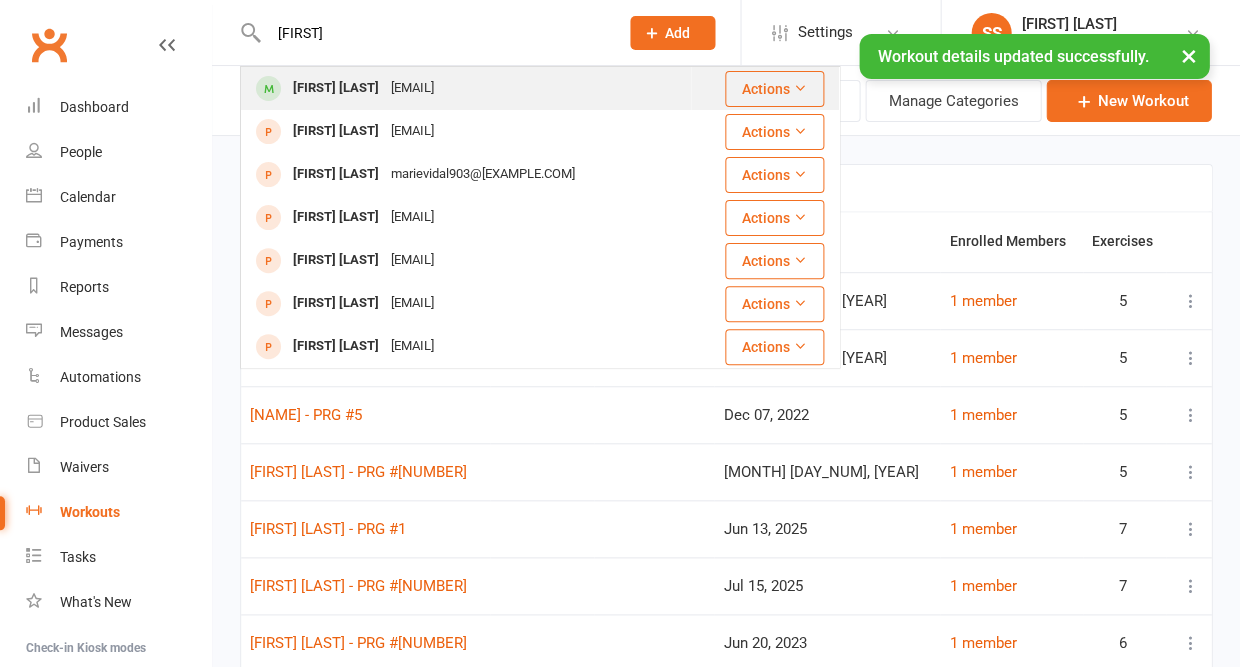 type on "[FIRST]" 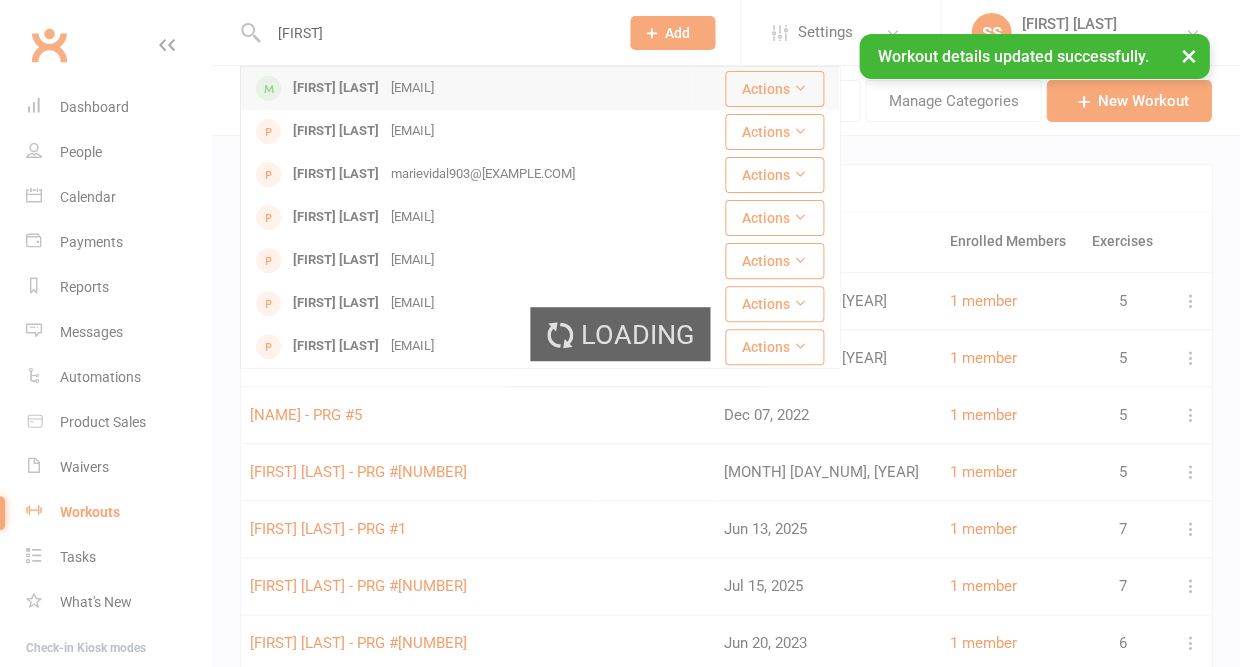 type 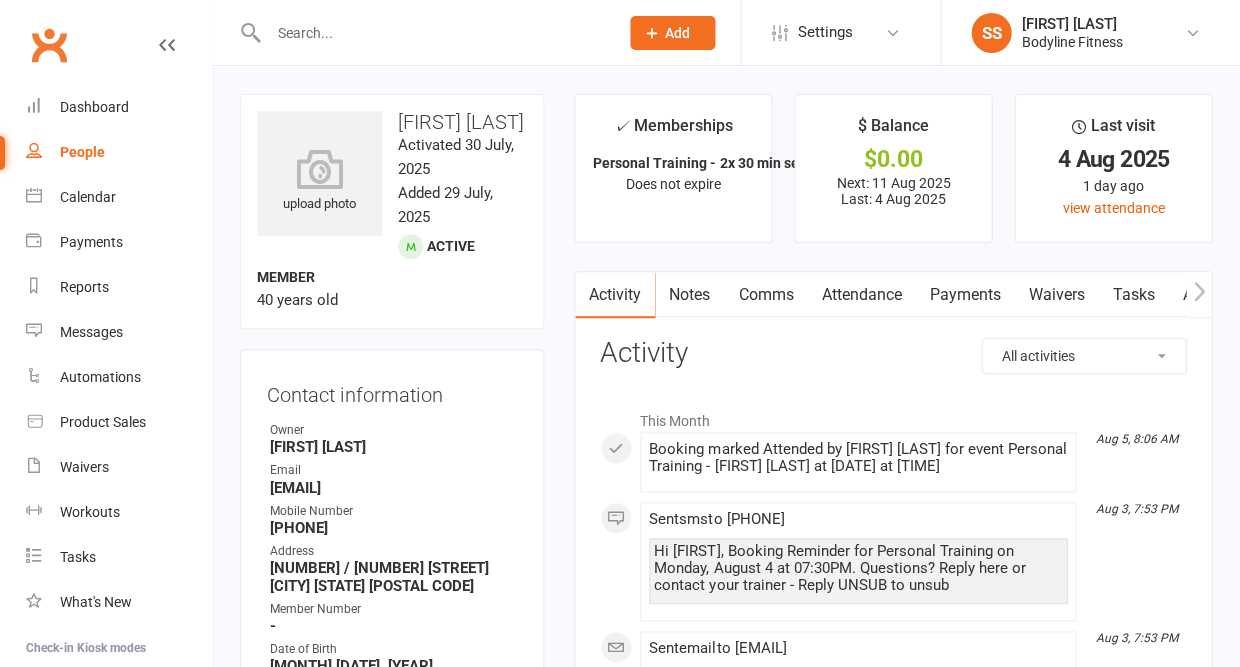 click 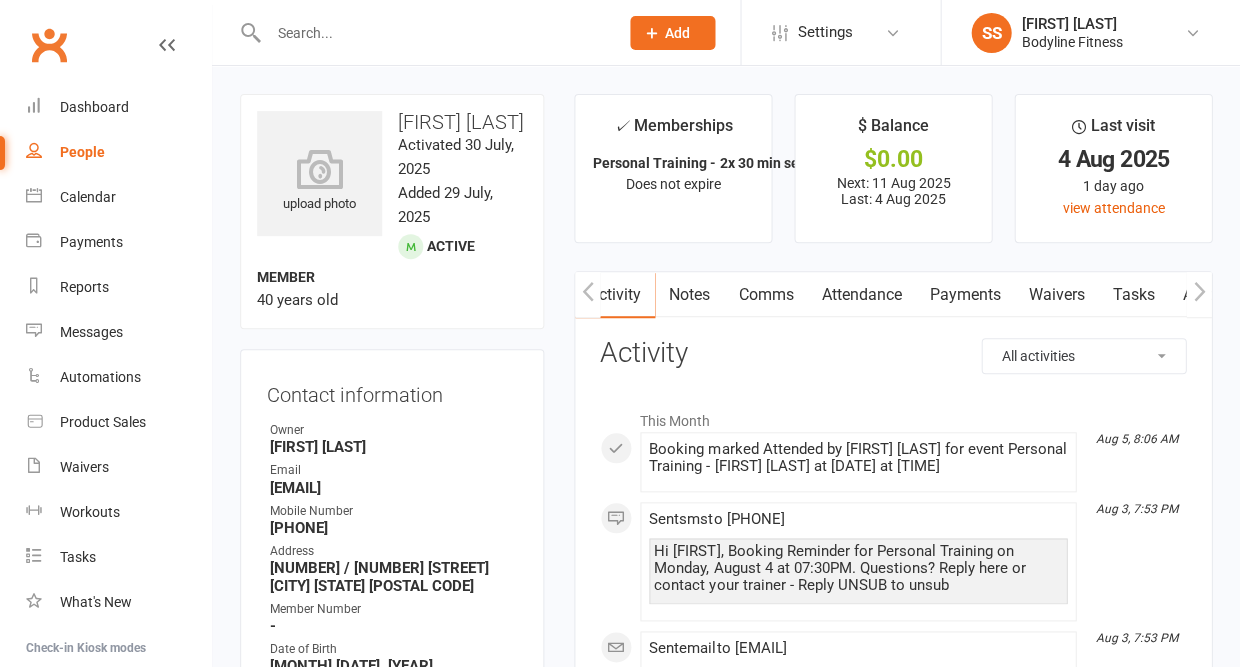 scroll, scrollTop: 0, scrollLeft: 150, axis: horizontal 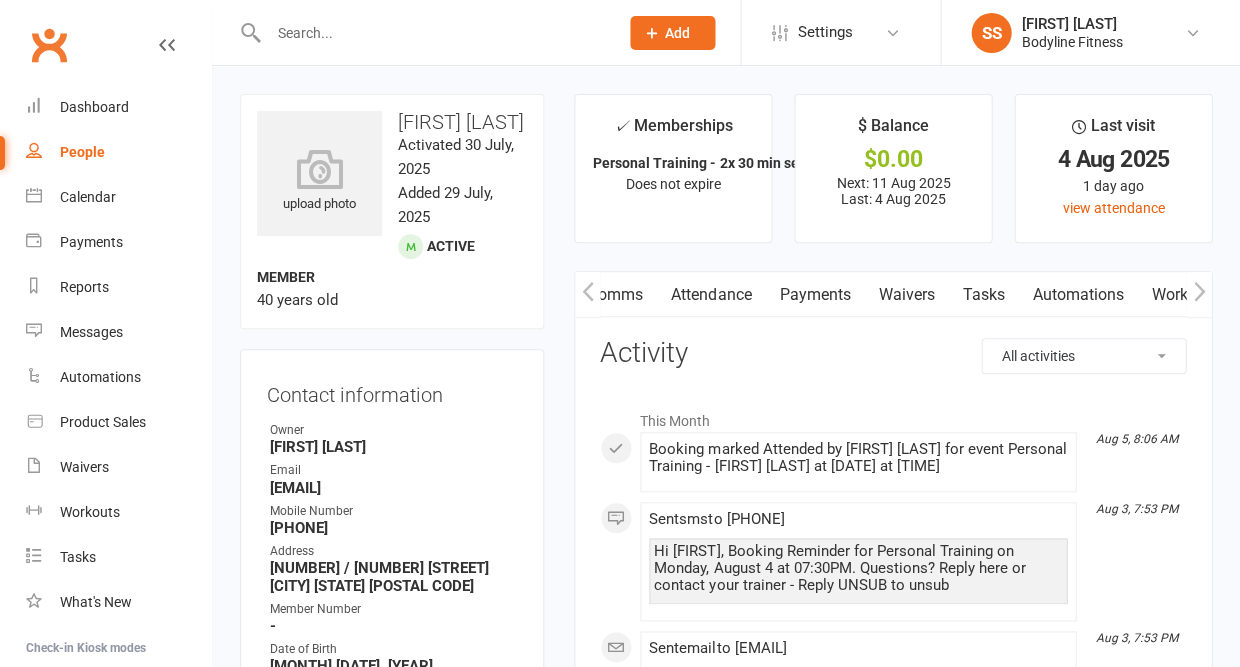 click on "Workouts" at bounding box center [1184, 295] 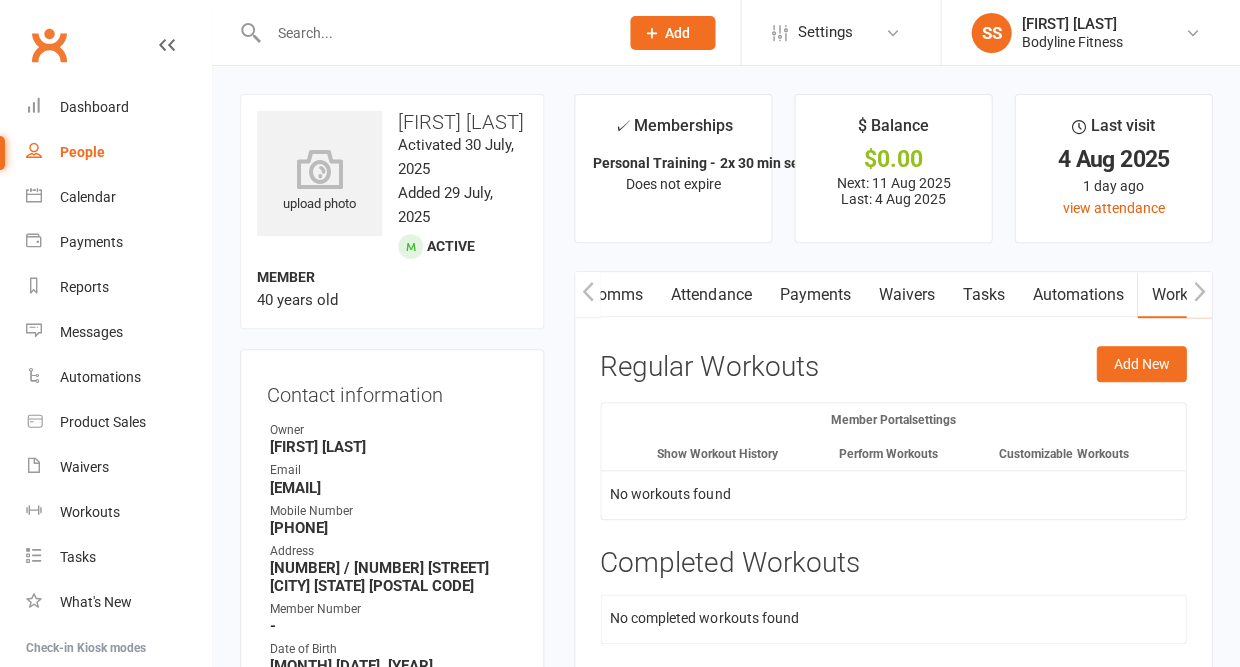 scroll, scrollTop: 180, scrollLeft: 0, axis: vertical 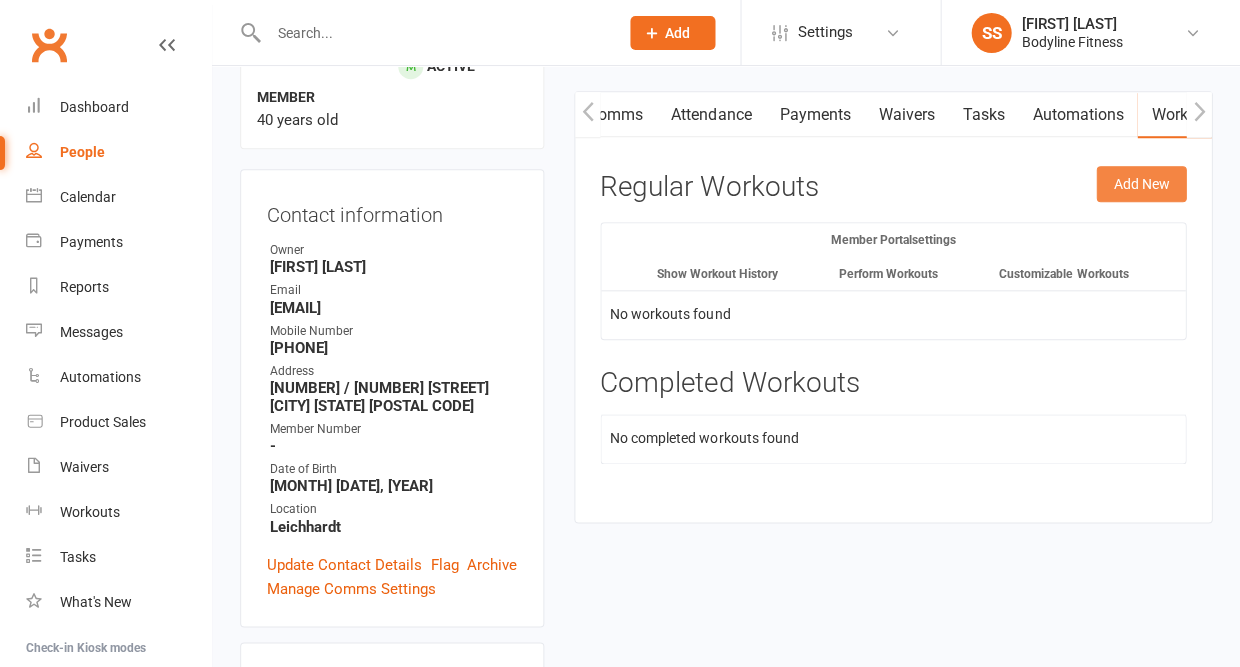 click on "Add New" at bounding box center (1141, 184) 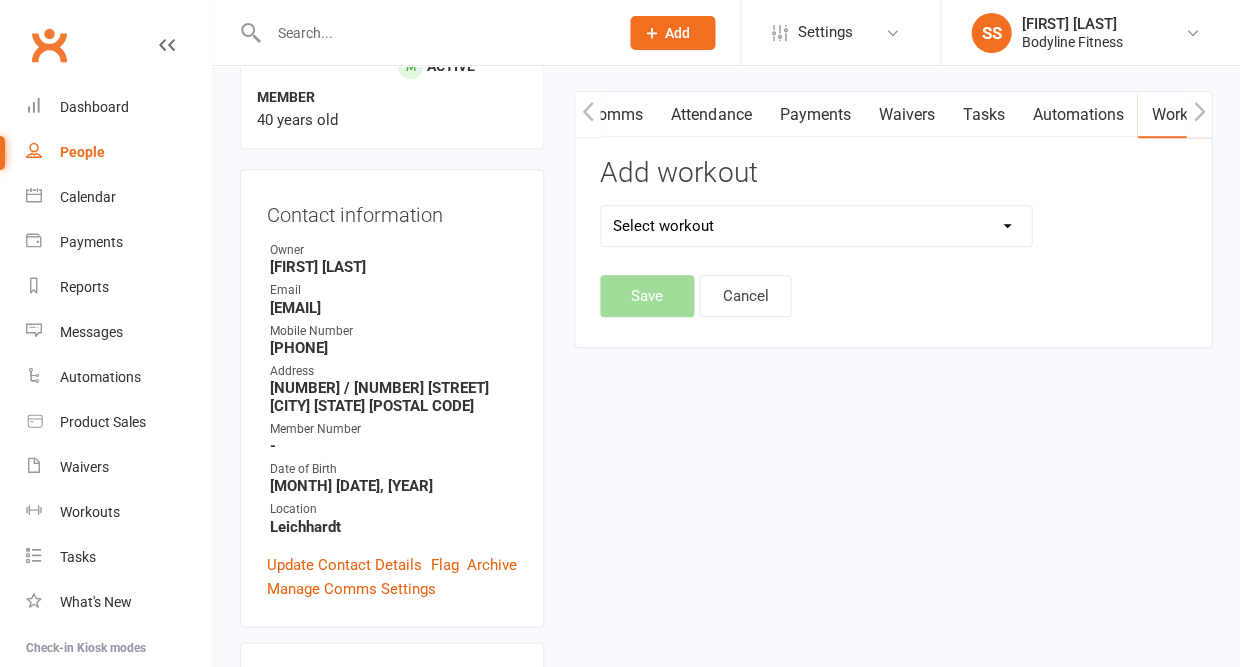 select on "[NUMBER]" 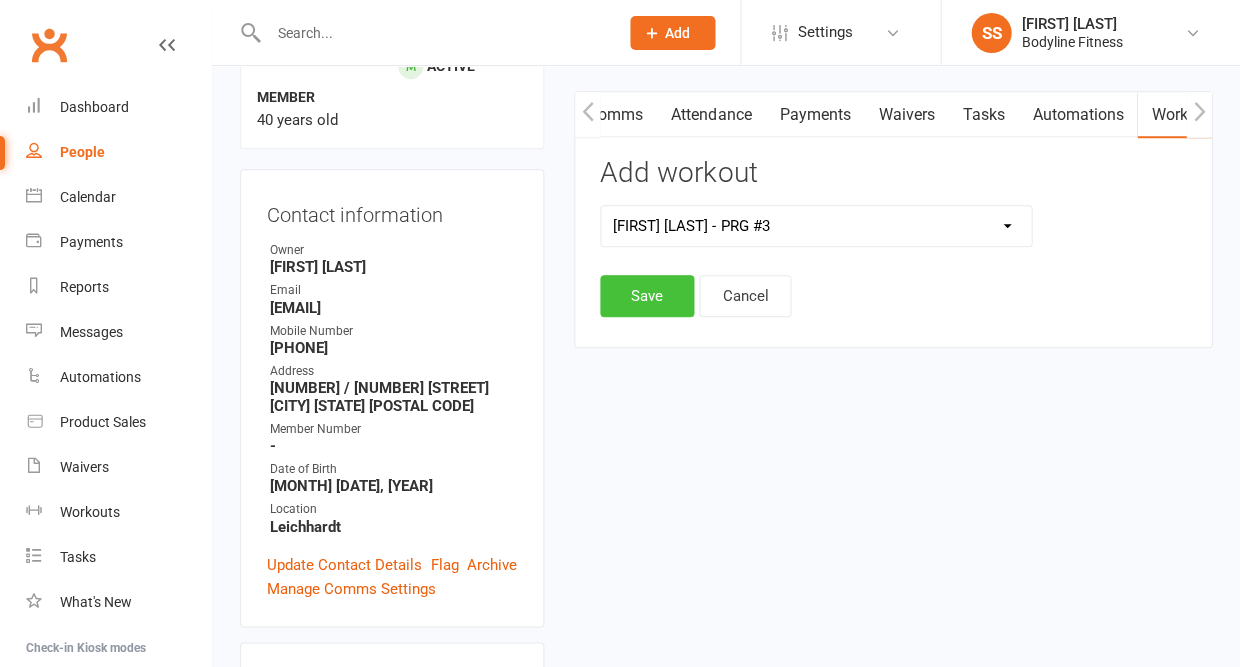 click on "Save" at bounding box center [647, 296] 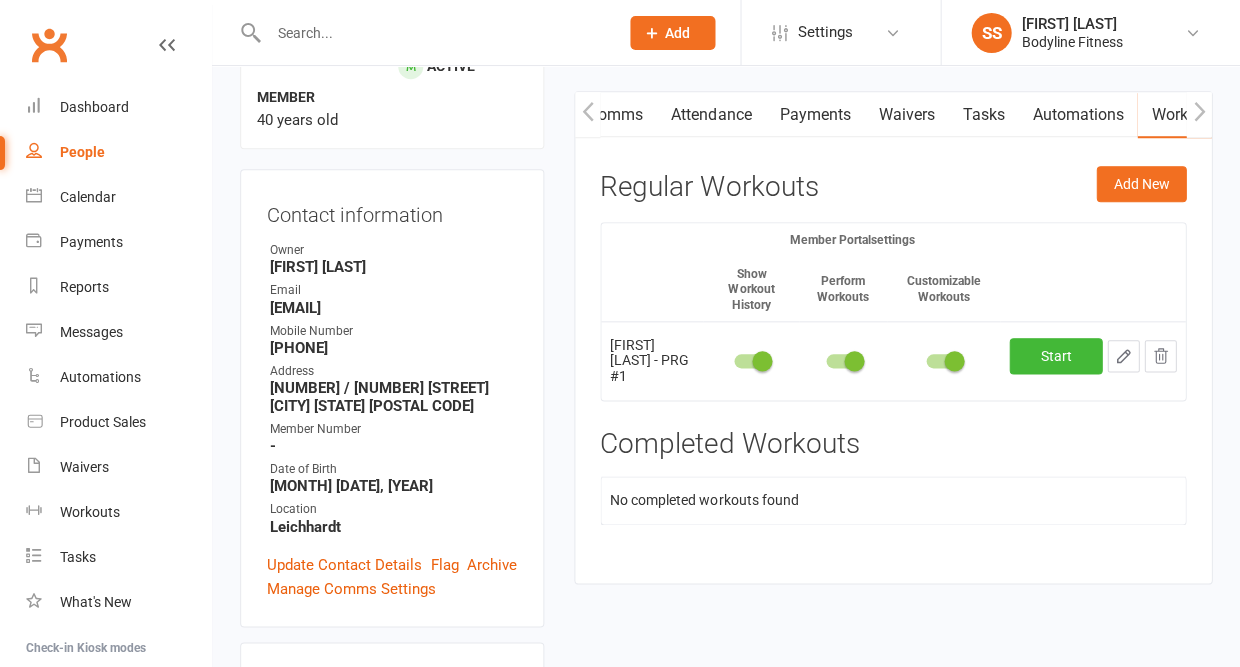 click 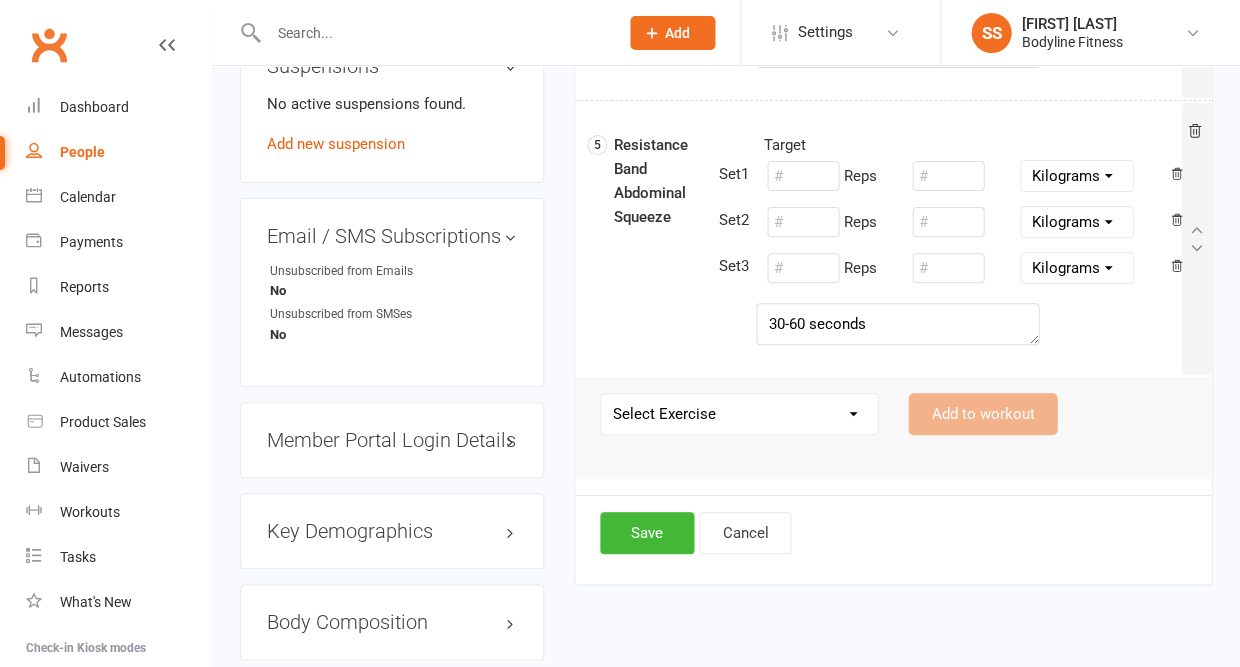 scroll, scrollTop: 1385, scrollLeft: 0, axis: vertical 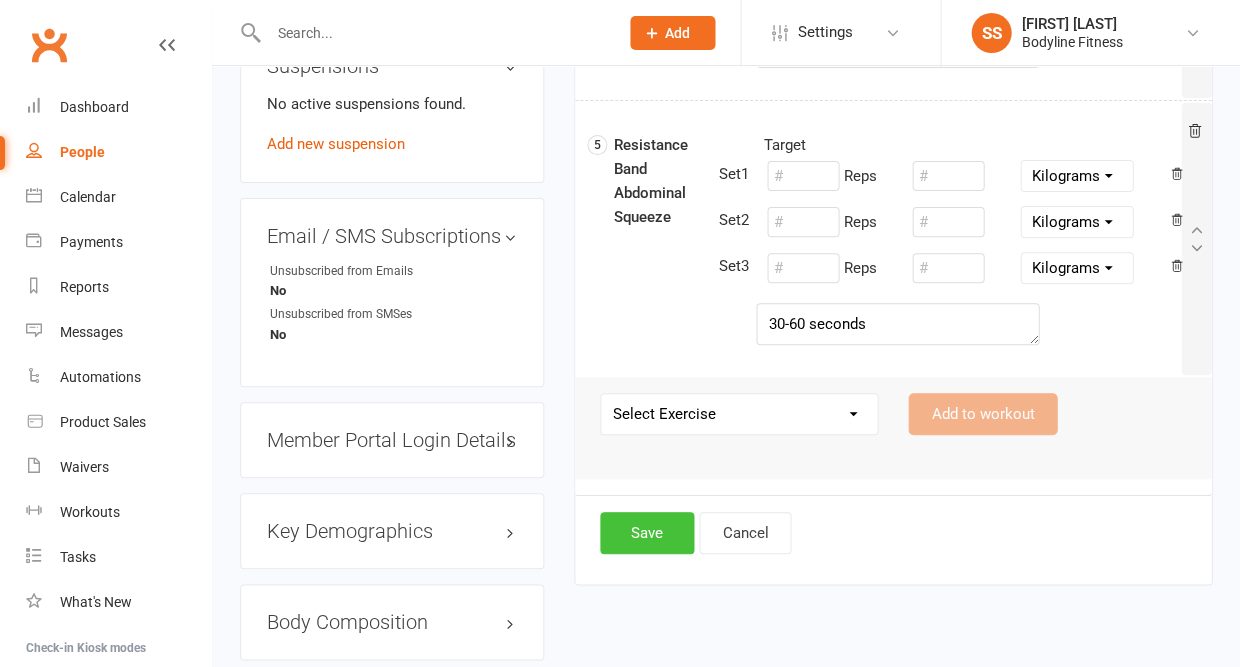 click on "Save" at bounding box center (647, 533) 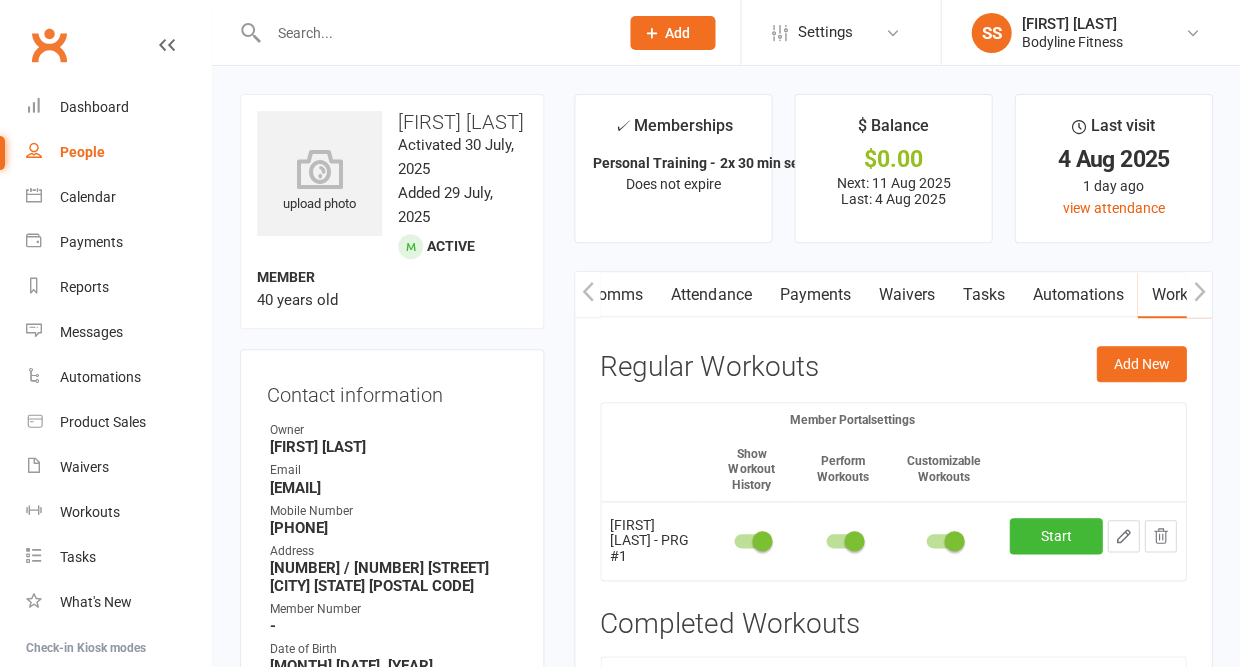scroll, scrollTop: 0, scrollLeft: 0, axis: both 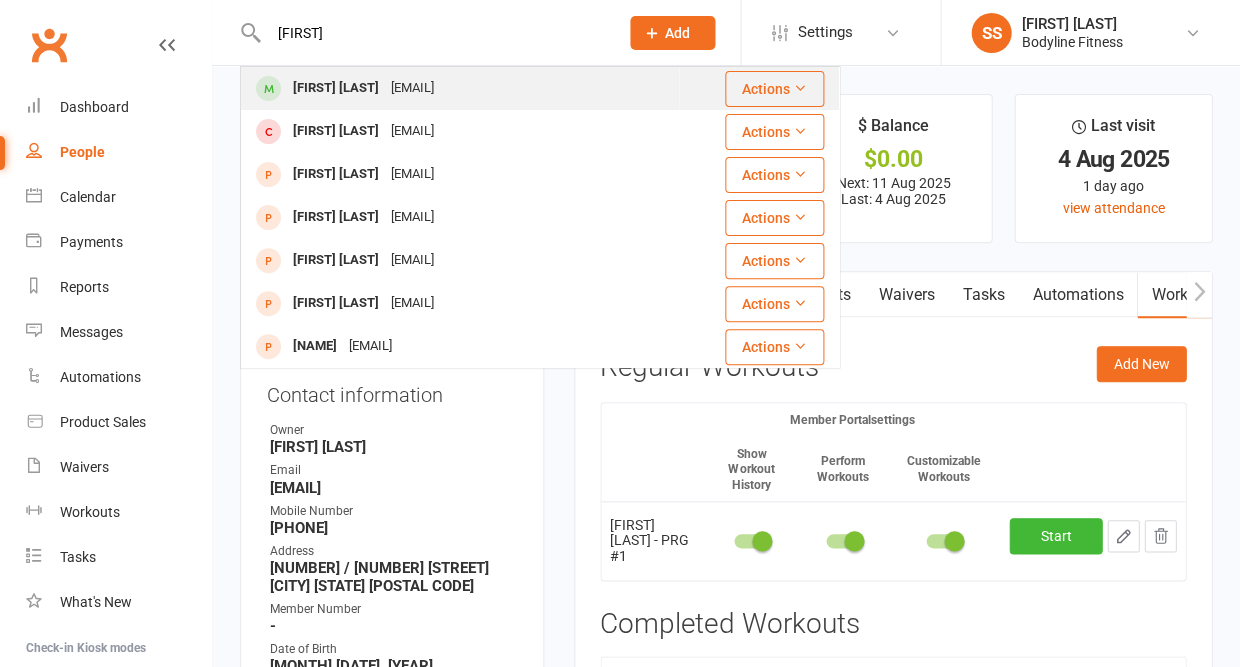 type on "[FIRST]" 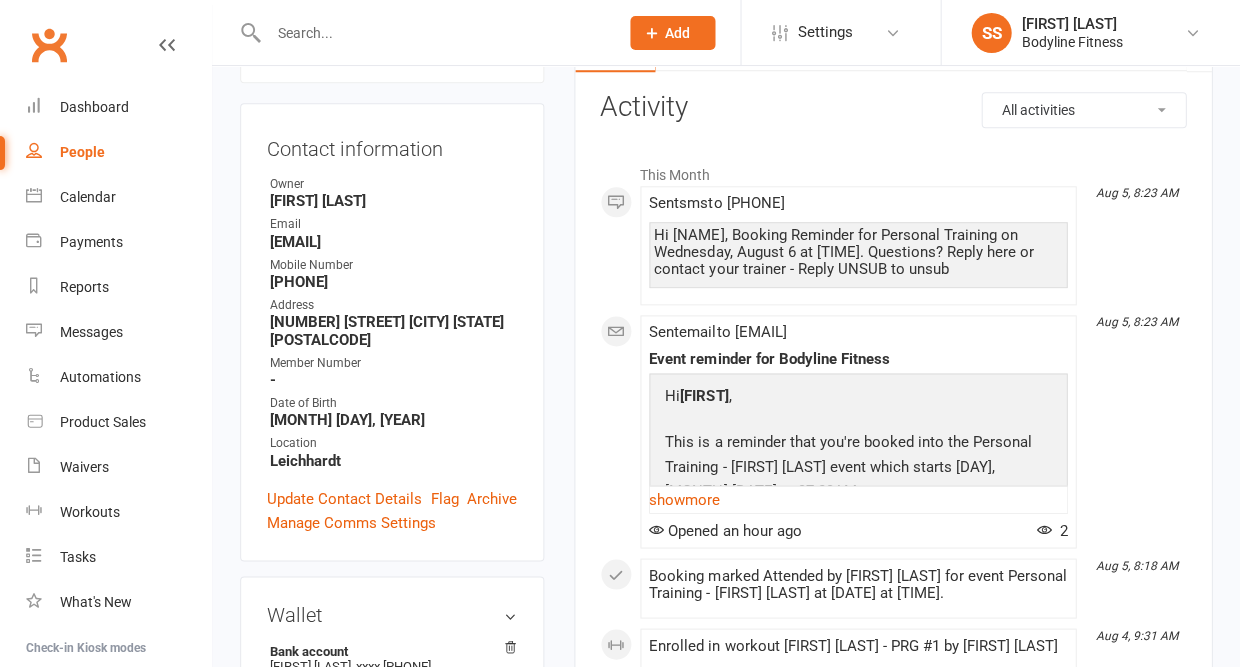 scroll, scrollTop: 246, scrollLeft: 0, axis: vertical 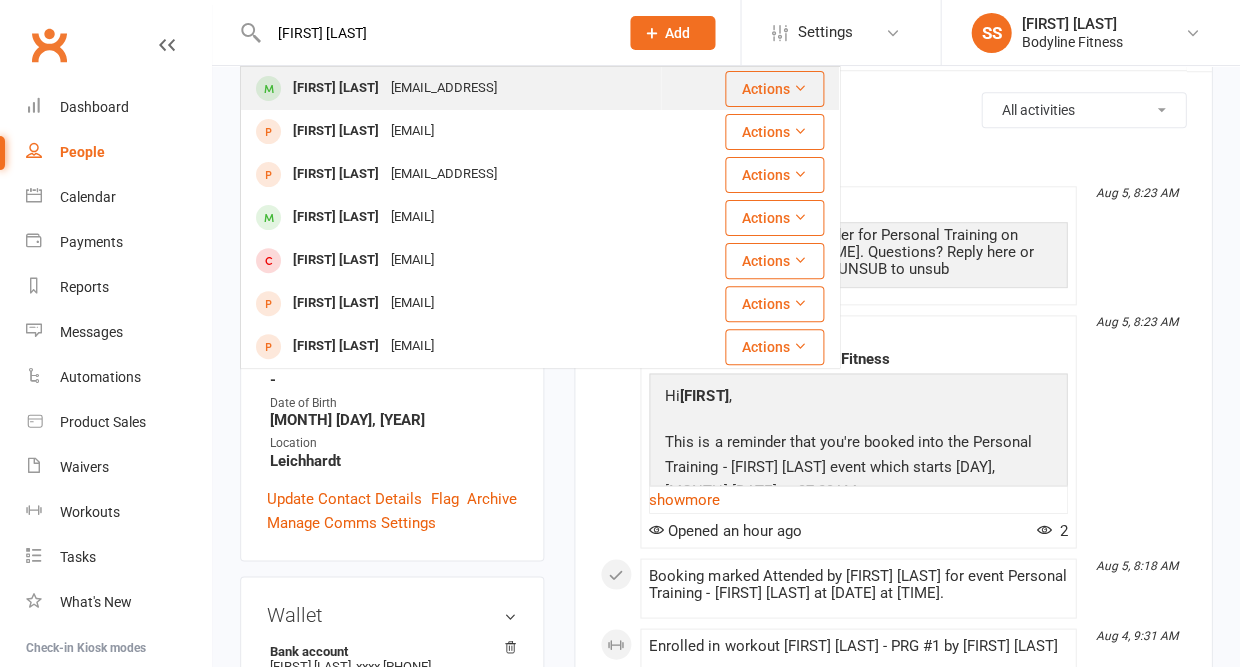 type on "[FIRST] [LAST]" 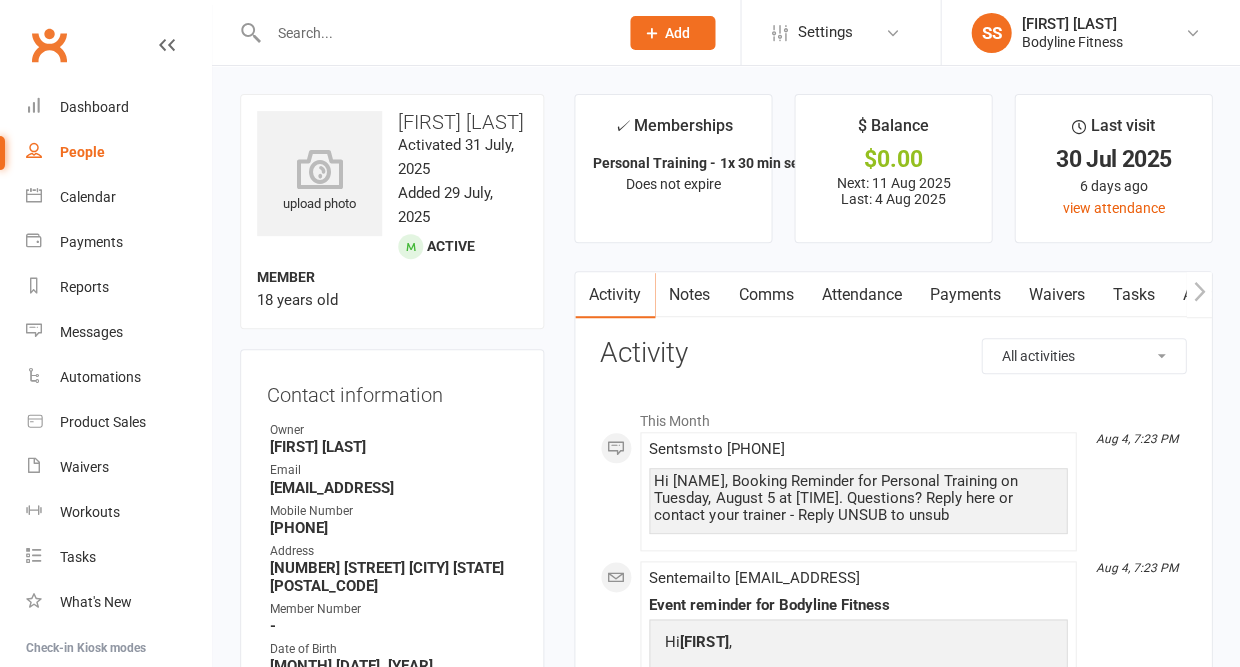 scroll, scrollTop: 40, scrollLeft: 0, axis: vertical 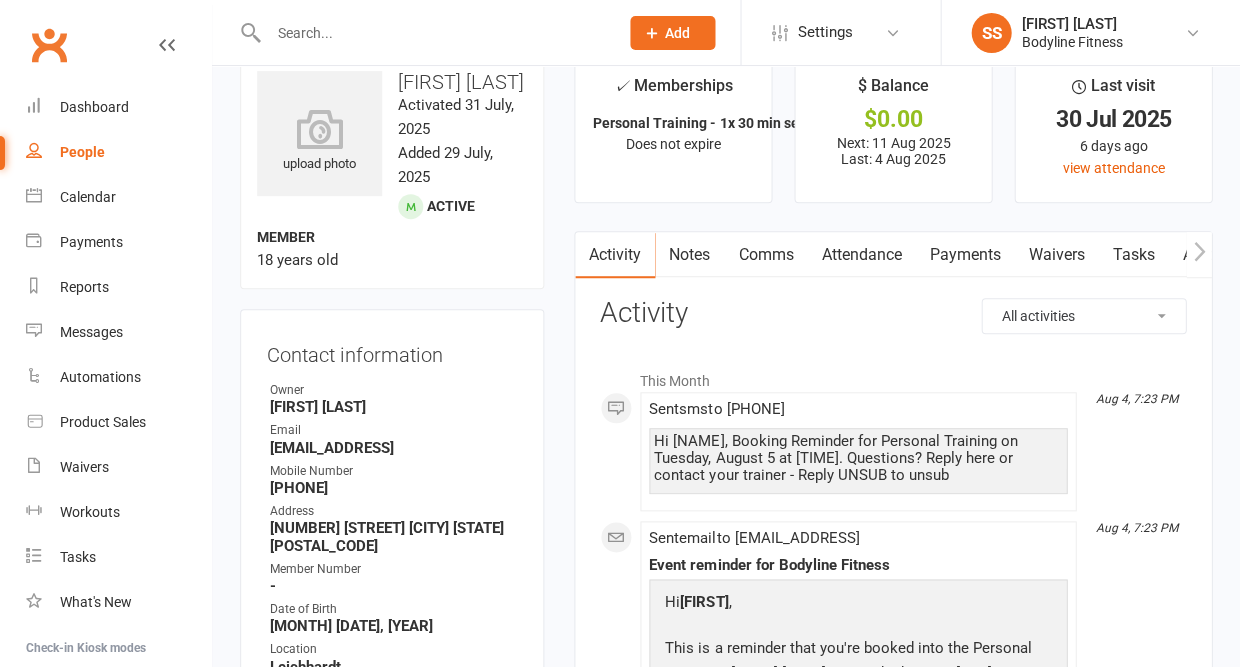 click at bounding box center [433, 33] 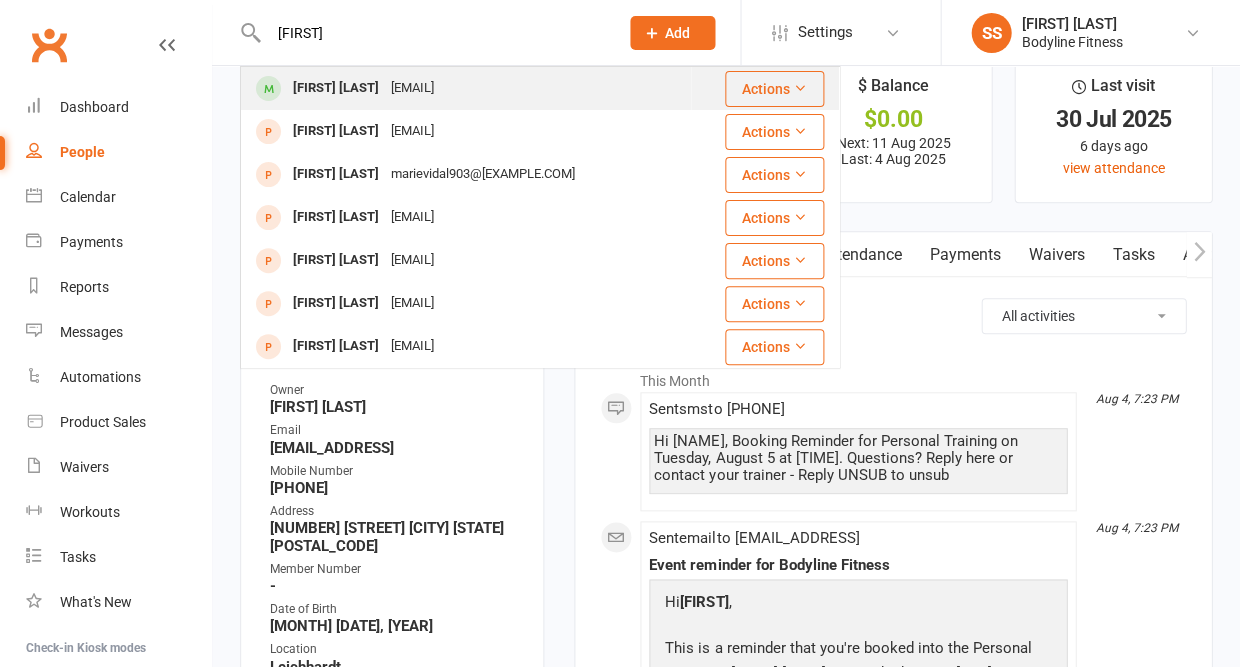 type on "[FIRST]" 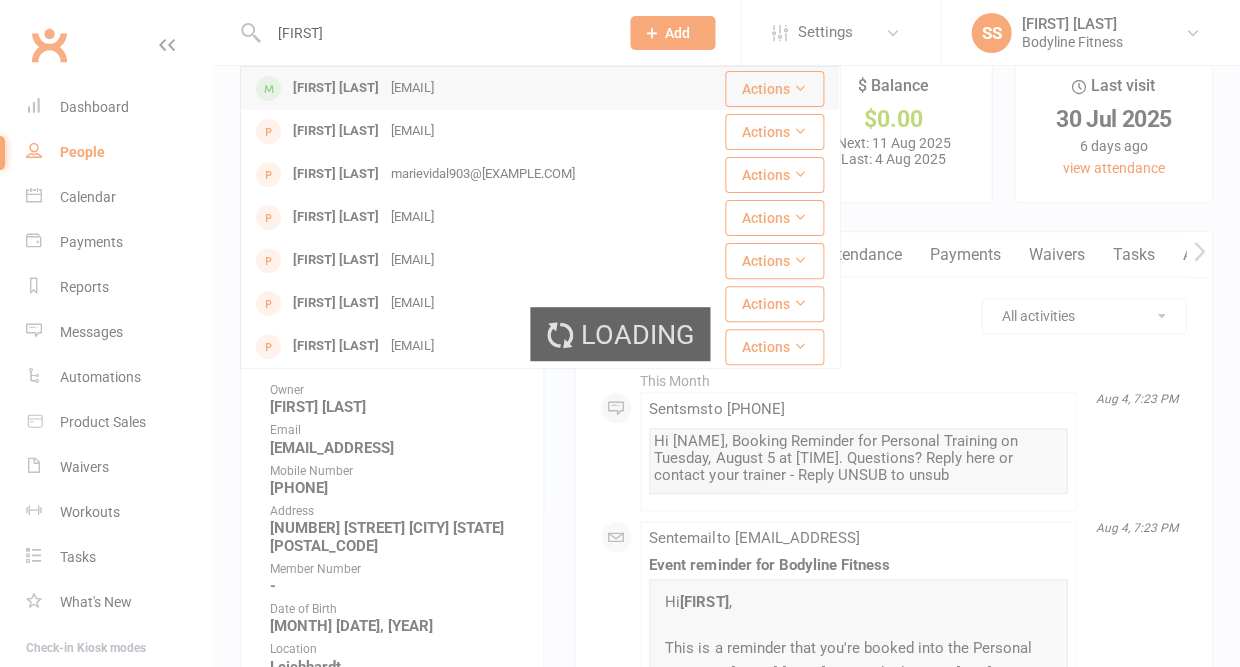 type 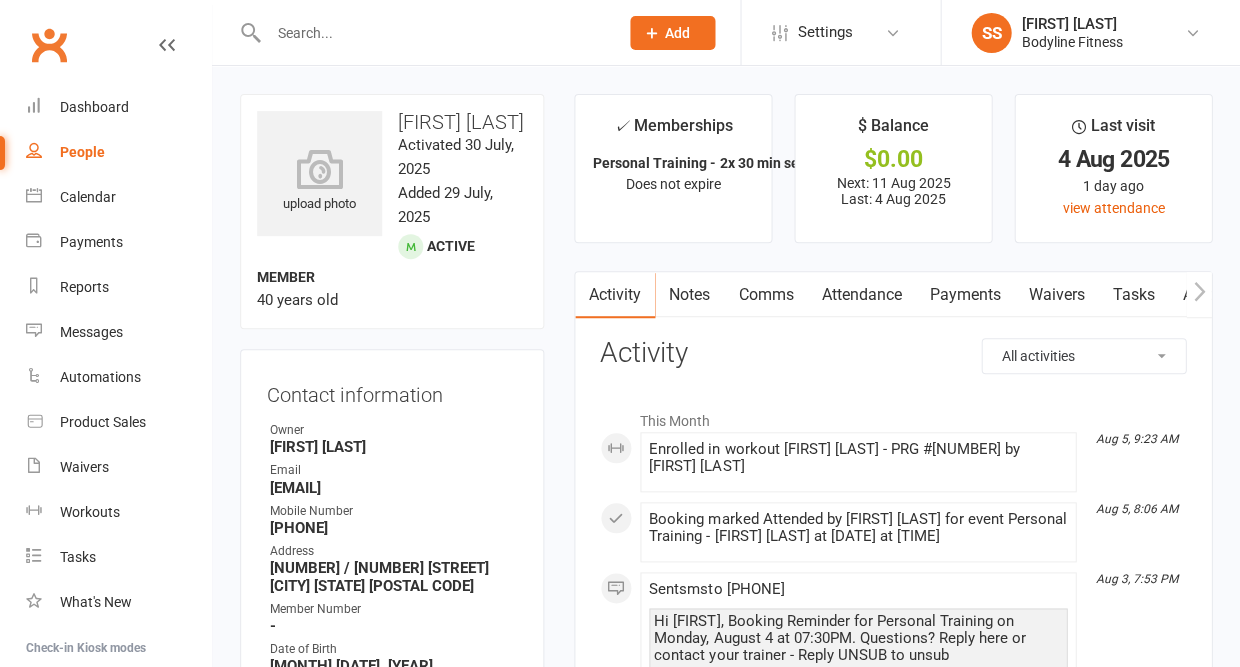 scroll, scrollTop: -2, scrollLeft: 0, axis: vertical 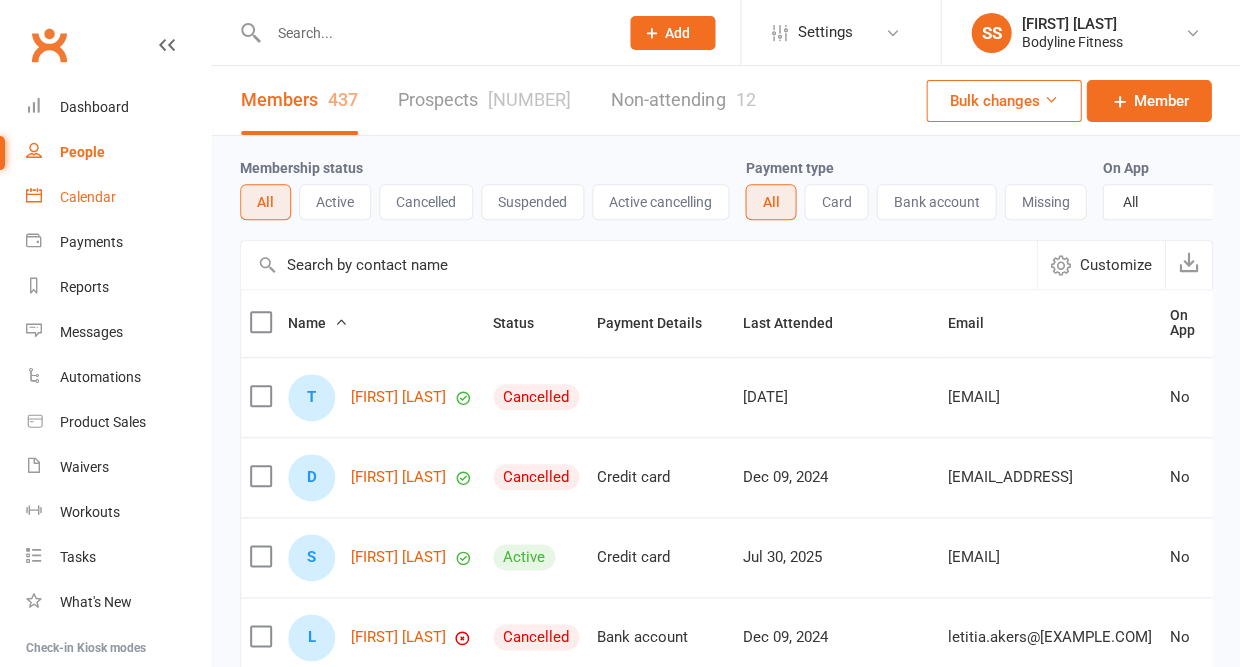 click on "Calendar" at bounding box center [88, 197] 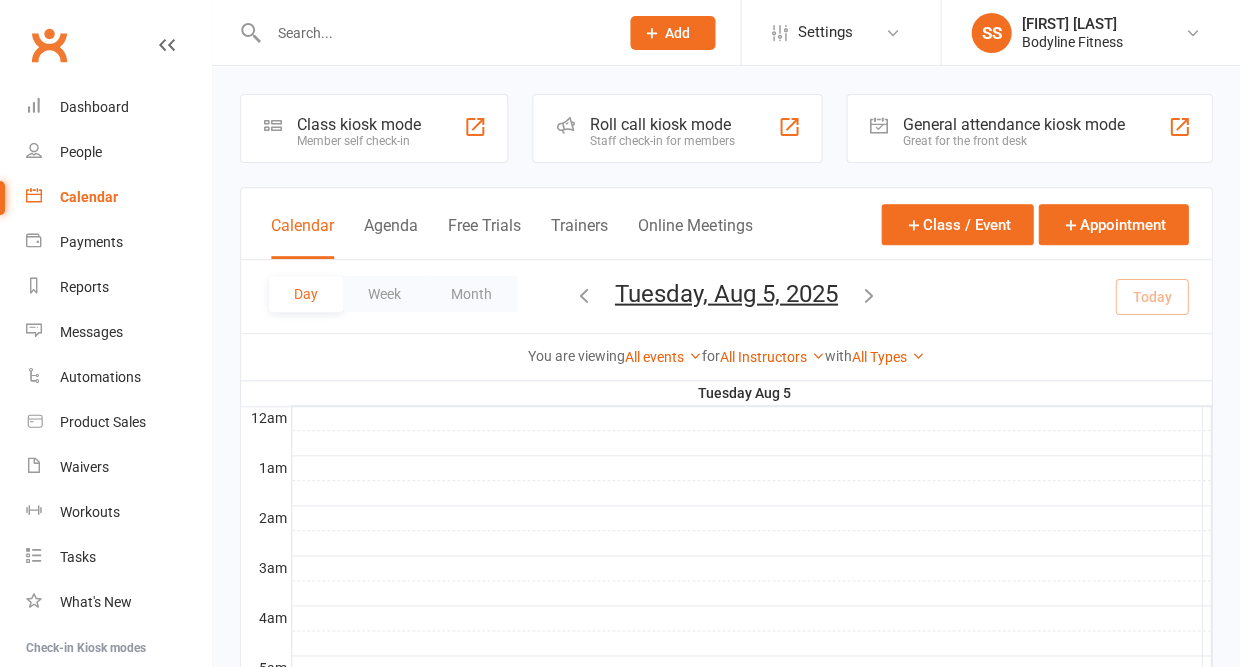 click on "Tuesday, Aug 5, 2025" at bounding box center [726, 293] 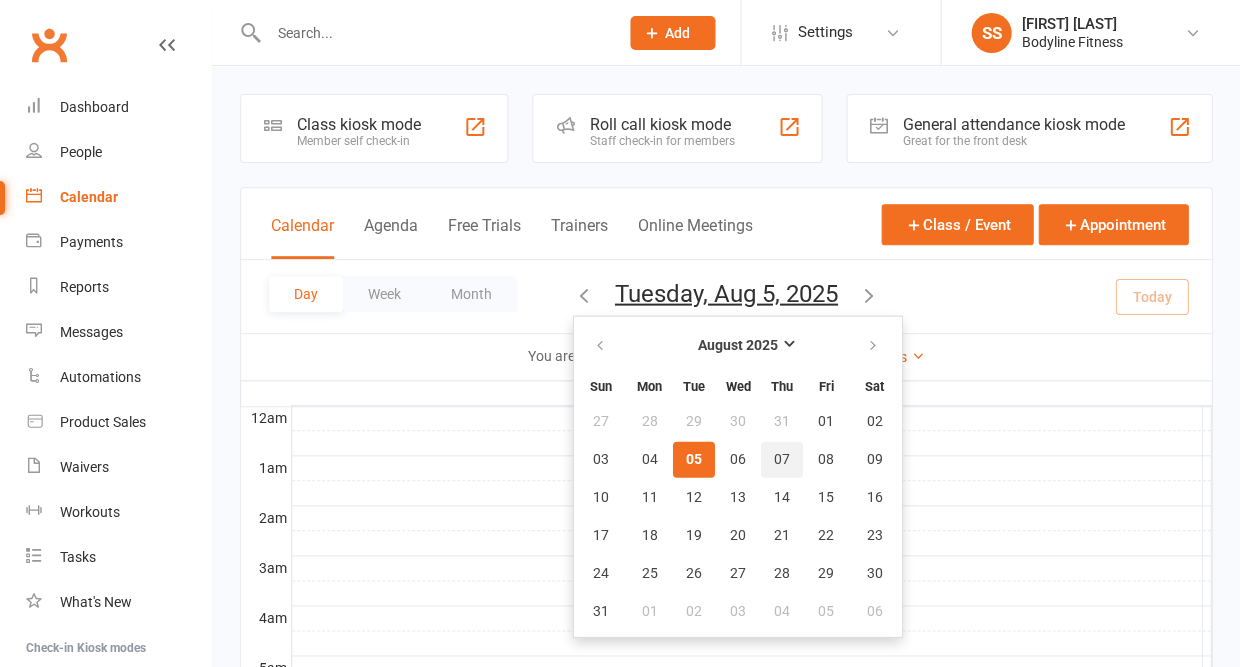 click on "07" at bounding box center [782, 459] 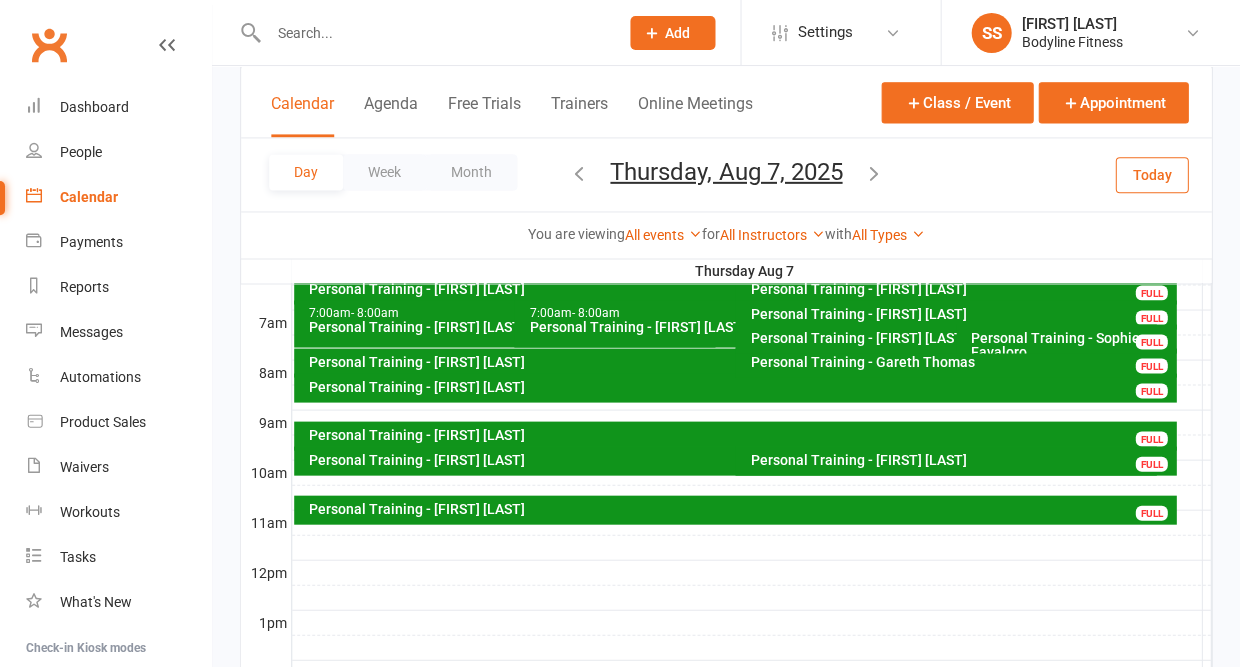 scroll, scrollTop: 492, scrollLeft: 0, axis: vertical 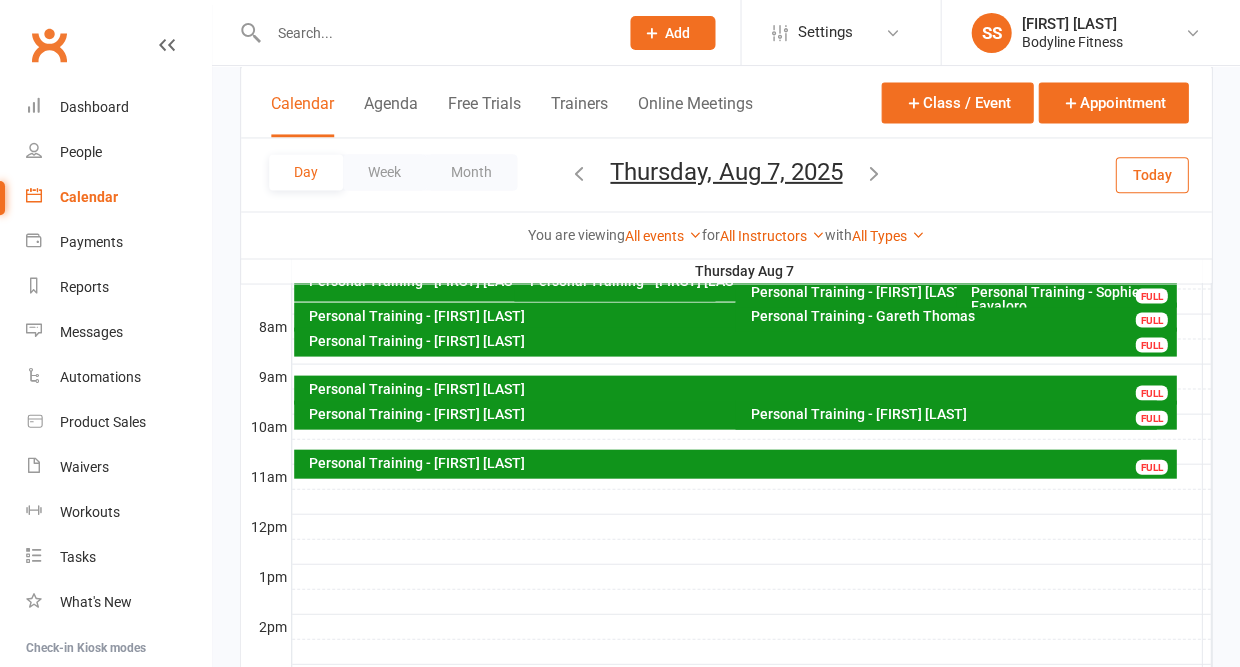 click at bounding box center [751, 501] 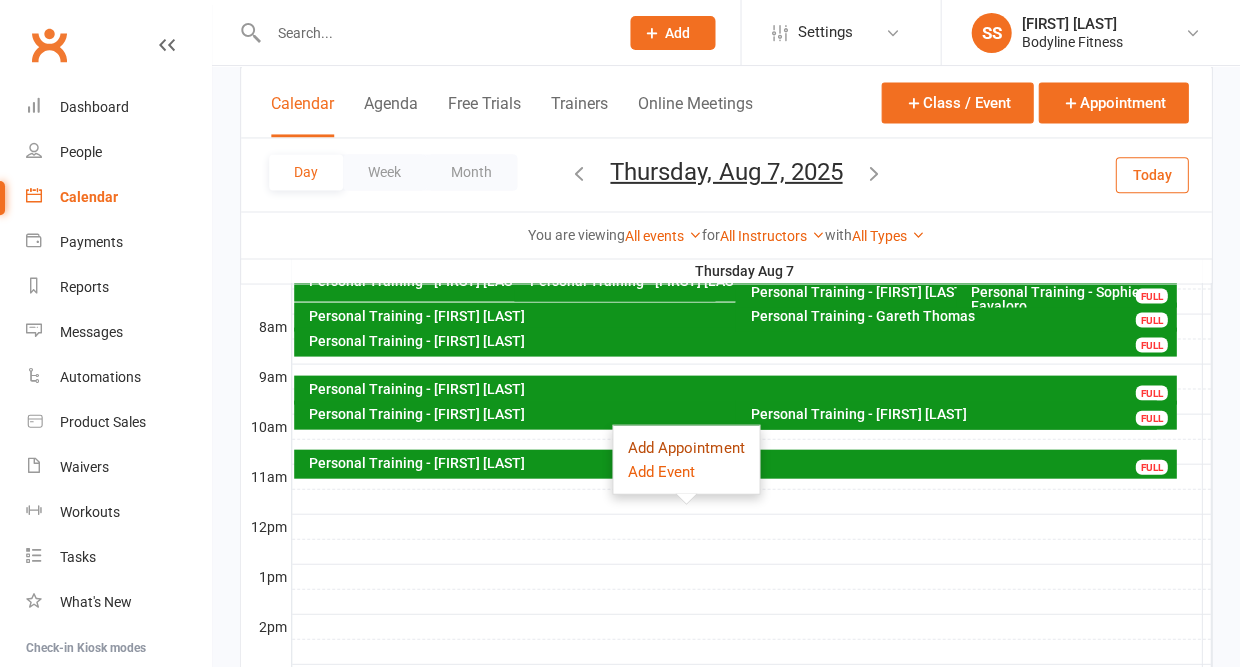 click on "Add Appointment" at bounding box center [686, 447] 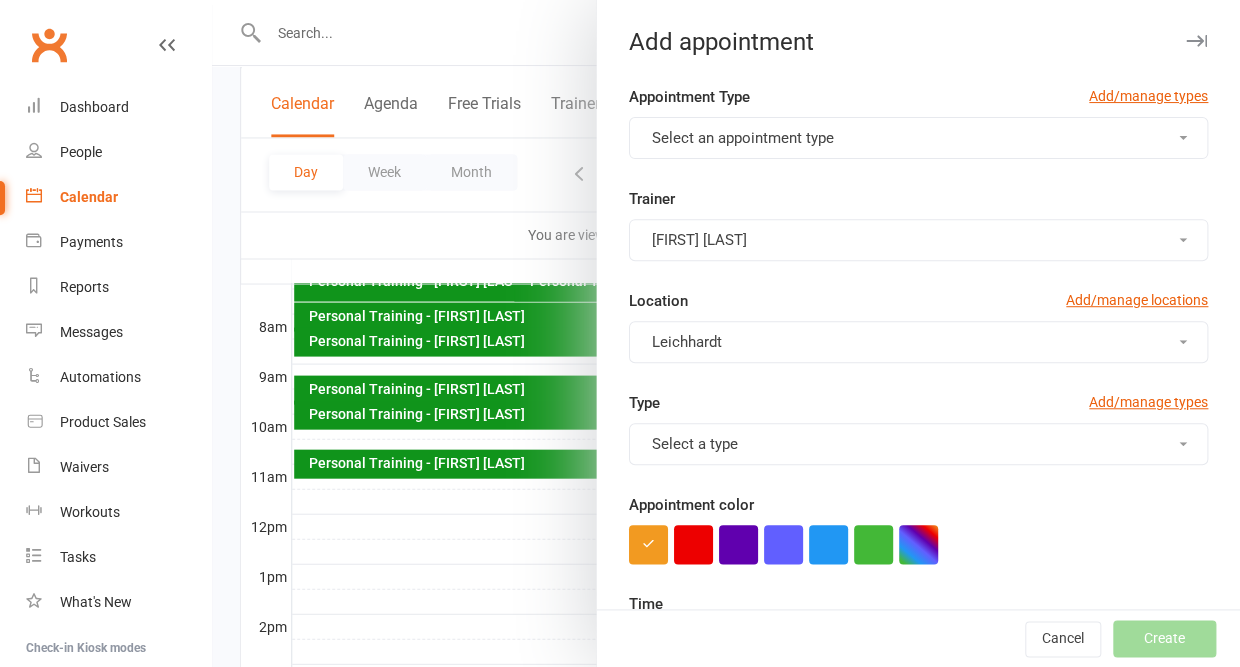 click on "Select an appointment type" at bounding box center [743, 138] 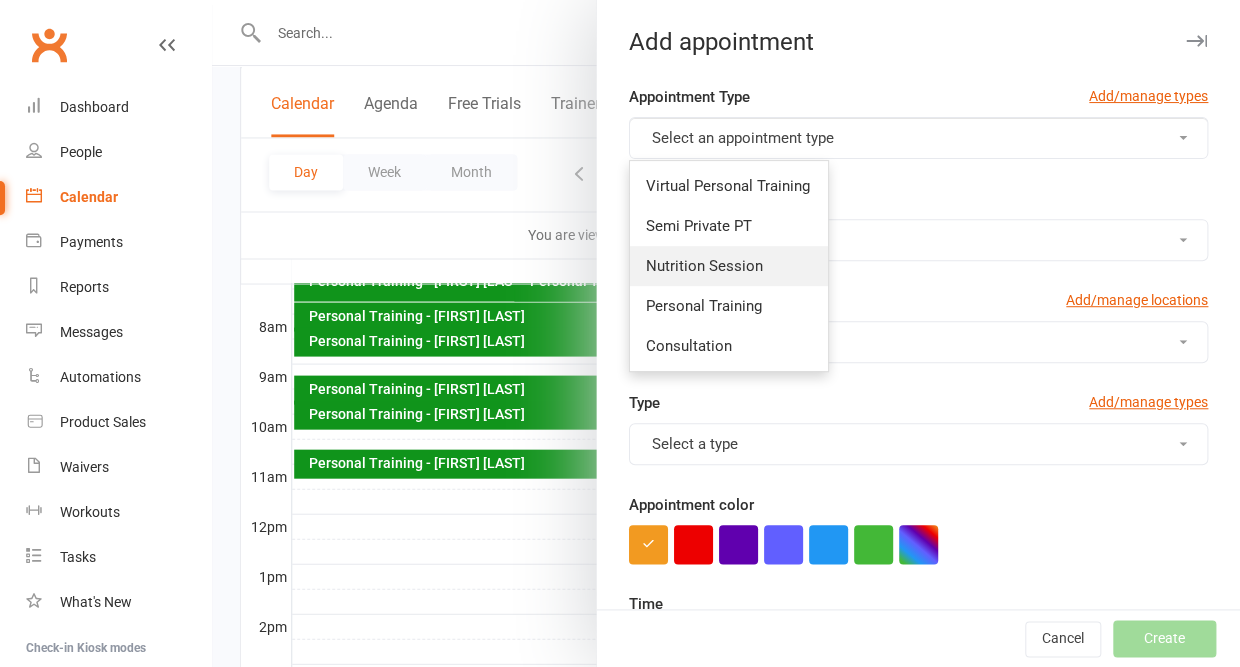click on "Nutrition Session" at bounding box center [704, 266] 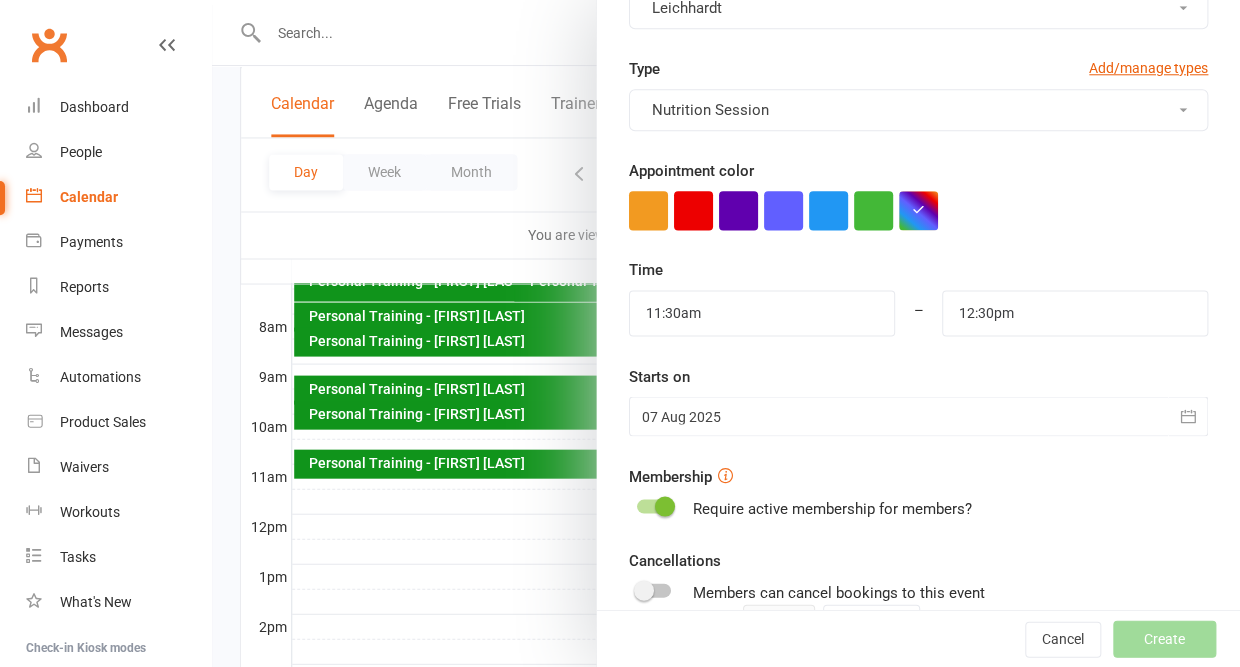 scroll, scrollTop: 334, scrollLeft: 0, axis: vertical 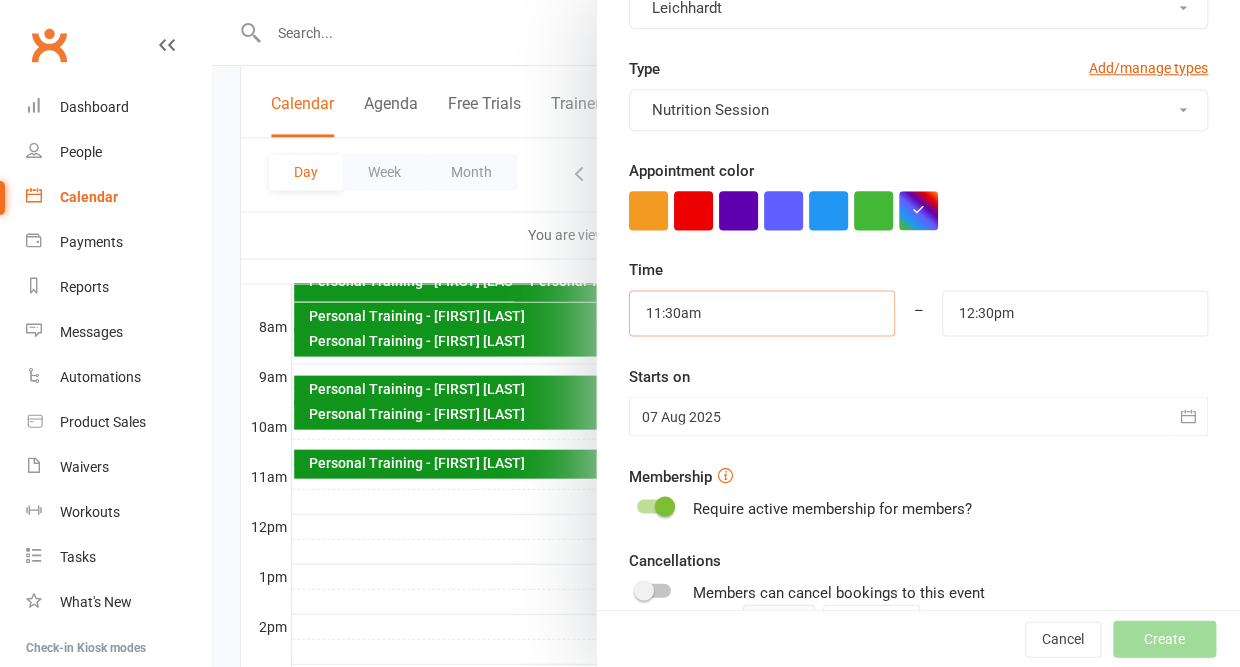 click on "11:30am" at bounding box center (762, 313) 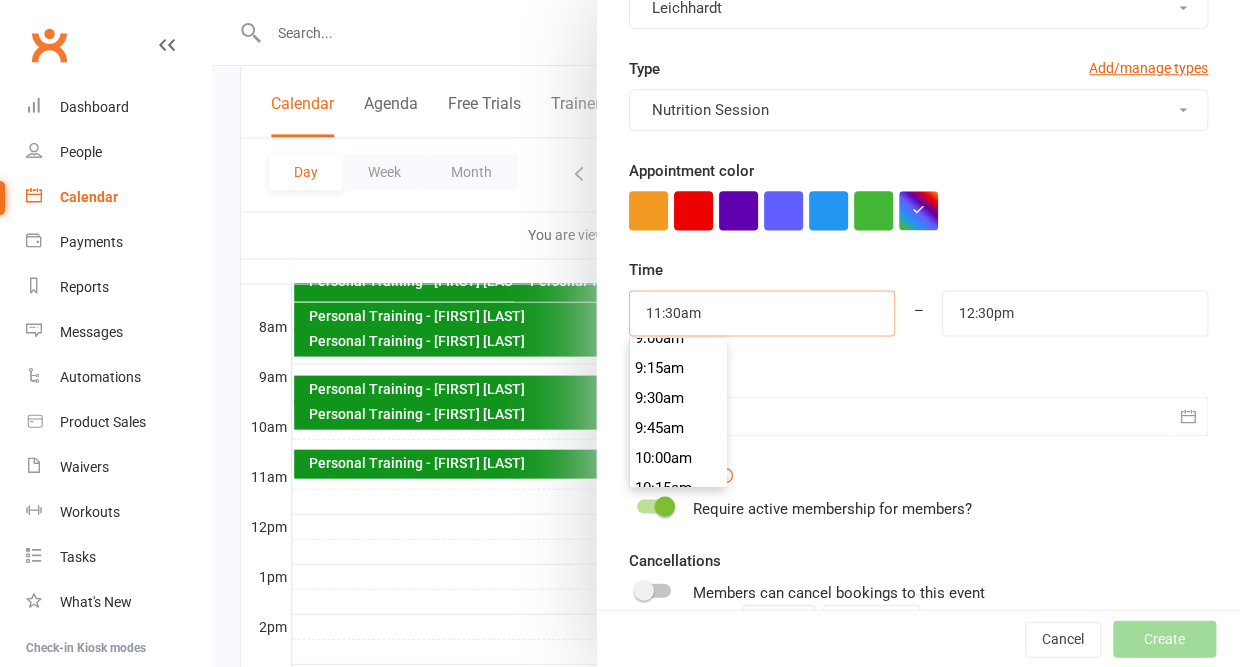 scroll, scrollTop: 1082, scrollLeft: 0, axis: vertical 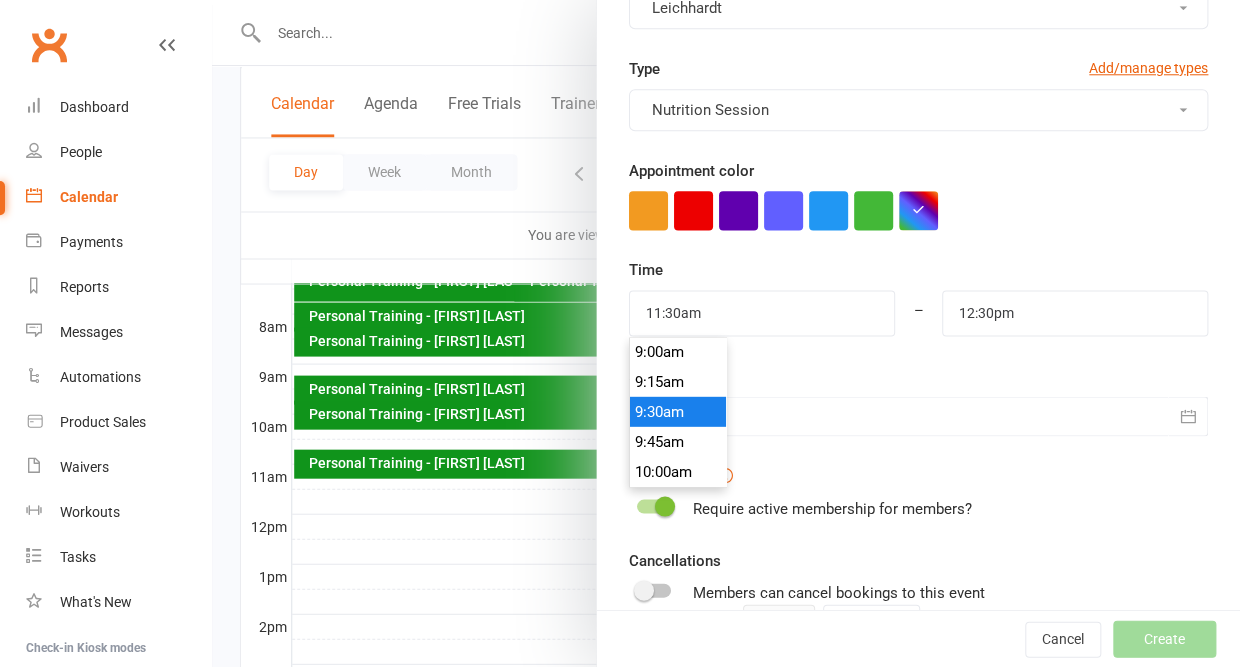 type on "9:30am" 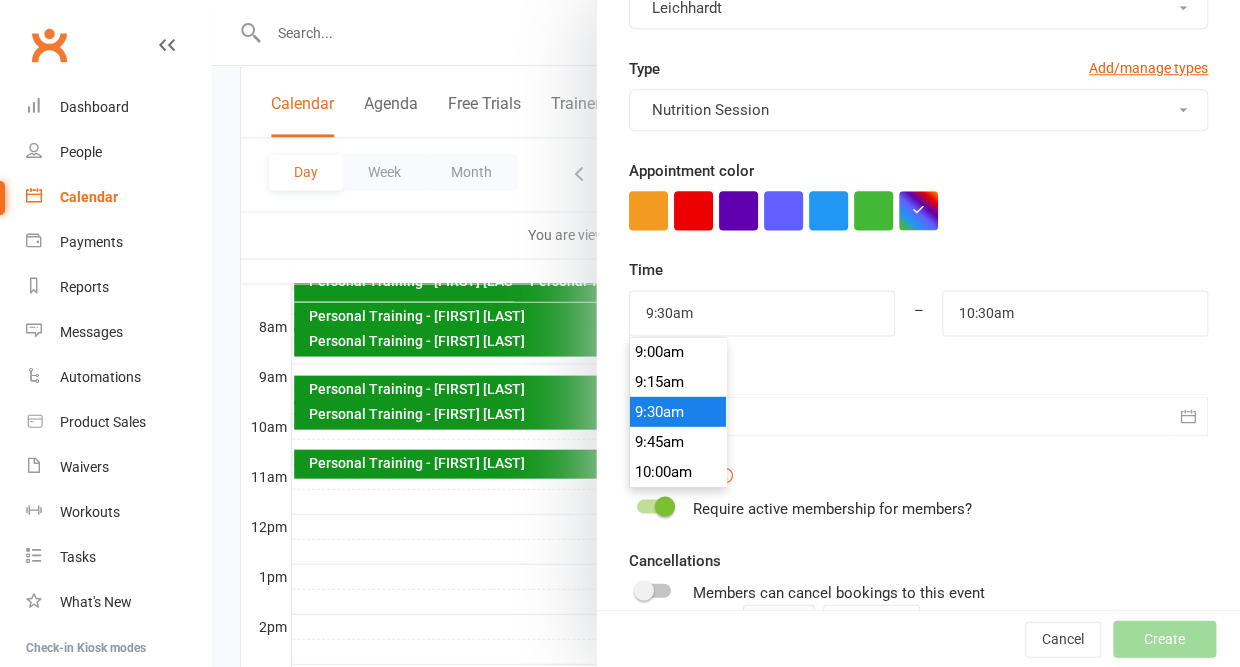 click on "9:30am" at bounding box center [678, 411] 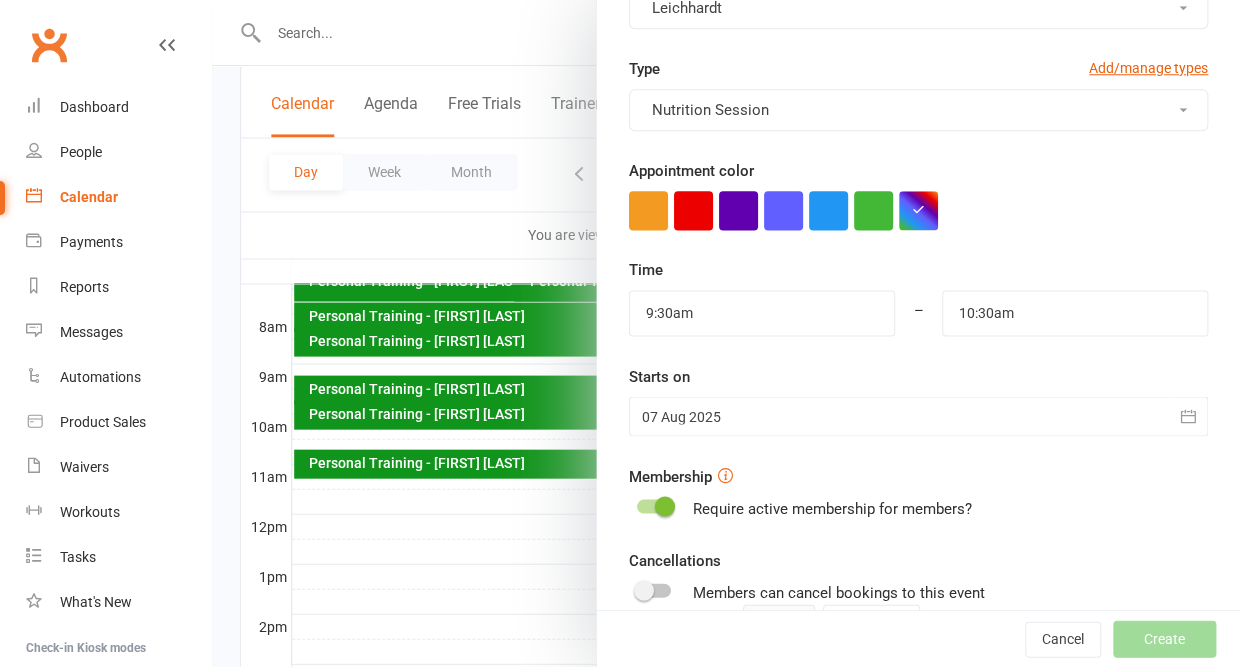click at bounding box center [665, 506] 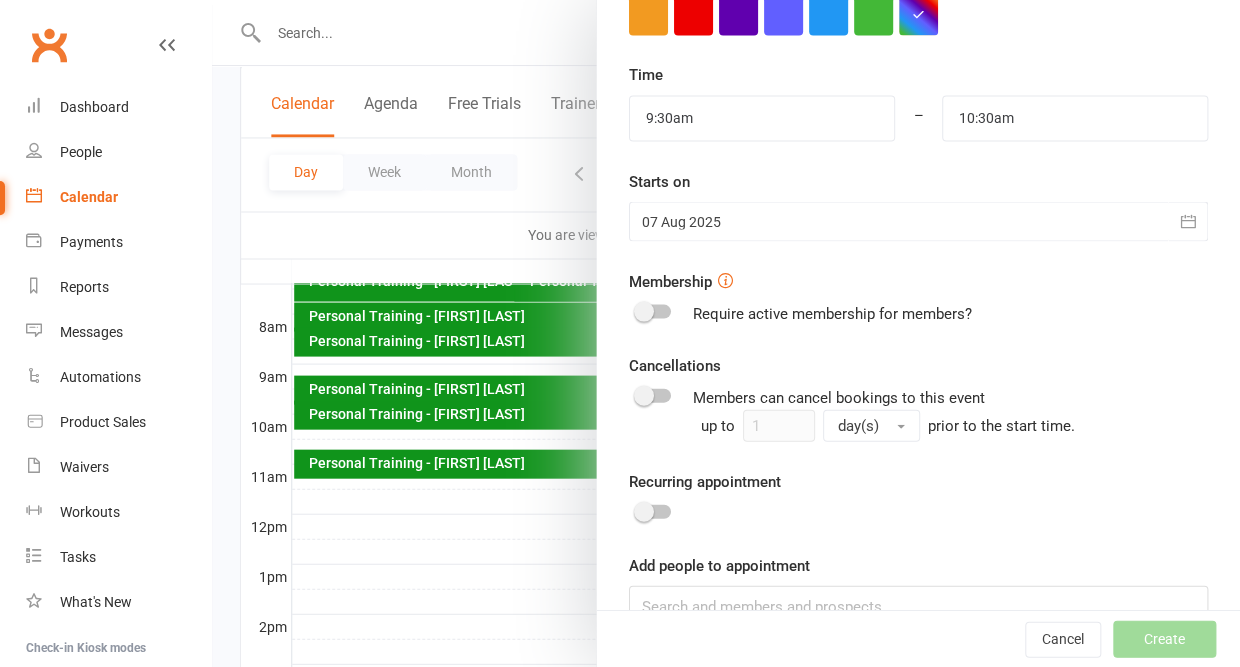 scroll, scrollTop: 527, scrollLeft: 0, axis: vertical 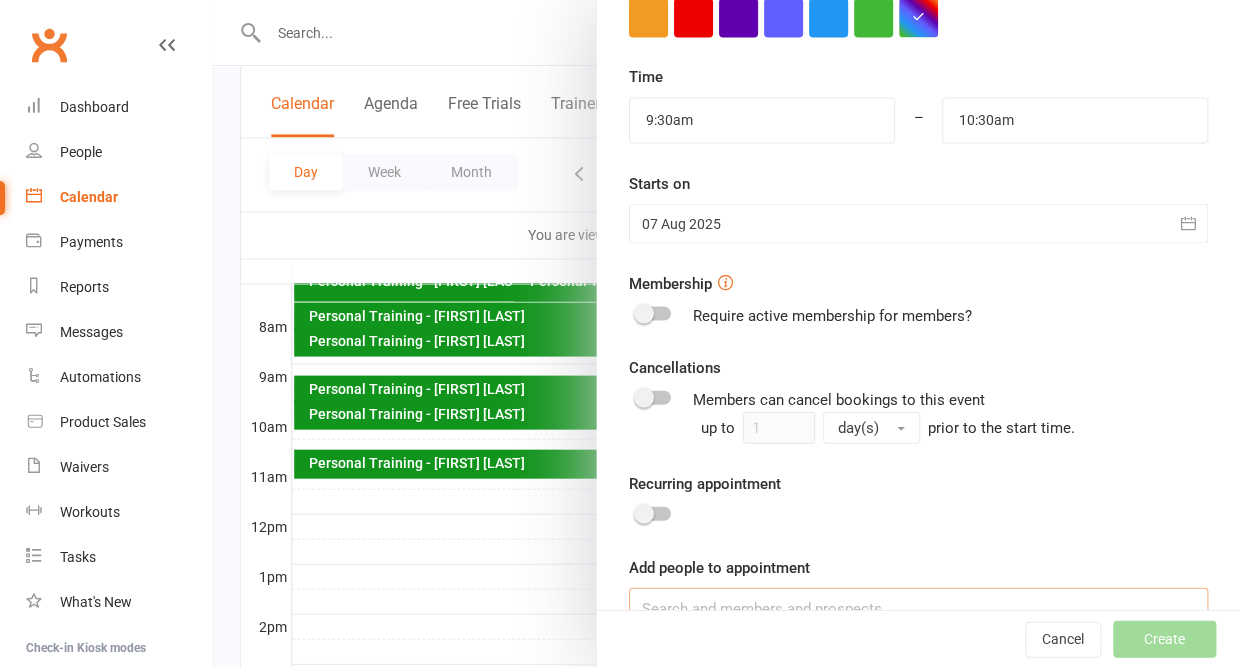 click at bounding box center (918, 608) 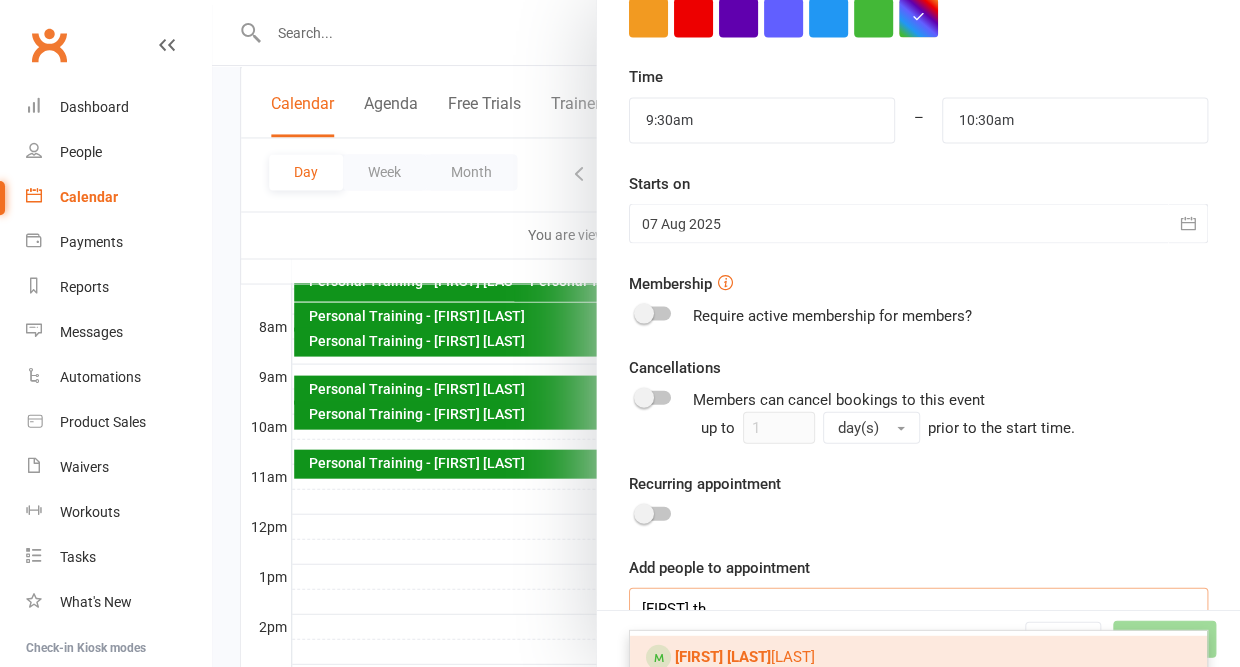 scroll, scrollTop: 537, scrollLeft: 0, axis: vertical 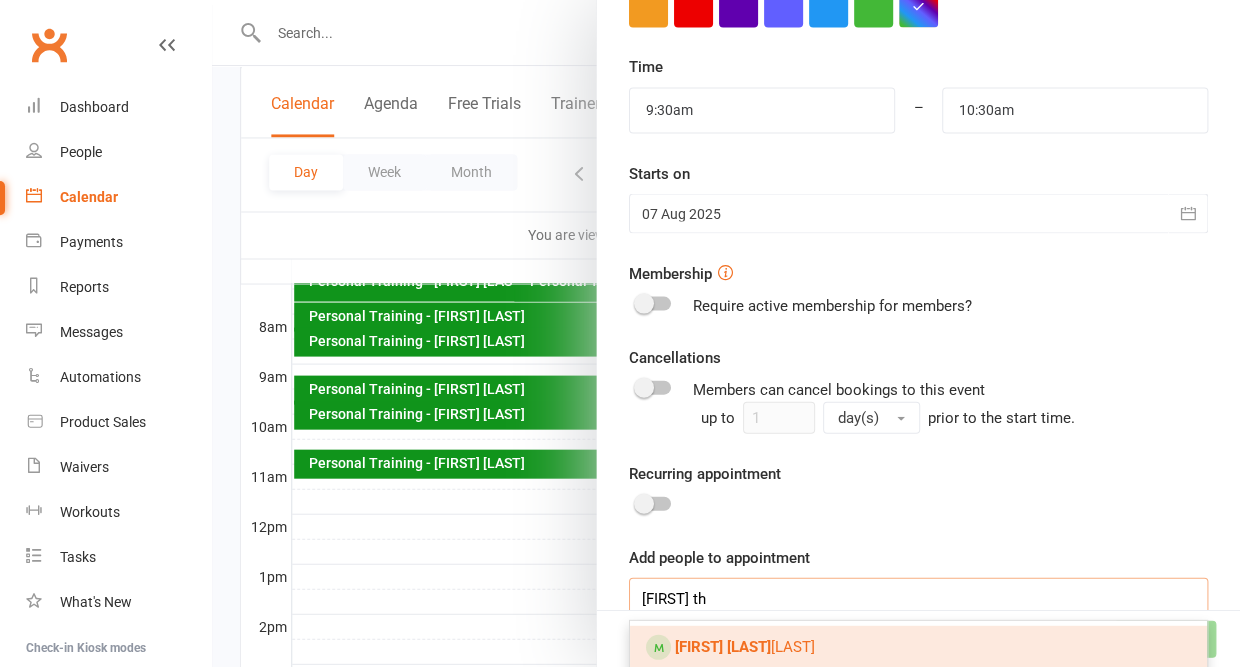 type on "[FIRST] th" 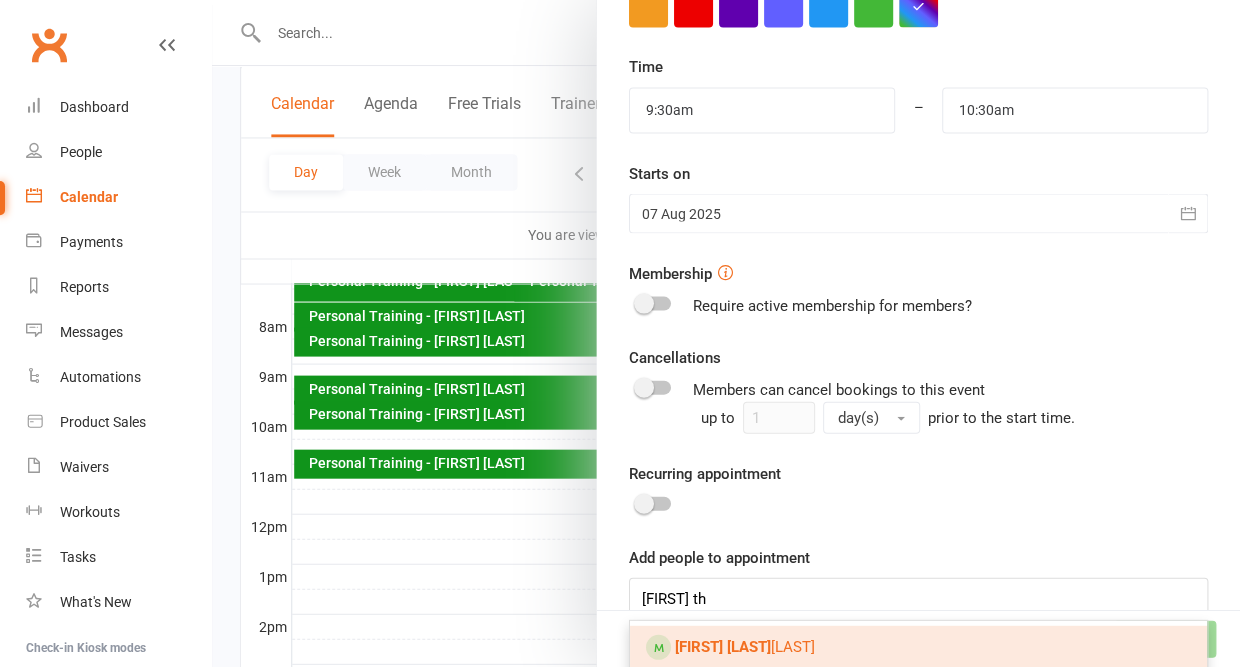click on "[FIRST] [LAST]" at bounding box center (723, 646) 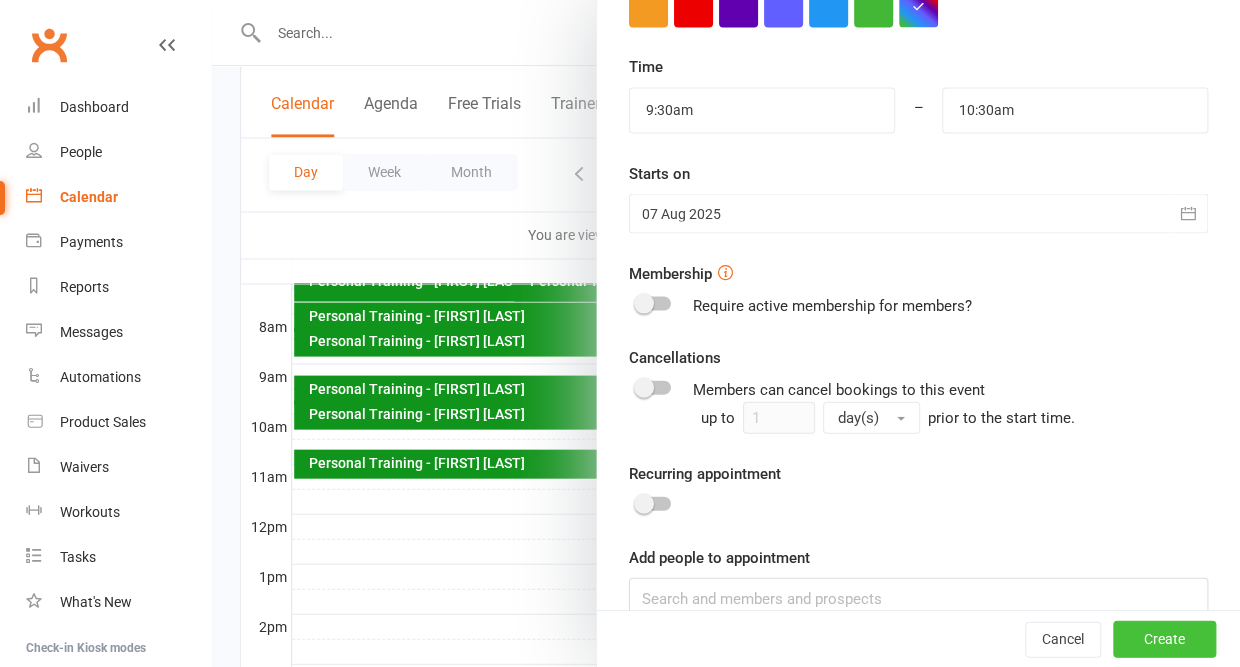 click on "Create" at bounding box center (1164, 639) 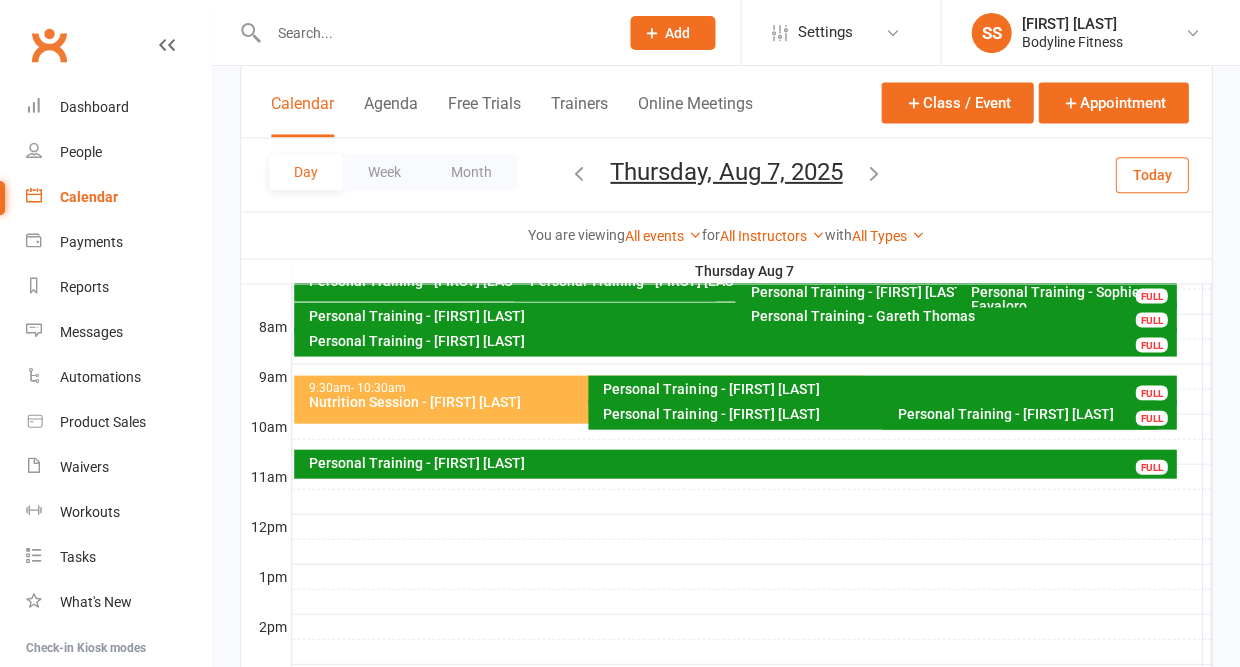 click at bounding box center [433, 33] 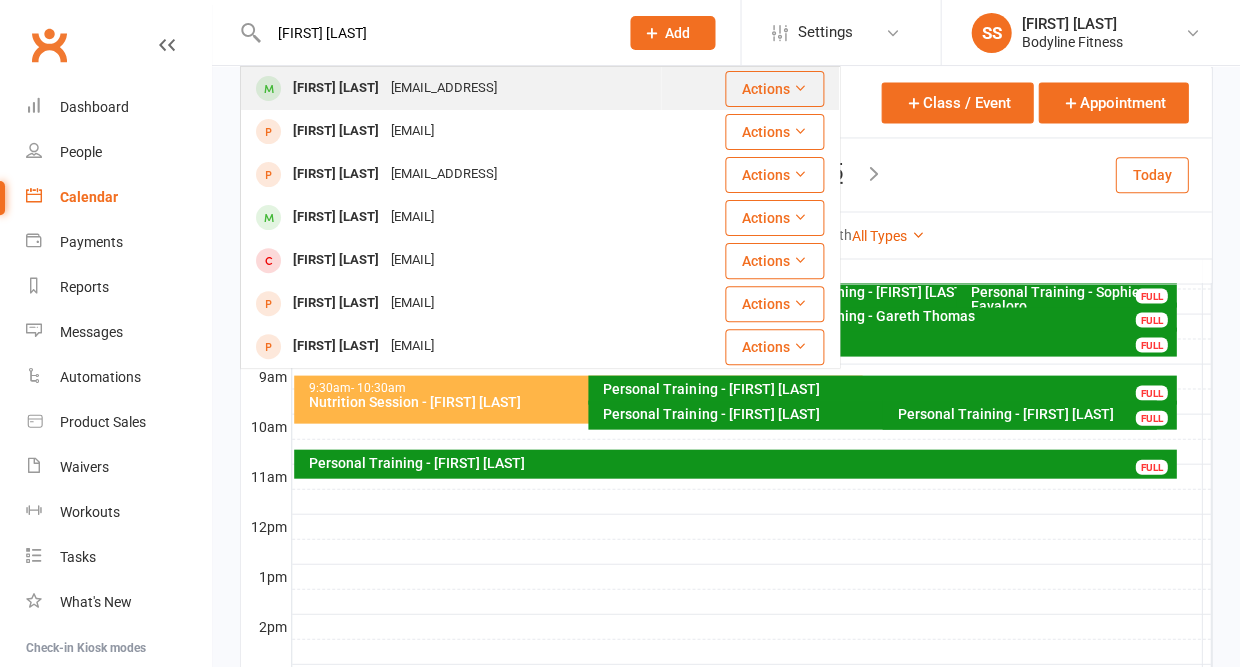 type on "[FIRST] [LAST]" 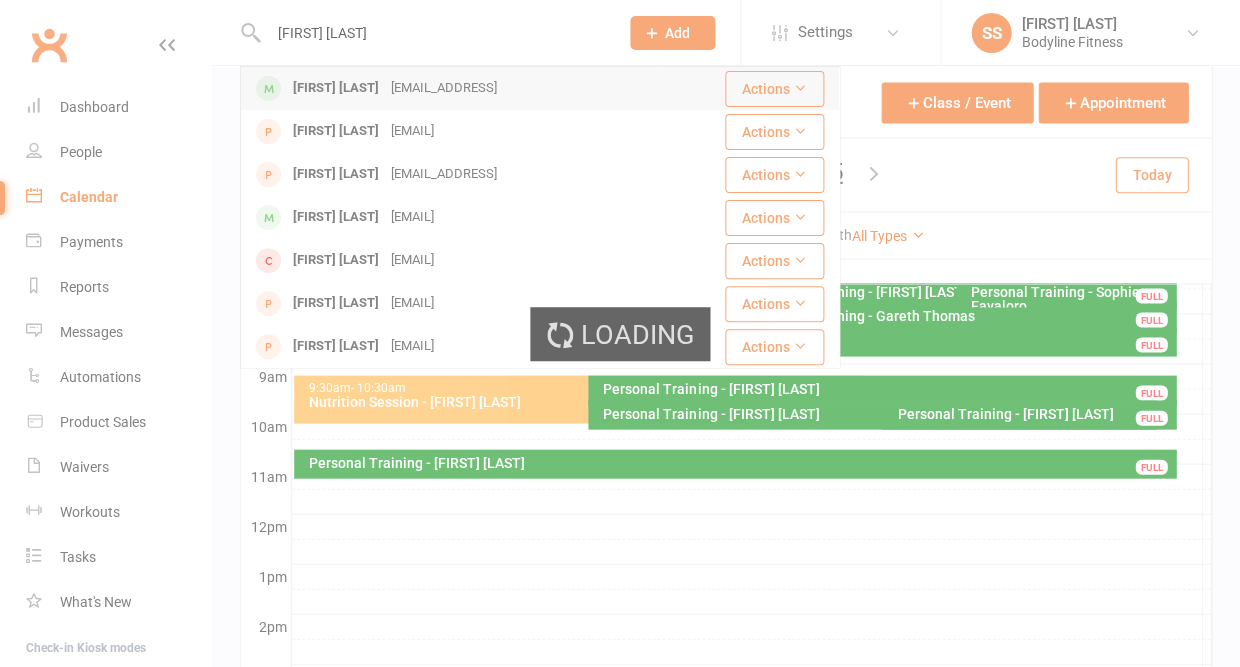 type 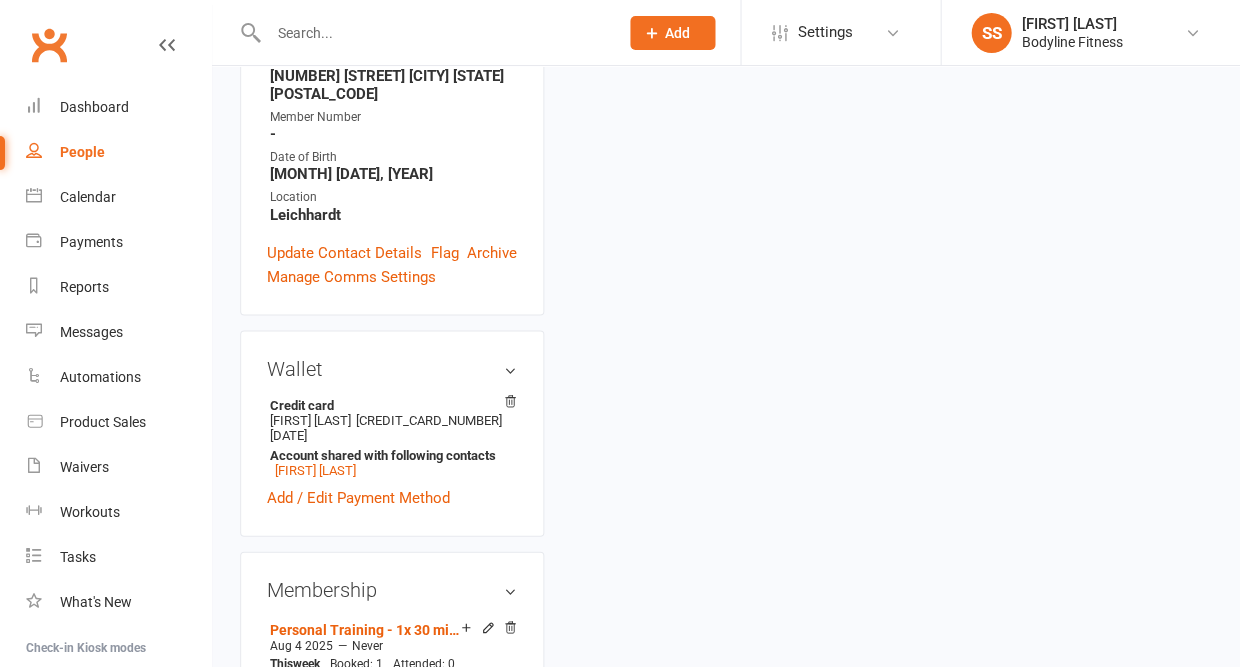 scroll, scrollTop: 0, scrollLeft: 0, axis: both 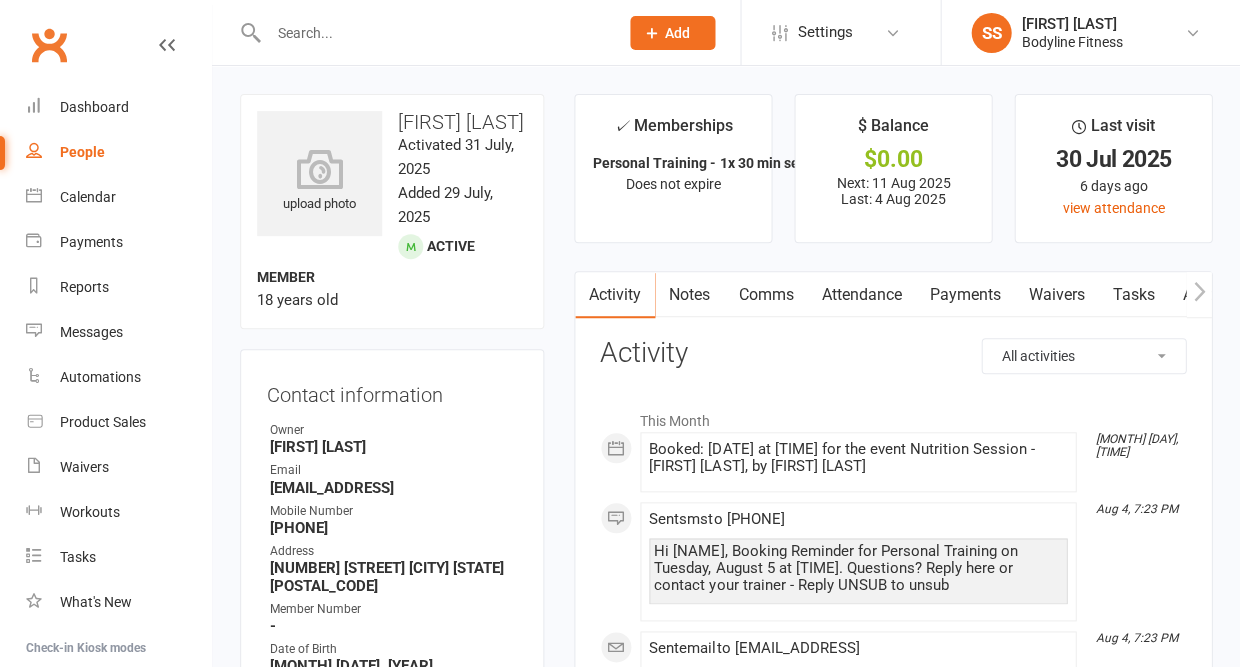 drag, startPoint x: 420, startPoint y: 485, endPoint x: 414, endPoint y: 467, distance: 18.973665 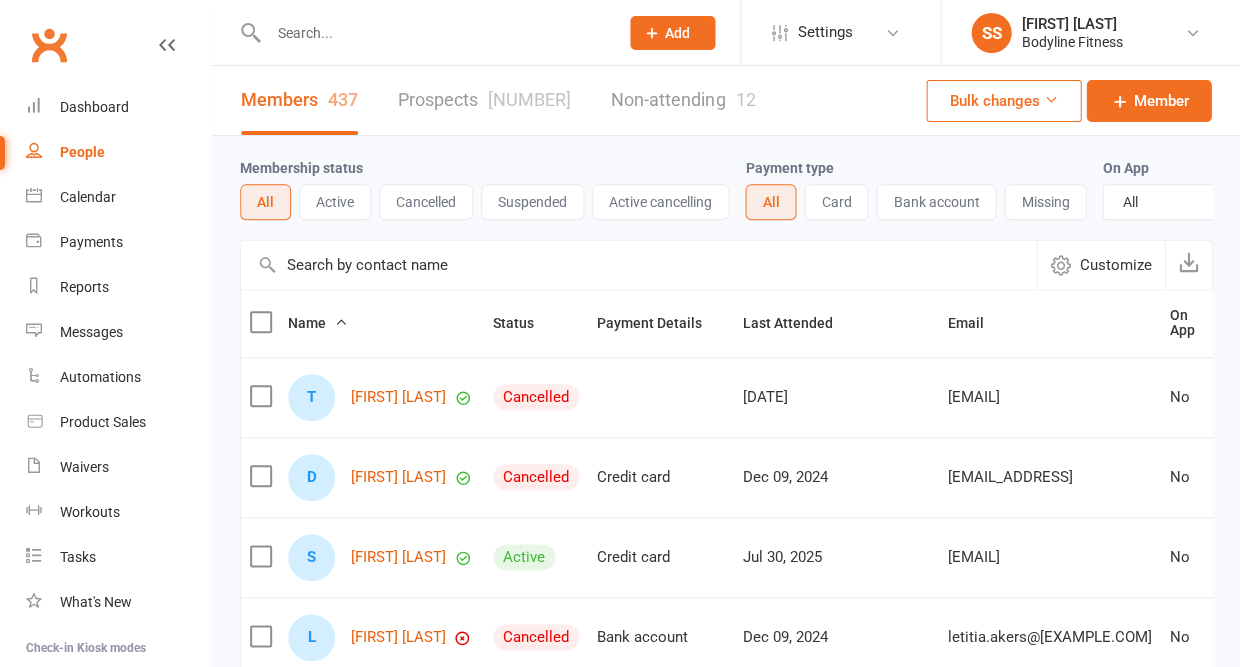 click on "Prospects 2738" at bounding box center [484, 100] 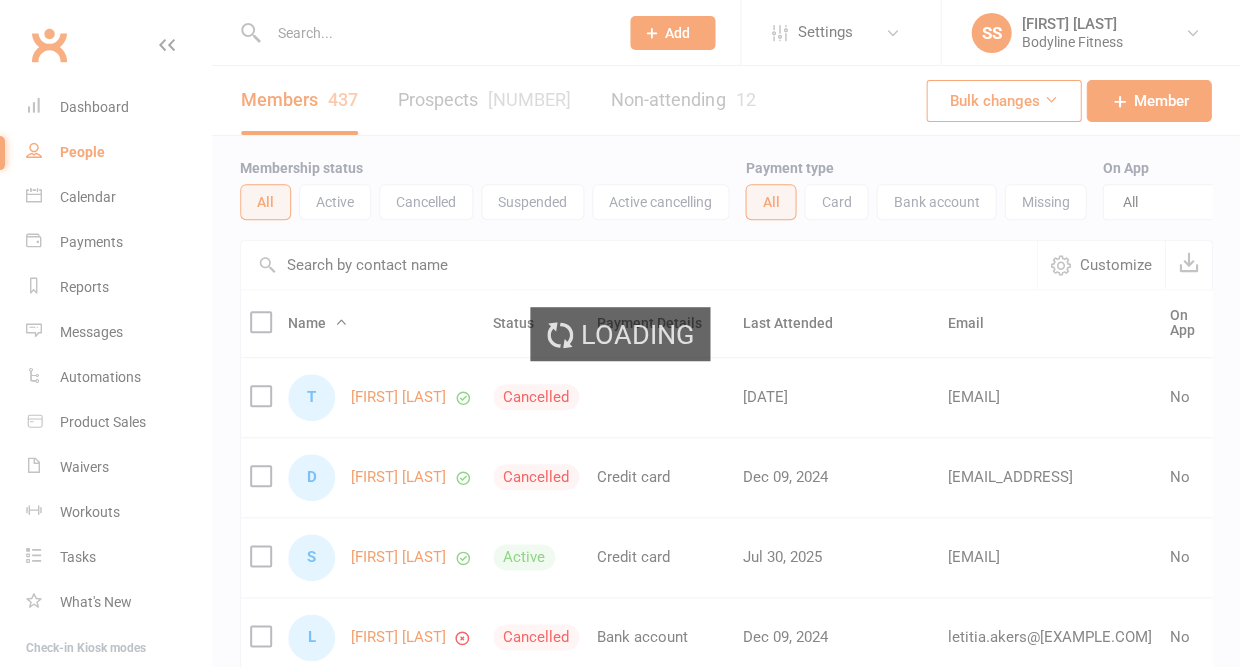 select on "50" 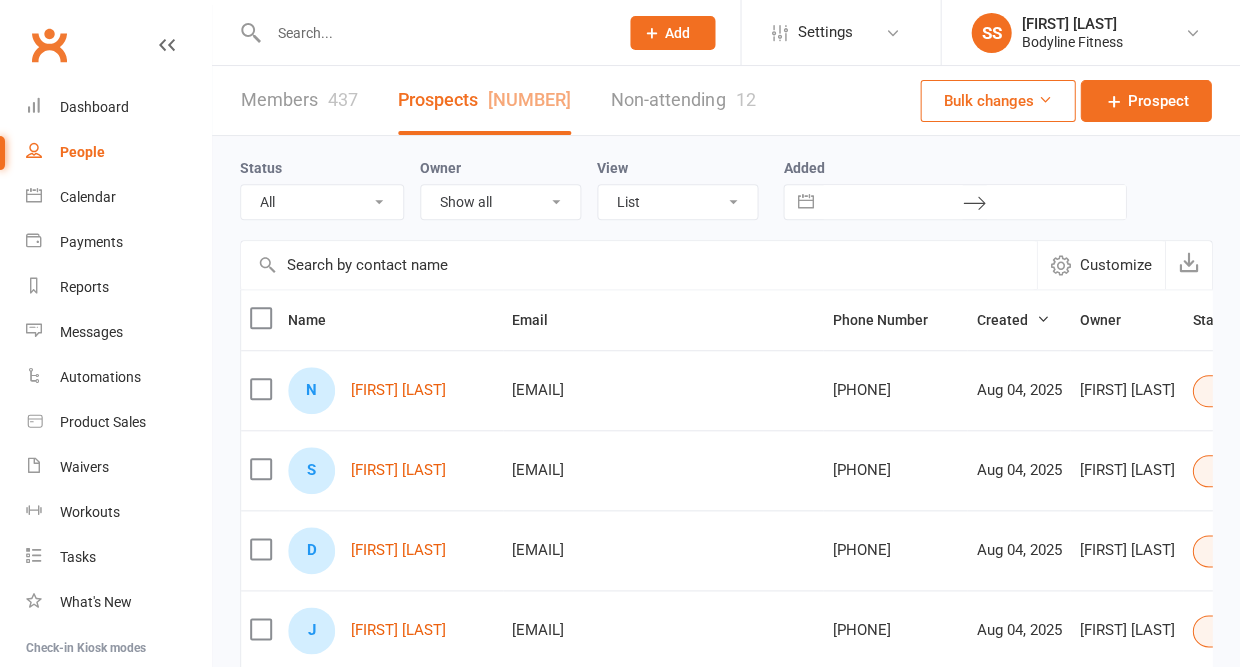 select on "New Lead" 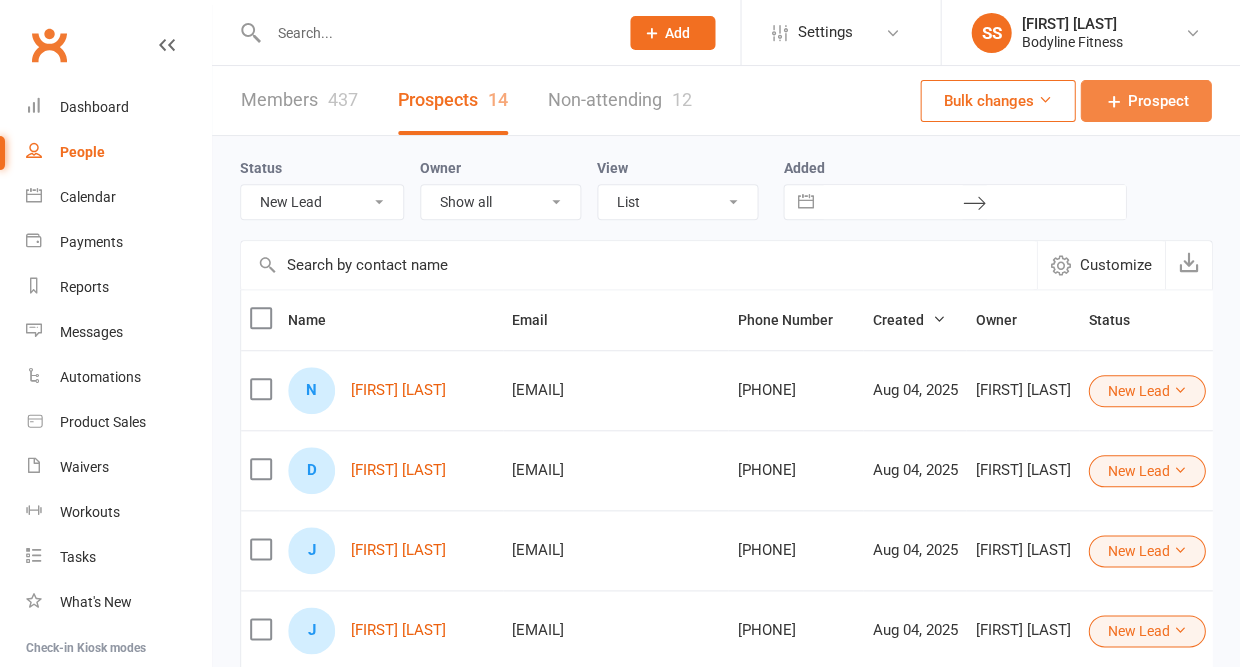 click on "Prospect" at bounding box center (1145, 101) 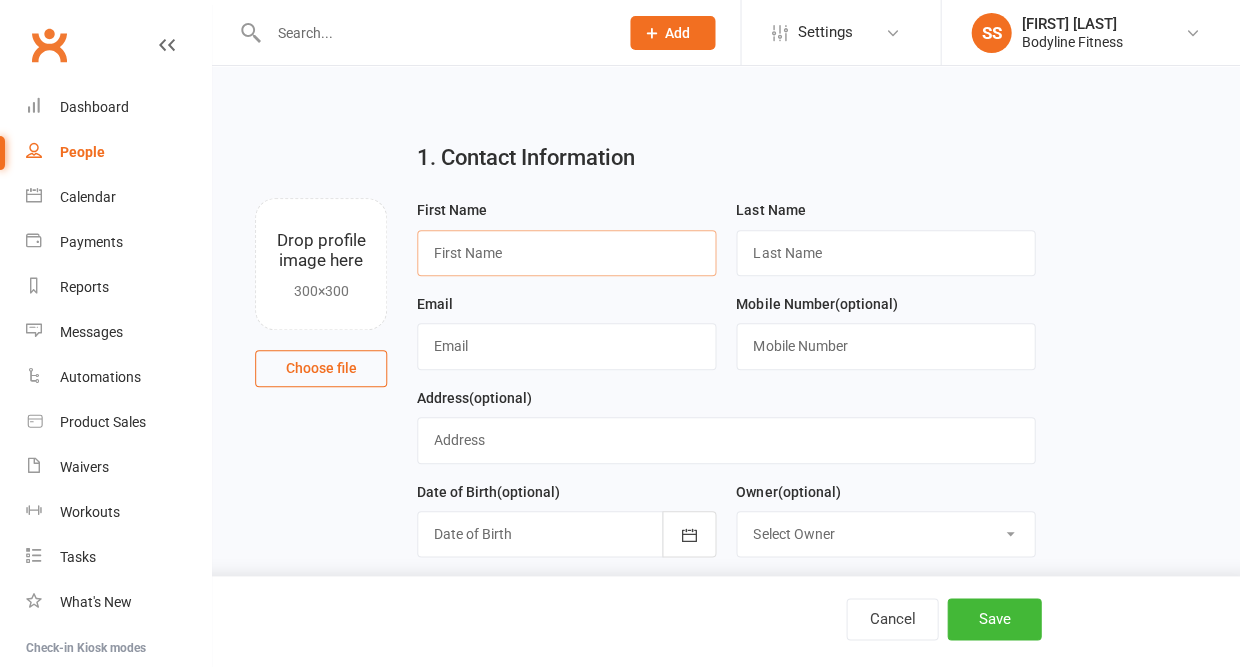 paste on "[FIRST] [LAST]" 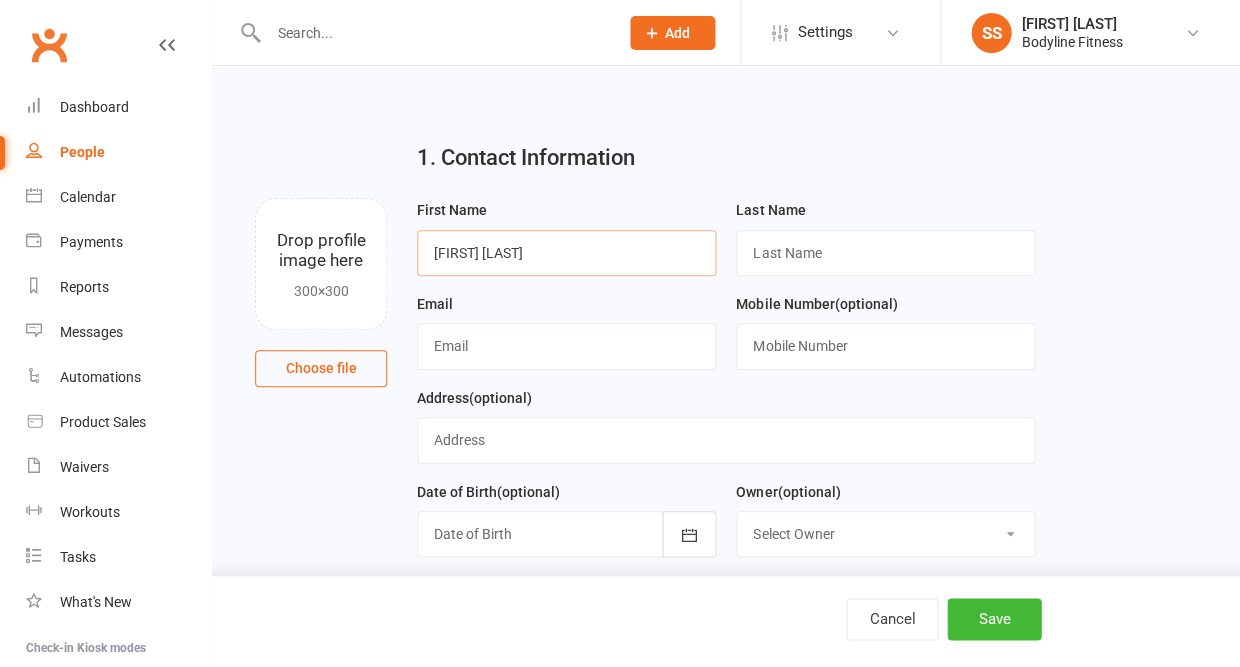 drag, startPoint x: 468, startPoint y: 253, endPoint x: 542, endPoint y: 254, distance: 74.00676 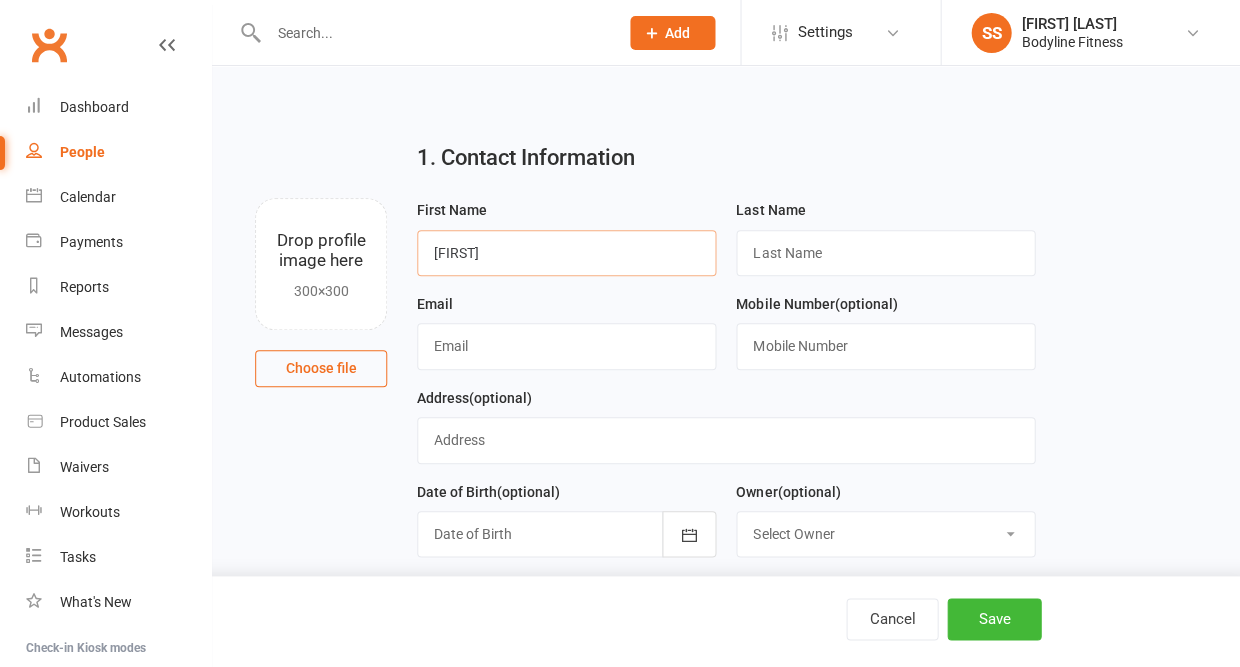 type on "[FIRST]" 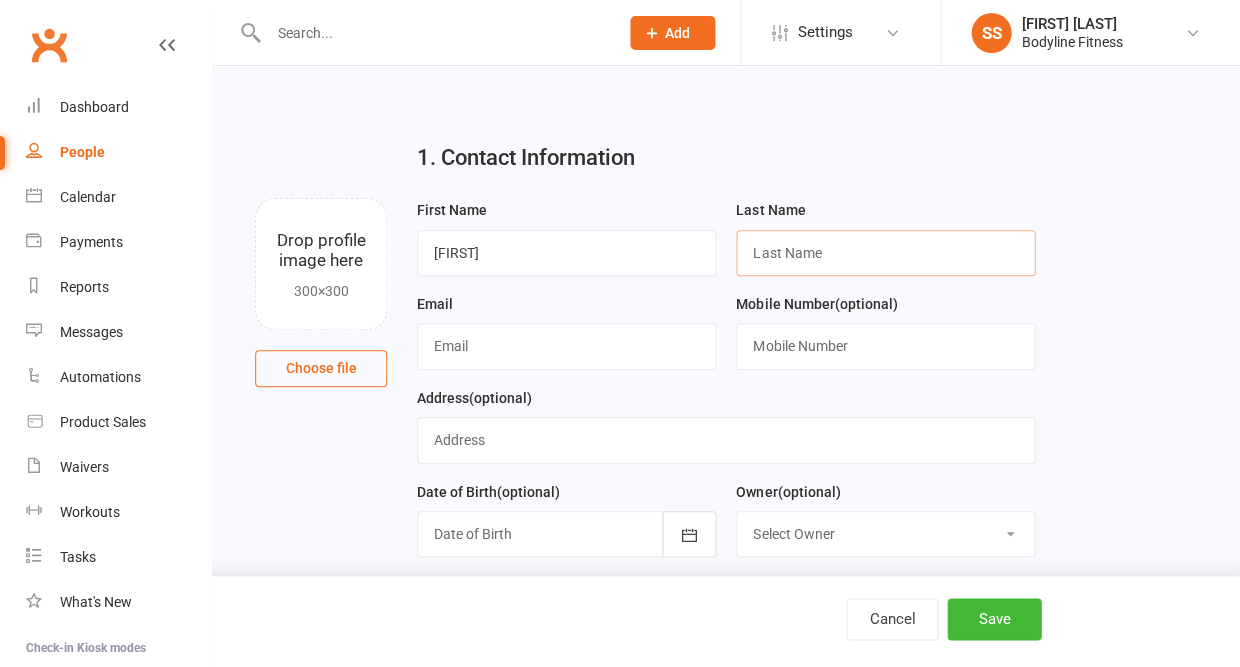 paste on "[LAST]" 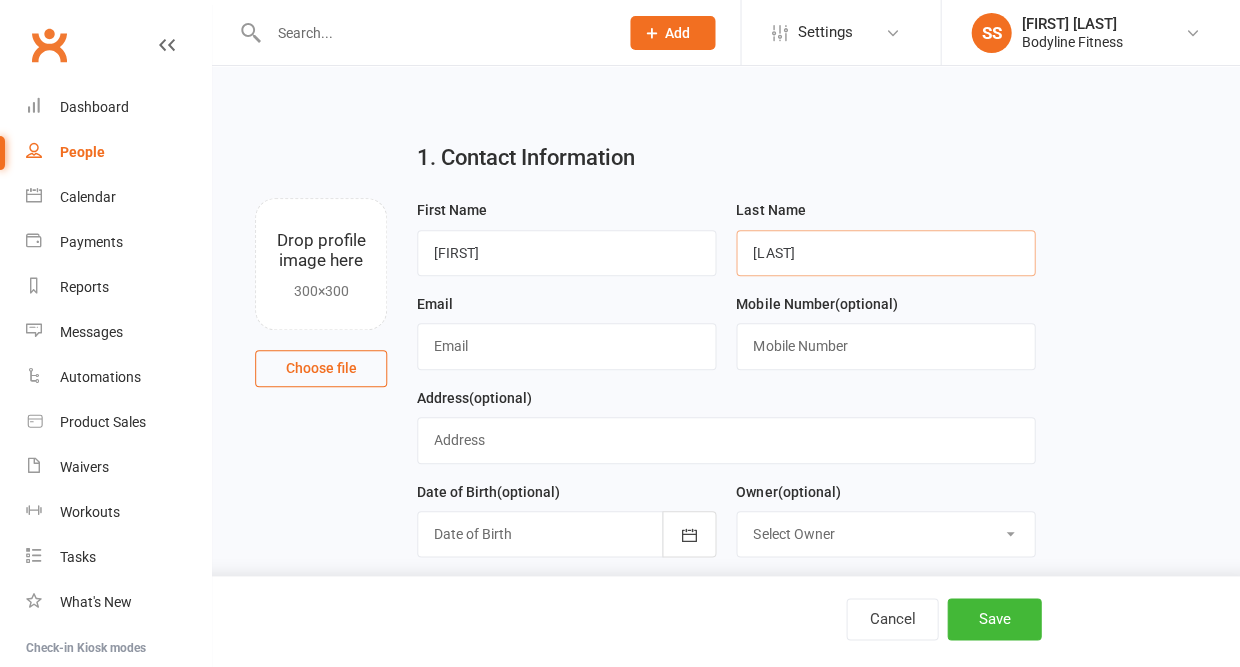 type on "[LAST]" 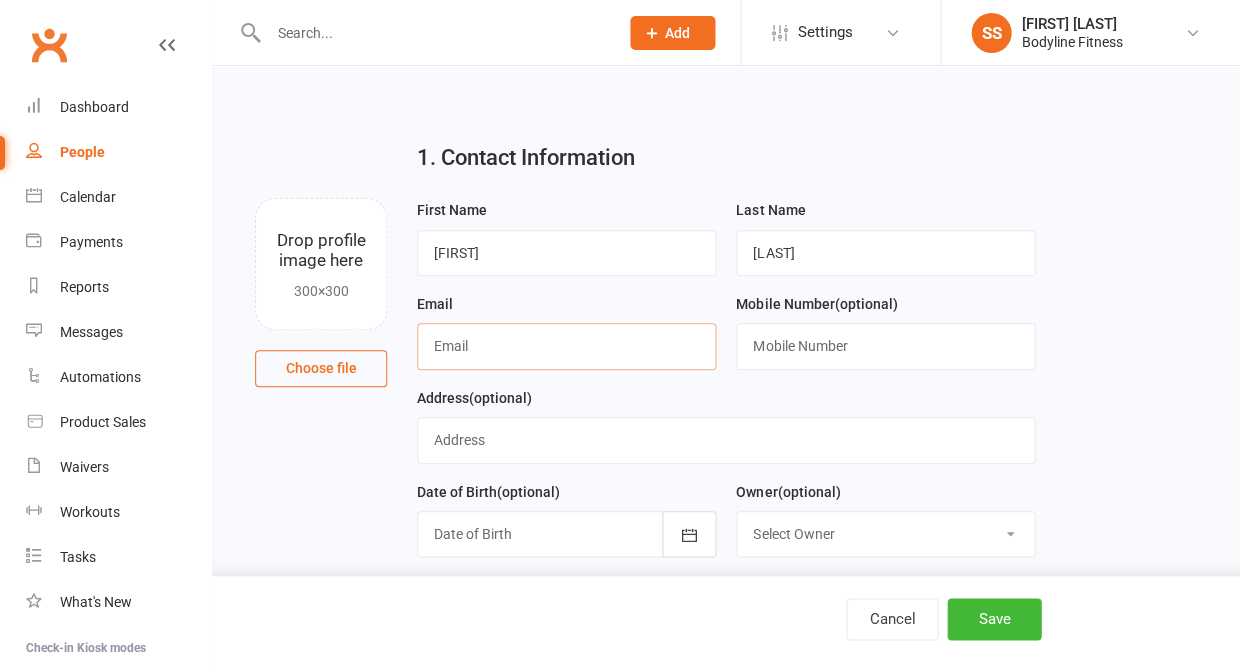 paste on "[EMAIL]" 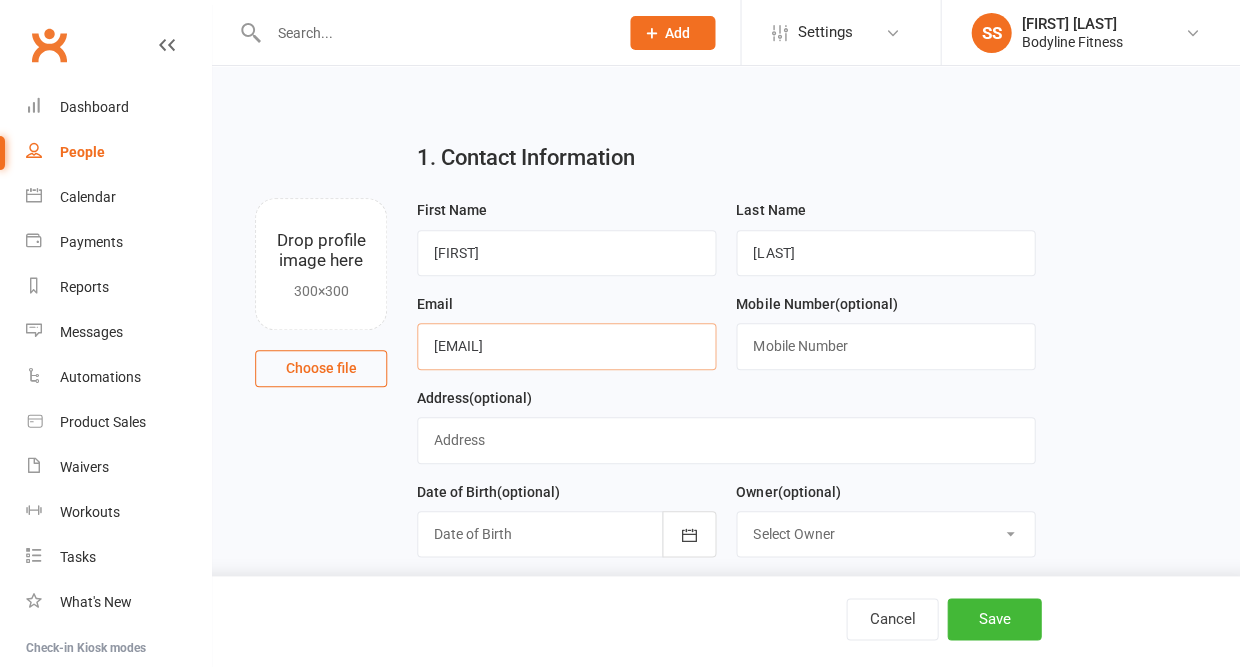 type on "[EMAIL]" 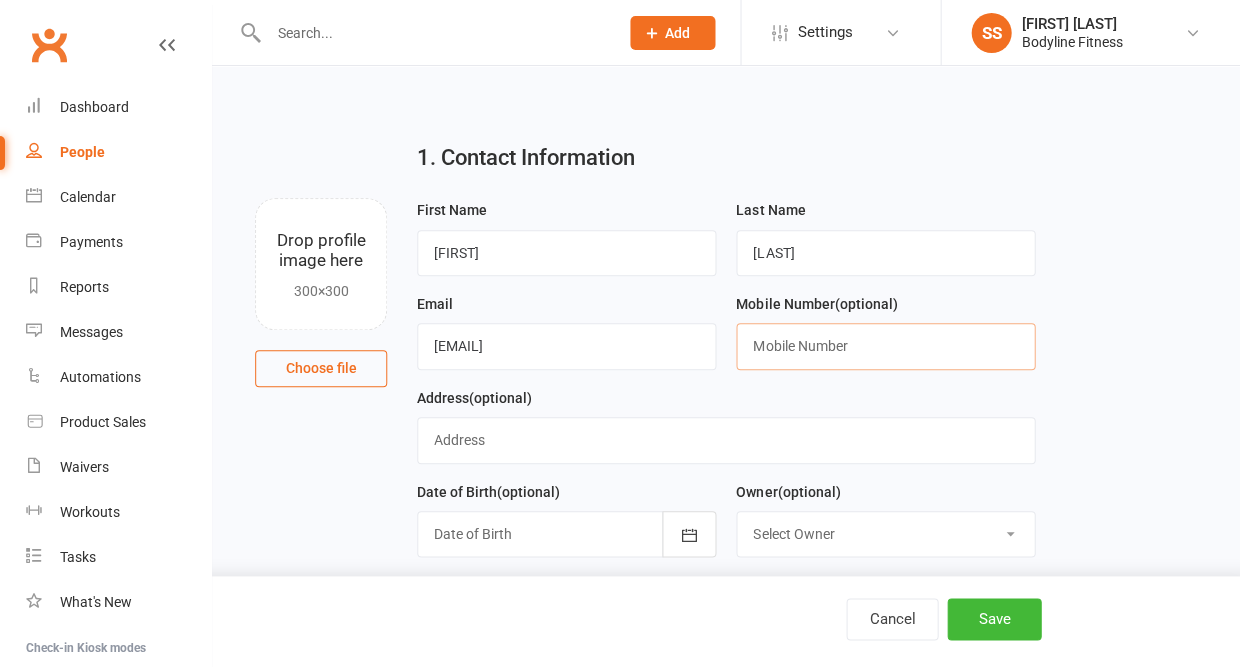 click at bounding box center (885, 346) 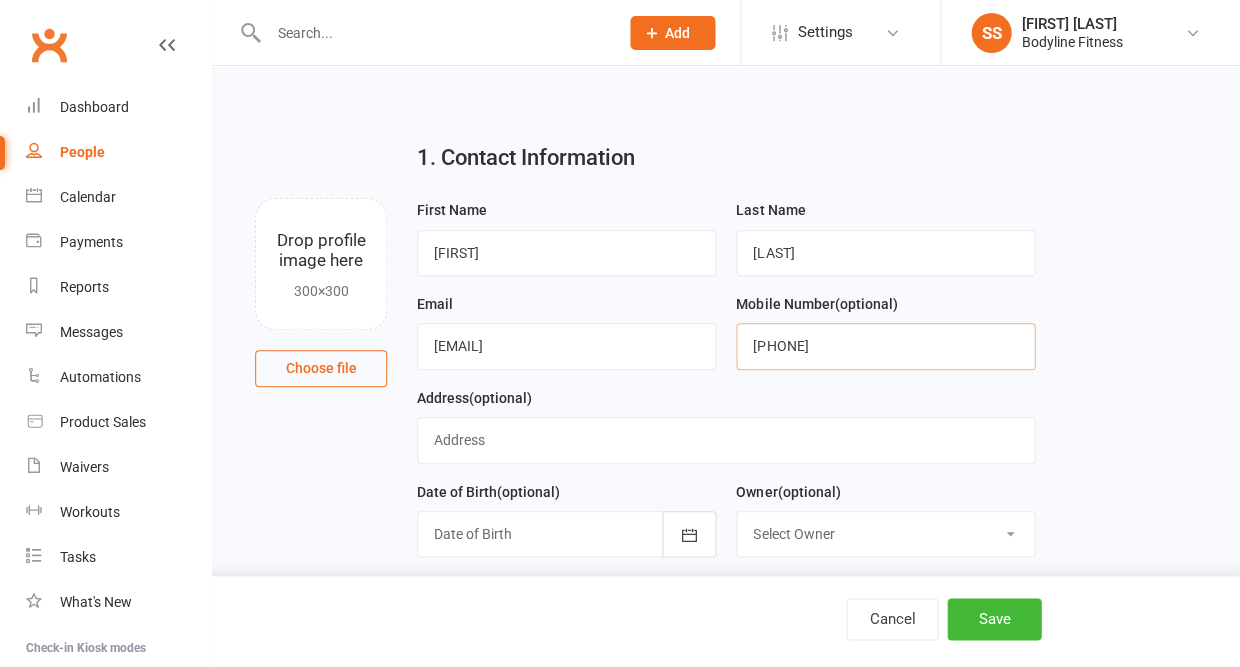 scroll, scrollTop: 124, scrollLeft: 0, axis: vertical 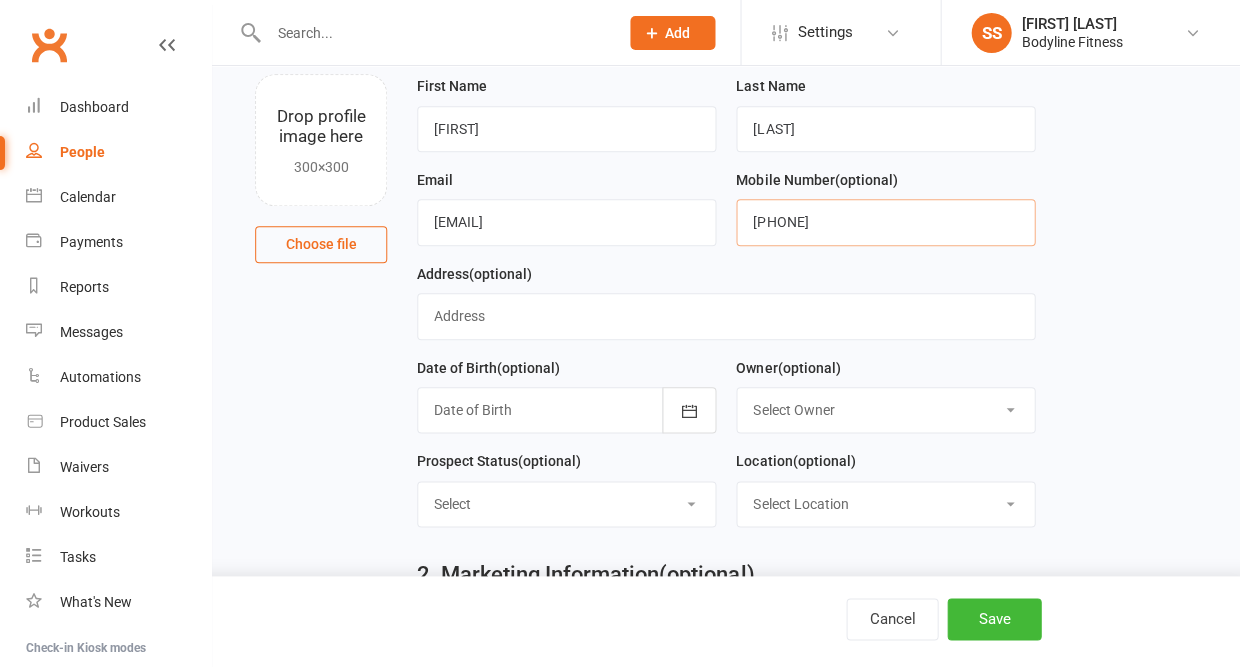 type on "[PHONE]" 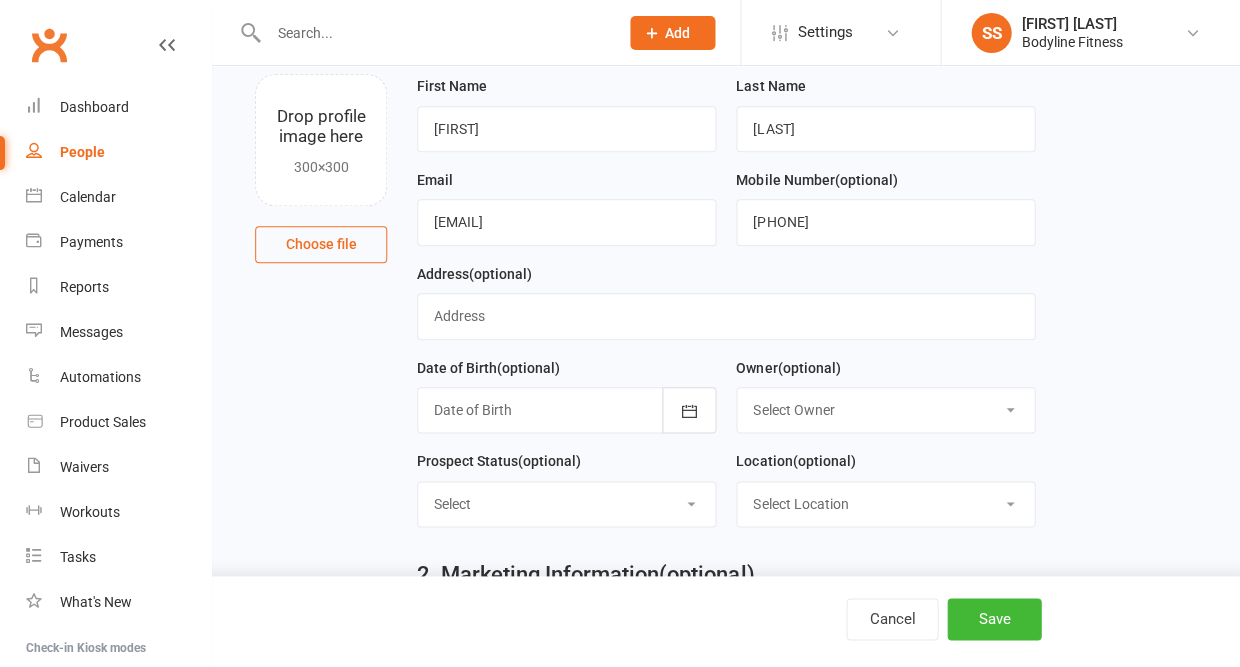 select on "New Lead" 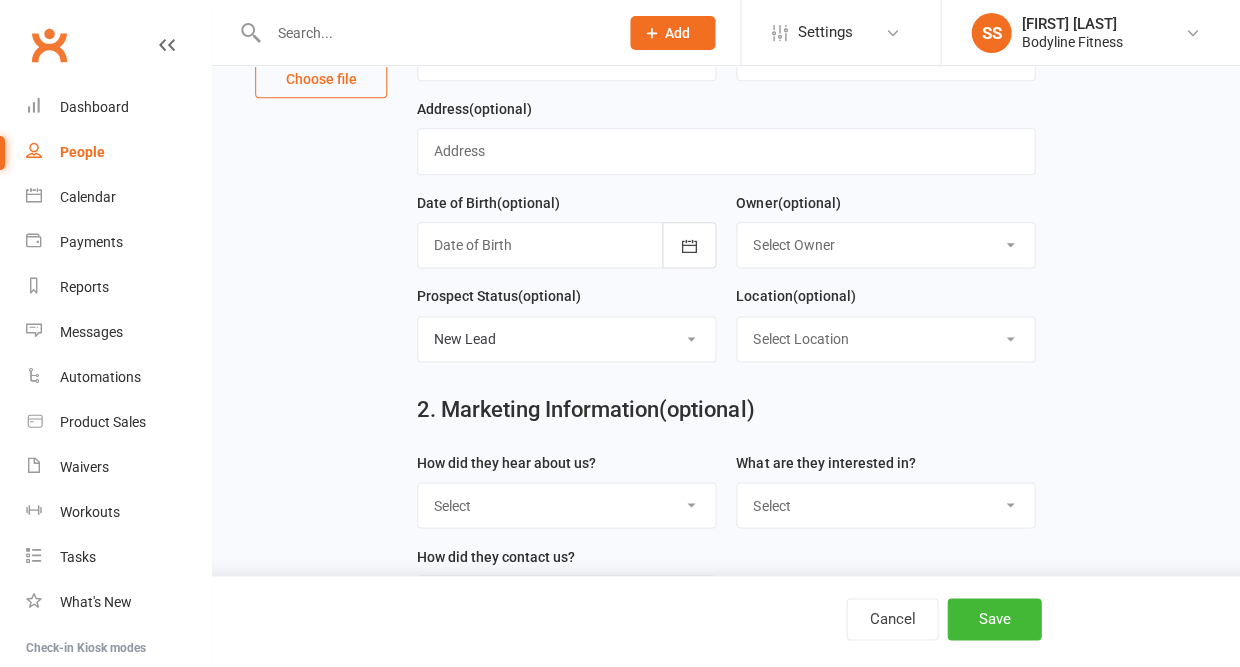 scroll, scrollTop: 354, scrollLeft: 0, axis: vertical 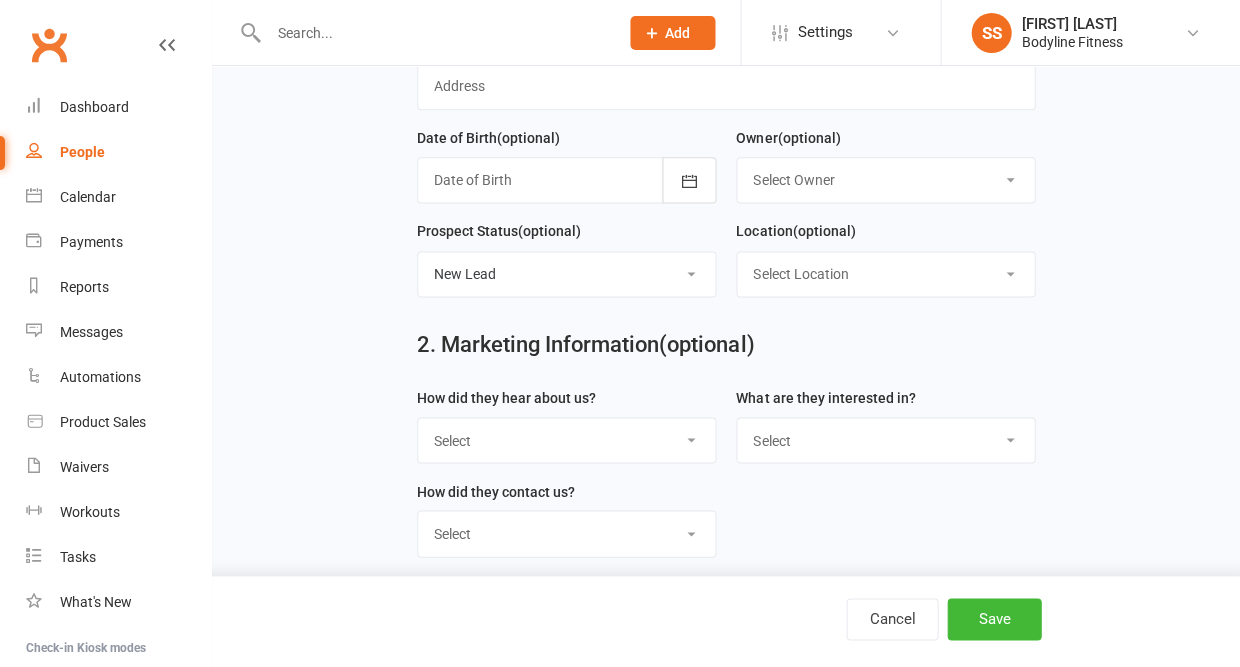 select on "Facebook" 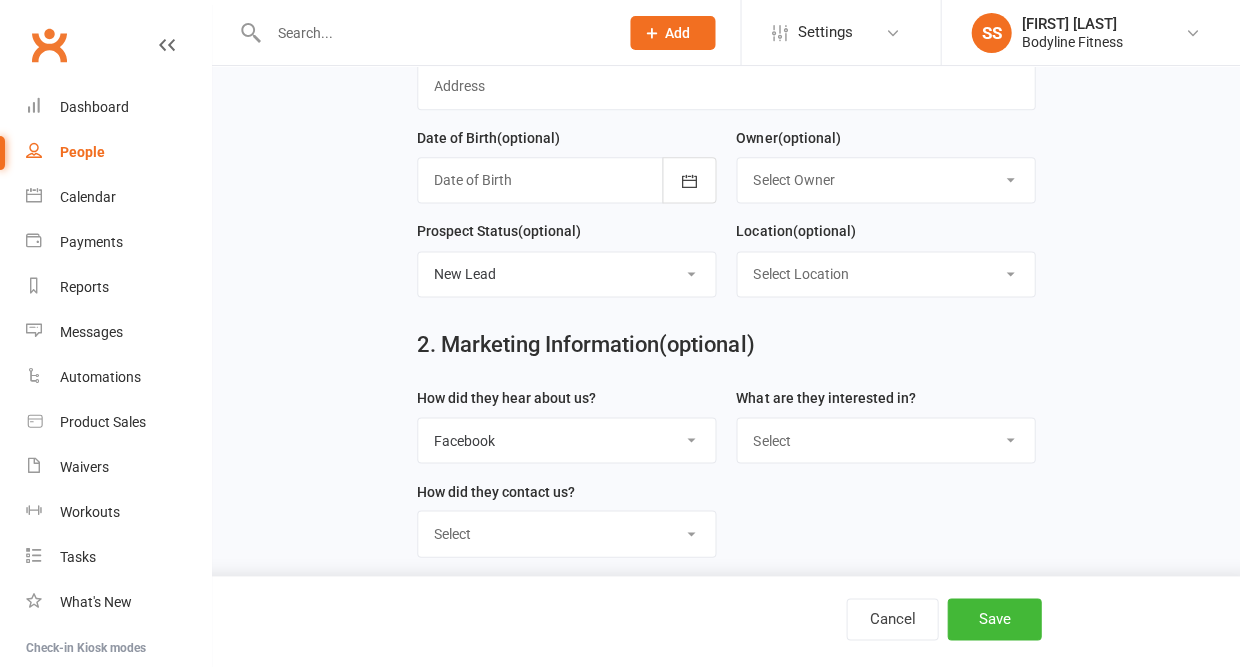 select on "Personal Training" 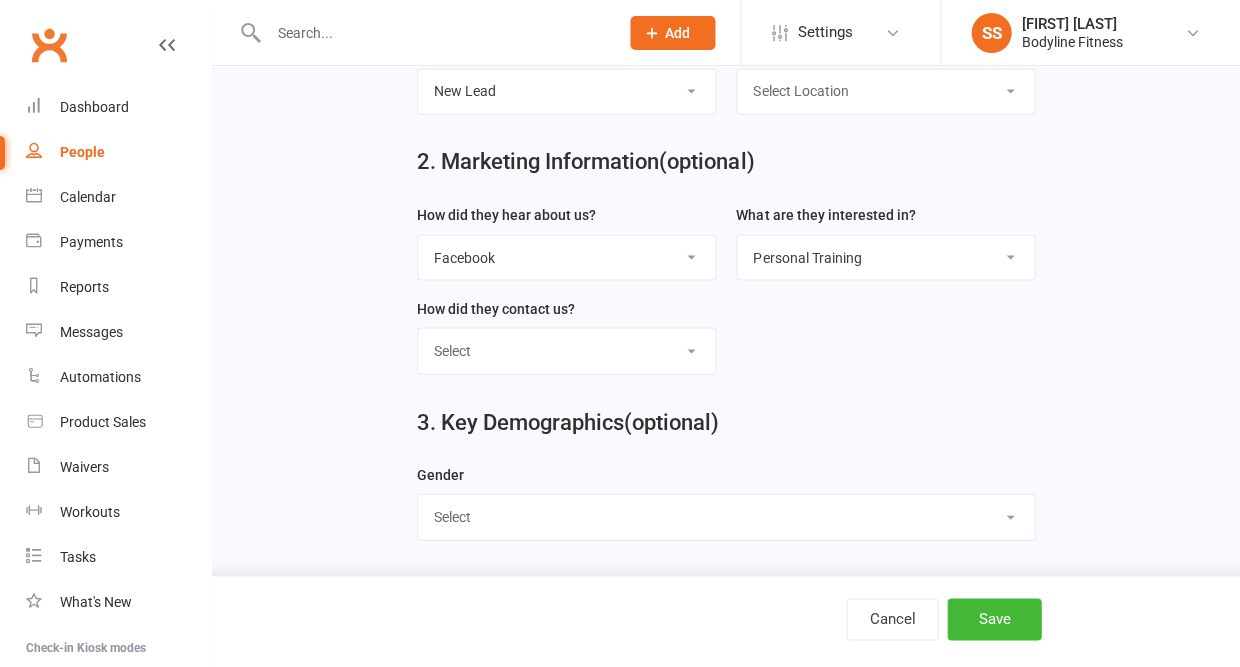 scroll, scrollTop: 546, scrollLeft: 0, axis: vertical 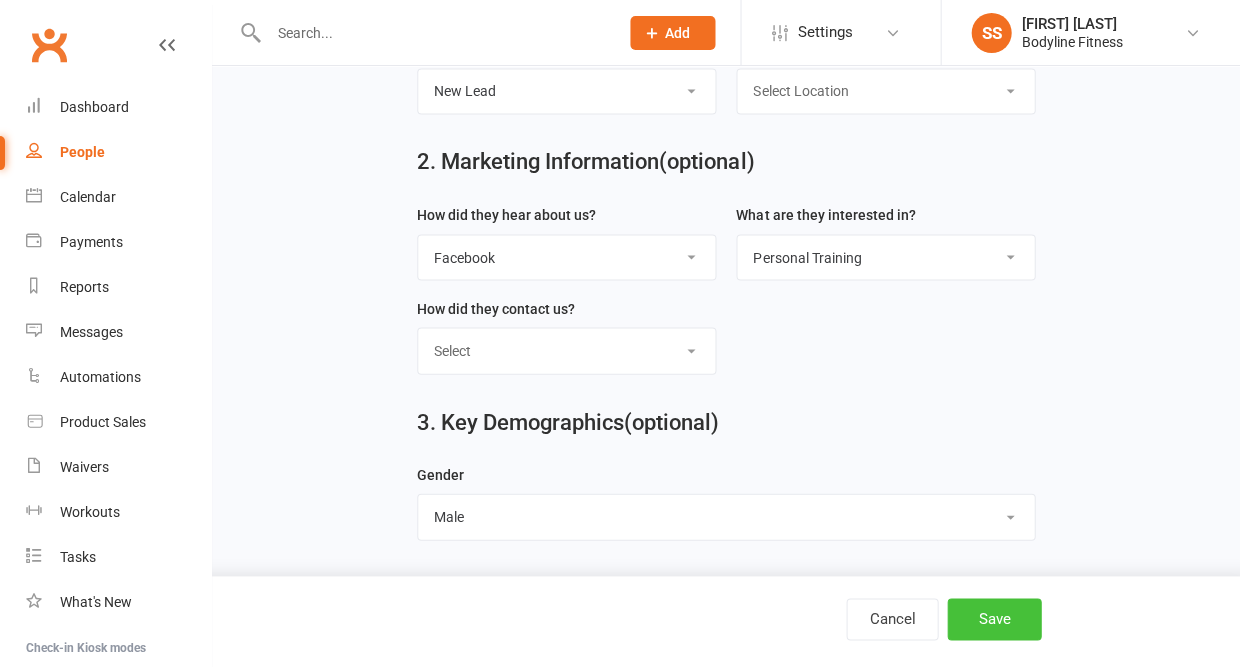 click on "Save" at bounding box center (994, 619) 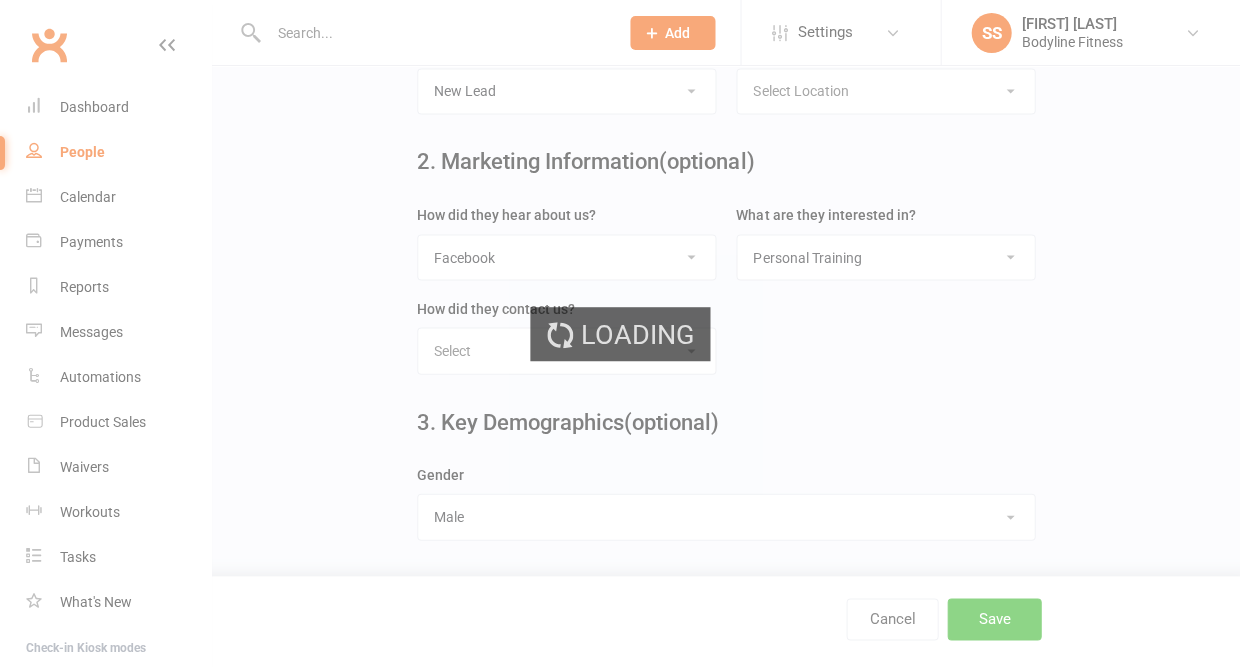 scroll, scrollTop: 0, scrollLeft: 0, axis: both 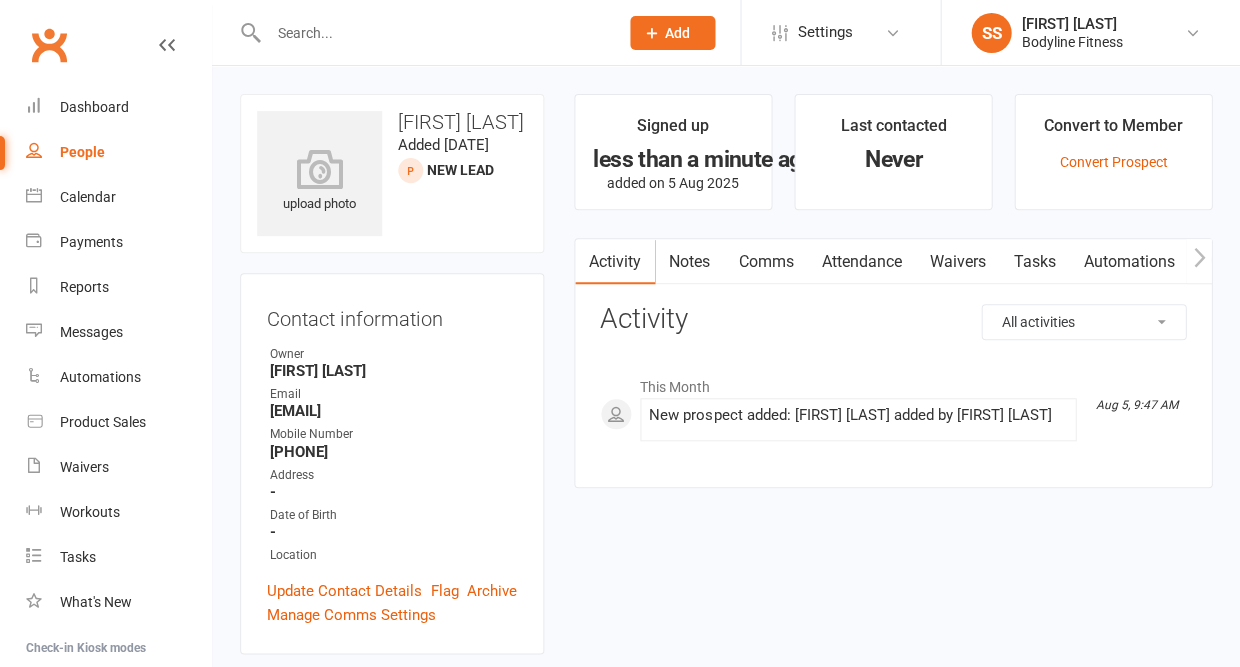 click on "People" at bounding box center (82, 152) 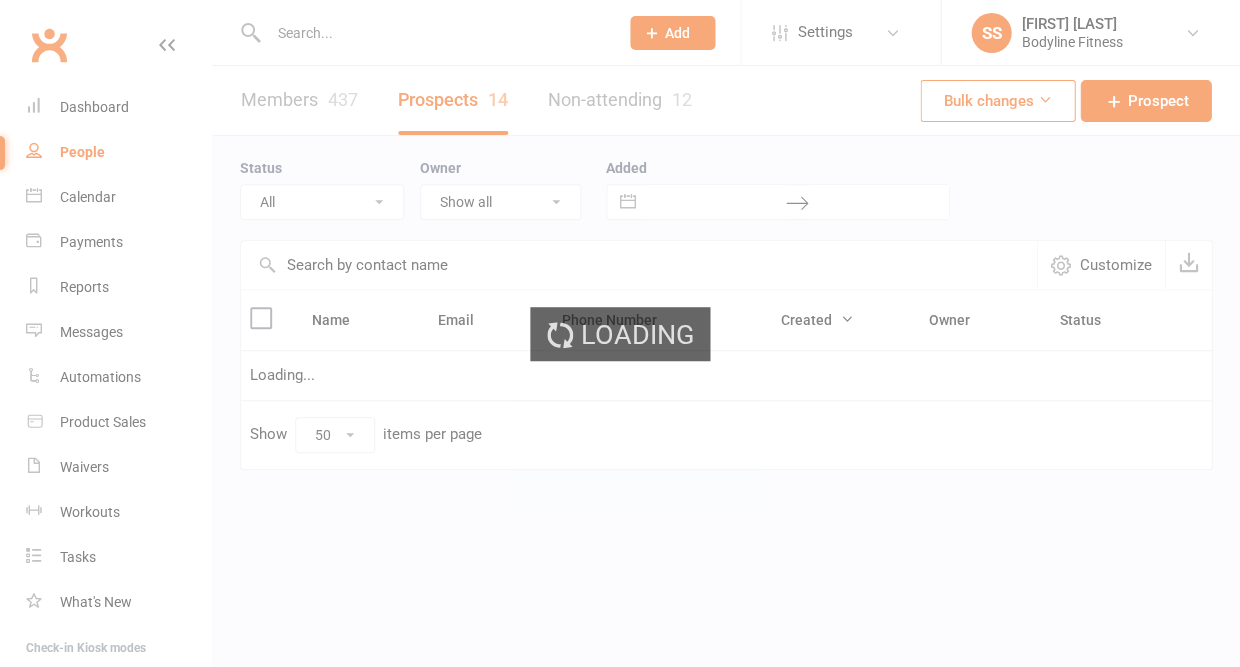 select on "New Lead" 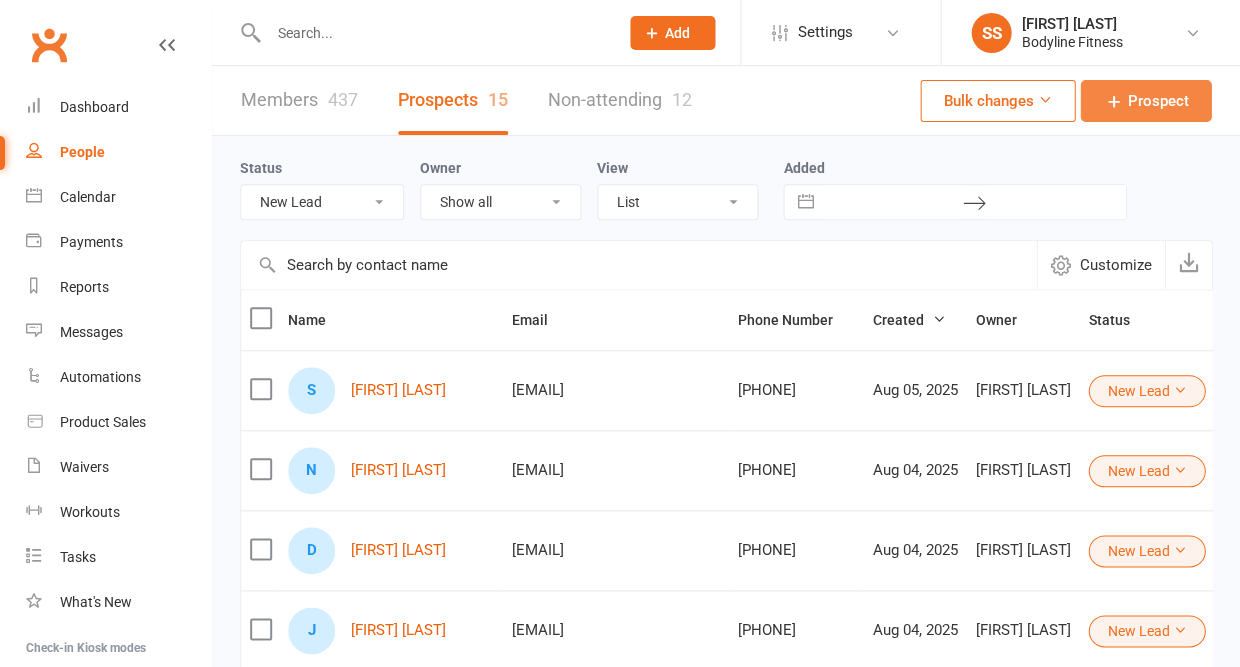 click on "Prospect" at bounding box center (1157, 101) 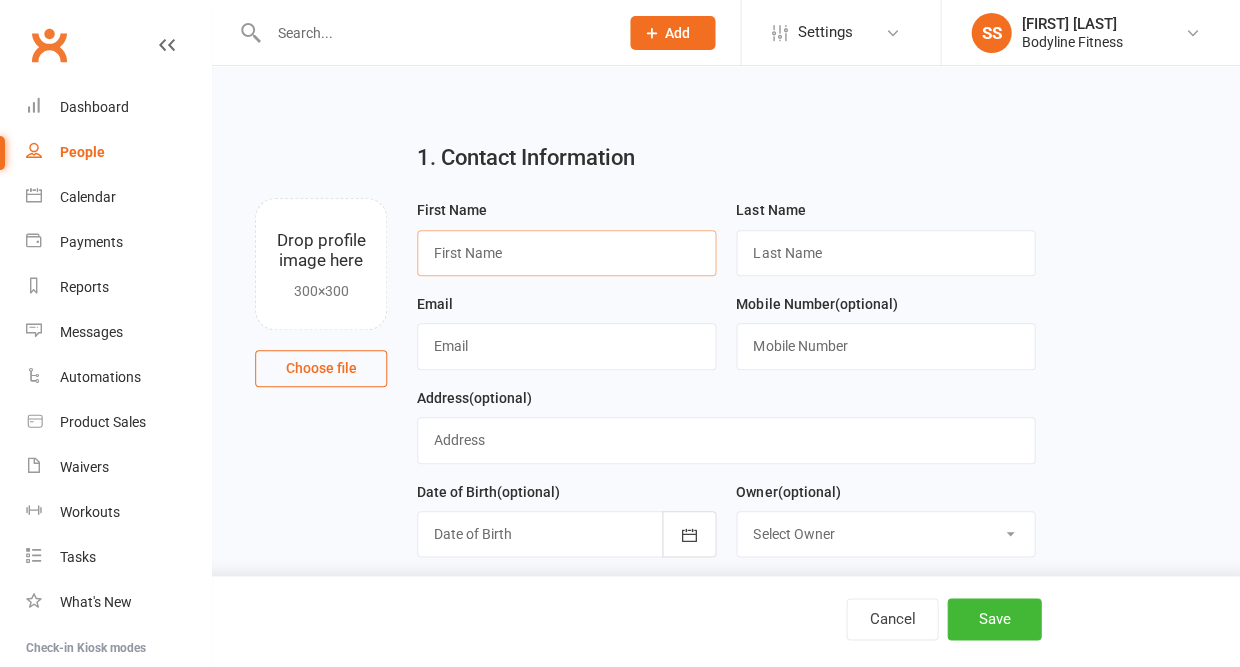 paste on "[FIRST] [LAST]" 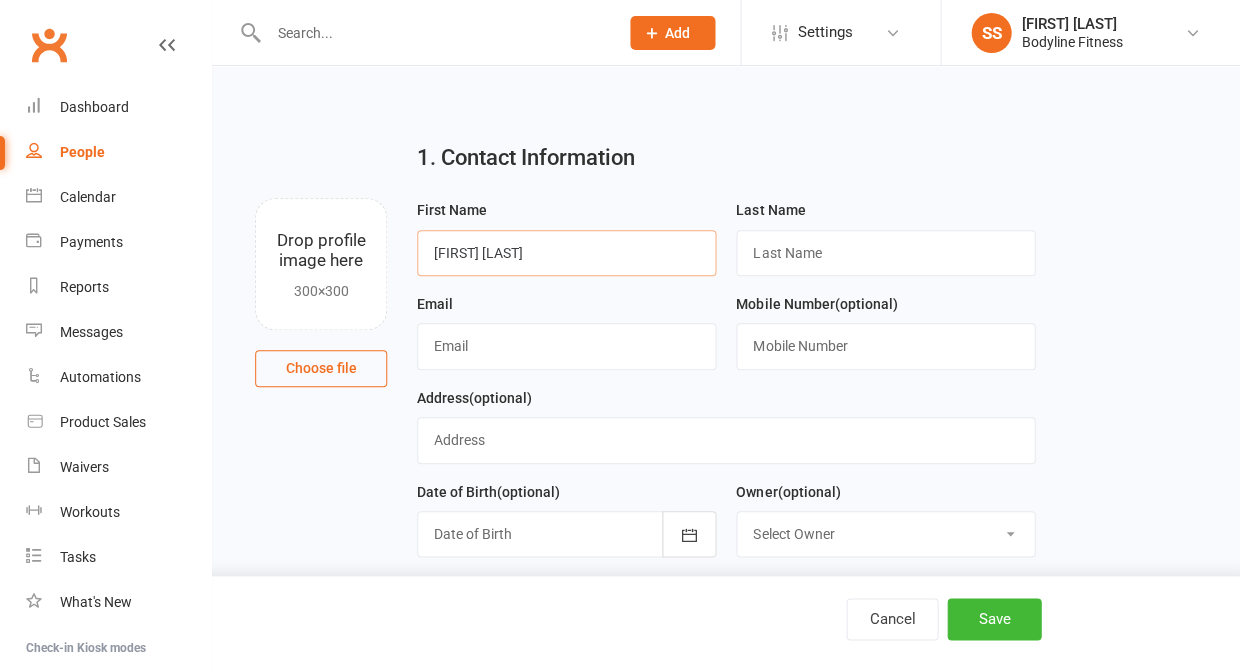 drag, startPoint x: 477, startPoint y: 254, endPoint x: 622, endPoint y: 263, distance: 145.27904 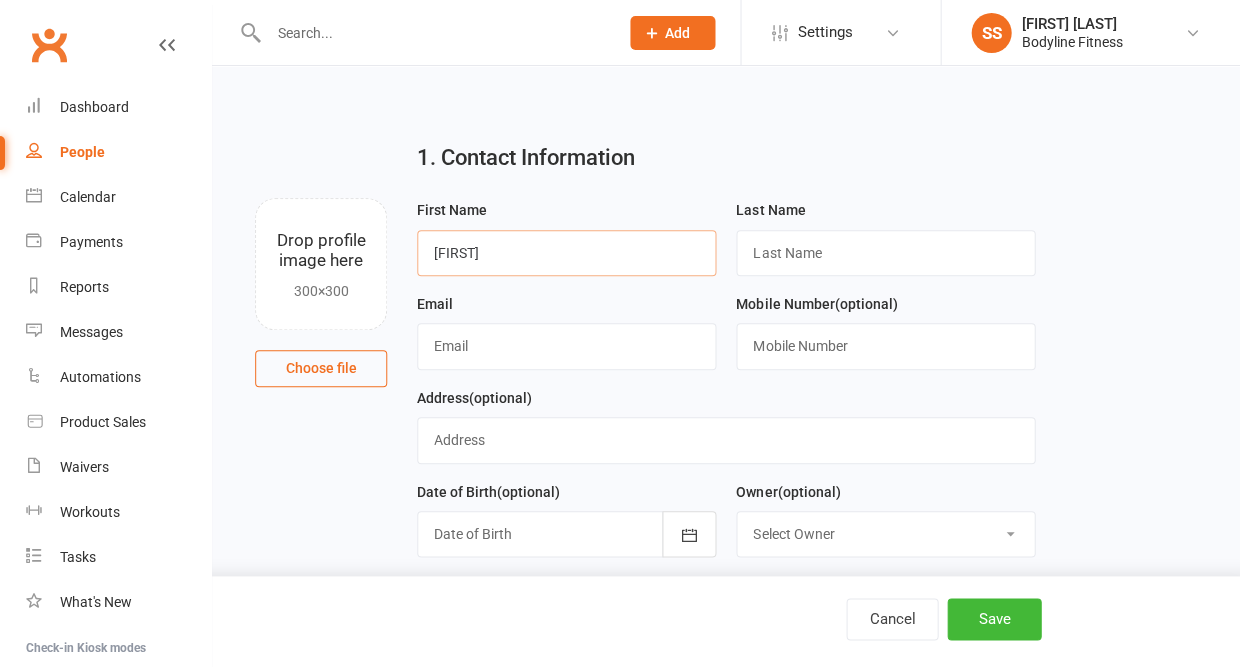 type on "[FIRST]" 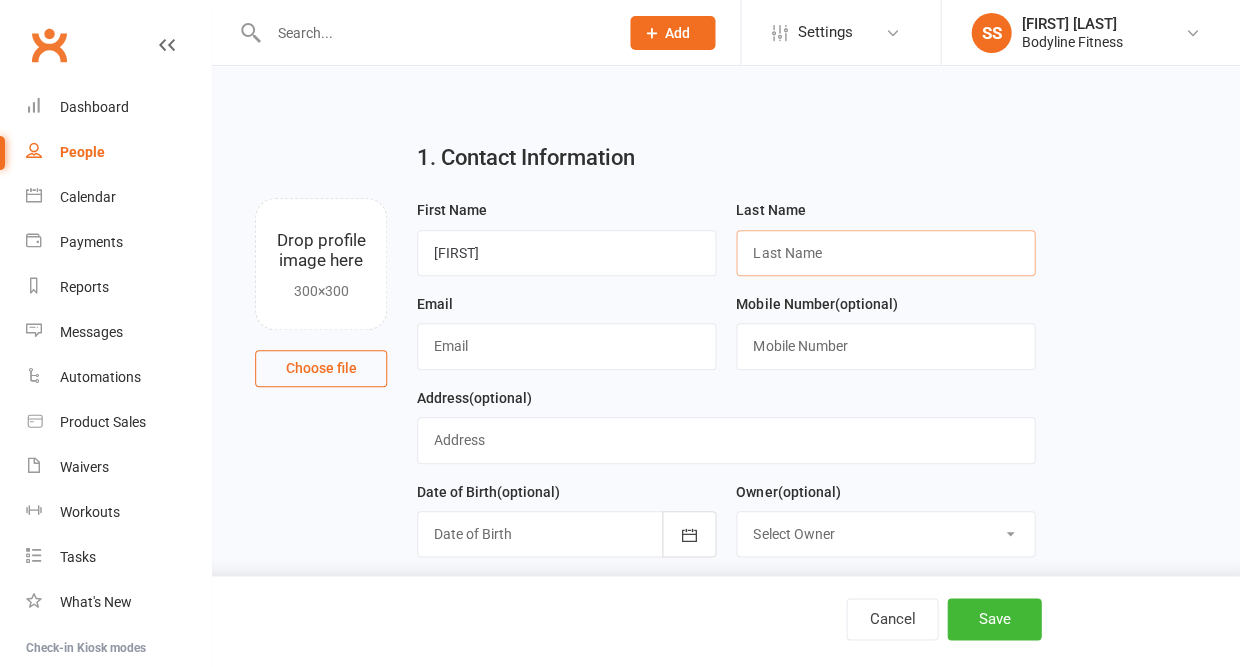 paste on "[LAST]" 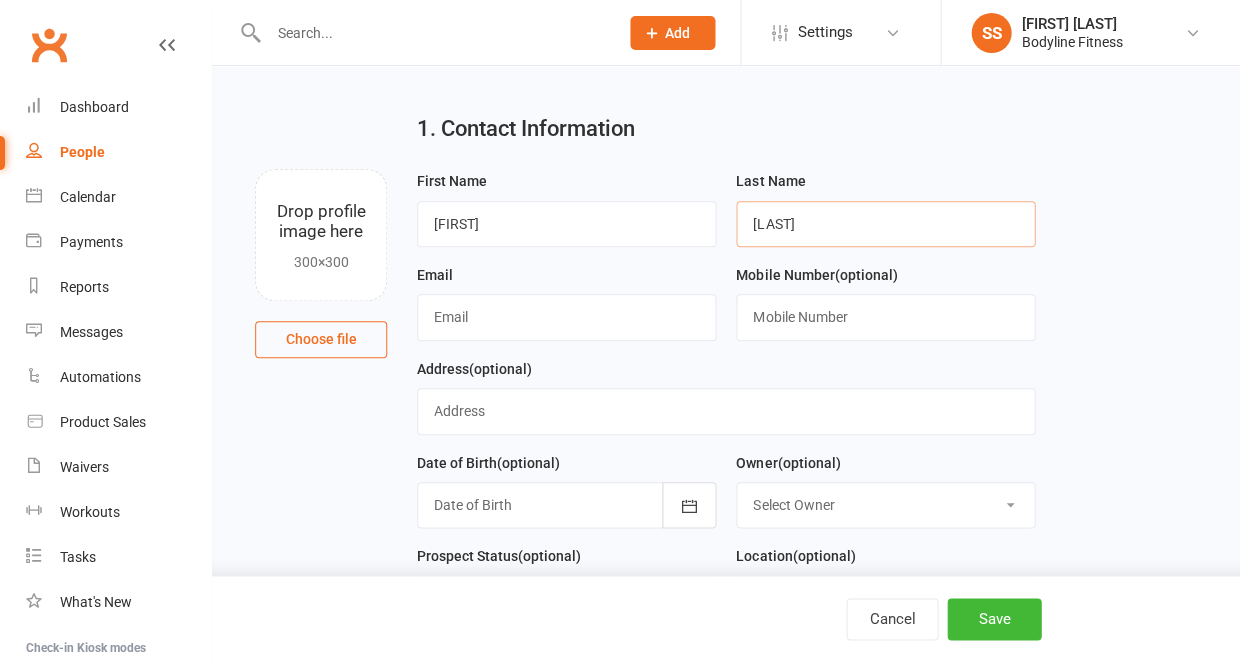 scroll, scrollTop: 44, scrollLeft: 0, axis: vertical 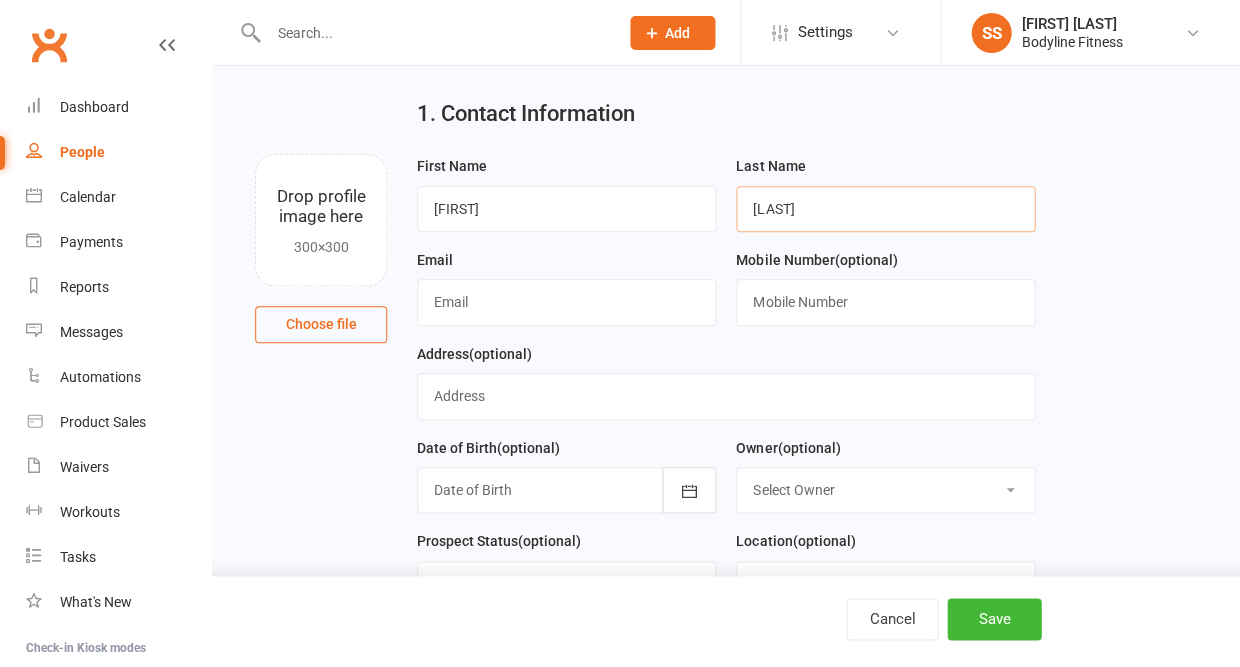 type on "[LAST]" 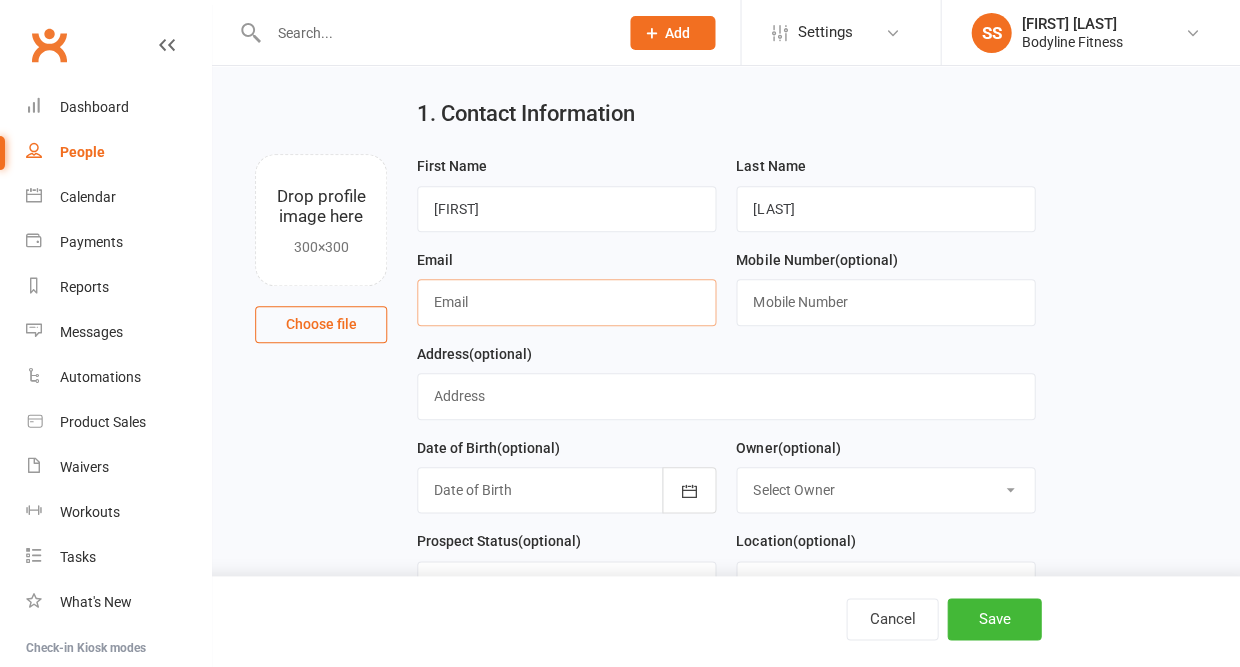 paste on "[EMAIL]" 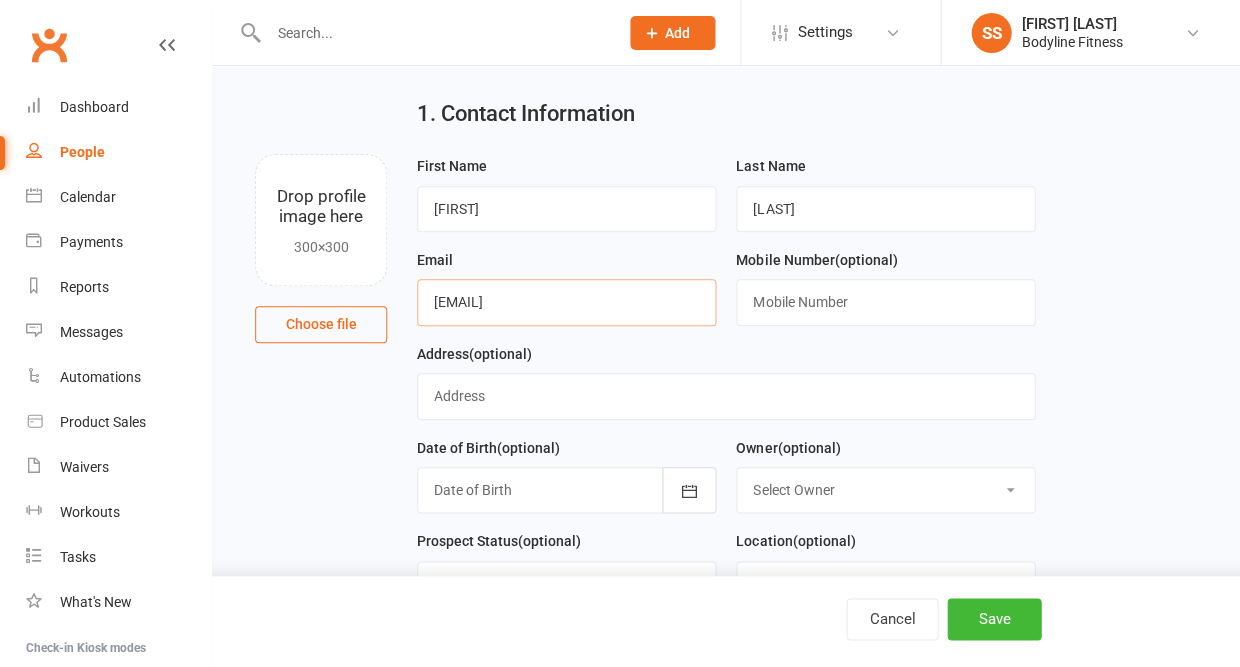 type on "[EMAIL]" 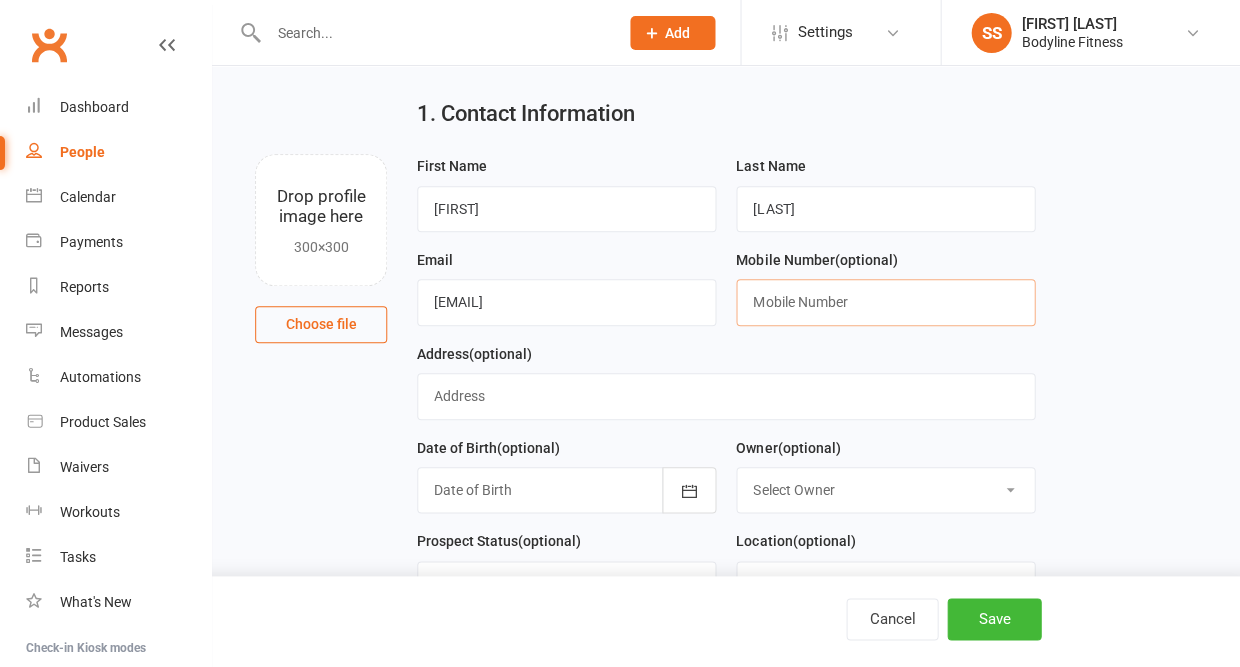 click at bounding box center (885, 302) 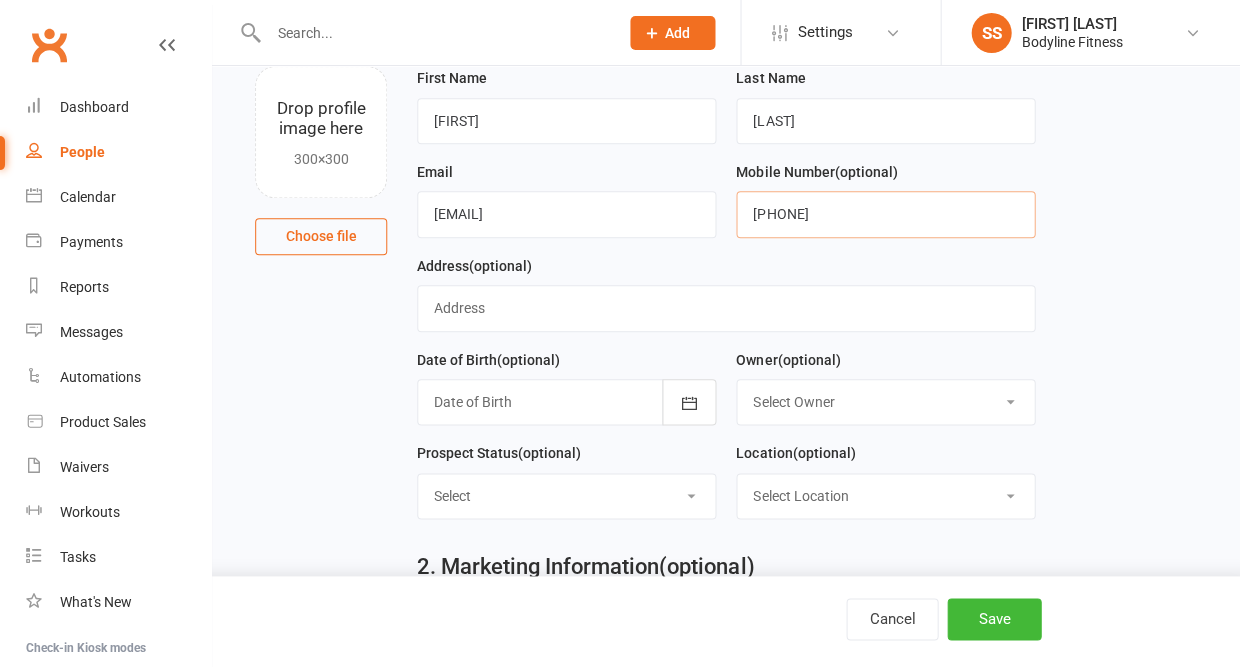 scroll, scrollTop: 132, scrollLeft: 0, axis: vertical 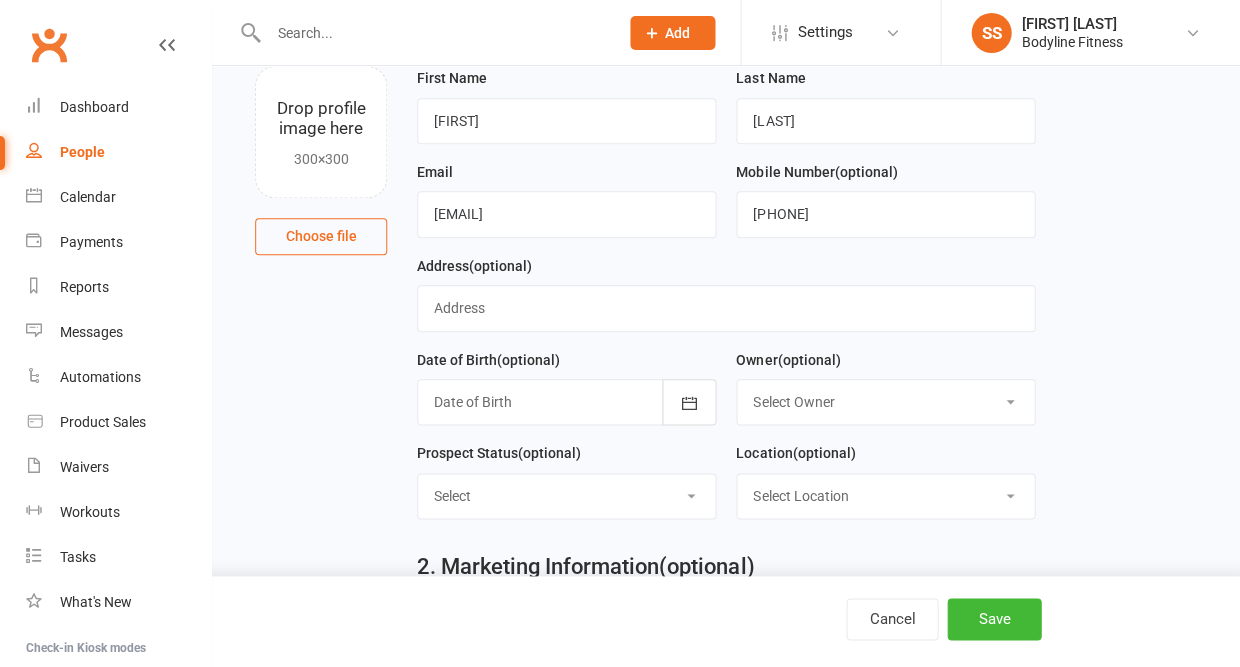 select on "New Lead" 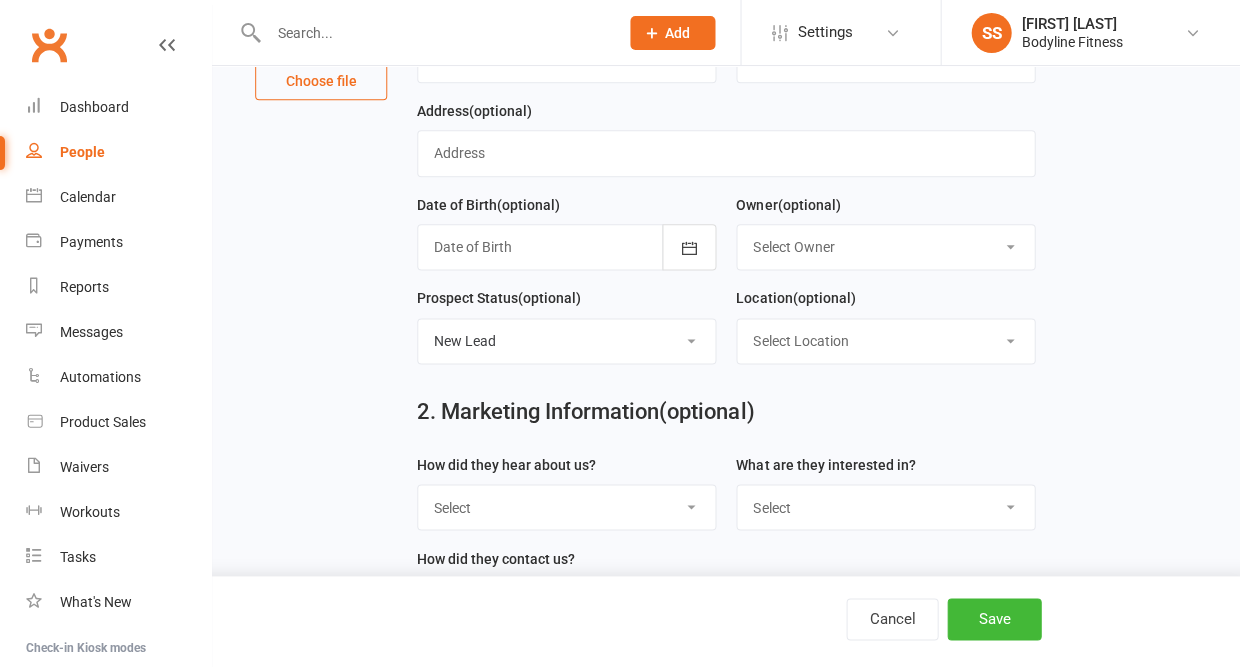 scroll, scrollTop: 290, scrollLeft: 0, axis: vertical 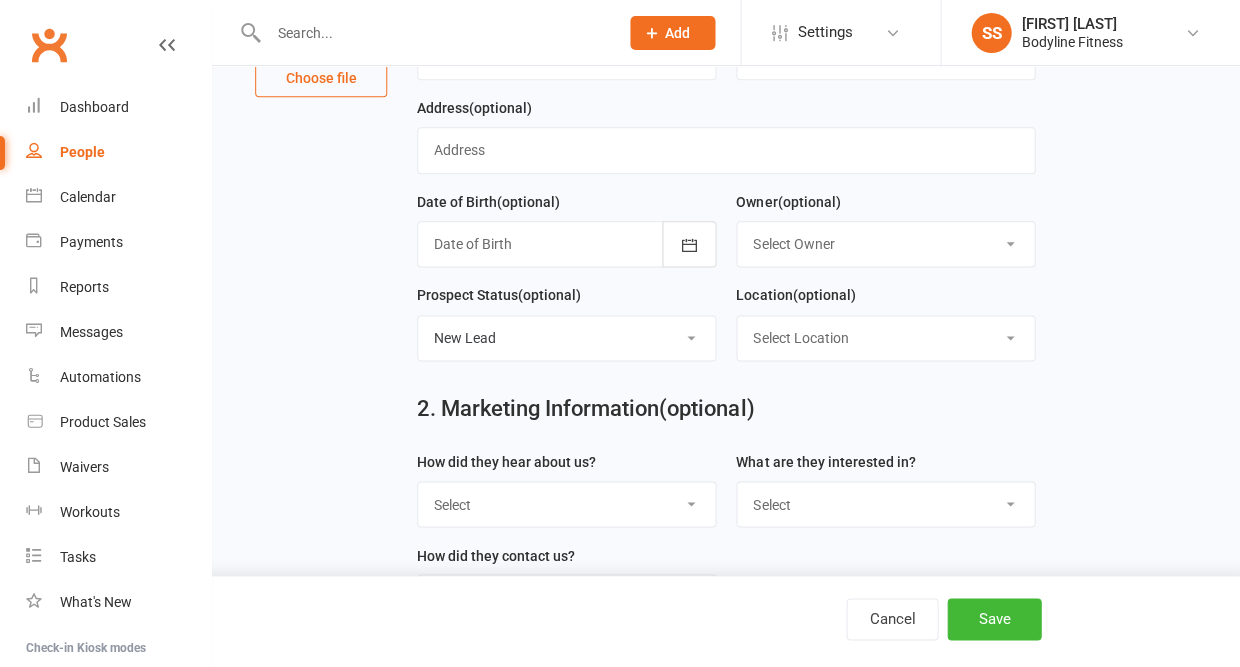 select on "Facebook" 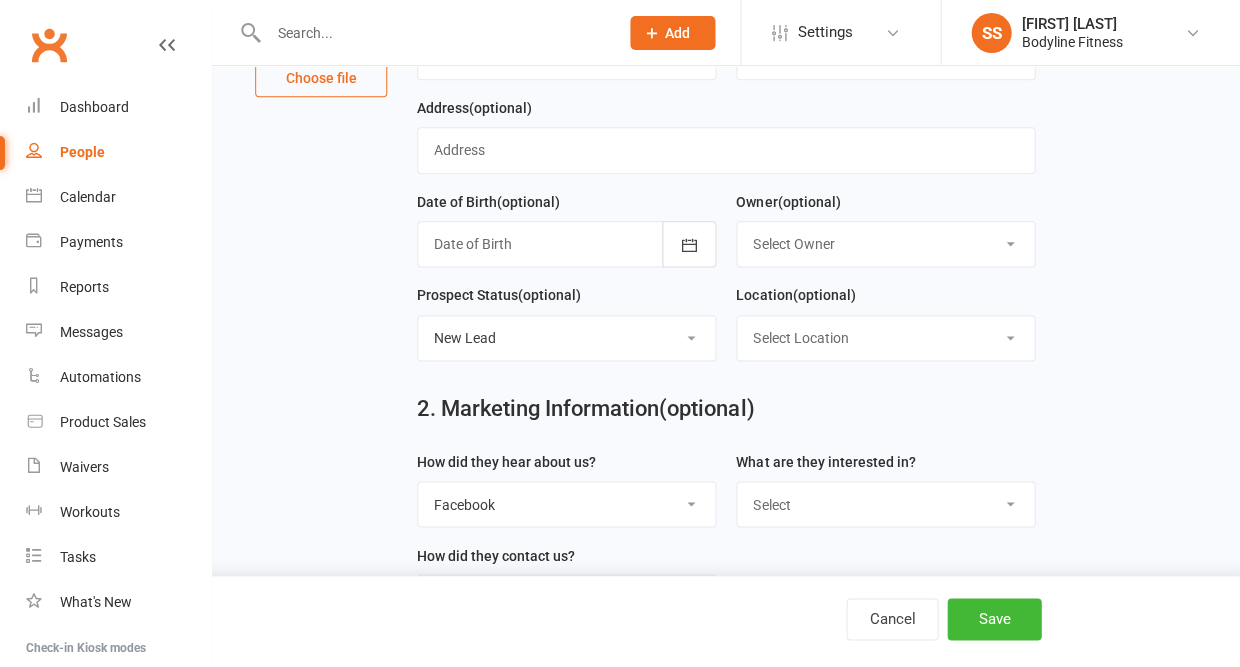 select on "Personal Training" 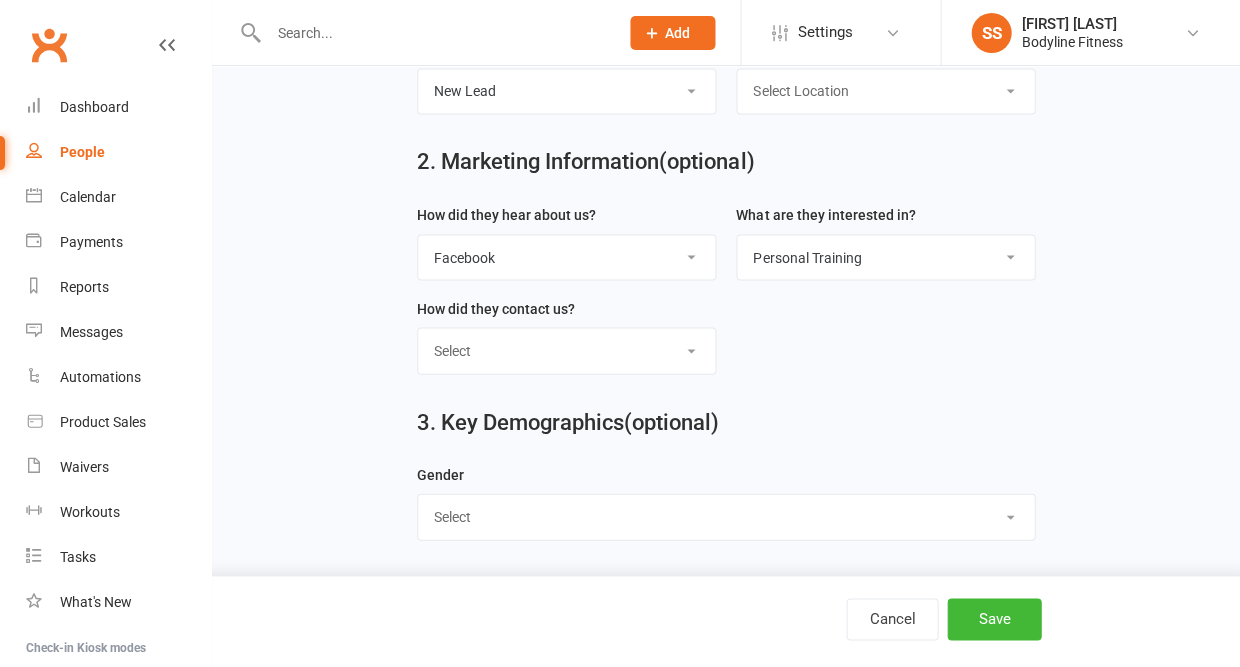 scroll, scrollTop: 546, scrollLeft: 0, axis: vertical 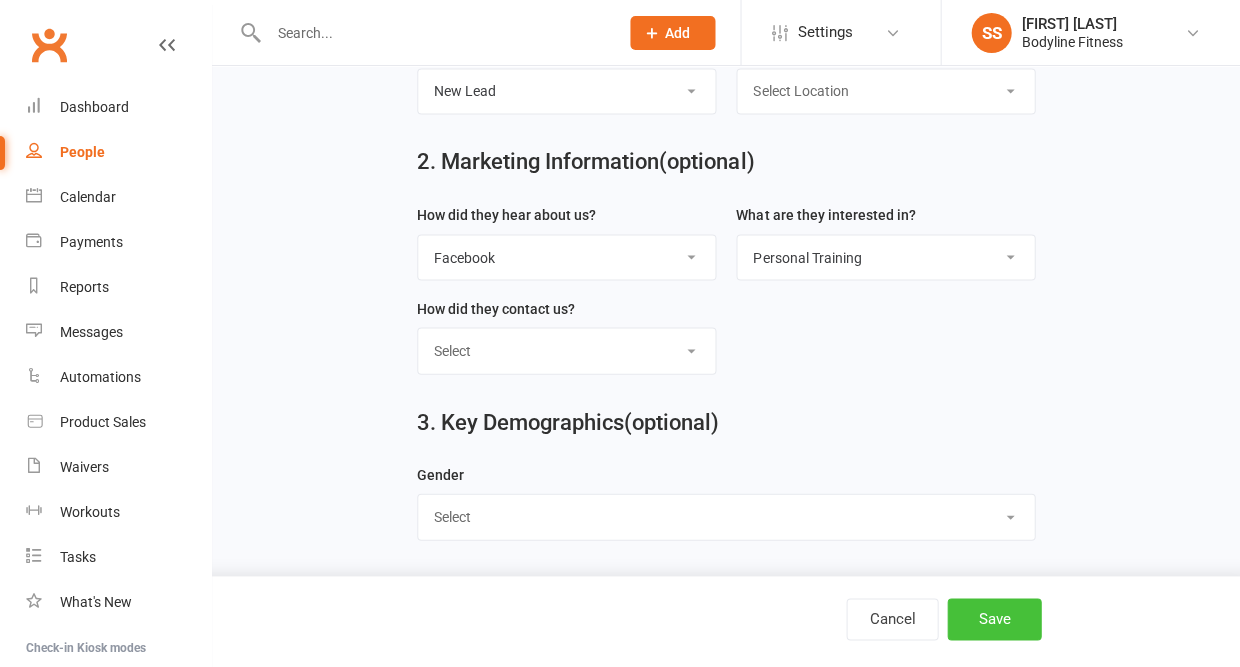 click on "Save" at bounding box center (994, 619) 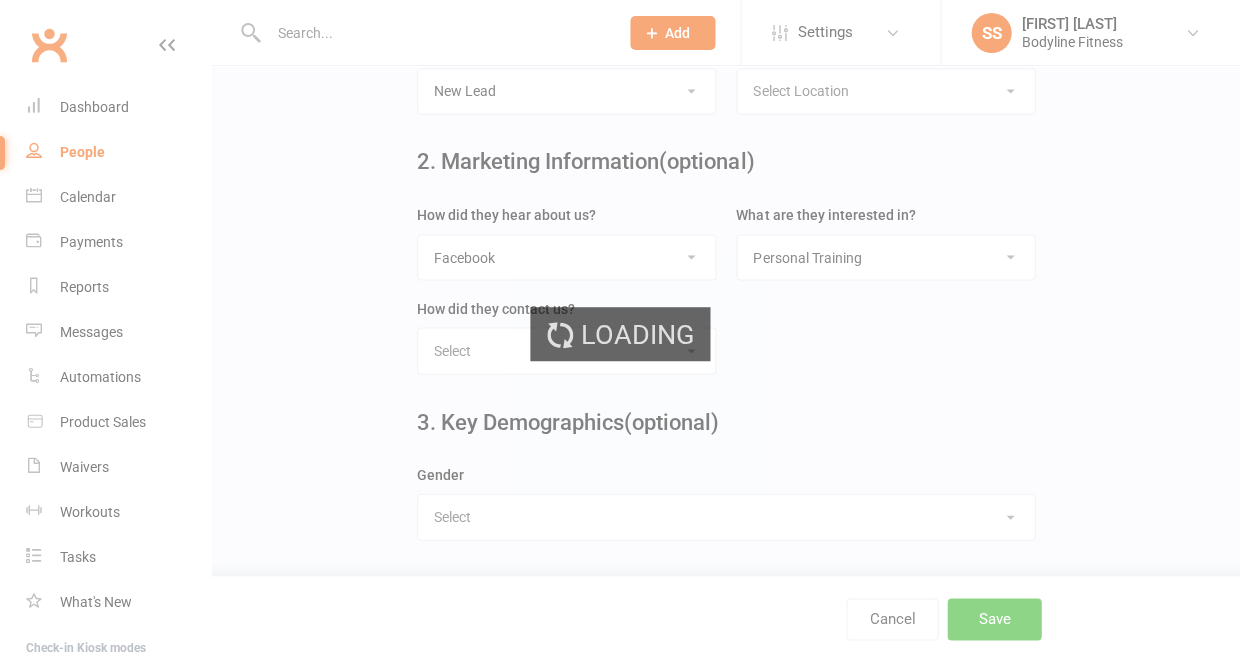 scroll, scrollTop: 0, scrollLeft: 0, axis: both 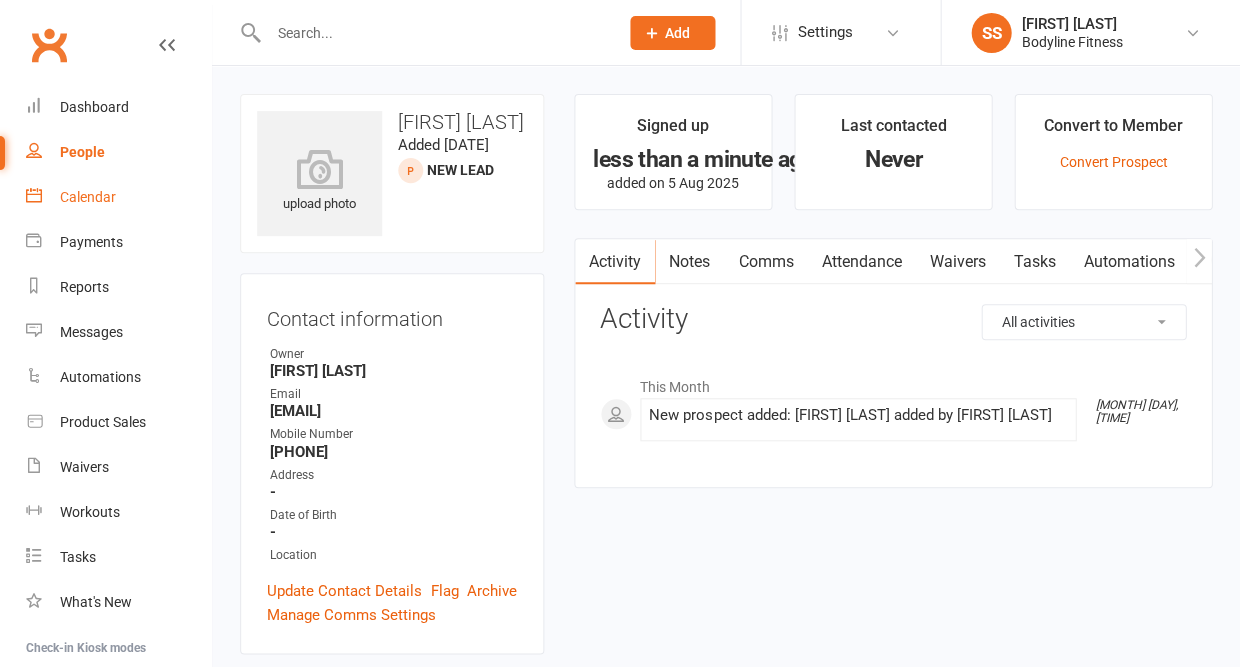 click on "Calendar" at bounding box center [88, 197] 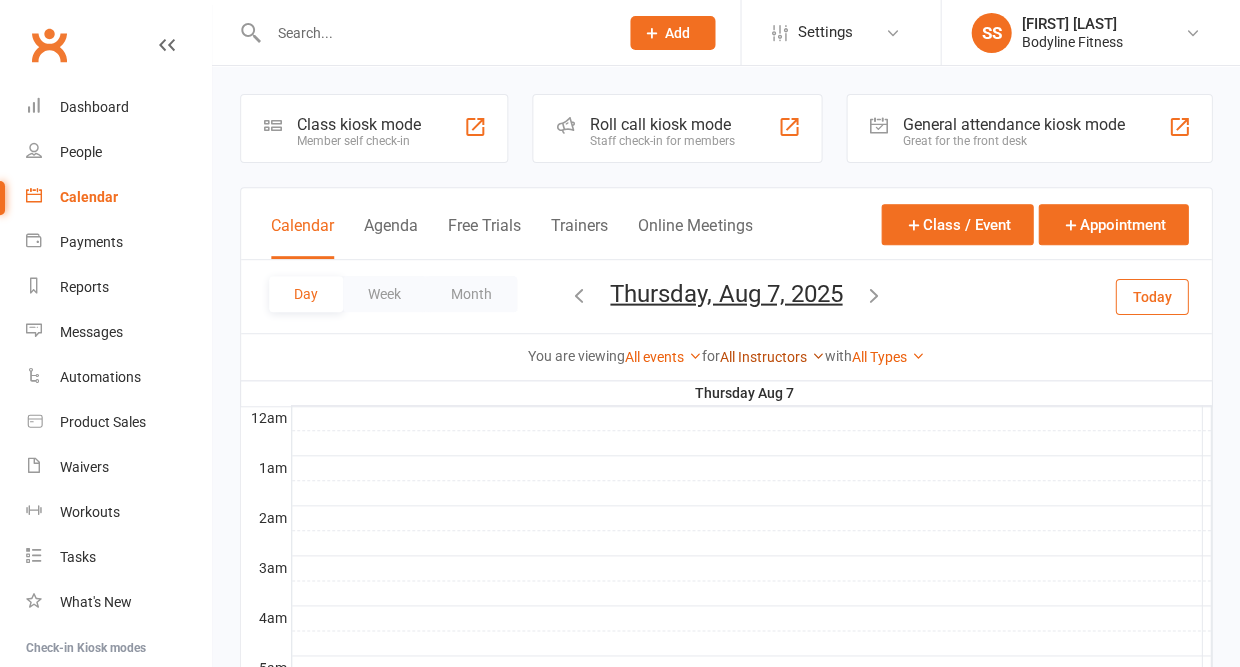 click on "All Instructors" at bounding box center (772, 357) 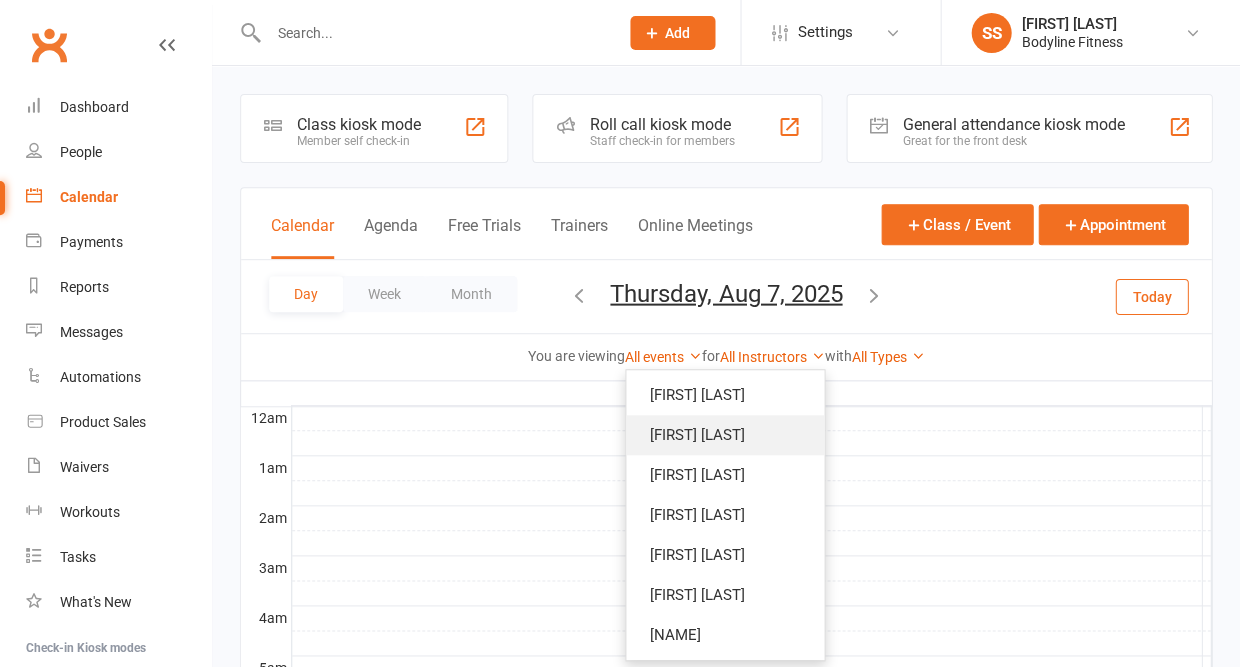 click on "[FIRST] [LAST]" at bounding box center [725, 435] 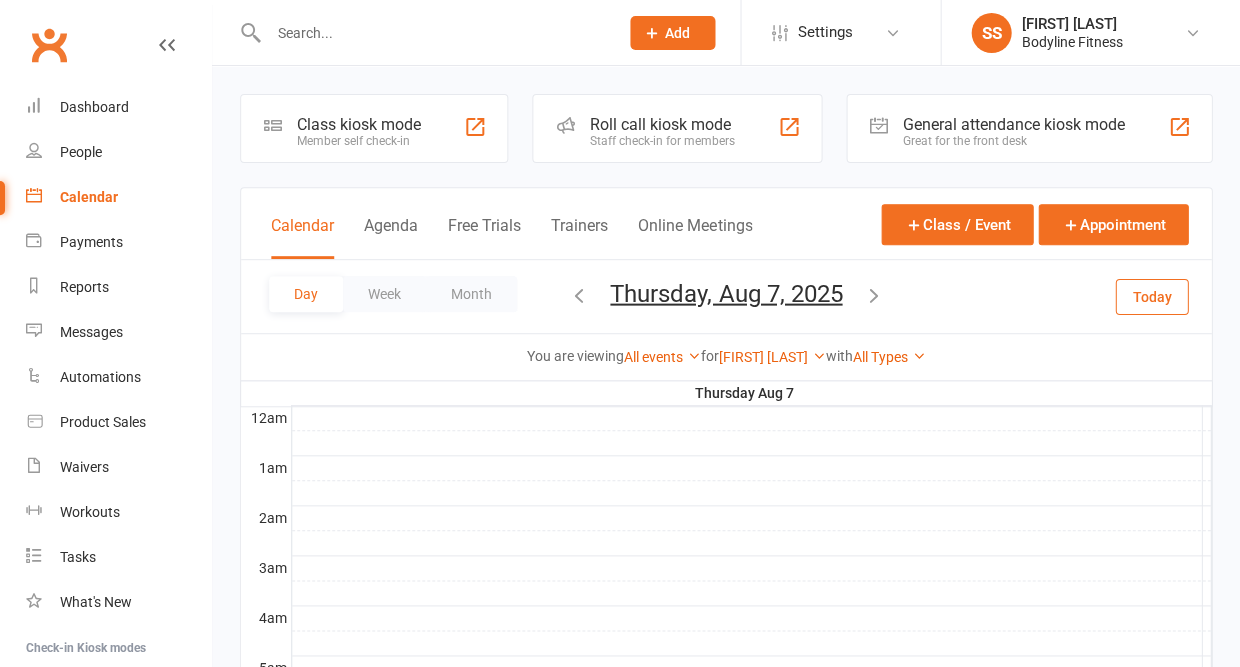 click on "Thursday, Aug 7, 2025" at bounding box center (726, 293) 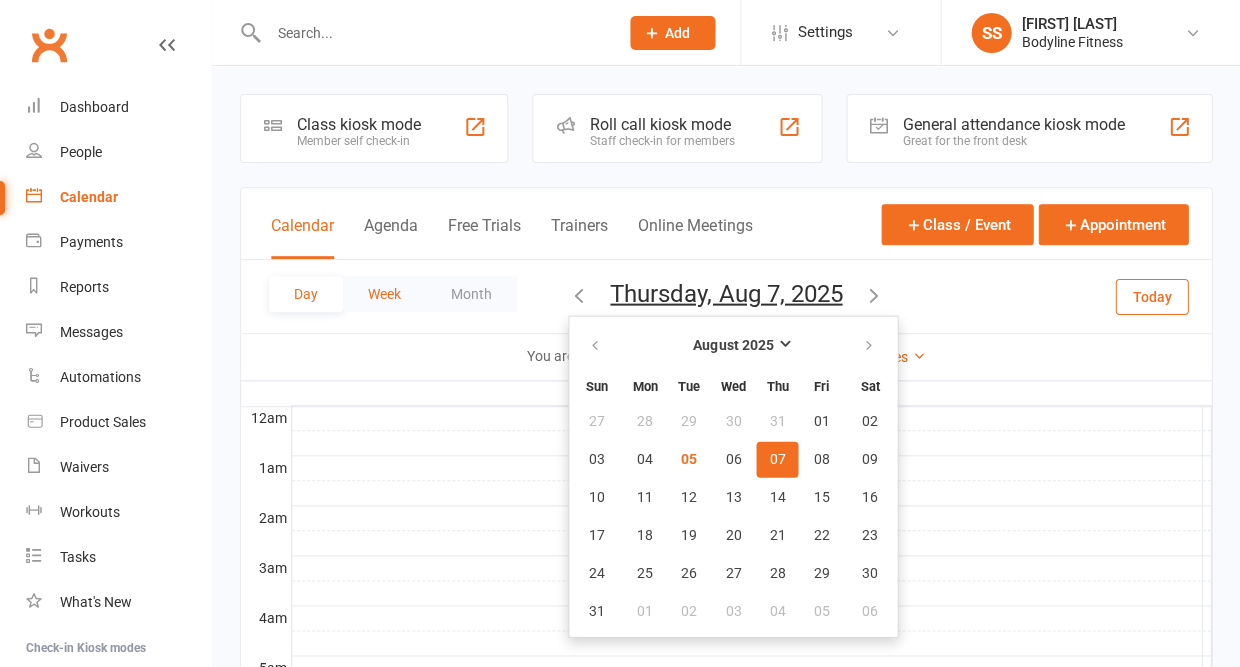 click on "Week" at bounding box center (384, 294) 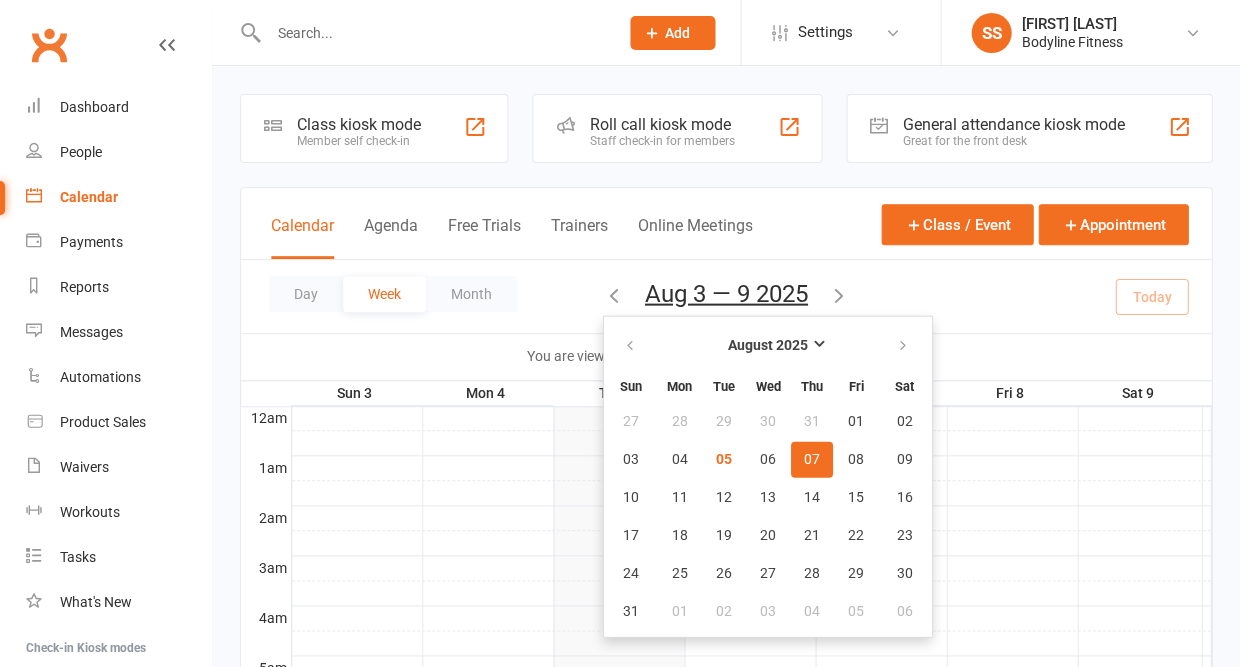 click on "Calendar Agenda Free Trials Trainers Online Meetings
Class / Event  Appointment" at bounding box center (726, 224) 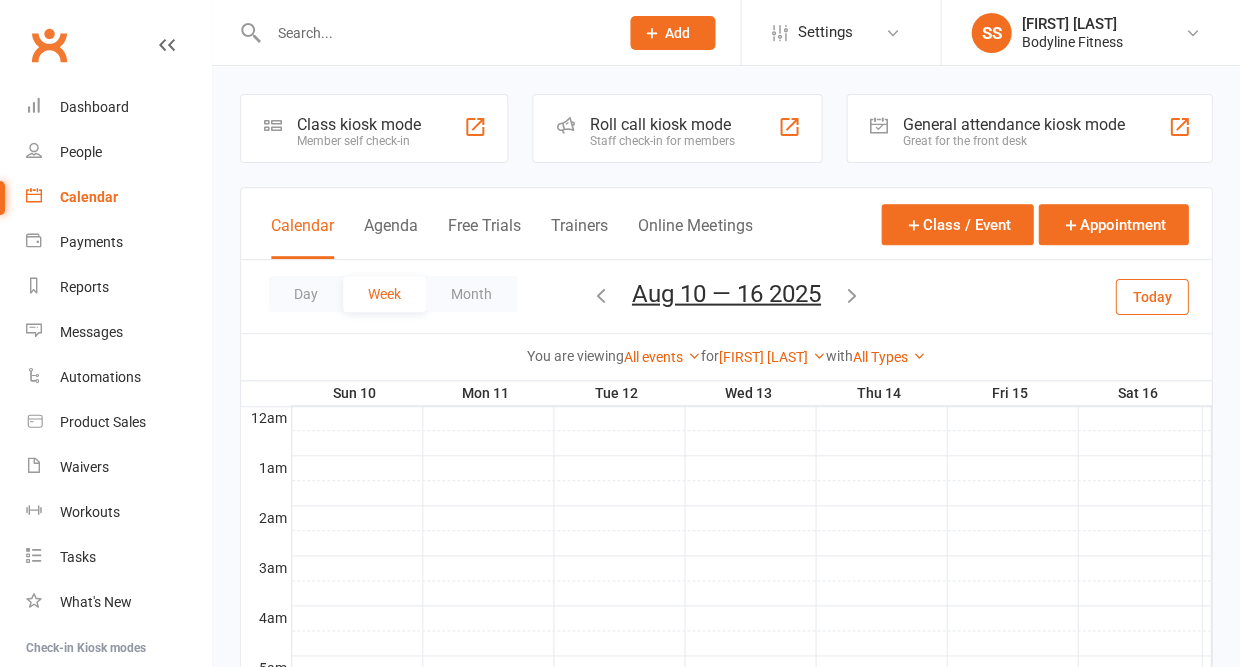 click at bounding box center [852, 294] 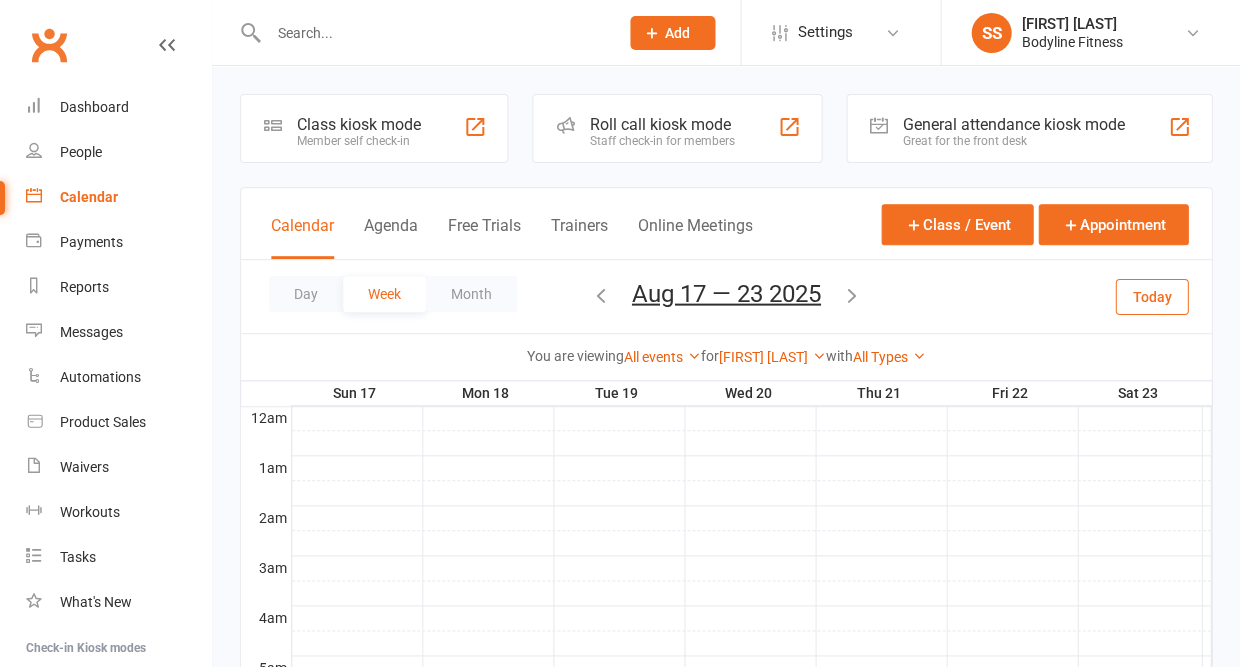 click at bounding box center [852, 294] 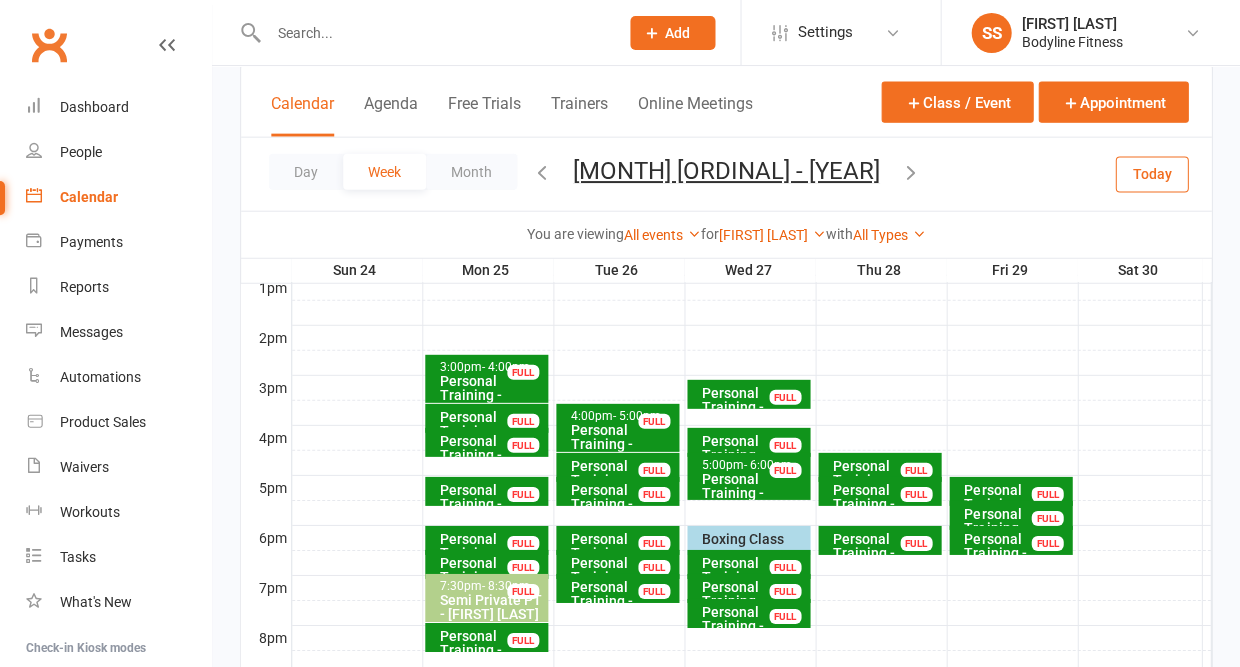 scroll, scrollTop: 780, scrollLeft: 0, axis: vertical 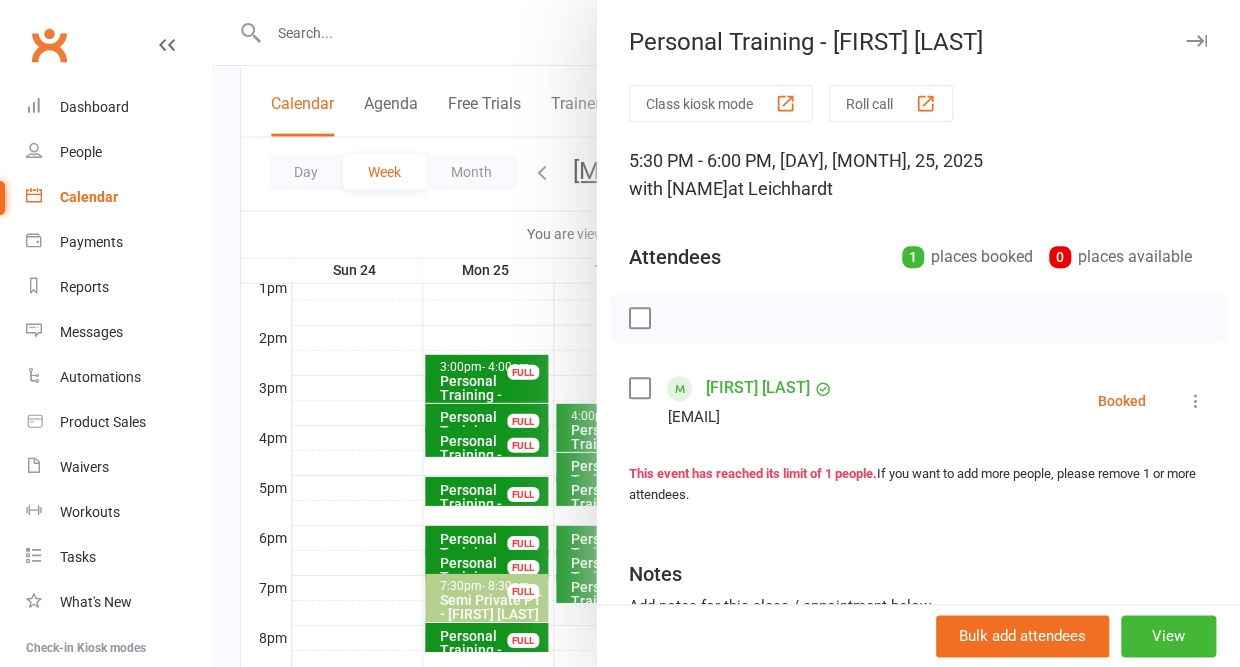 click at bounding box center (1196, 41) 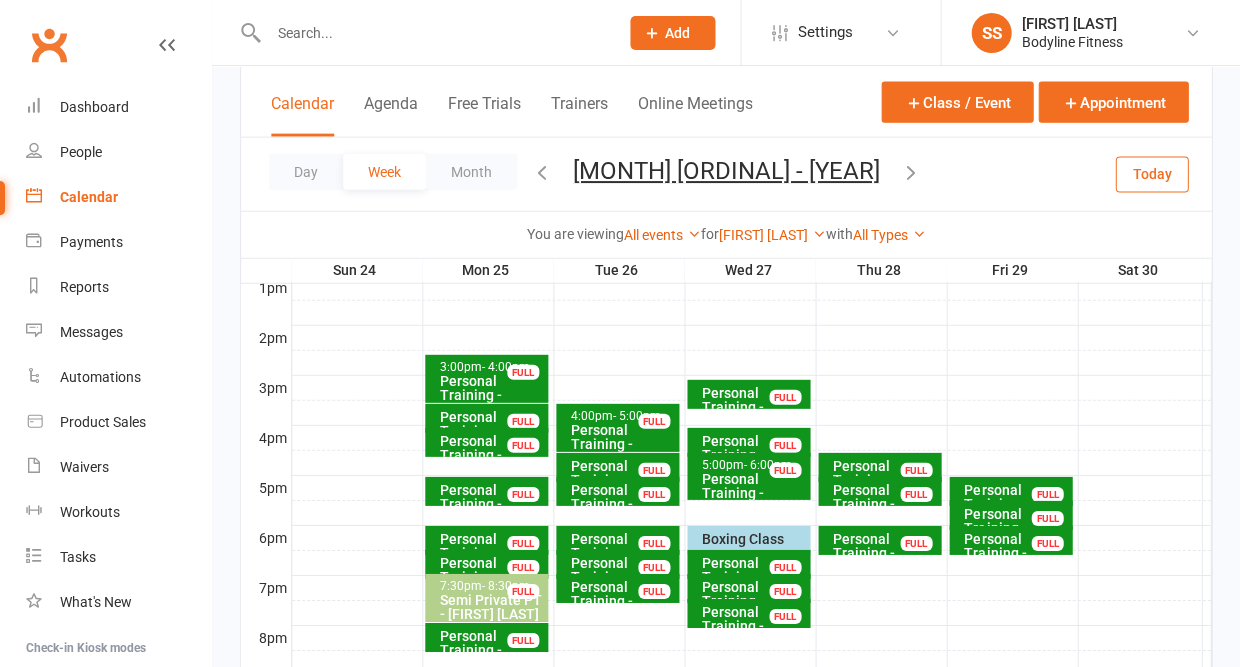click at bounding box center (751, 488) 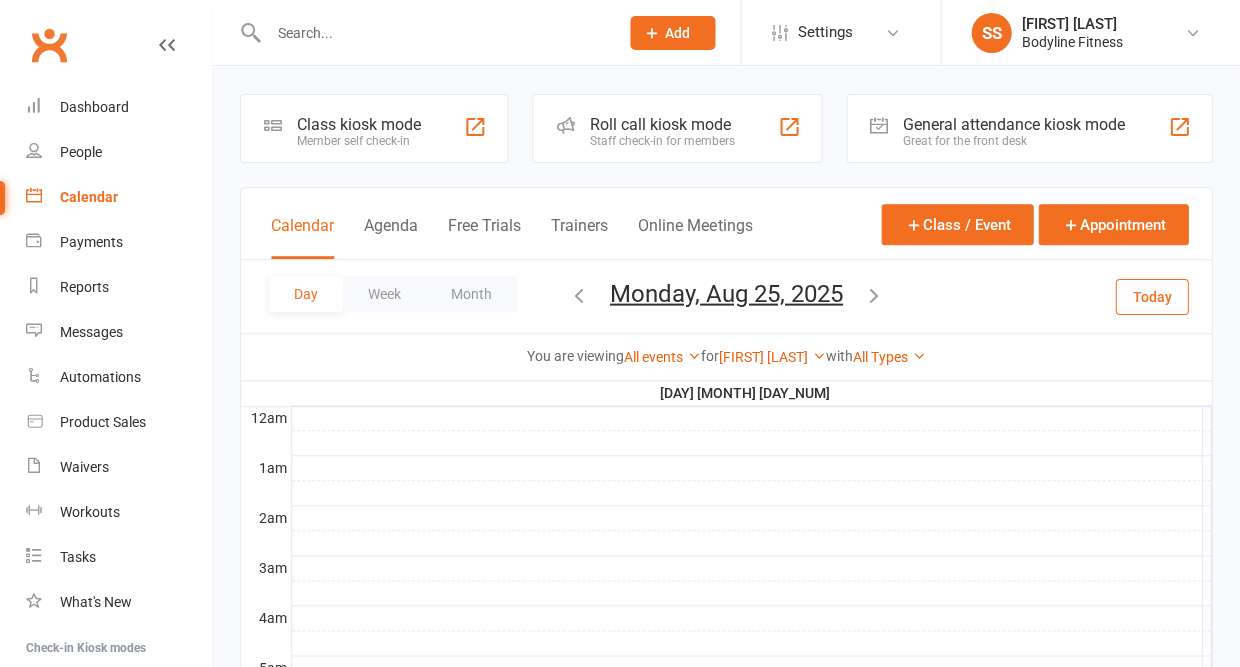 scroll, scrollTop: 0, scrollLeft: 0, axis: both 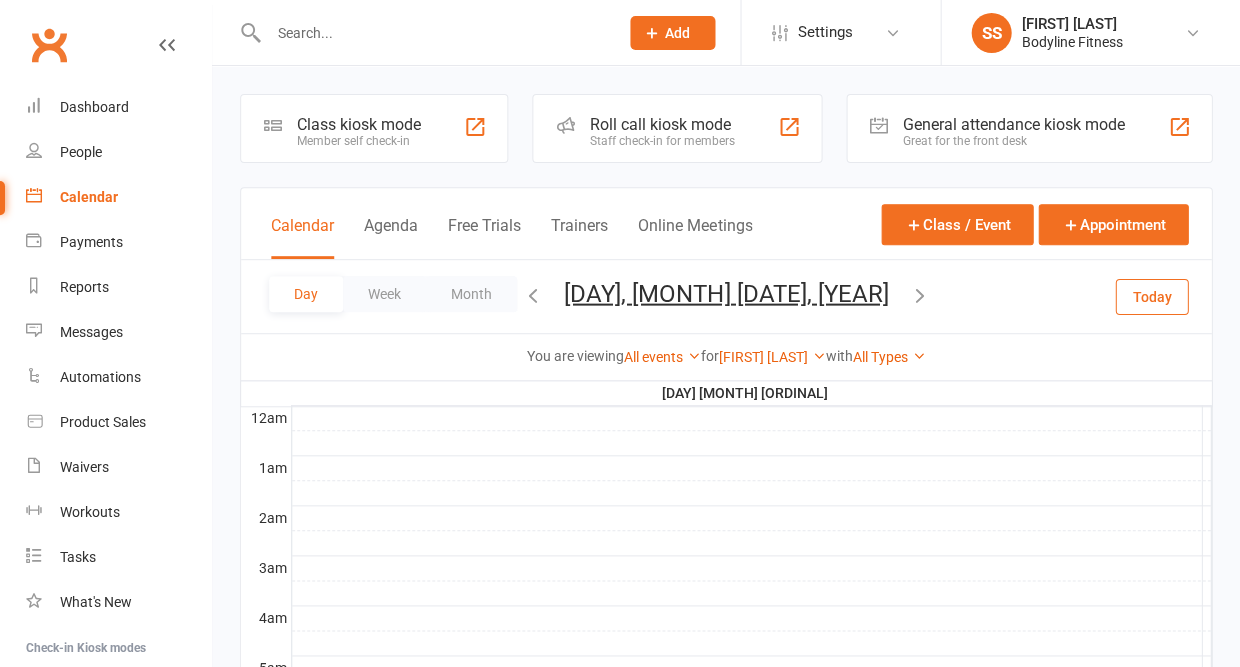 click at bounding box center (919, 294) 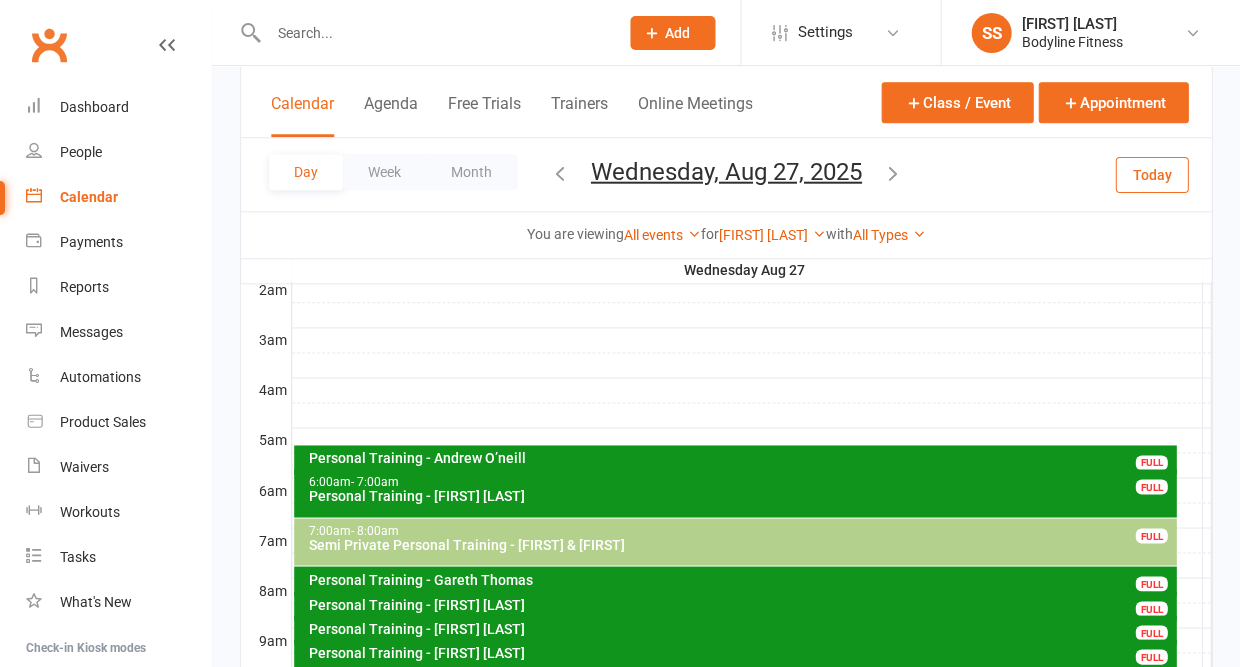 scroll, scrollTop: 180, scrollLeft: 0, axis: vertical 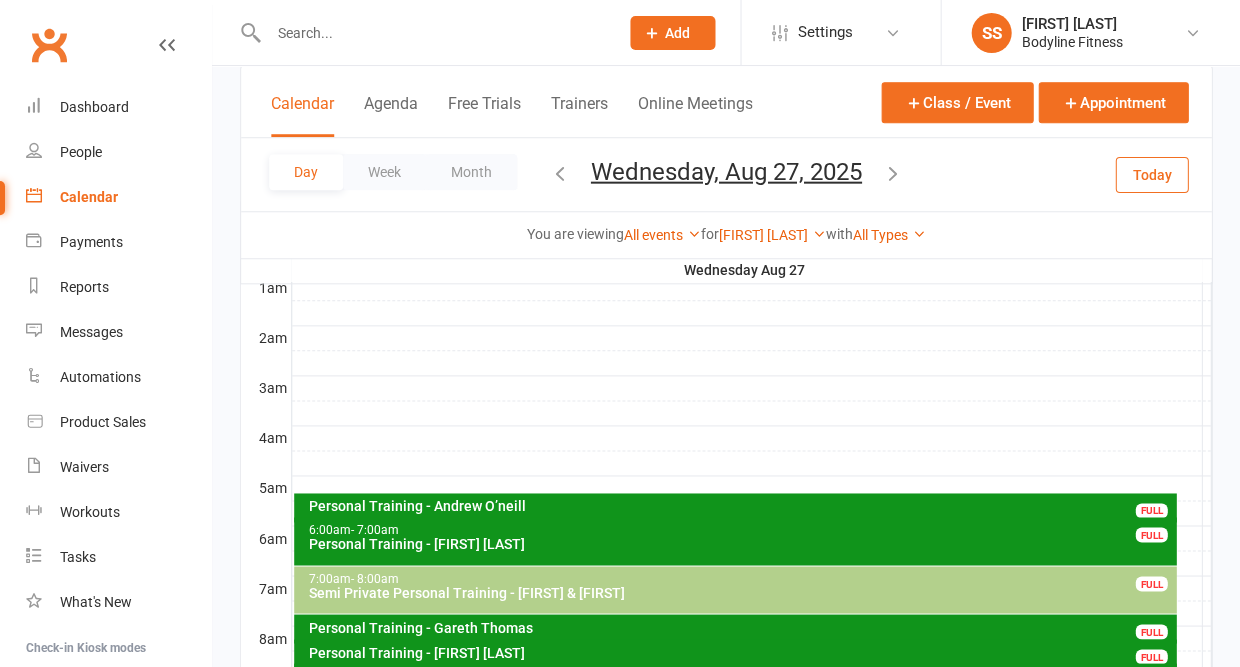 click at bounding box center [893, 172] 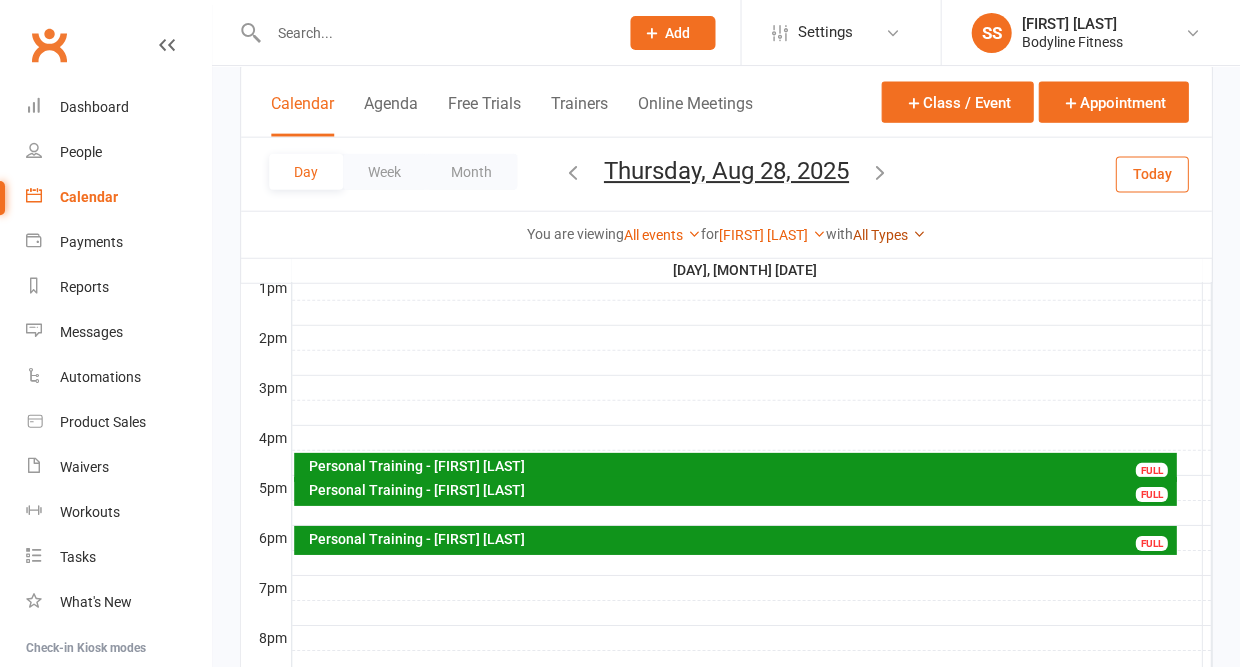 scroll, scrollTop: 780, scrollLeft: 0, axis: vertical 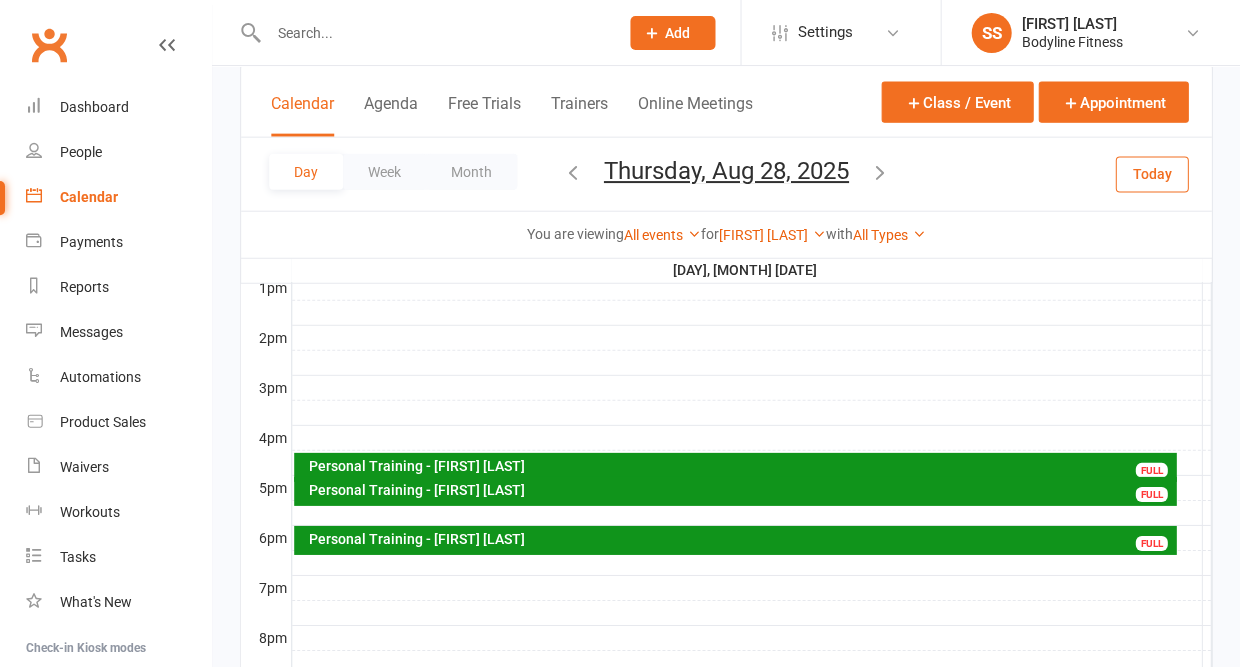 click on "Personal Training - [FIRST] [LAST]" at bounding box center [740, 466] 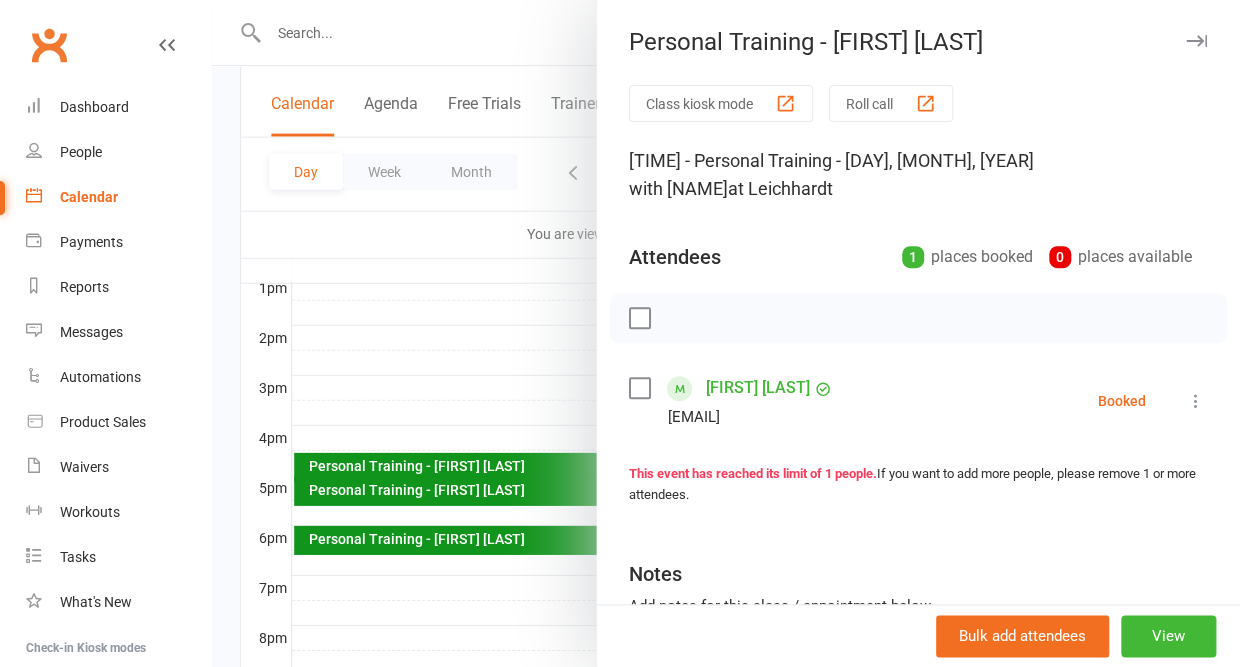 click at bounding box center (1196, 41) 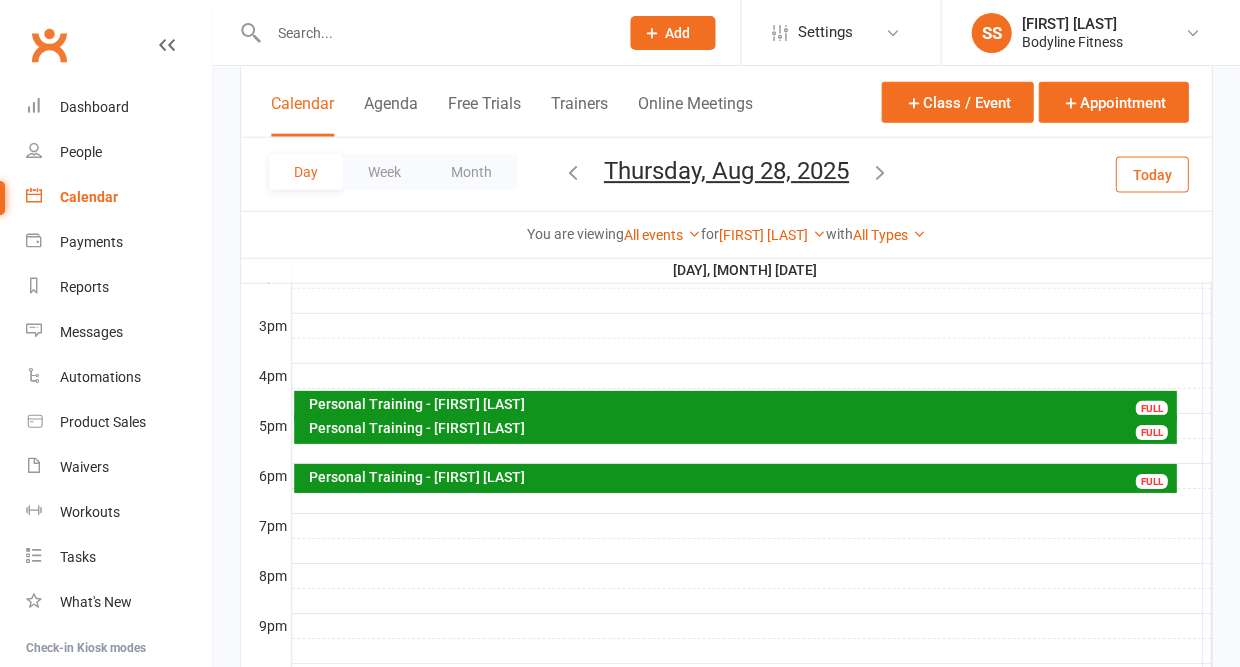 scroll, scrollTop: 831, scrollLeft: 0, axis: vertical 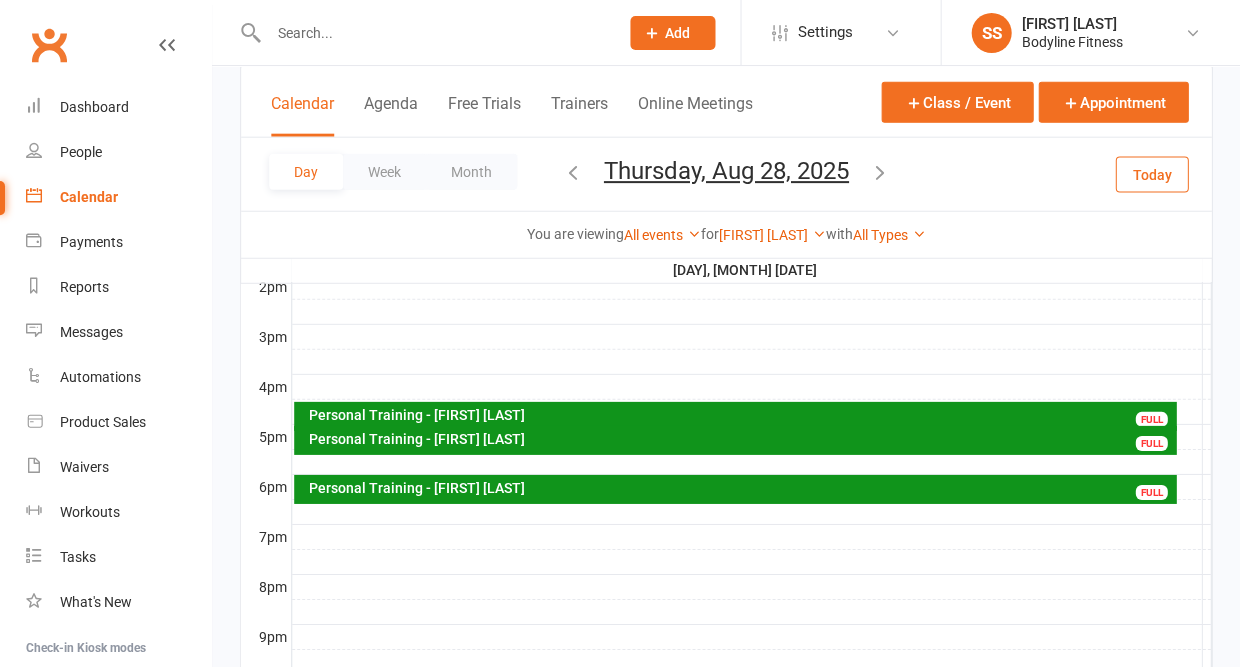 click on "Personal Training - [FIRST] [LAST]" at bounding box center (740, 439) 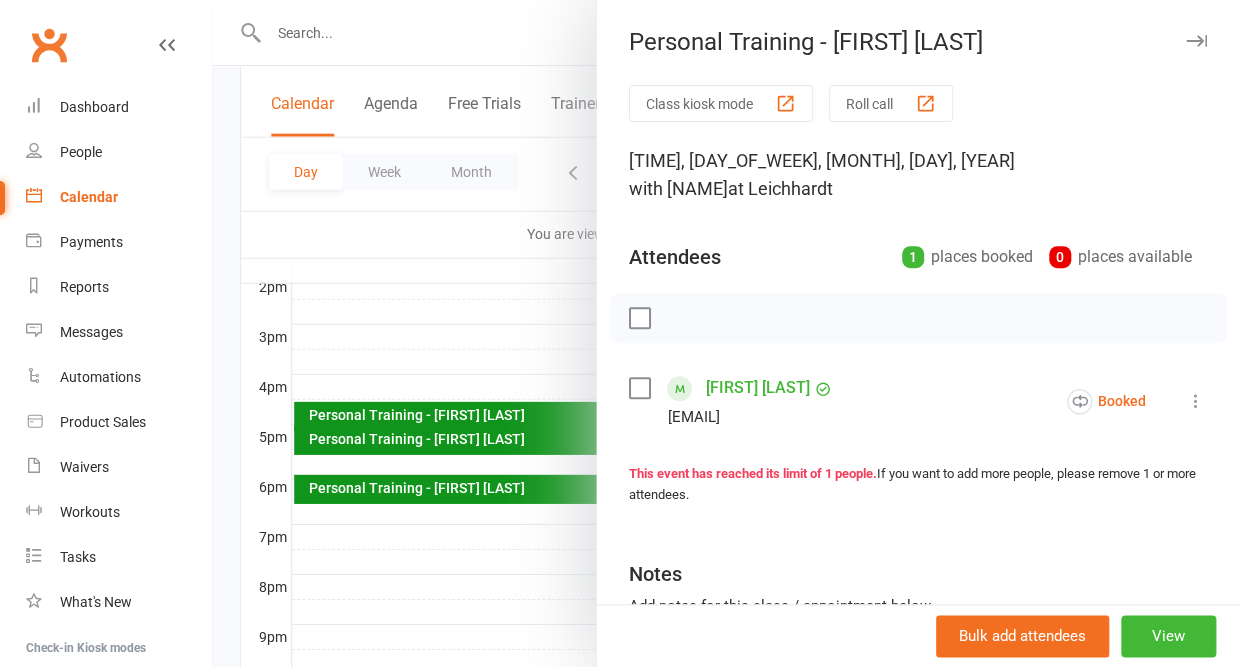 click at bounding box center (1196, 41) 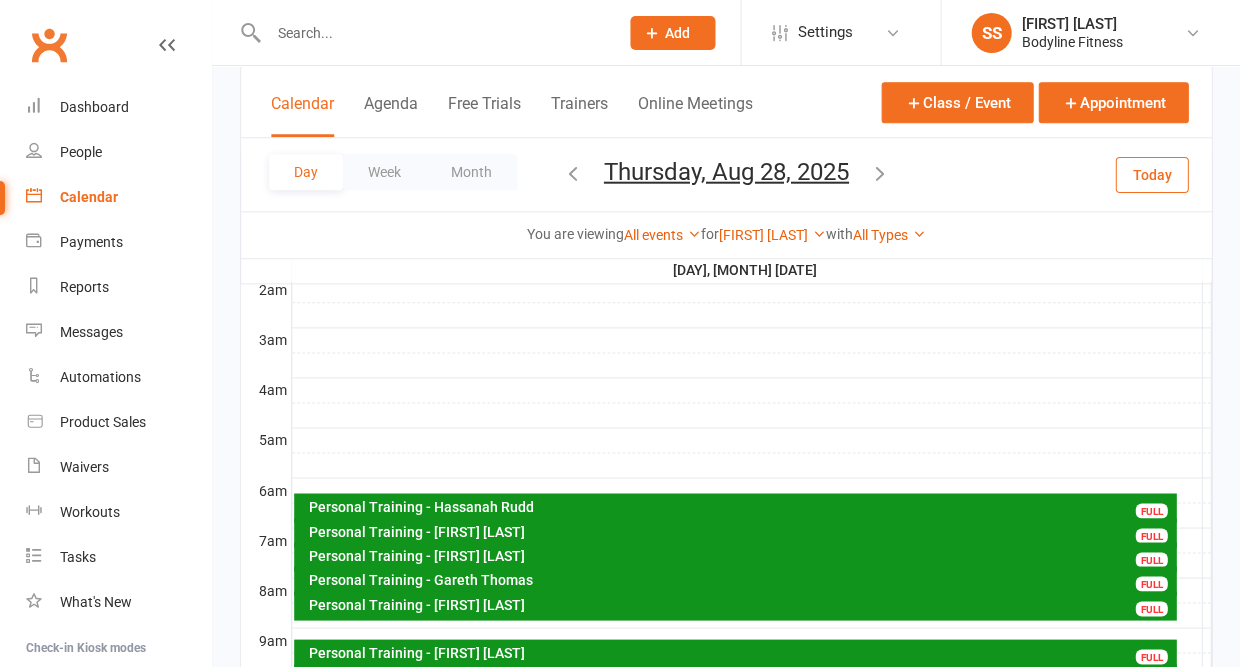scroll, scrollTop: 353, scrollLeft: 0, axis: vertical 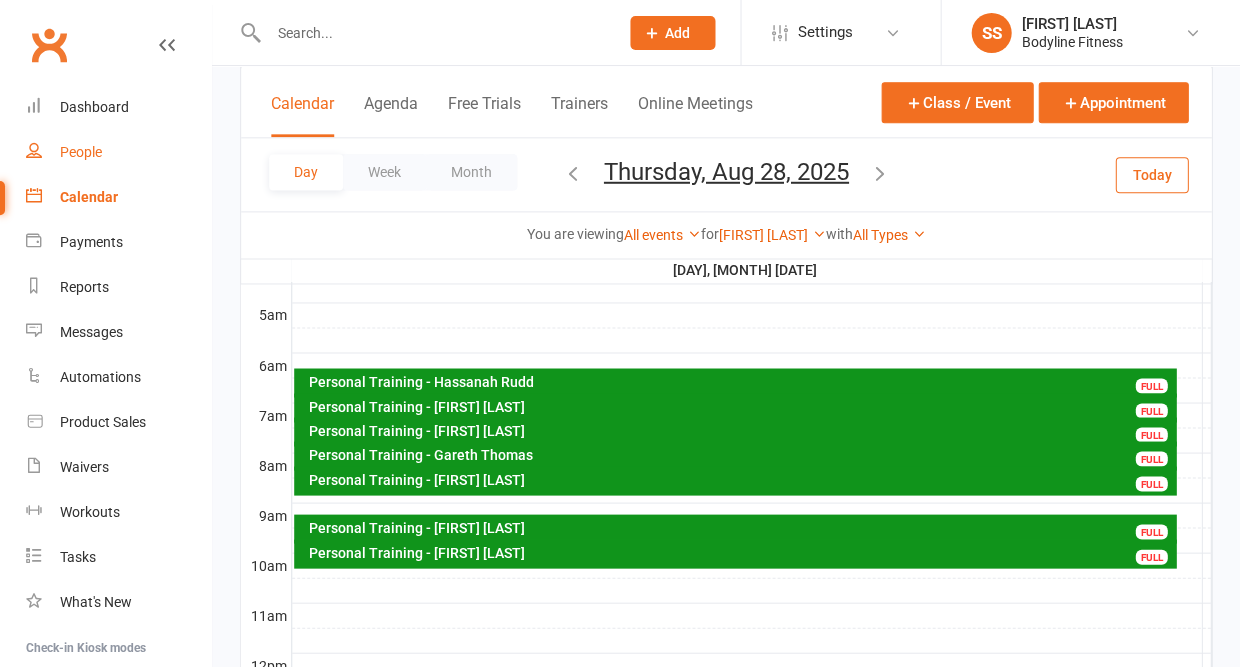 click on "People" at bounding box center (81, 152) 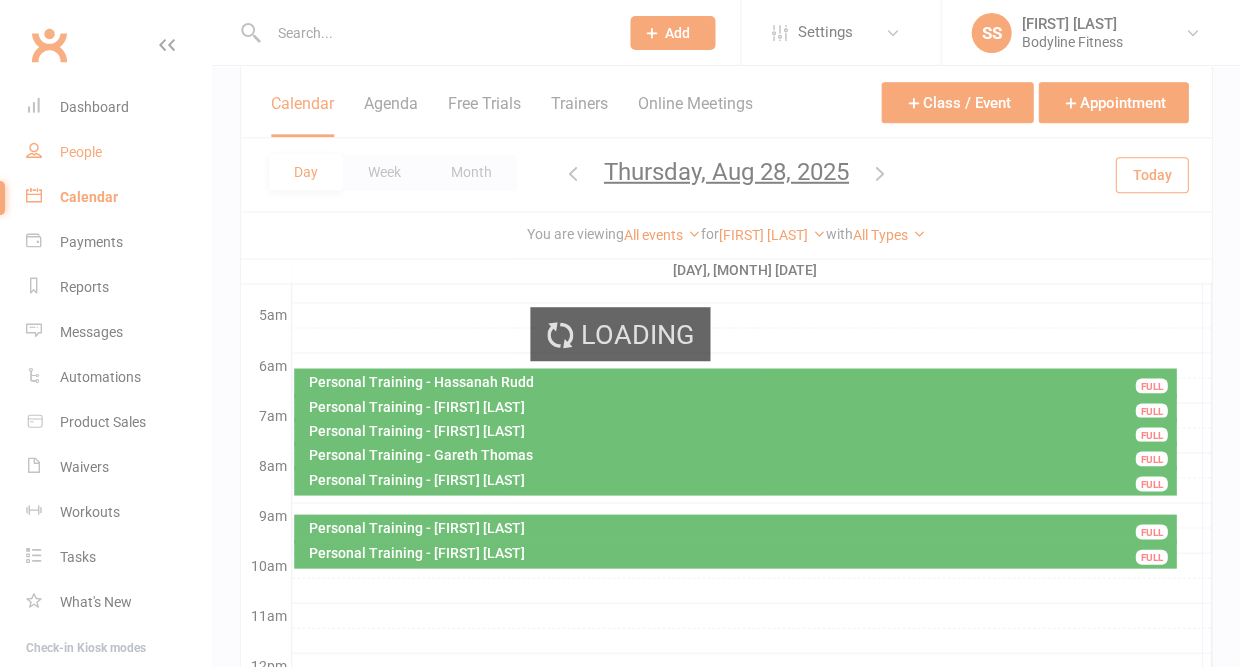 select on "50" 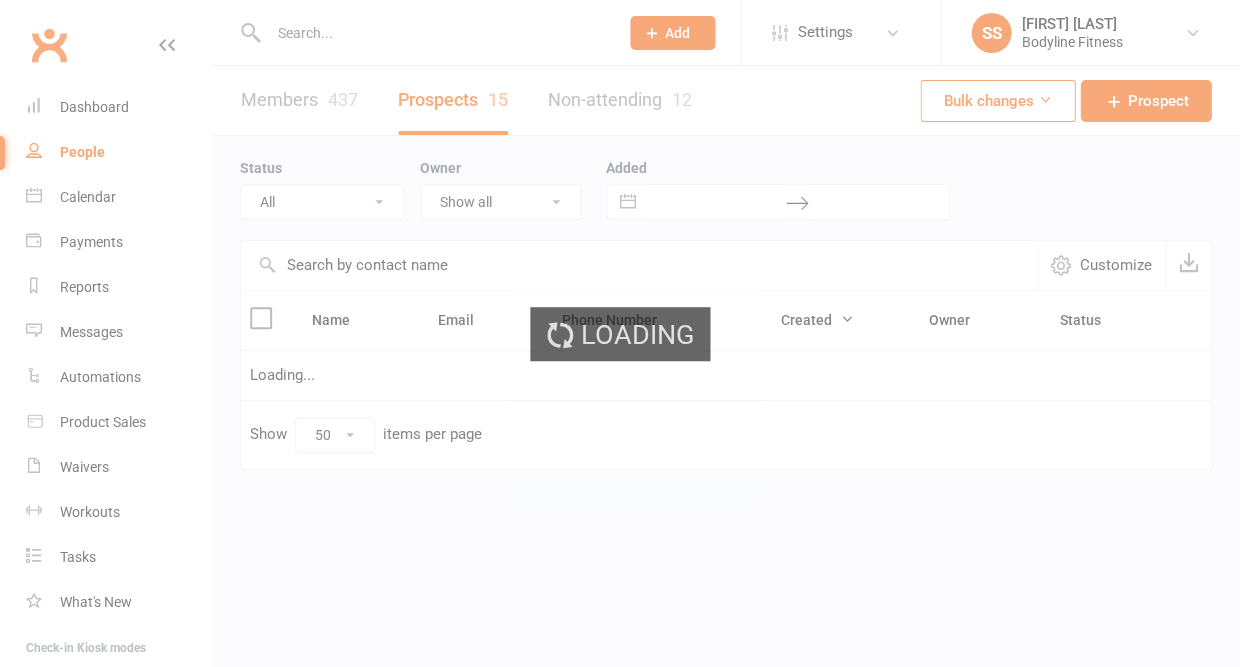 scroll, scrollTop: 0, scrollLeft: 0, axis: both 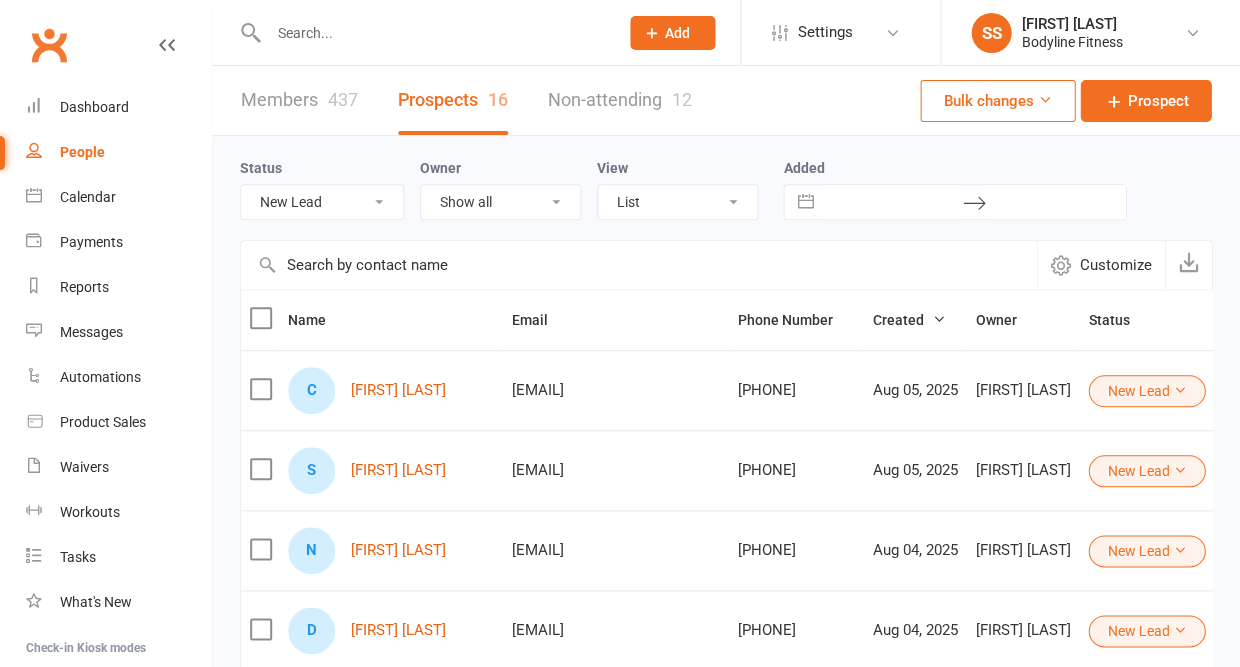 click on "Status All (No status set) (Invalid status) New Lead Contacted Follow Up Email & SMS Blast Reply Drip List Owner Show all [NAME] [NAME] [NAME] [NAME] [NAME] [NAME] [NAME] View List Kanban Added Navigate forward to interact with the calendar and select a date. Press the question mark key to get the keyboard shortcuts for changing dates. Navigate backward to interact with the calendar and select a date. Press the question mark key to get the keyboard shortcuts for changing dates." at bounding box center [726, 188] 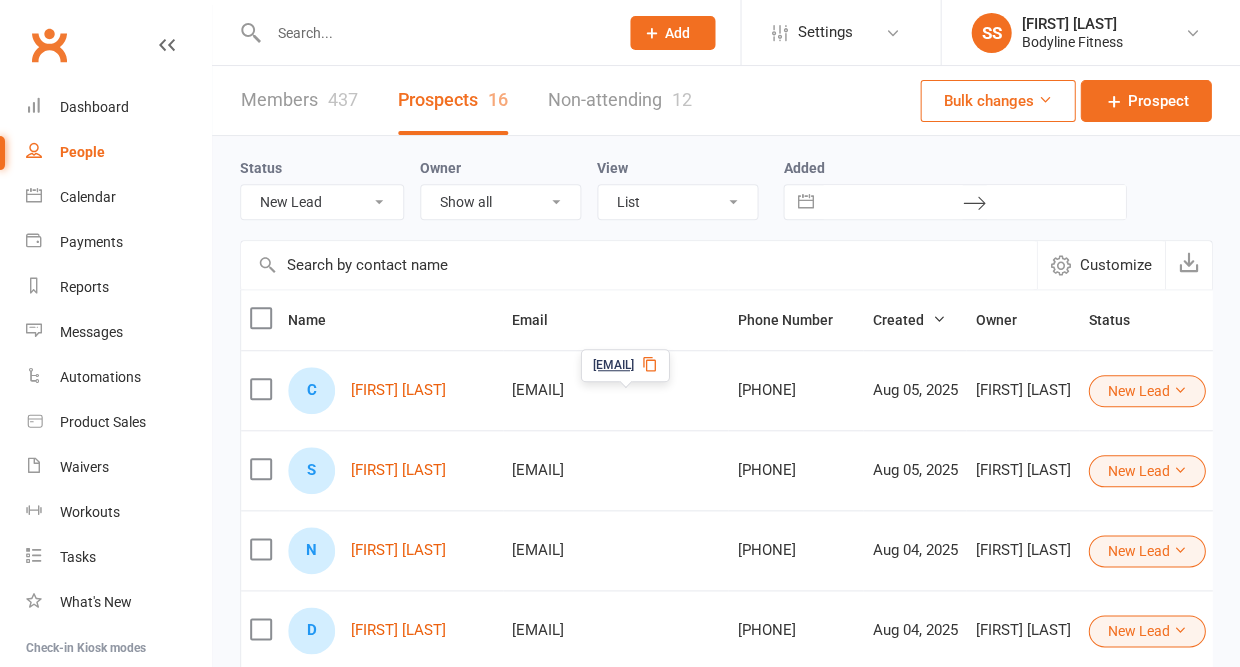 drag, startPoint x: 733, startPoint y: 396, endPoint x: 522, endPoint y: 399, distance: 211.02133 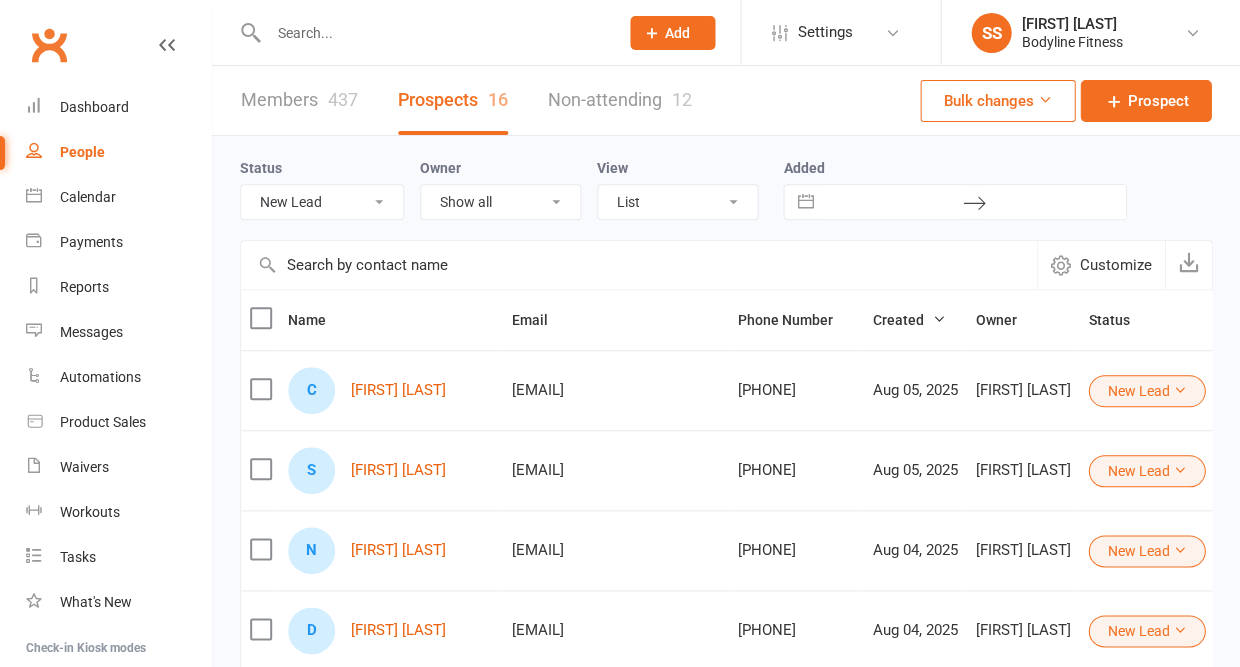 scroll, scrollTop: 0, scrollLeft: 0, axis: both 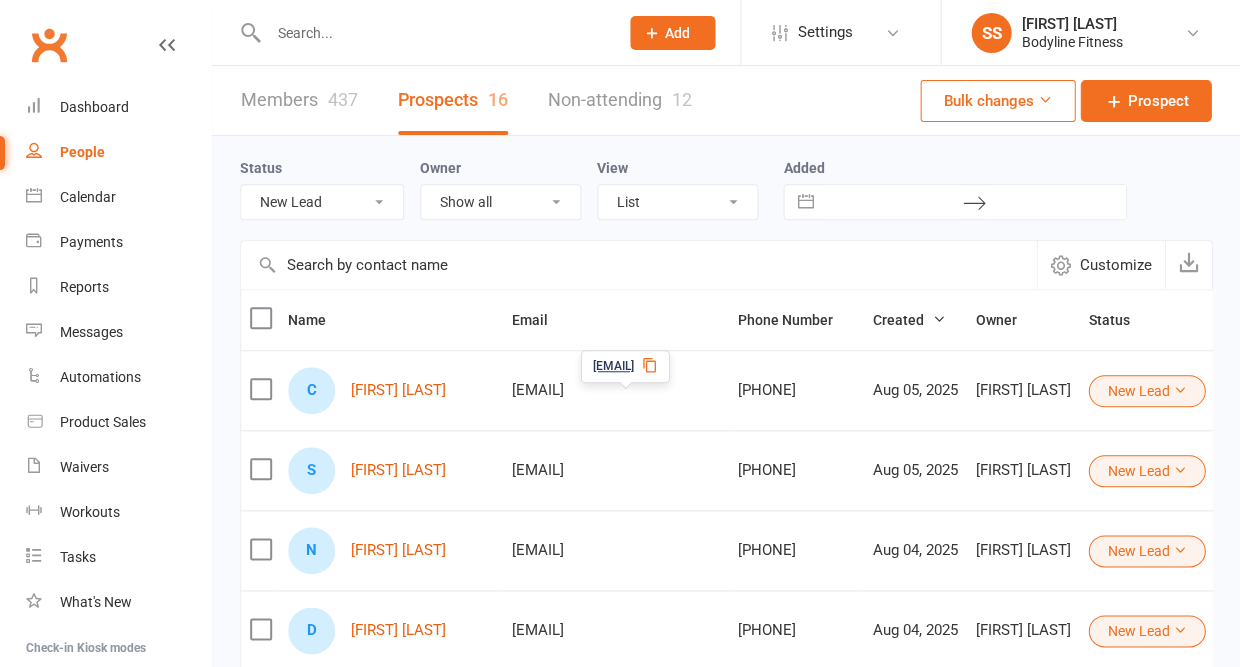 copy on "[EMAIL]" 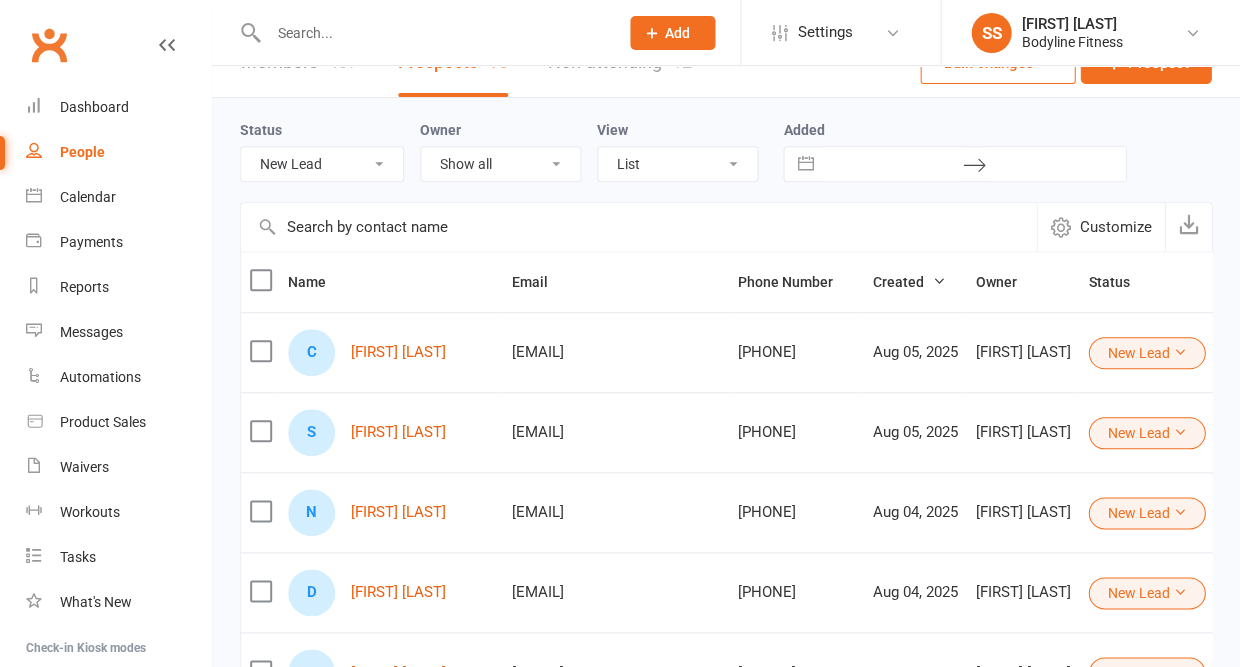 scroll, scrollTop: 38, scrollLeft: 1, axis: both 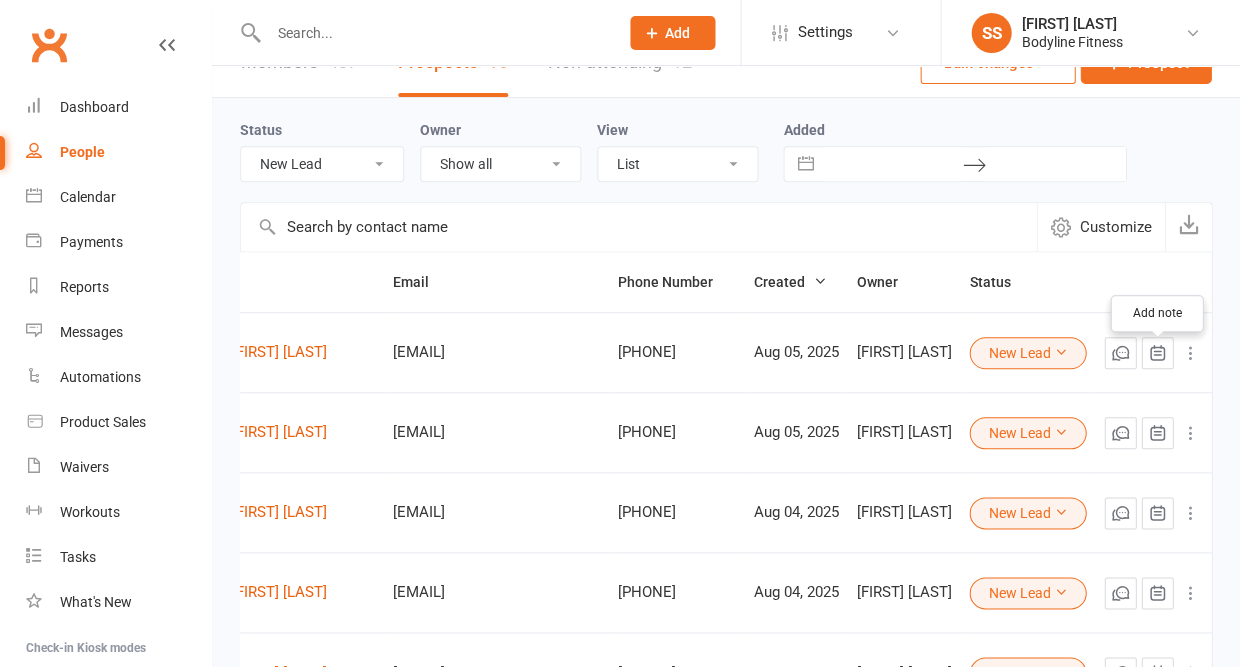 click 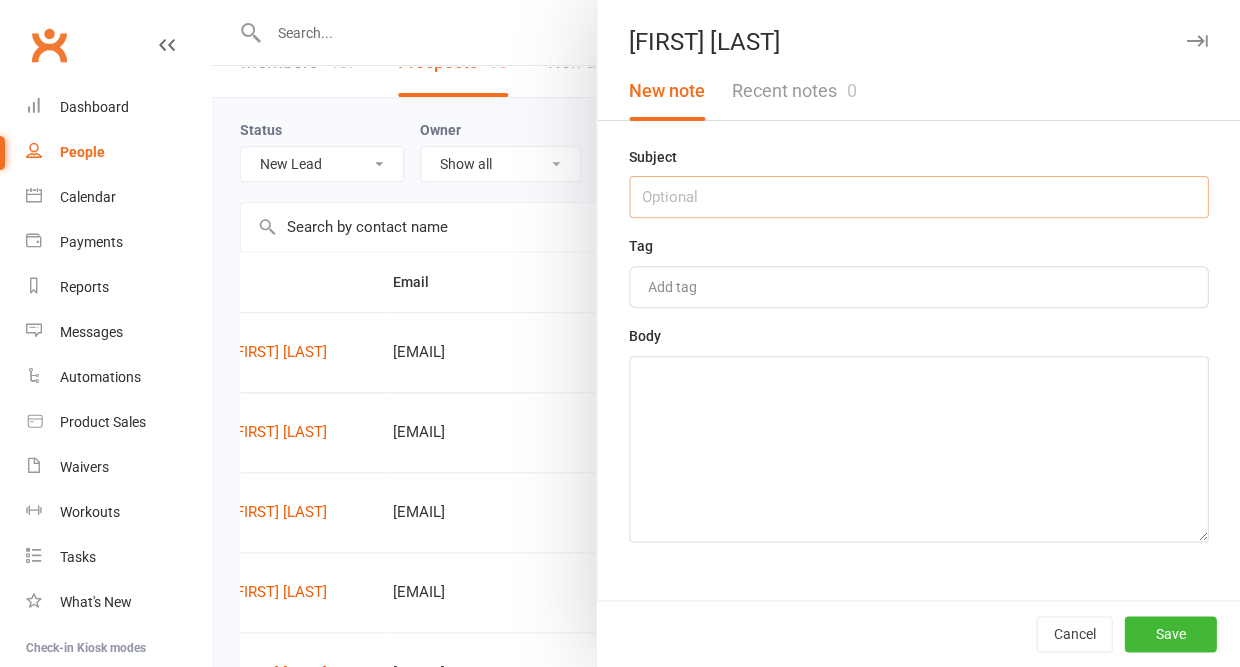 click at bounding box center [918, 197] 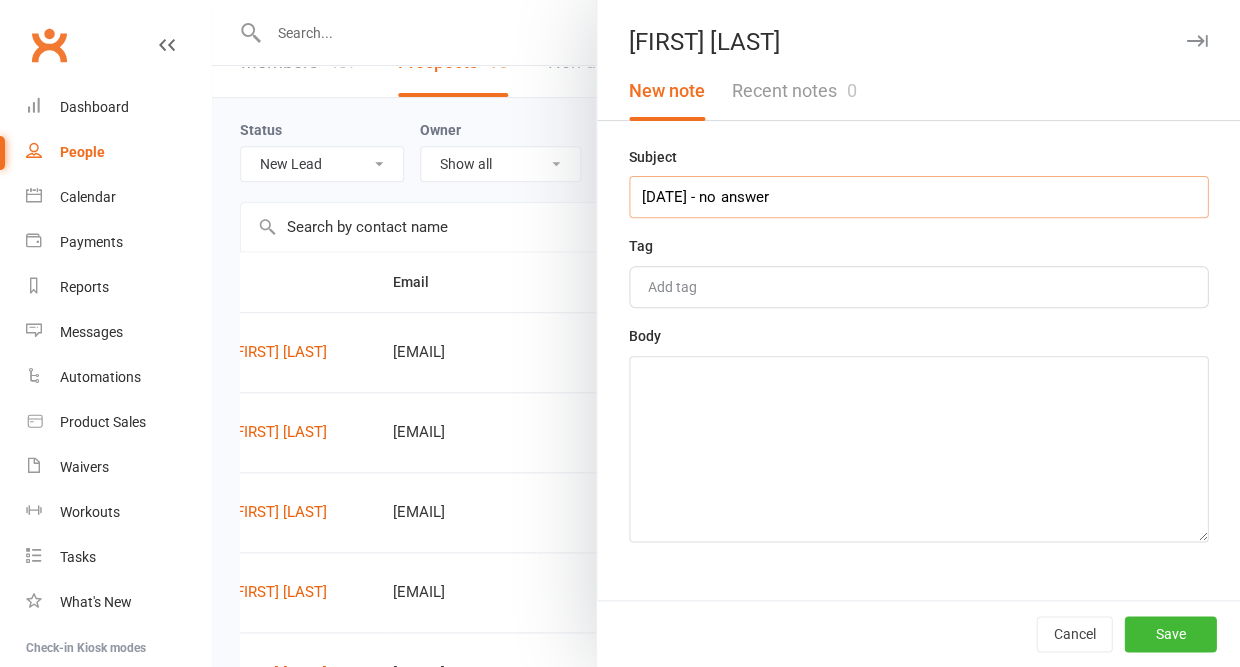 type on "[DATE] - no answer" 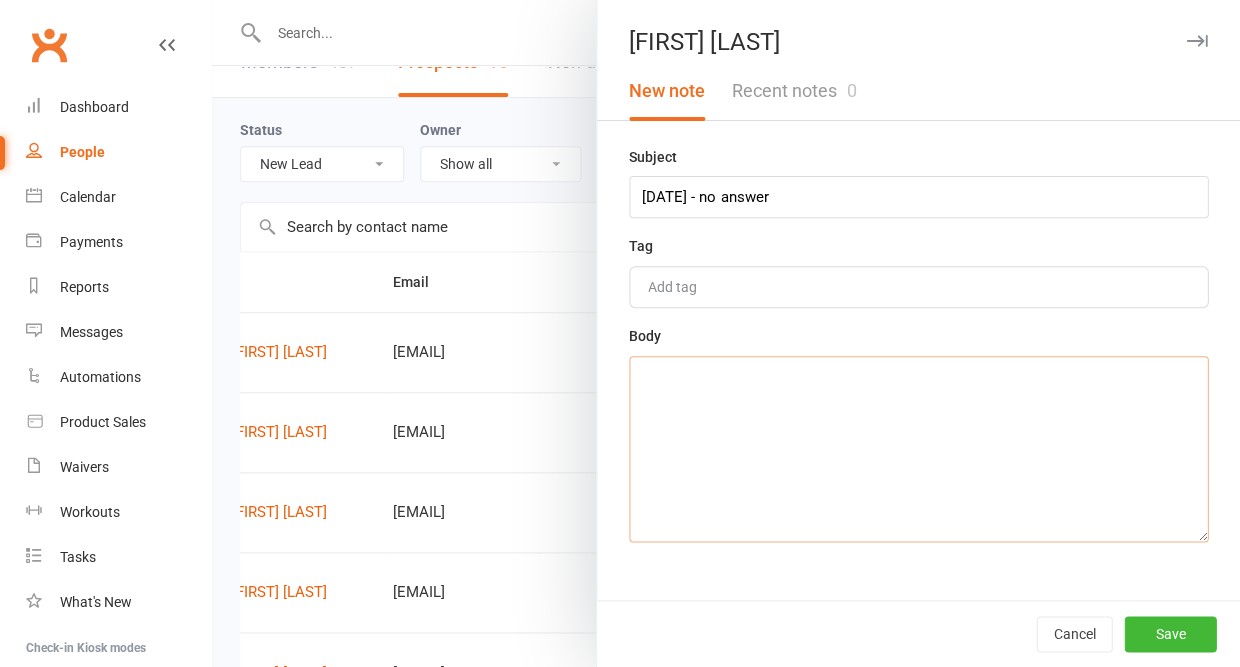 click at bounding box center [918, 449] 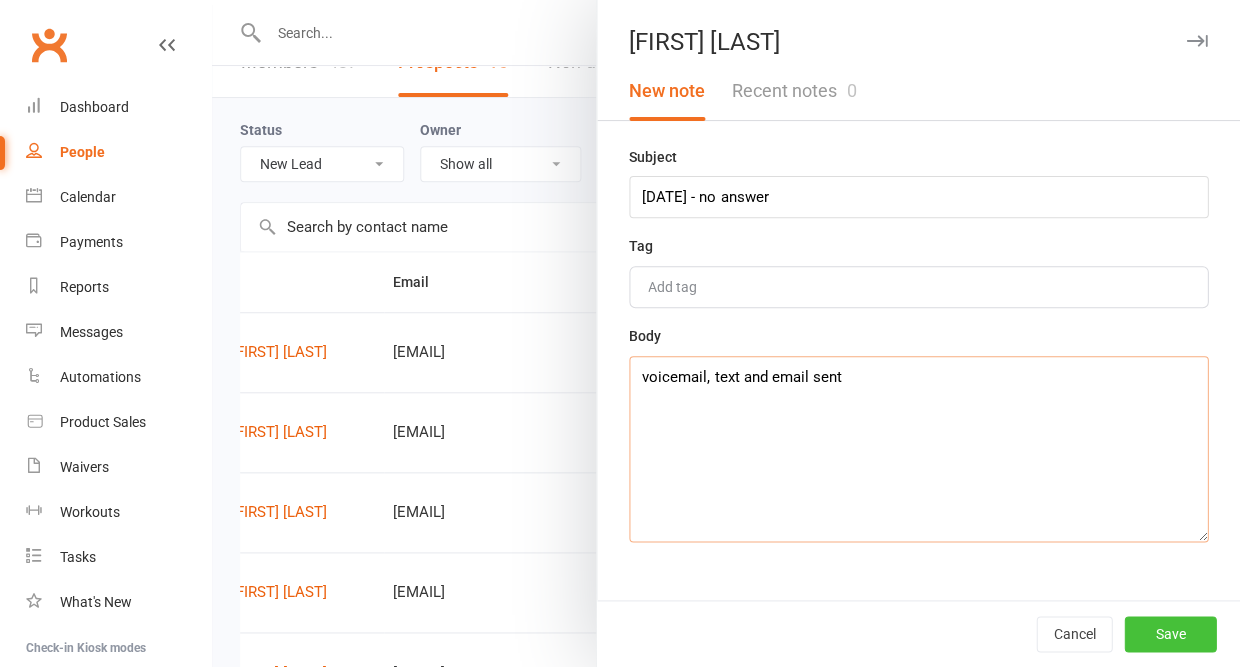 type on "voicemail, text and email sent" 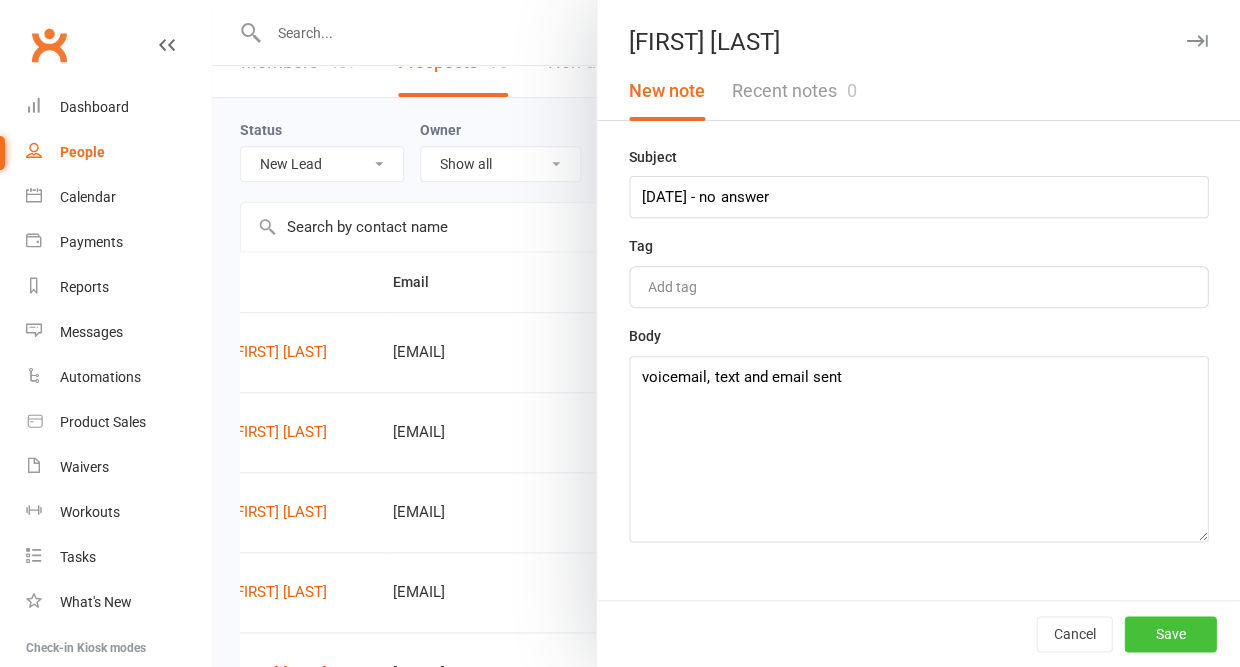click on "Save" at bounding box center [1170, 634] 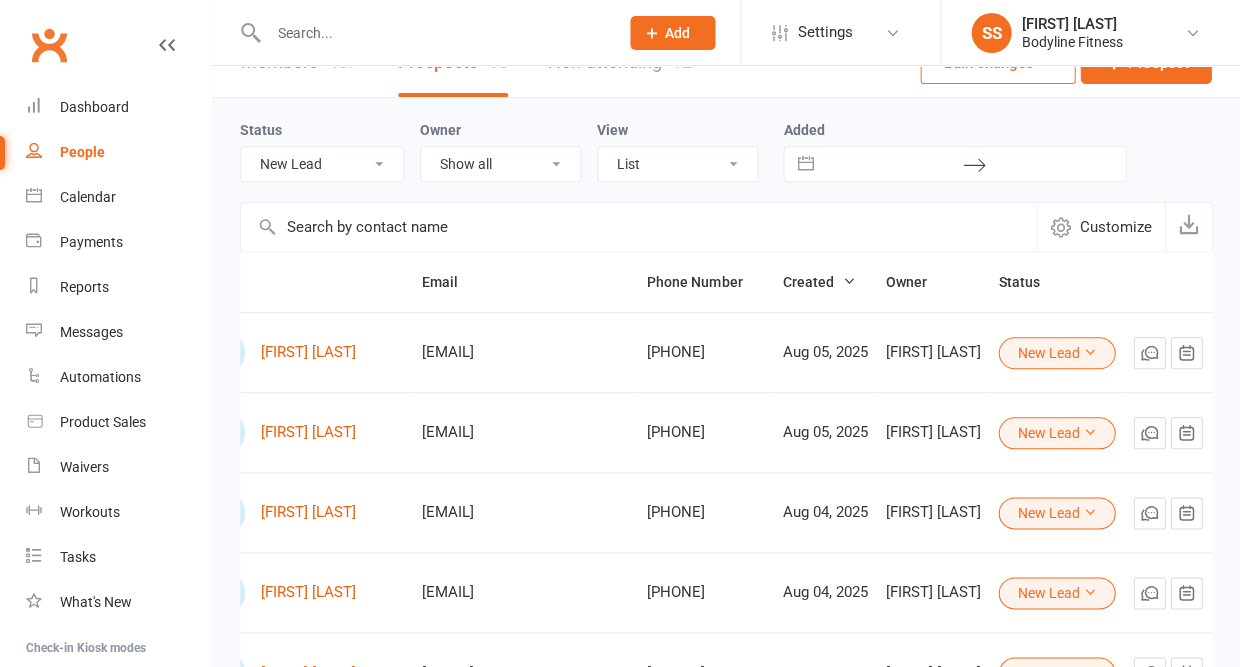 scroll, scrollTop: 0, scrollLeft: 62, axis: horizontal 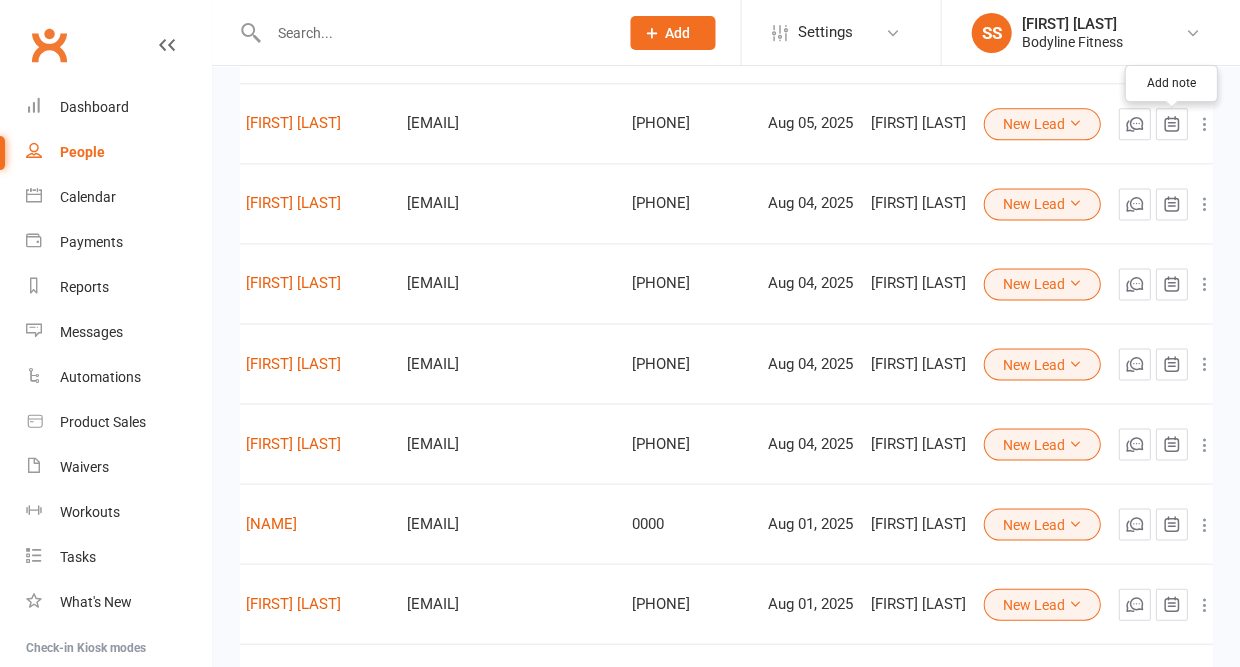 click at bounding box center [1171, 124] 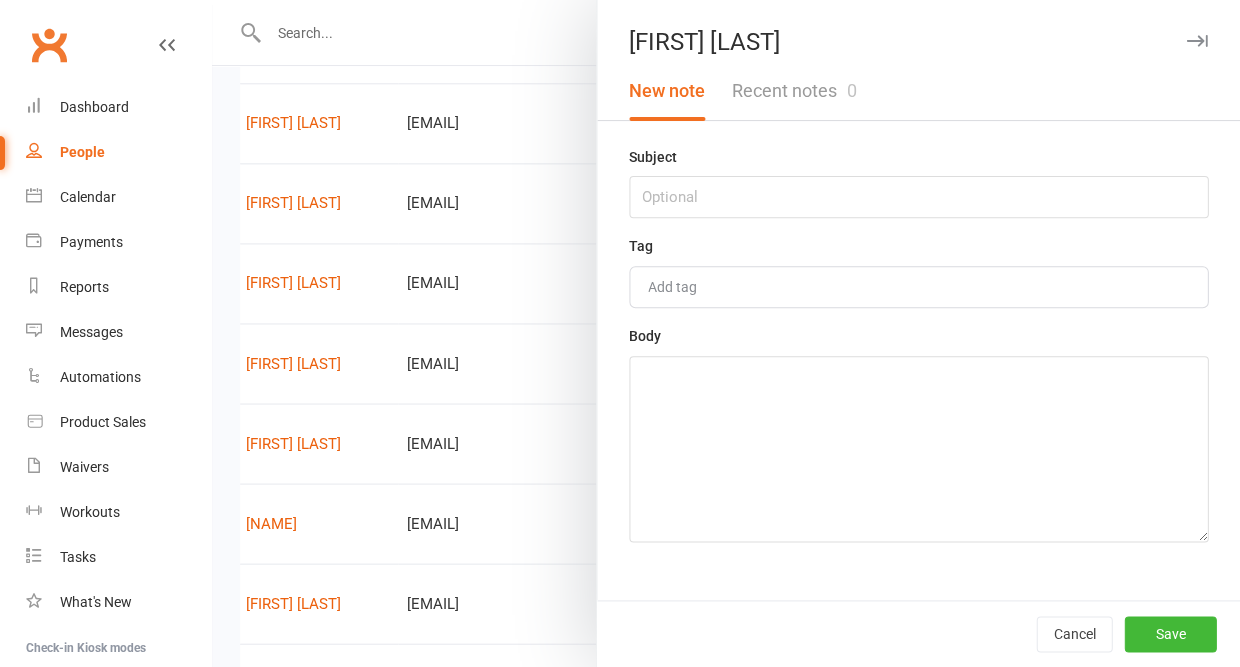 click at bounding box center (1196, 41) 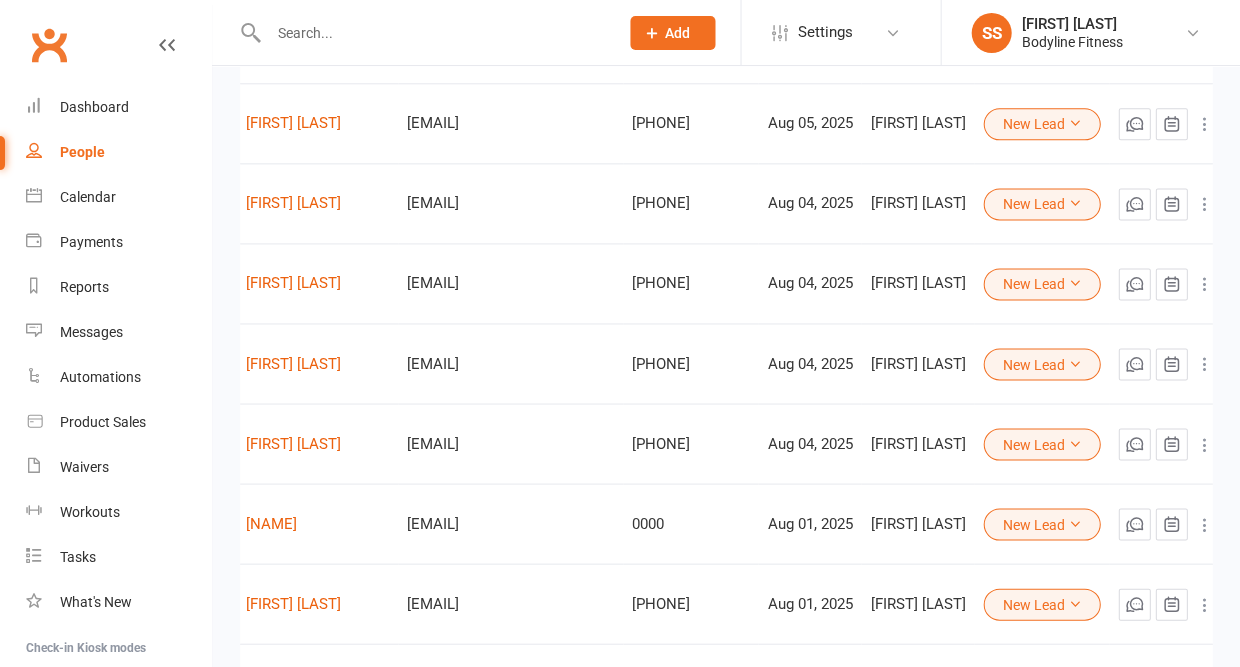 scroll, scrollTop: 0, scrollLeft: 121, axis: horizontal 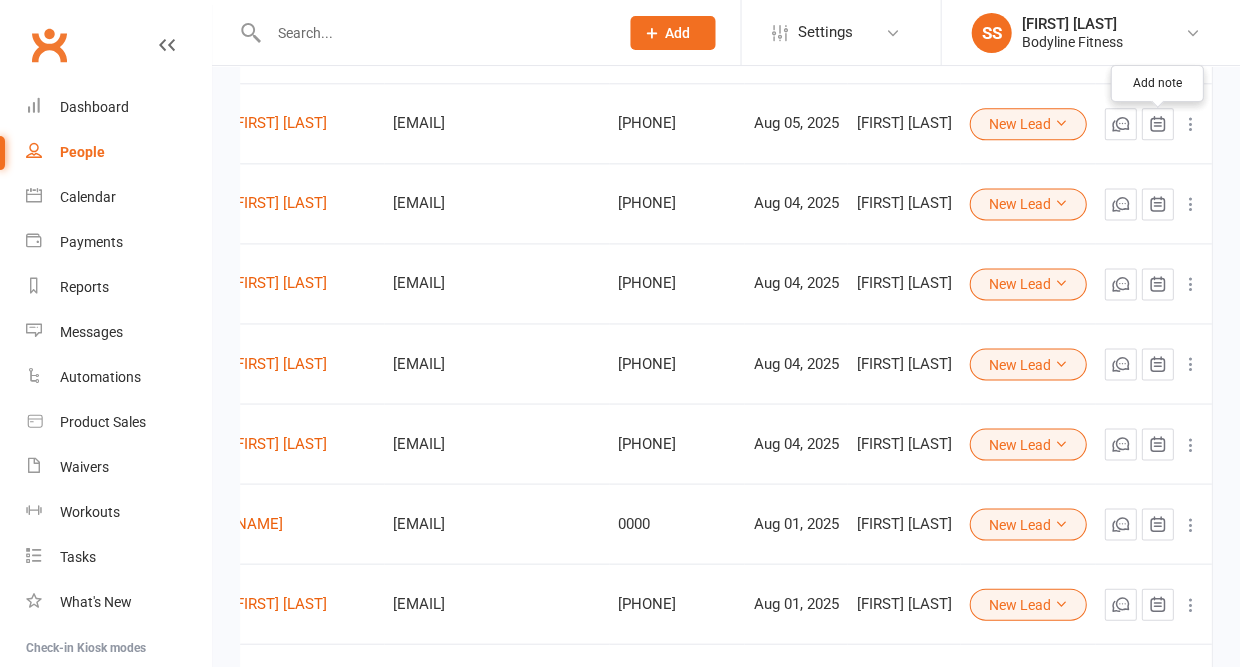 click 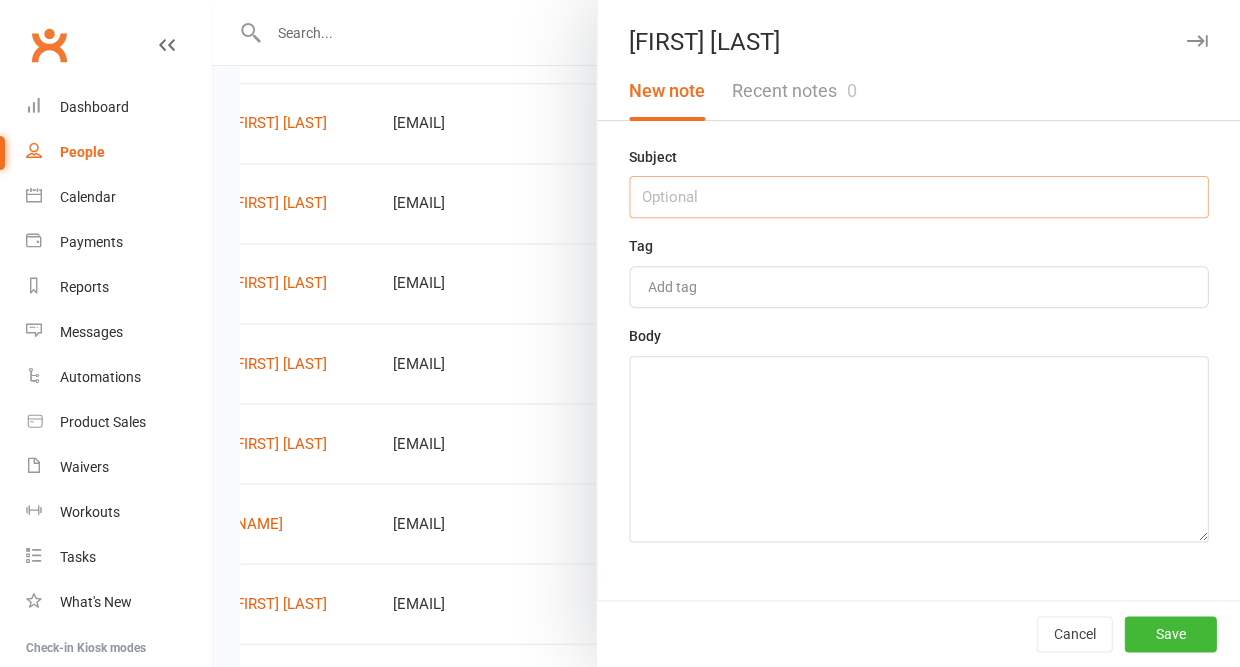 click at bounding box center [918, 197] 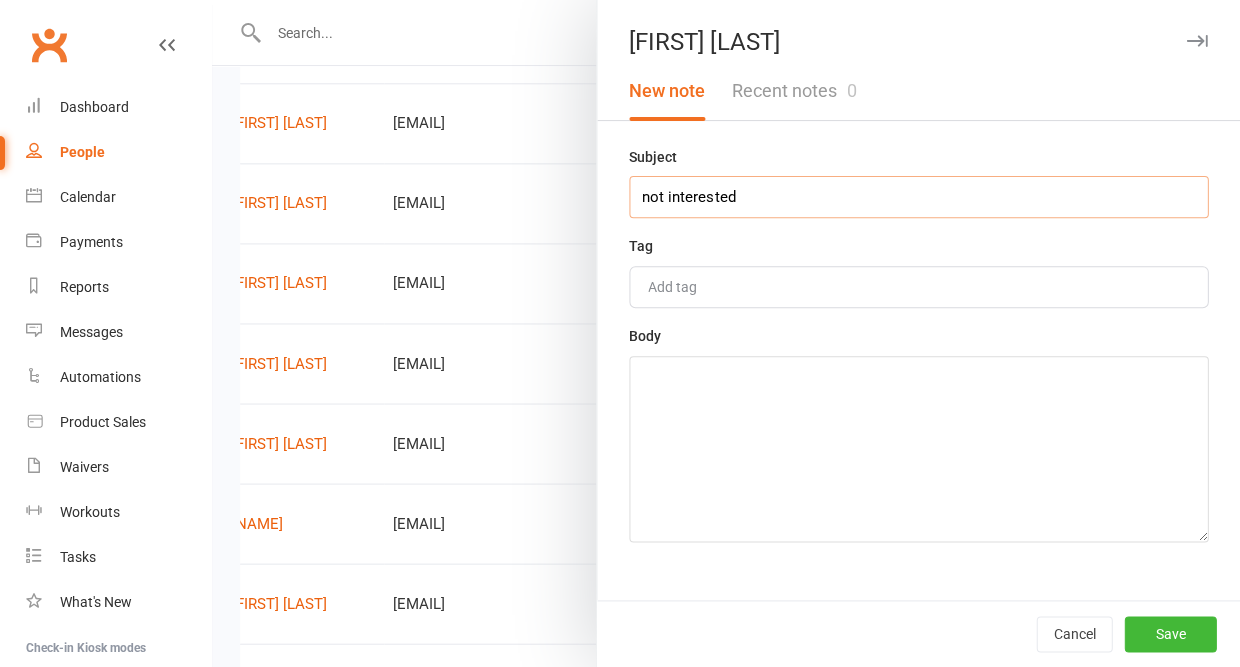 type on "not interested" 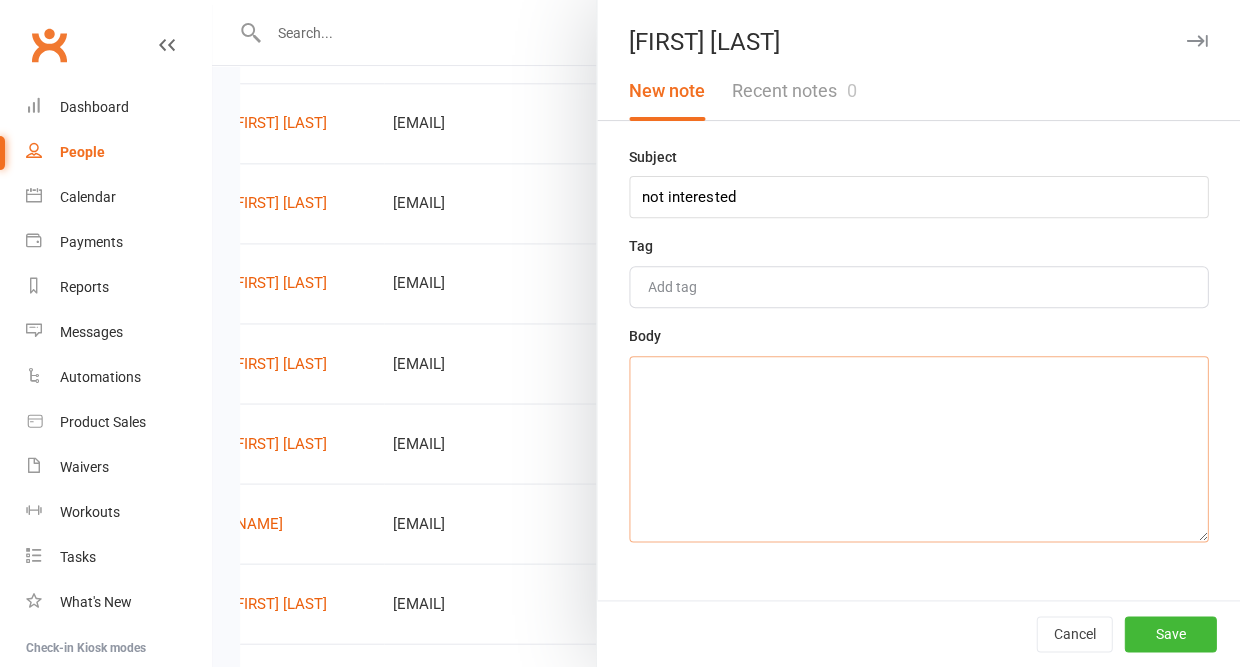 click at bounding box center (918, 449) 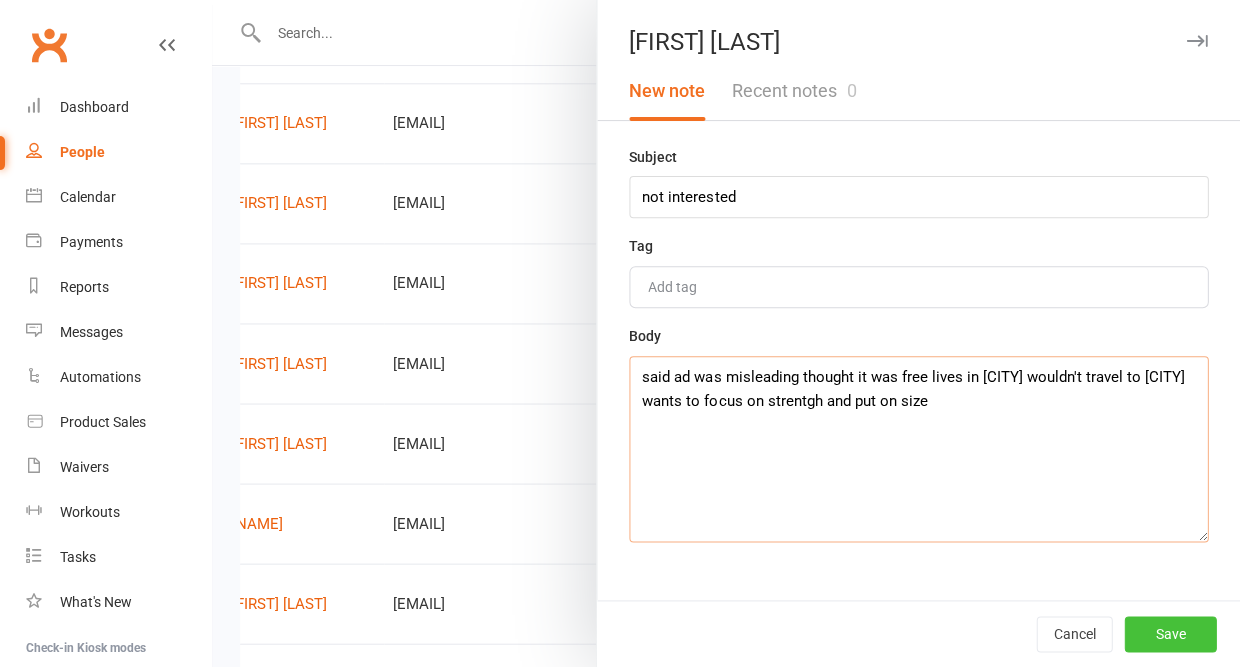 type on "said ad was misleading thought it was free lives in [CITY] wouldn't travel to [CITY] wants to focus on strentgh and put on size" 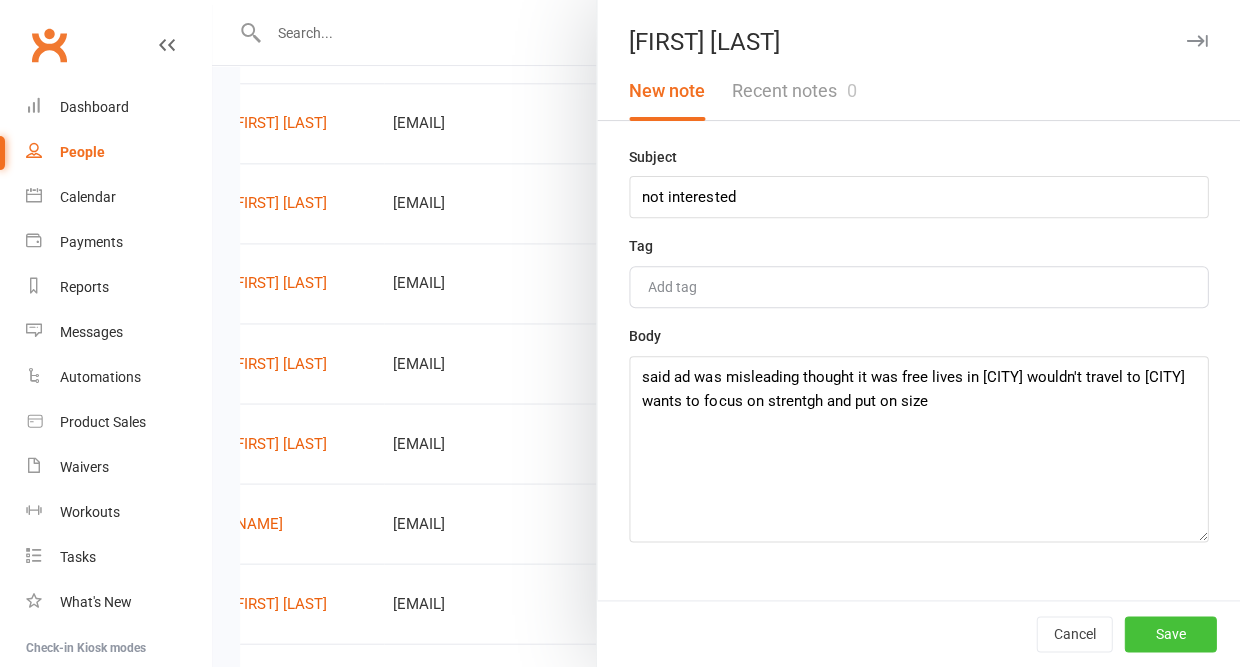 click on "Save" at bounding box center [1170, 634] 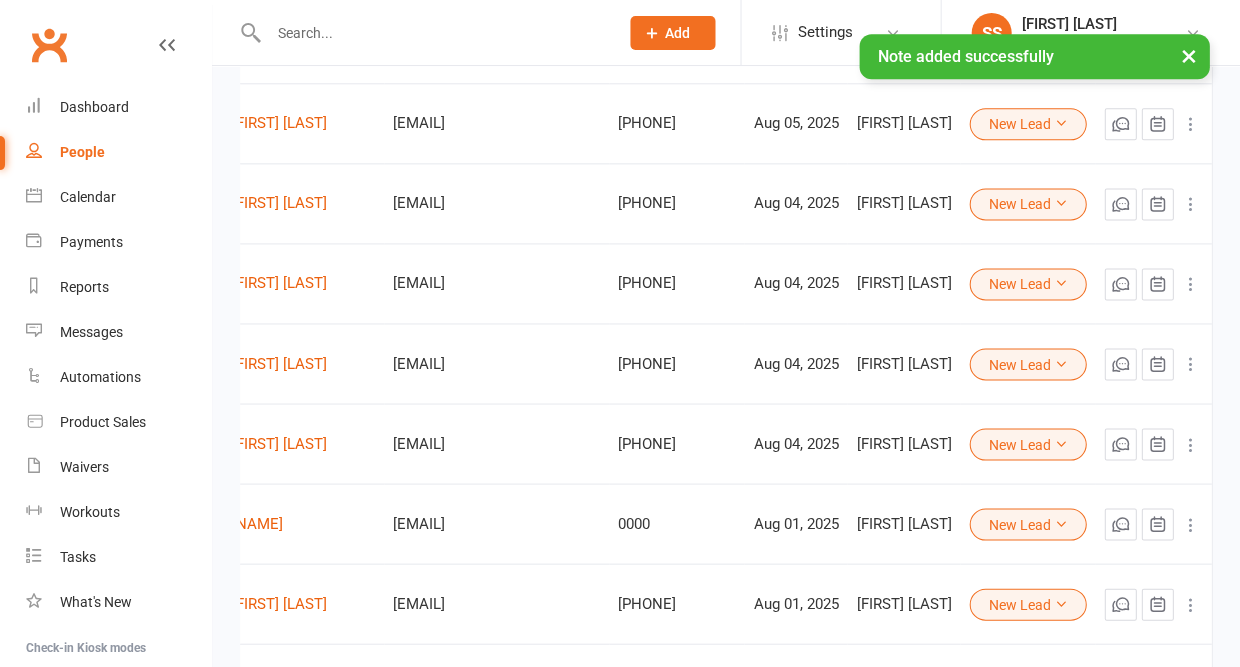 click on "New Lead" at bounding box center (1027, 124) 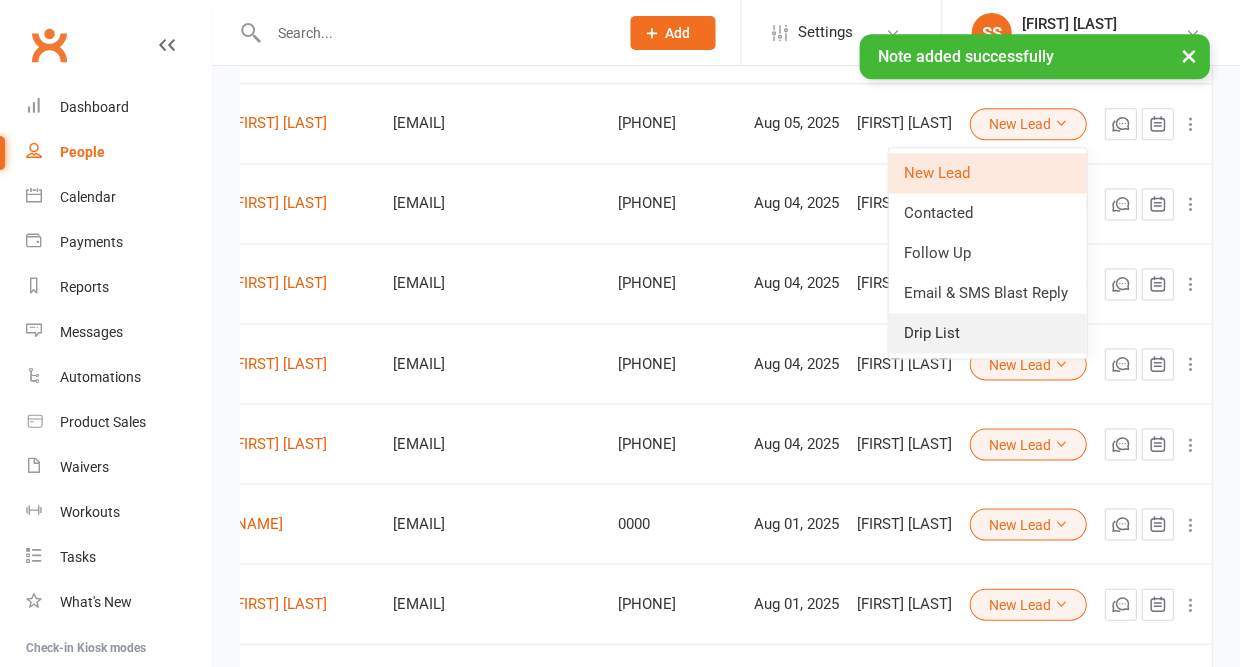click on "Drip List" at bounding box center [987, 333] 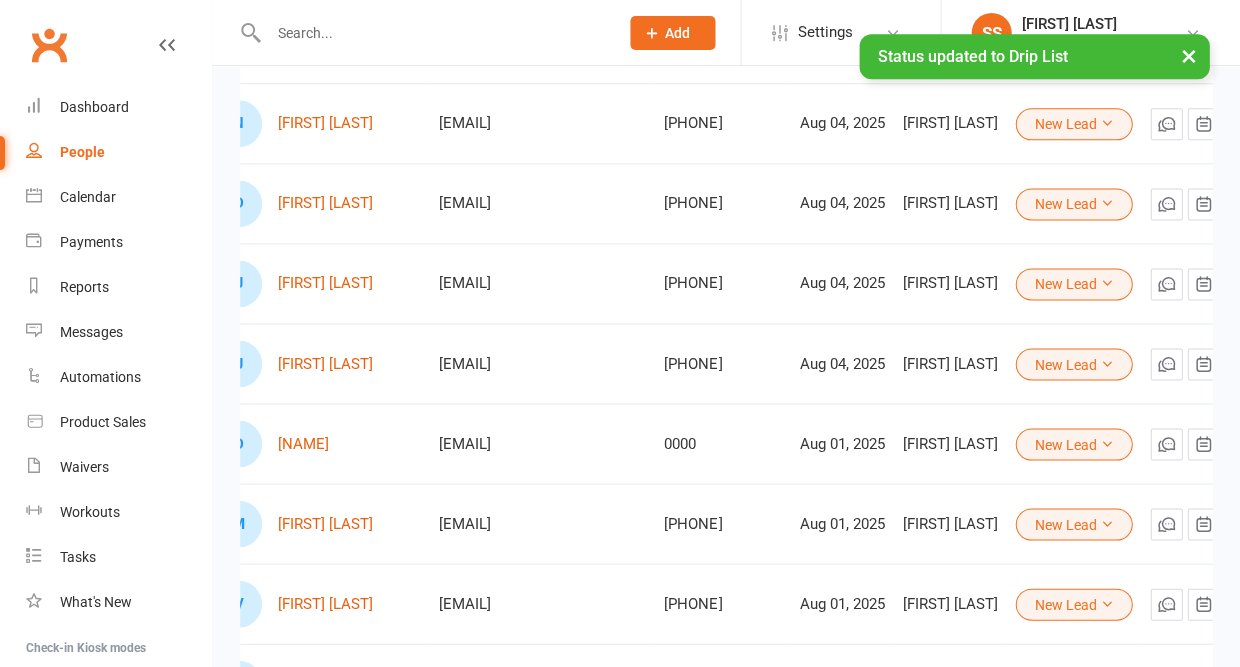 scroll, scrollTop: 0, scrollLeft: 75, axis: horizontal 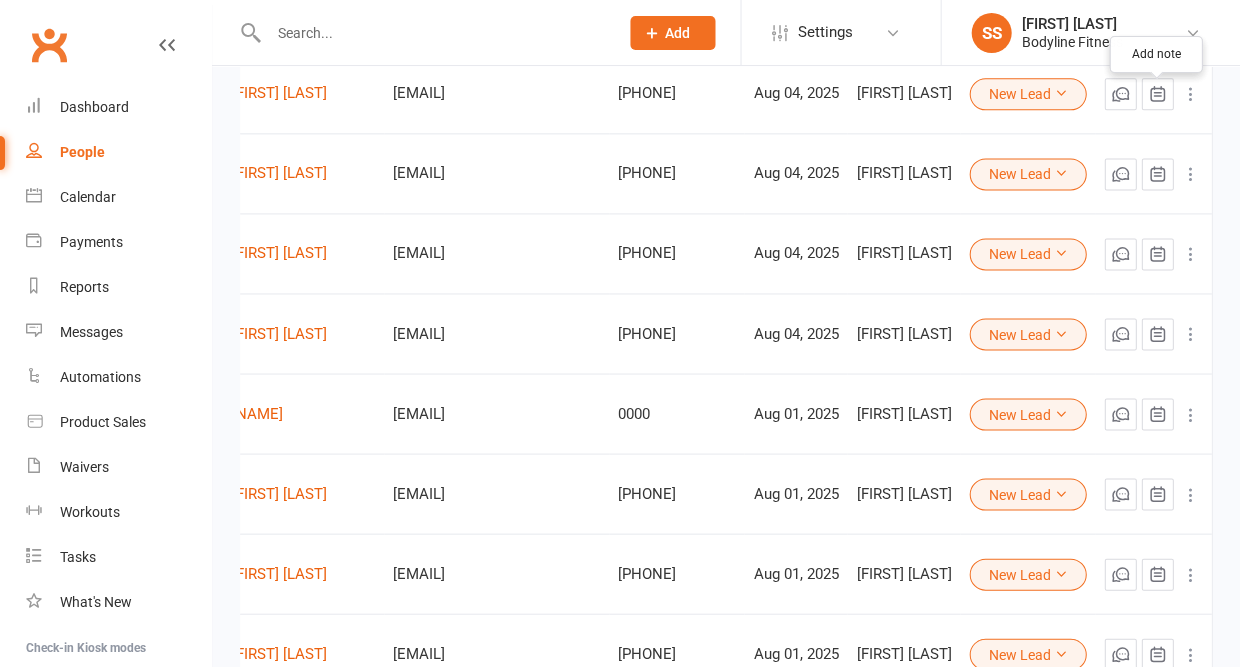 click 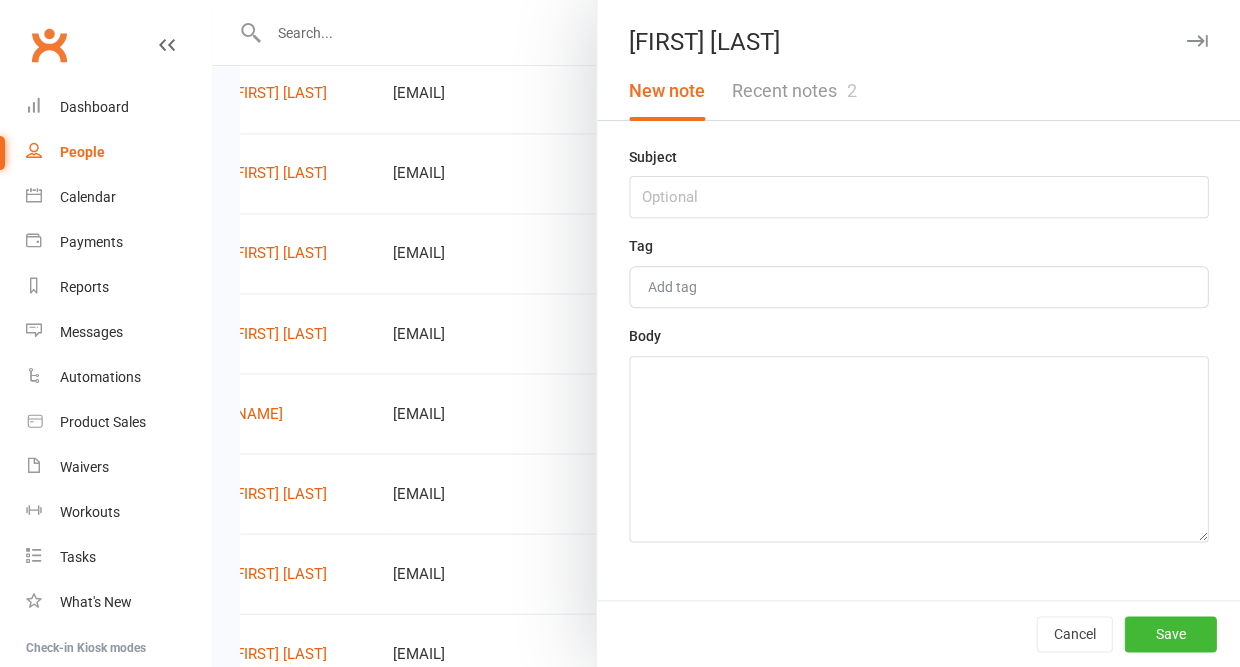 click on "Recent notes 2" at bounding box center [793, 91] 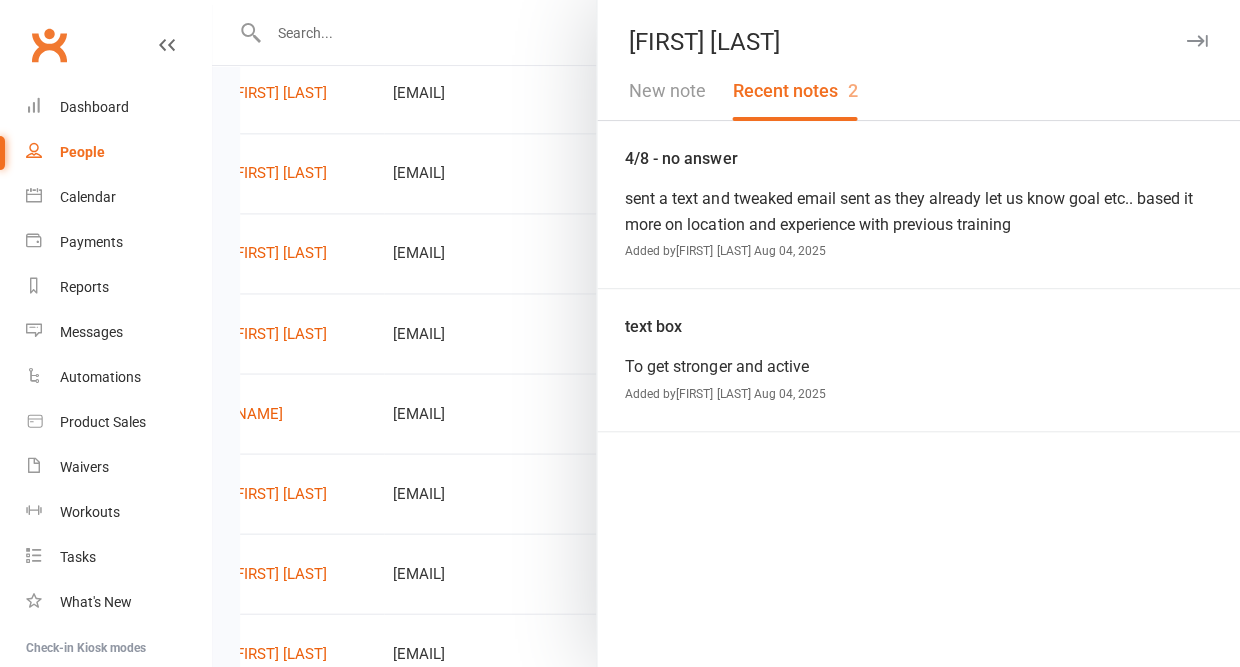 click at bounding box center (1196, 41) 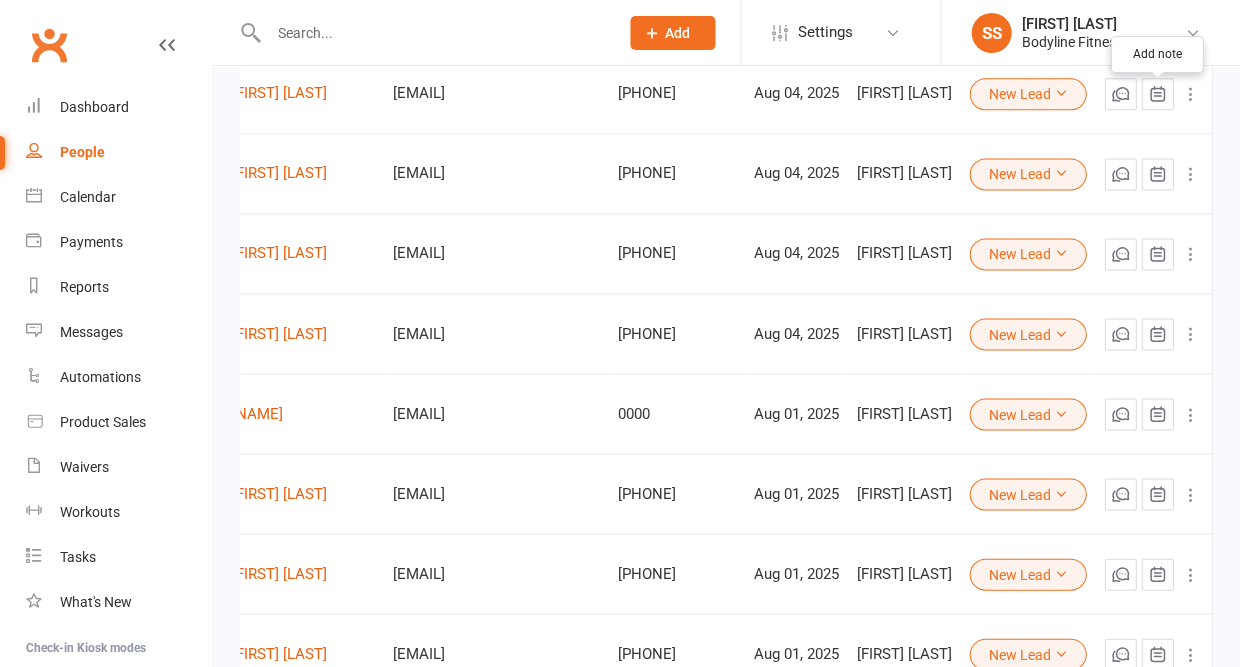click 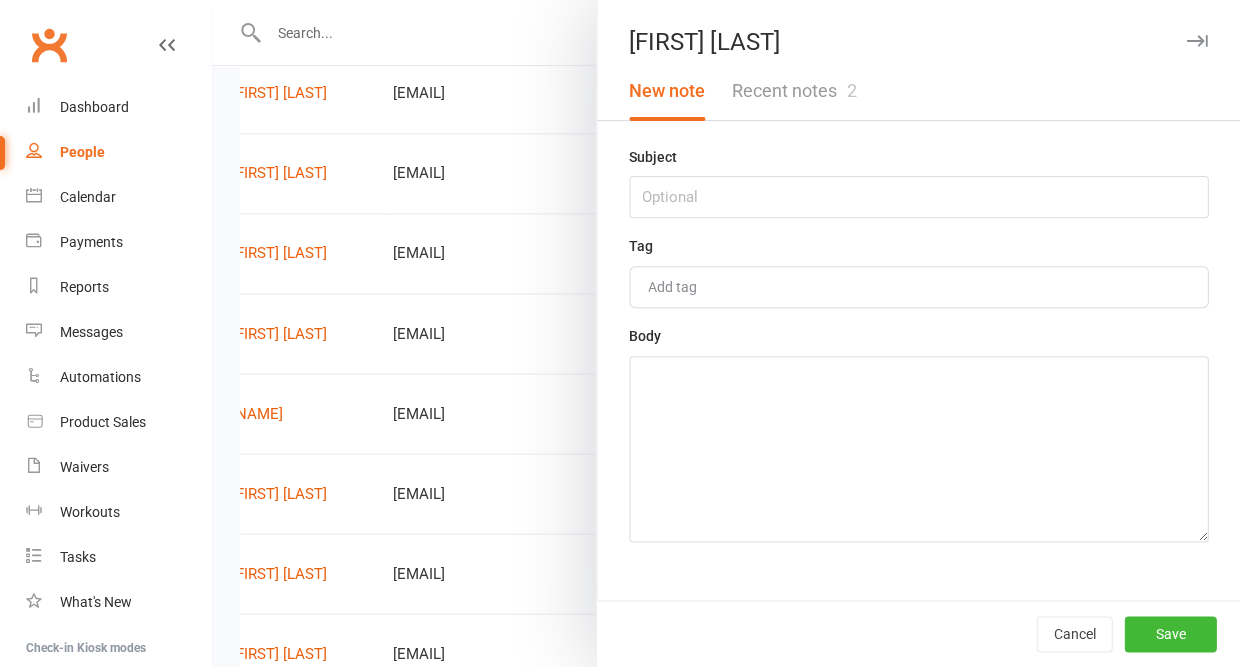 scroll, scrollTop: 361, scrollLeft: 0, axis: vertical 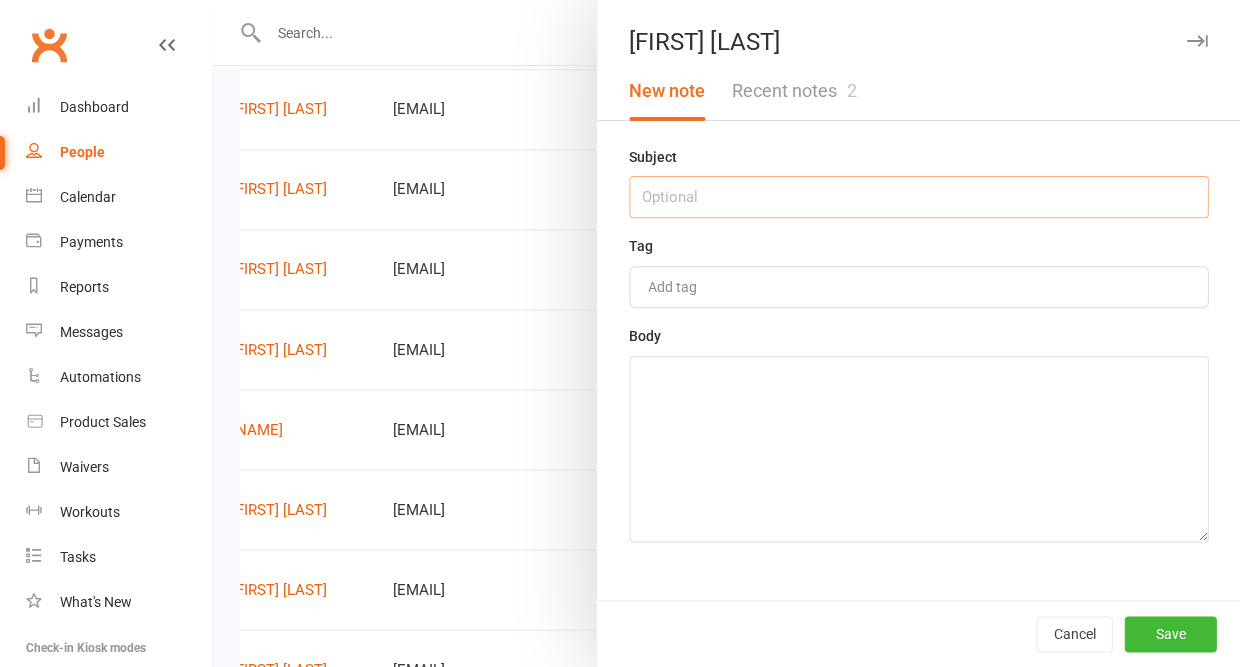 click at bounding box center [918, 197] 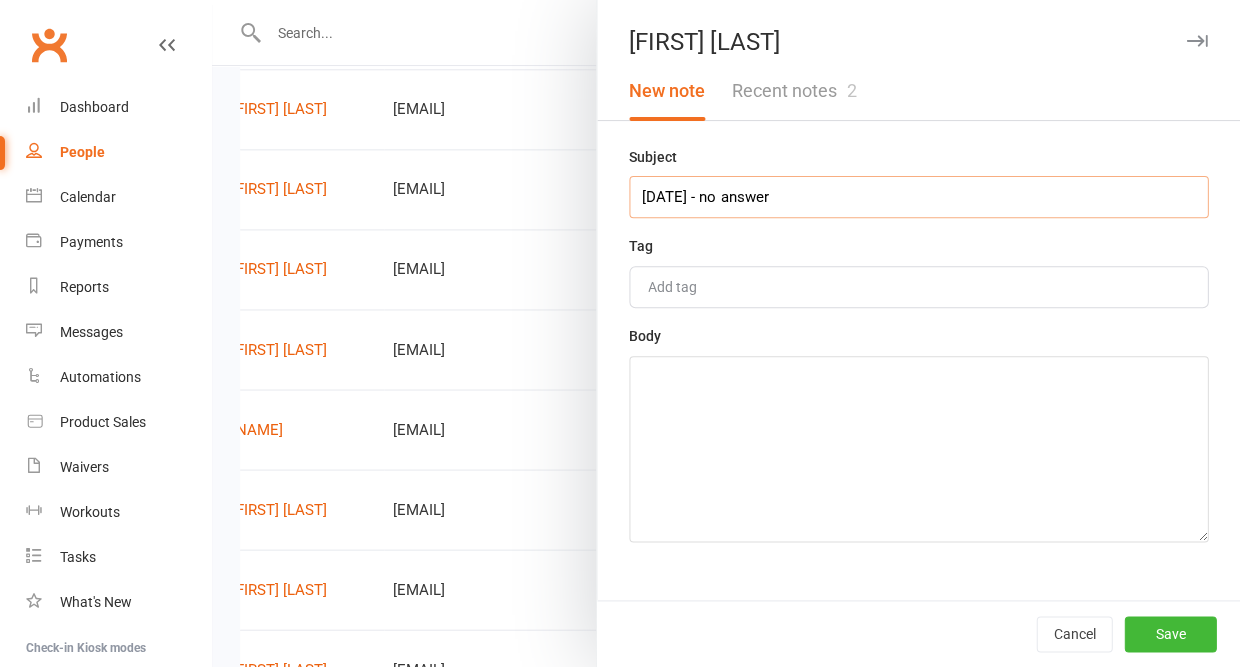 type on "[DATE] - no answer" 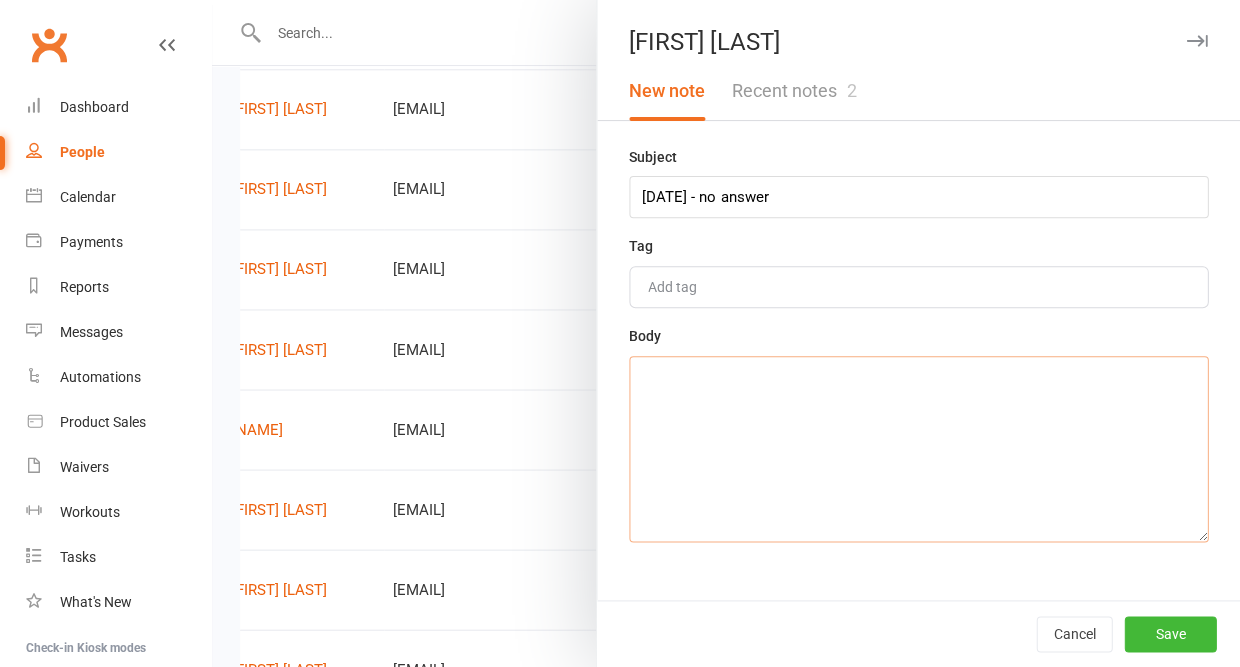 click at bounding box center [918, 449] 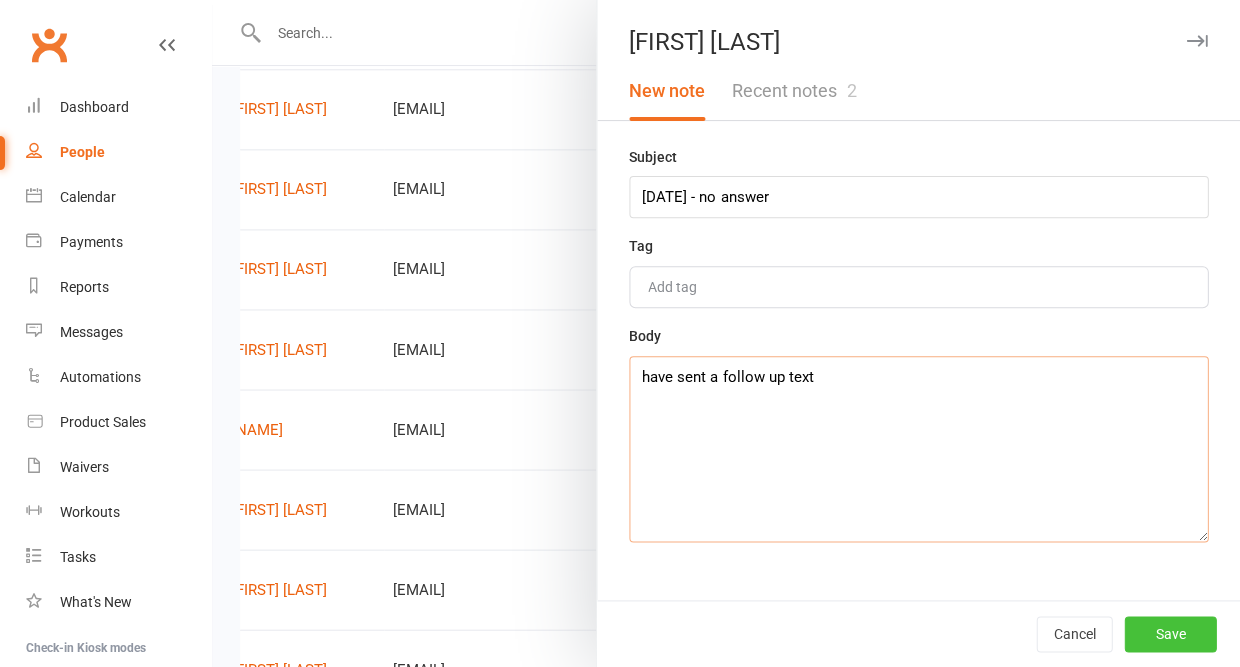 type on "have sent a follow up text" 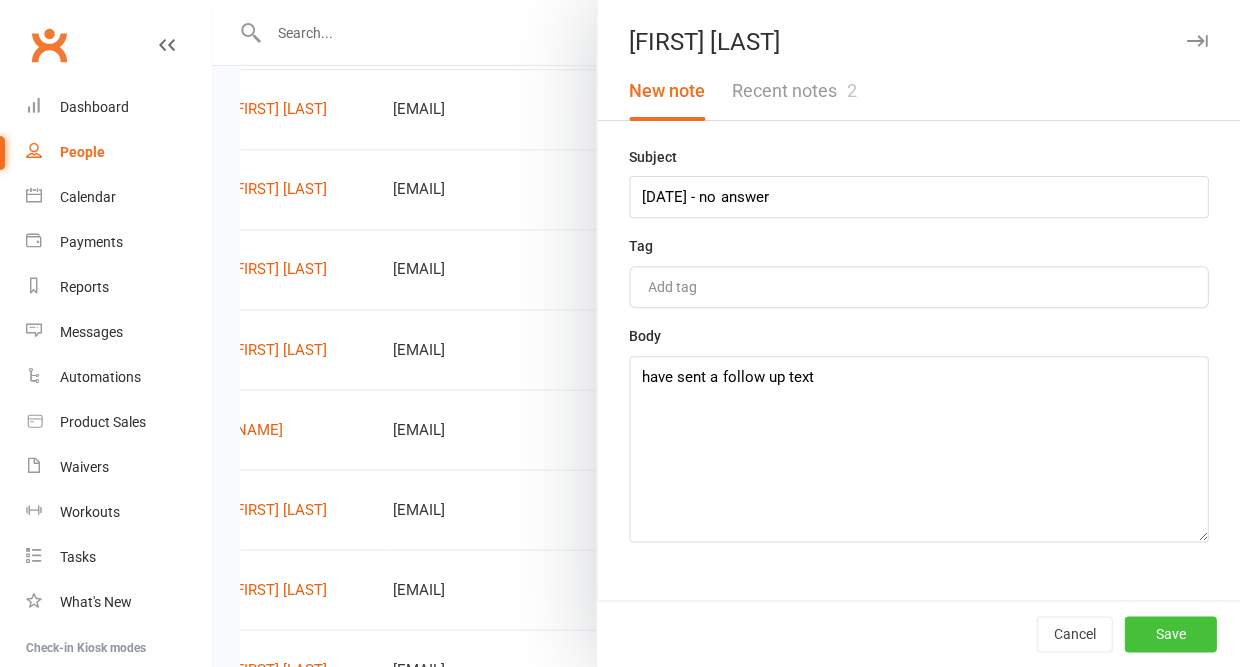 click on "Save" at bounding box center [1170, 634] 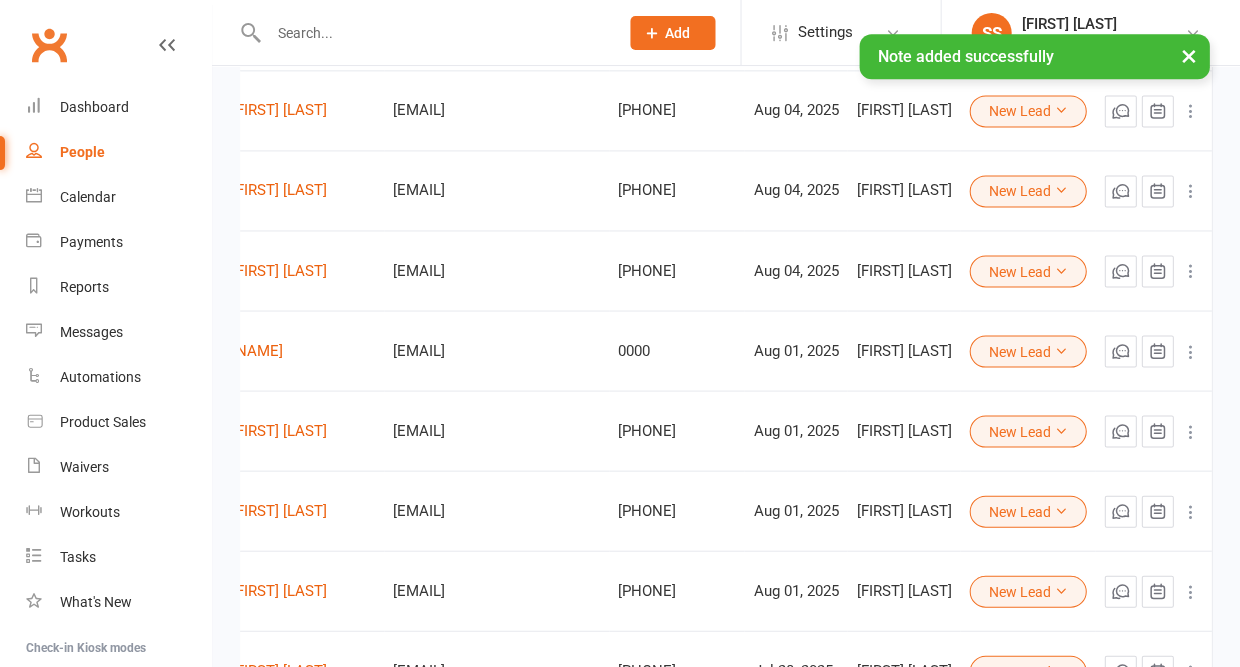 scroll, scrollTop: 441, scrollLeft: 0, axis: vertical 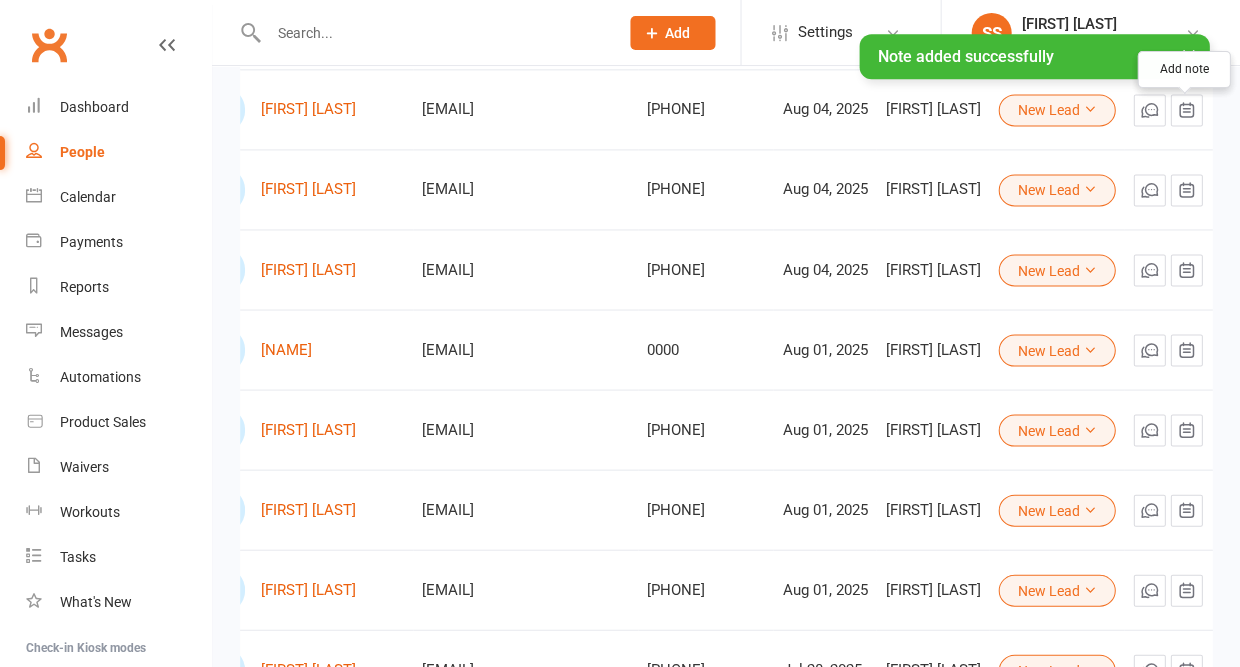 click 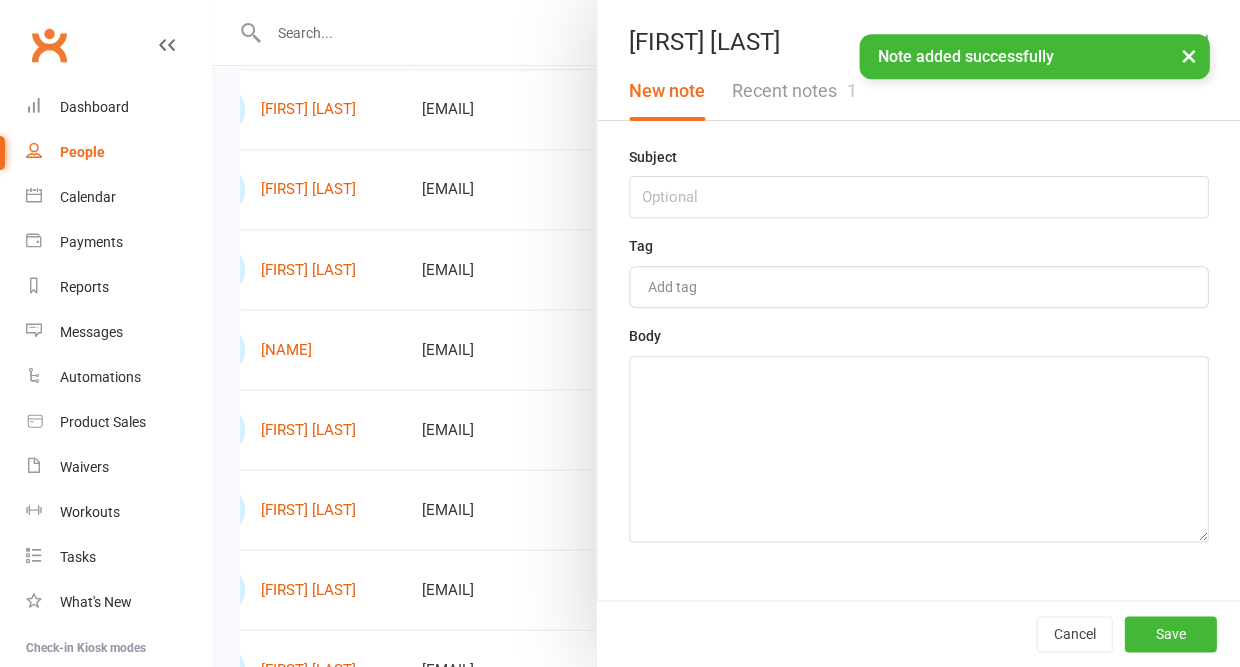 click on "Recent notes 1" at bounding box center (793, 91) 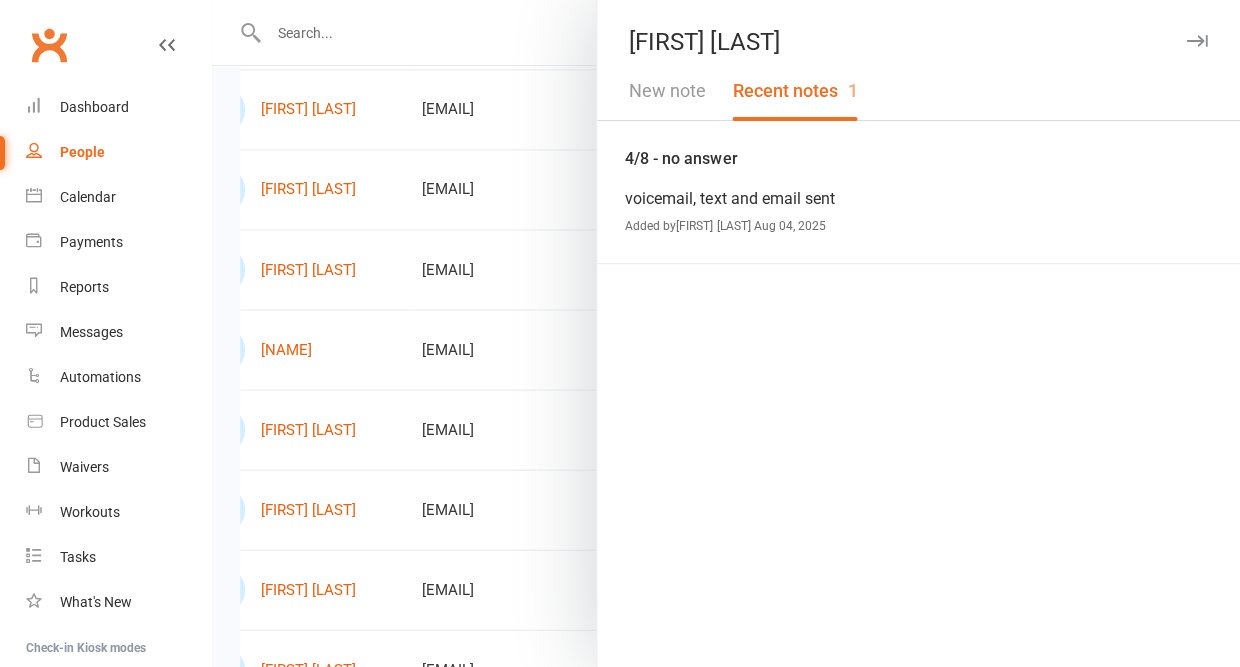 scroll, scrollTop: 441, scrollLeft: 0, axis: vertical 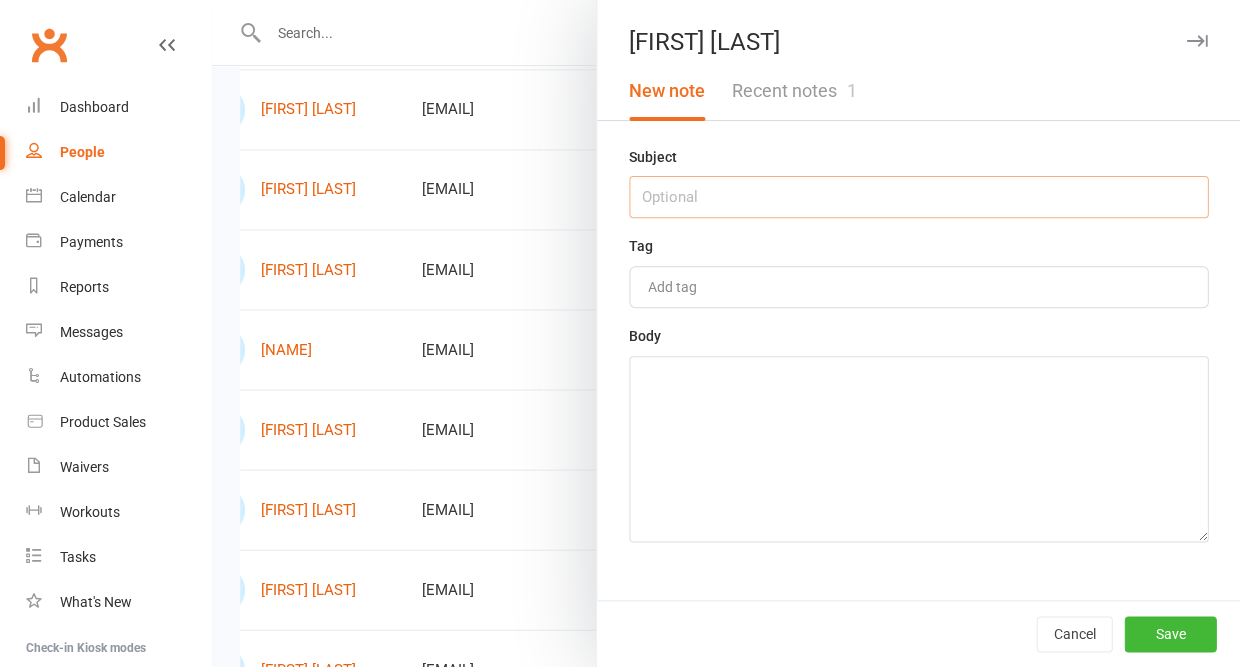 click at bounding box center [918, 197] 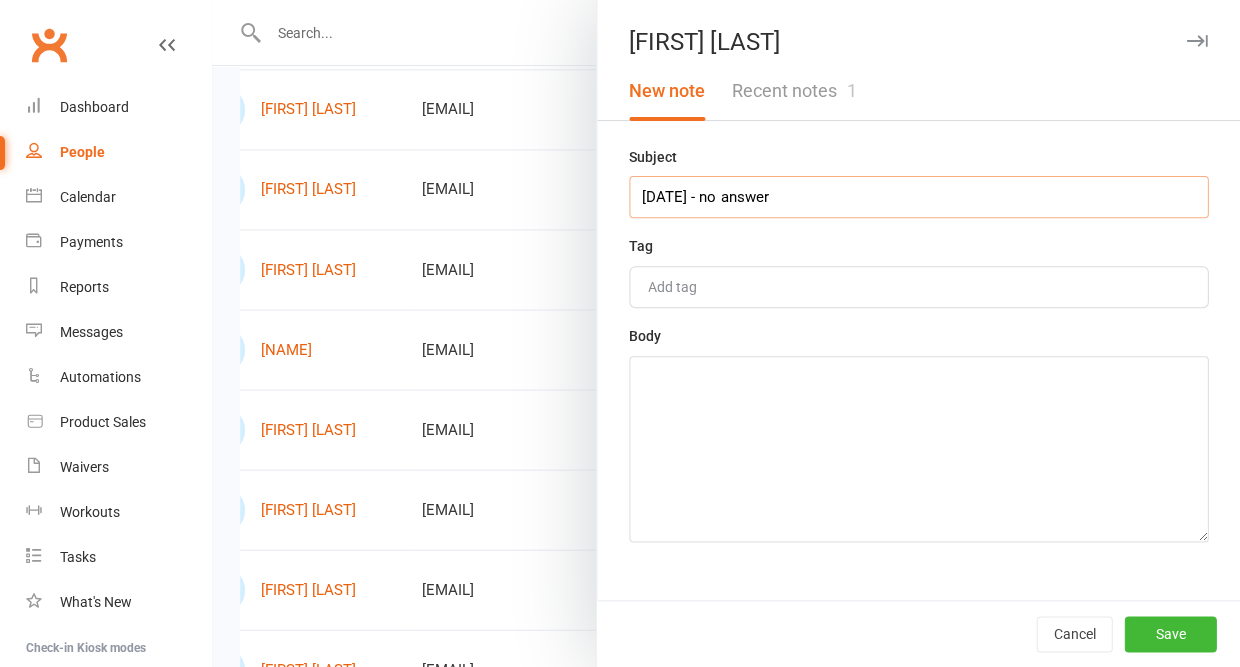 type on "[DATE] - no answer" 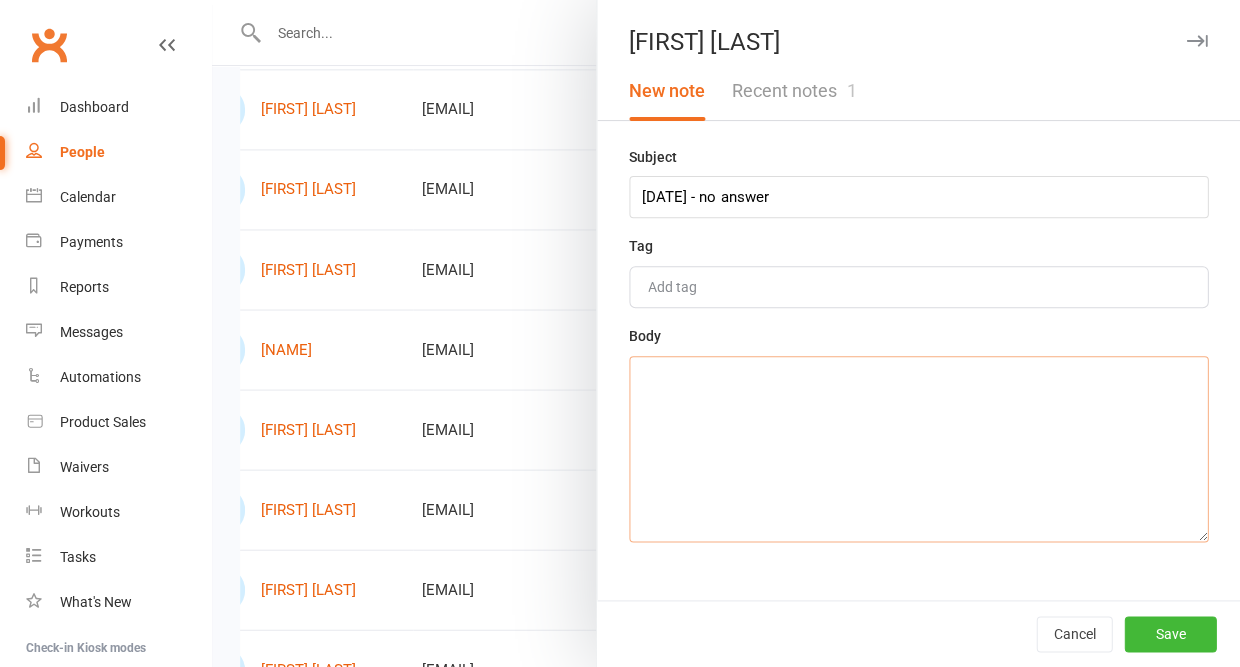 click at bounding box center (918, 449) 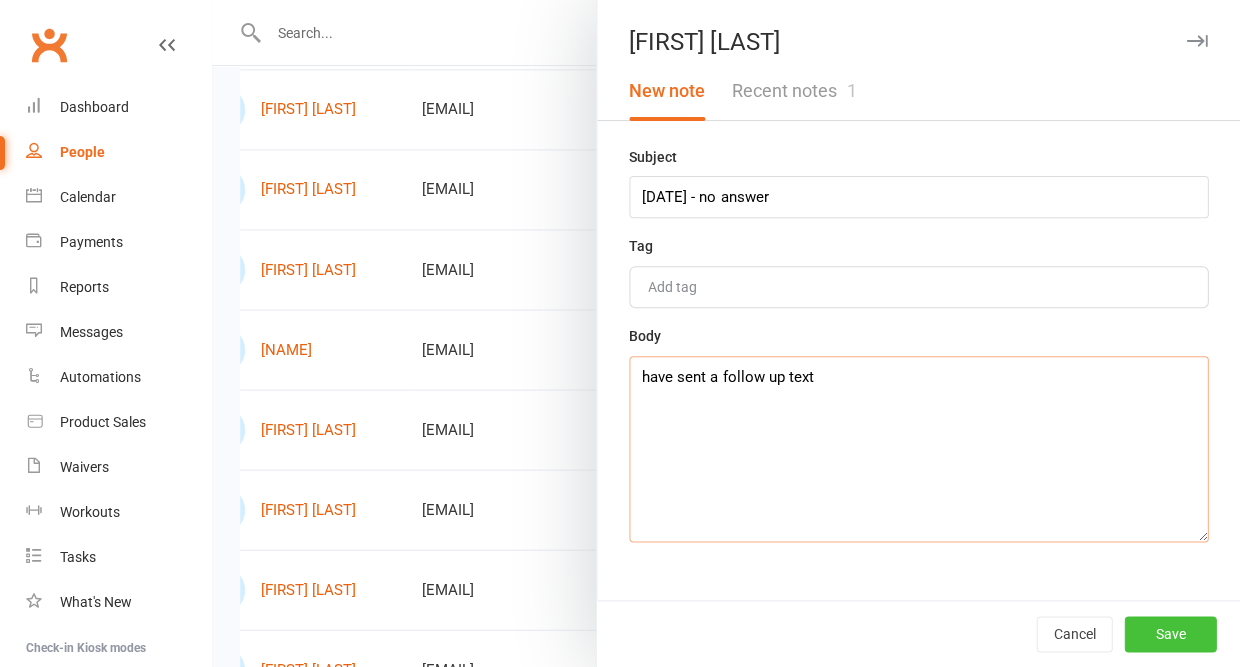 type on "have sent a follow up text" 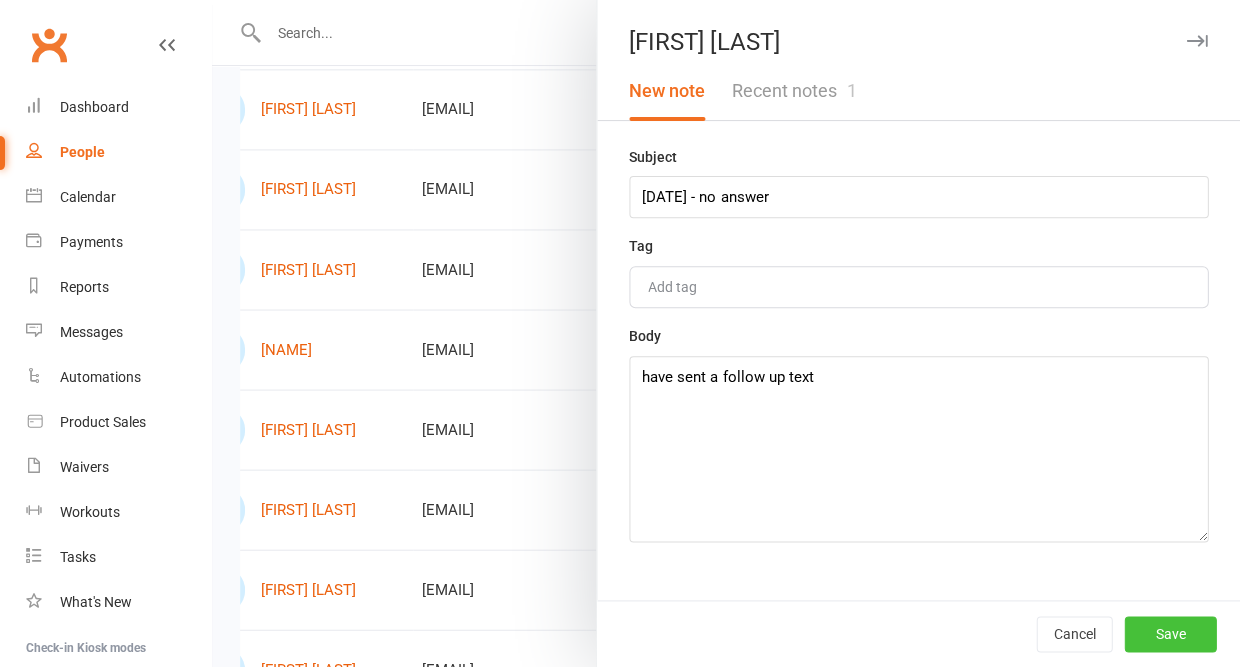 click on "Save" at bounding box center (1170, 634) 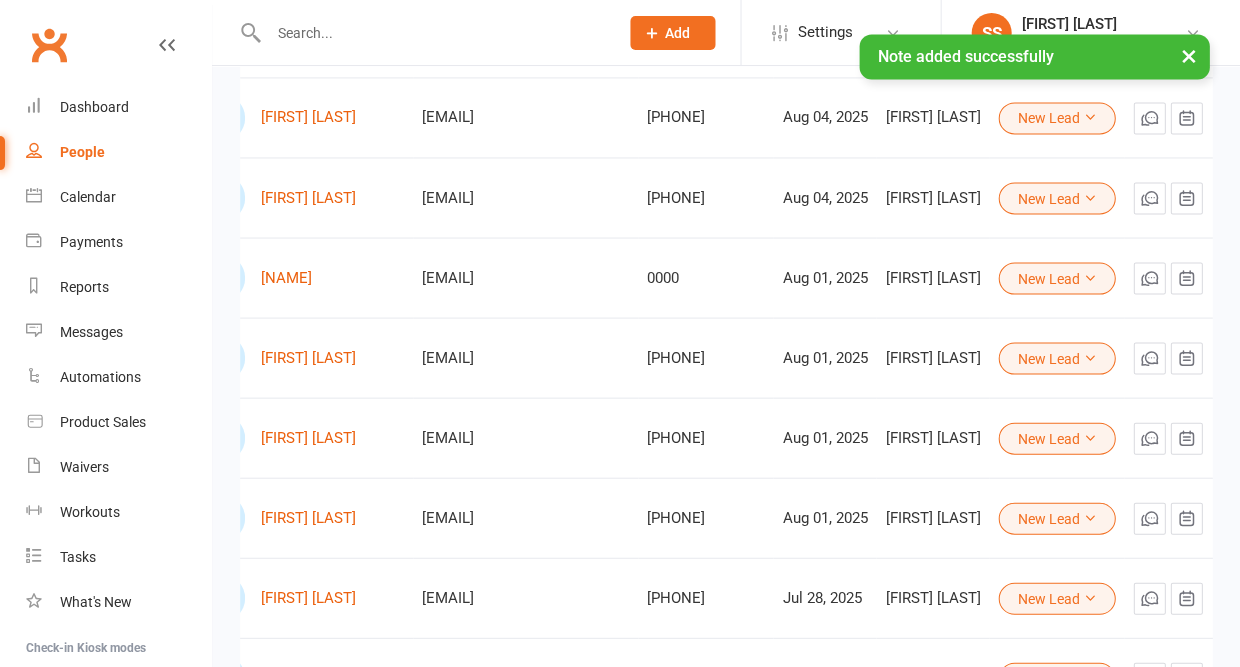 scroll, scrollTop: 519, scrollLeft: 1, axis: both 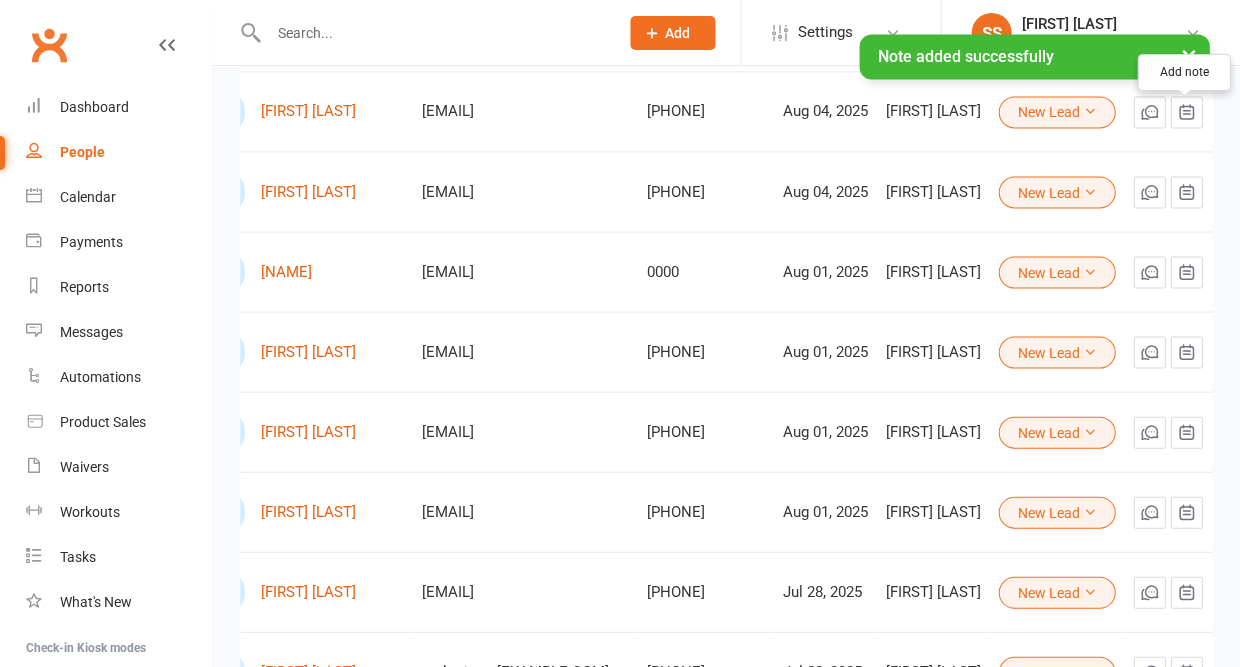 click 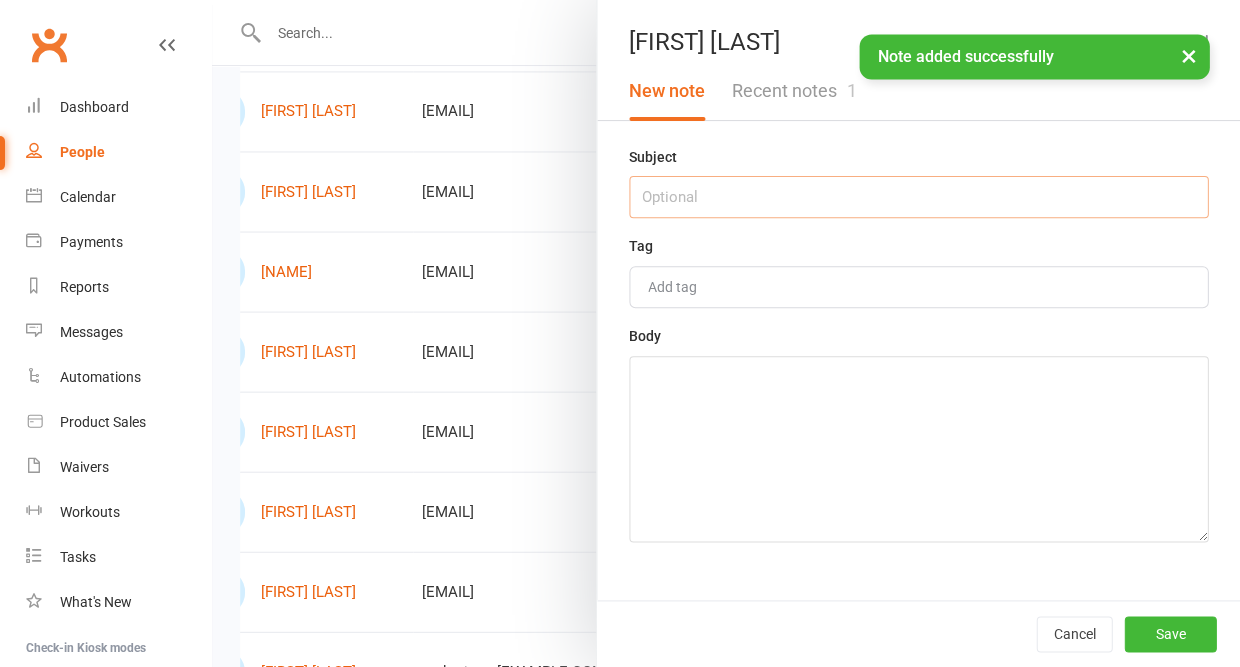 click at bounding box center (918, 197) 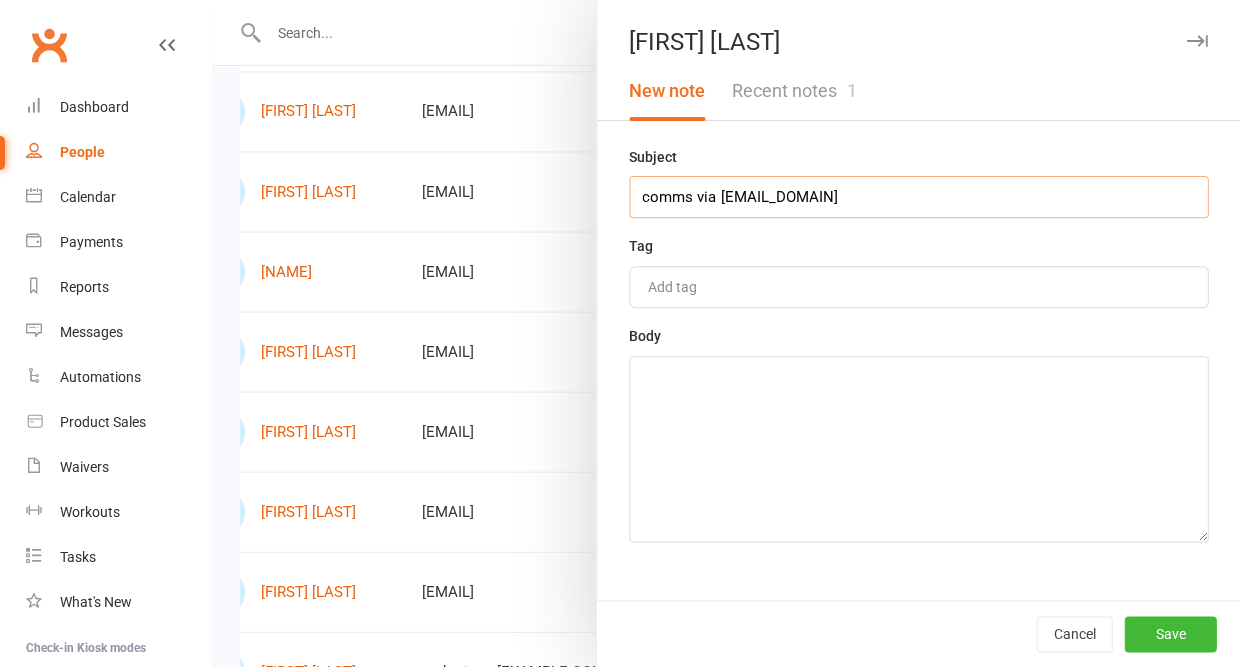 scroll, scrollTop: 519, scrollLeft: 0, axis: vertical 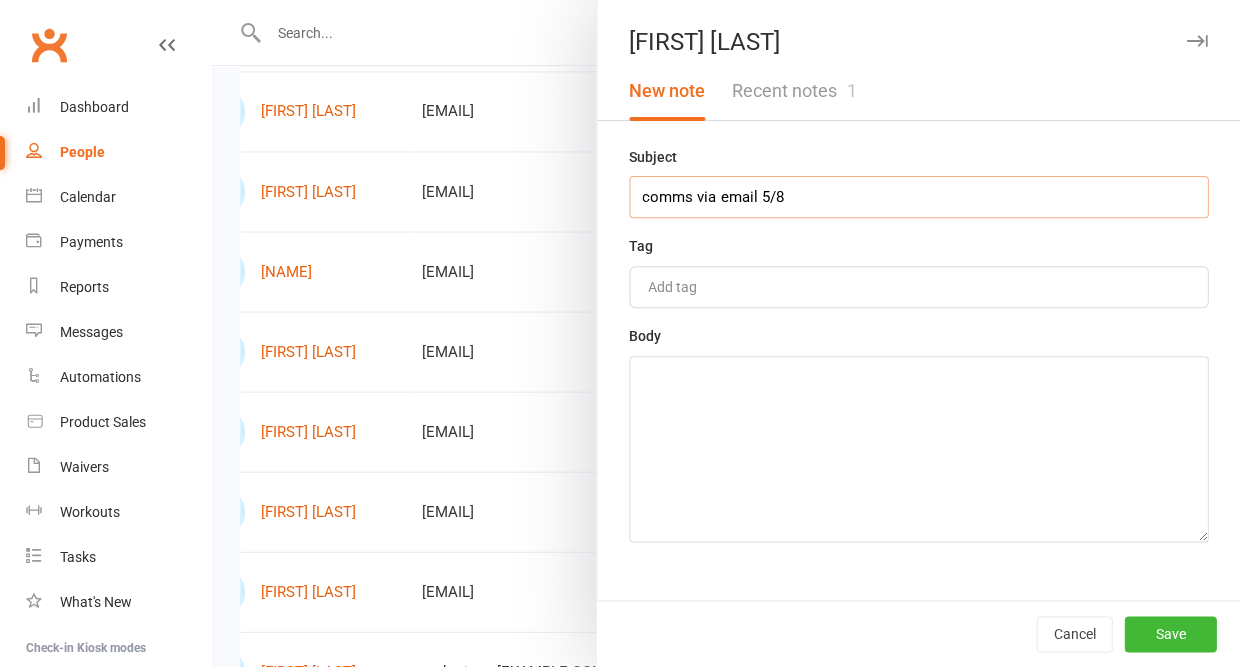 type on "comms via email 5/8" 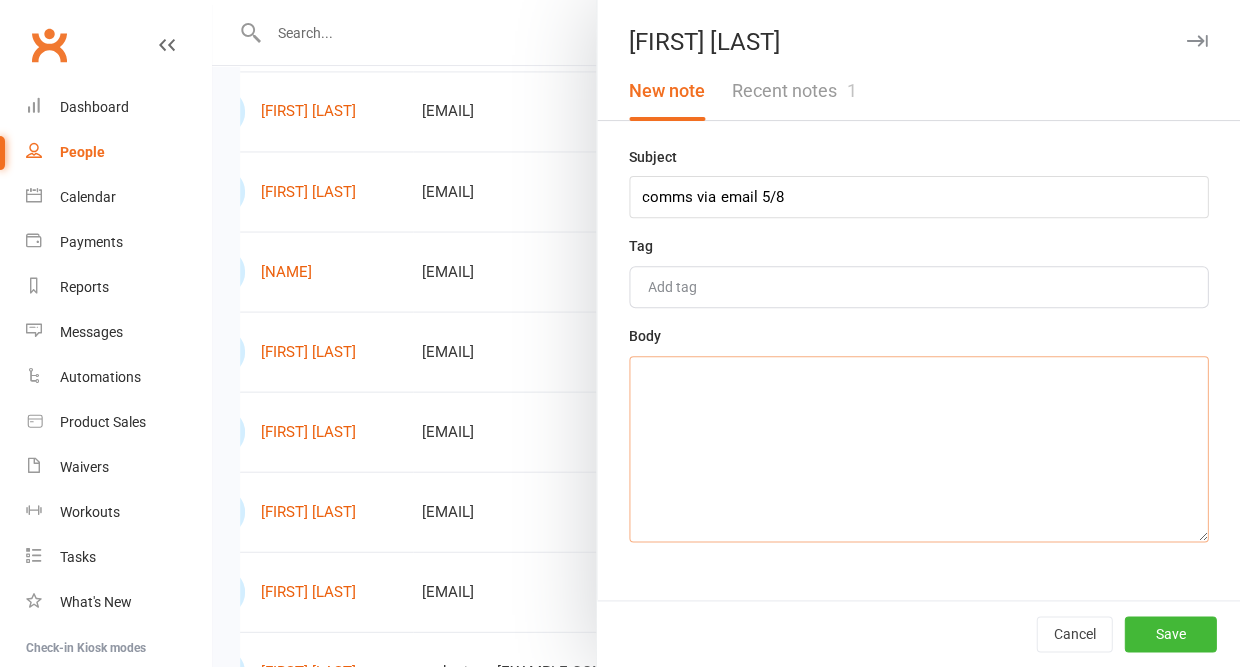 click at bounding box center [918, 449] 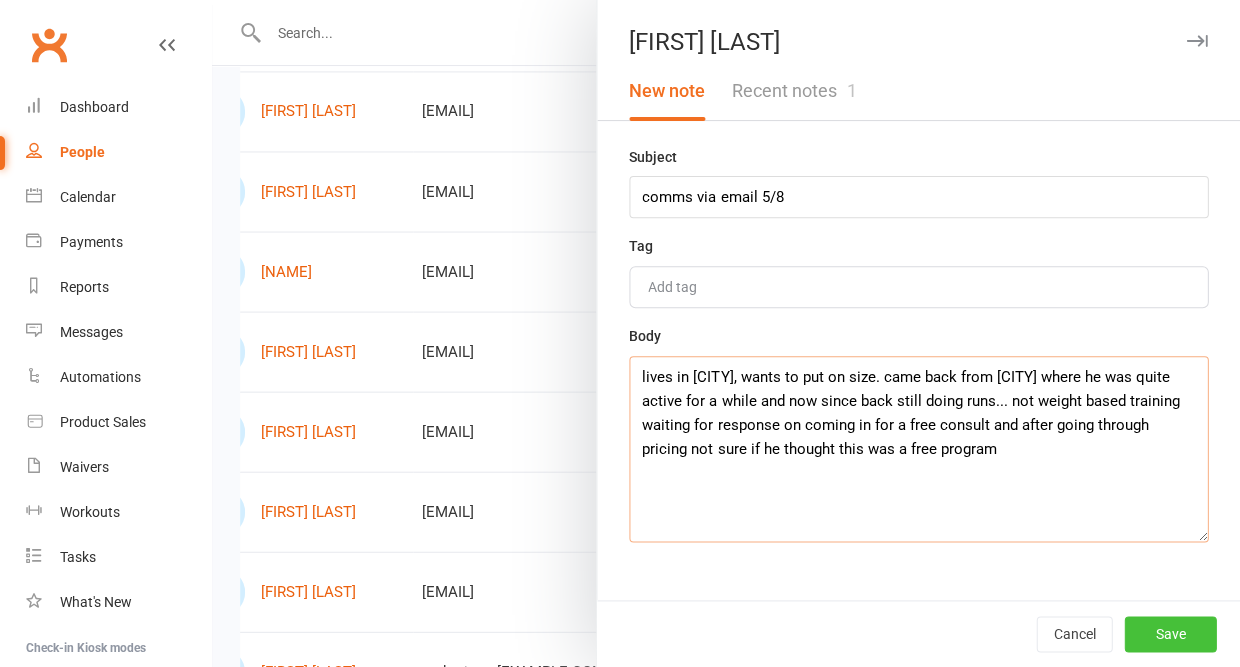 type on "lives in [CITY], wants to put on size. came back from [CITY] where he was quite active for a while and now since back still doing runs... not weight based training waiting for response on coming in for a free consult and after going through pricing not sure if he thought this was a free program" 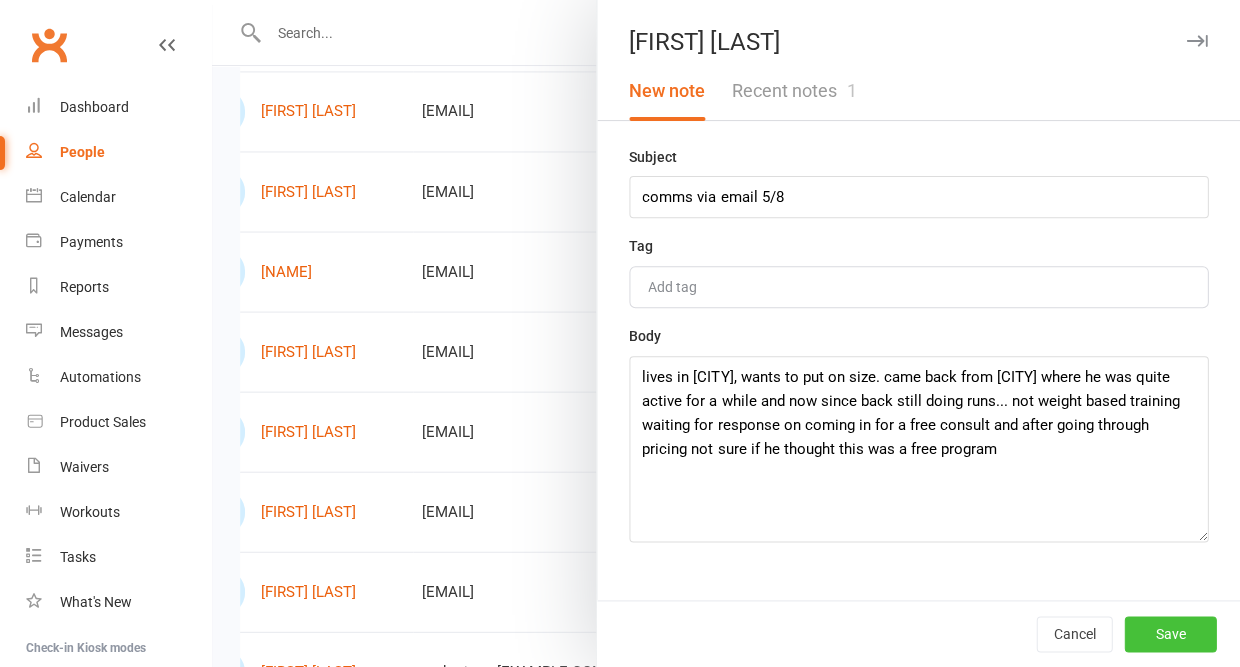 click on "Save" at bounding box center [1170, 634] 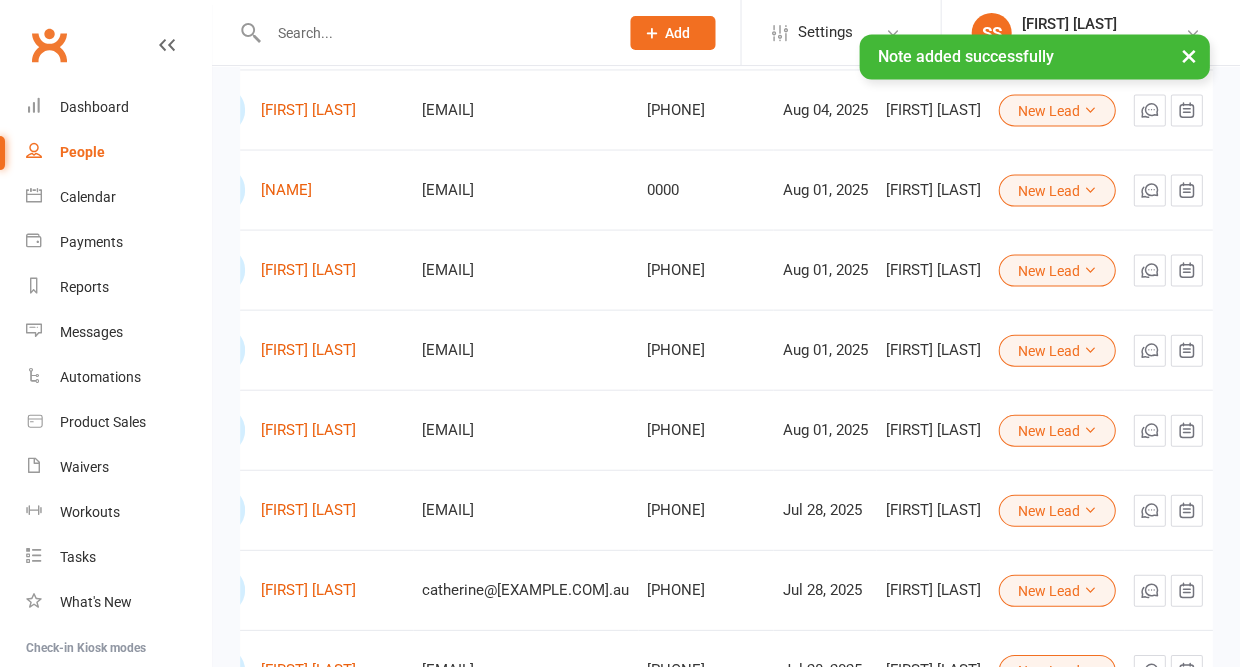 scroll, scrollTop: 608, scrollLeft: 1, axis: both 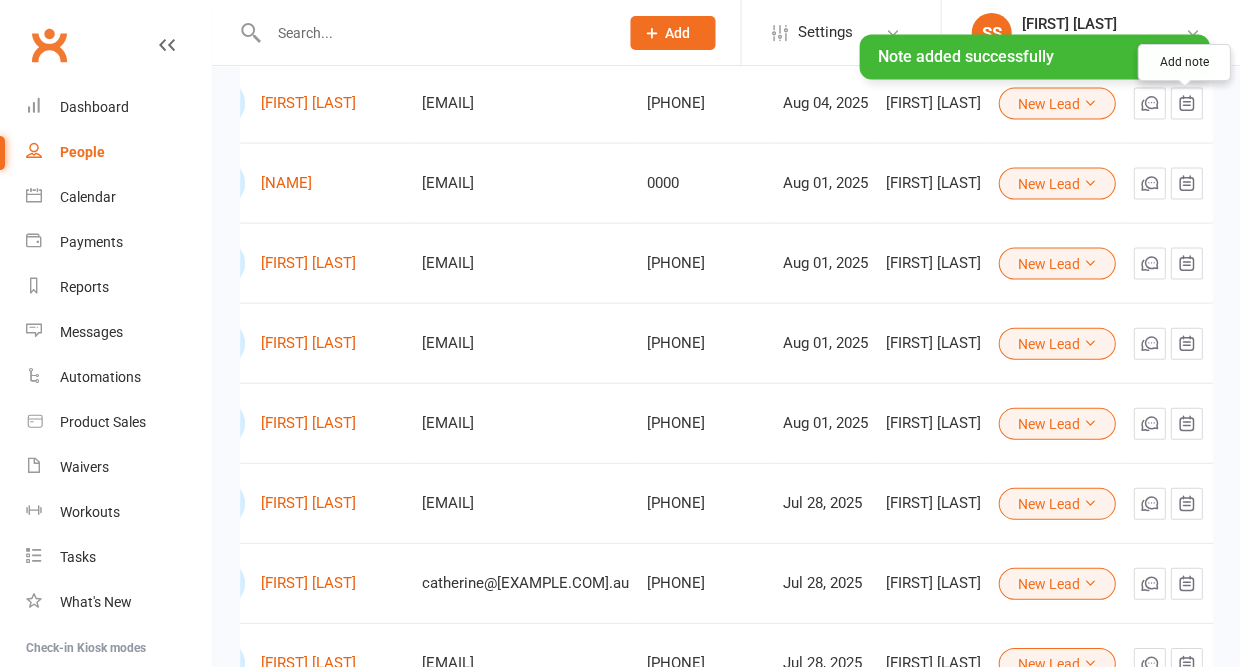 click at bounding box center [1186, 103] 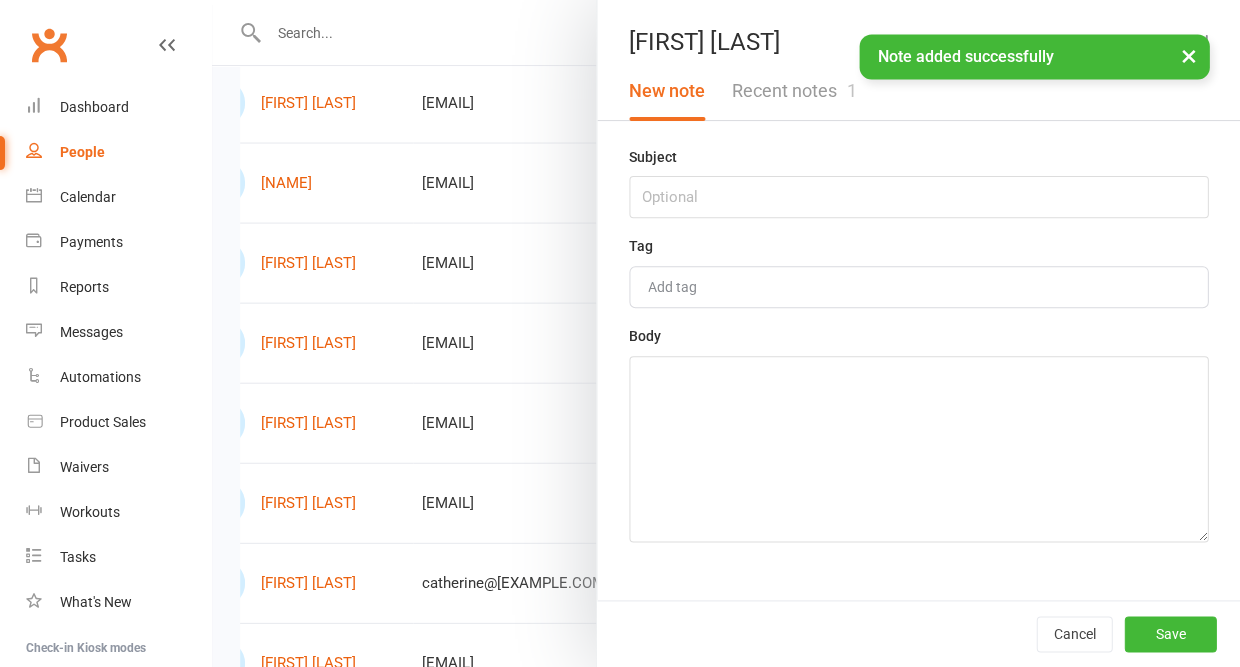 click on "Recent notes 1" at bounding box center [793, 91] 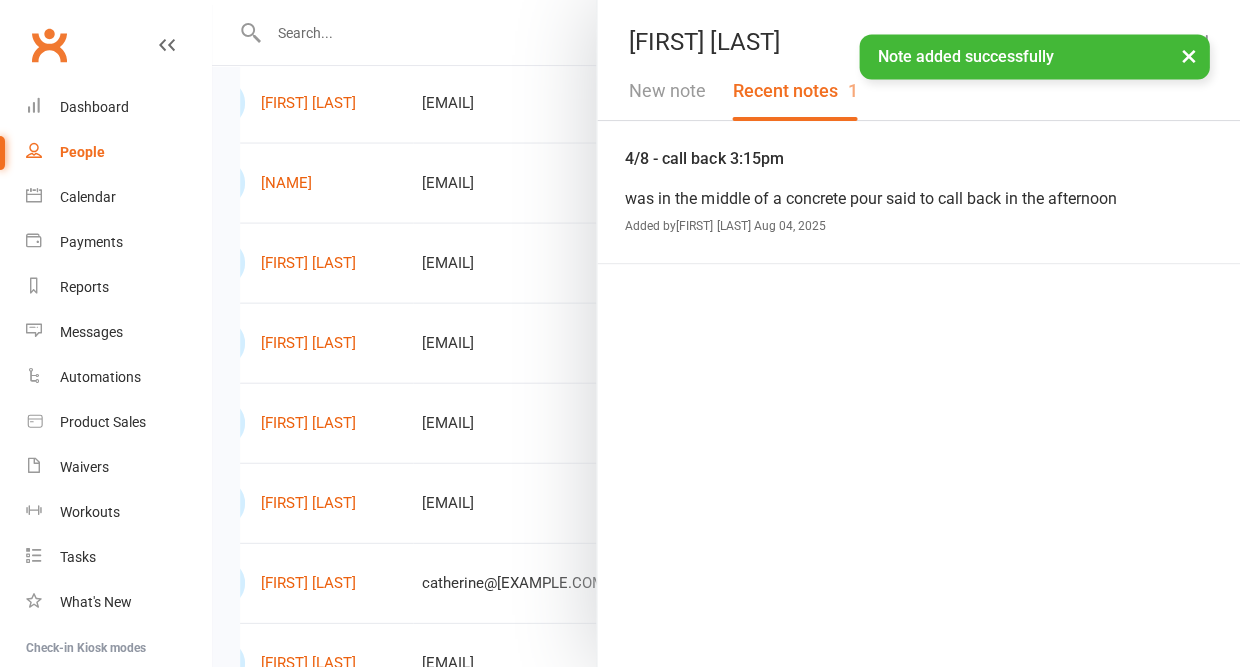 scroll, scrollTop: 608, scrollLeft: 0, axis: vertical 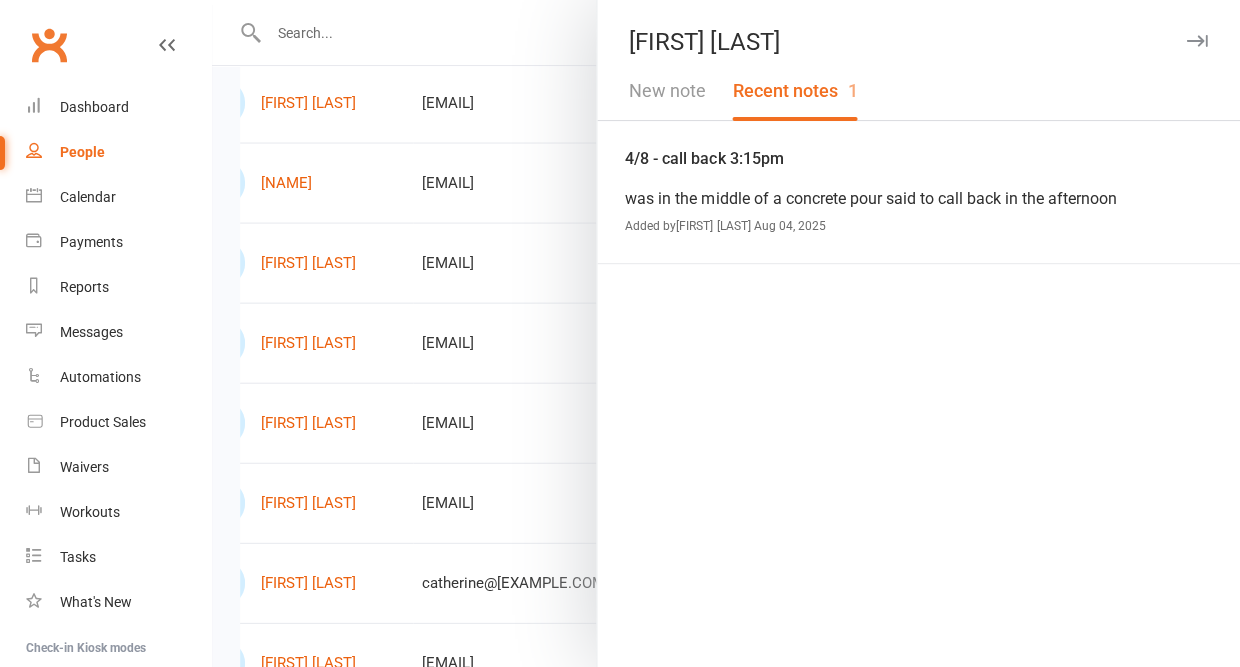 click at bounding box center [1196, 41] 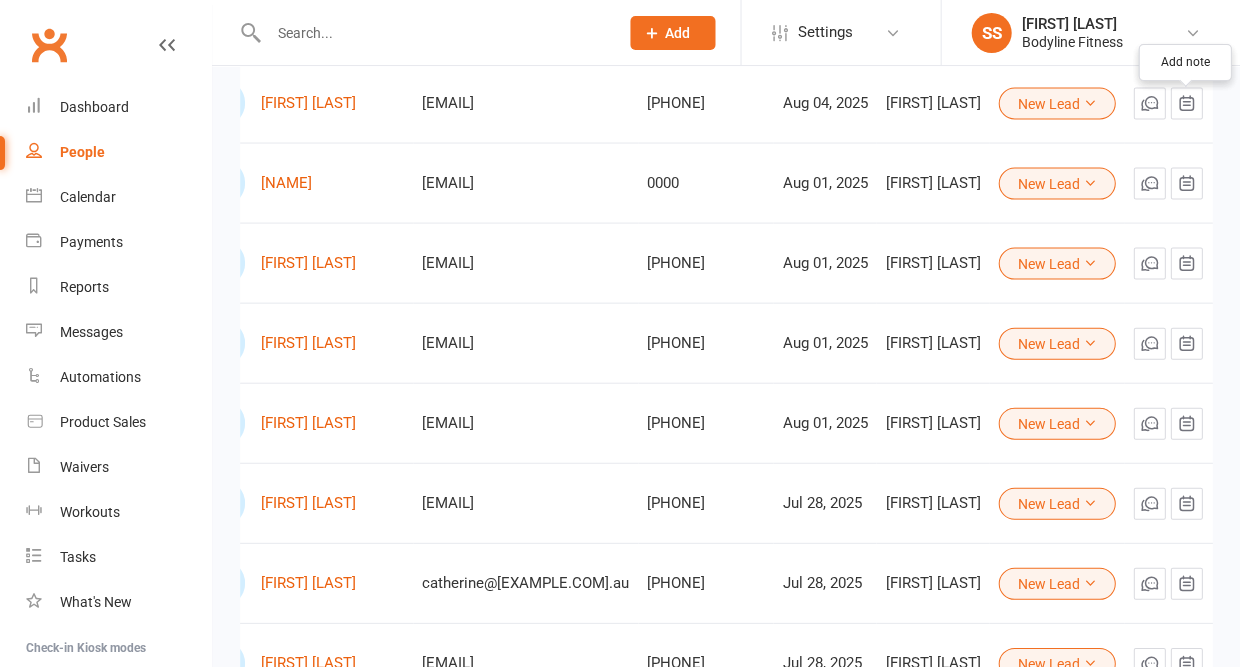 click 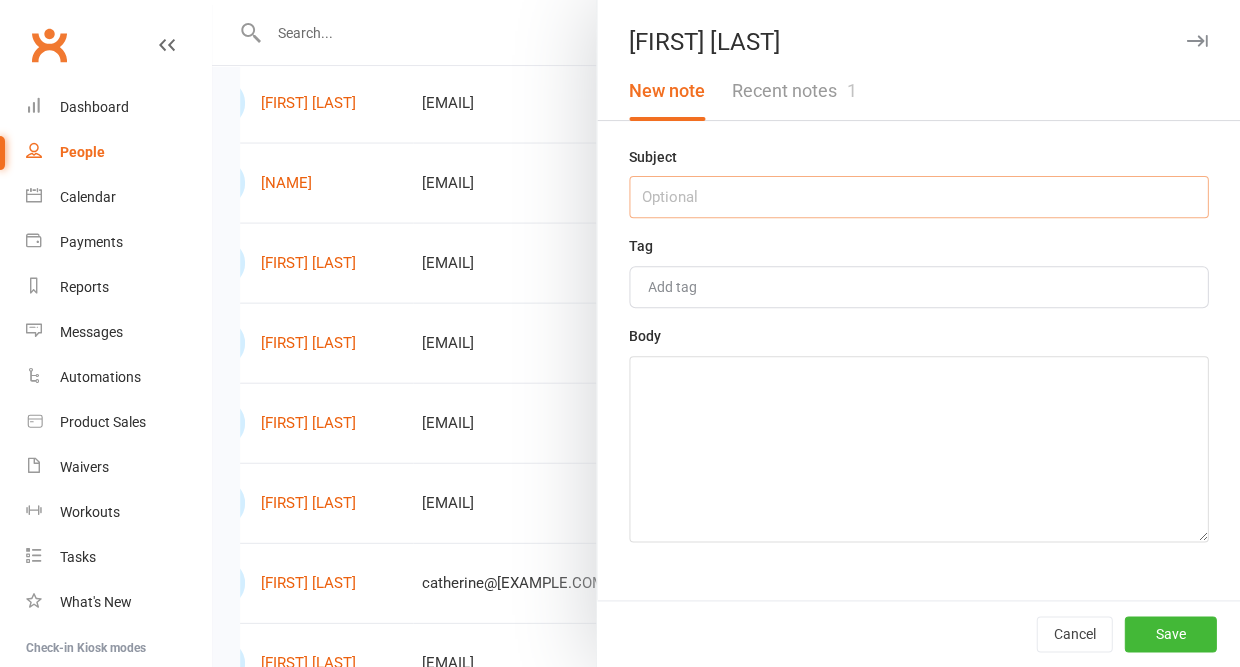 click at bounding box center (918, 197) 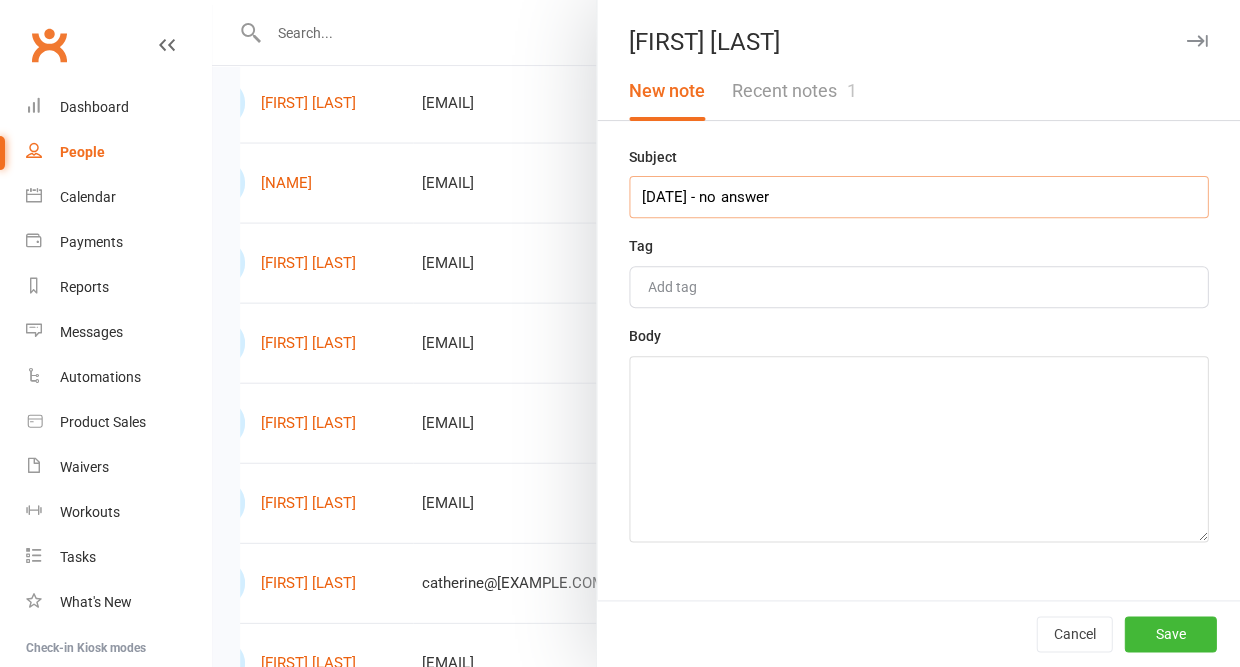 type on "[DATE] - no answer" 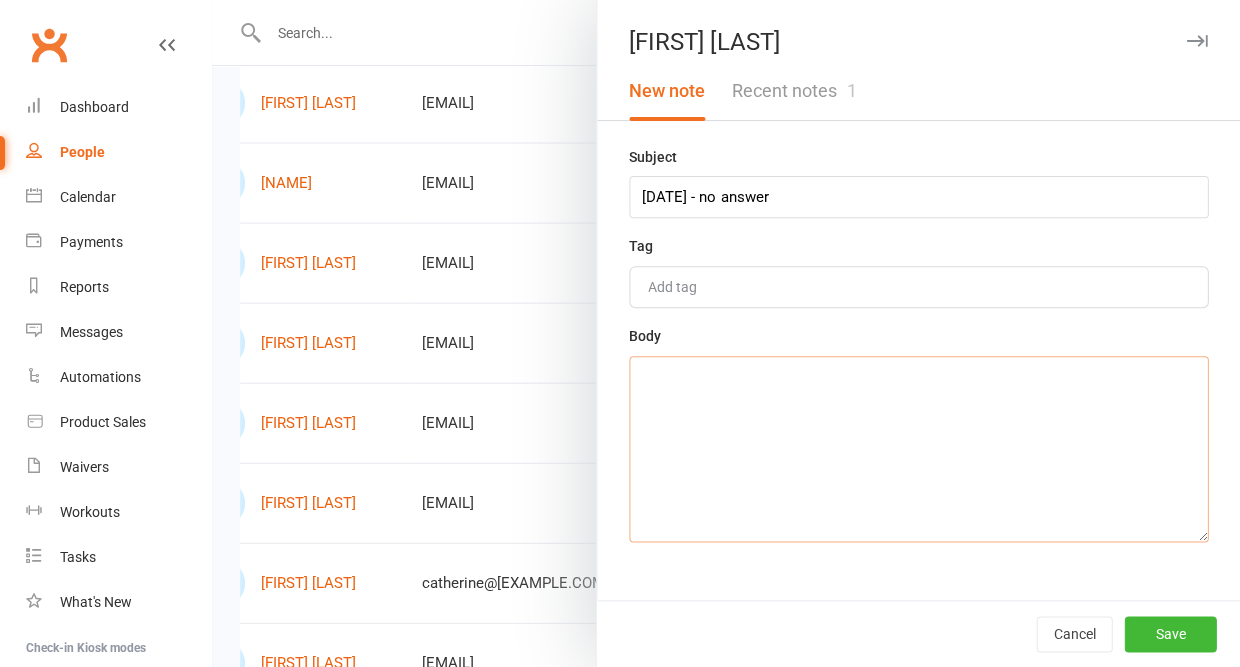 click at bounding box center (918, 449) 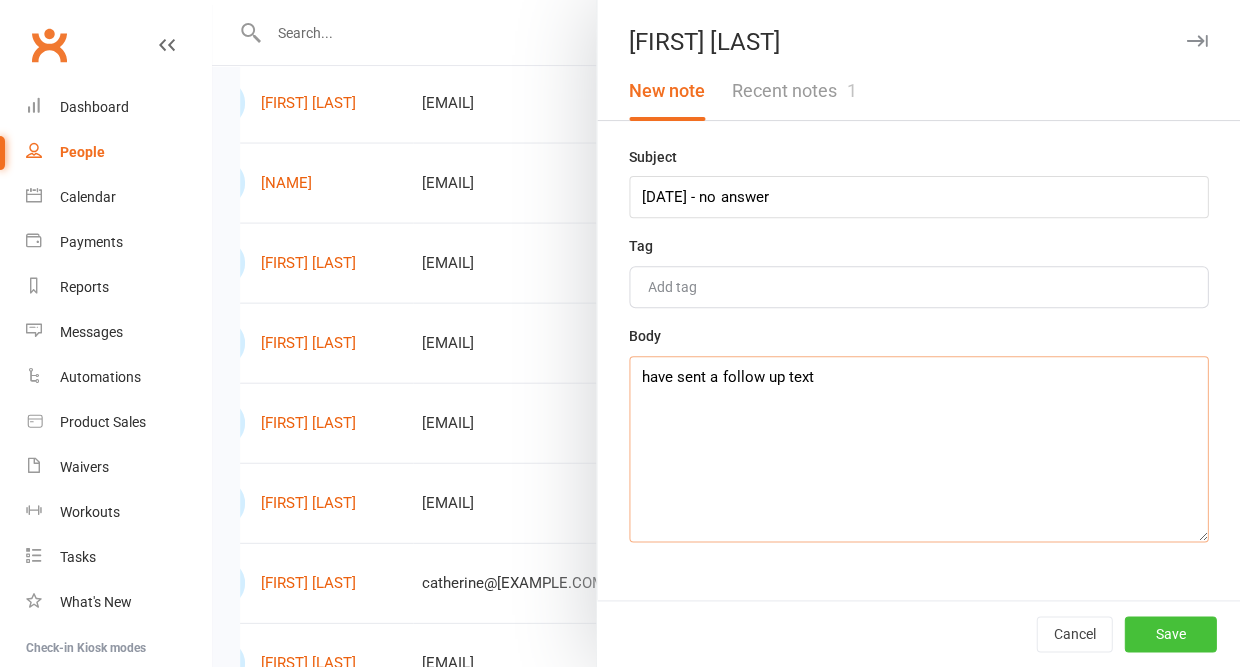 type on "have sent a follow up text" 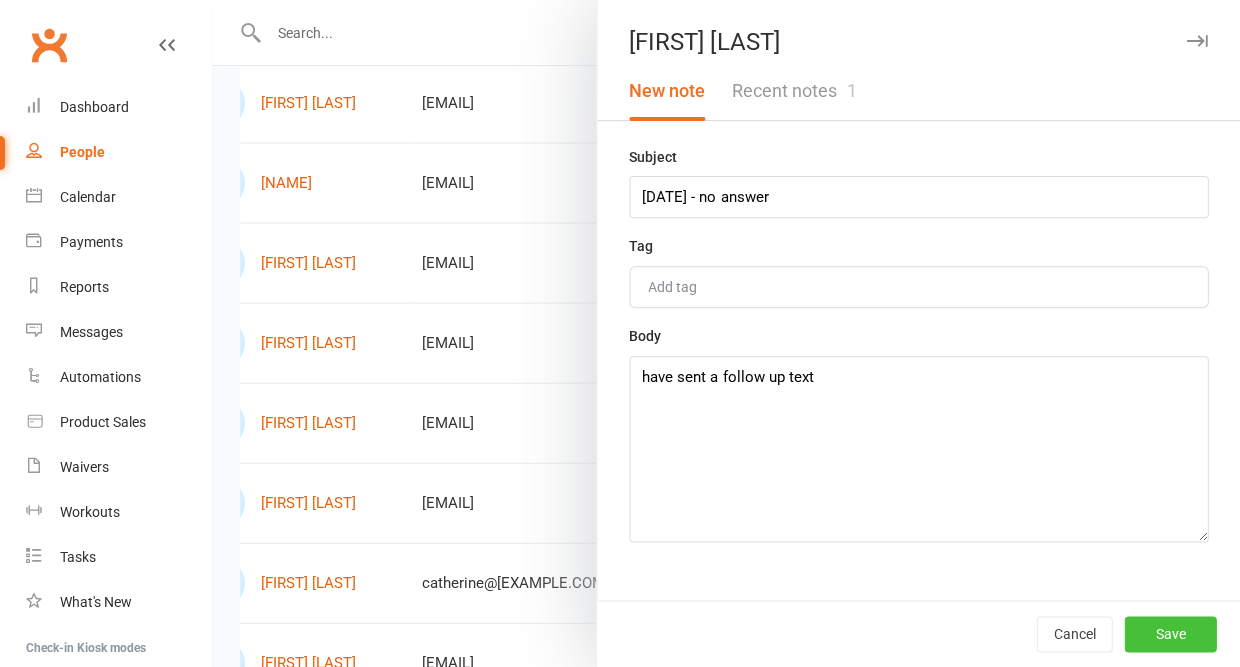 click on "Save" at bounding box center [1170, 634] 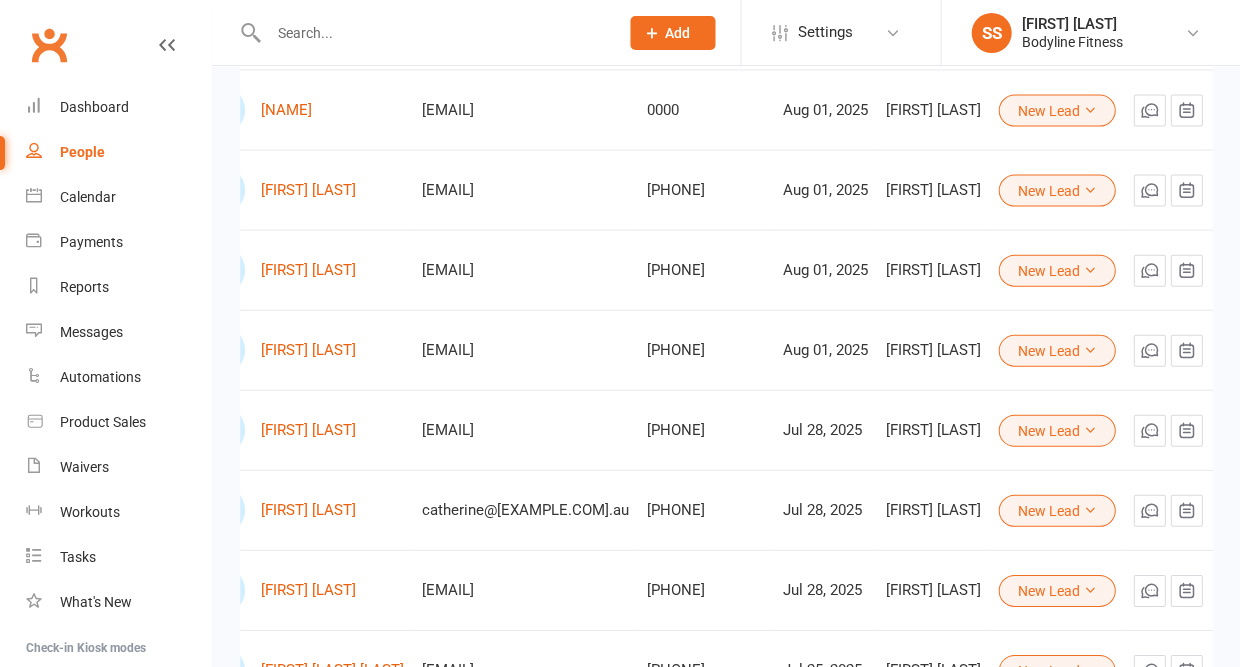 scroll, scrollTop: 681, scrollLeft: 0, axis: vertical 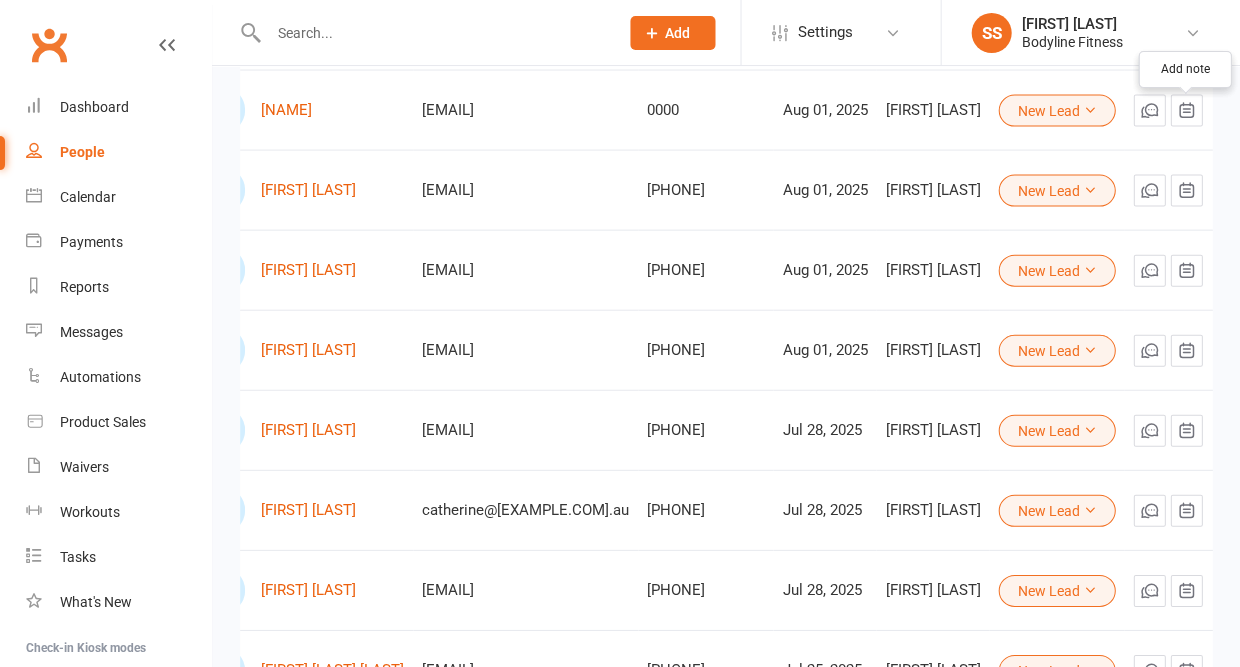 click 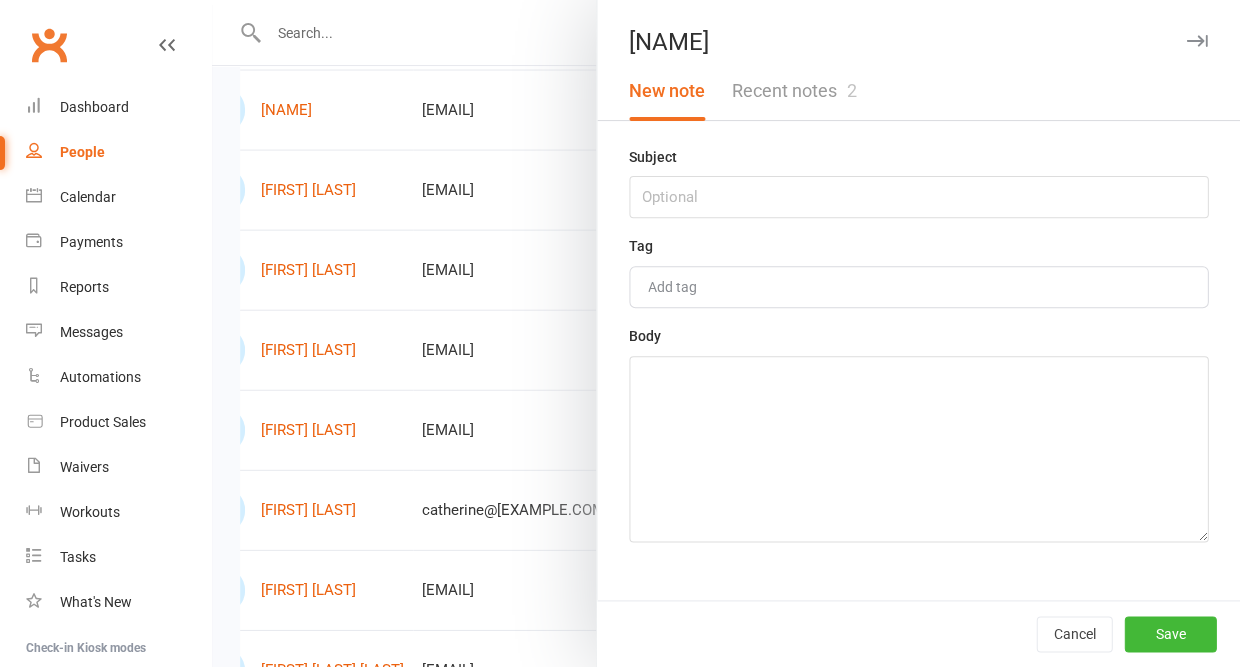 click on "Recent notes 2" at bounding box center [793, 91] 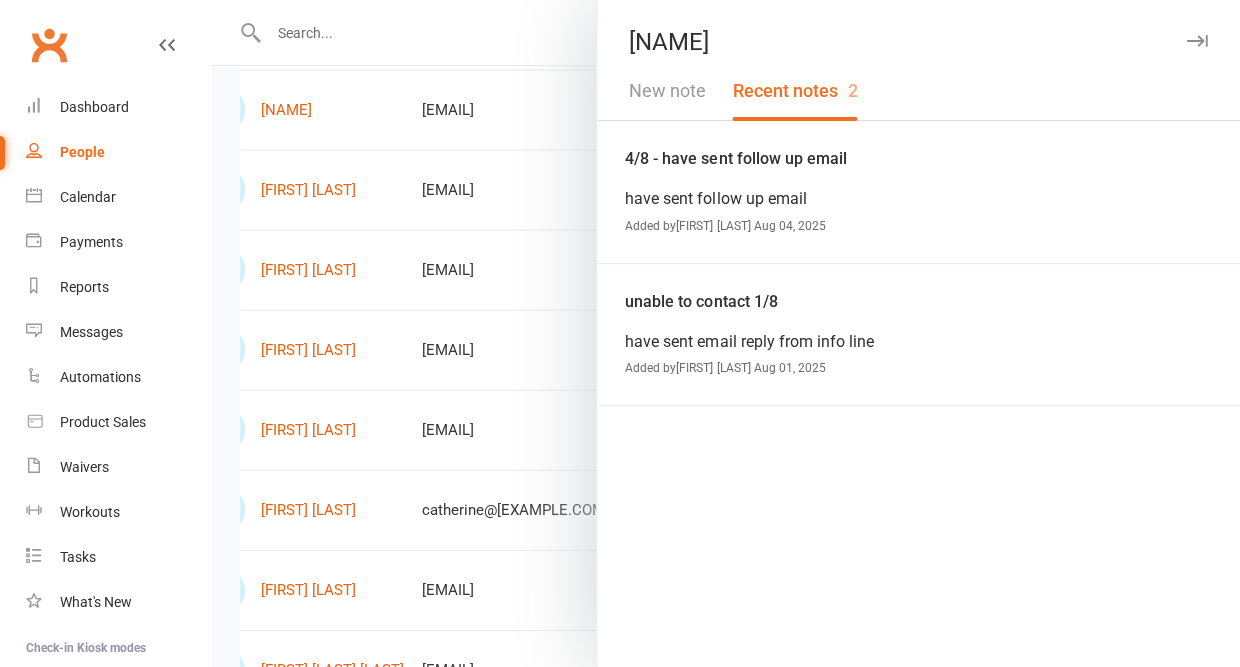 click at bounding box center [1196, 41] 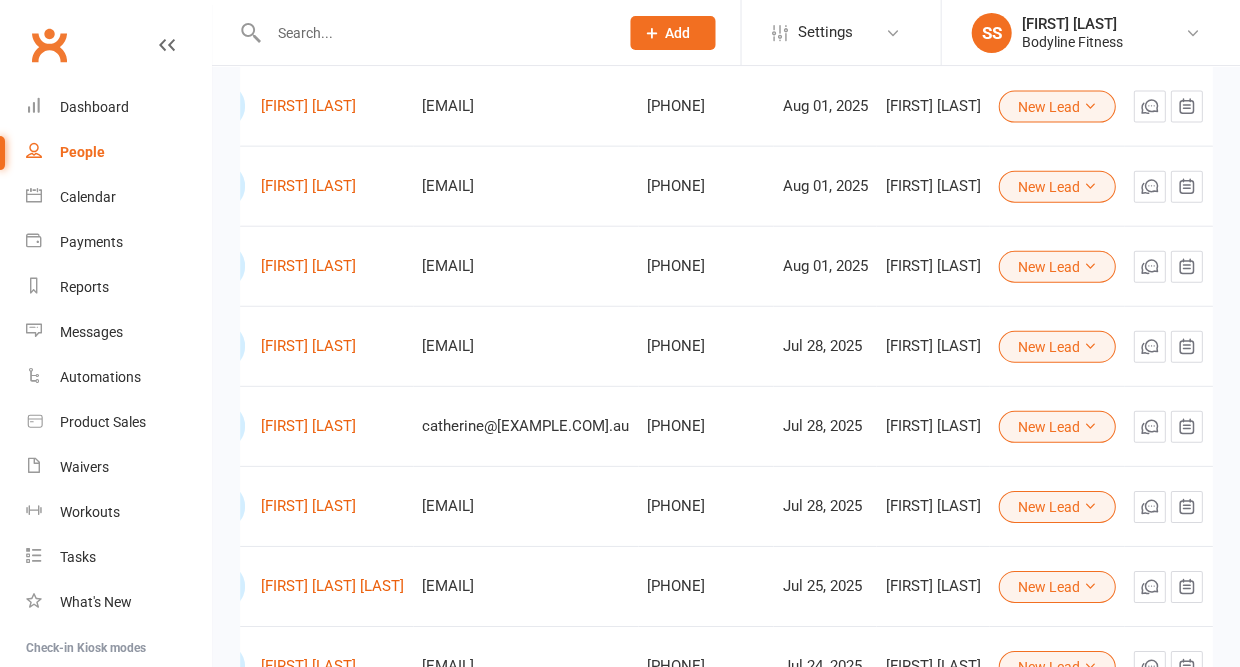 scroll, scrollTop: 764, scrollLeft: 0, axis: vertical 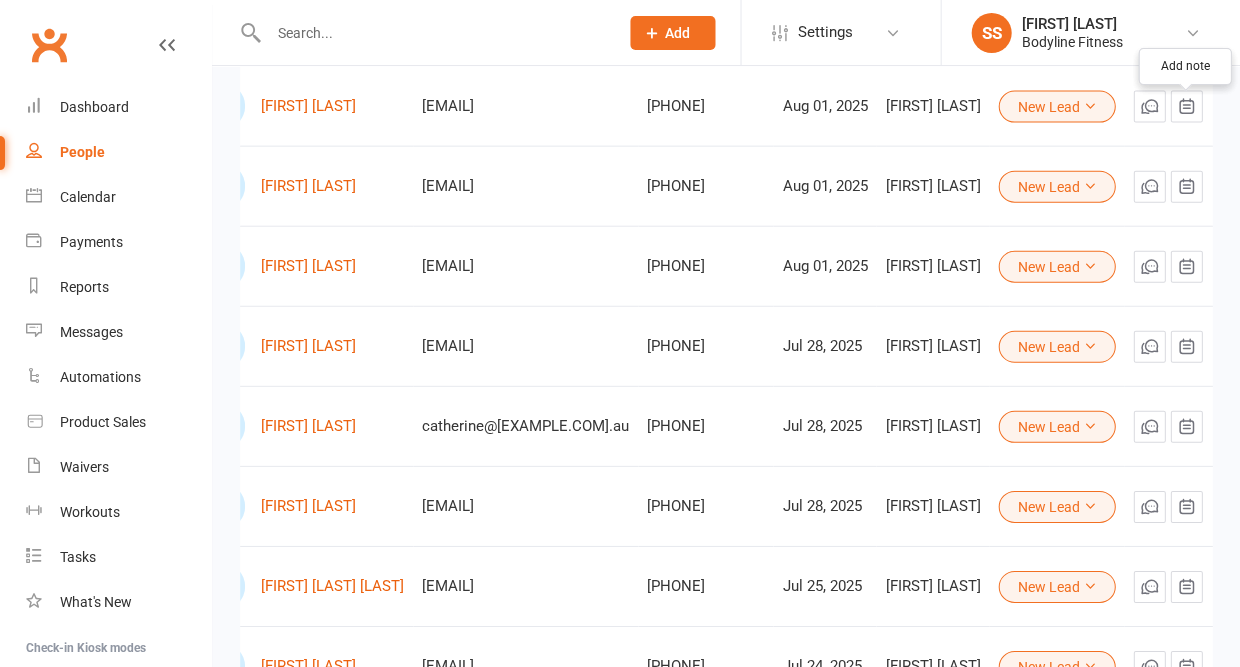 click 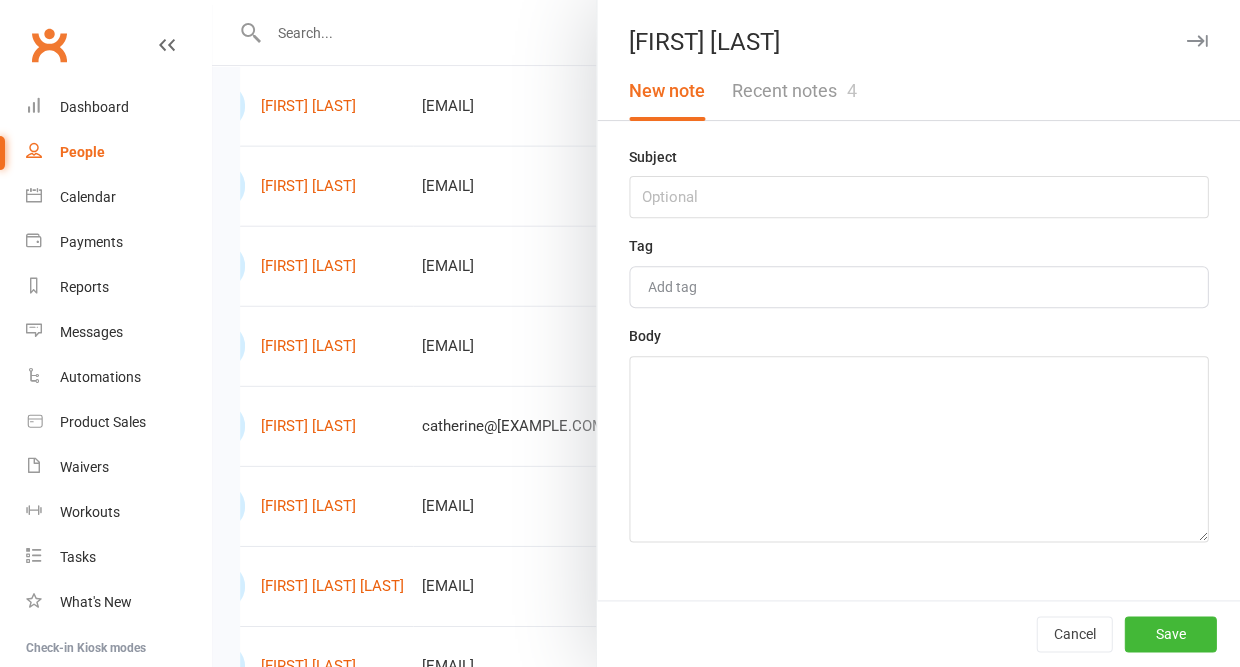 click on "4" at bounding box center [851, 90] 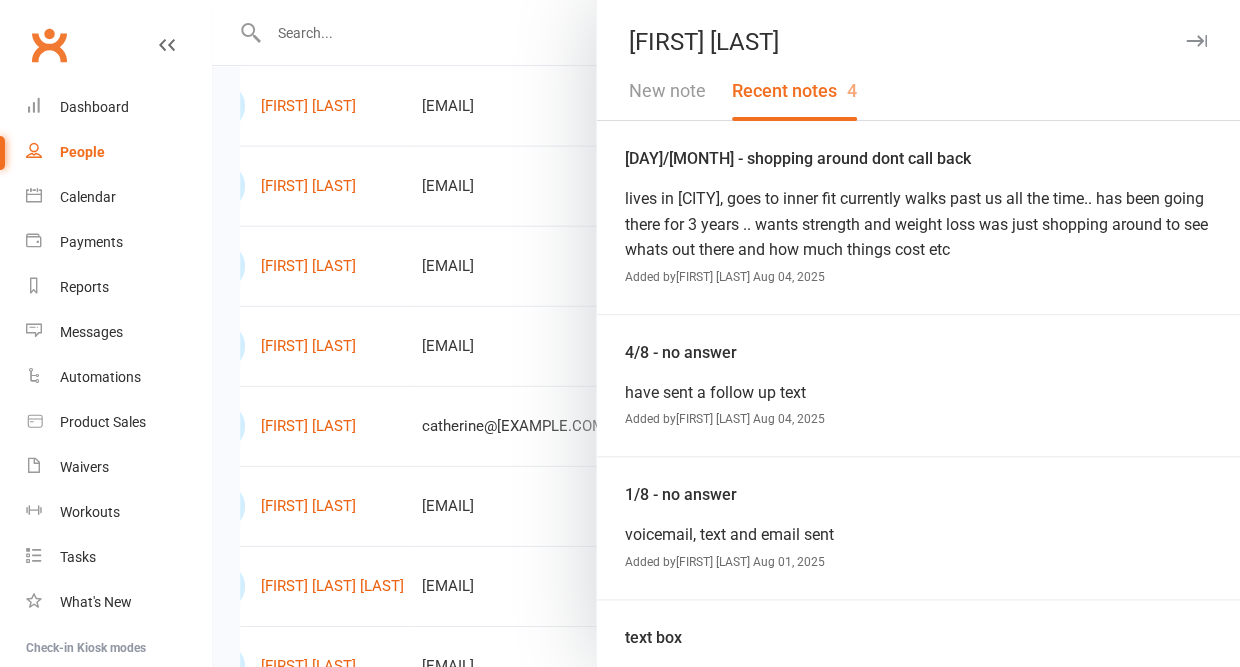 click at bounding box center [1196, 41] 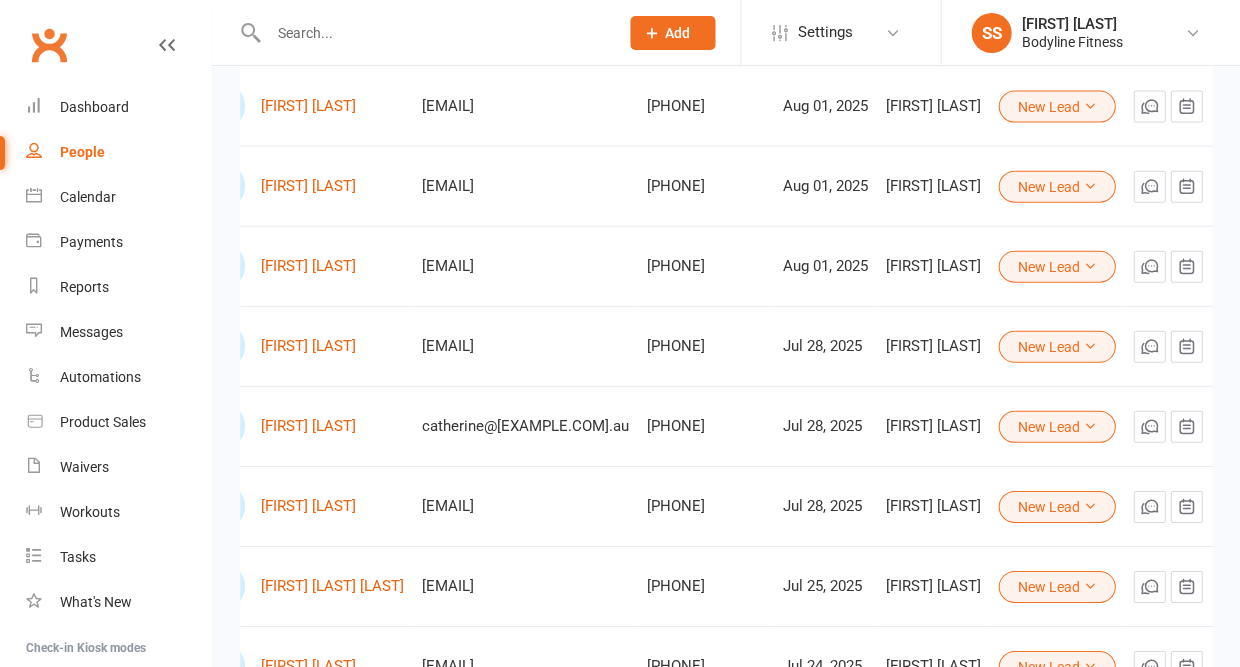 click on "New Lead" at bounding box center [1056, 107] 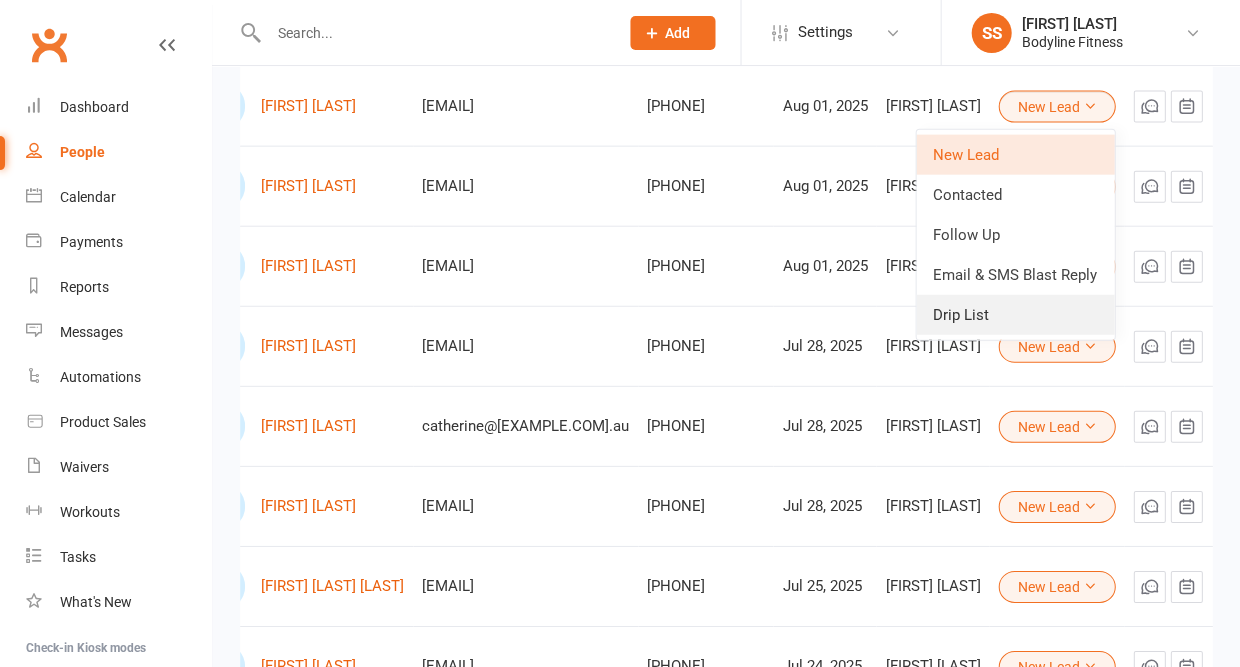 click on "Drip List" at bounding box center [1015, 315] 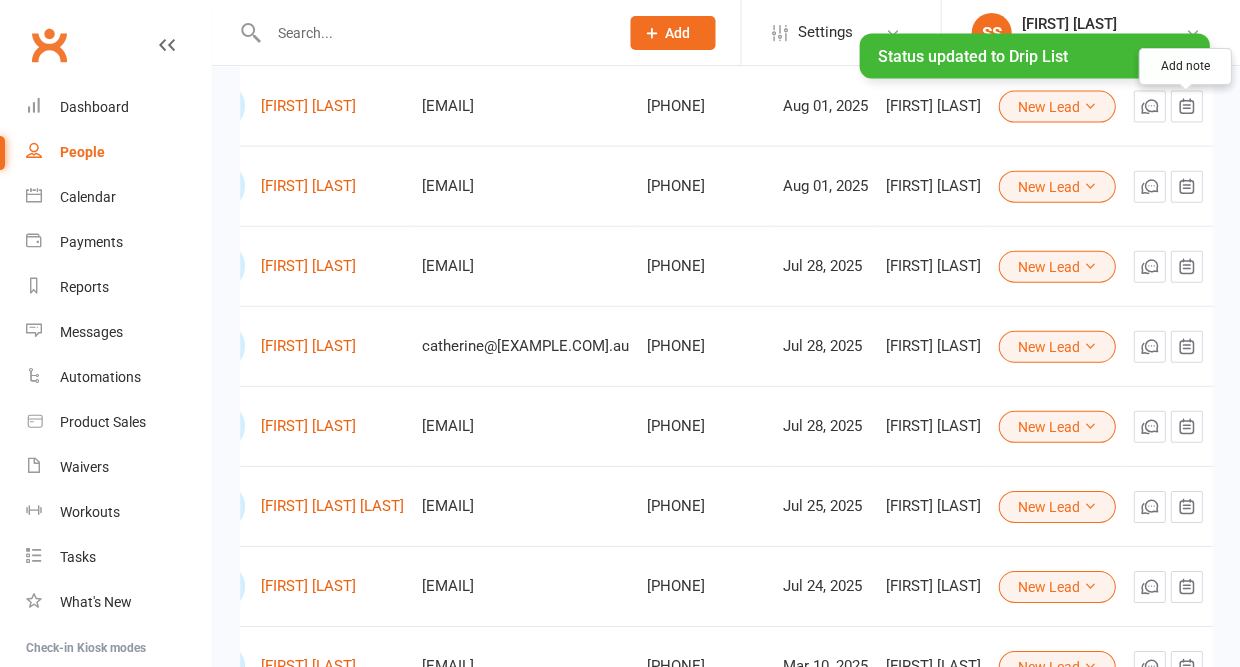 click 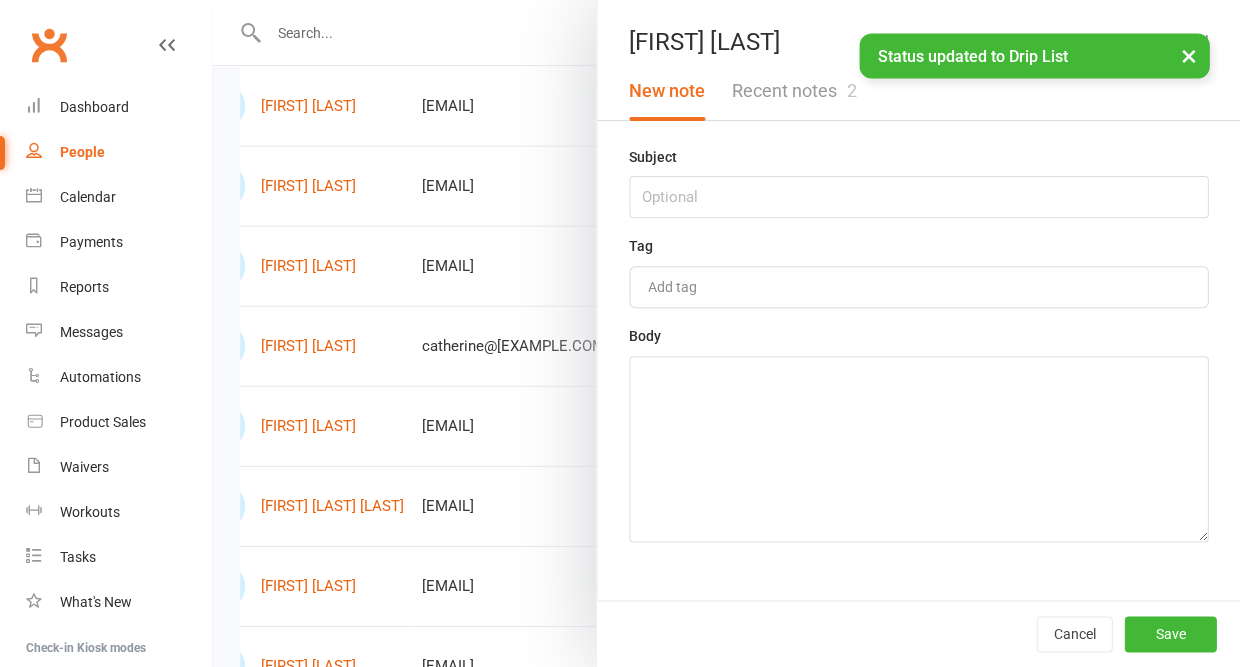click on "Recent notes 2" at bounding box center (793, 91) 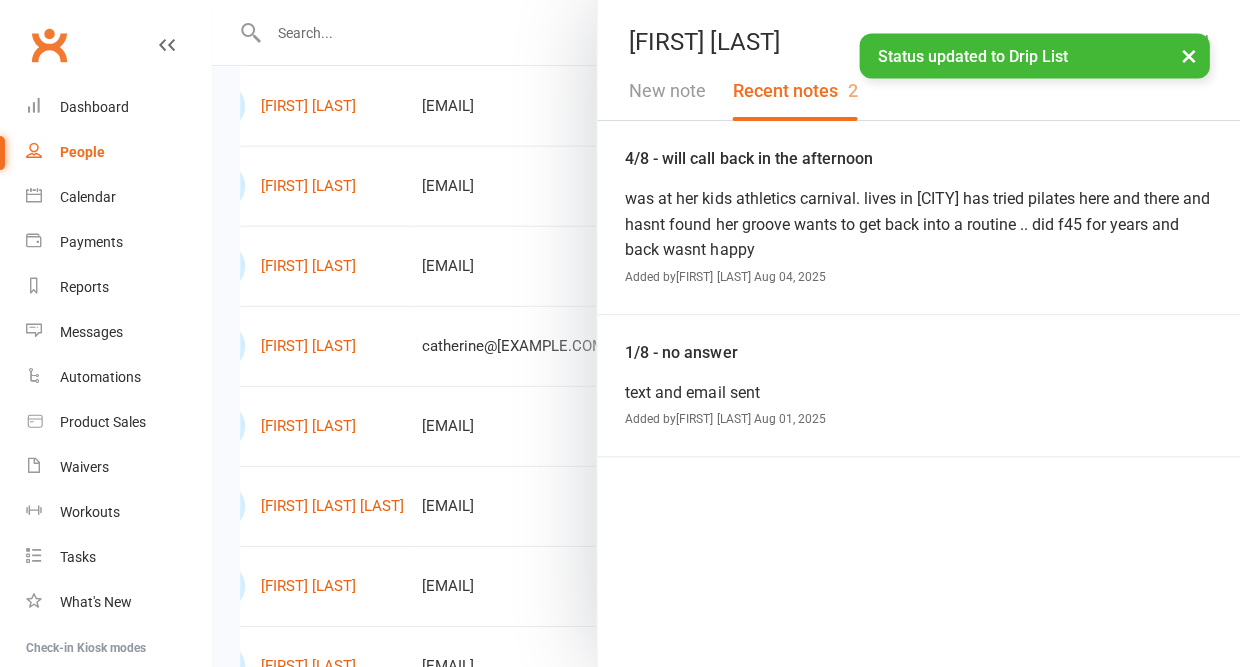 click on "Prospect
Member
Non-attending contact
Class / event
Appointment
Task
Membership plan
Bulk message
Add
Settings Membership Plans Event Templates Appointment Types Website Customize Contacts Users Account Profile SS [FIRST] [LAST] Bodyline Fitness My profile Help Terms & conditions  Privacy policy  Sign out Clubworx Dashboard People Calendar Payments Reports Messages   Automations   Product Sales Waivers   Workouts   Tasks   What's New Check-in Kiosk modes General attendance Roll call Class check-in × Status updated to Drip List × × Members 437 Prospects 14 Non-attending 12 Bulk changes     Prospect Status All (No status set) (Invalid status) New Lead Contacted Follow Up Email & SMS Blast Reply Drip List Owner Show all Lucky [LAST] Rob Linhart Mitch Parsons Ariel Li" at bounding box center [620, 47] 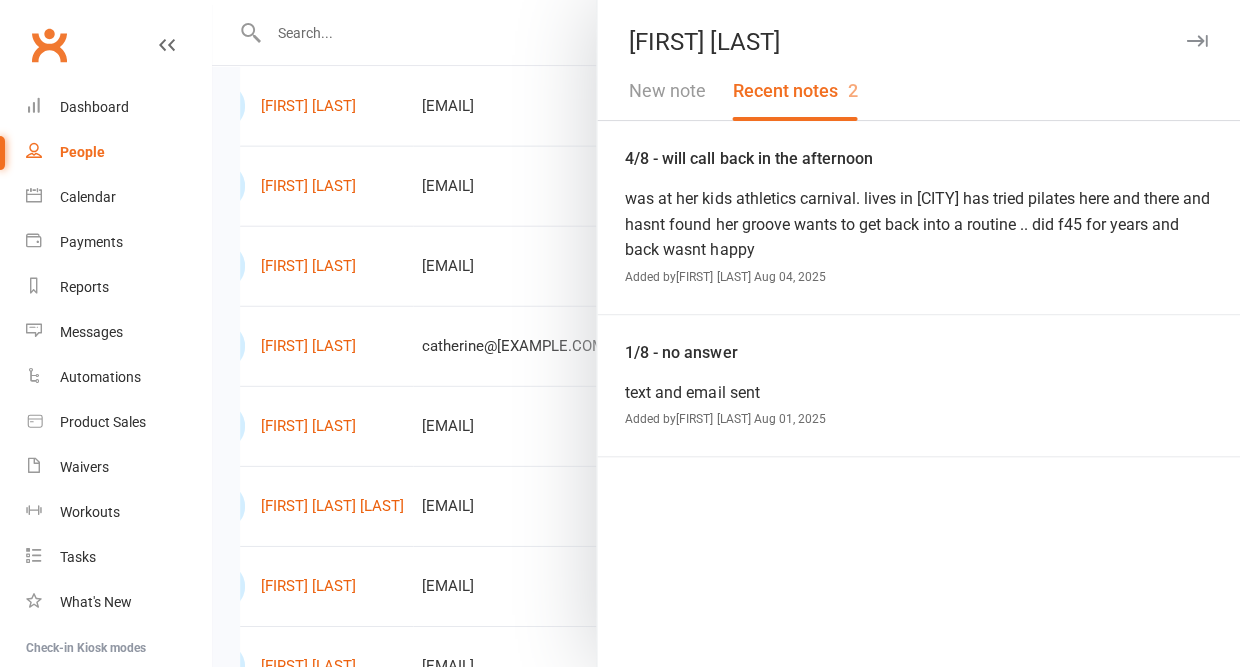 click at bounding box center (1196, 41) 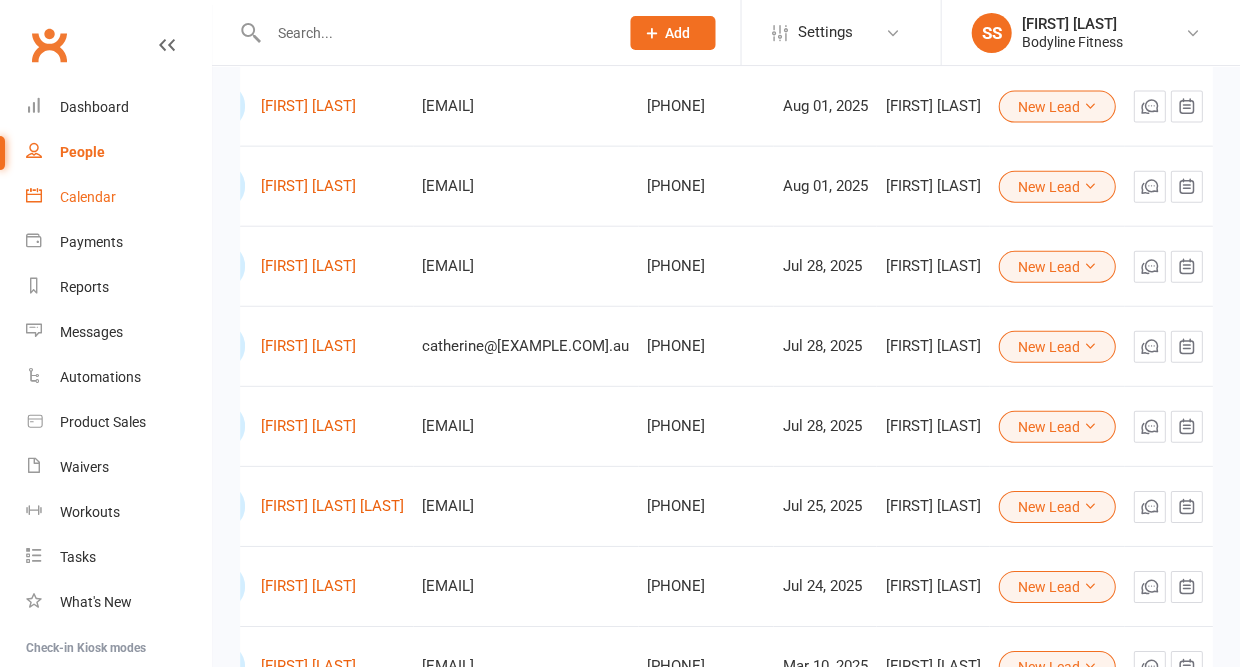 click on "Calendar" at bounding box center [88, 197] 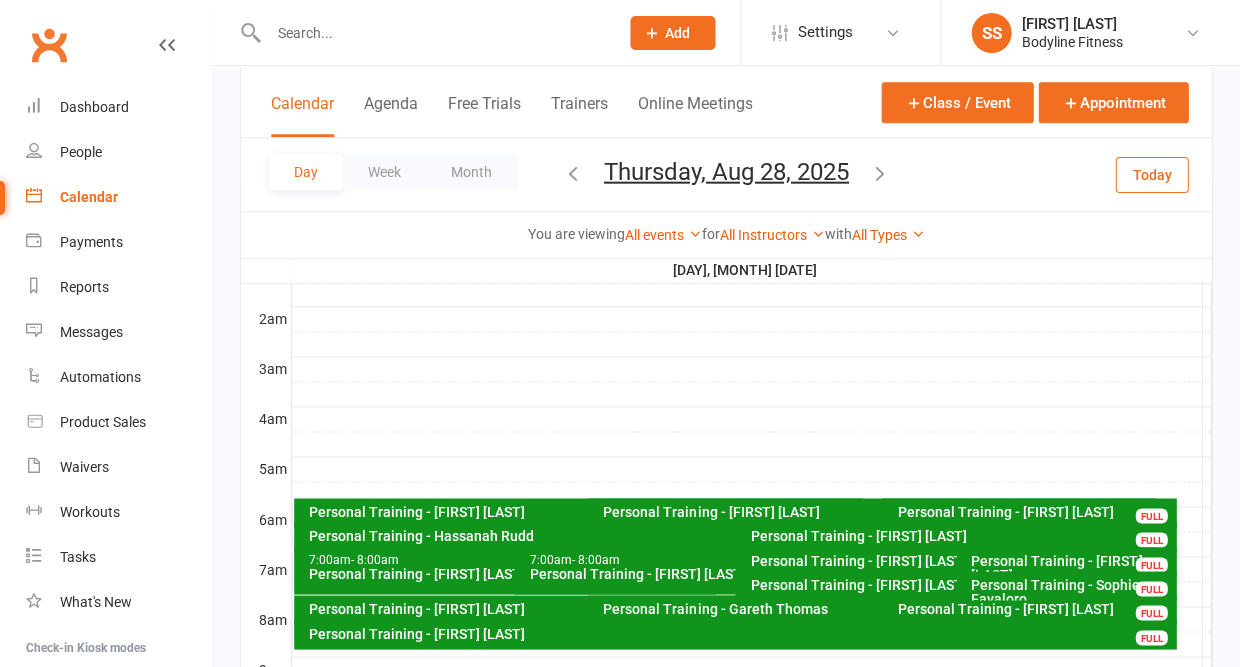 scroll, scrollTop: 196, scrollLeft: 0, axis: vertical 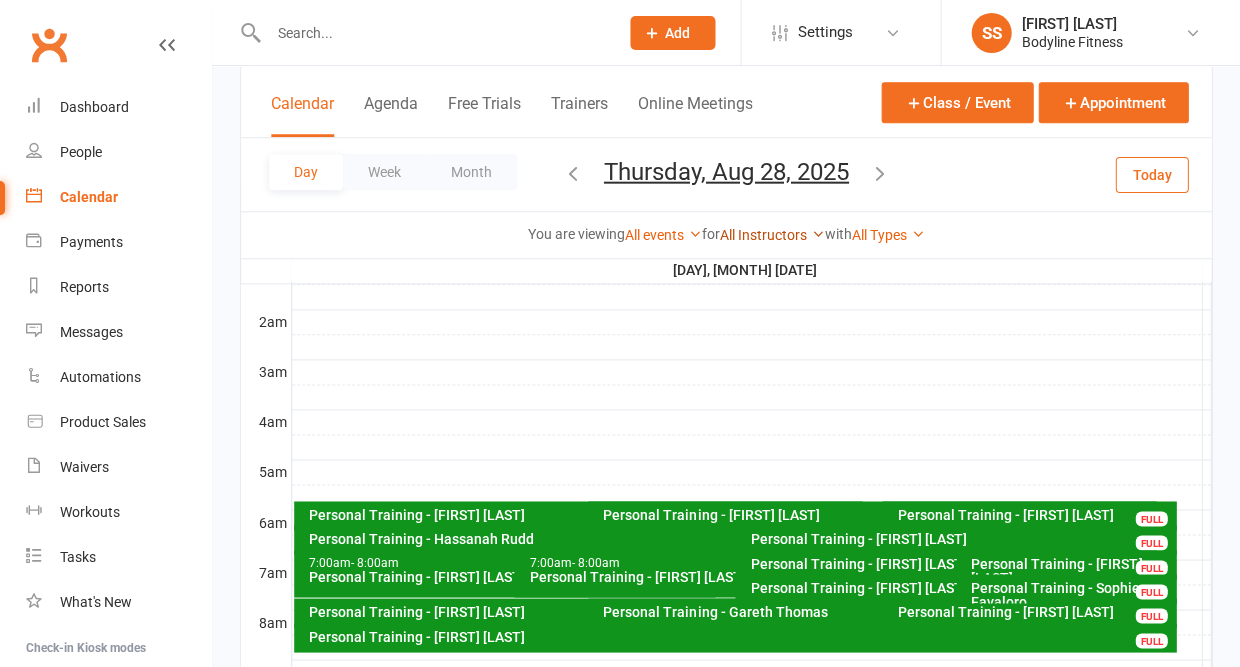 click on "All Instructors" at bounding box center [772, 235] 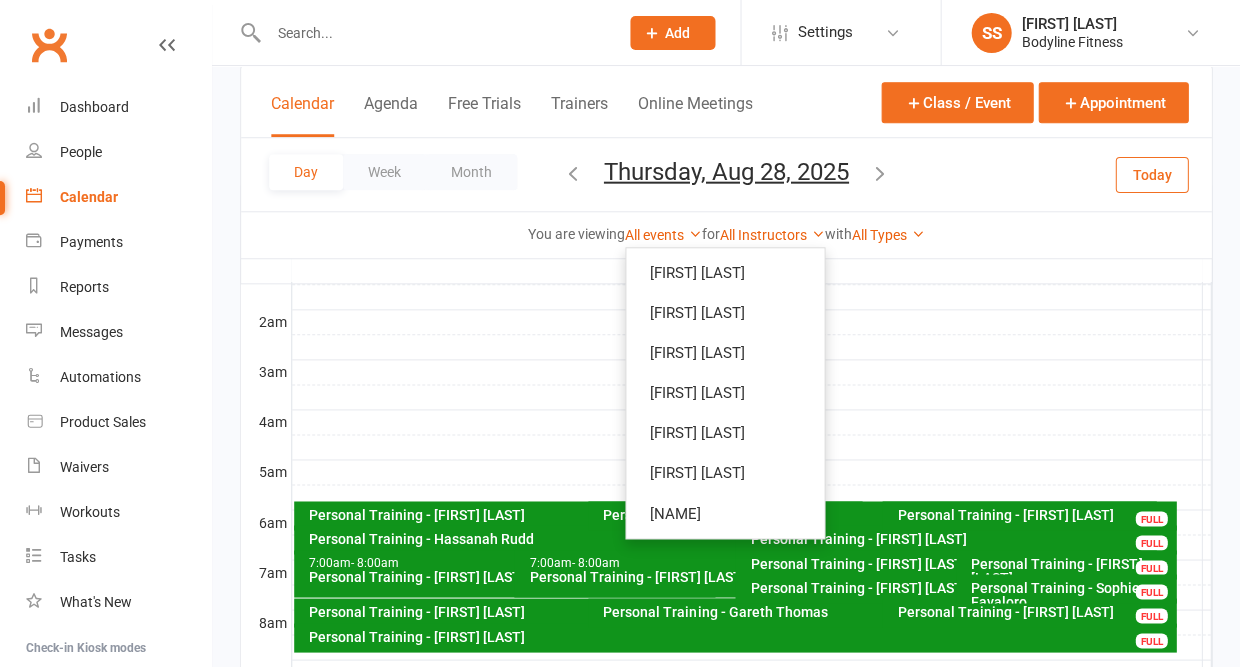 click on "You are viewing  All events All events  Empty events  Full events  Non-empty events  Non-full events  "Free" events  Non-"free" events  Website-visible events  Website-hidden events  Waitlist-enabled events  Waitlist-disabled events  Events with non-empty waitlists   for  All Instructors [FIRST] [LAST]  [FIRST] [LAST]  [FIRST] [LAST]  [FIRST] [LAST]  [FIRST] [LAST]  [FIRST] [LAST]  [FIRST] [LAST]   with  All Types Consultation  Group Class  Nutrition Session  Personal Training  Semi Private Personal Training  Virtual Personal Training  No type set" at bounding box center (726, 234) 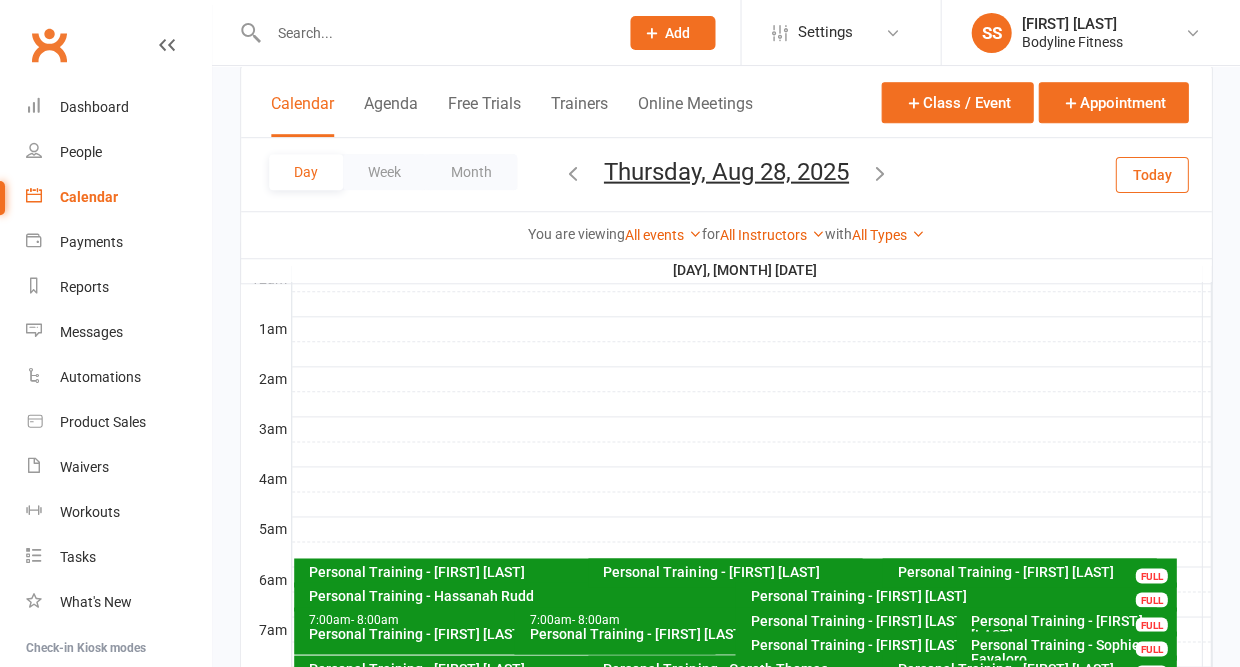 scroll, scrollTop: 143, scrollLeft: 0, axis: vertical 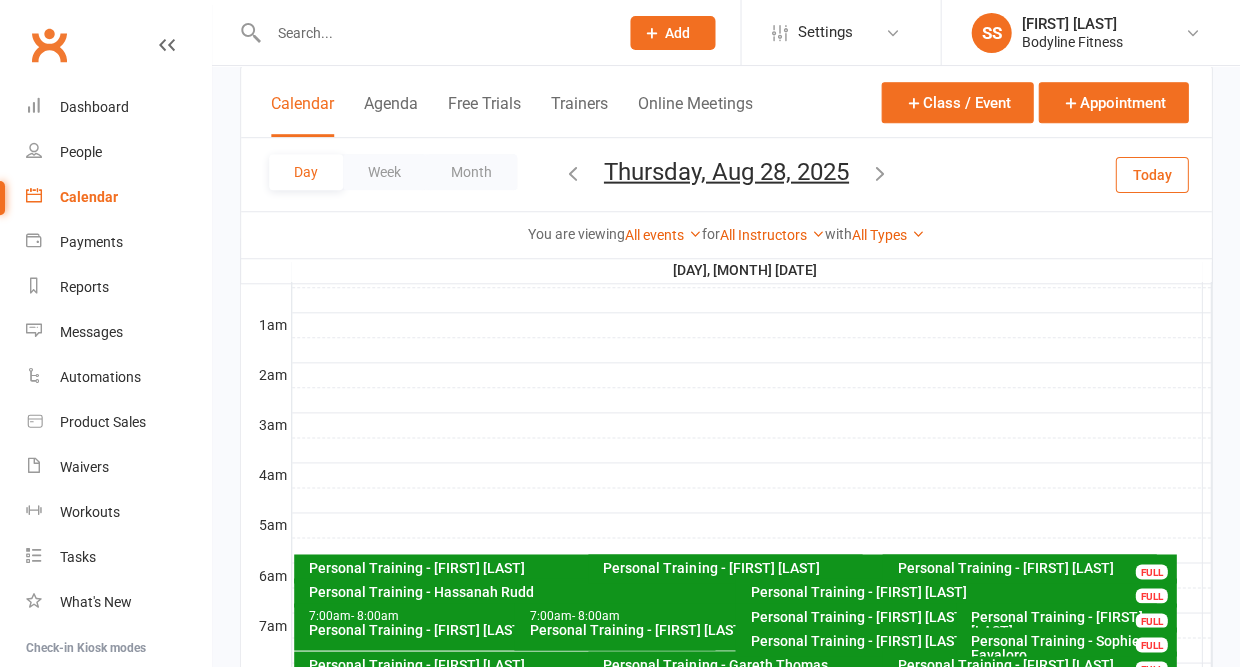click on "Thursday, Aug 28, 2025" at bounding box center (726, 171) 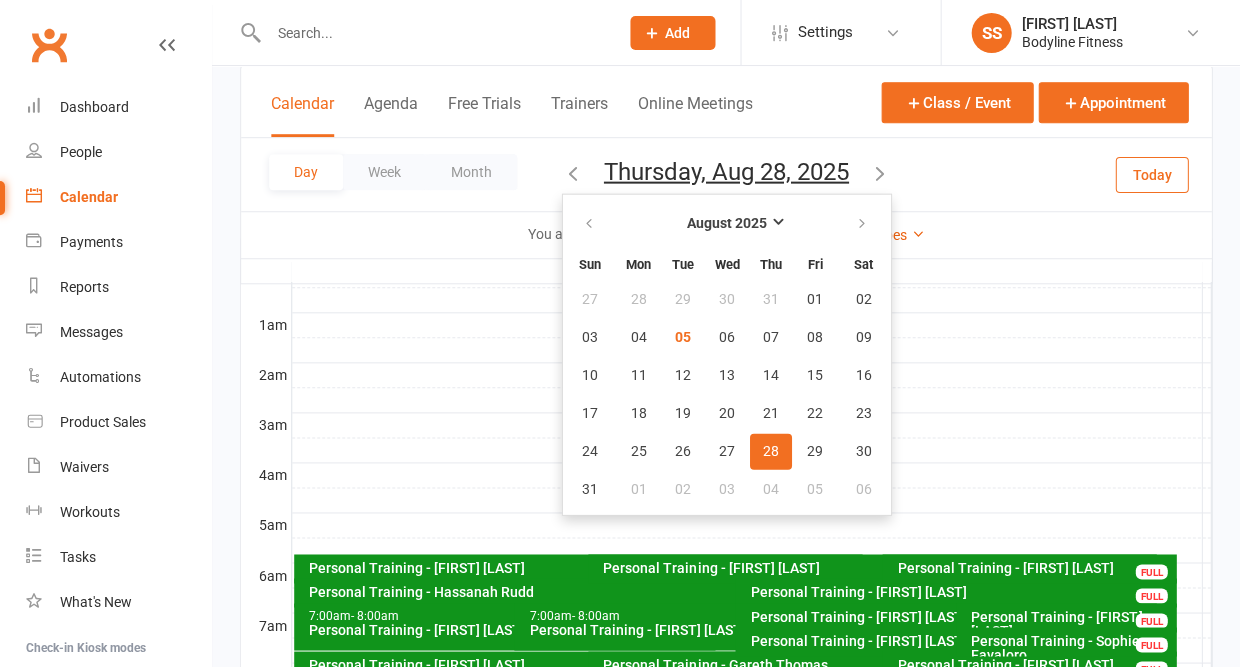 click on "Thursday, Aug 28, 2025" at bounding box center [726, 171] 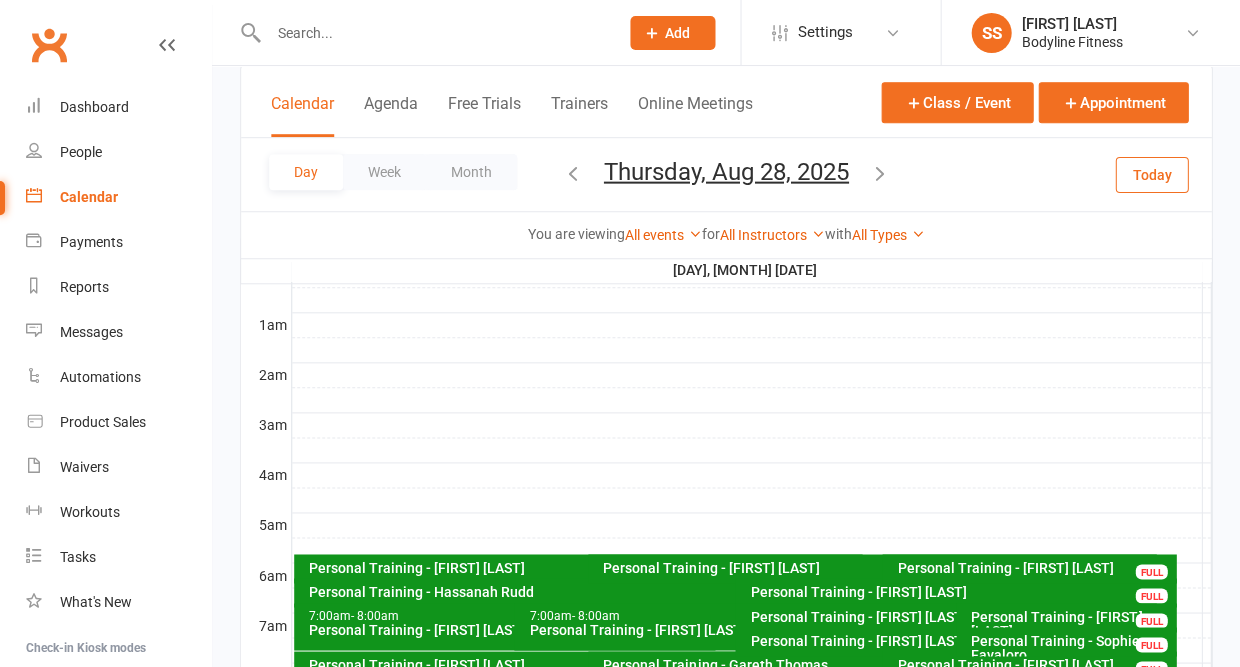 click on "Thursday, Aug 28, 2025" at bounding box center (726, 171) 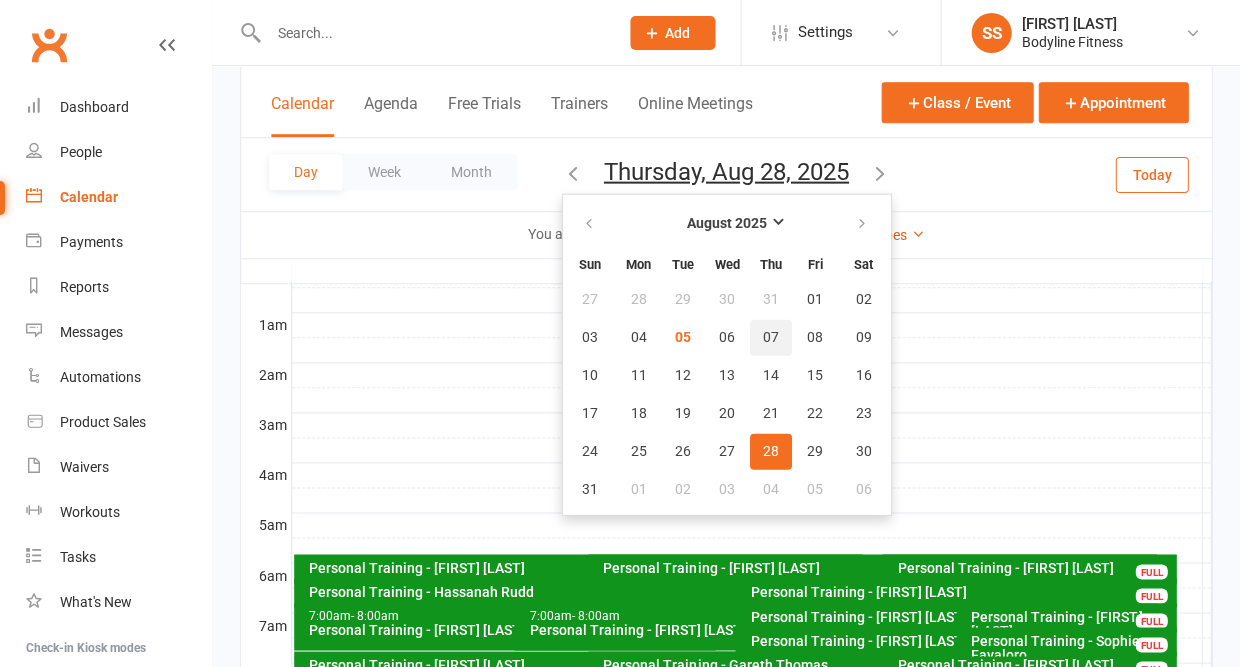 click on "07" at bounding box center (771, 337) 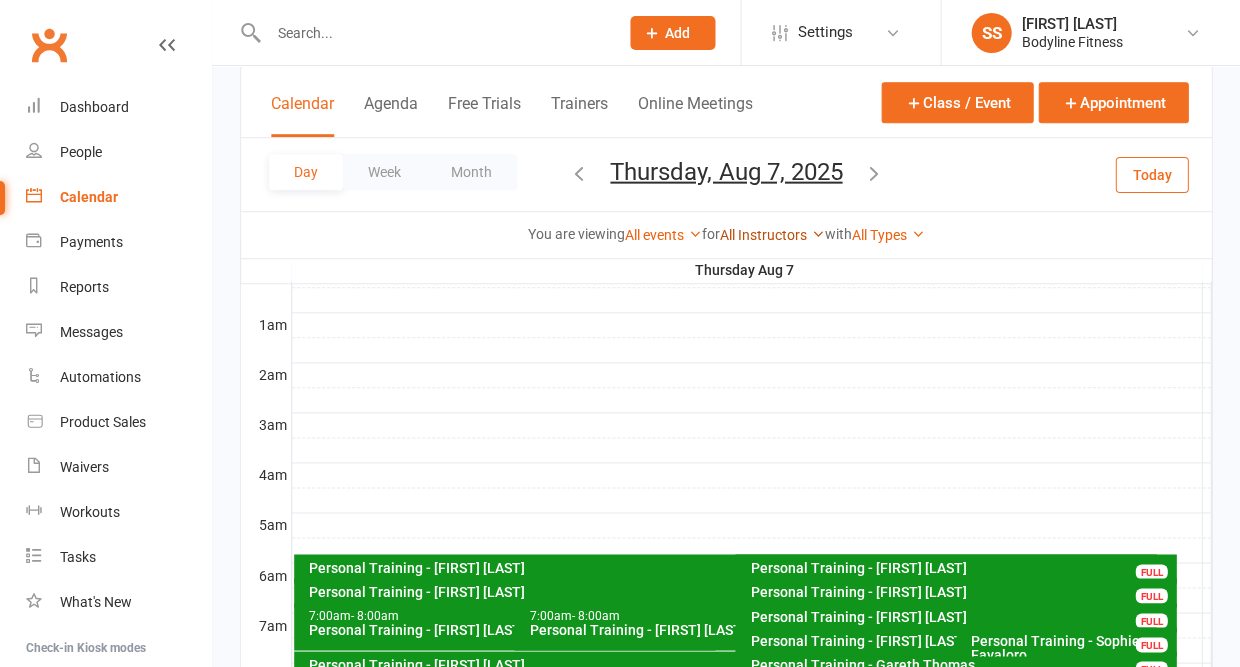click on "All Instructors" at bounding box center [772, 235] 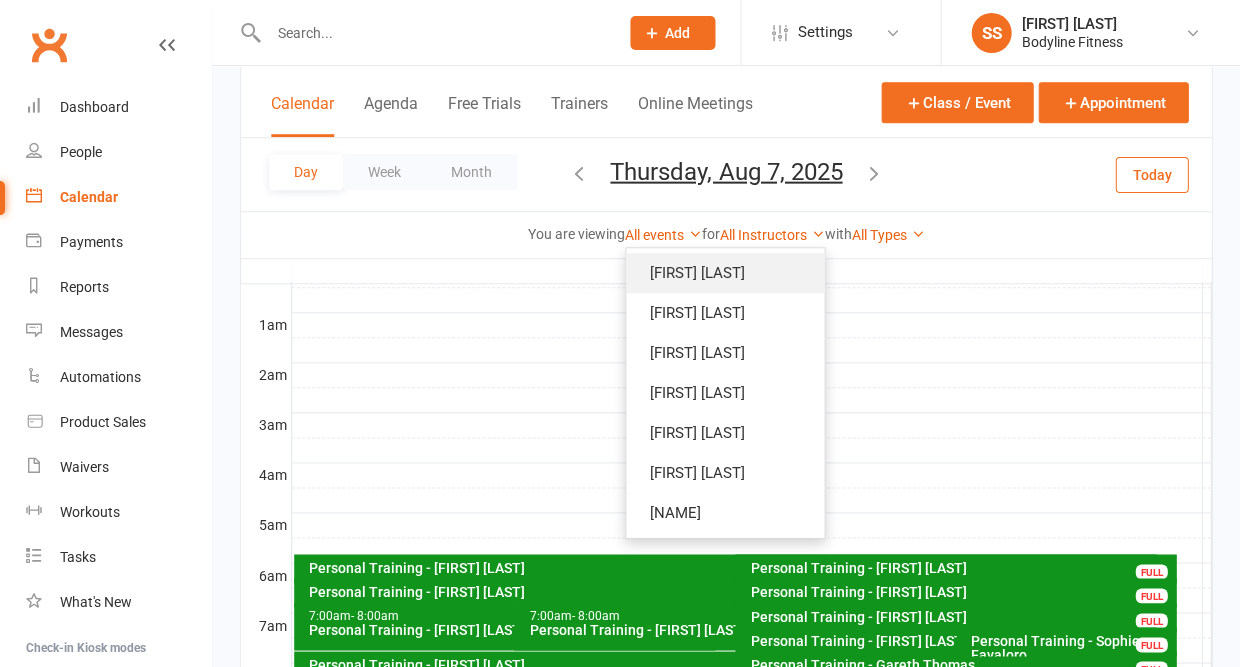 click on "[FIRST] [LAST]" at bounding box center (725, 273) 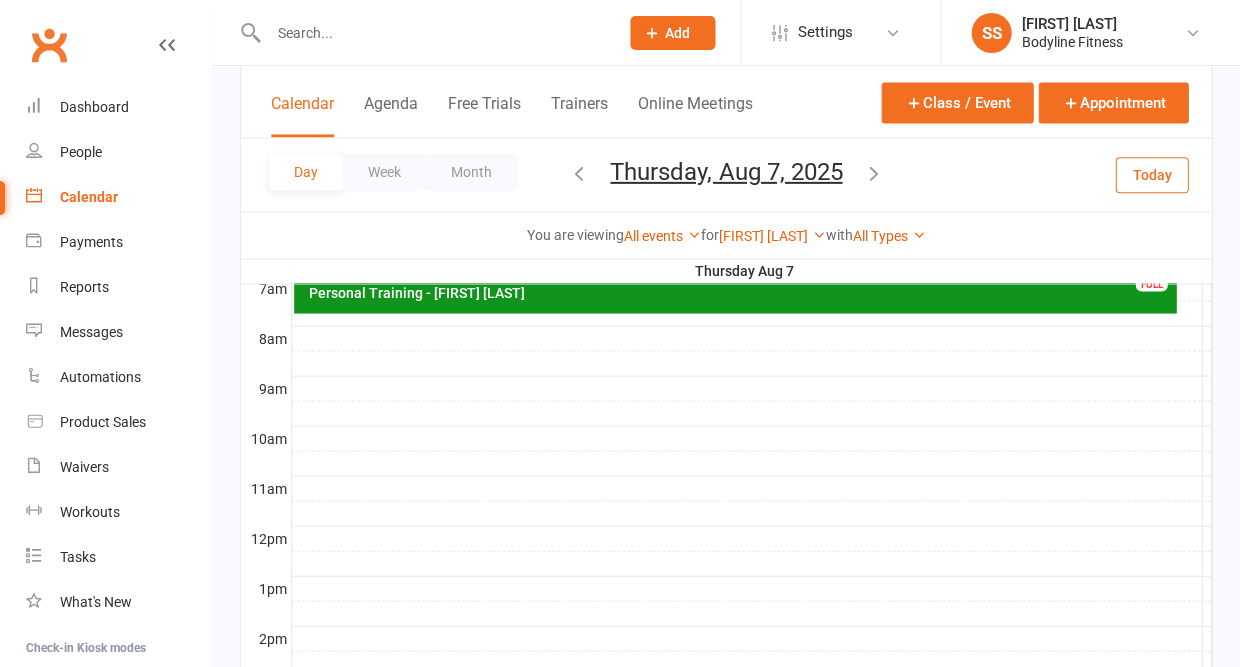 scroll, scrollTop: 477, scrollLeft: 0, axis: vertical 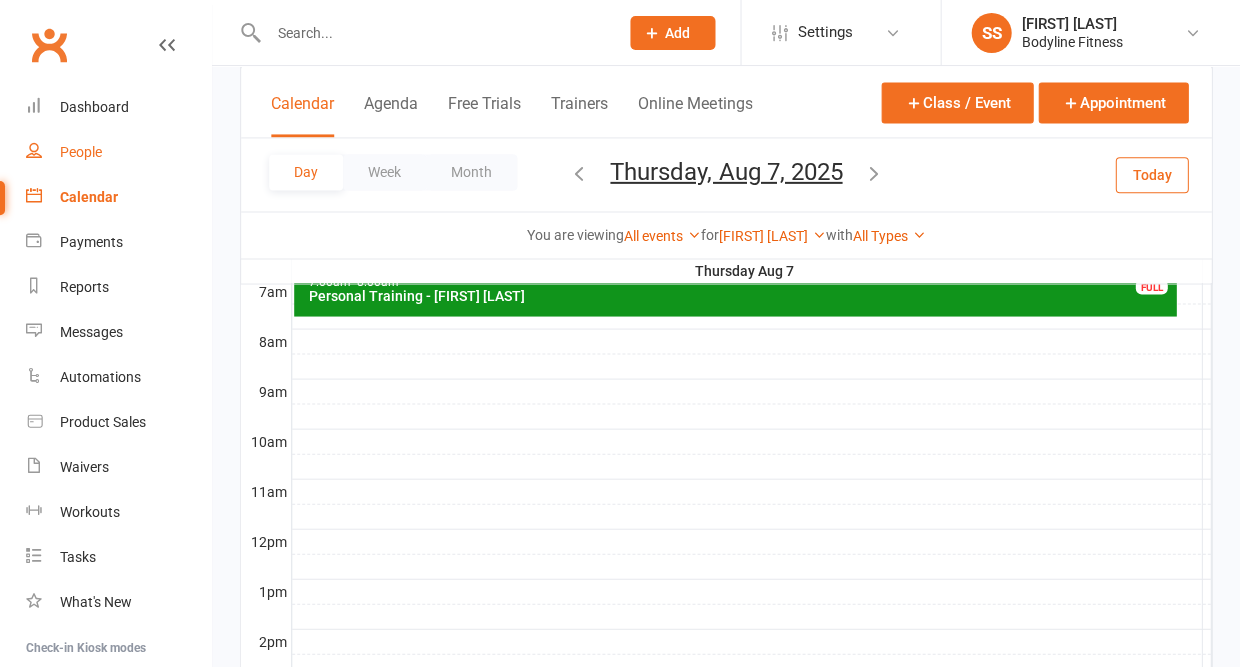 click on "People" at bounding box center (81, 152) 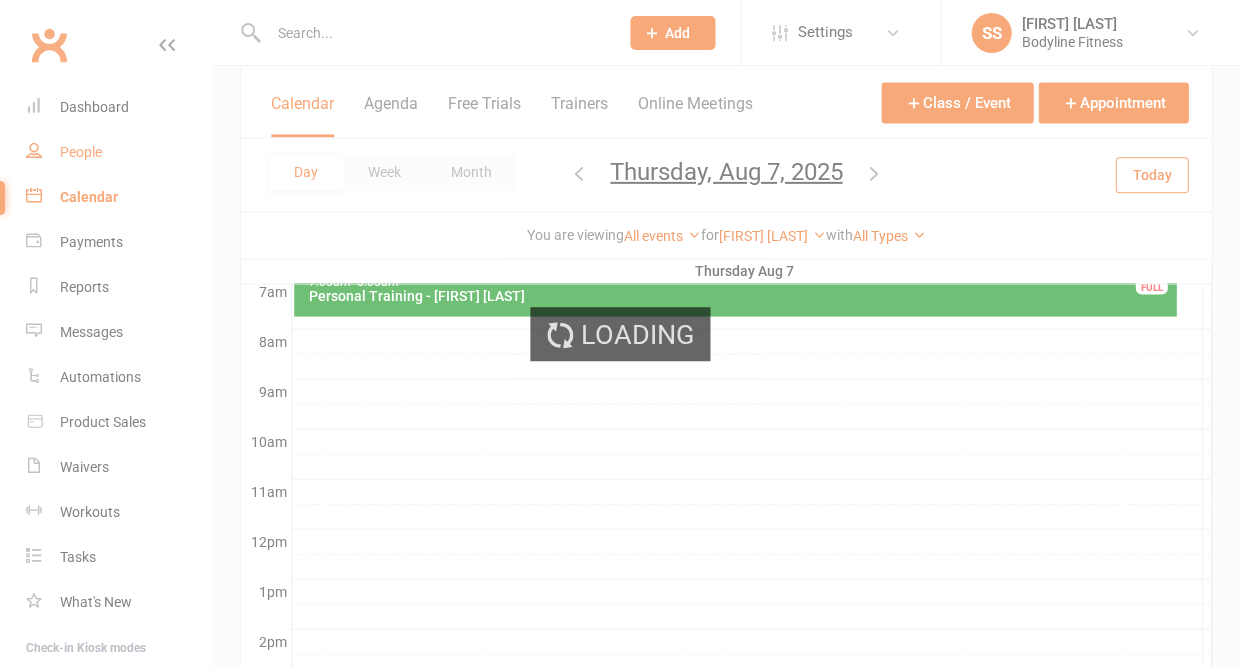 select on "50" 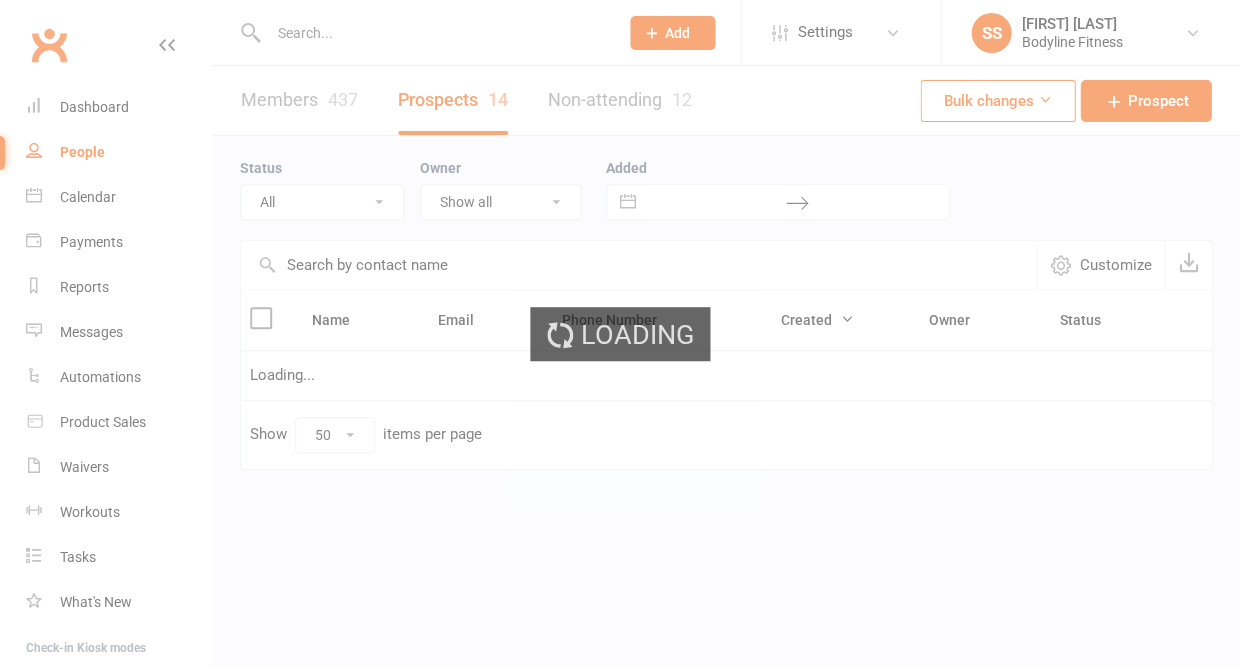 scroll, scrollTop: 0, scrollLeft: 0, axis: both 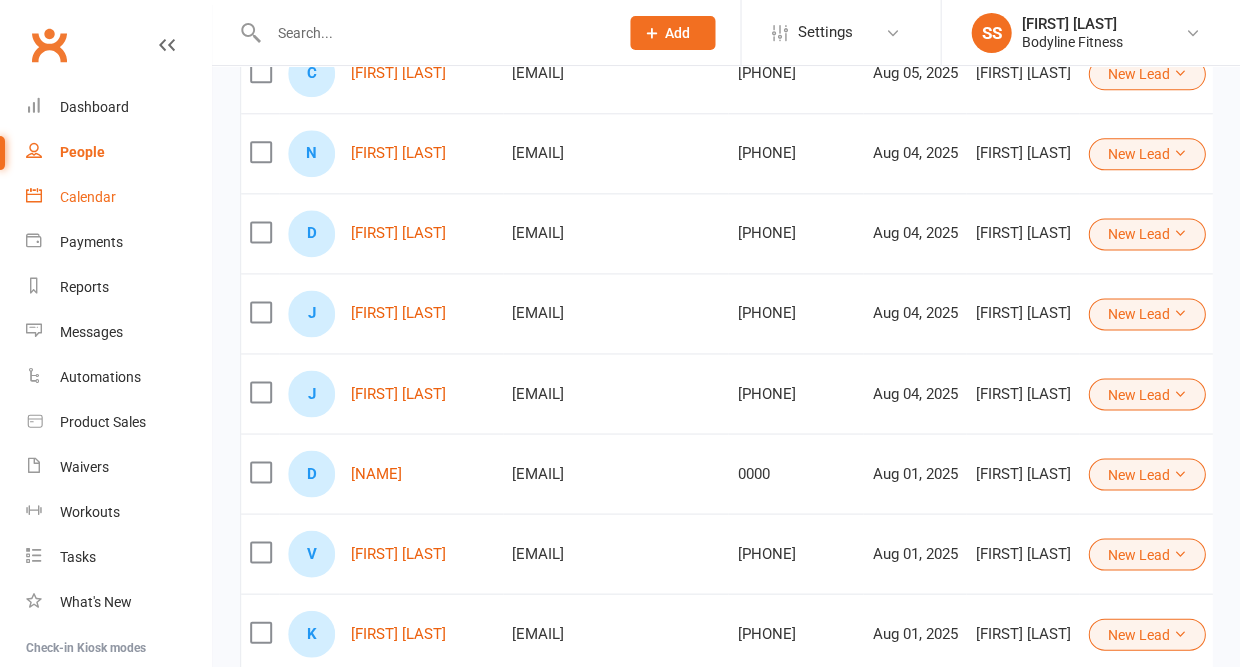 click on "Calendar" at bounding box center (88, 197) 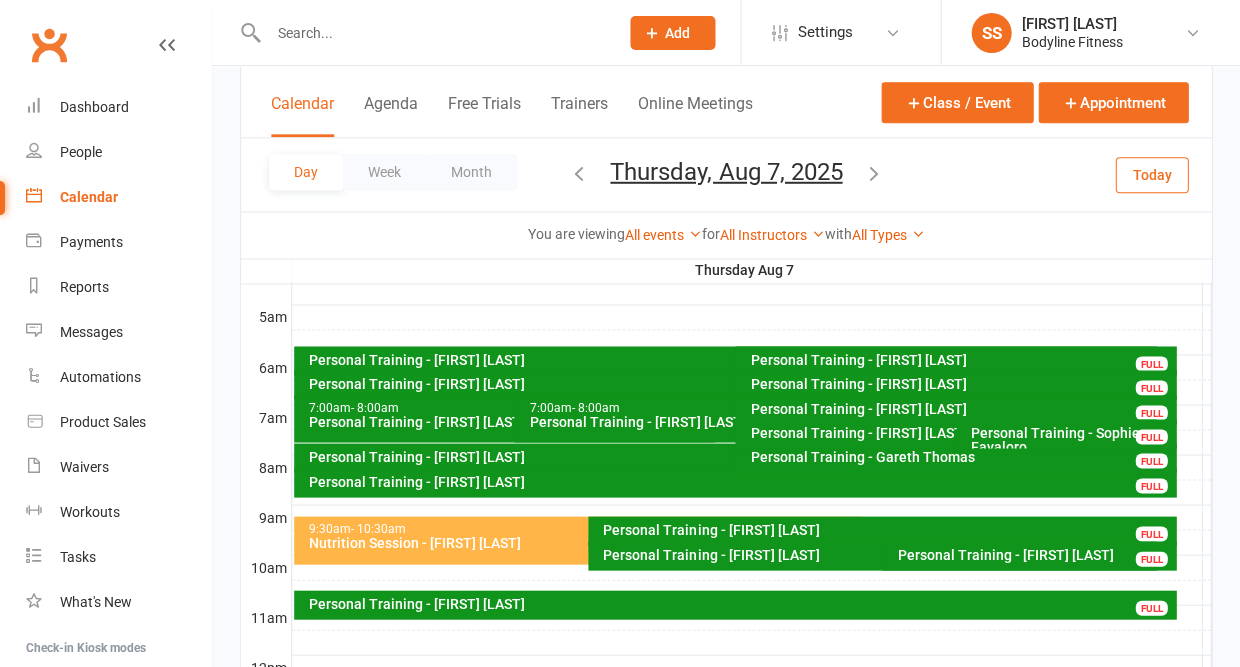 scroll, scrollTop: 355, scrollLeft: 0, axis: vertical 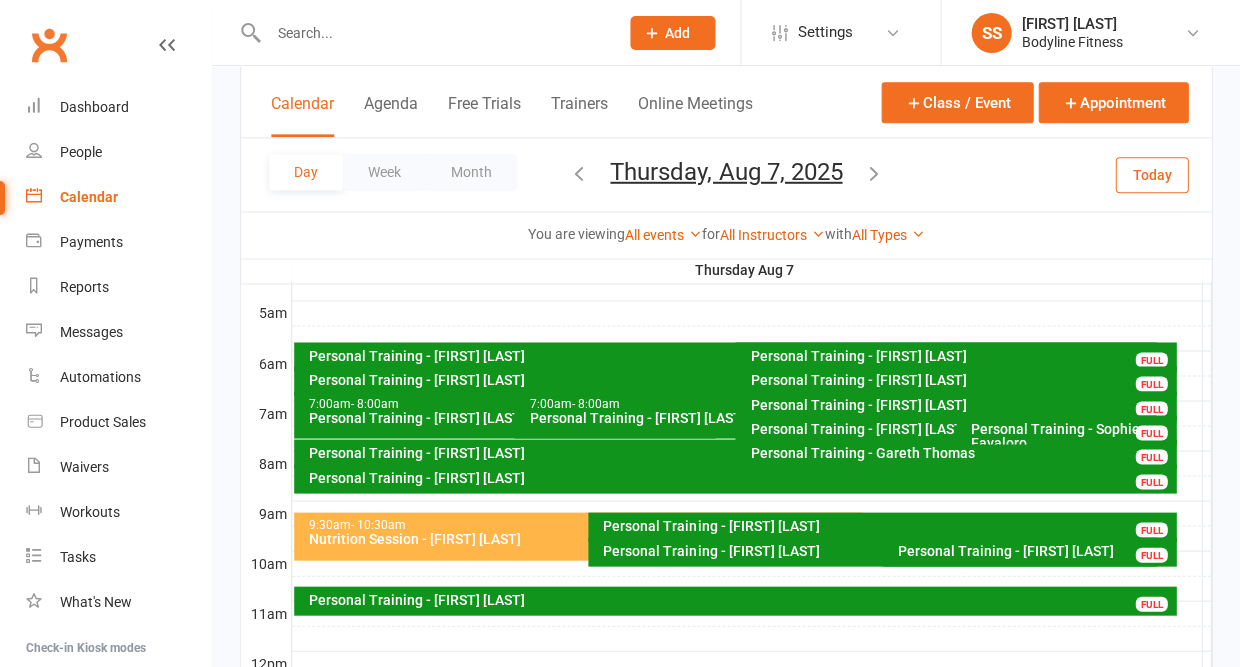 click at bounding box center (751, 313) 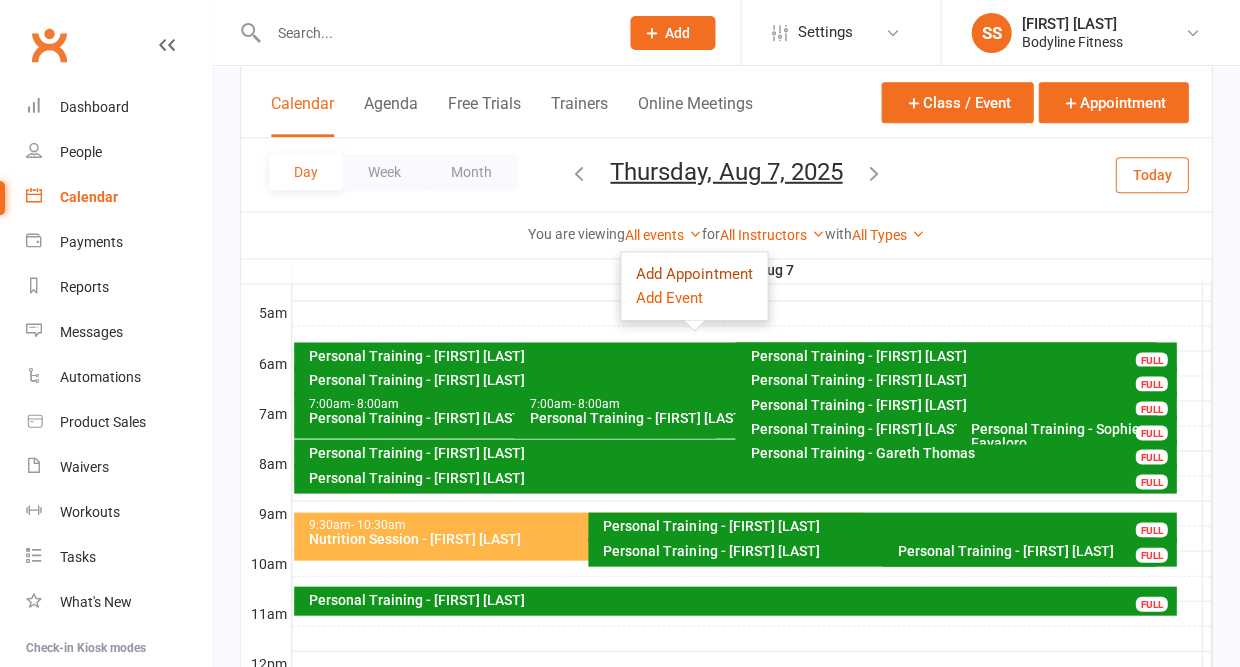 click on "Add Appointment" at bounding box center [694, 274] 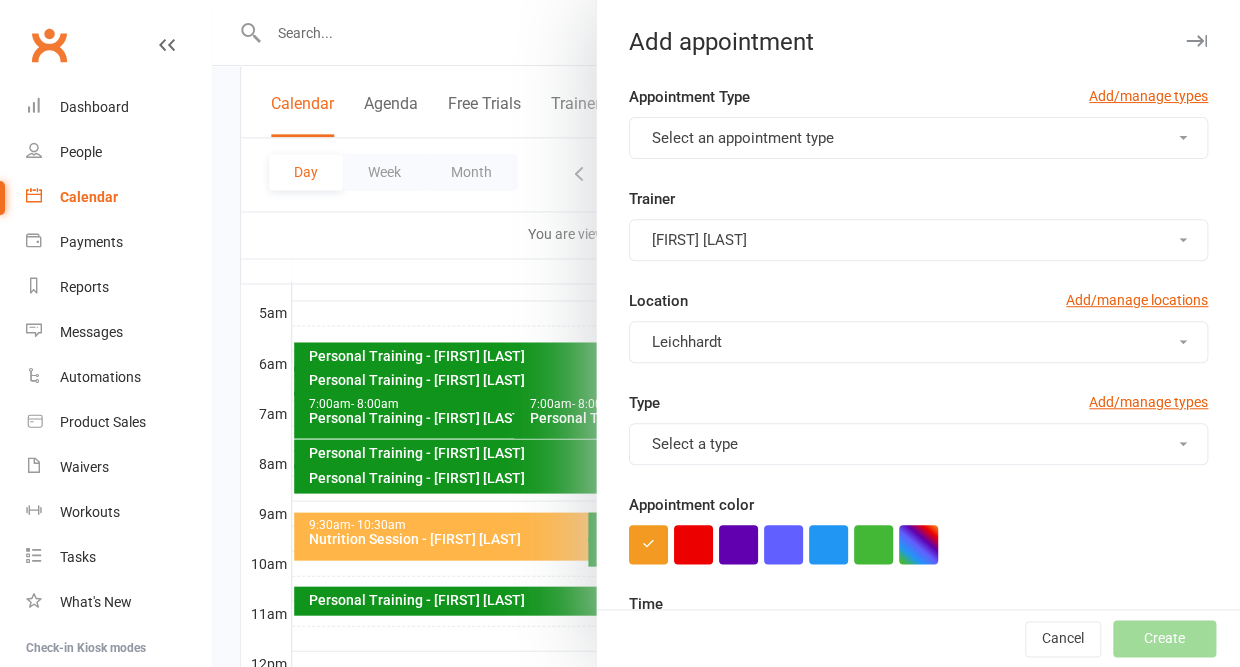 click on "Select an appointment type" at bounding box center [918, 138] 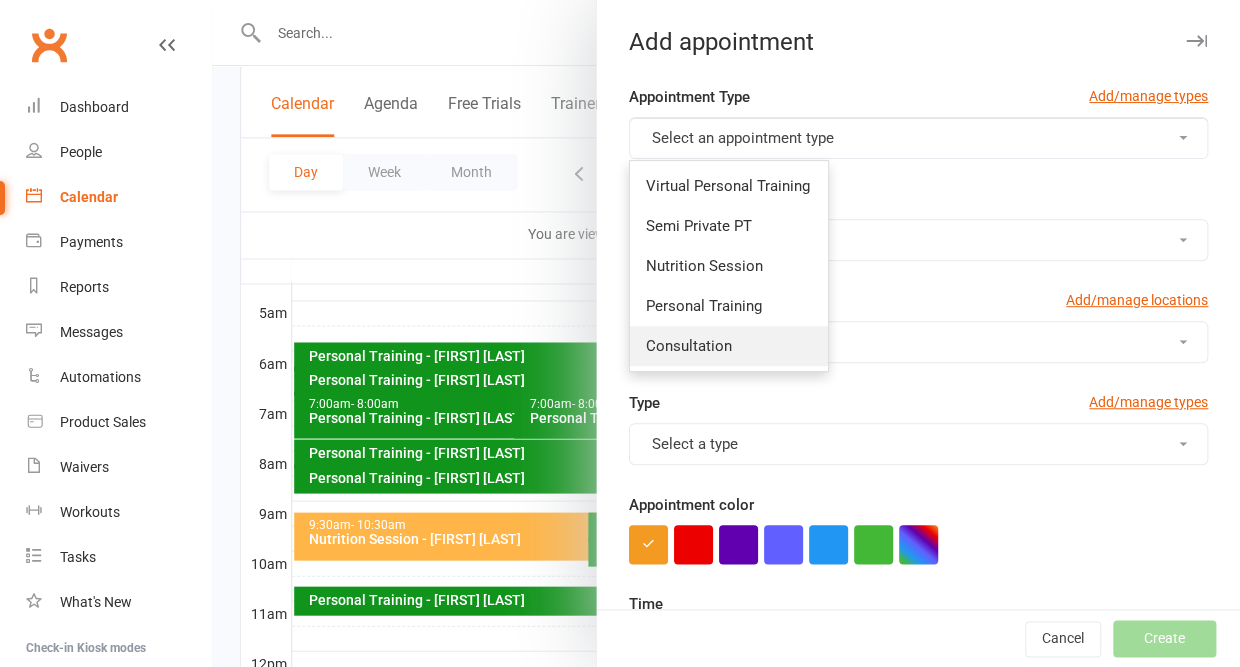 click on "Consultation" at bounding box center (689, 346) 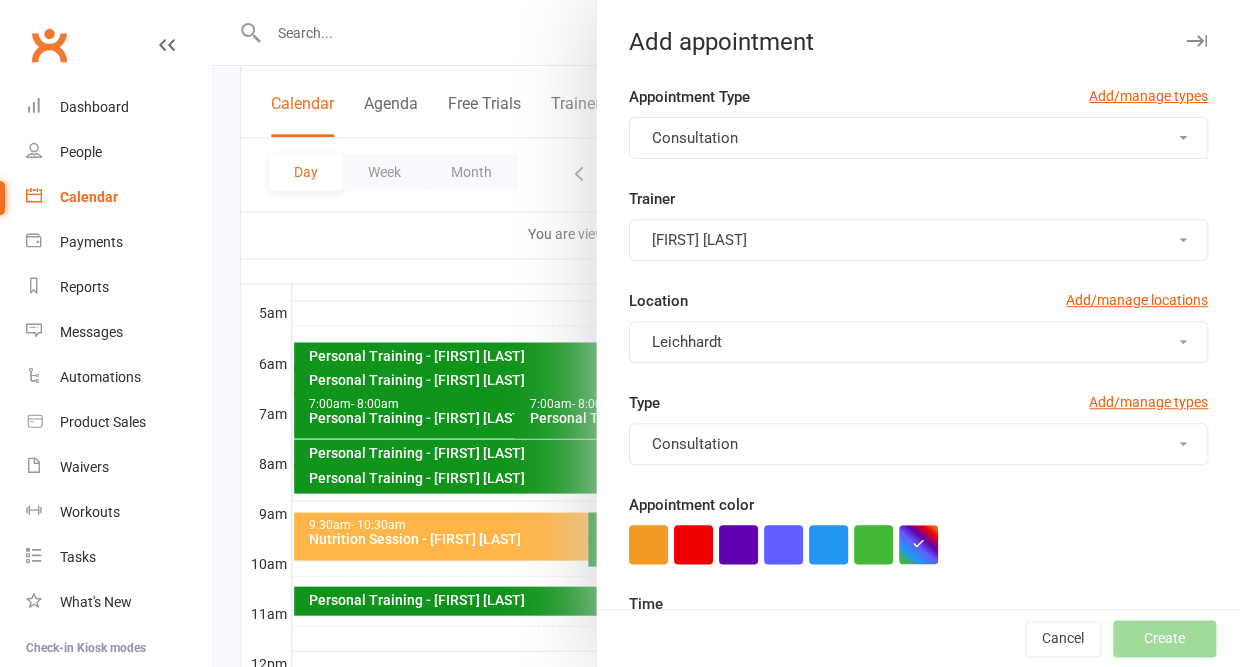 click on "[FIRST] [LAST]" at bounding box center (699, 240) 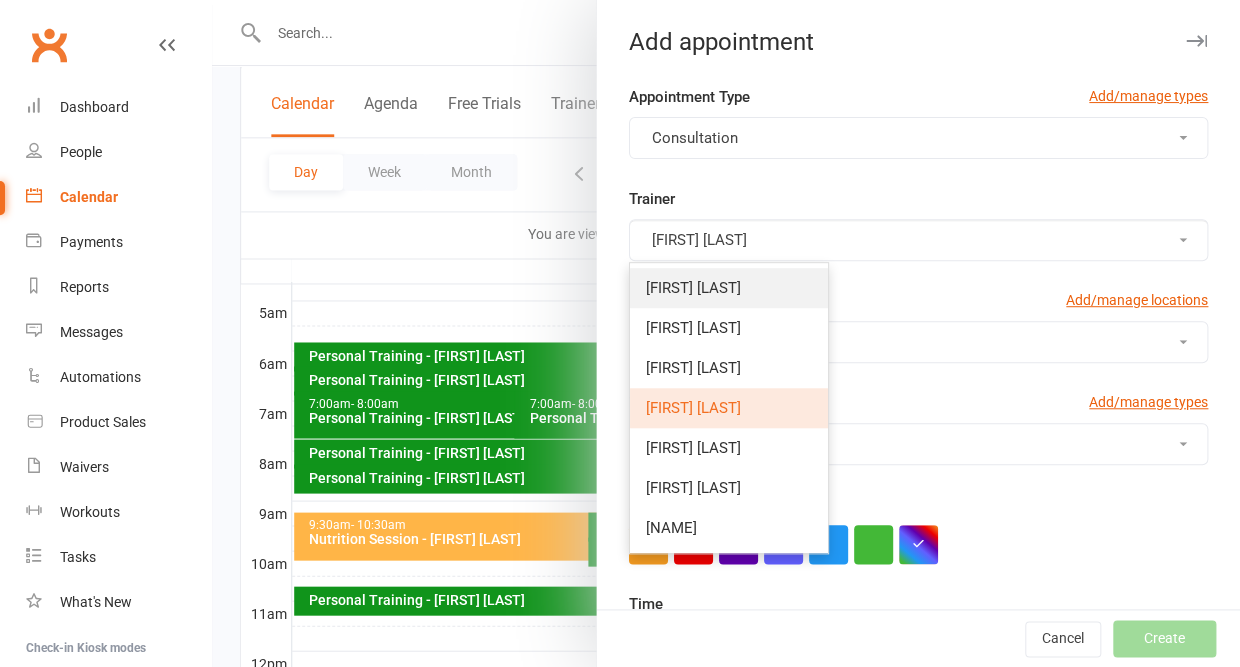 click on "[FIRST] [LAST]" at bounding box center (693, 288) 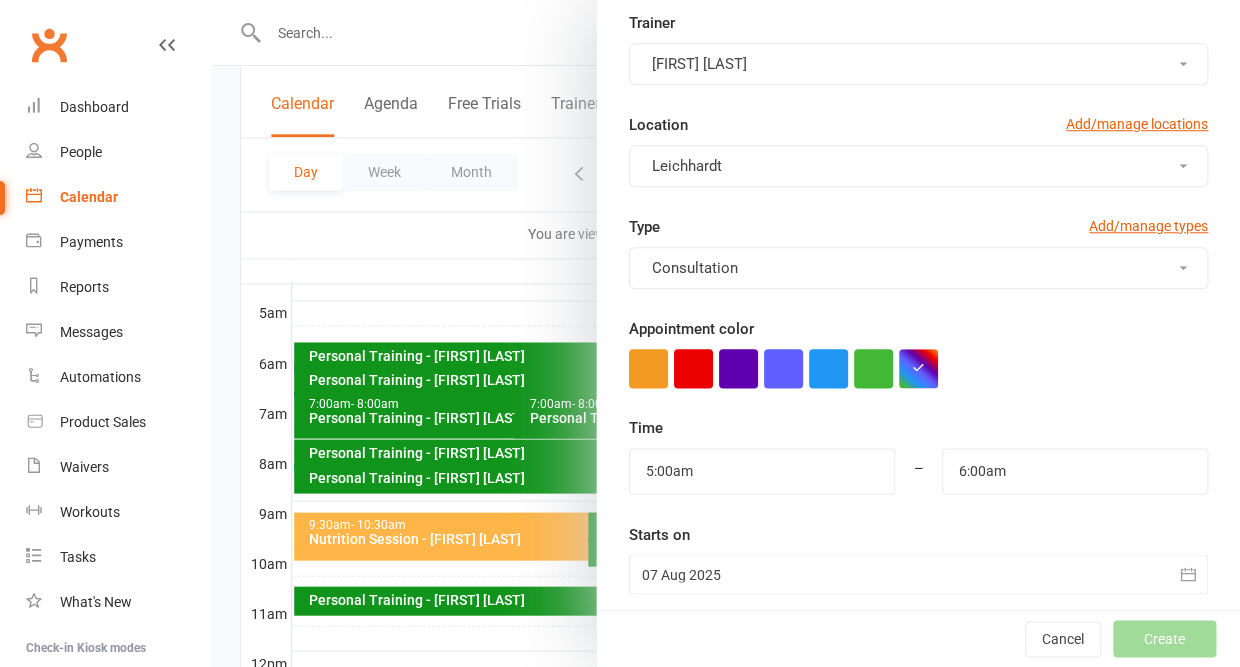 scroll, scrollTop: 176, scrollLeft: 0, axis: vertical 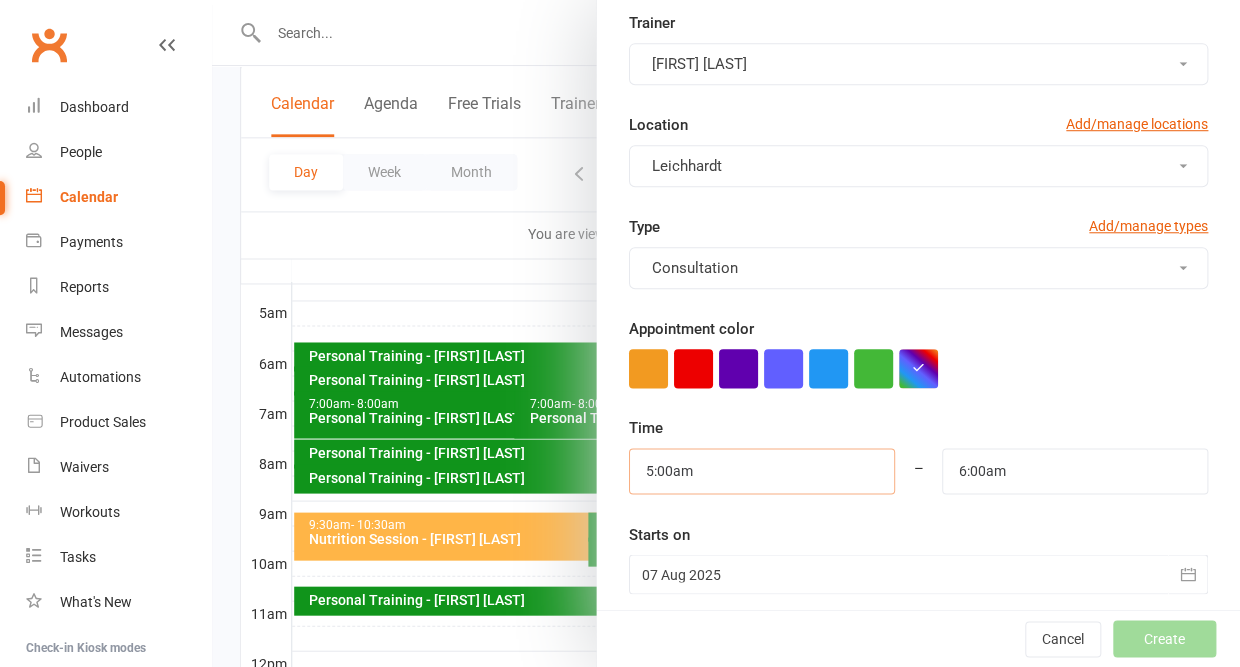 click on "5:00am" at bounding box center [762, 471] 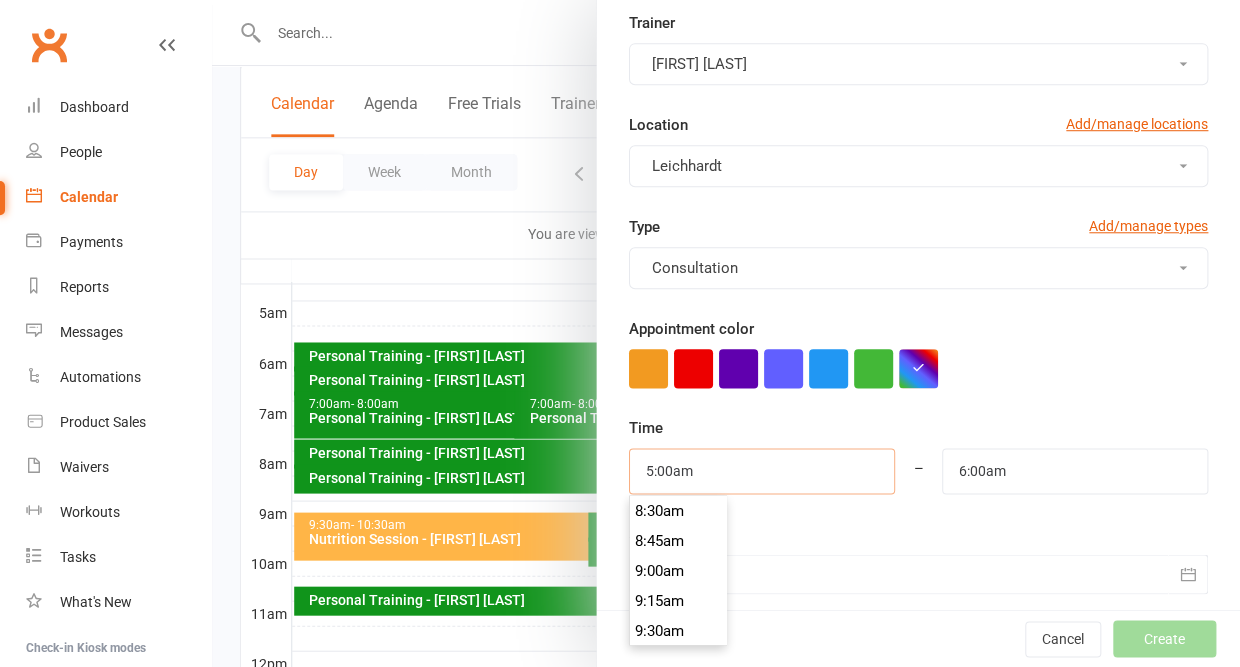 scroll, scrollTop: 1022, scrollLeft: 0, axis: vertical 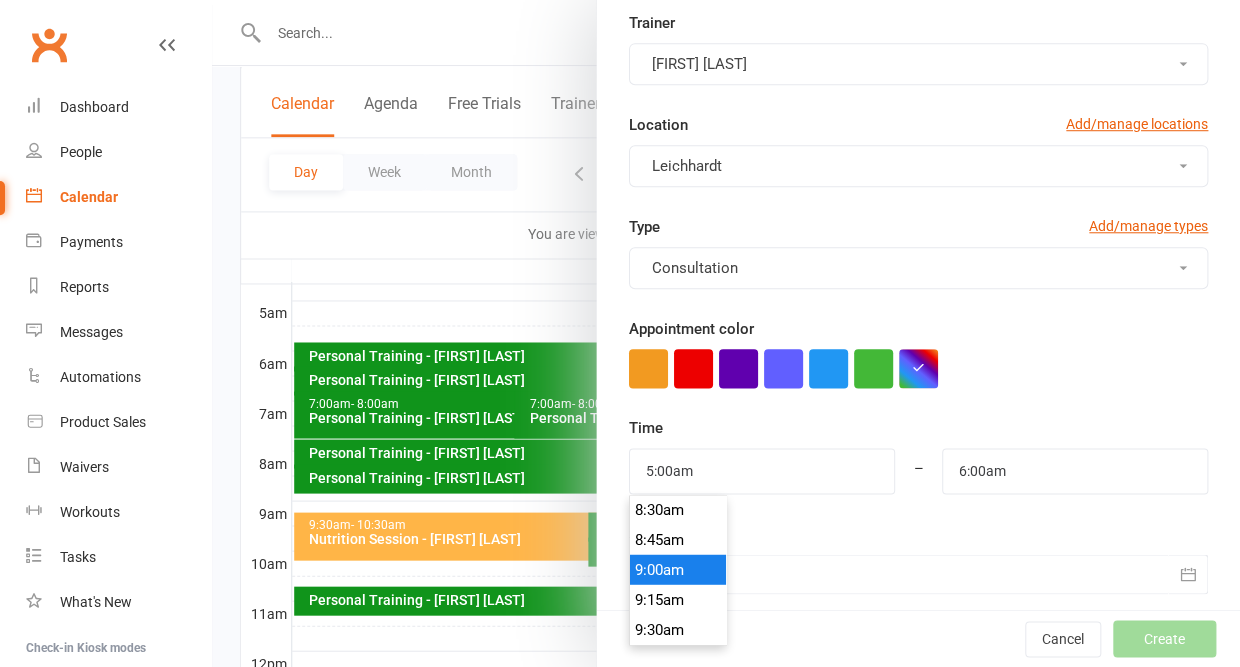 type on "9:00am" 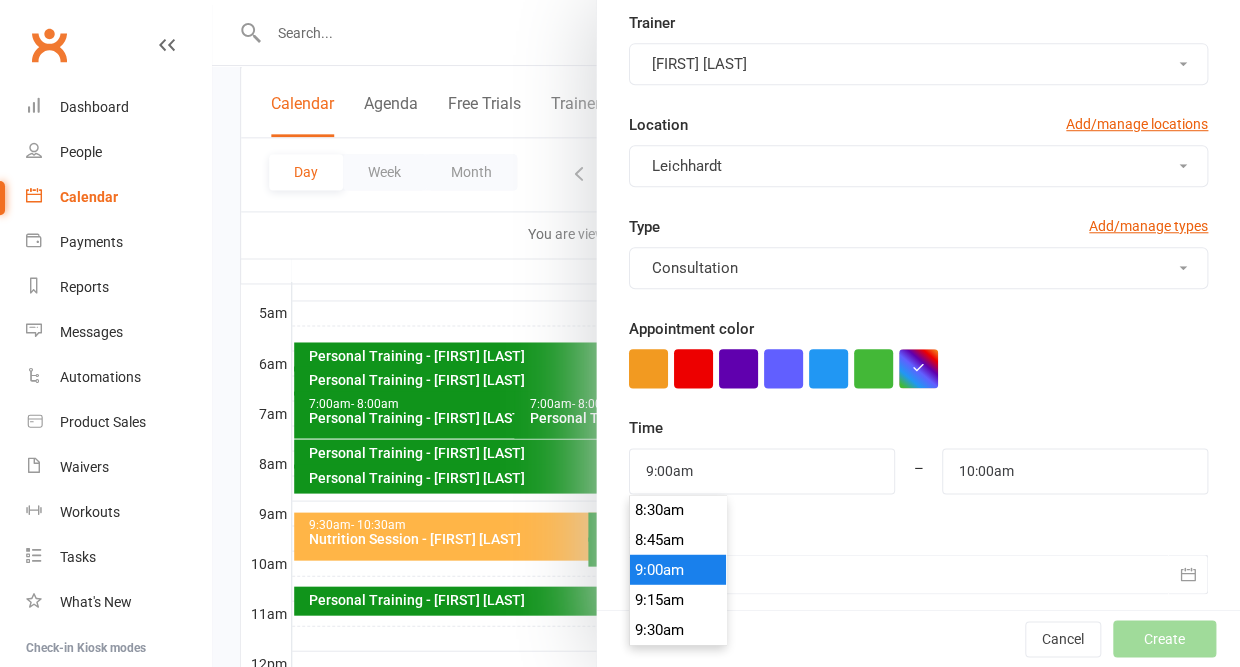 click on "9:00am" at bounding box center (678, 569) 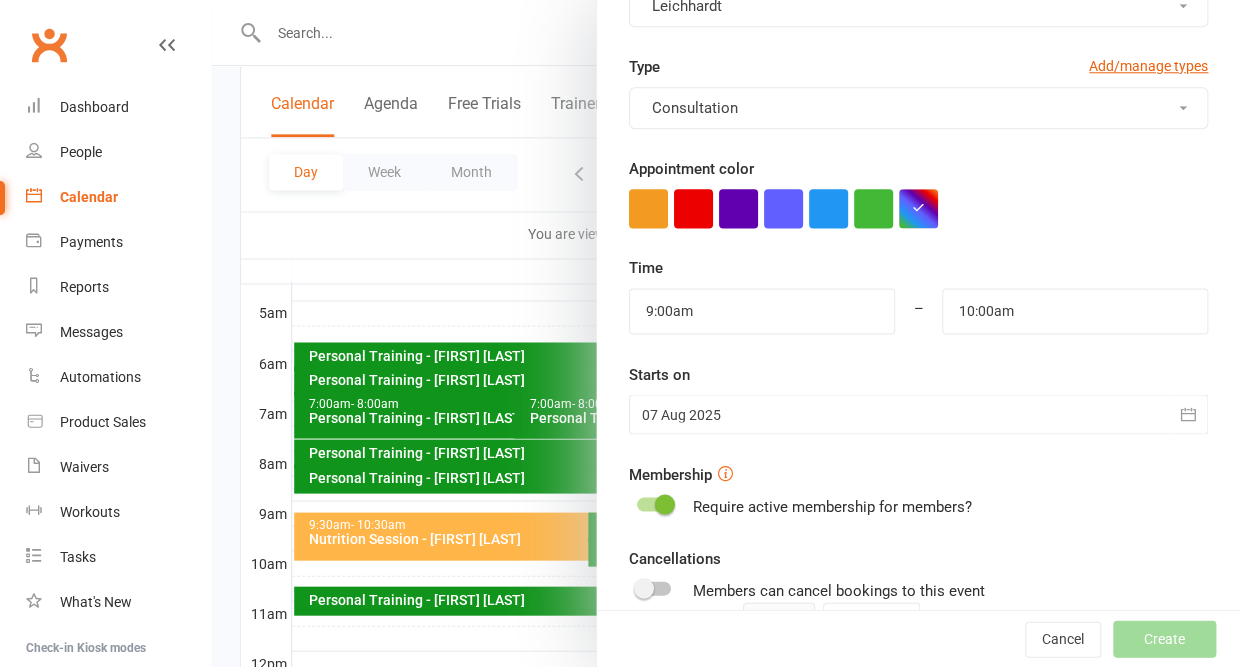 click at bounding box center [665, 504] 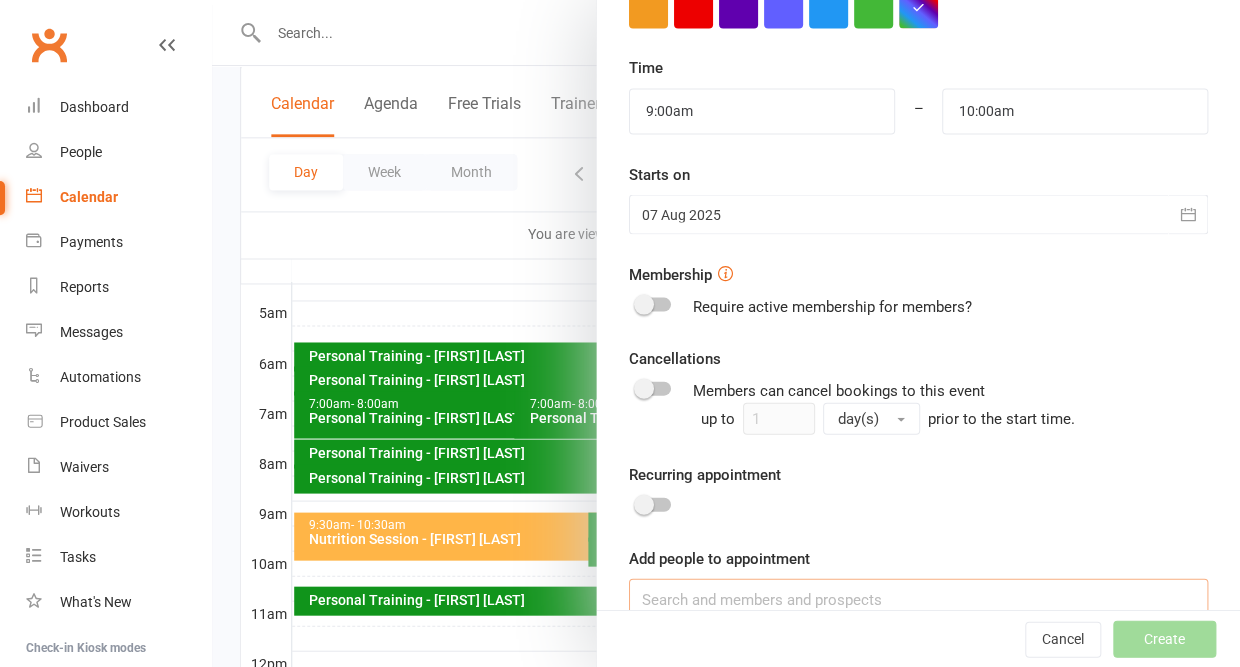 scroll, scrollTop: 535, scrollLeft: 0, axis: vertical 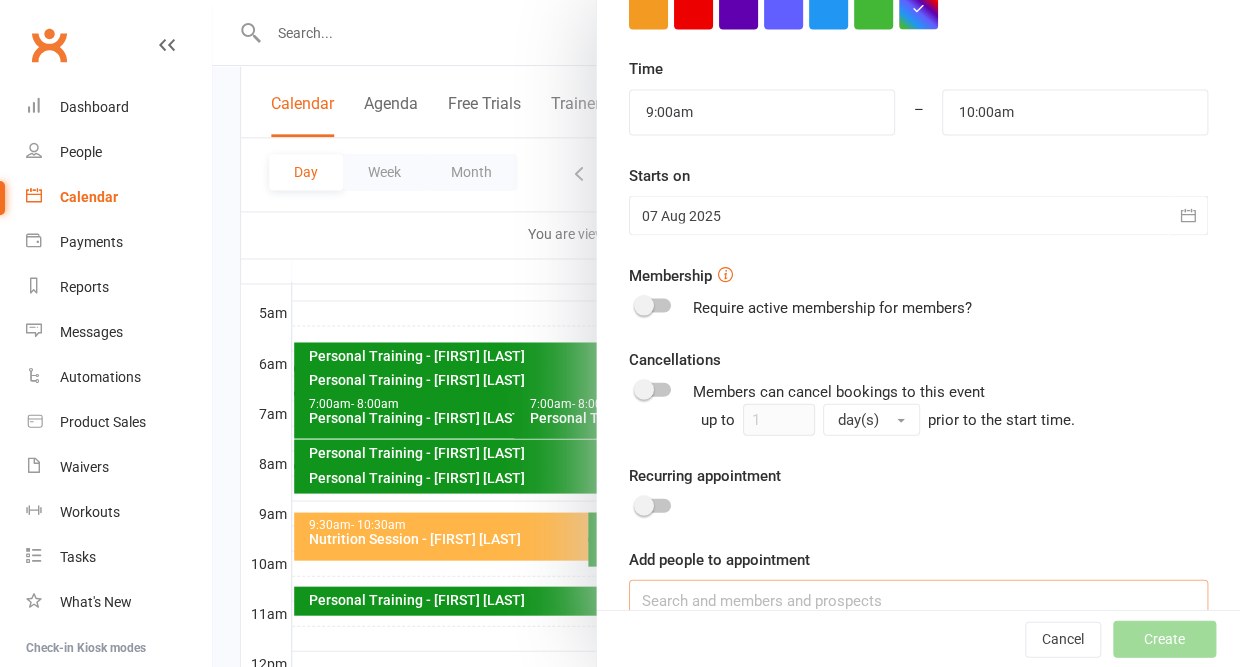 click at bounding box center (918, 600) 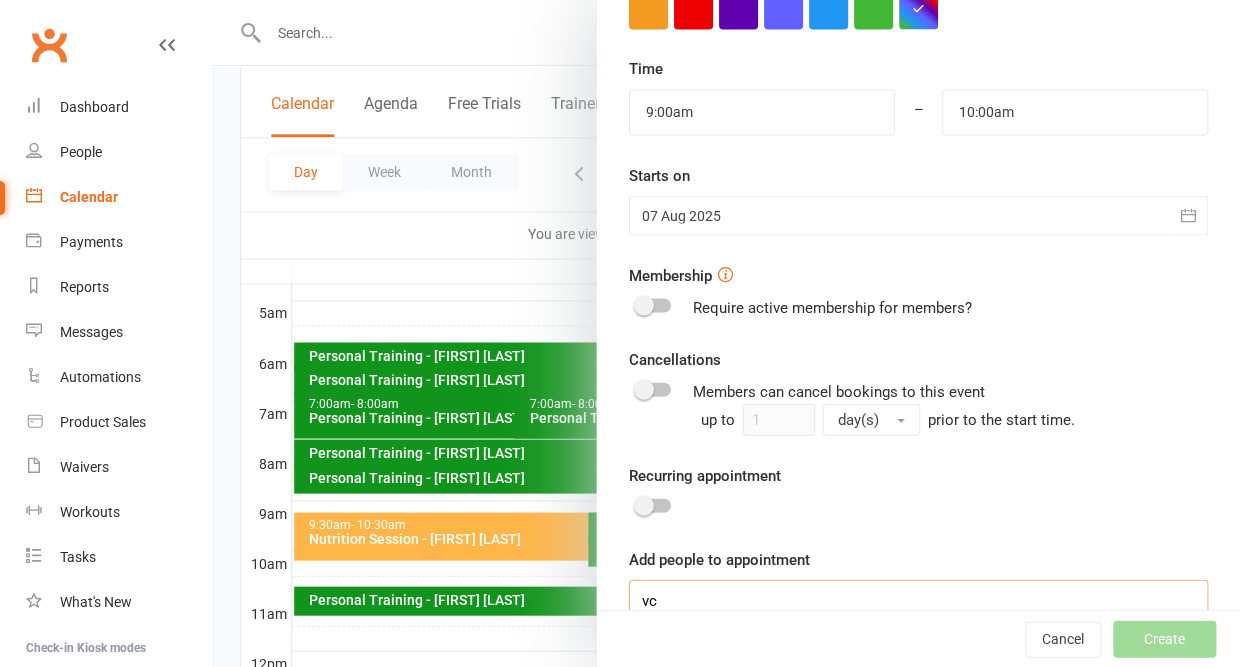 type on "v" 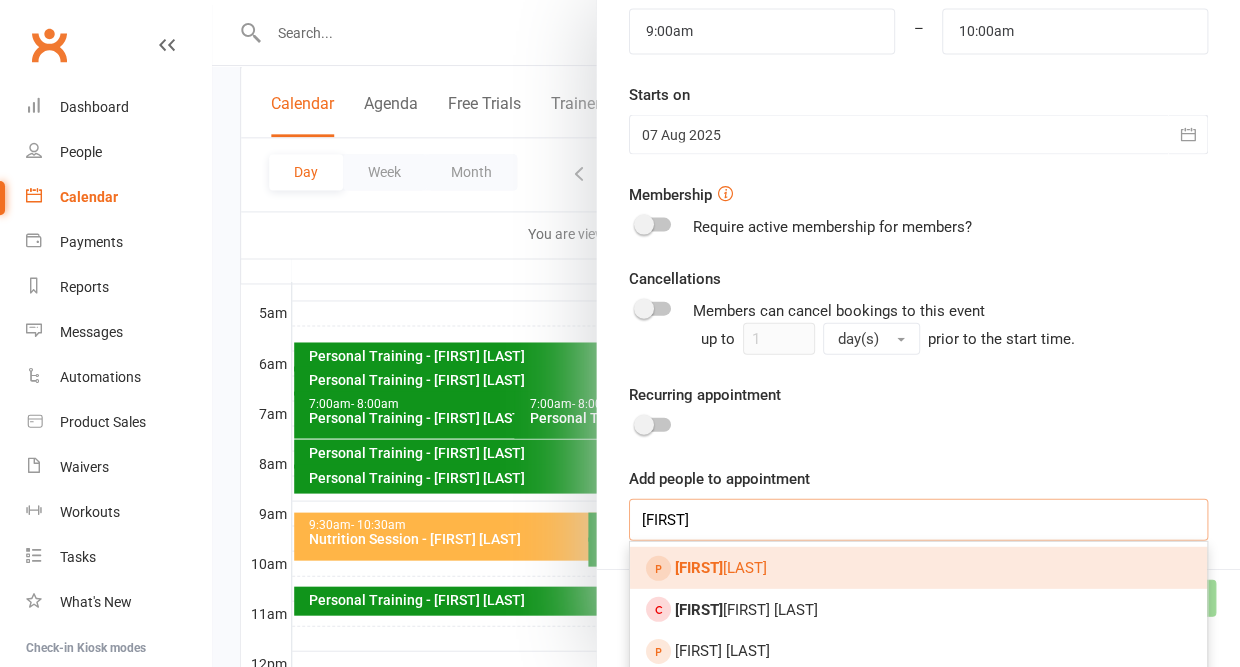 type on "[FIRST]" 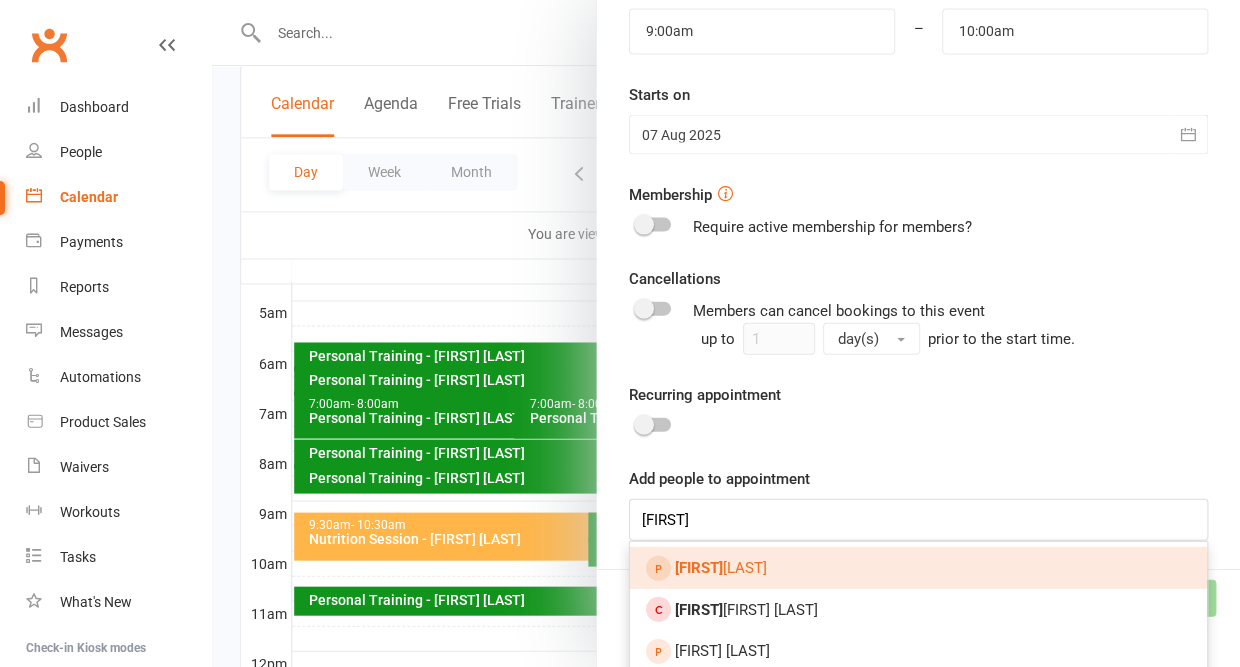 click on "[FIRST]" at bounding box center (699, 567) 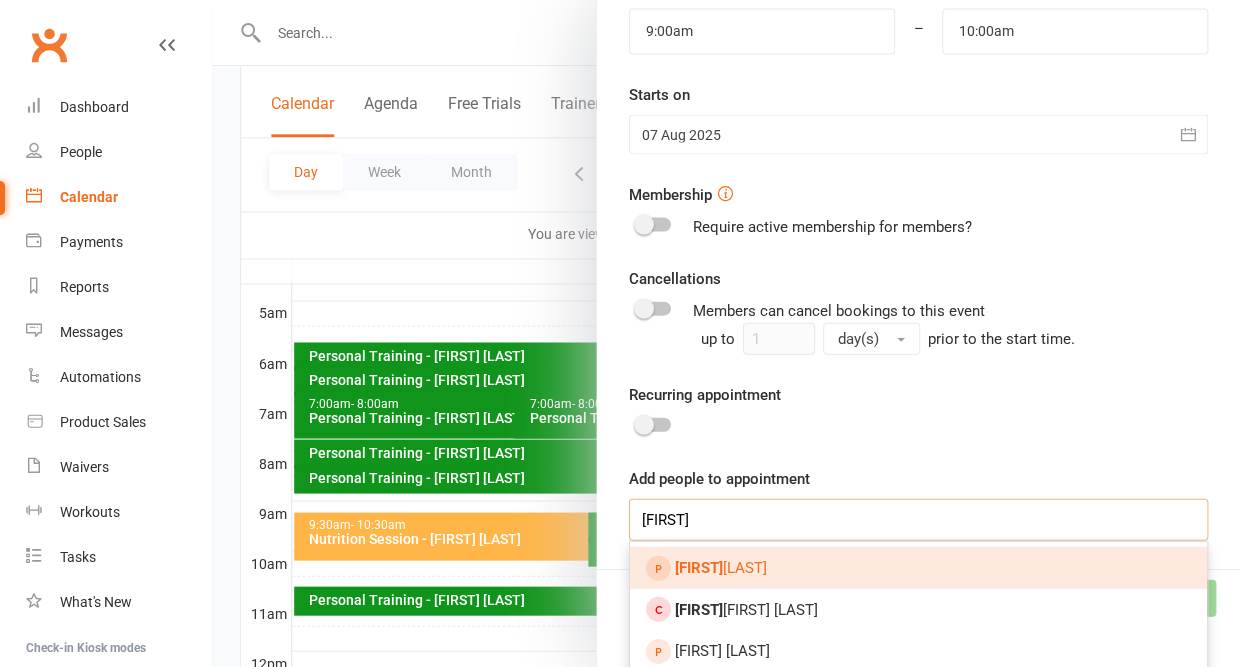 type 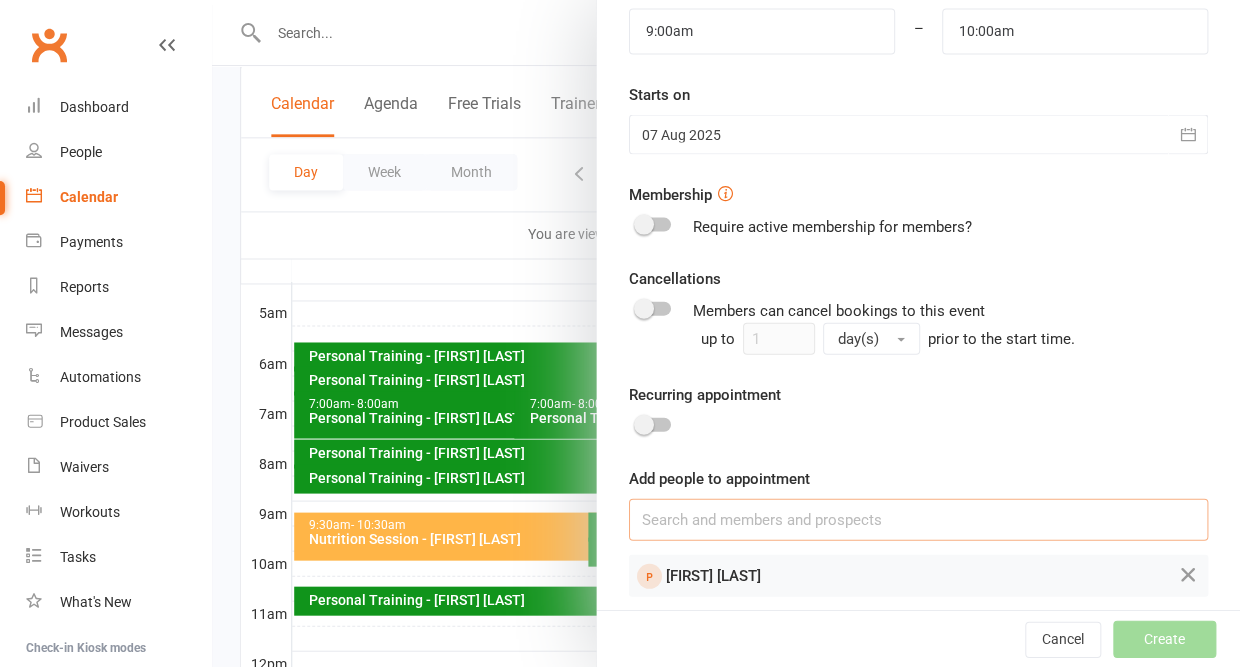 scroll, scrollTop: 595, scrollLeft: 0, axis: vertical 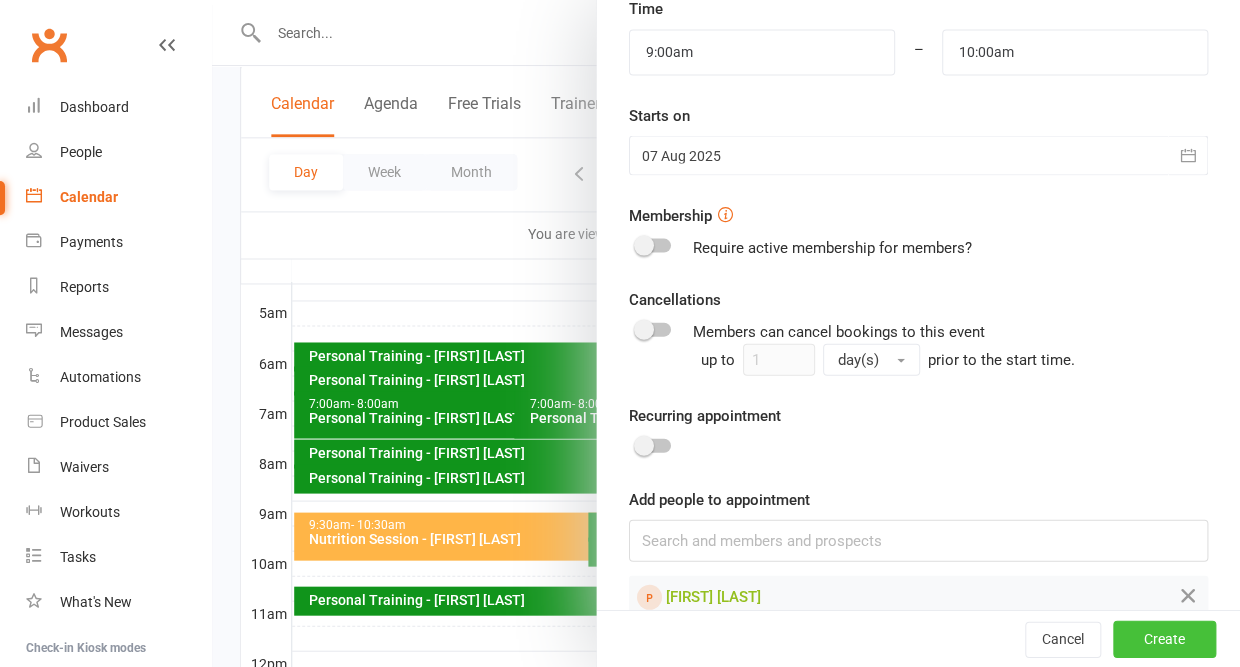 click on "Create" at bounding box center [1164, 639] 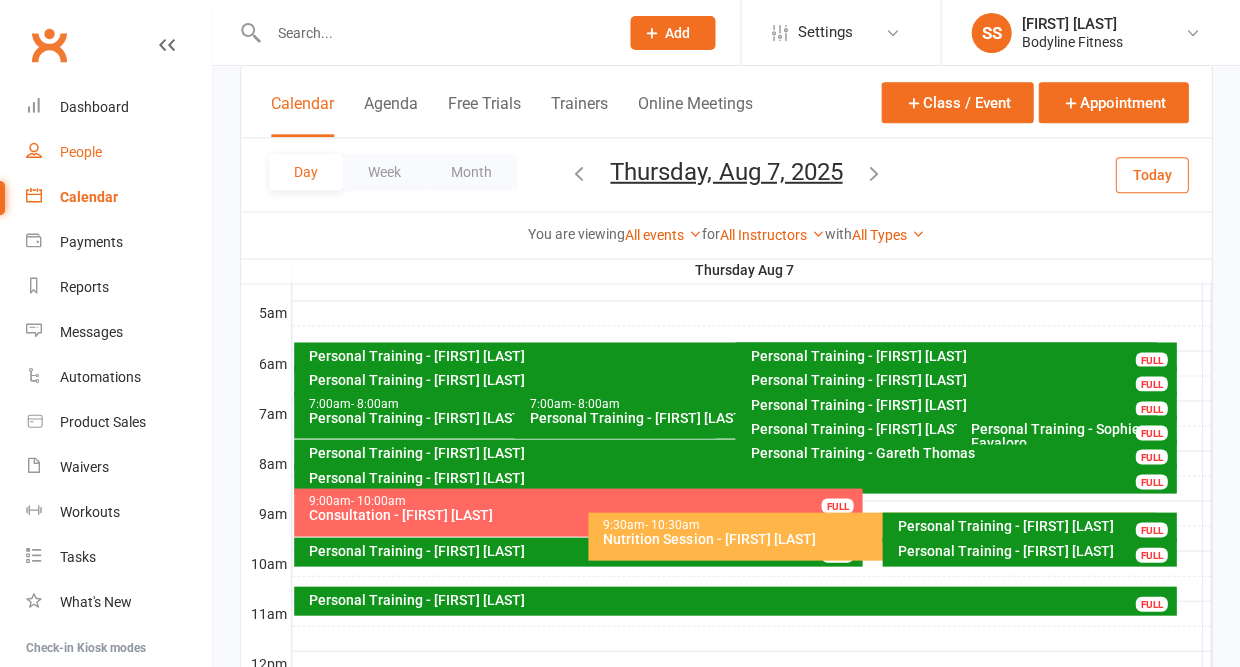click on "People" at bounding box center (81, 152) 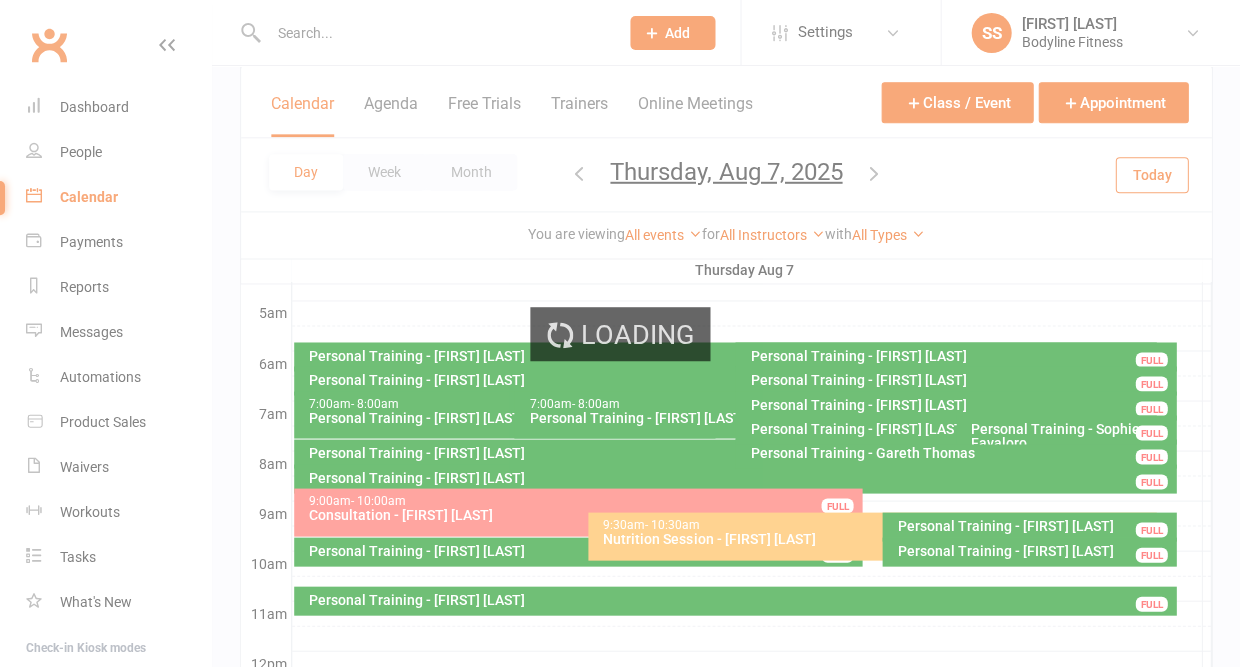 scroll, scrollTop: 0, scrollLeft: 0, axis: both 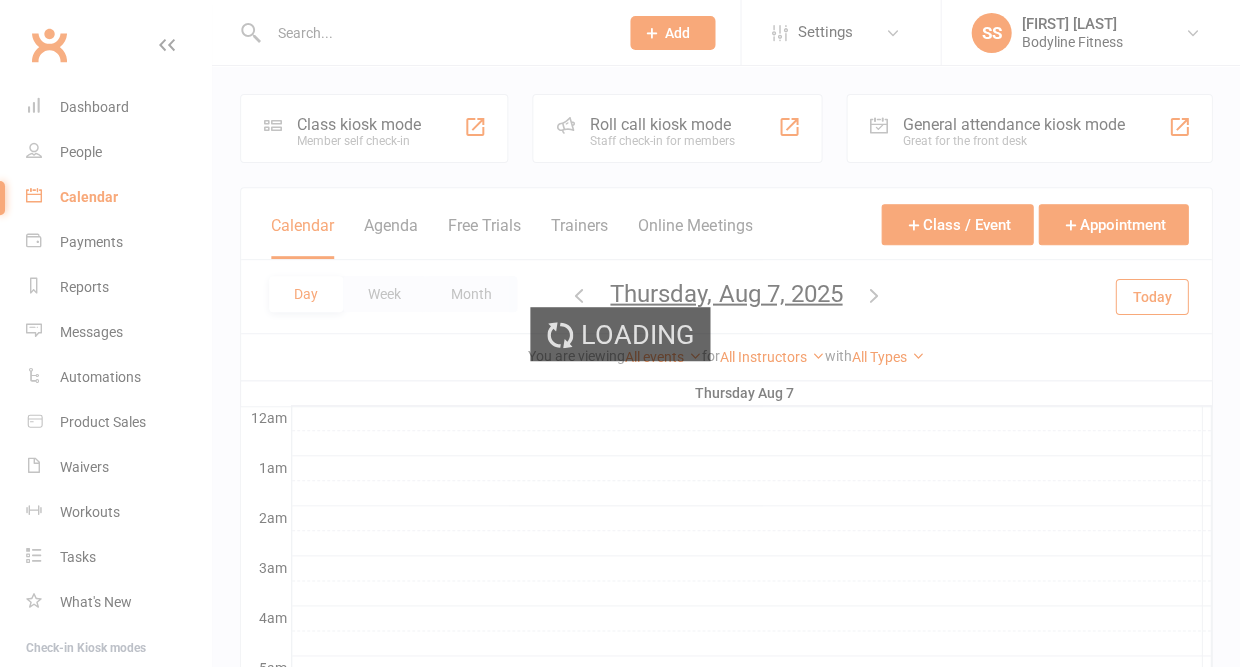 select on "50" 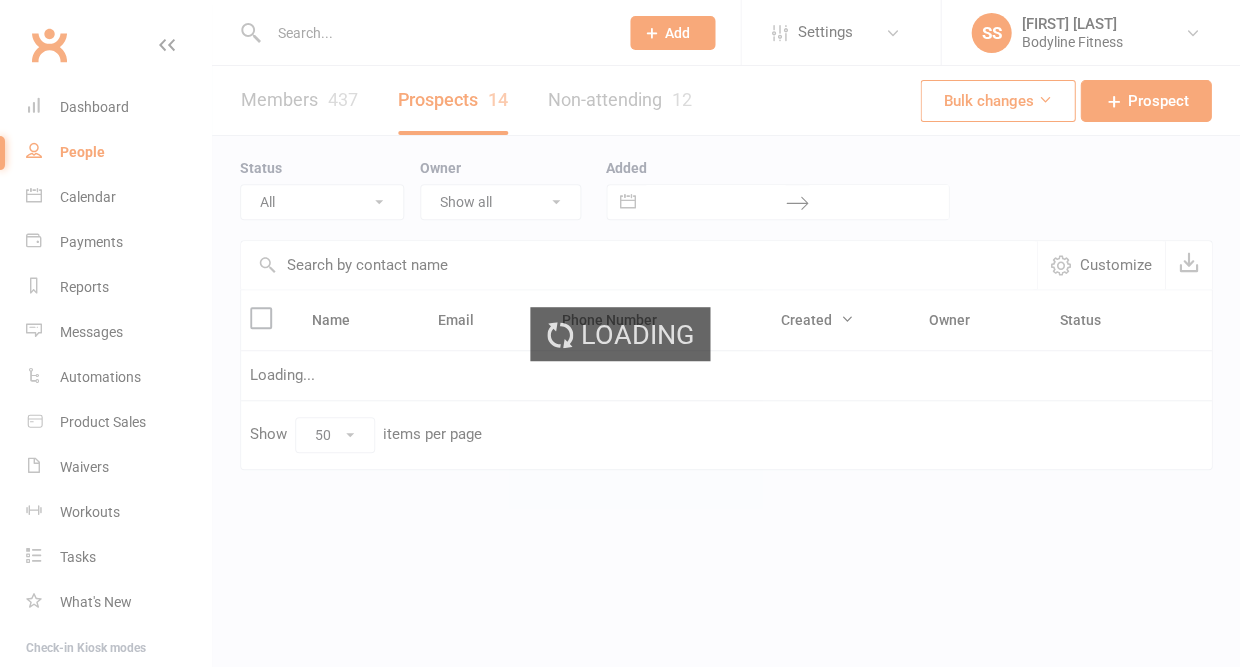 select on "New Lead" 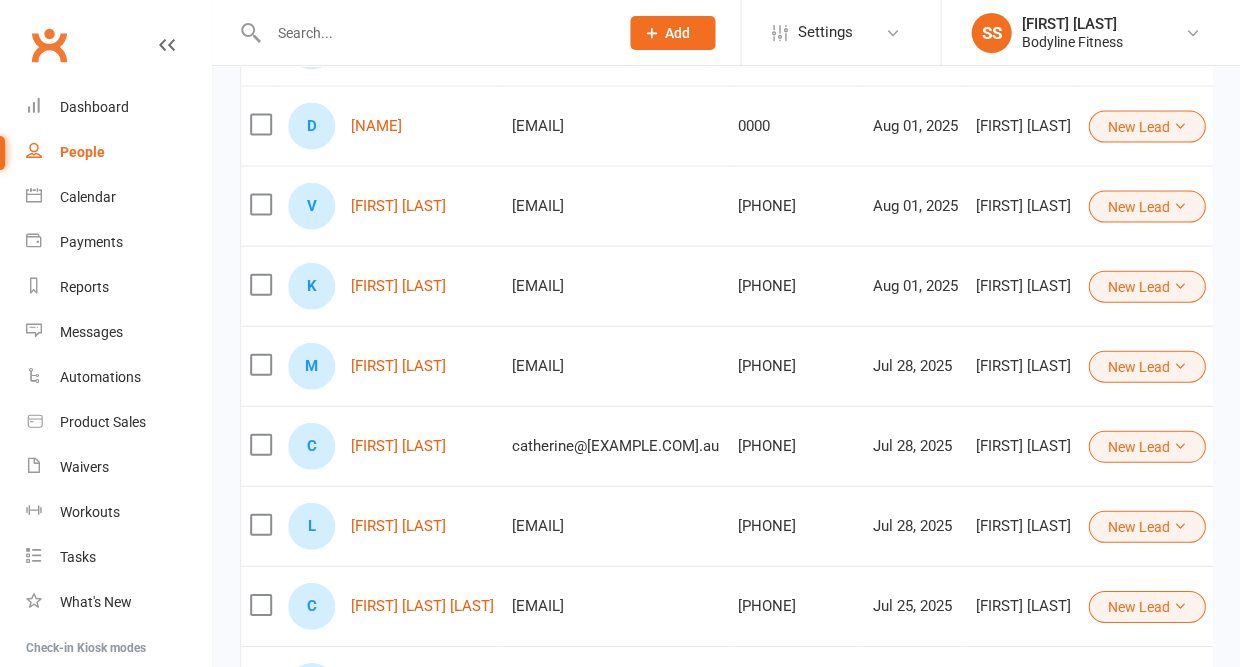 scroll, scrollTop: 665, scrollLeft: 0, axis: vertical 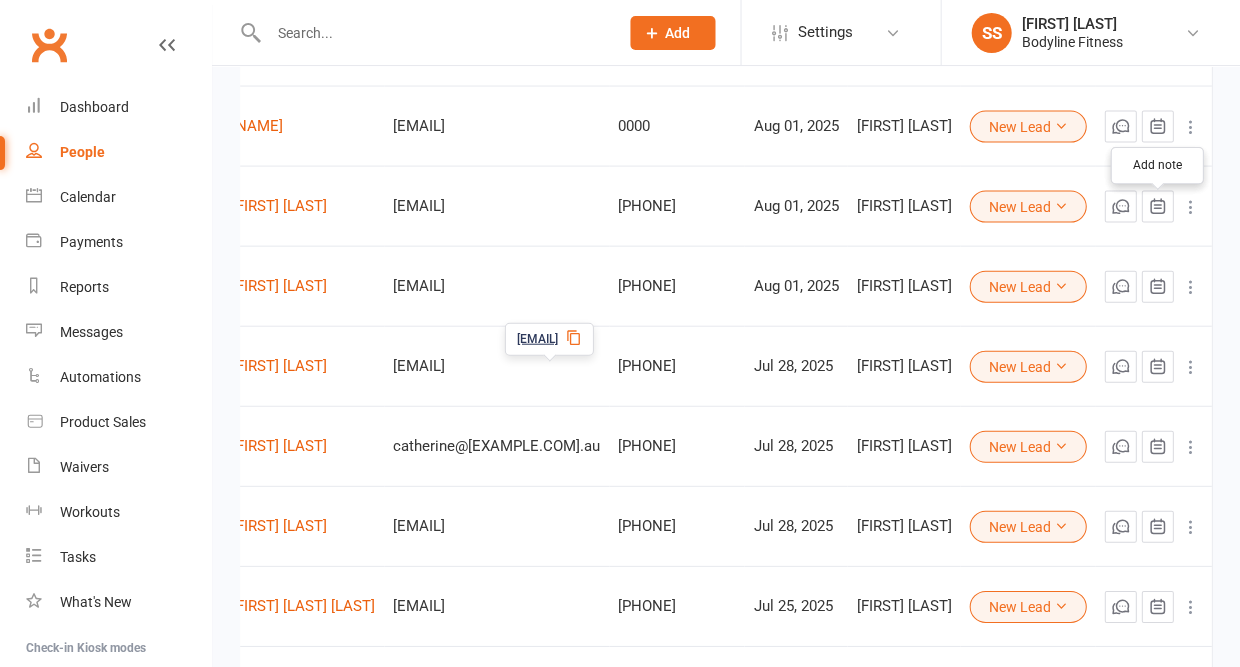 click 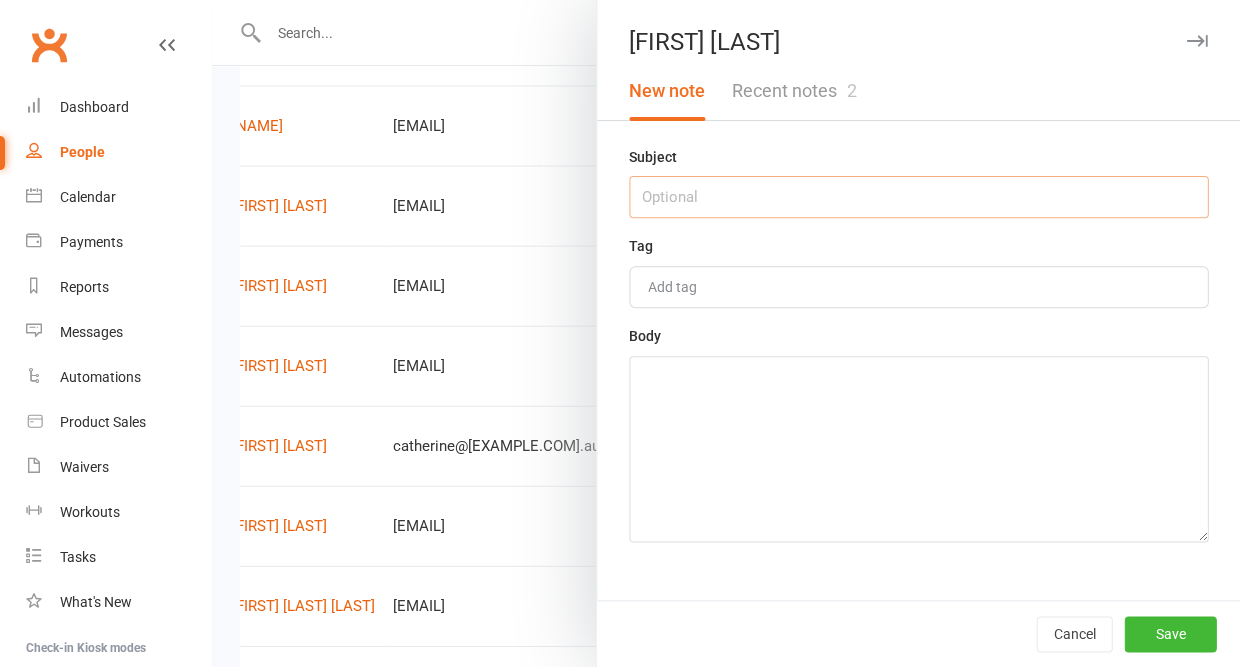 click at bounding box center (918, 197) 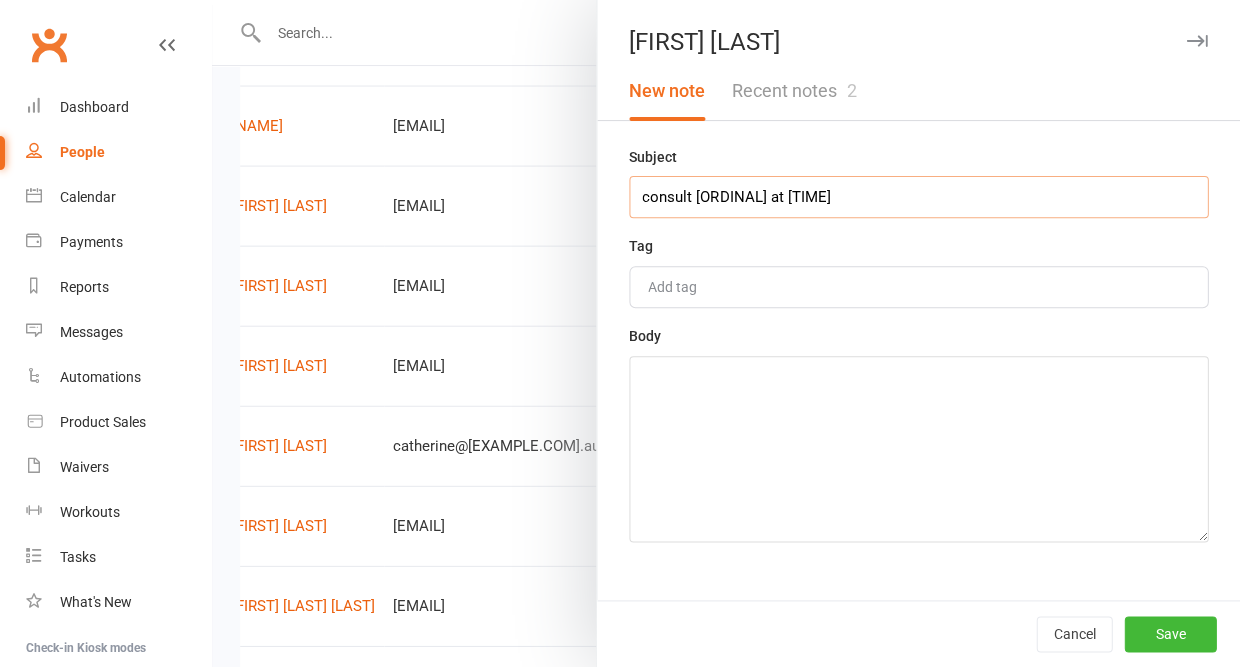 type on "consult [ORDINAL] at [TIME]" 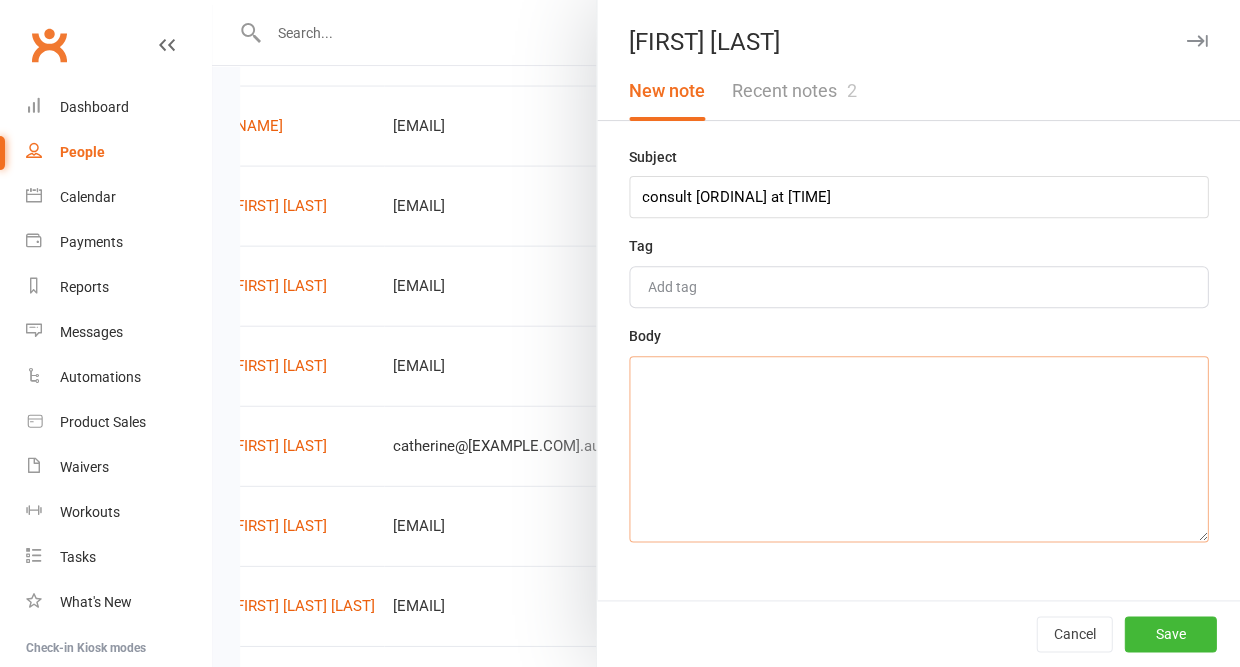 click at bounding box center [918, 449] 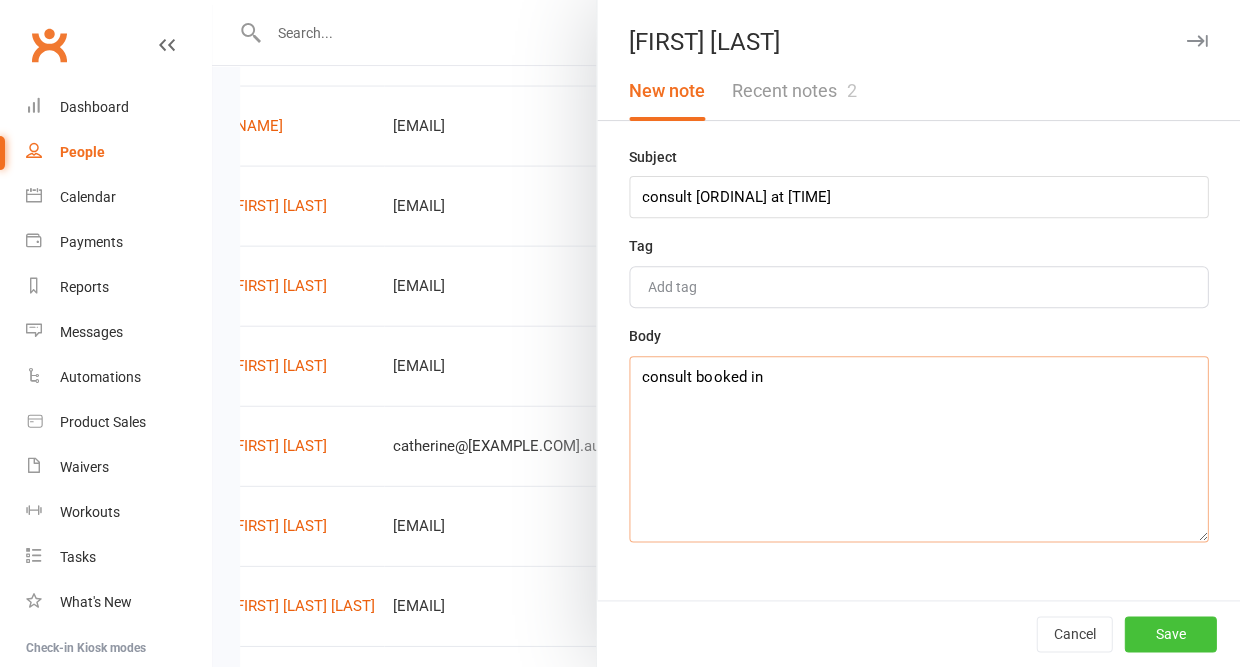 type on "consult booked in" 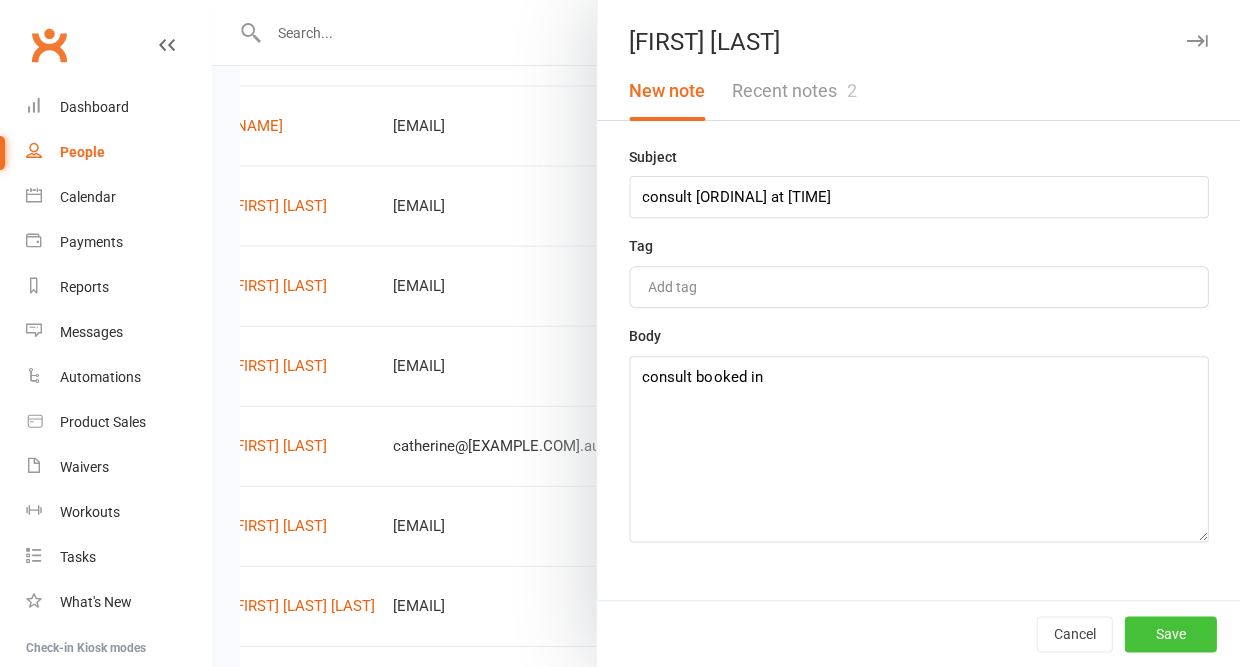click on "Save" at bounding box center (1170, 634) 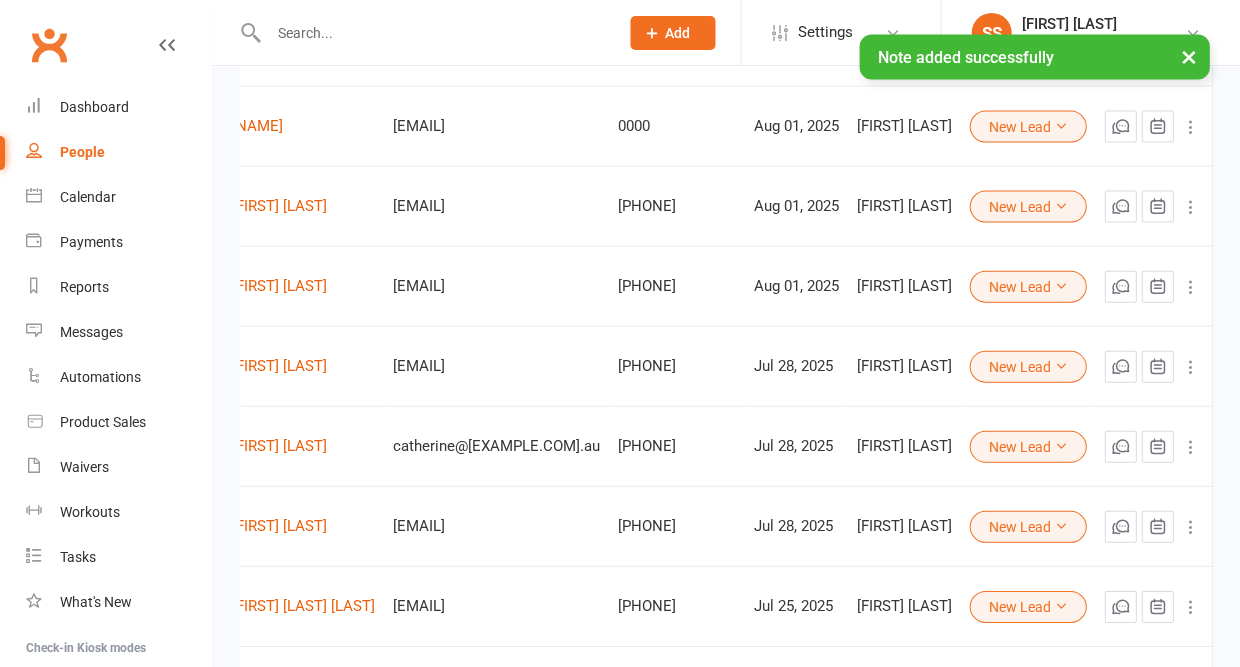 click on "New Lead" at bounding box center (1027, 206) 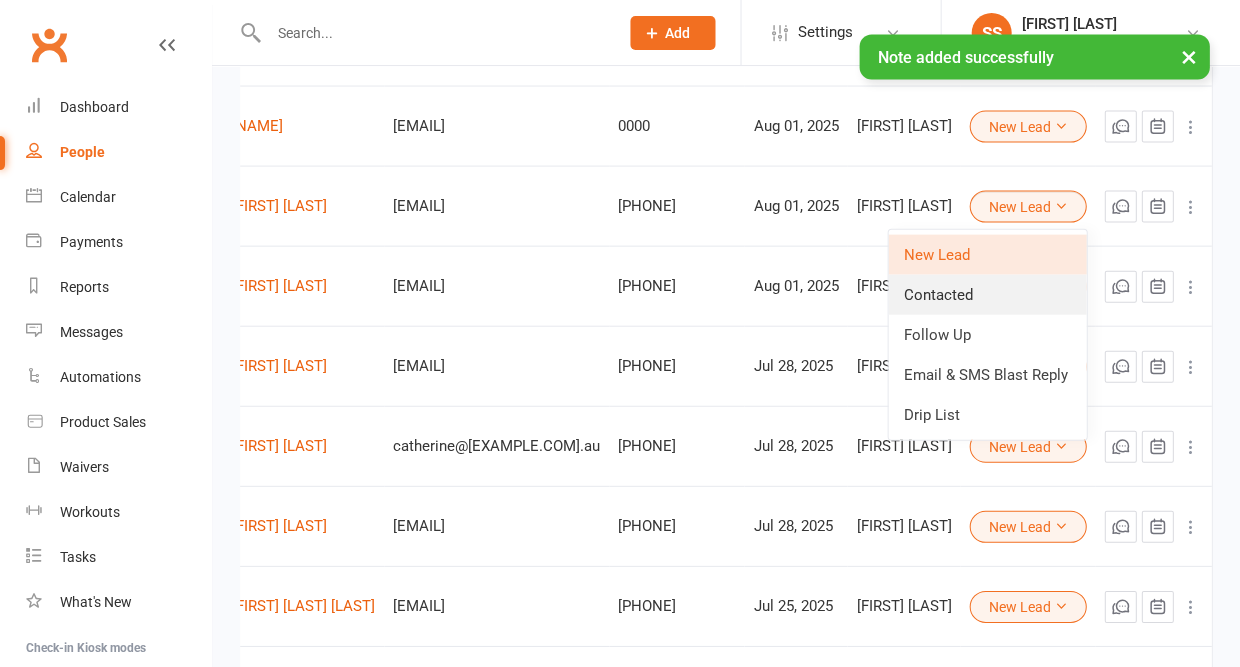 click on "Contacted" at bounding box center (987, 294) 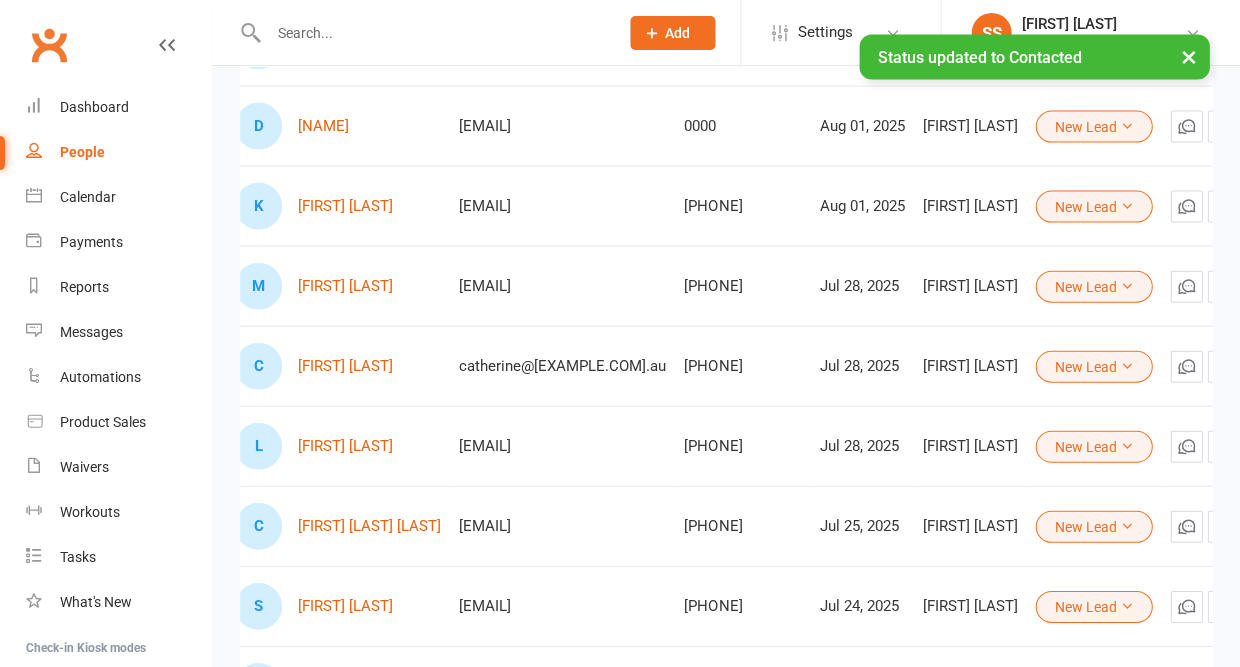 scroll, scrollTop: 0, scrollLeft: 53, axis: horizontal 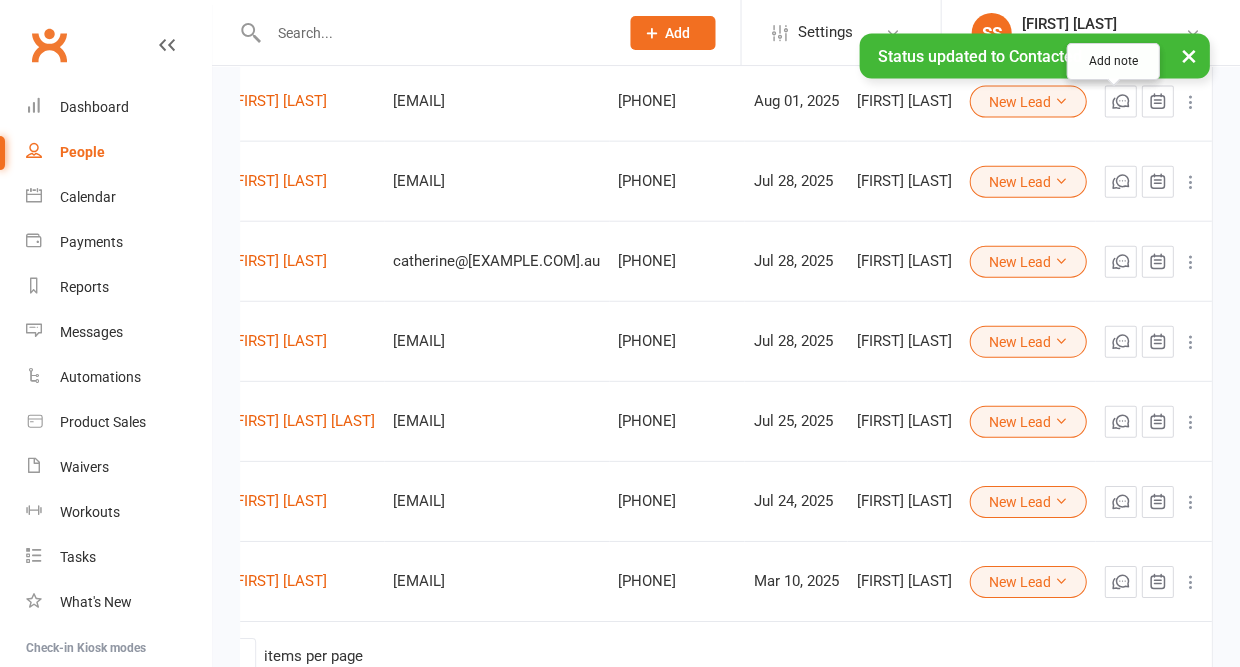 click 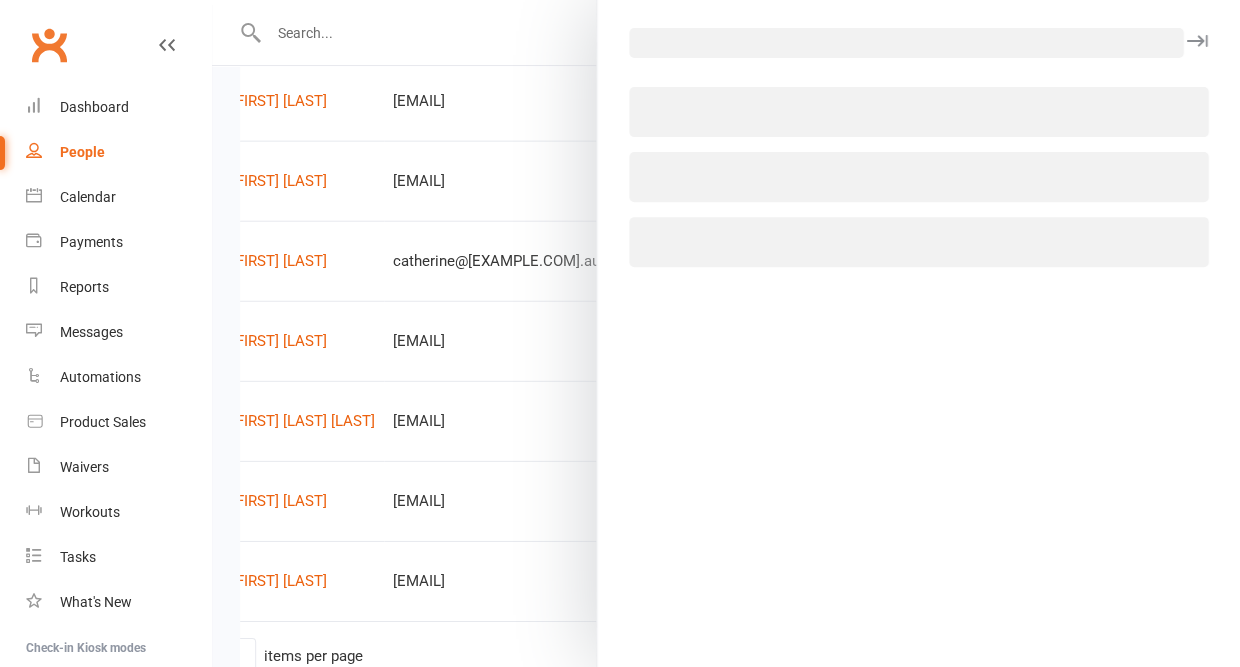 scroll, scrollTop: 769, scrollLeft: 0, axis: vertical 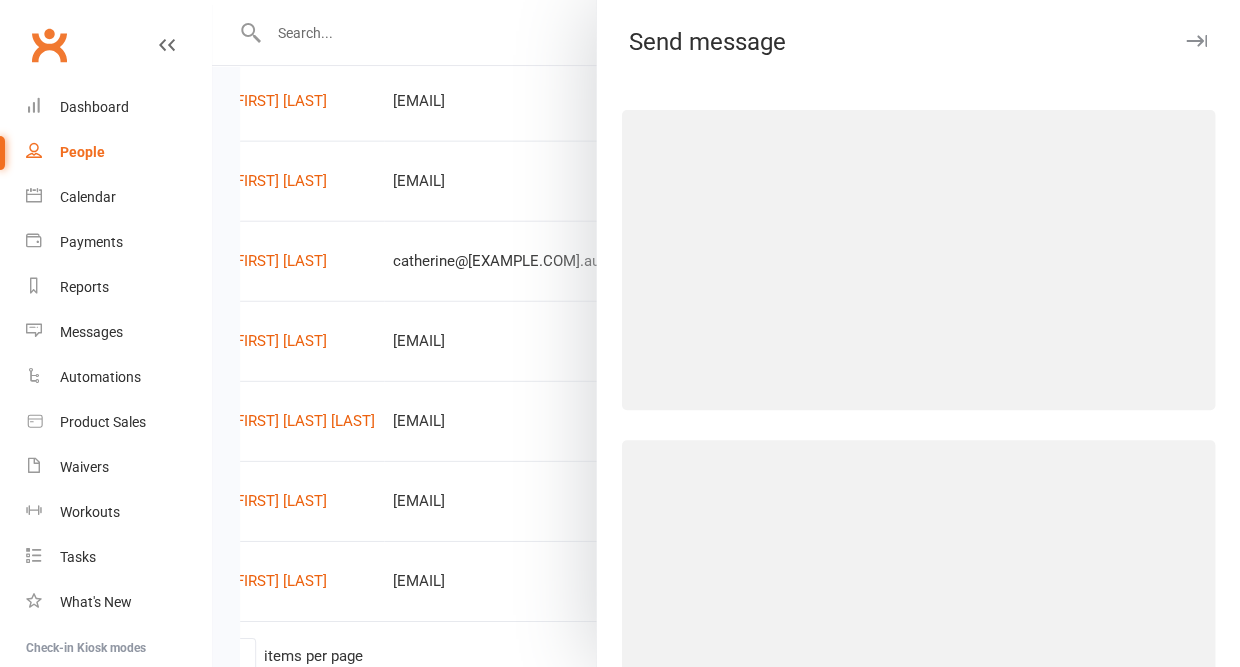 select on "[EMAIL]" 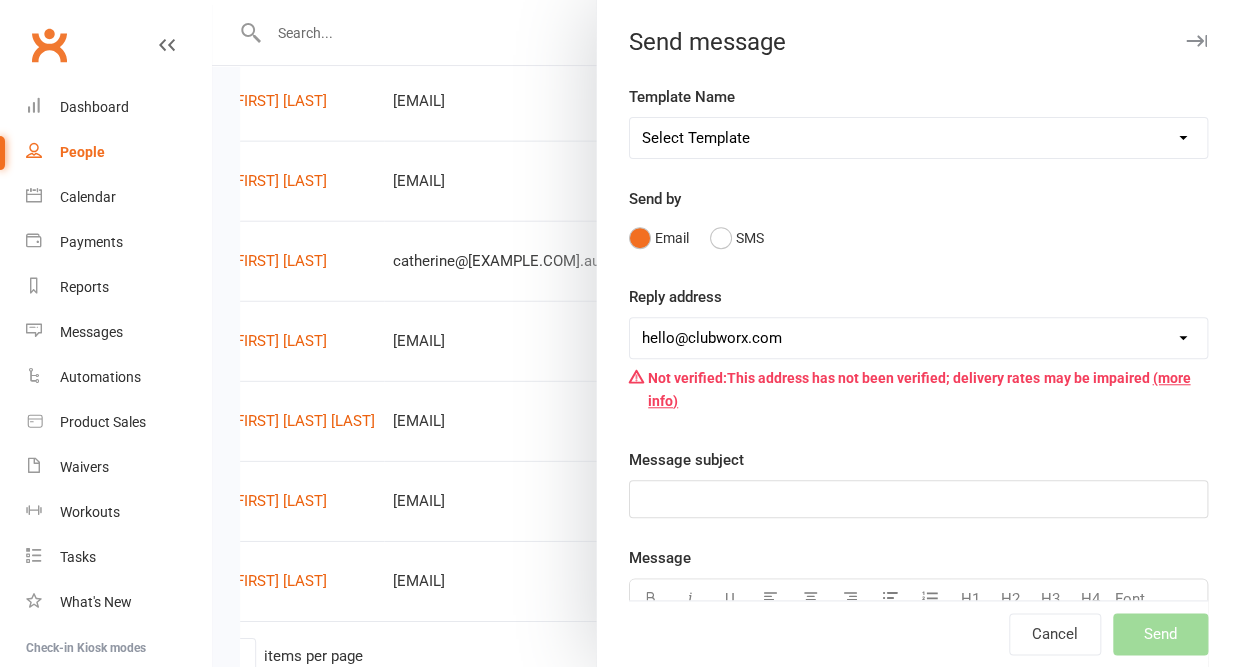click at bounding box center [1196, 41] 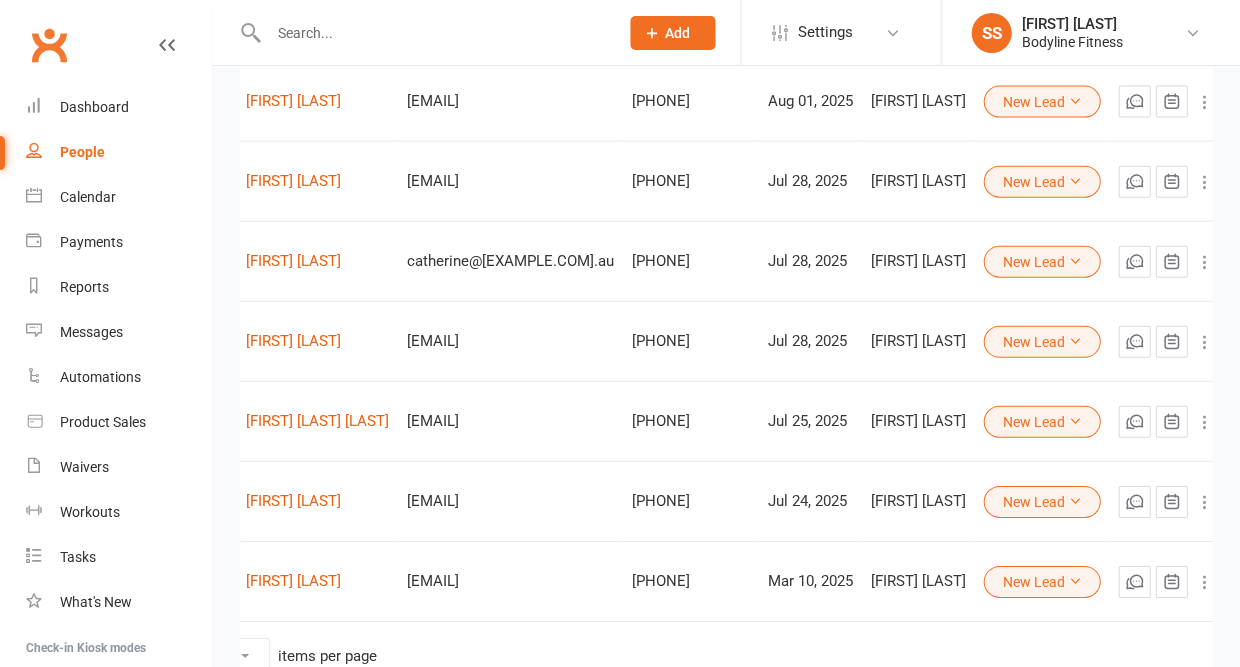 scroll, scrollTop: 0, scrollLeft: 106, axis: horizontal 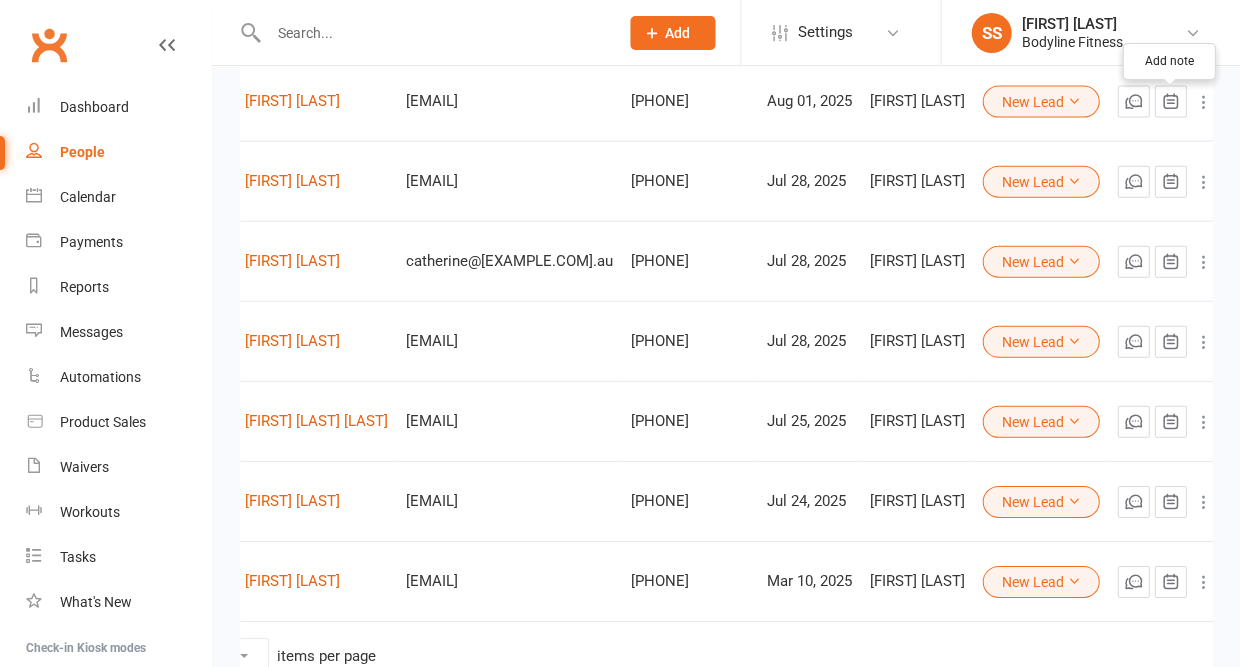 click 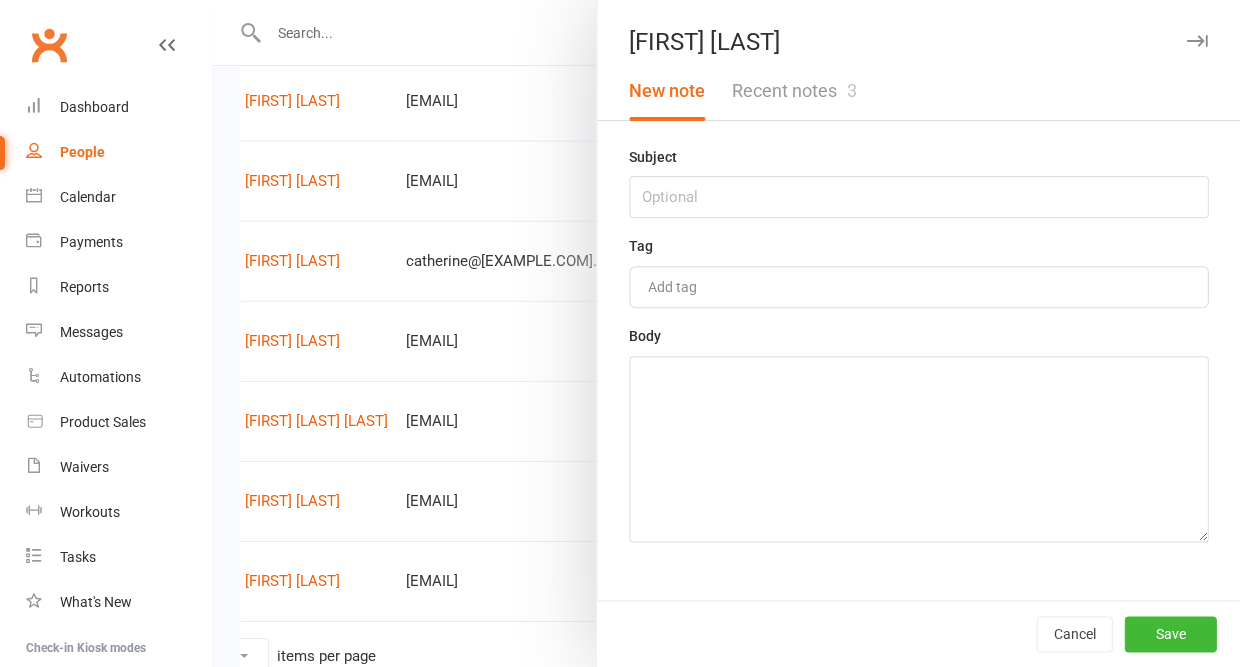 click on "Recent notes 3" at bounding box center (793, 91) 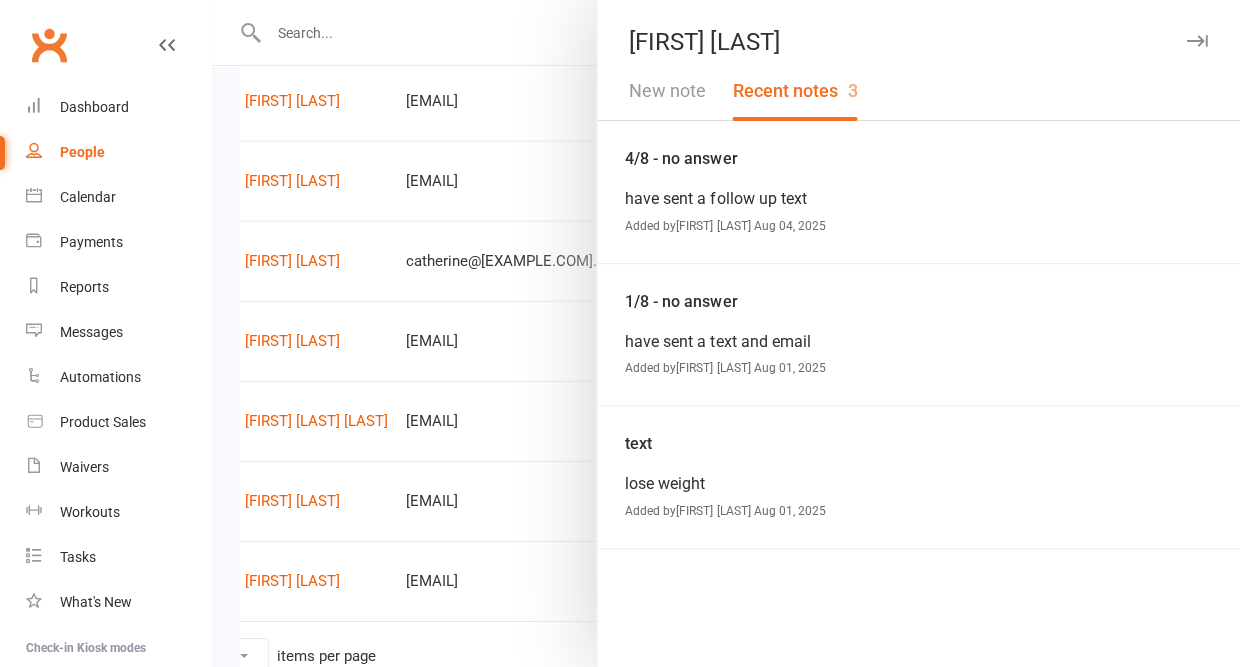 click on "New note" at bounding box center [667, 91] 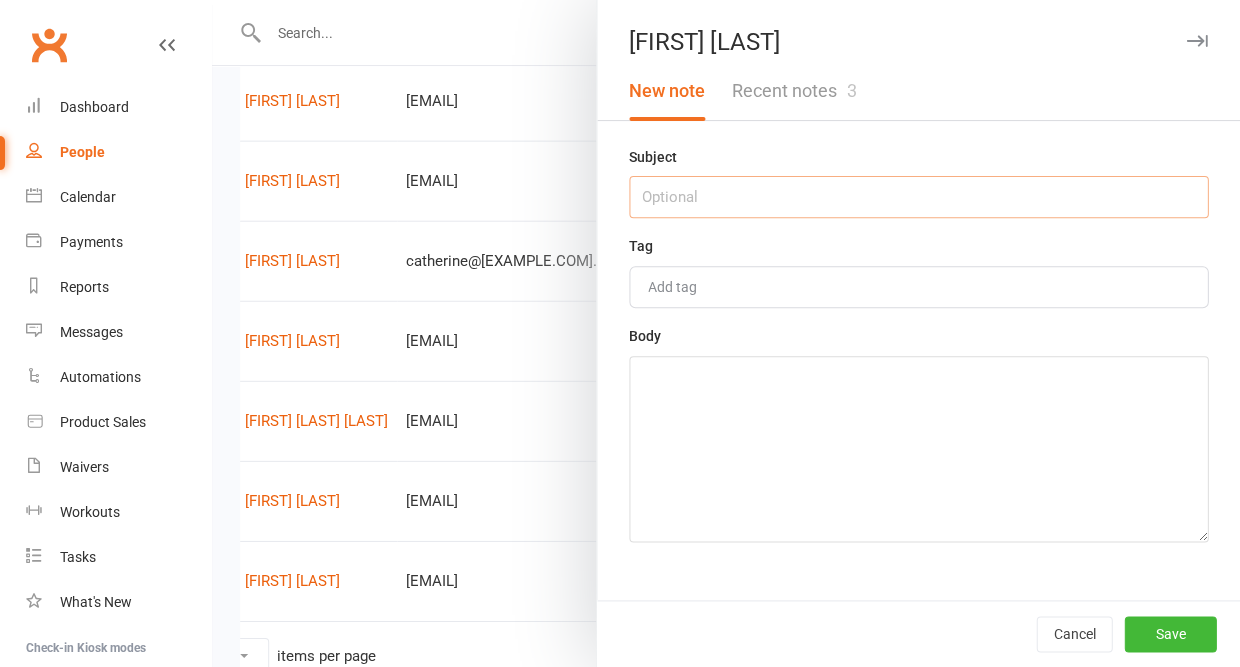 click at bounding box center [918, 197] 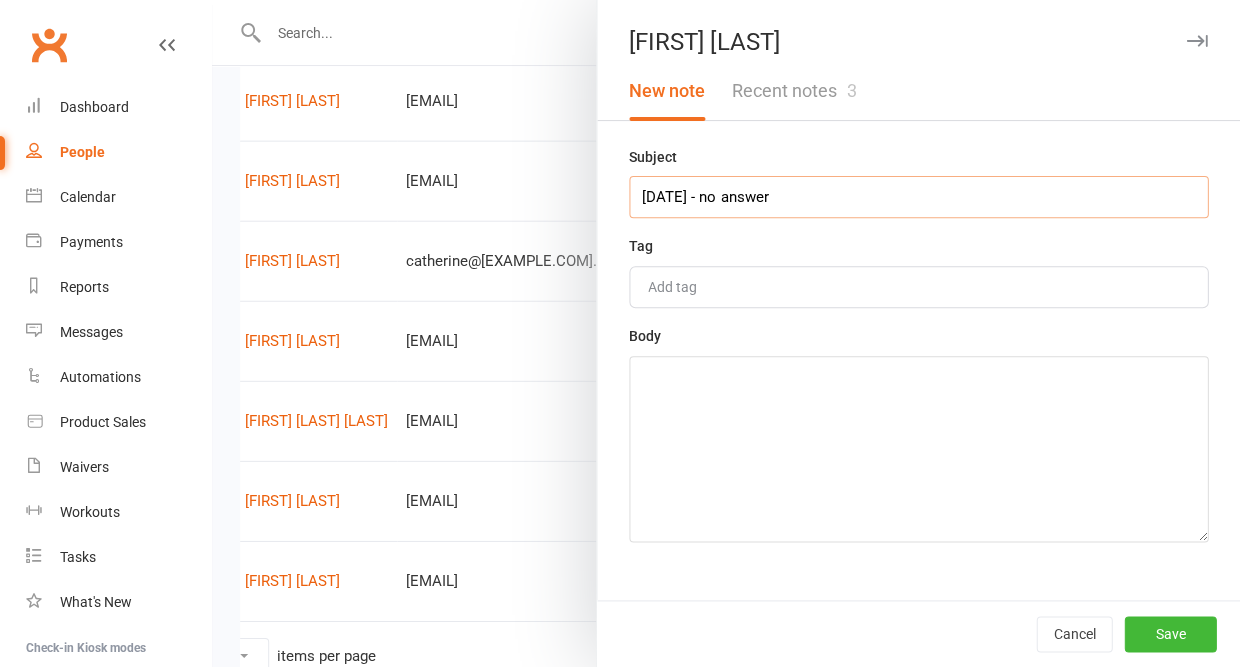 type on "[DATE] - no answer" 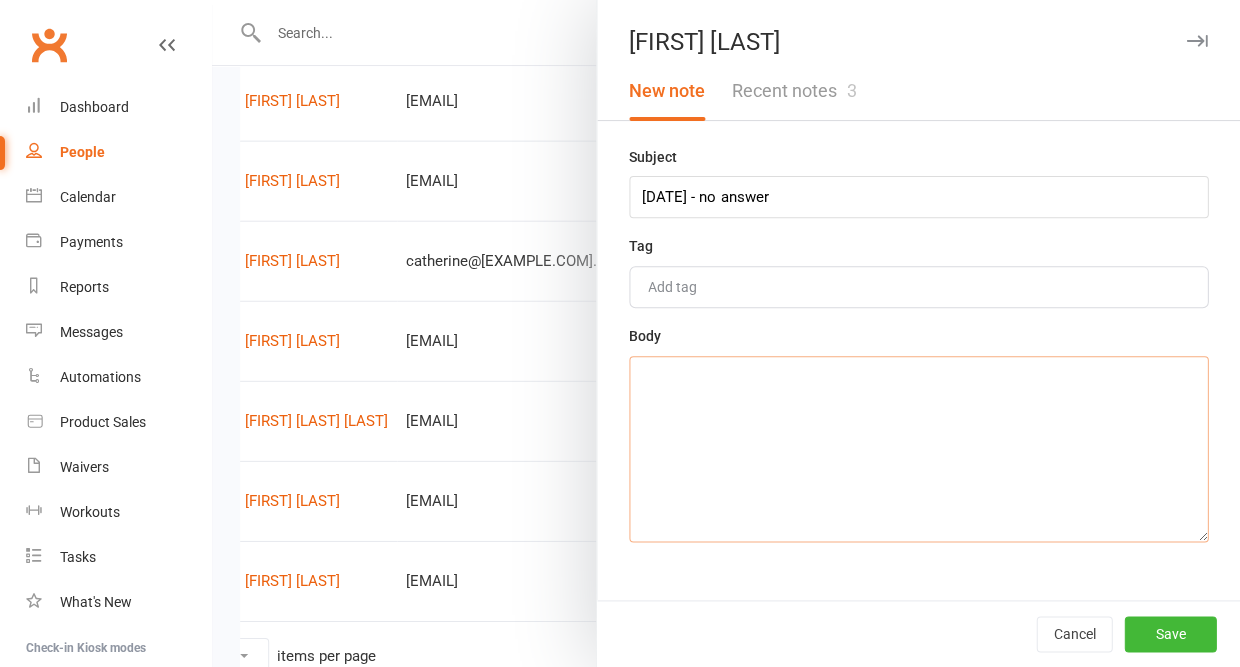 click at bounding box center [918, 449] 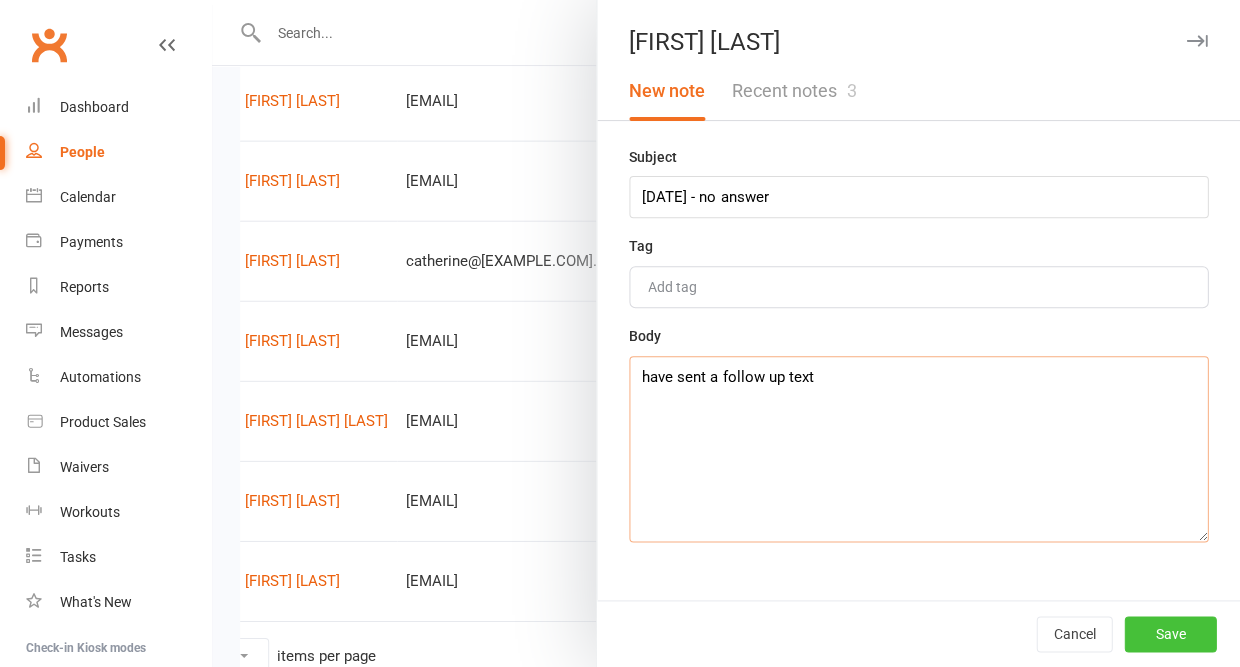 type on "have sent a follow up text" 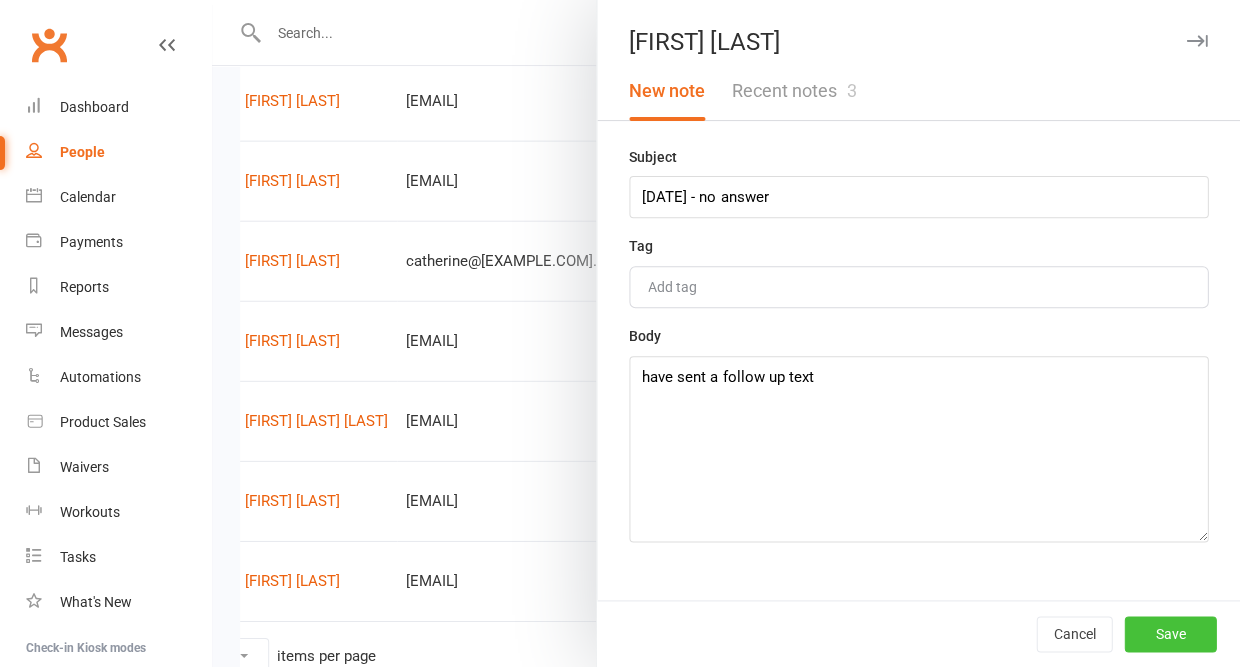 click on "Save" at bounding box center [1170, 634] 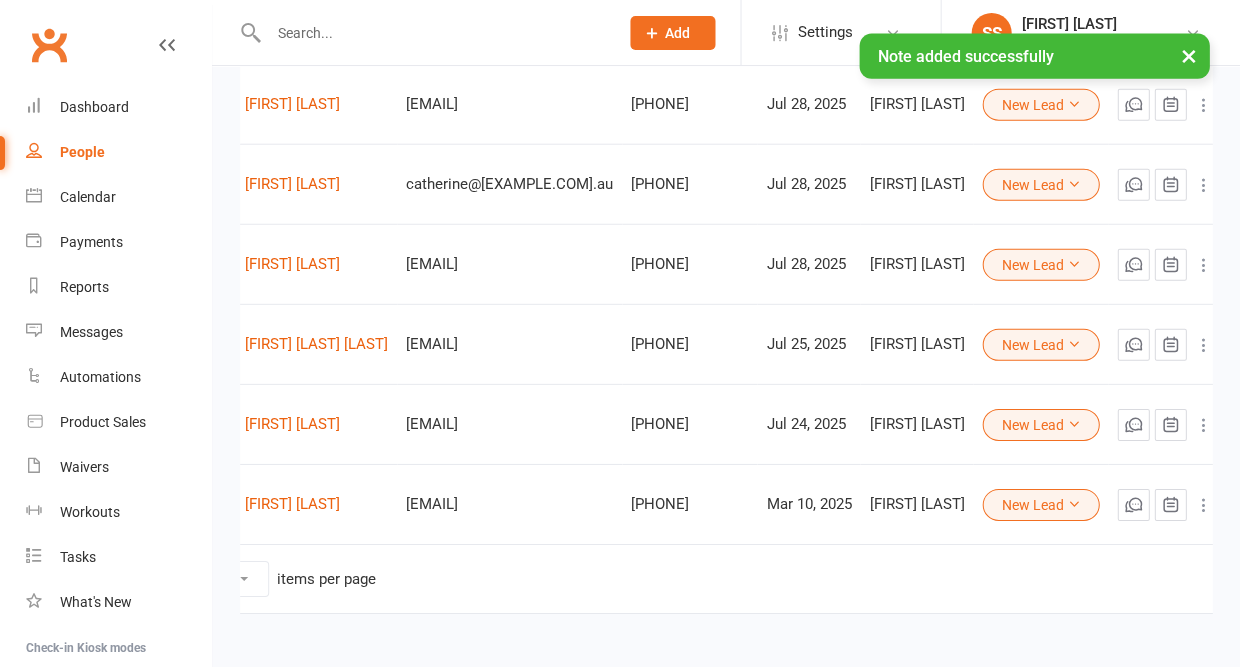 scroll, scrollTop: 856, scrollLeft: 1, axis: both 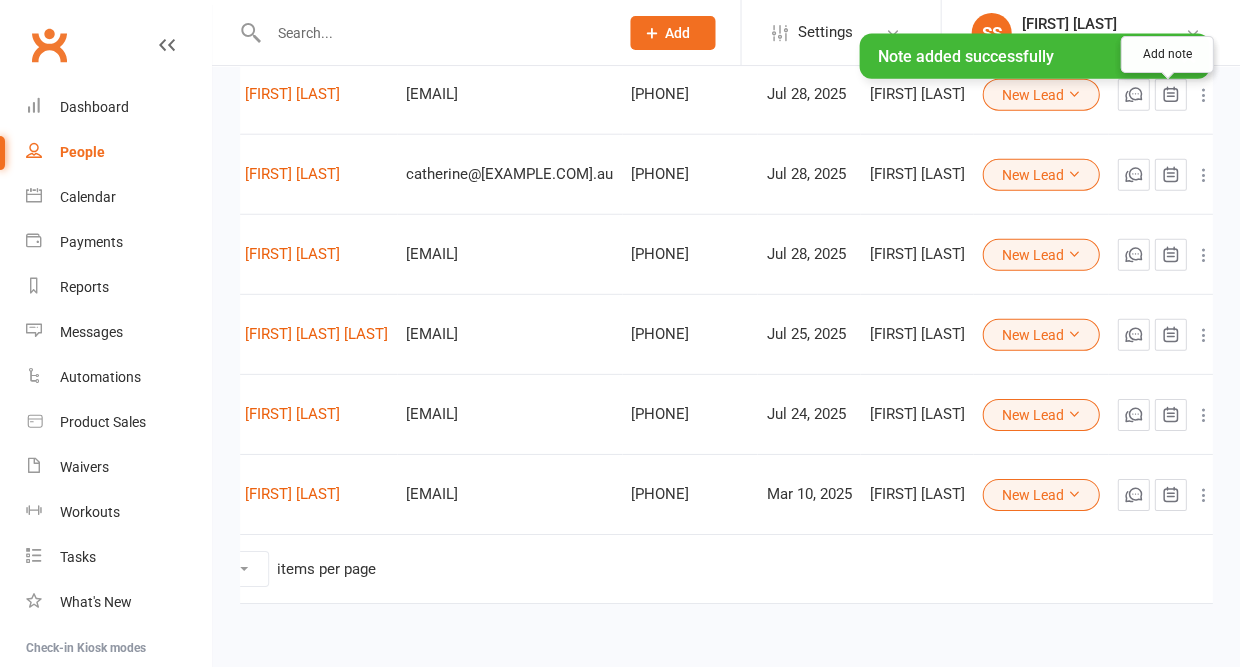click 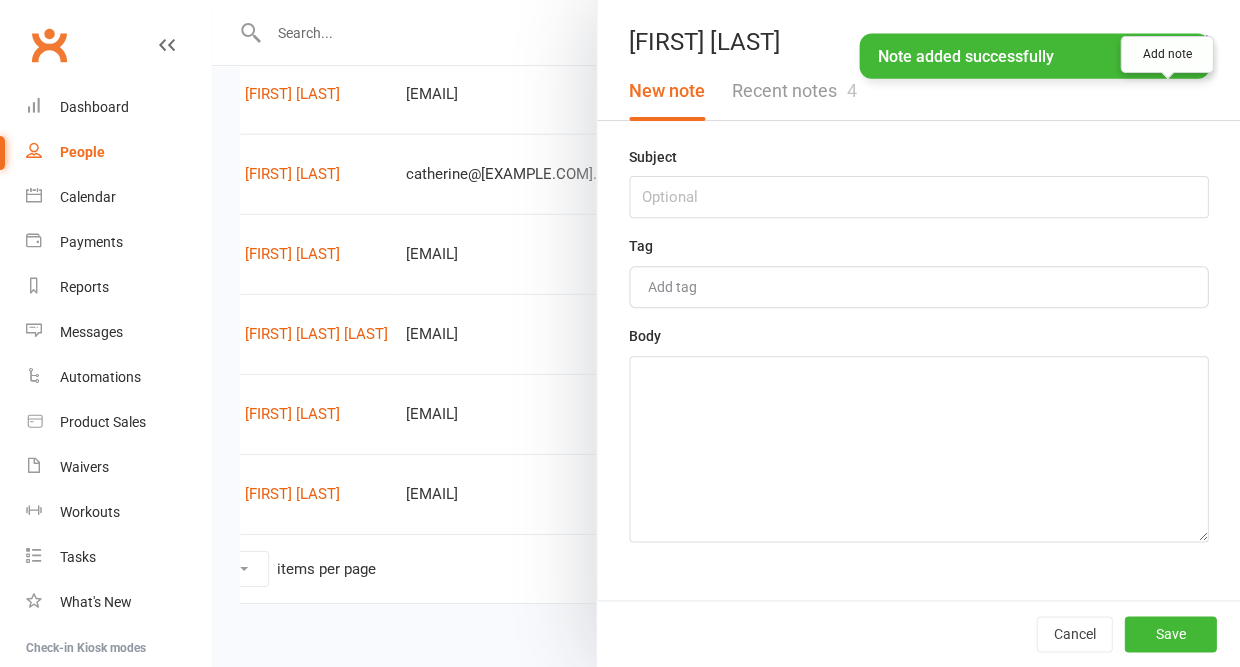 scroll, scrollTop: 856, scrollLeft: 0, axis: vertical 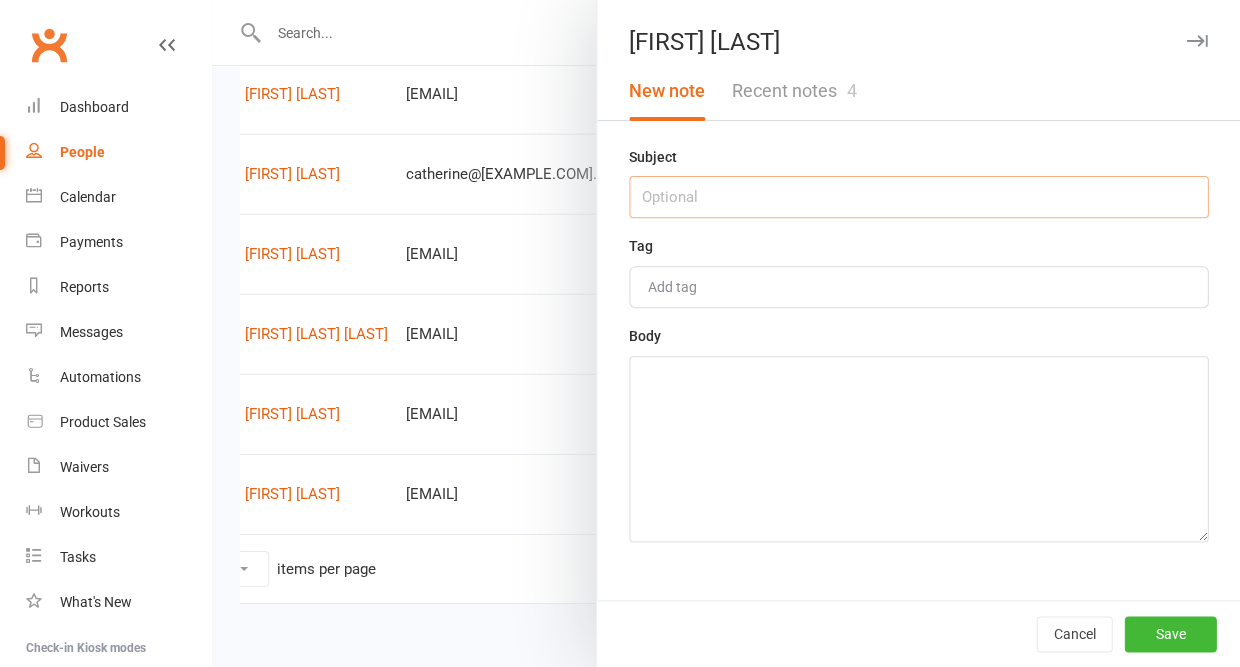 click at bounding box center (918, 197) 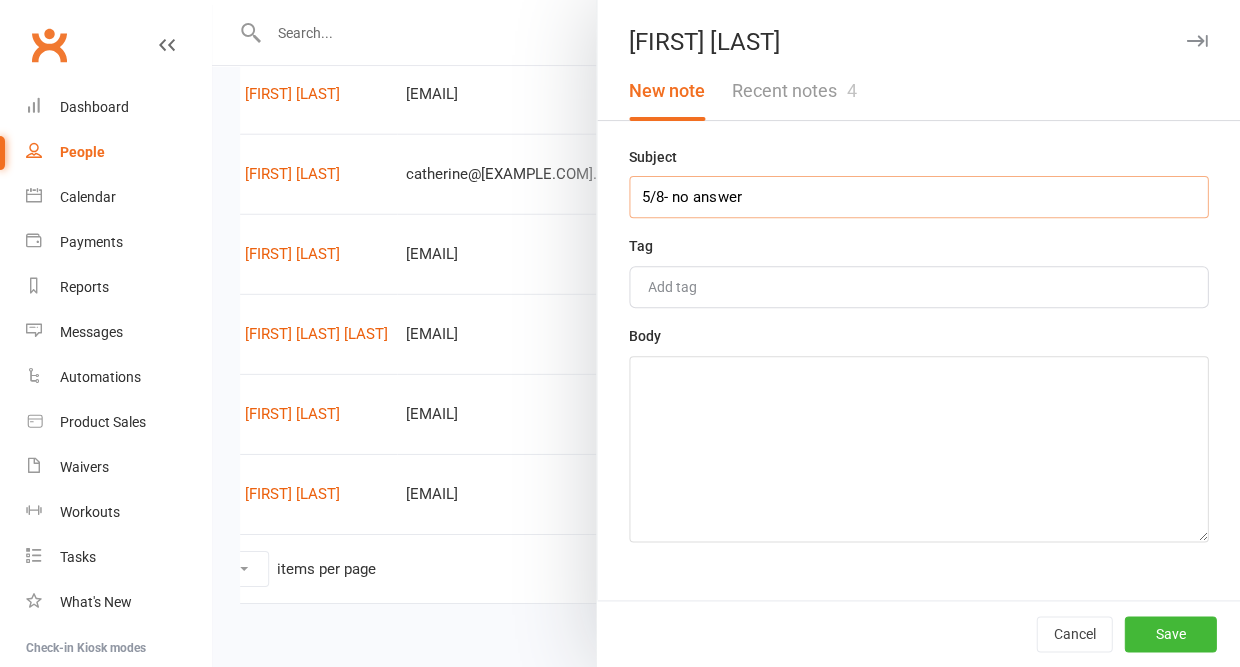 type on "5/8- no answer" 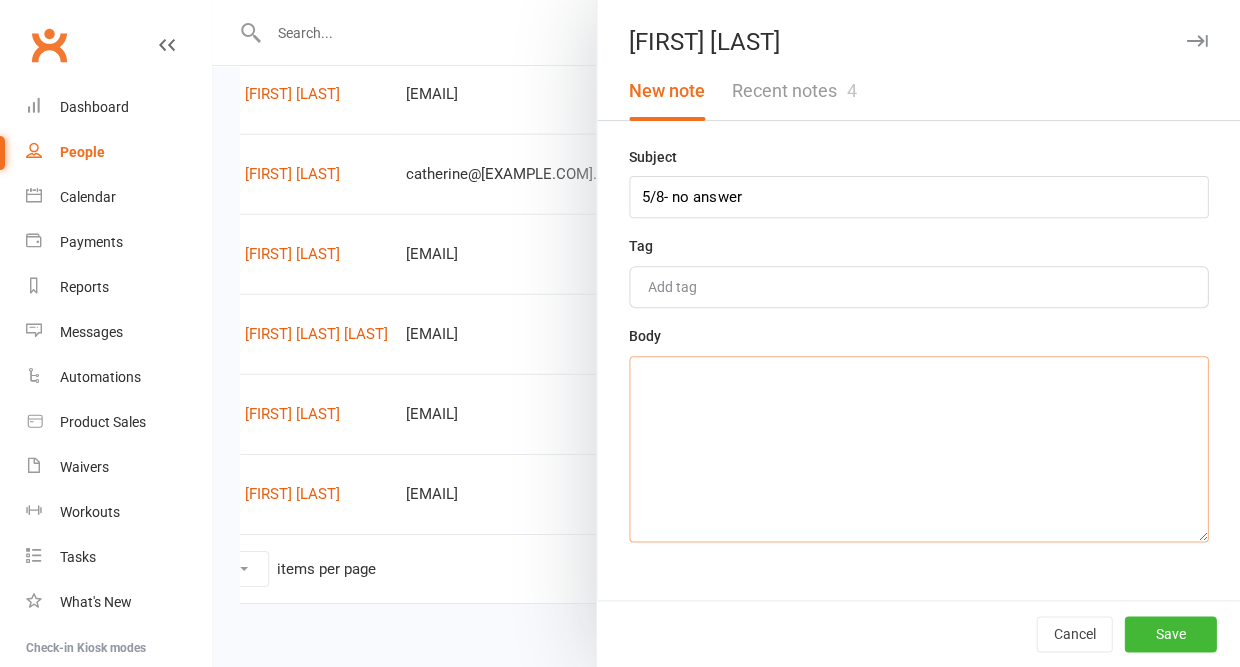 click at bounding box center [918, 449] 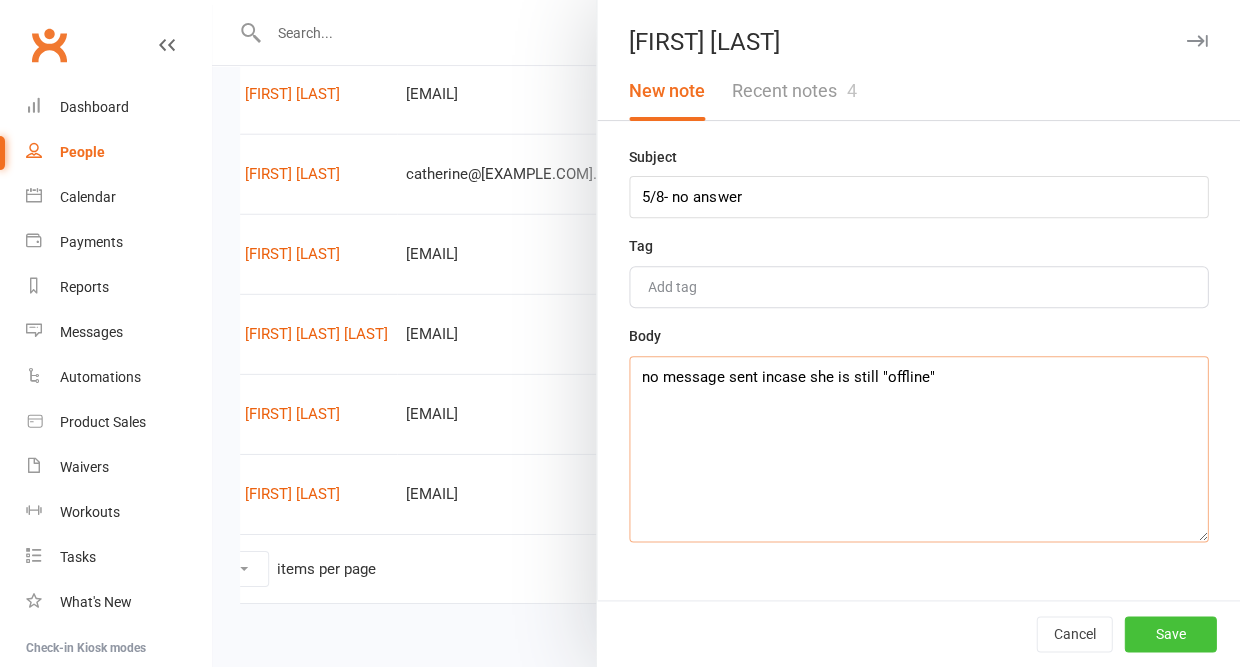type on "no message sent incase she is still "offline"" 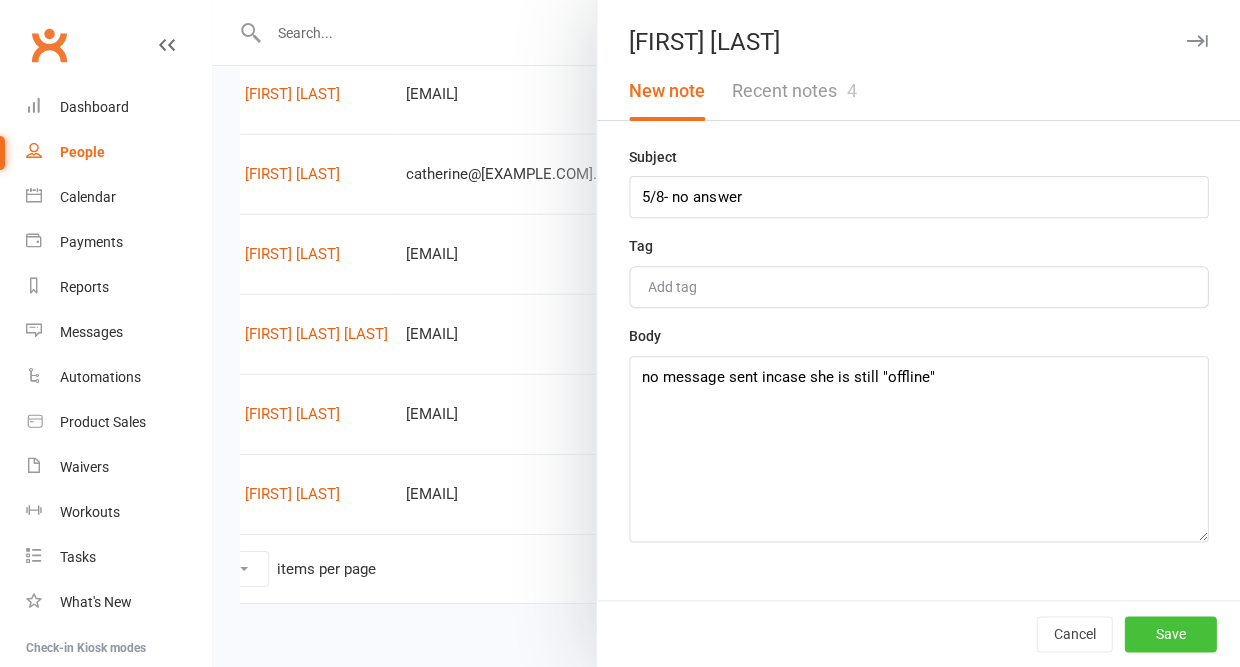 click on "Save" at bounding box center (1170, 634) 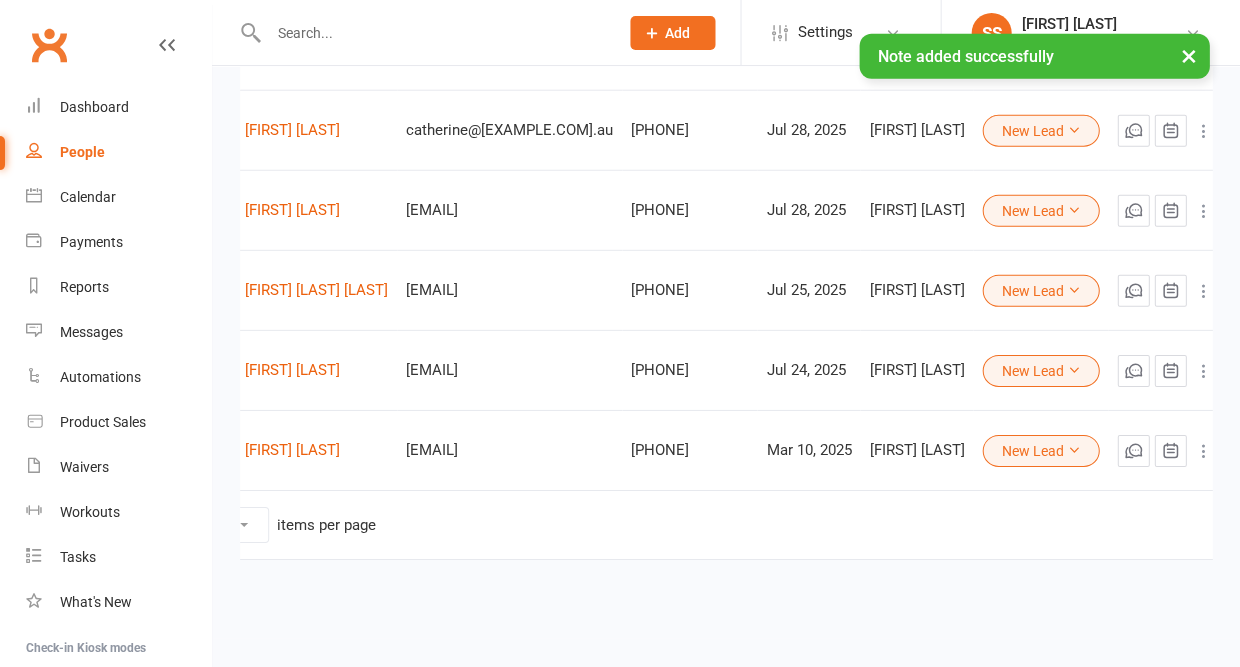 scroll, scrollTop: 904, scrollLeft: 0, axis: vertical 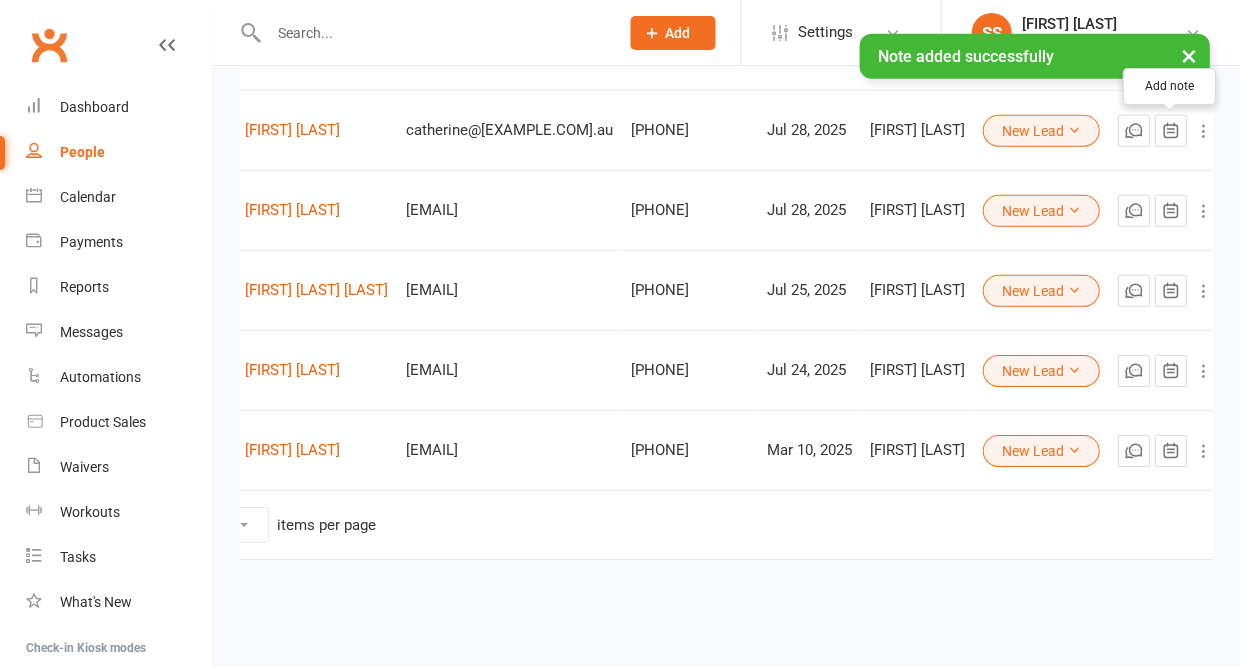 click at bounding box center [1170, 131] 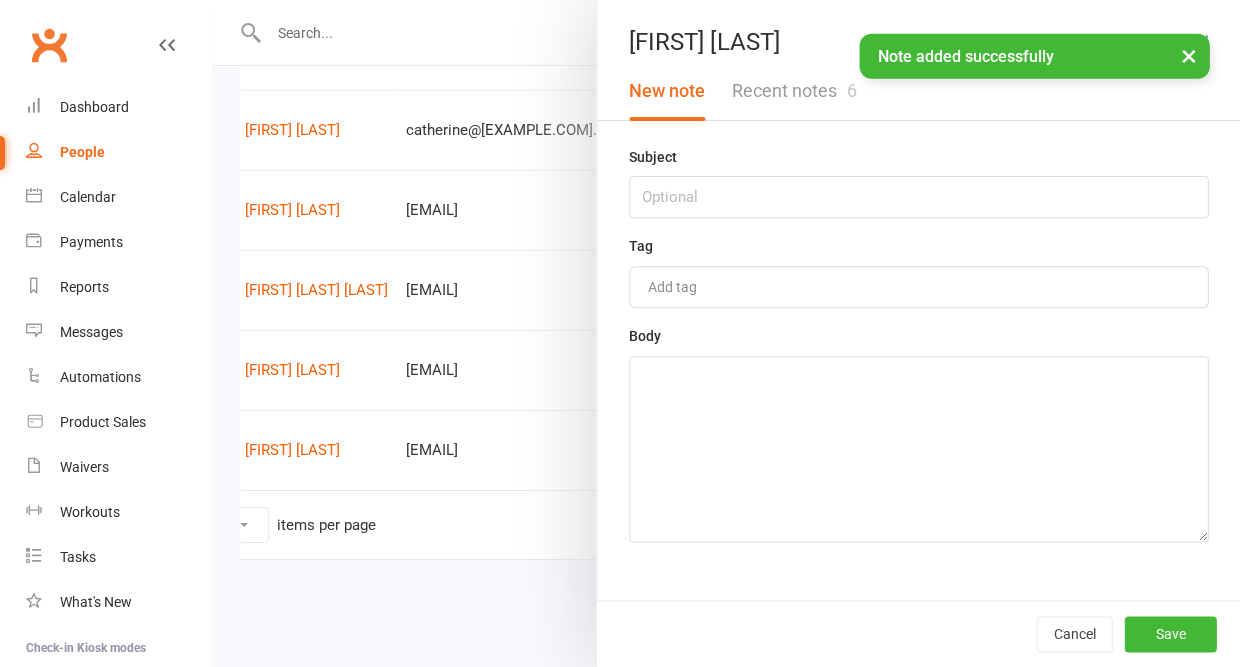 click on "Recent notes 6" at bounding box center (793, 91) 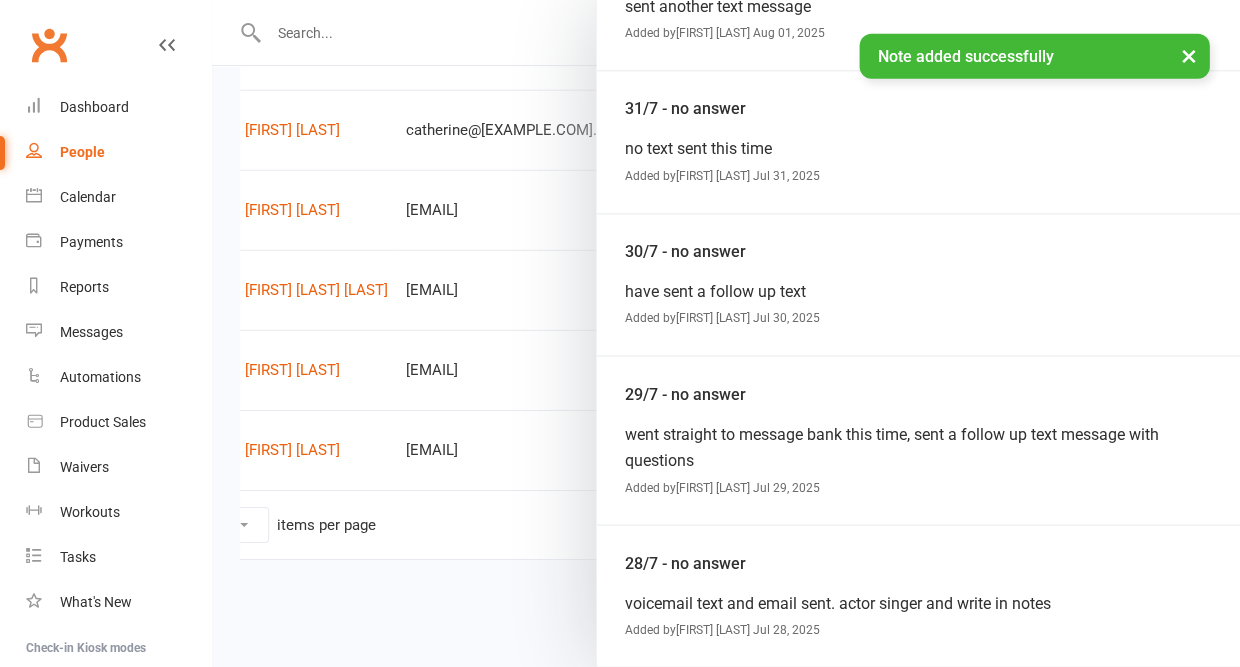 scroll, scrollTop: 329, scrollLeft: 0, axis: vertical 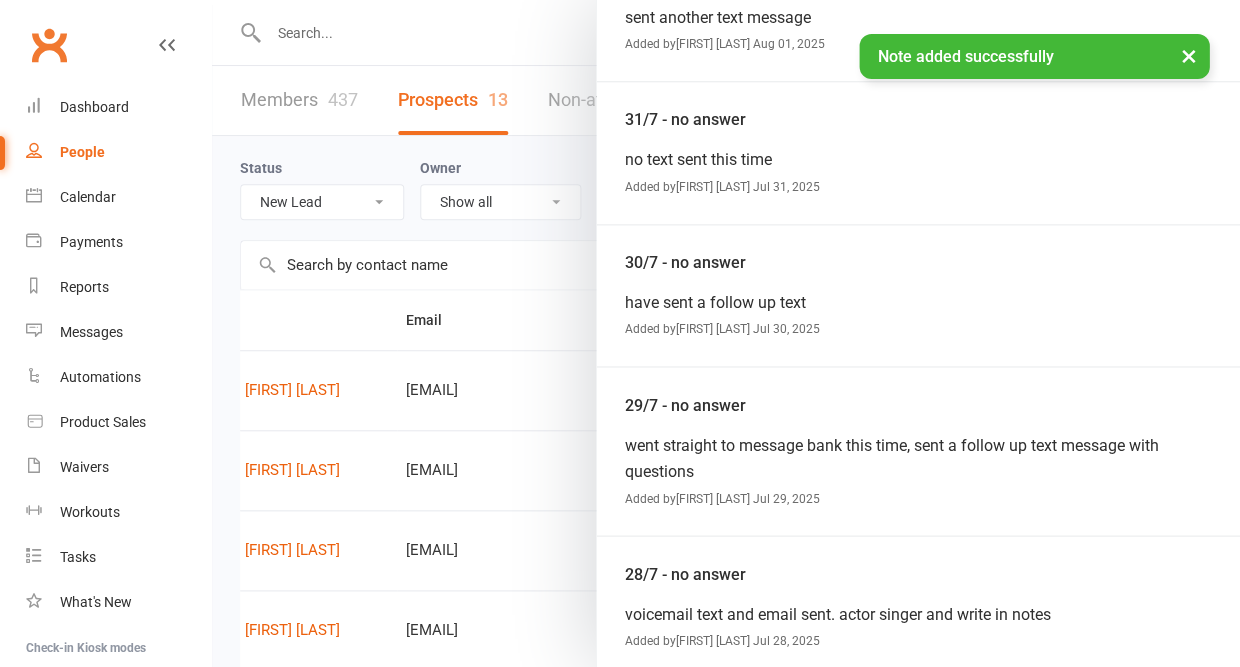 click on "[DATE] - no answer  sent another text message  Added by  [FIRST] [LAST]   [DATE]" at bounding box center (918, 11) 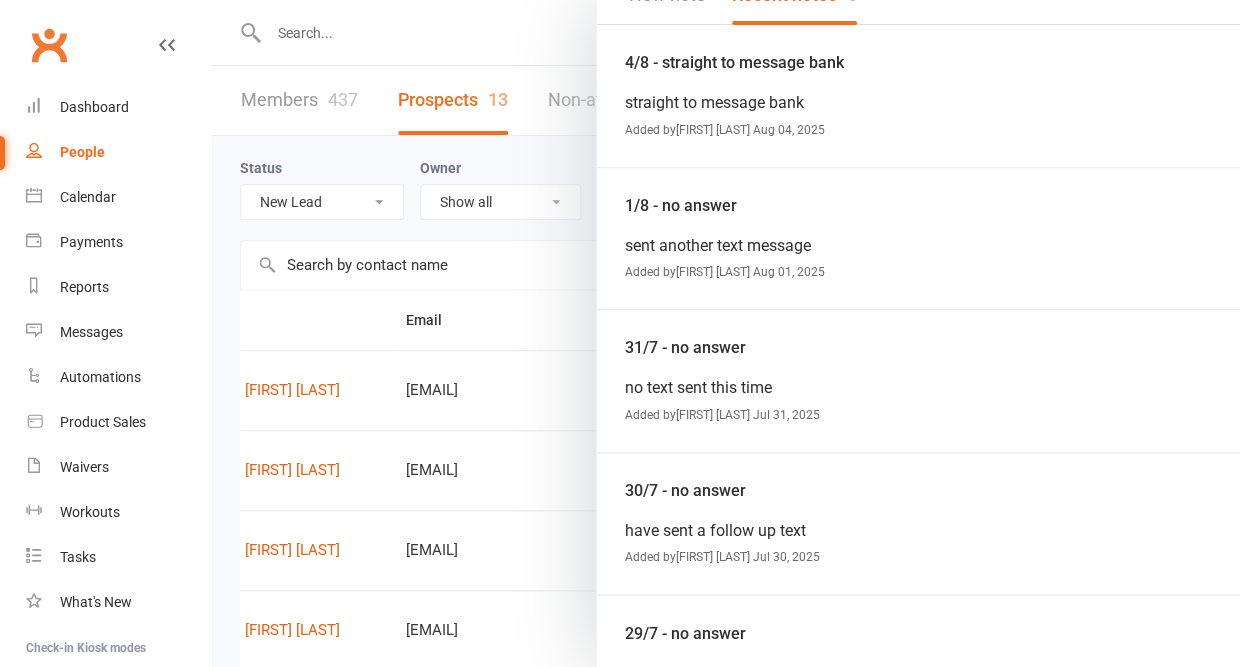 scroll, scrollTop: 0, scrollLeft: 0, axis: both 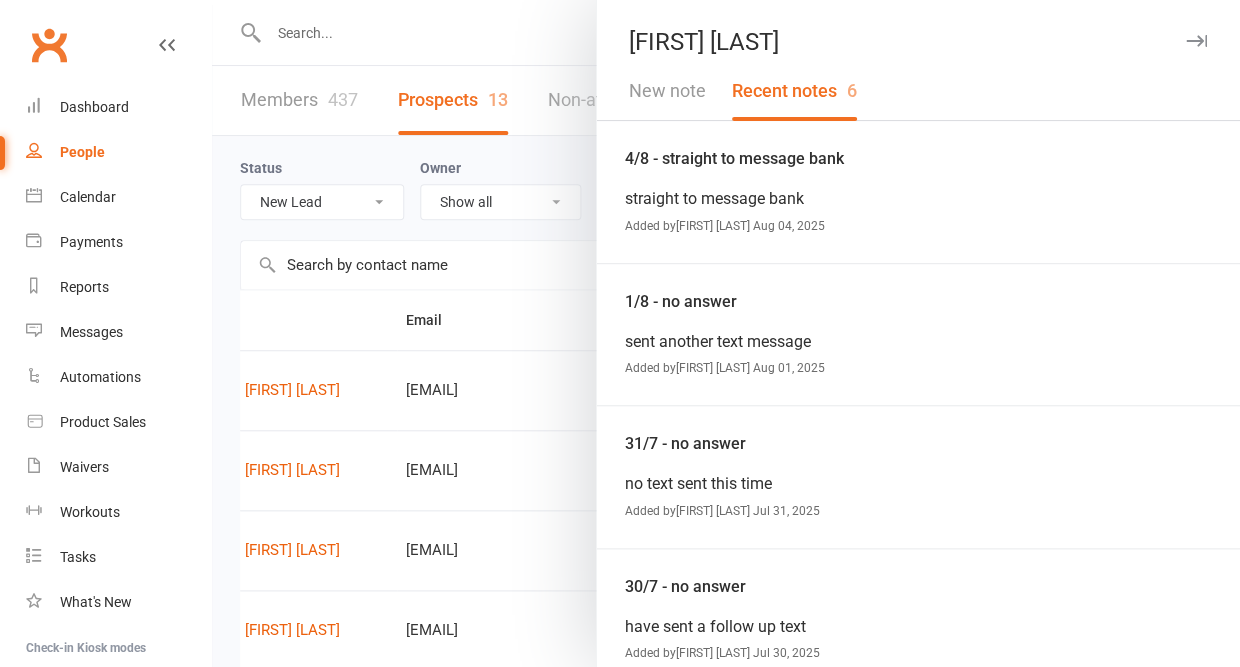 click at bounding box center (1196, 41) 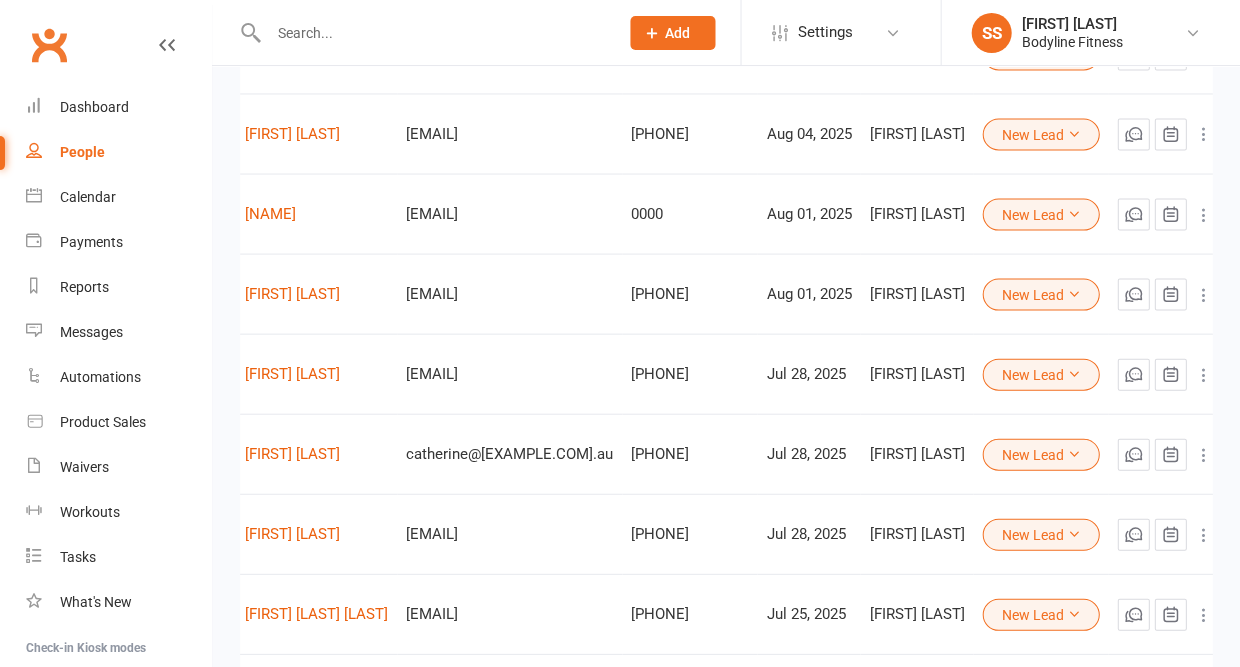 scroll, scrollTop: 579, scrollLeft: 0, axis: vertical 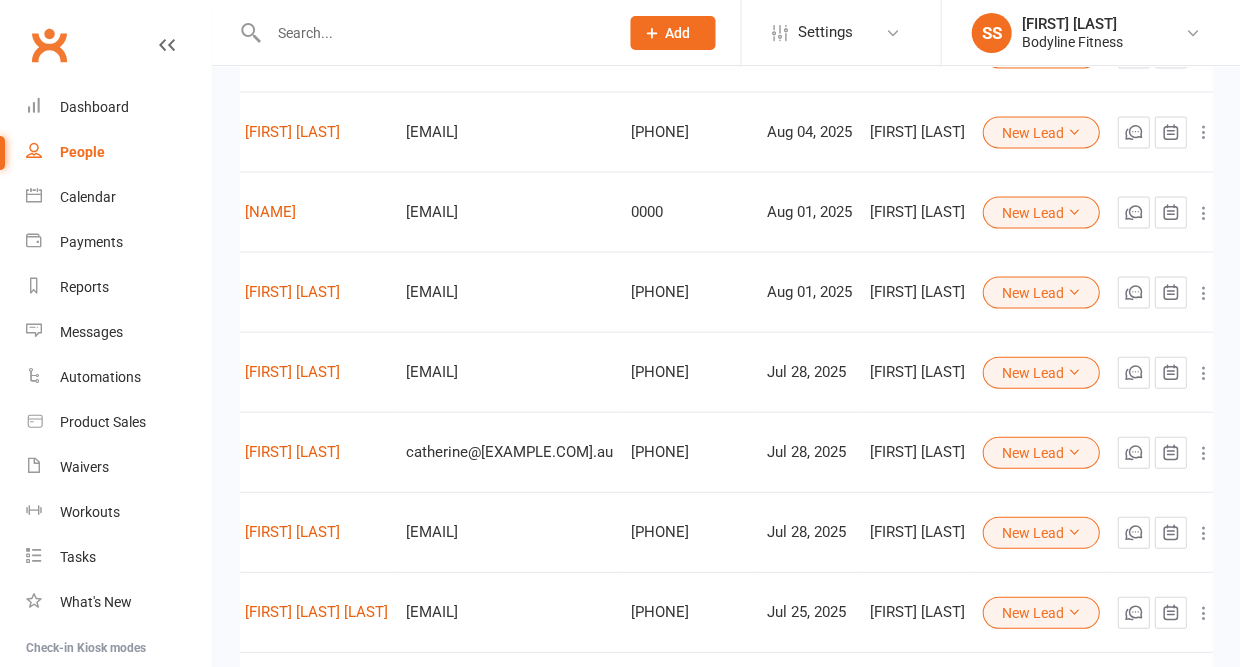 click on "New Lead" at bounding box center (1040, 452) 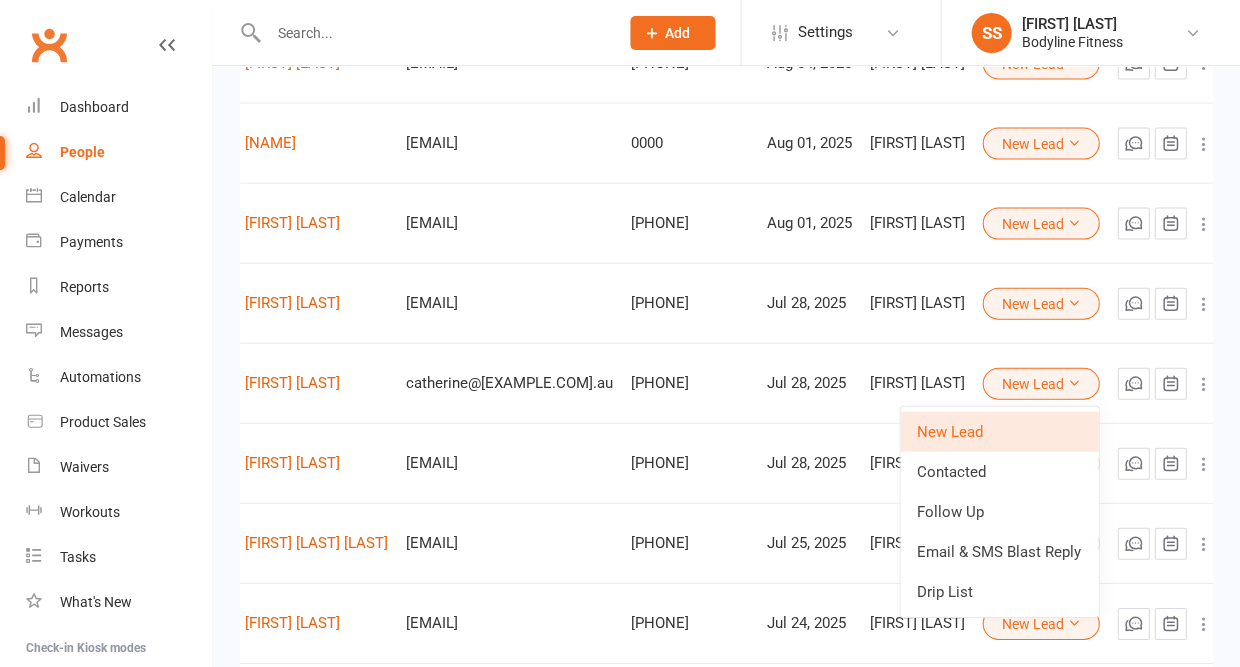 scroll, scrollTop: 712, scrollLeft: 0, axis: vertical 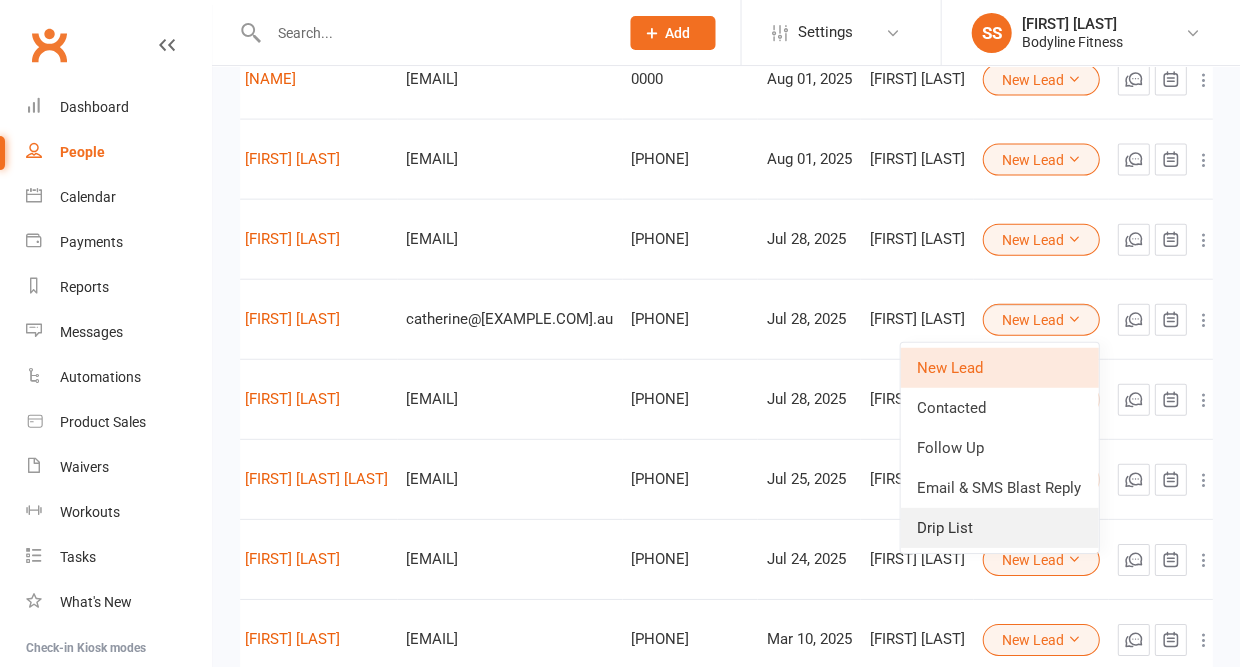 click on "Drip List" at bounding box center (999, 527) 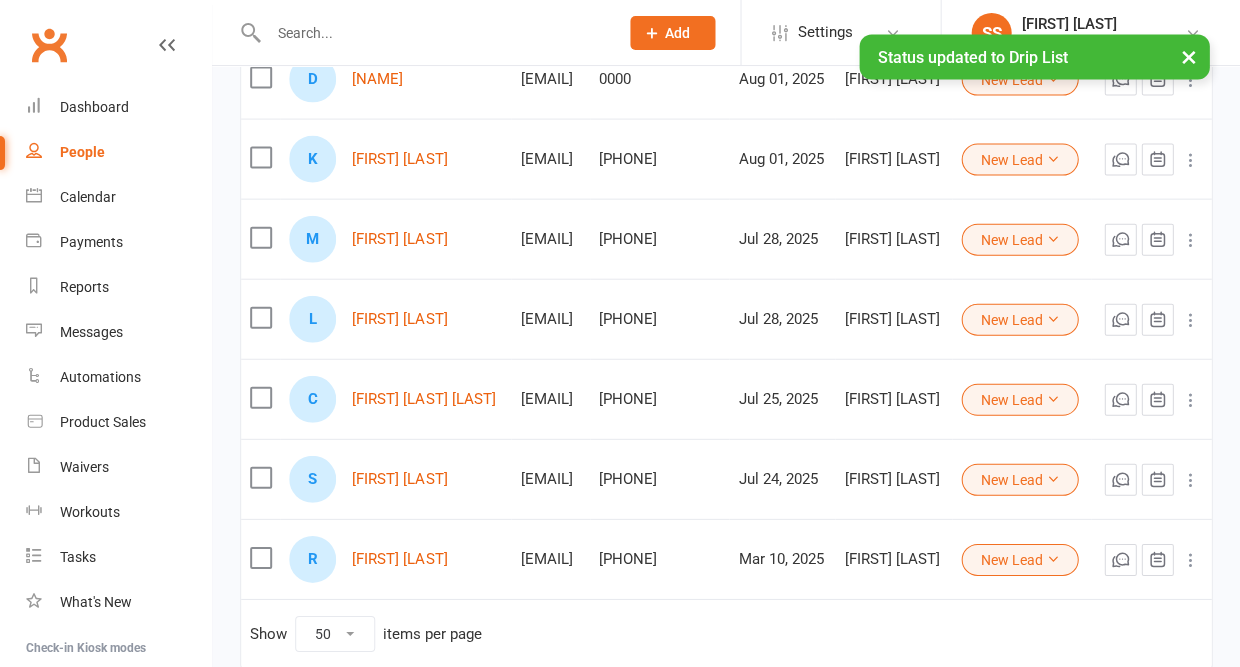 scroll, scrollTop: 733, scrollLeft: 0, axis: vertical 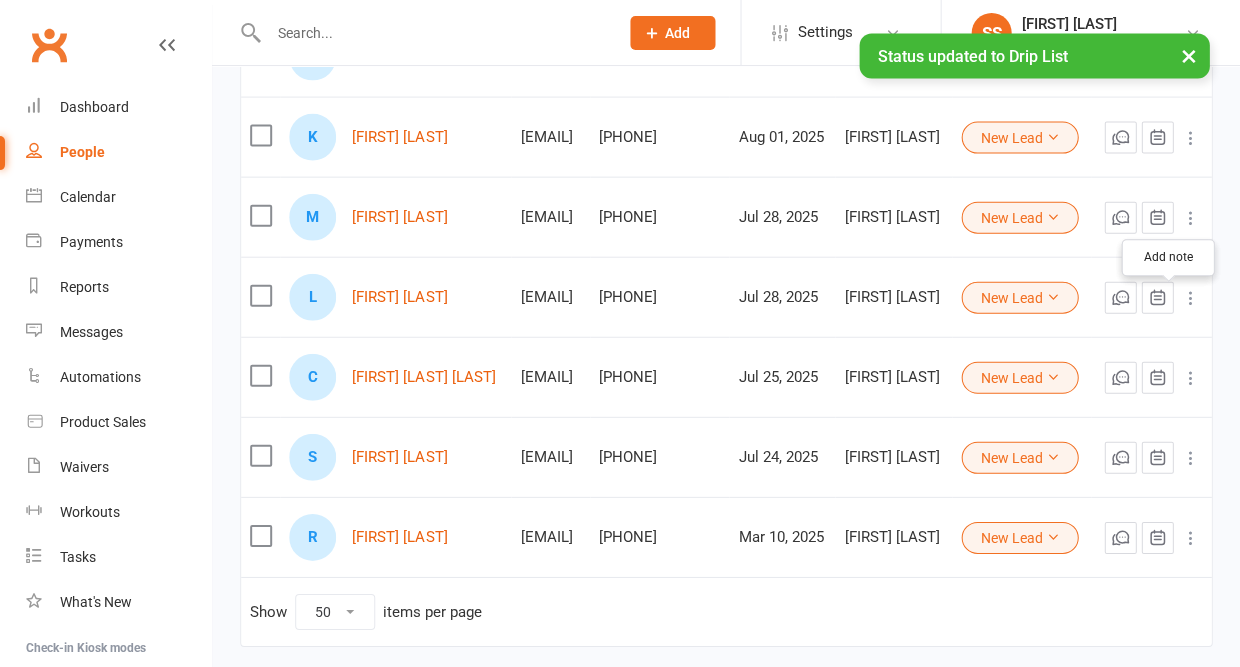 click 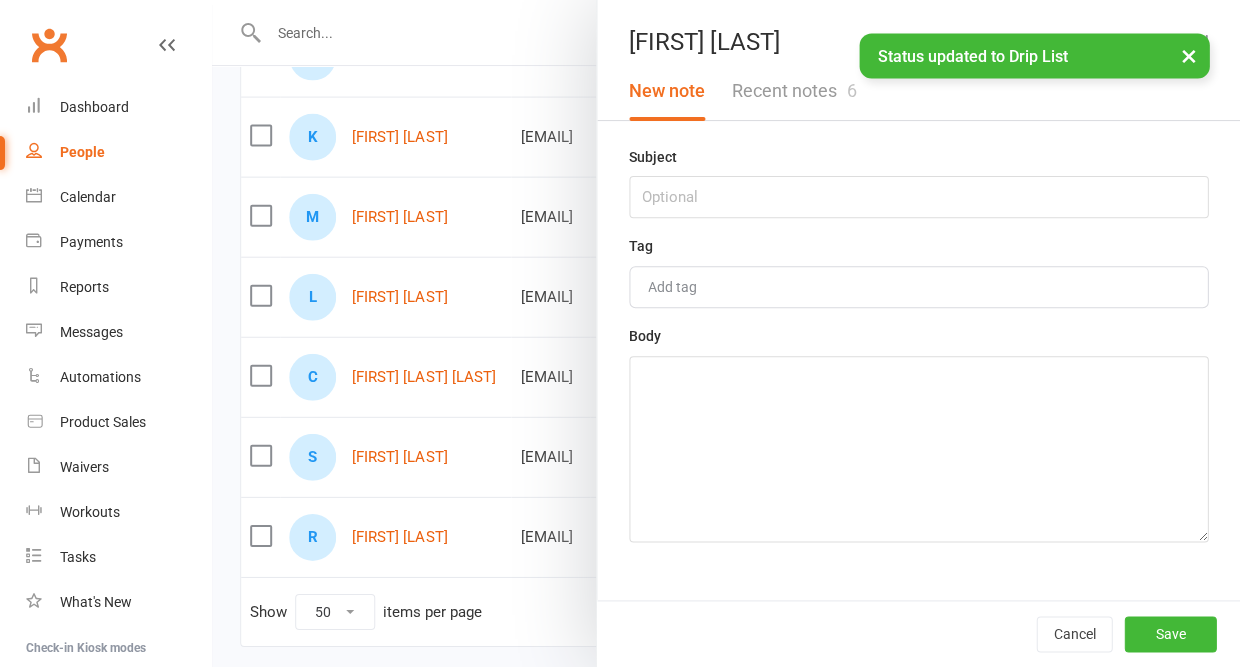 click on "Recent notes 6" at bounding box center [793, 91] 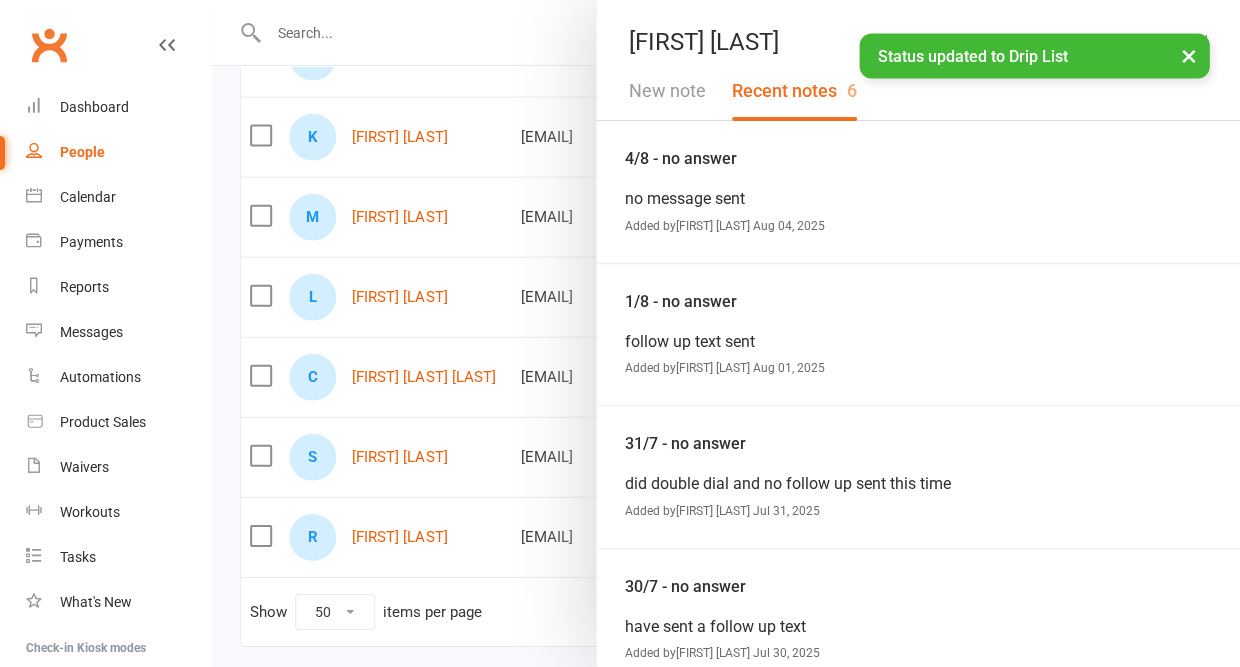 scroll, scrollTop: 100, scrollLeft: 0, axis: vertical 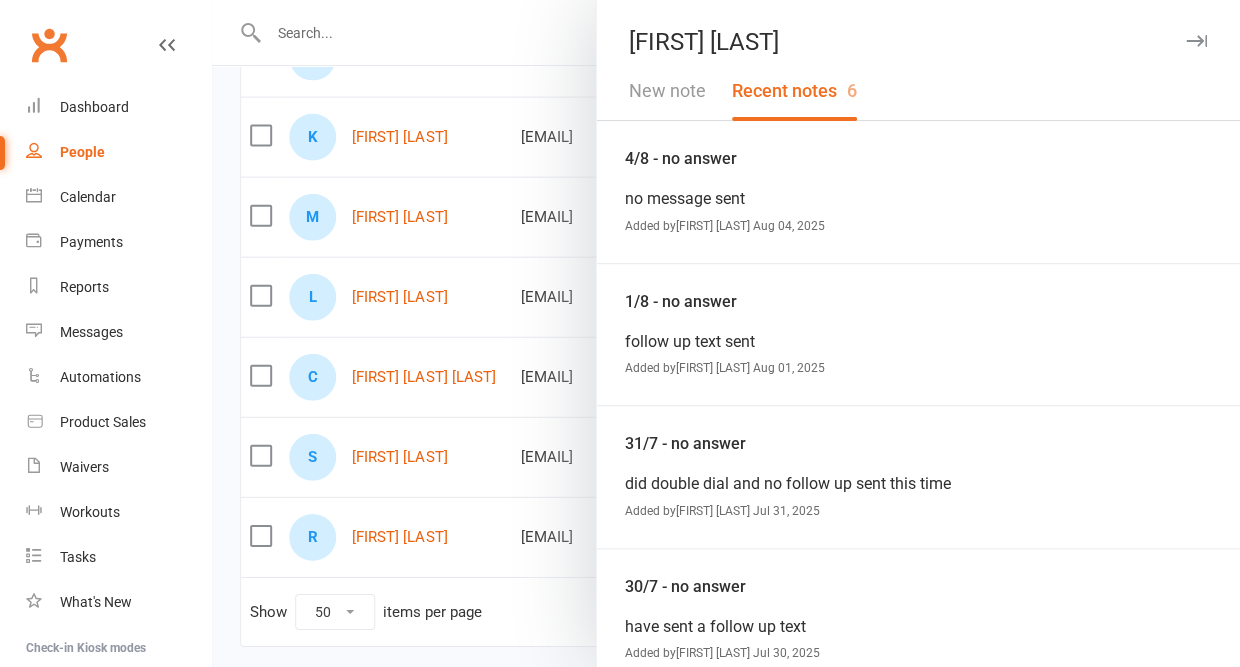 click on "New note" at bounding box center [667, 91] 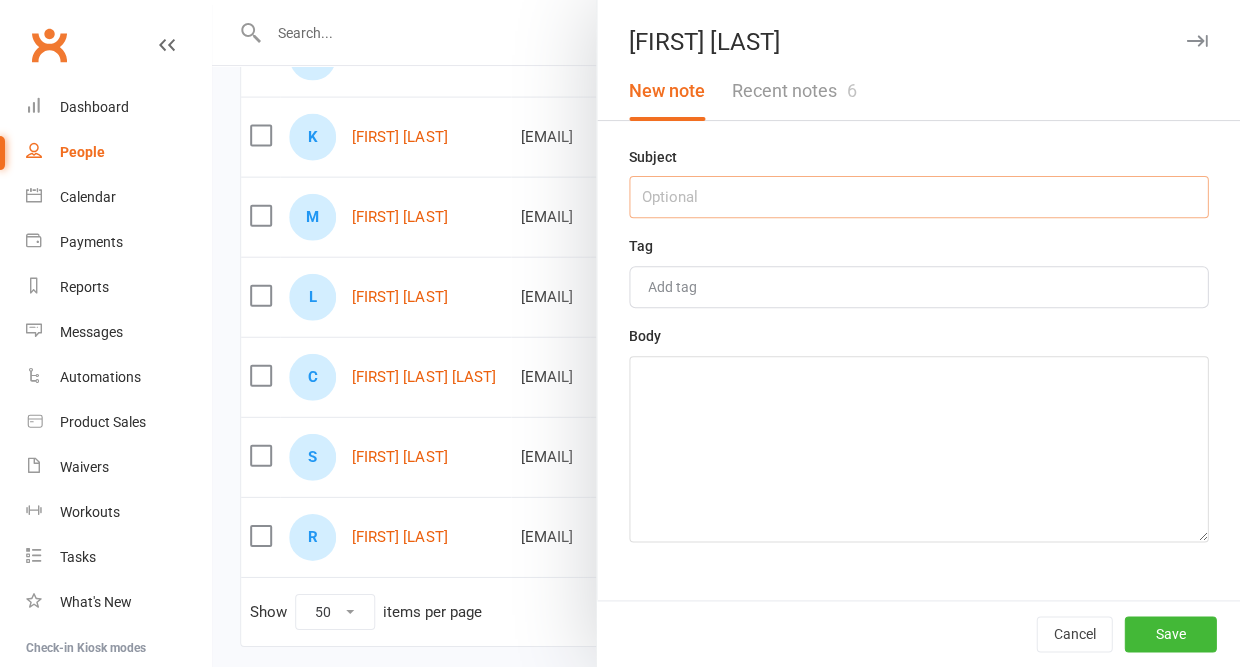 click at bounding box center (918, 197) 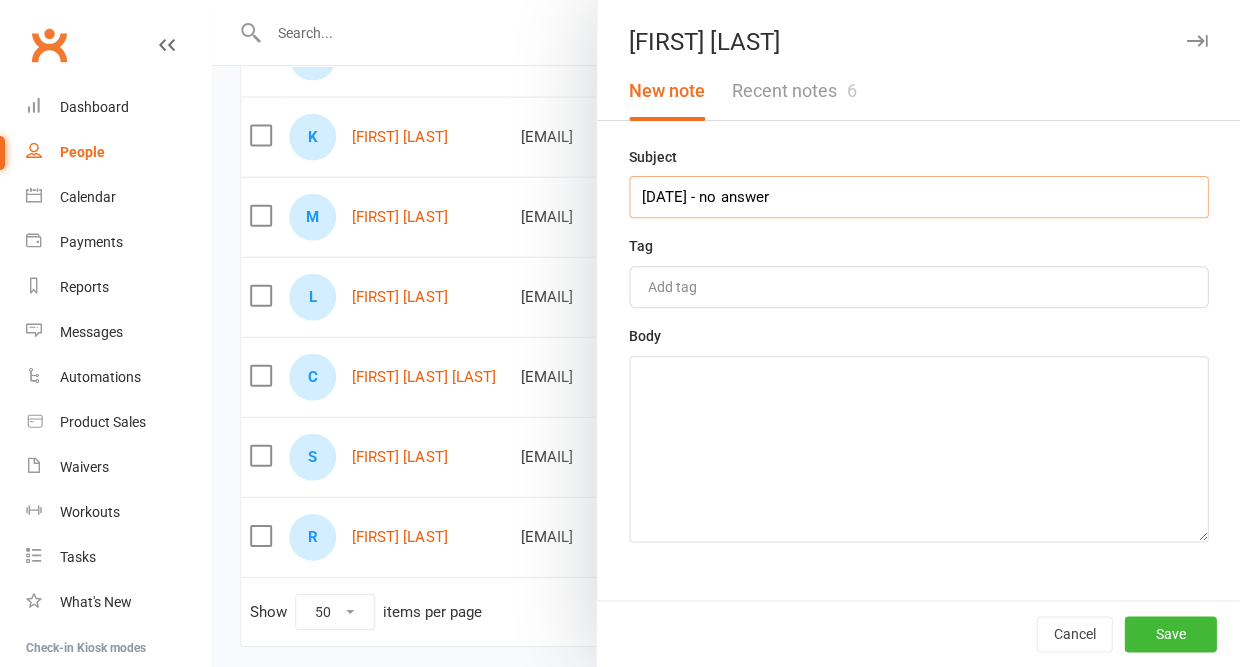 type on "[DATE] - no answer" 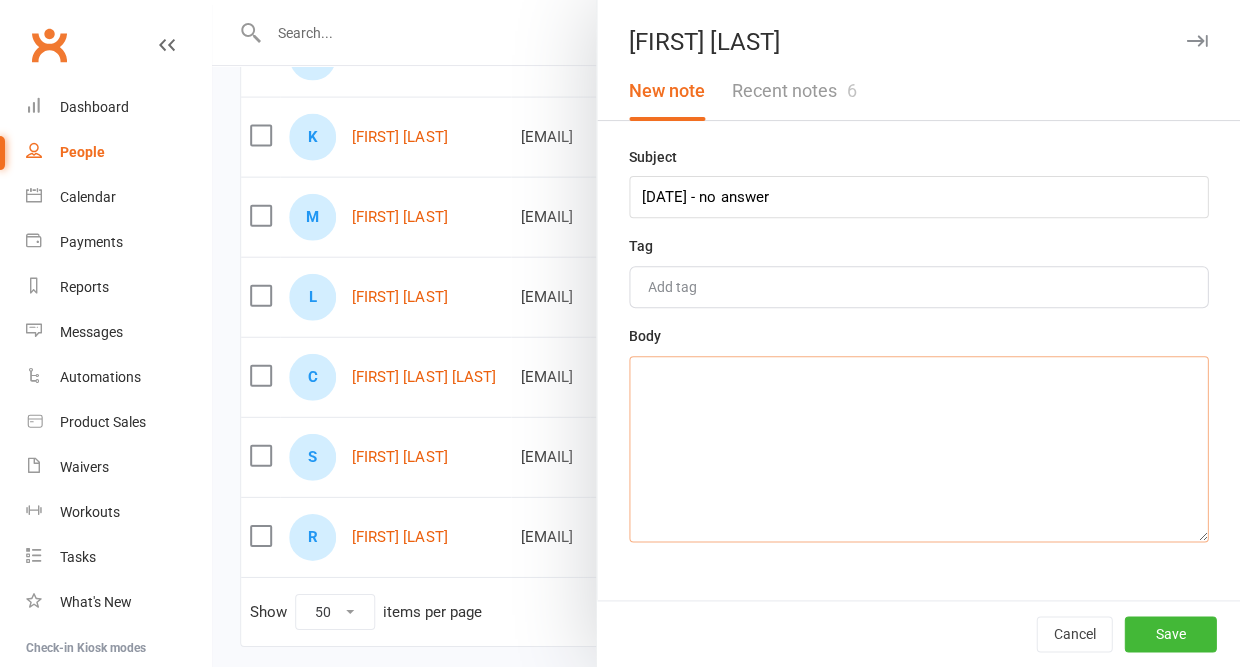 click at bounding box center [918, 449] 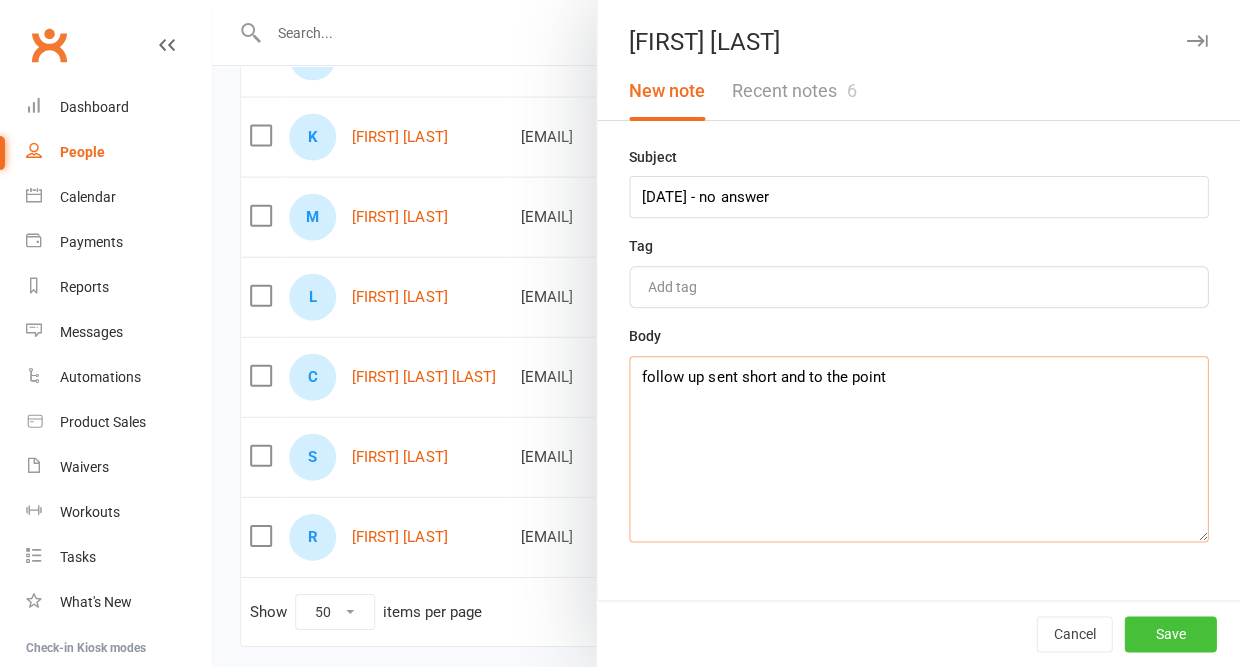 type on "follow up sent short and to the point" 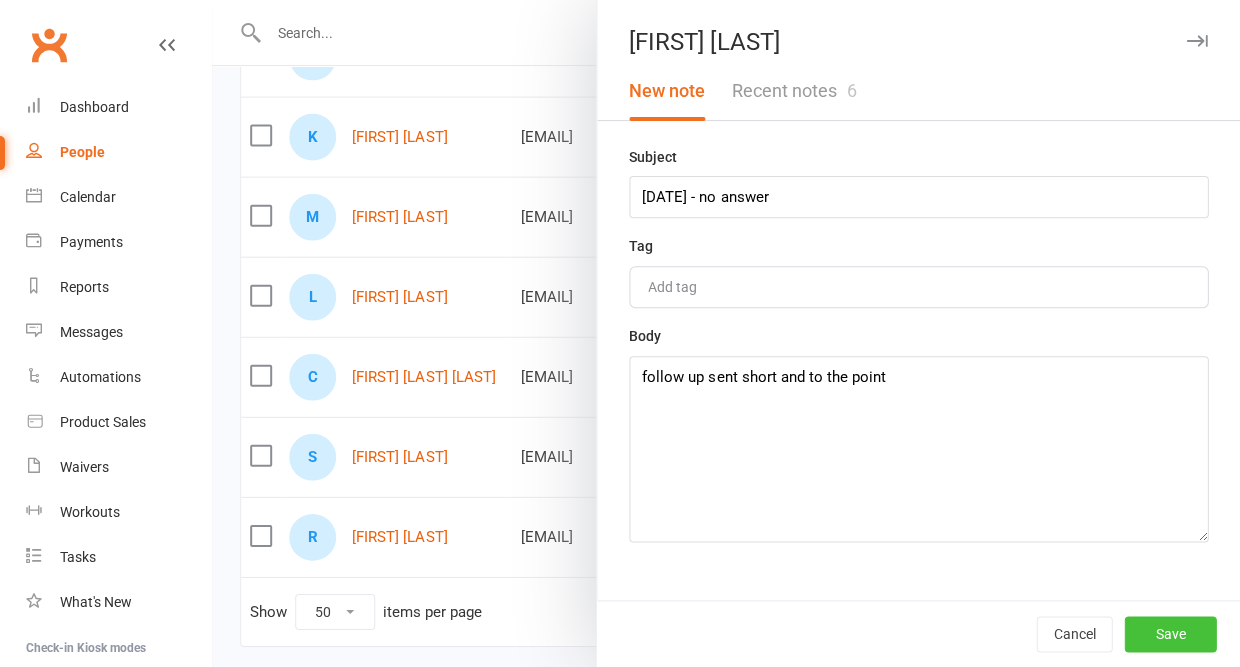 click on "Save" at bounding box center (1170, 634) 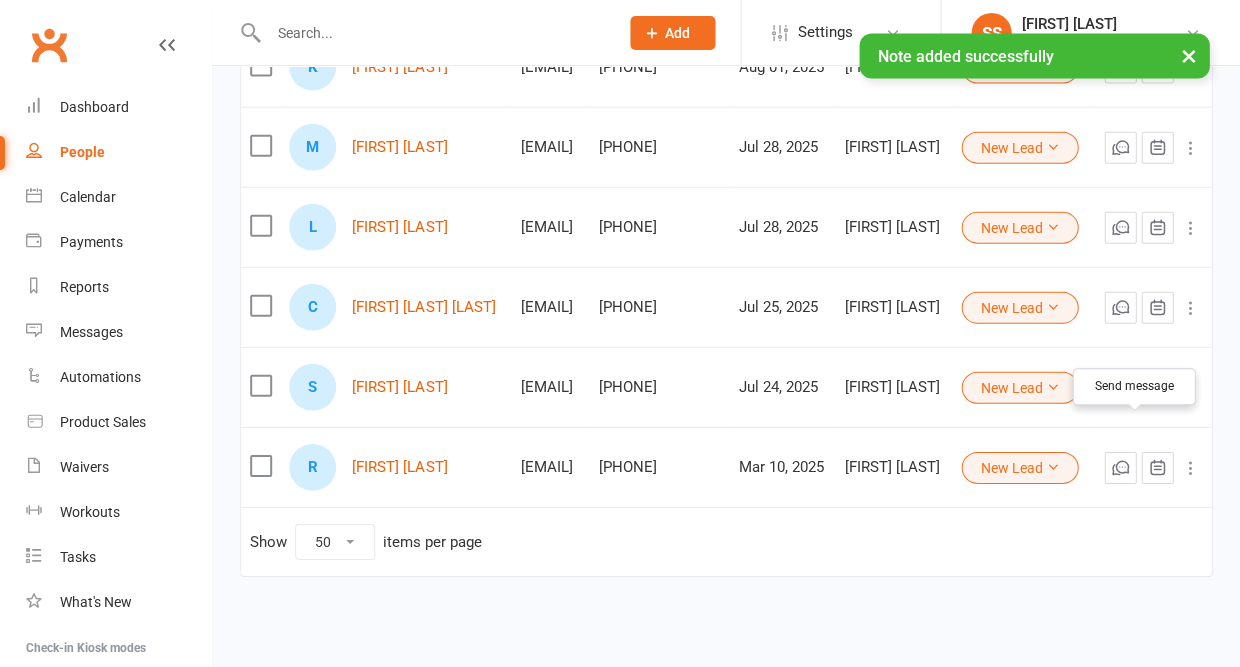 scroll, scrollTop: 824, scrollLeft: 0, axis: vertical 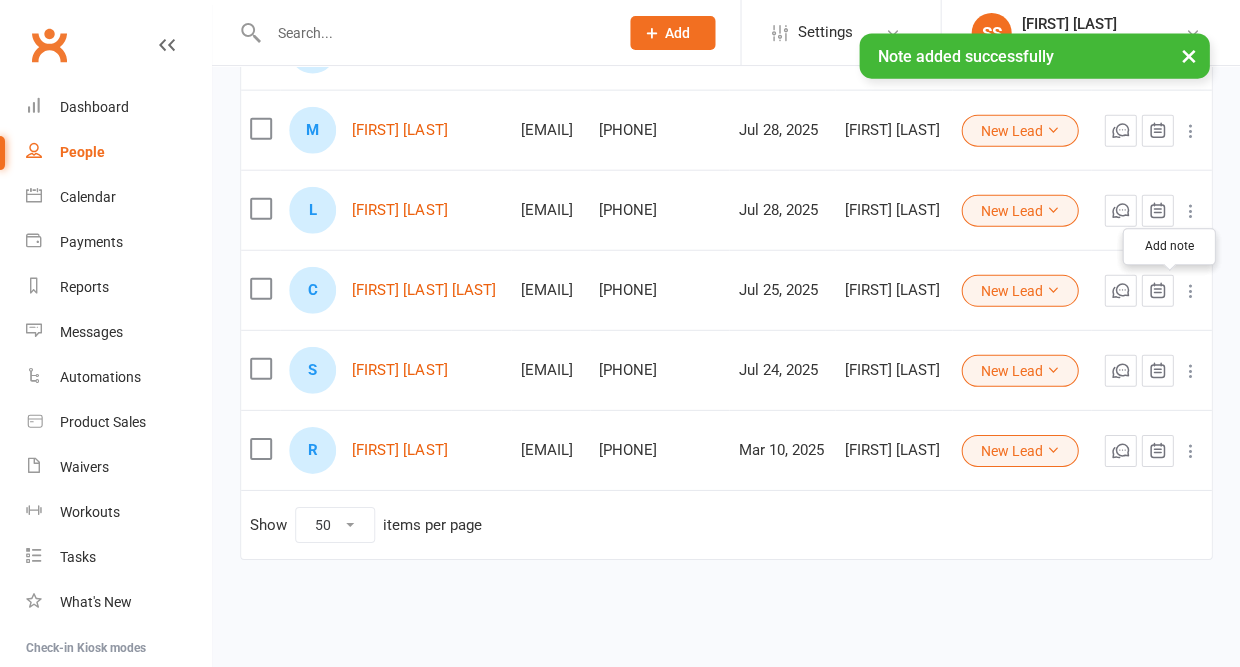 click 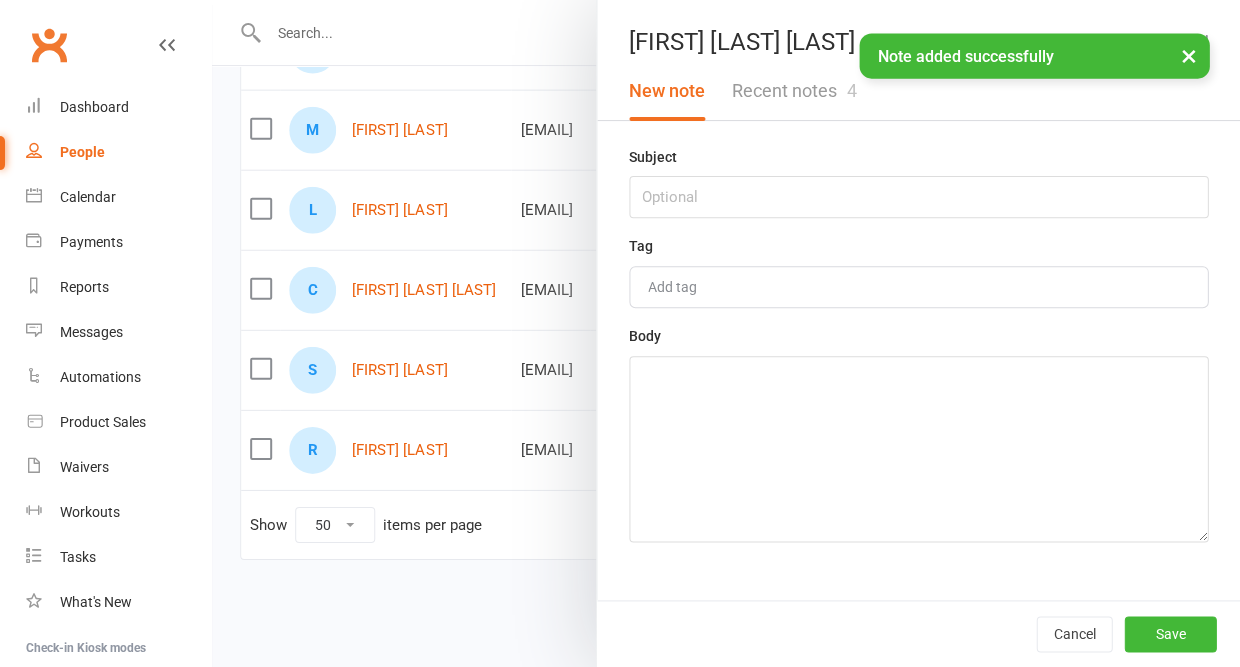 click on "Recent notes 4" at bounding box center [793, 91] 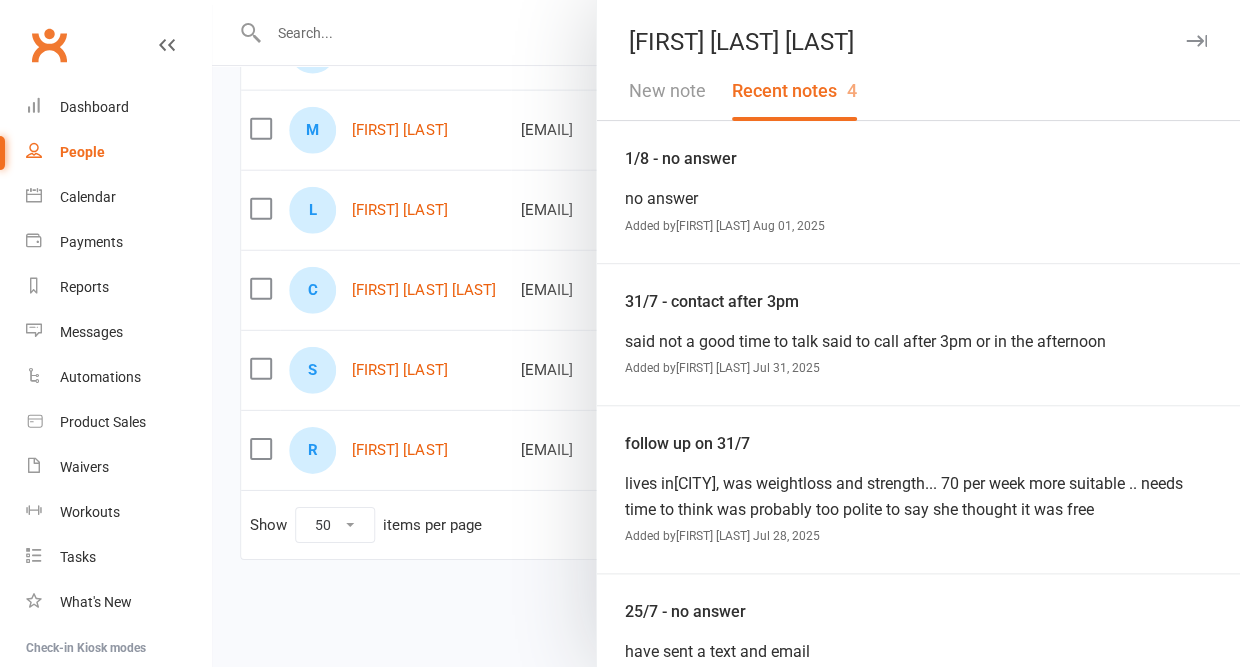 click at bounding box center (1196, 41) 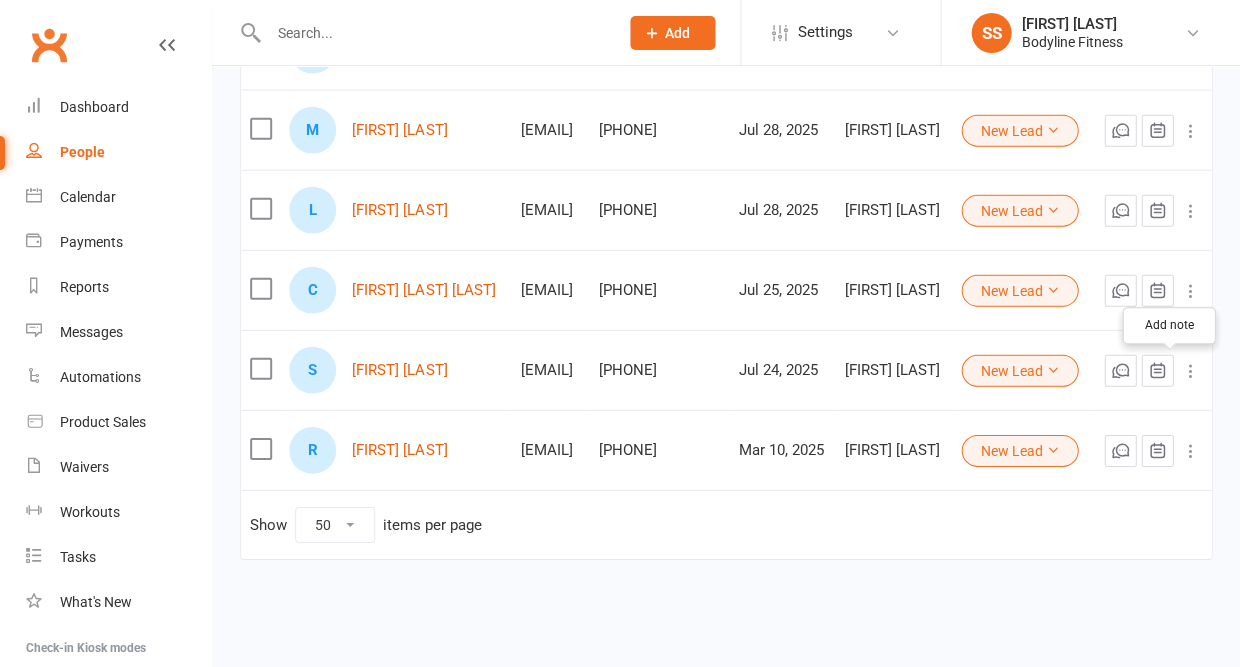 click 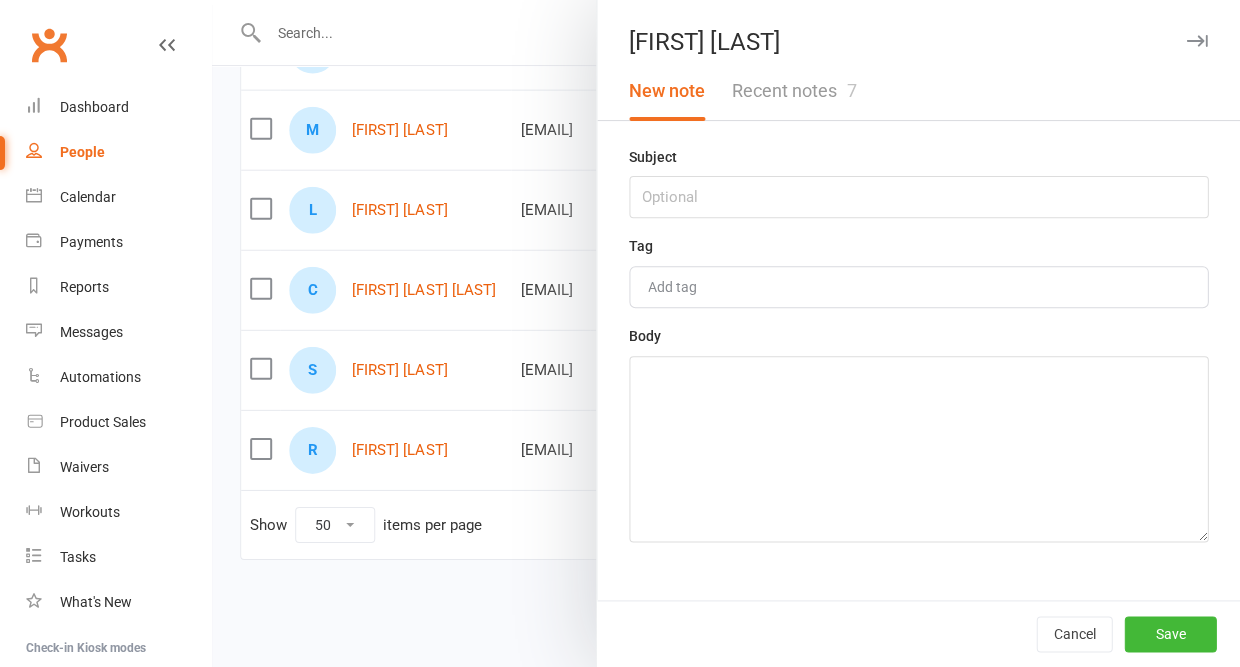 click on "Recent notes 7" at bounding box center (793, 91) 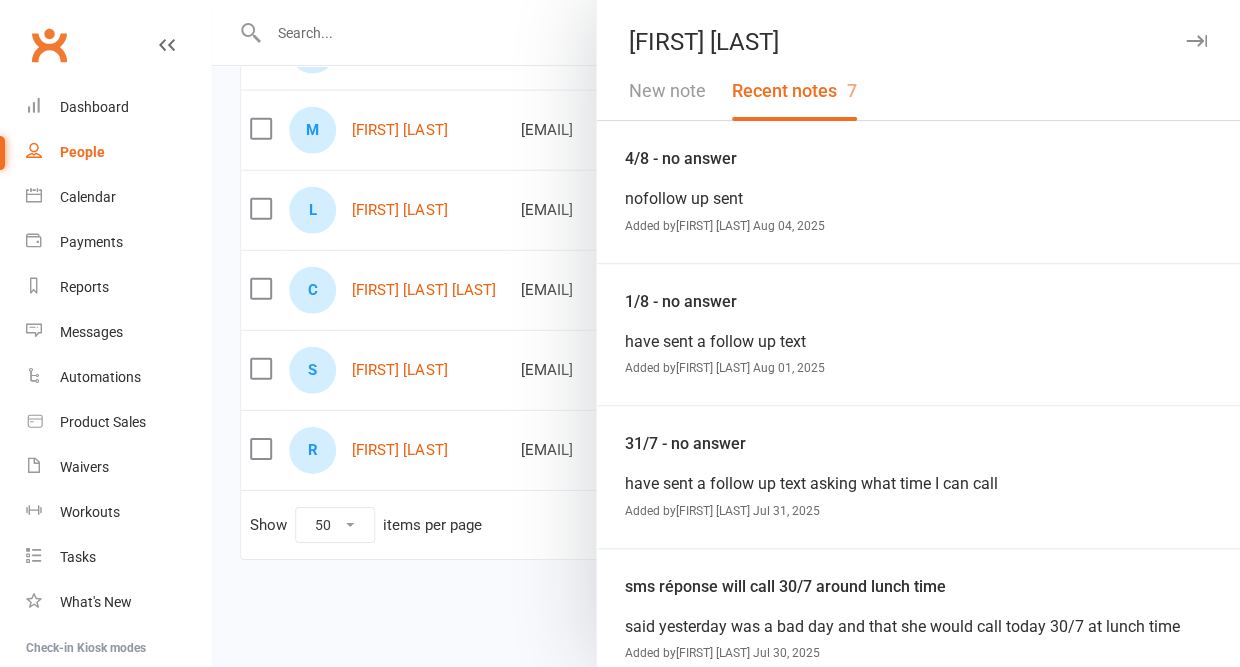 click on "New note" at bounding box center [667, 91] 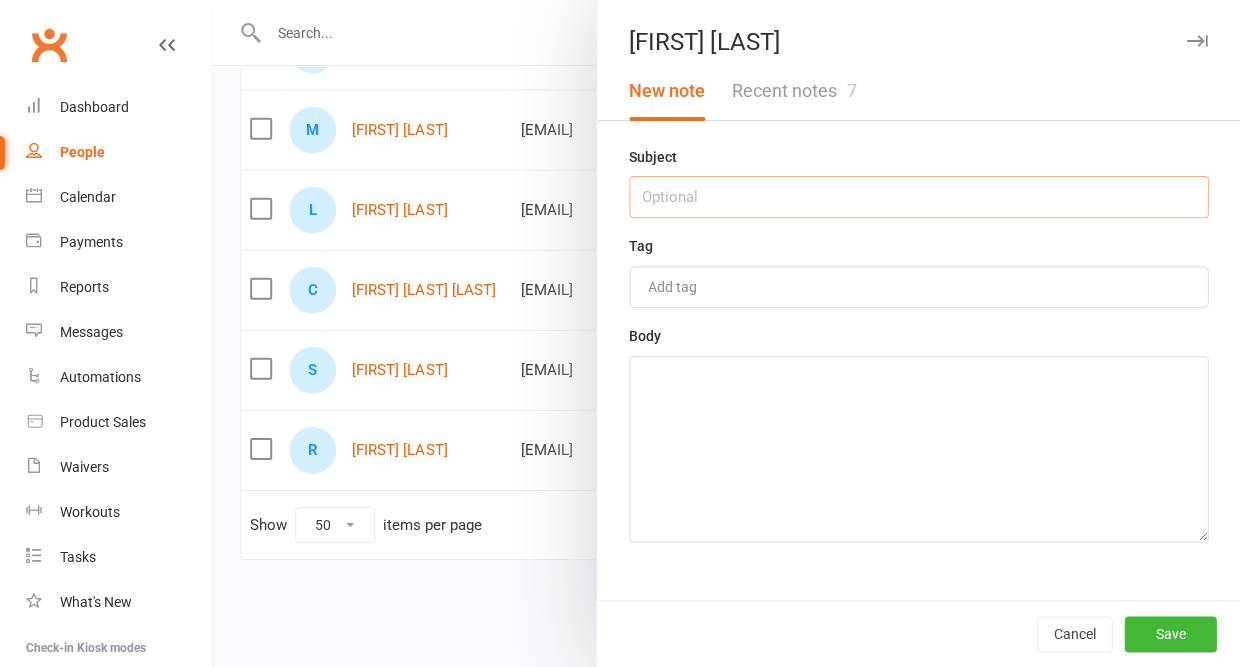 click at bounding box center (918, 197) 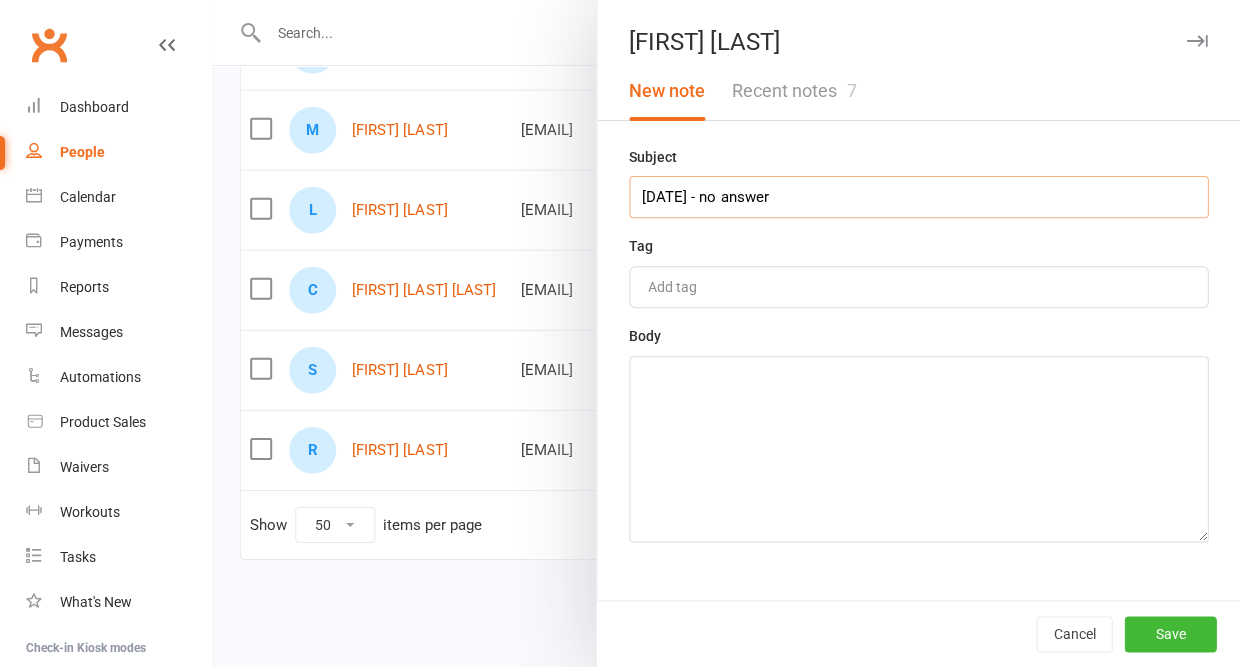 type on "[DATE] - no answer" 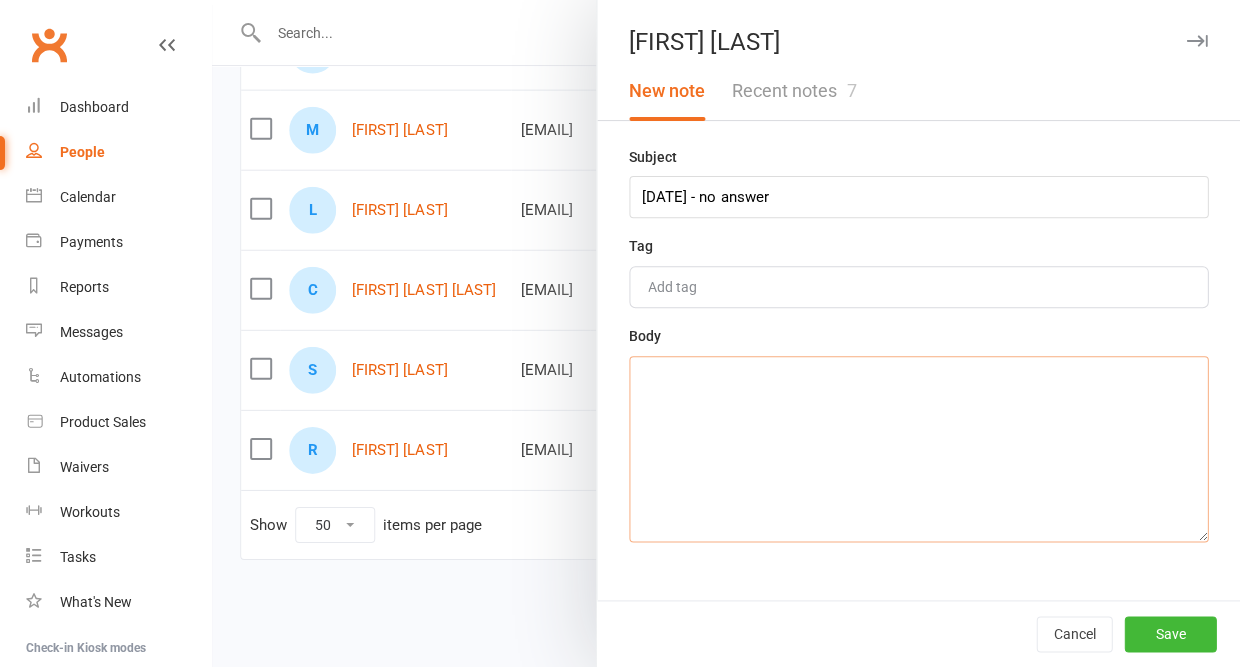 click at bounding box center (918, 449) 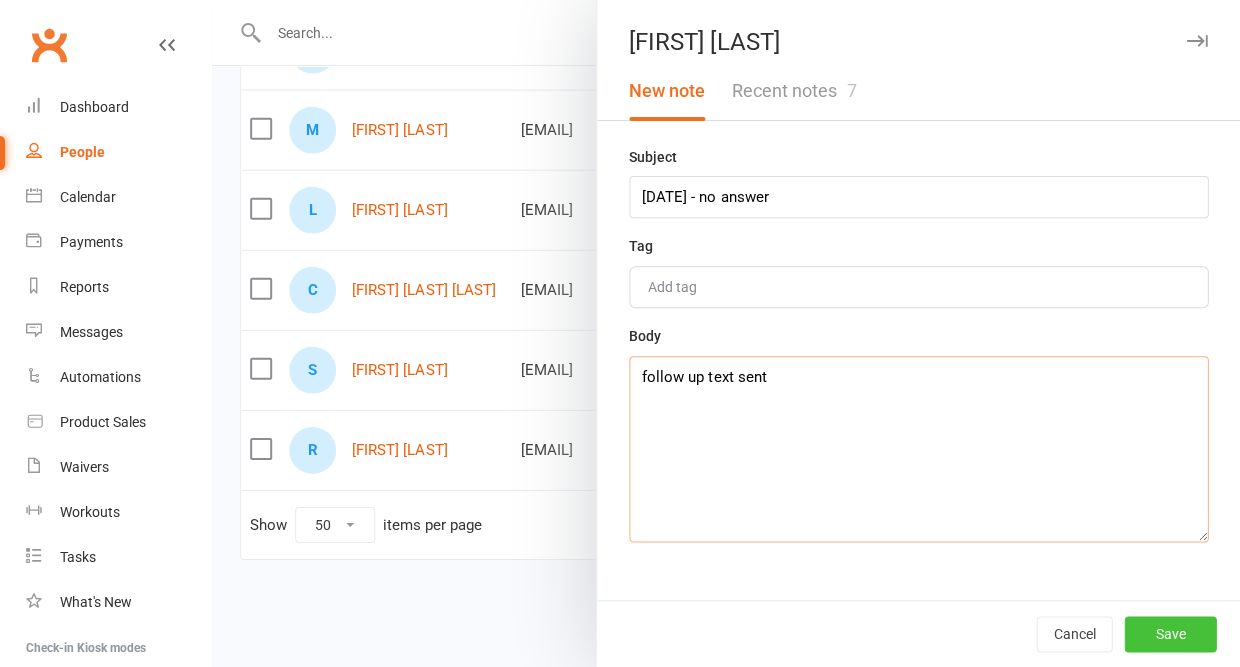 type on "follow up text sent" 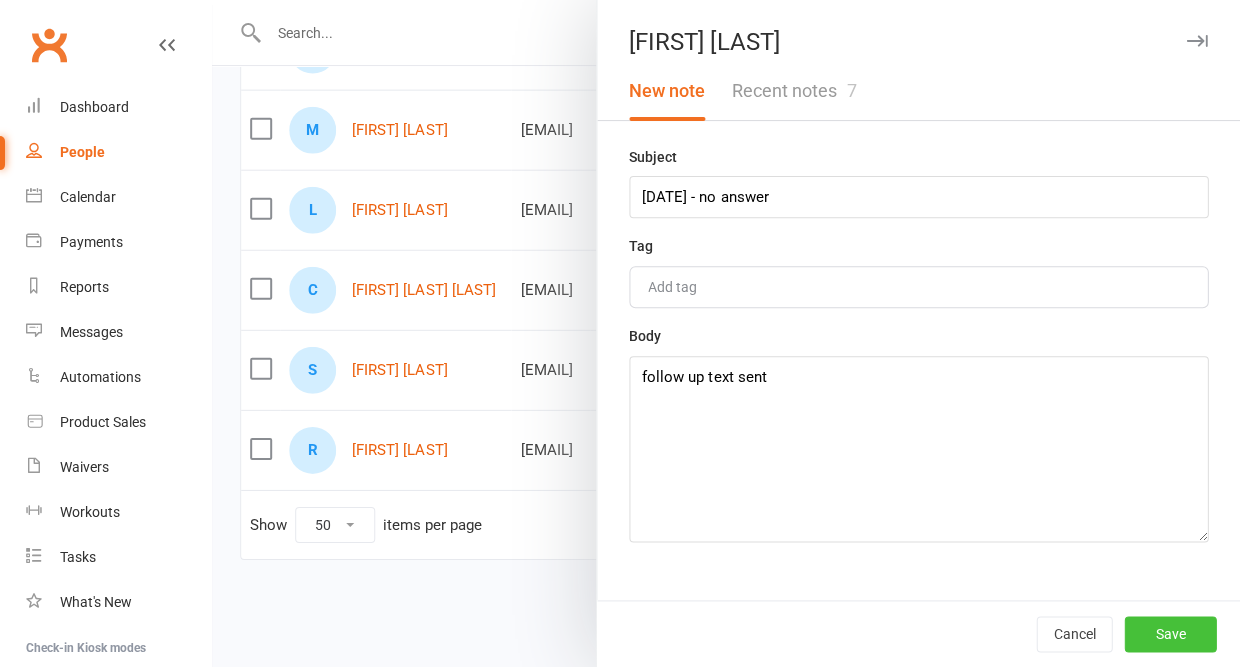 click on "Save" at bounding box center [1170, 634] 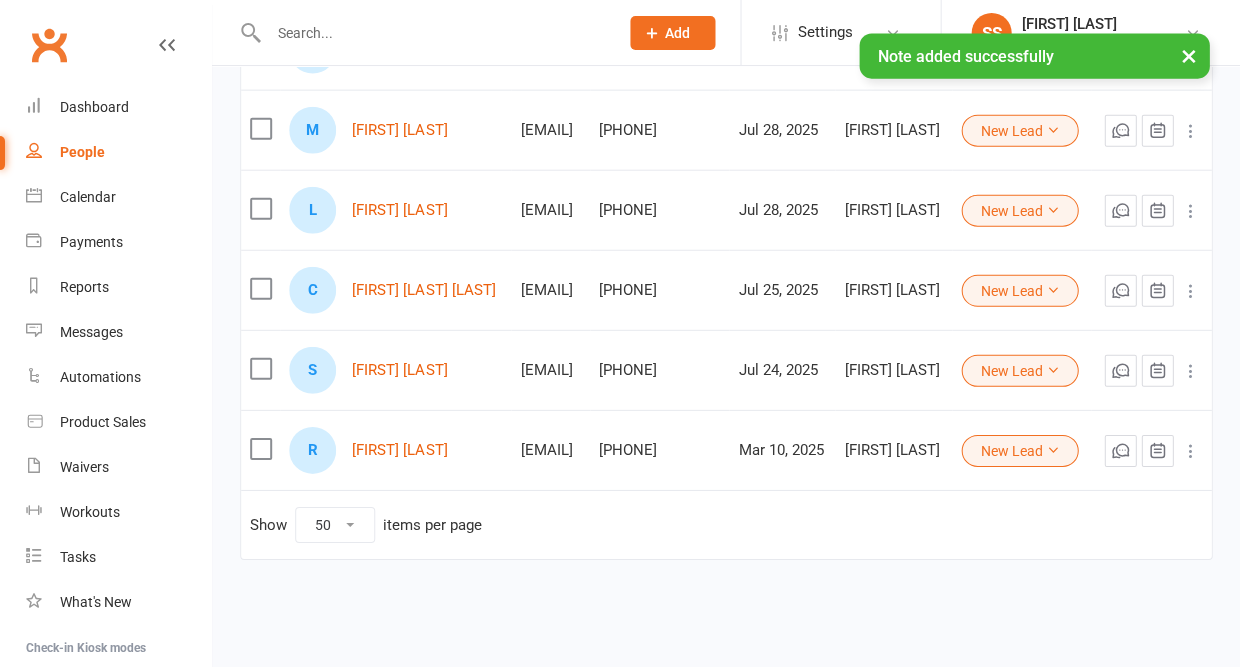 scroll, scrollTop: 824, scrollLeft: 0, axis: vertical 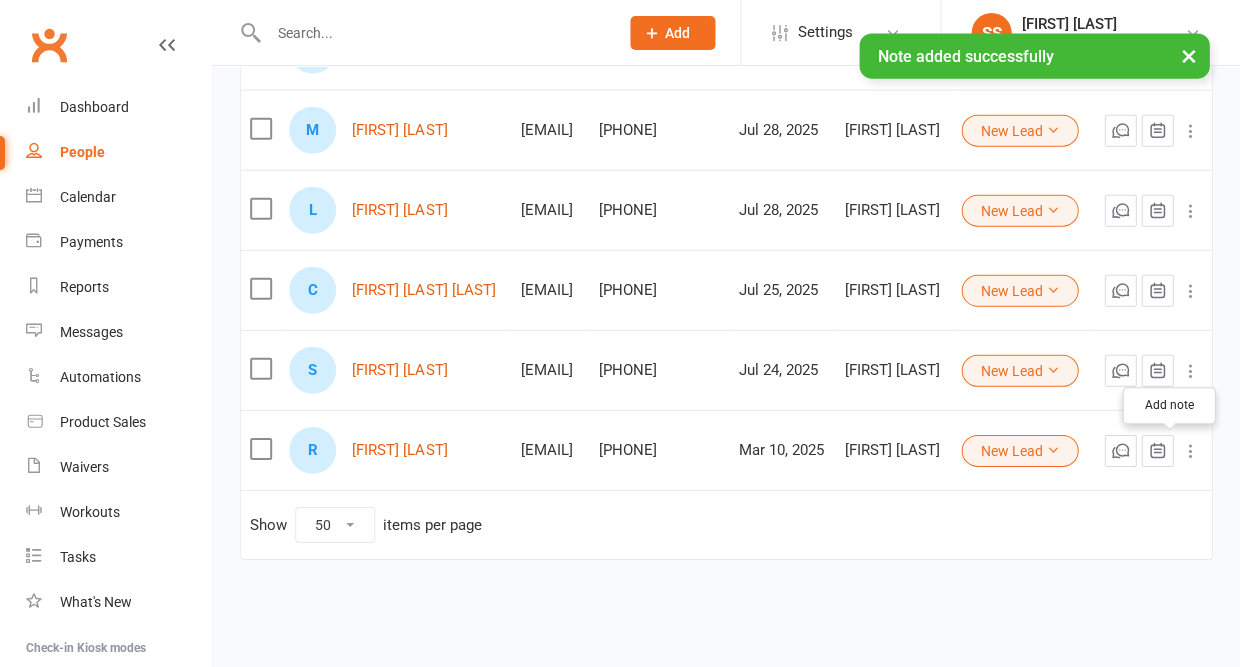 click 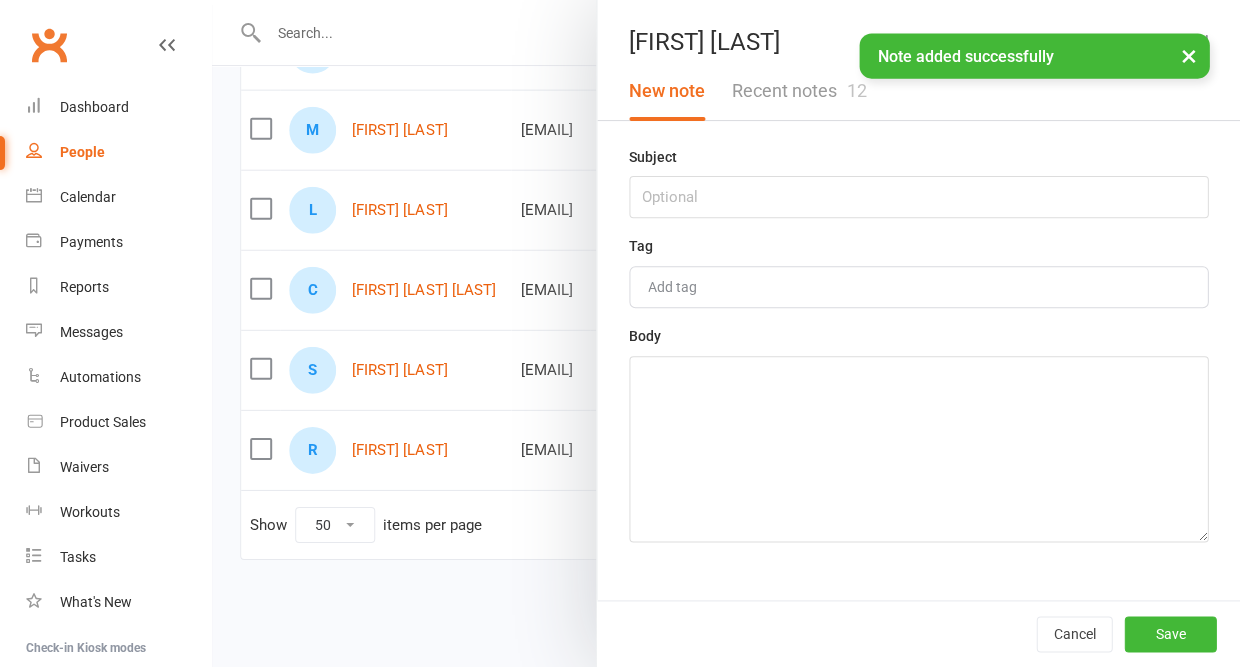 click on "Recent notes 12" at bounding box center (798, 91) 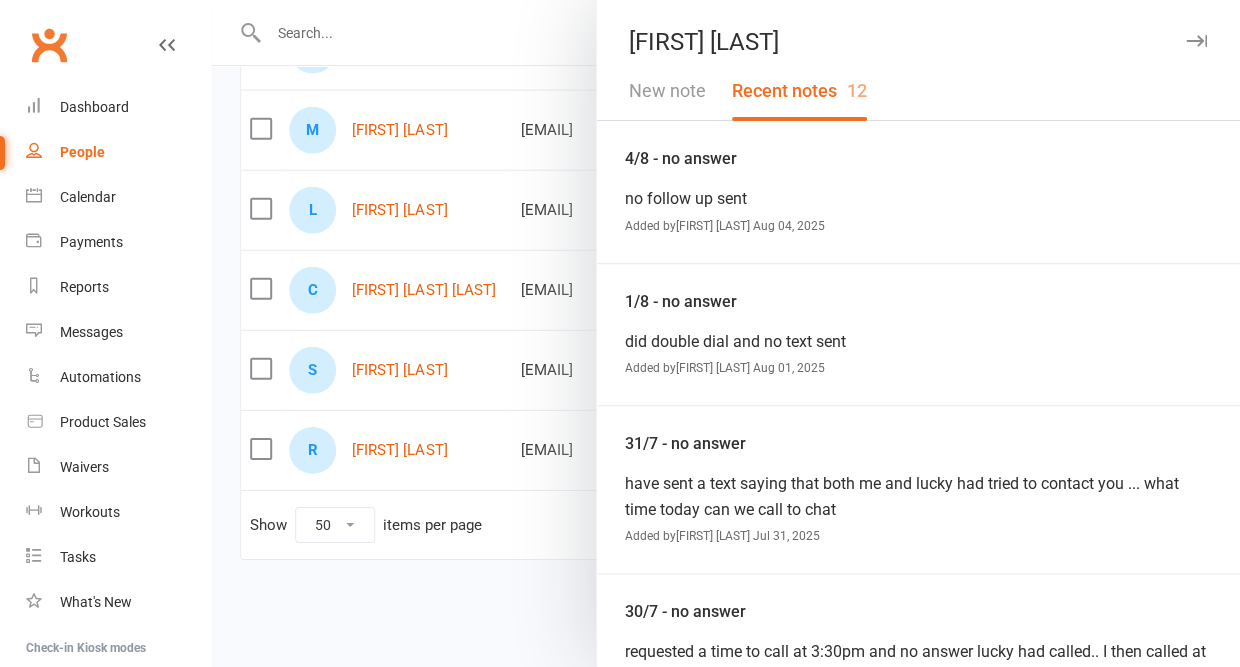 click on "New note" at bounding box center (667, 91) 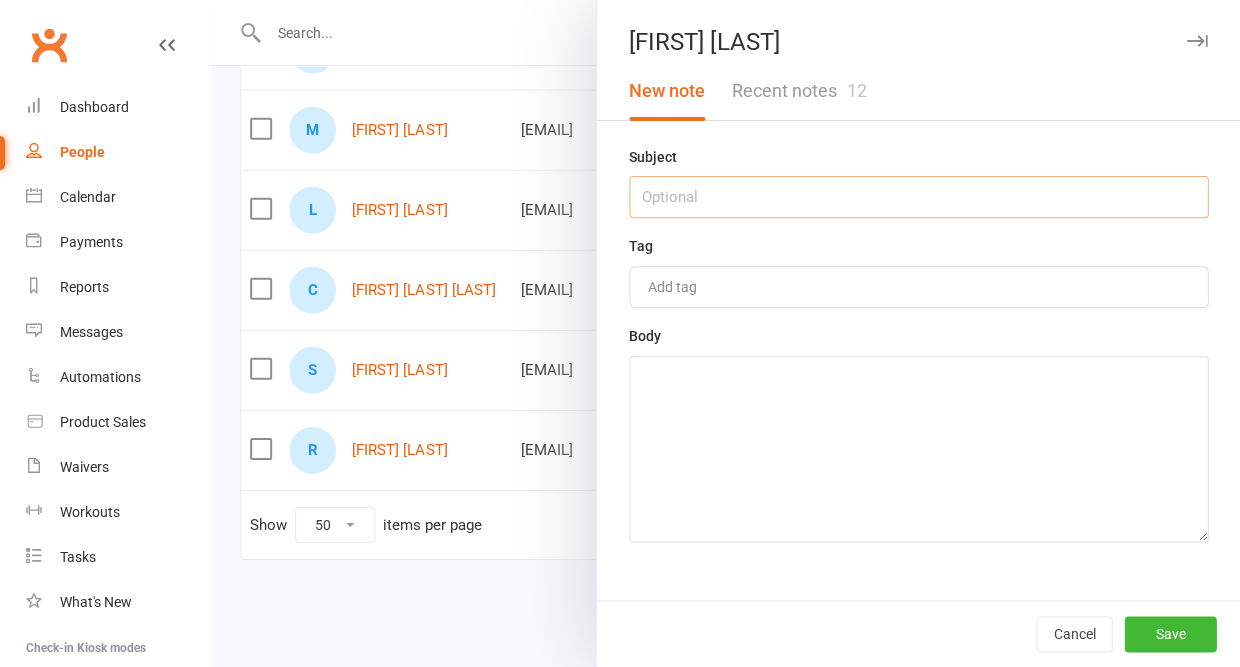 click at bounding box center (918, 197) 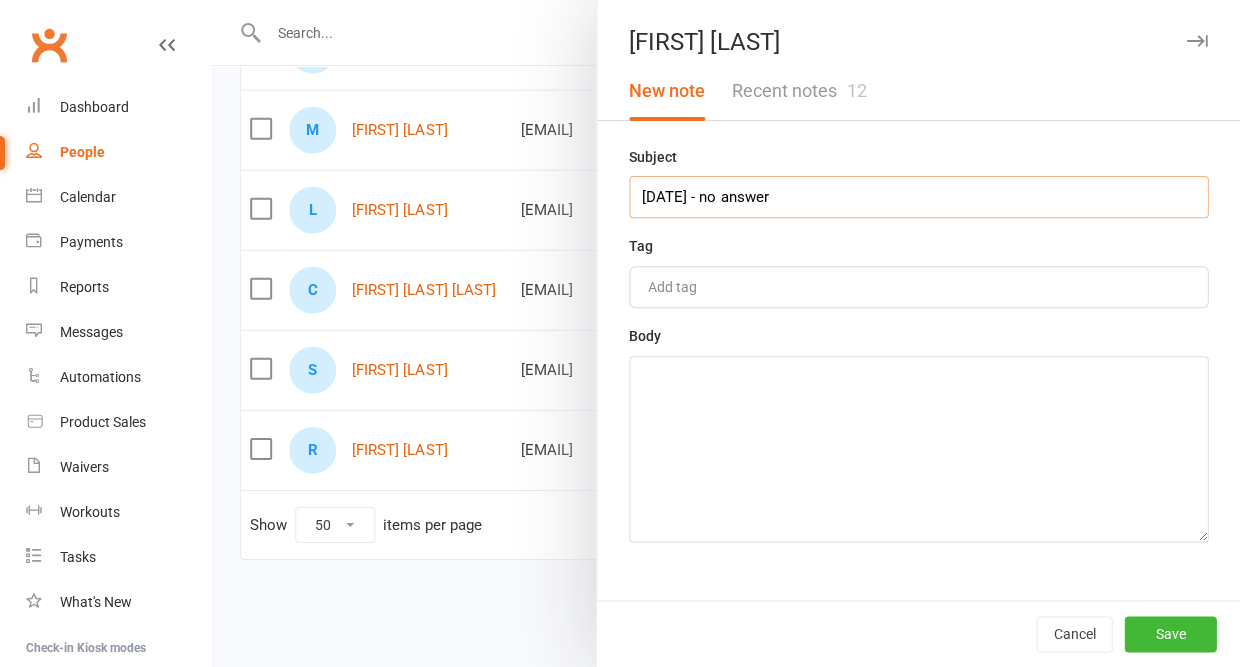 type on "[DATE] - no answer" 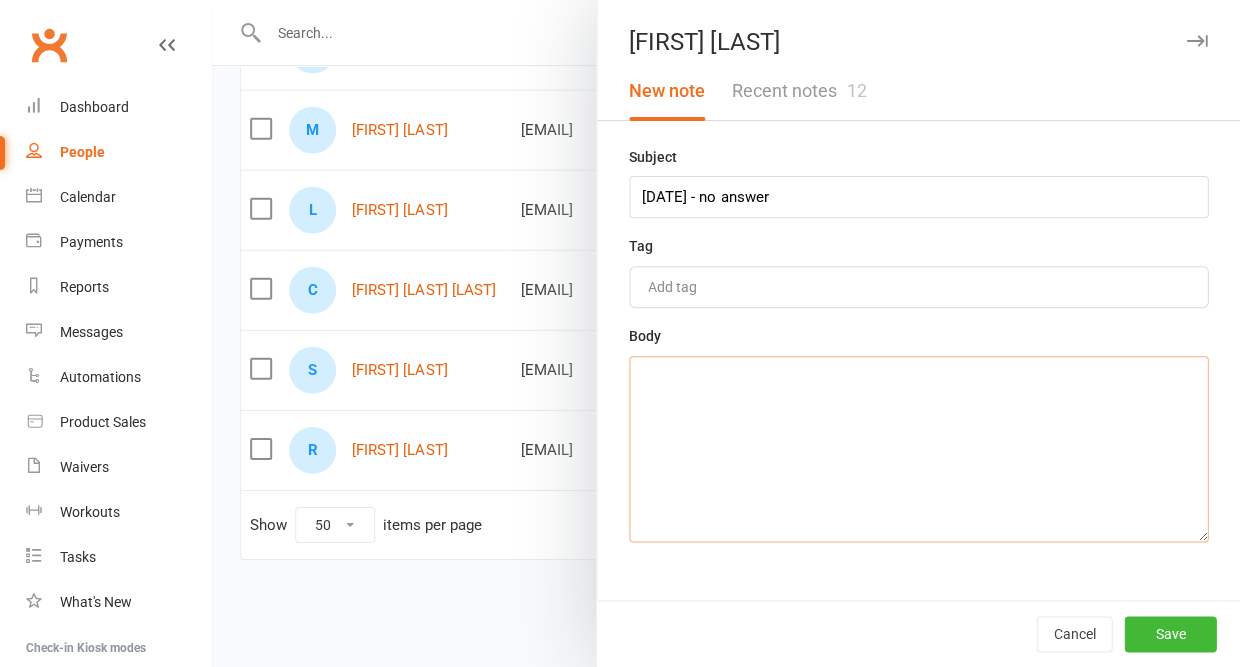 click at bounding box center (918, 449) 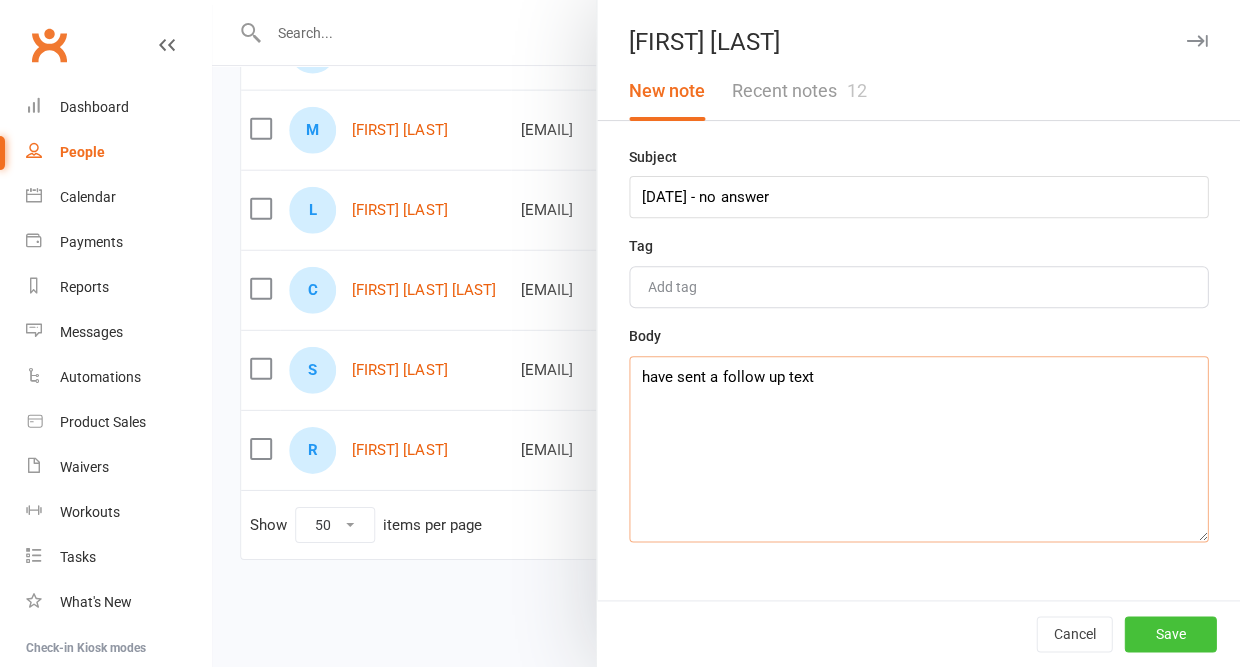 type on "have sent a follow up text" 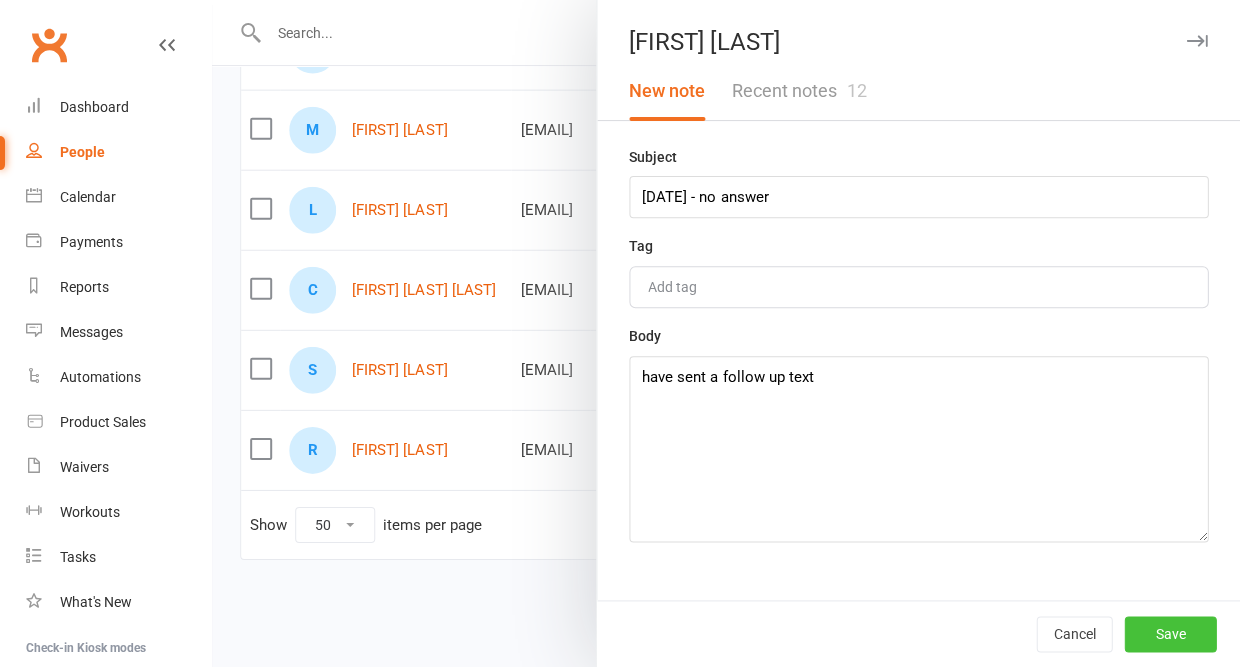 click on "Save" at bounding box center (1170, 634) 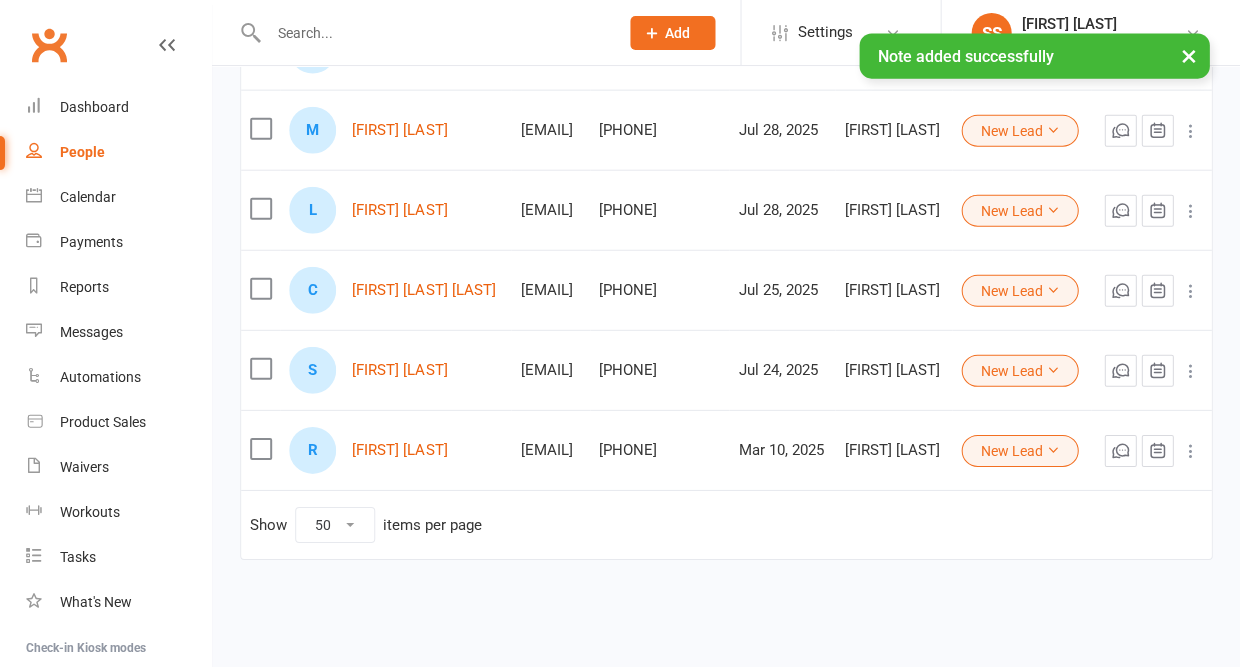scroll, scrollTop: 820, scrollLeft: 0, axis: vertical 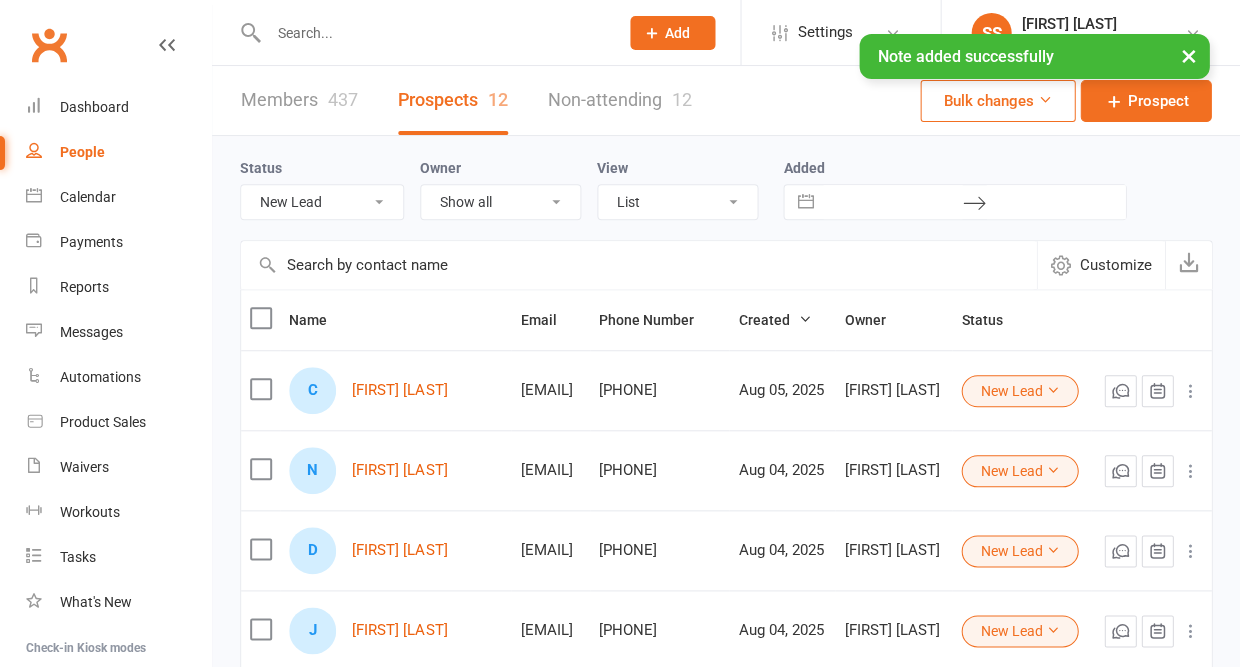 select on "Follow Up" 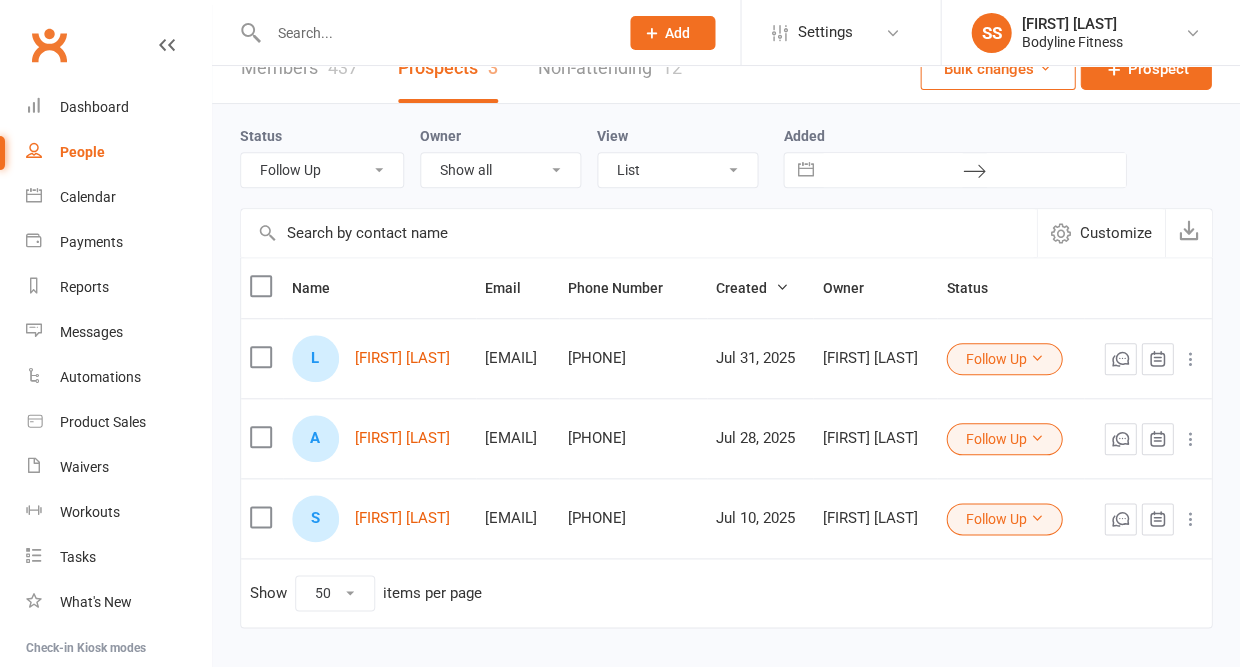 scroll, scrollTop: 26, scrollLeft: 0, axis: vertical 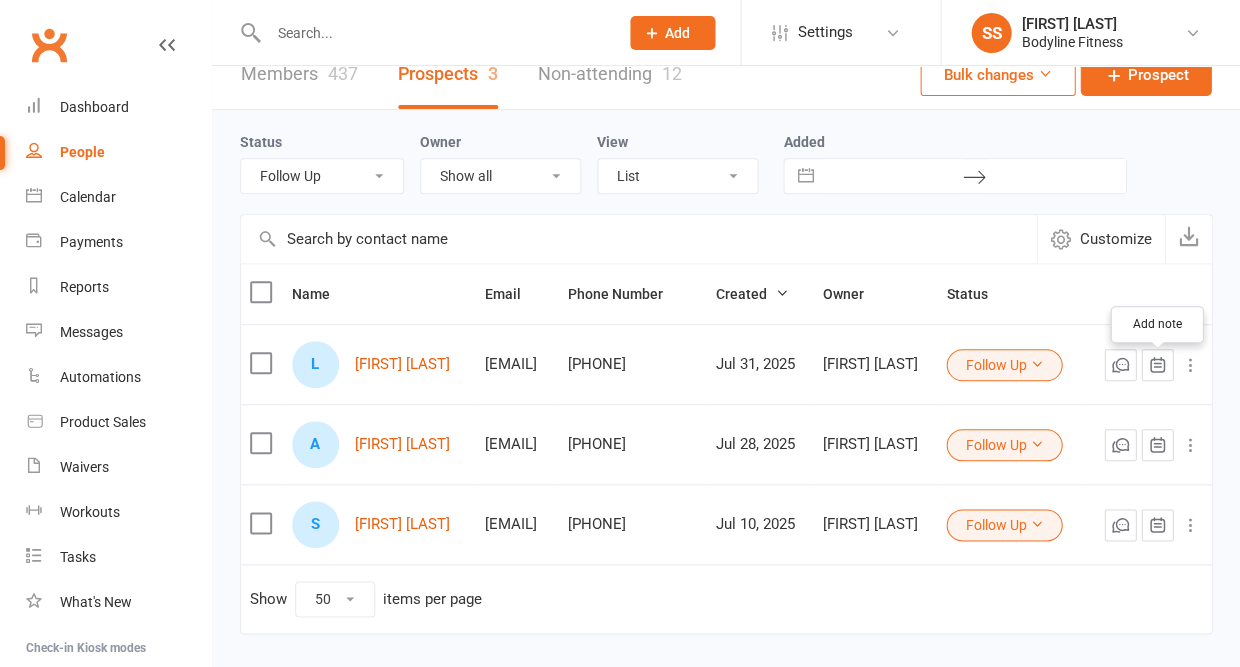click at bounding box center (1157, 365) 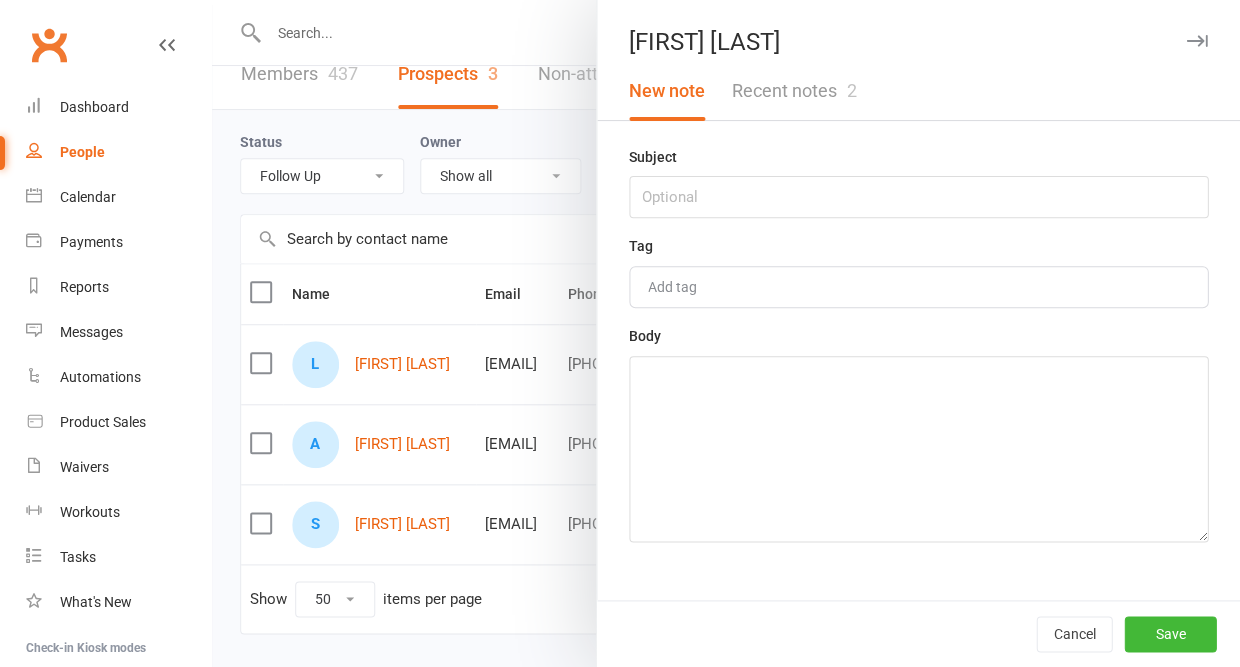 click on "Recent notes 2" at bounding box center (793, 91) 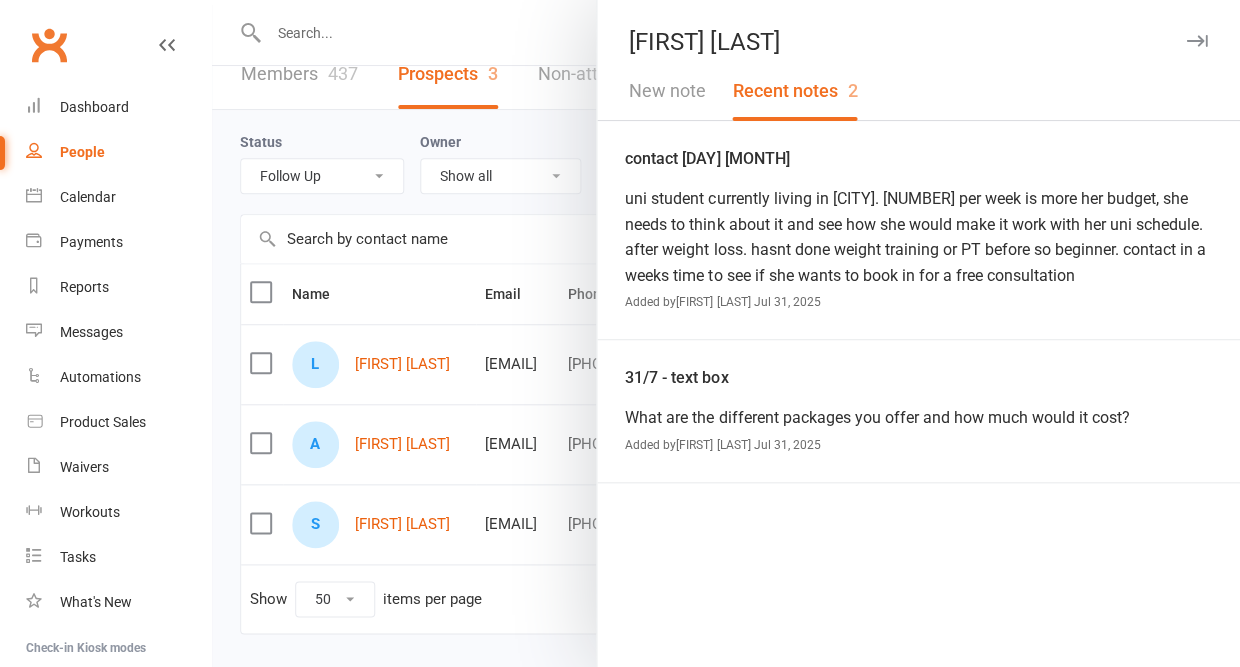 click at bounding box center (1196, 41) 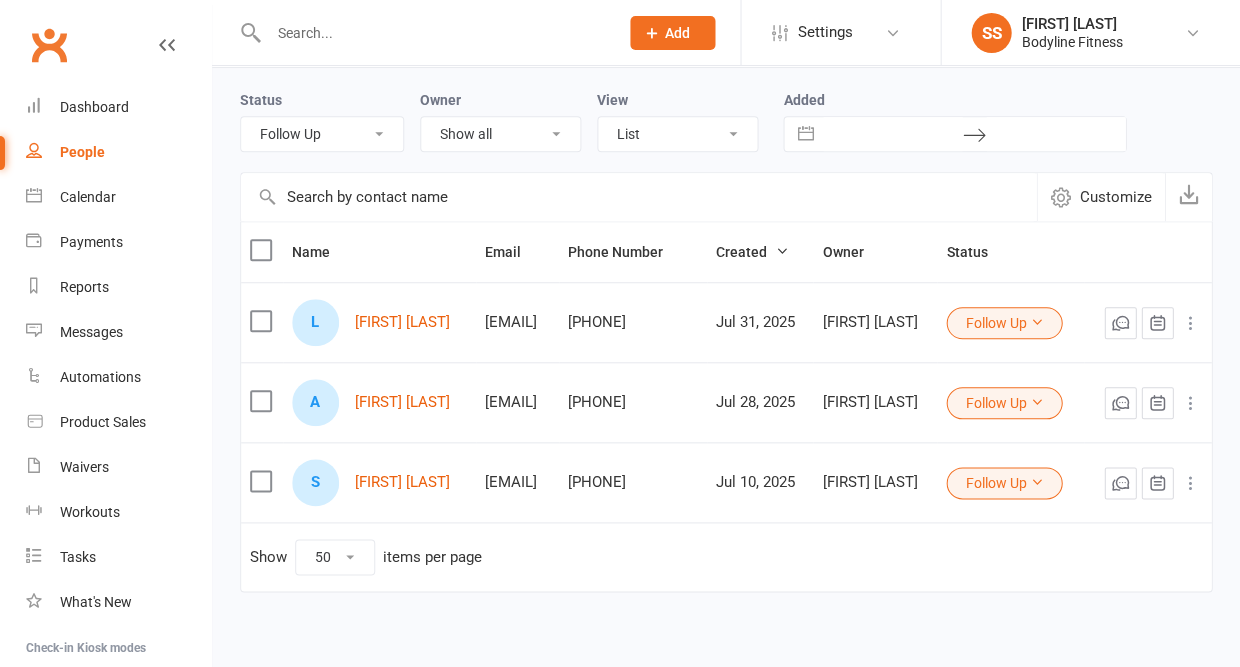 scroll, scrollTop: 78, scrollLeft: 0, axis: vertical 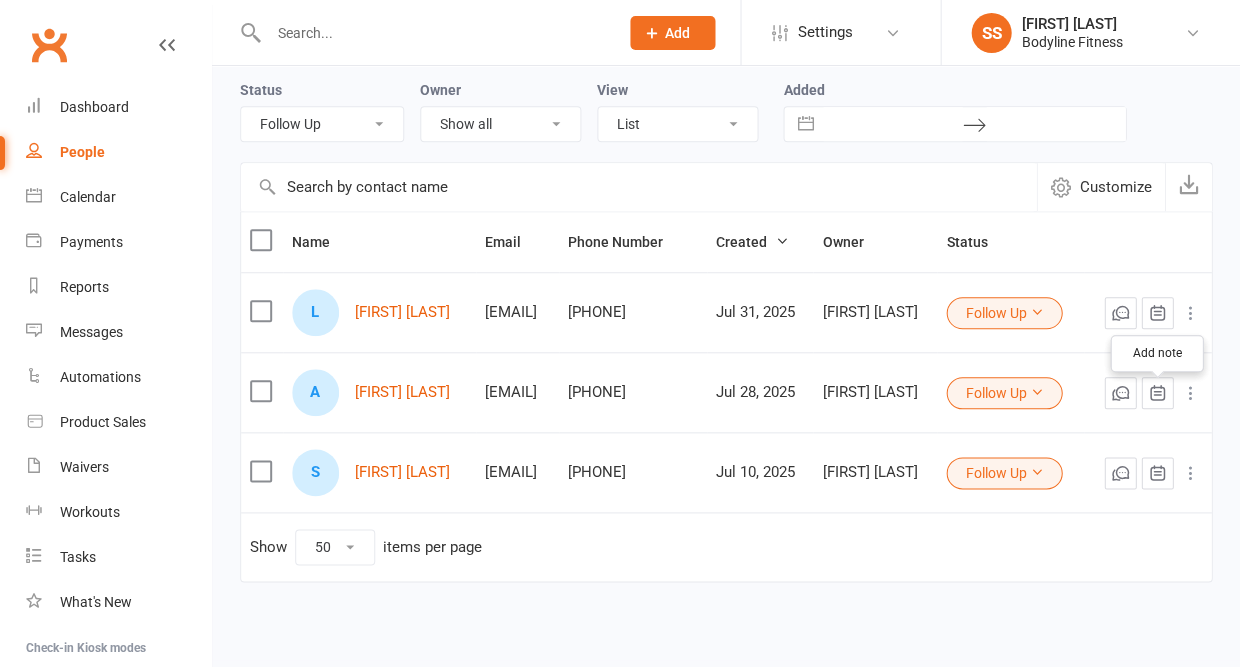 click 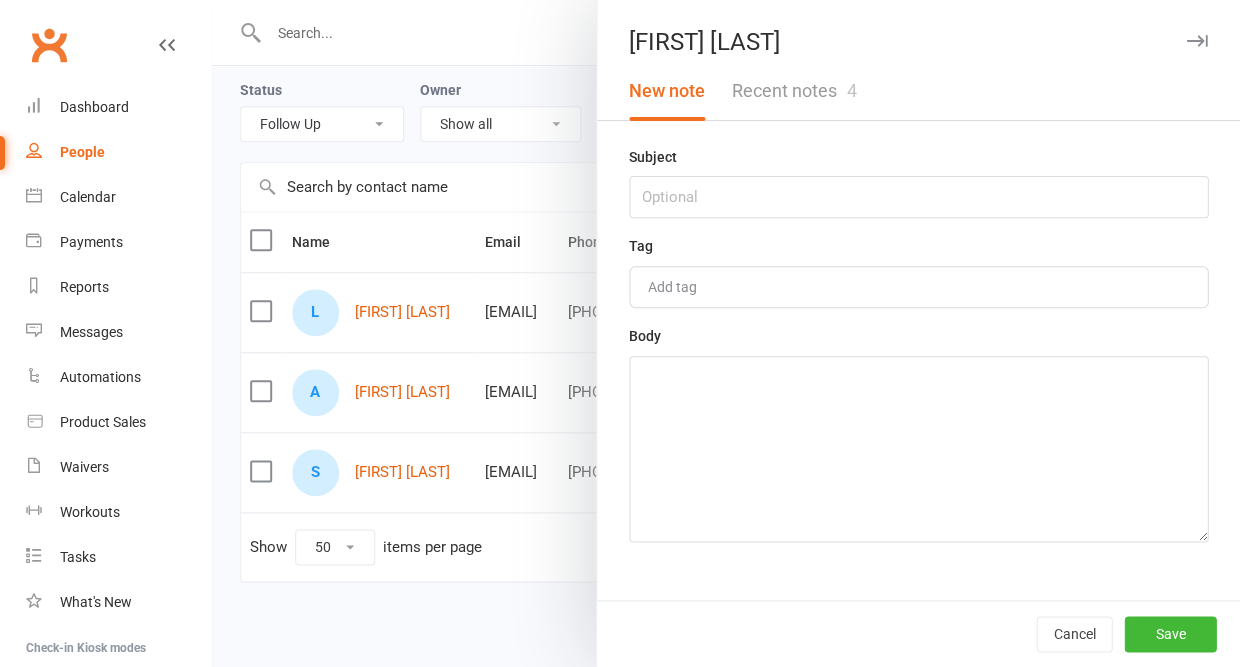 click on "Recent notes 4" at bounding box center [793, 91] 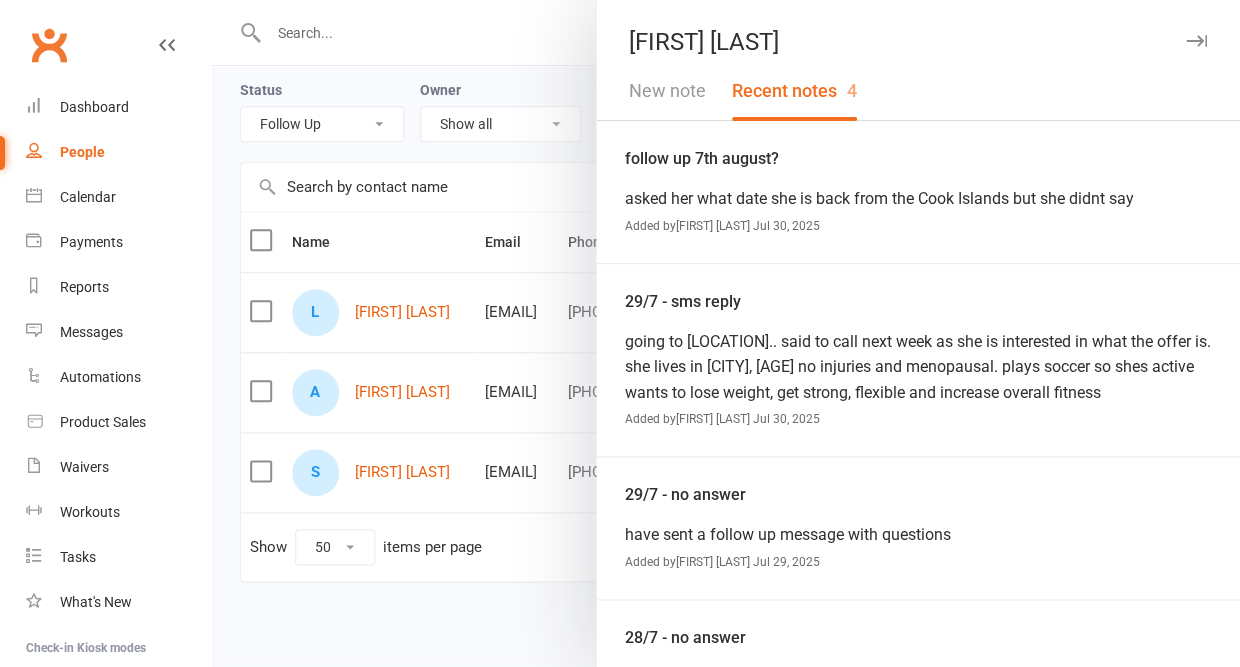 click on "New note" at bounding box center [667, 91] 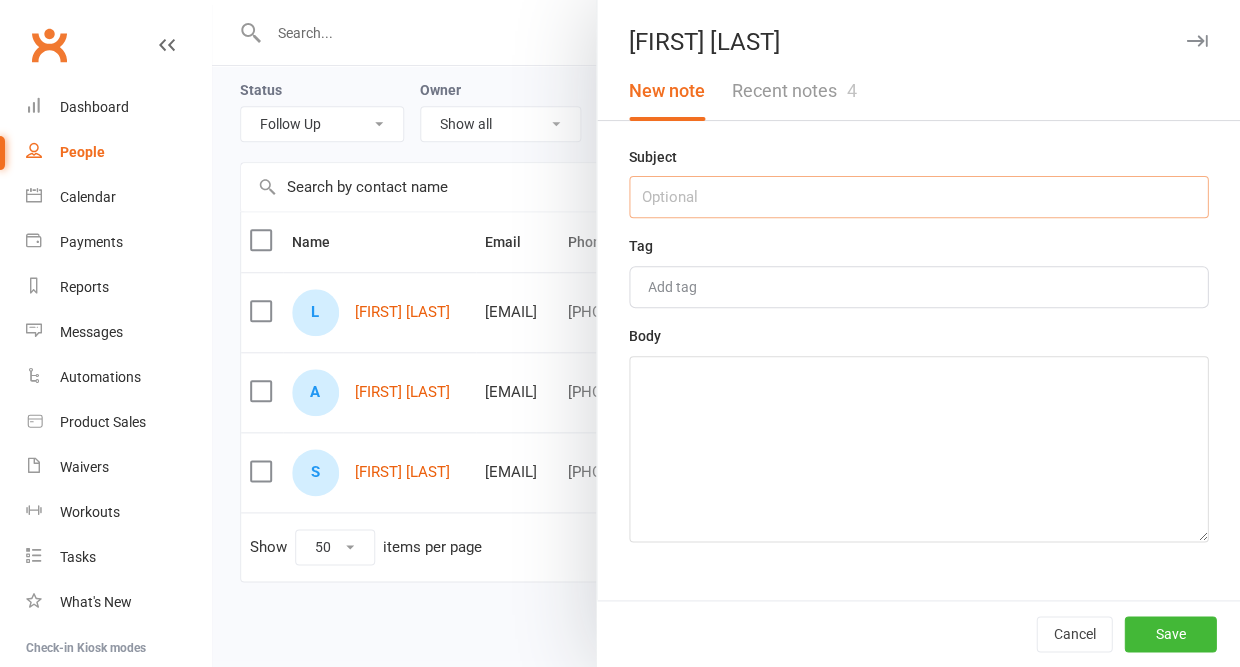 click at bounding box center [918, 197] 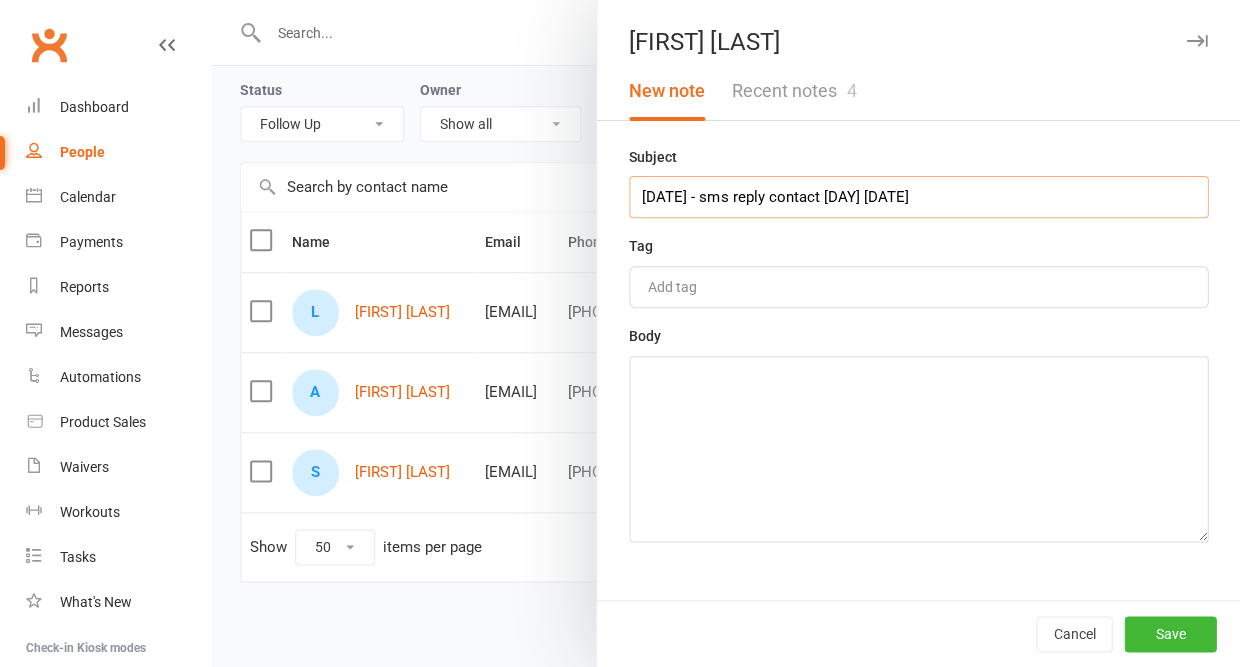 type on "[DATE] - sms reply contact [DAY] [DATE]" 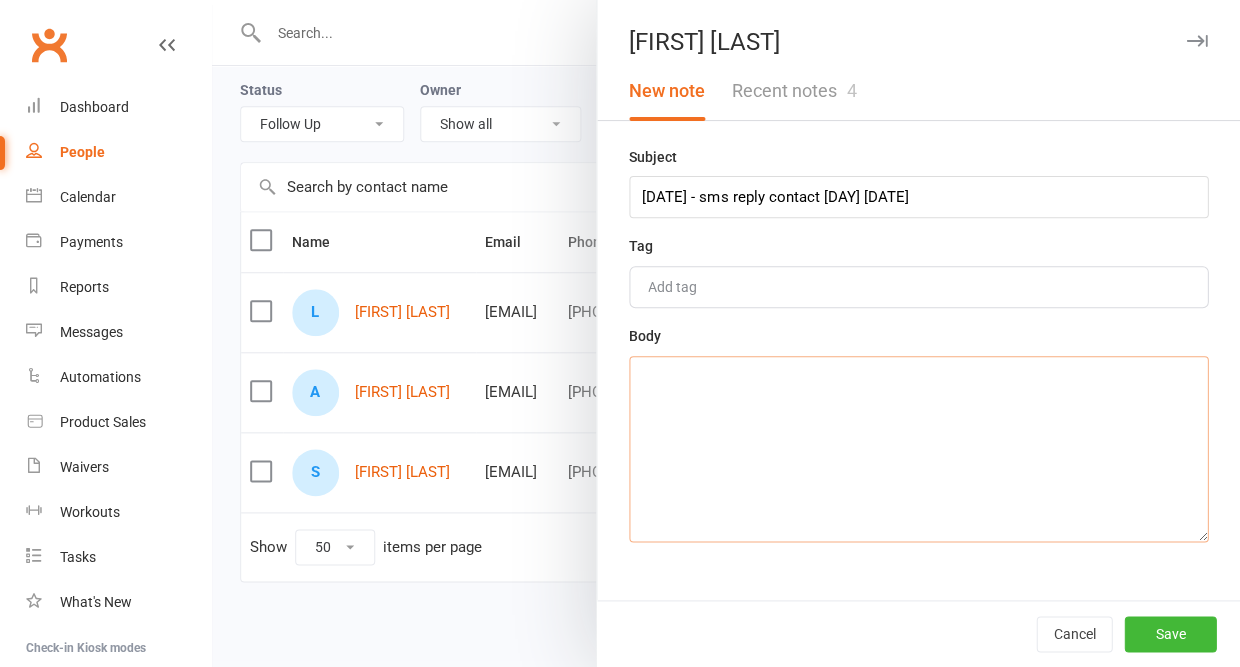 click at bounding box center [918, 449] 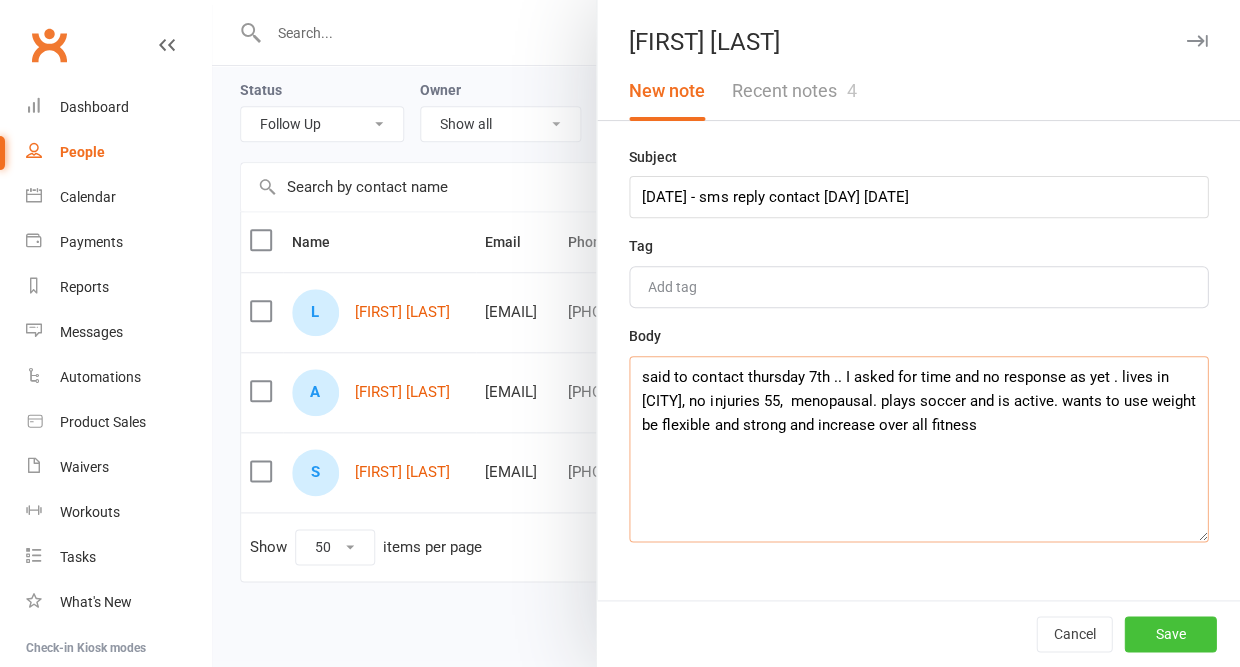 type on "said to contact thursday 7th .. I asked for time and no response as yet . lives in [CITY], no injuries 55,  menopausal. plays soccer and is active. wants to use weight be flexible and strong and increase over all fitness" 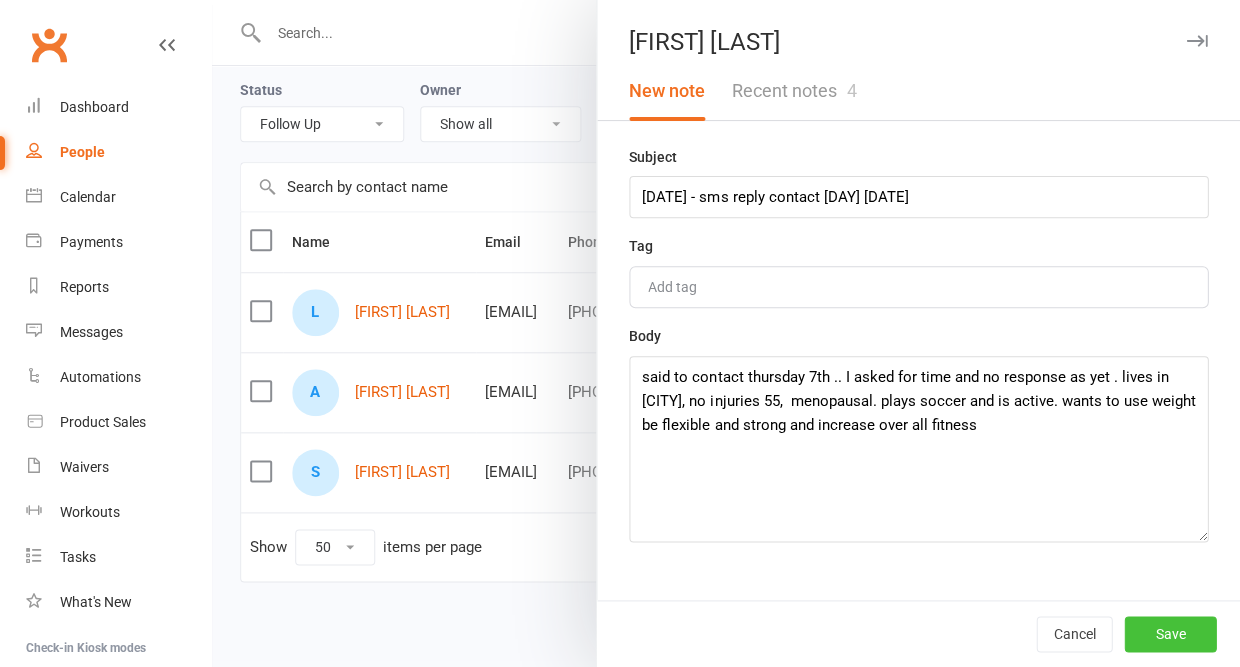 click on "Save" at bounding box center [1170, 634] 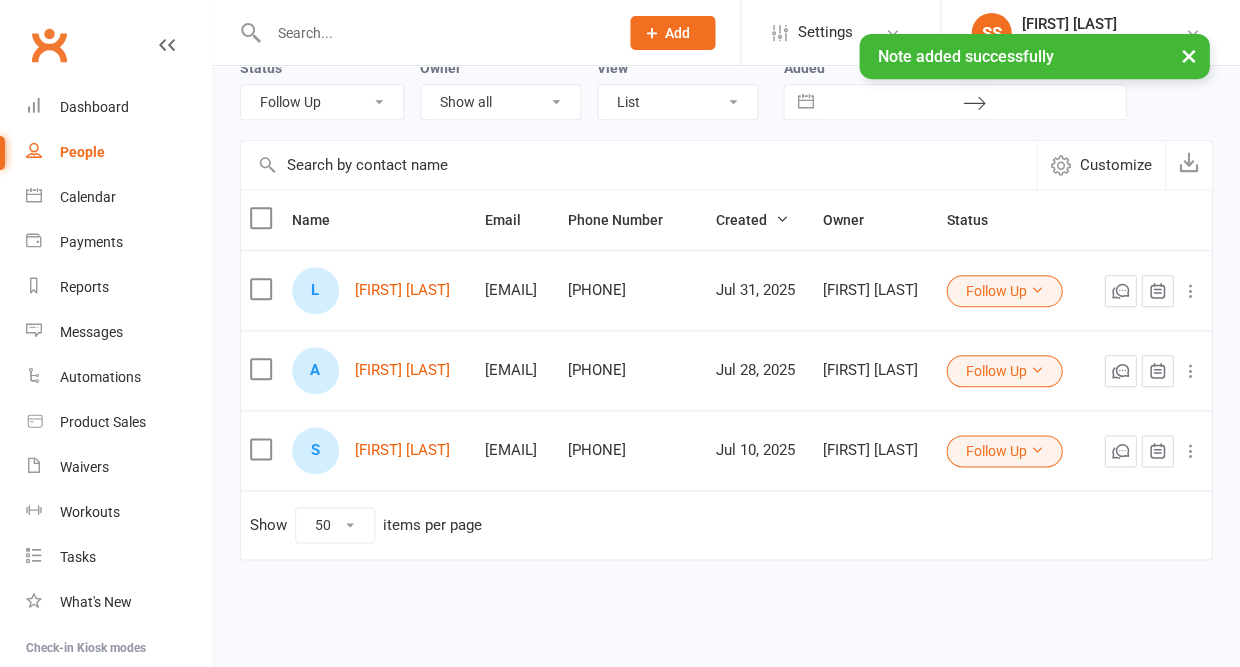 scroll, scrollTop: 106, scrollLeft: 0, axis: vertical 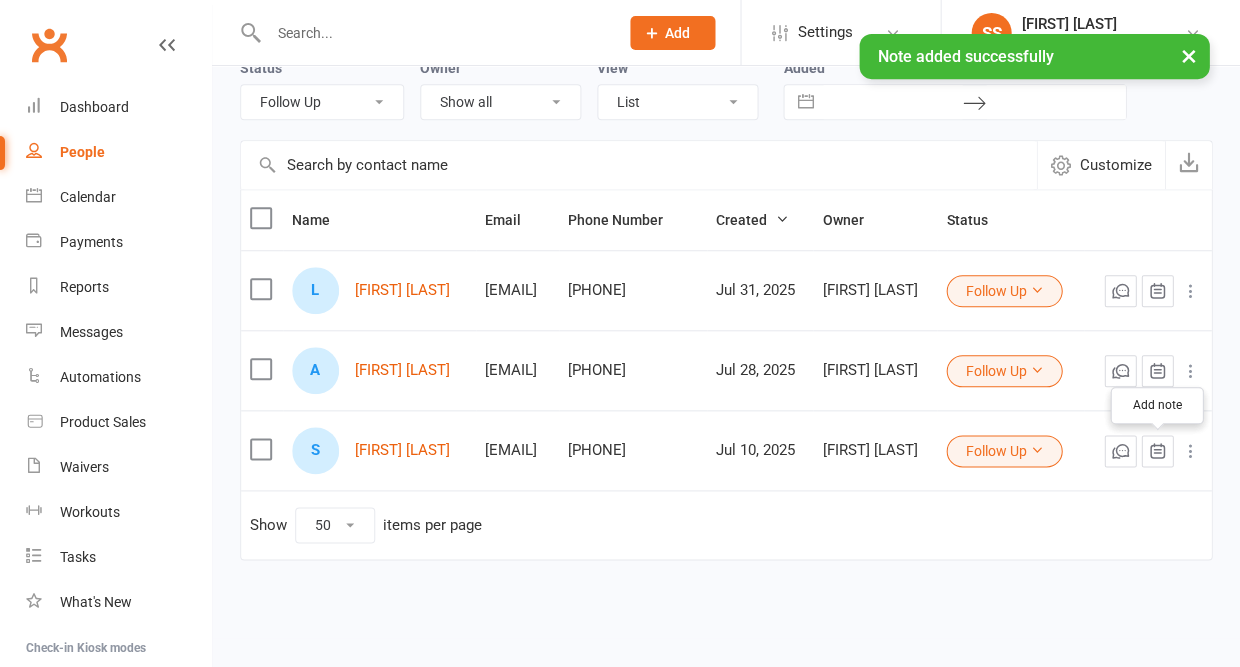 click 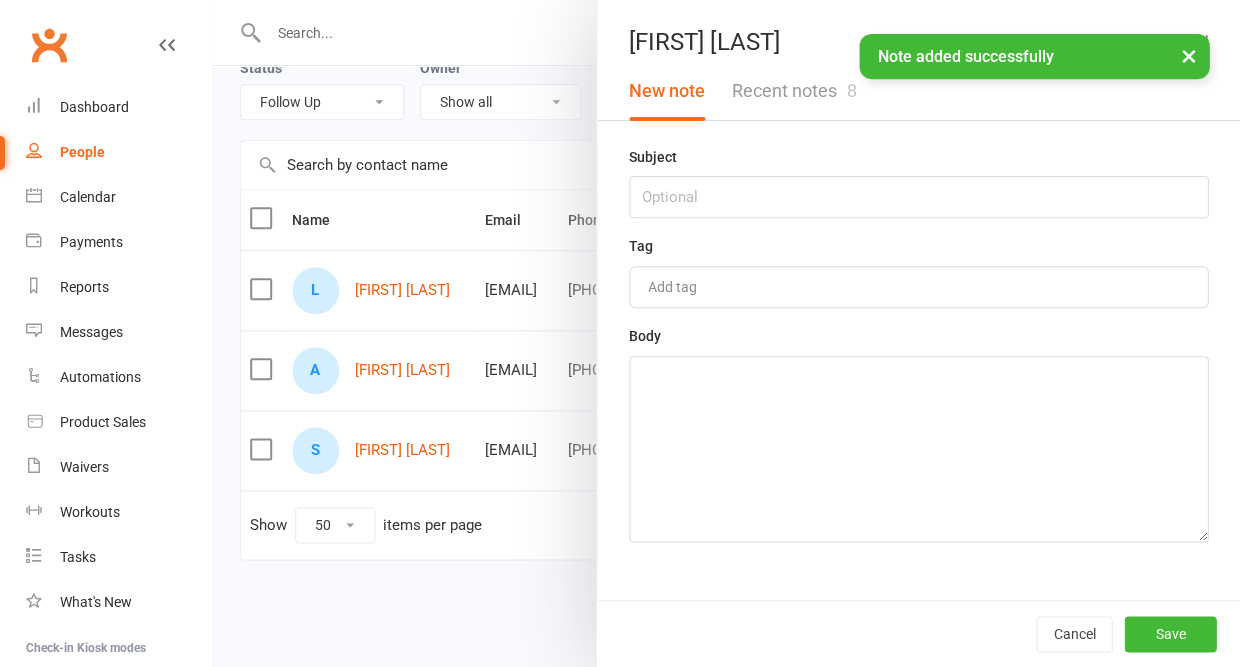 click on "Recent notes 8" at bounding box center [793, 91] 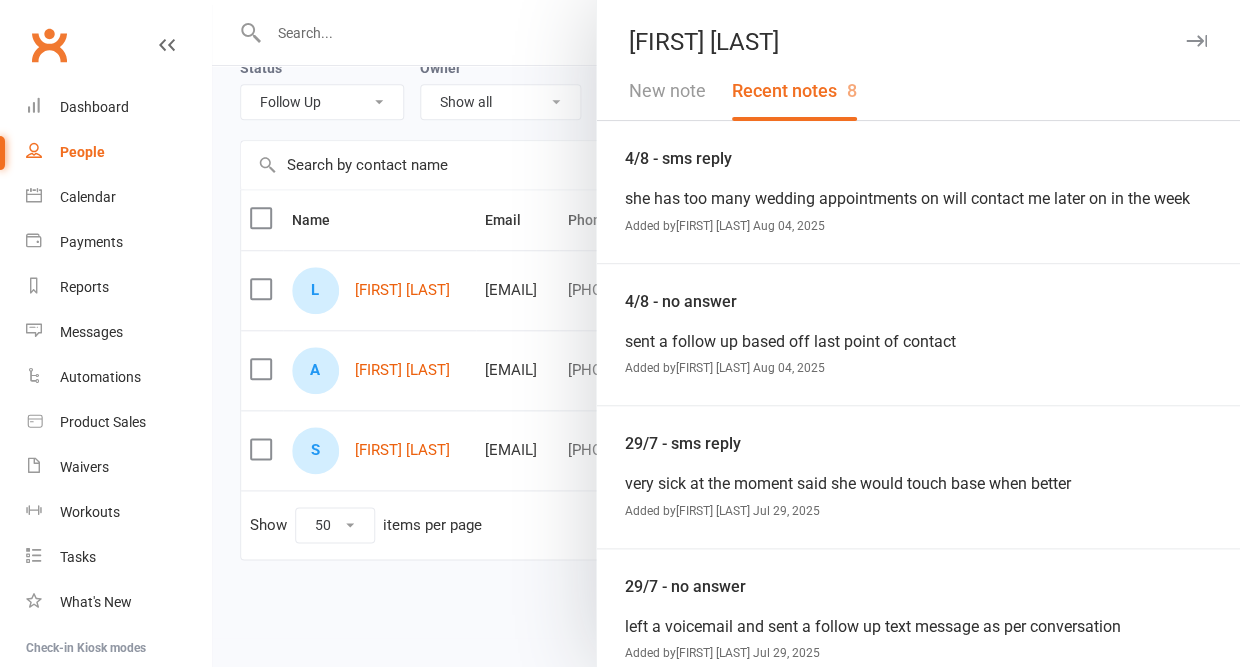 click at bounding box center [1196, 41] 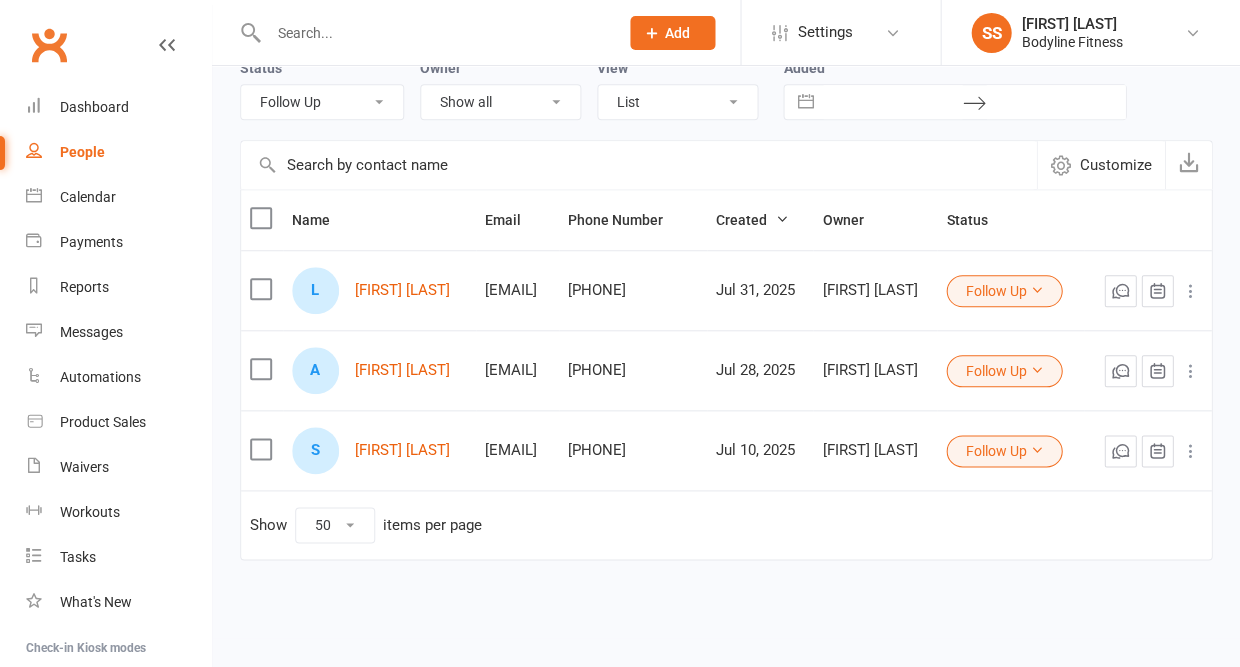 scroll, scrollTop: 0, scrollLeft: 0, axis: both 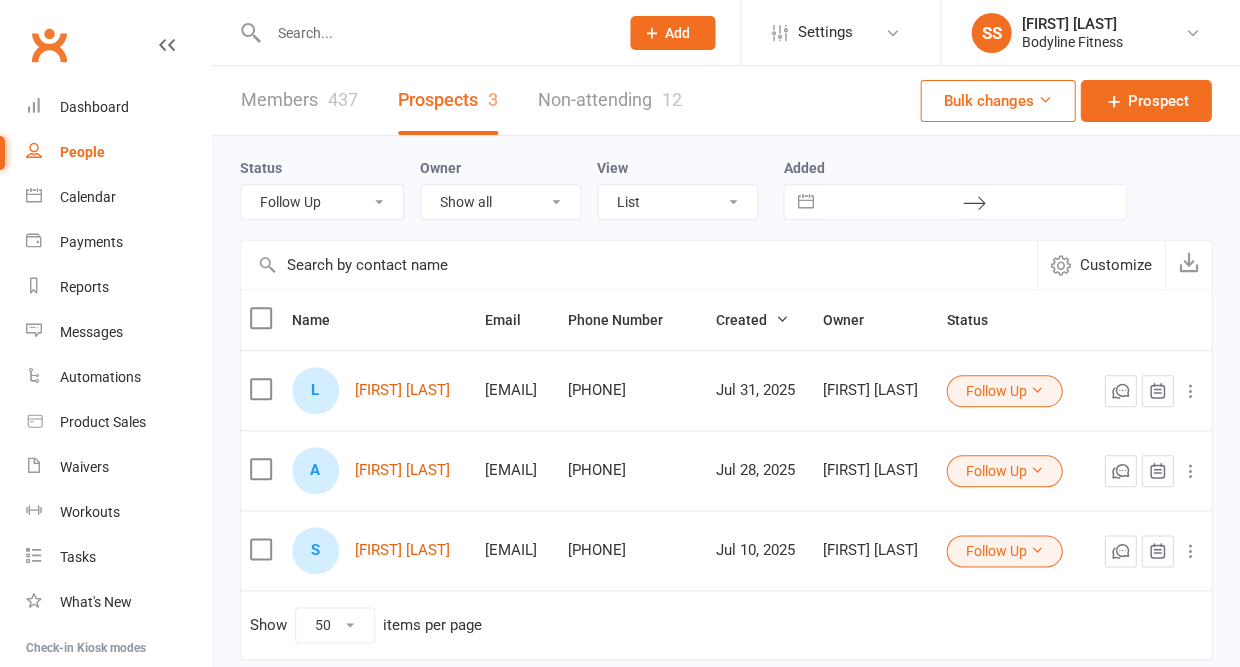 select on "Contacted" 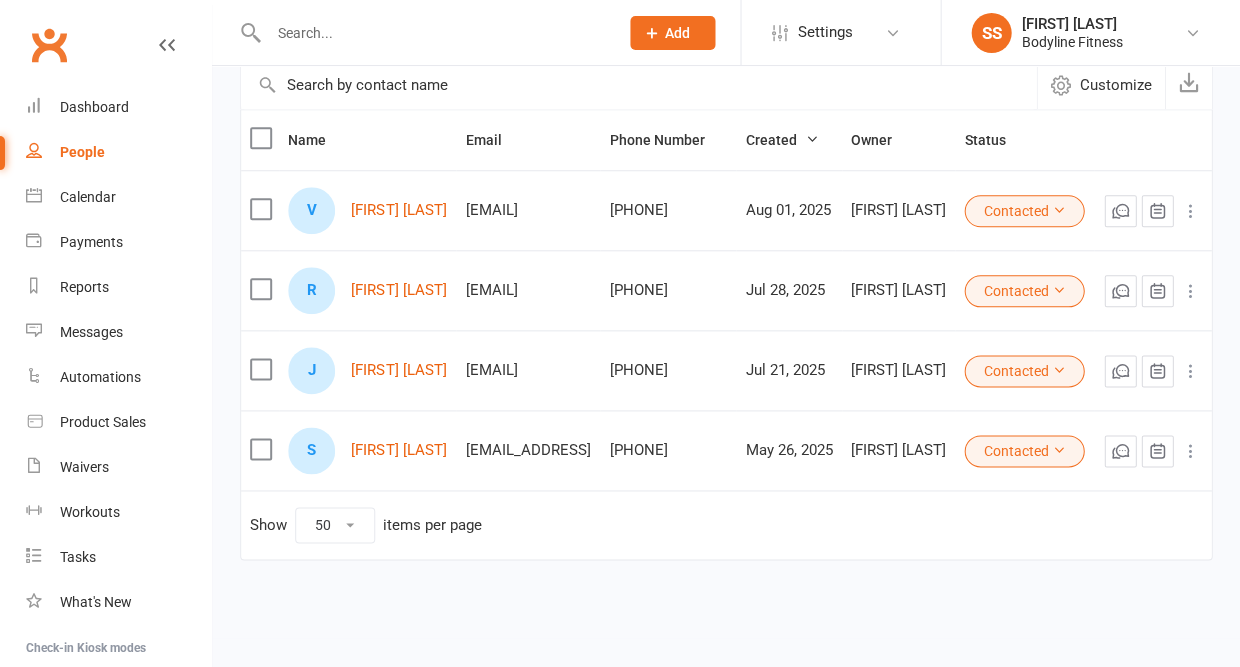 scroll, scrollTop: 186, scrollLeft: 0, axis: vertical 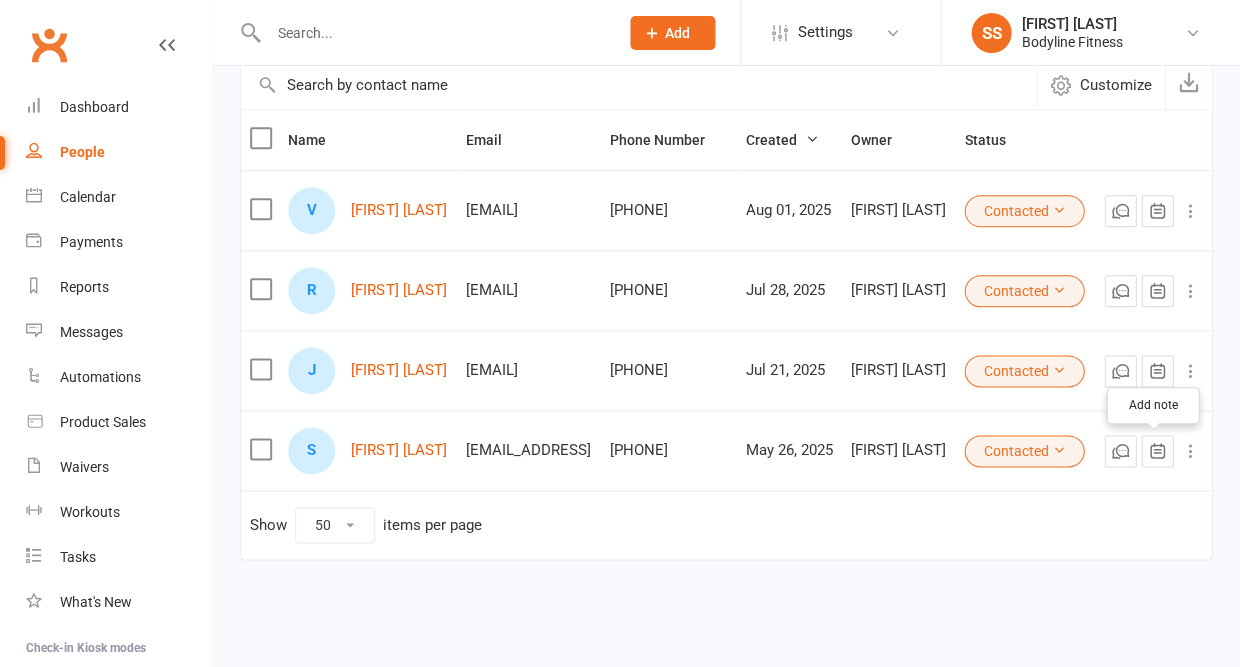 click 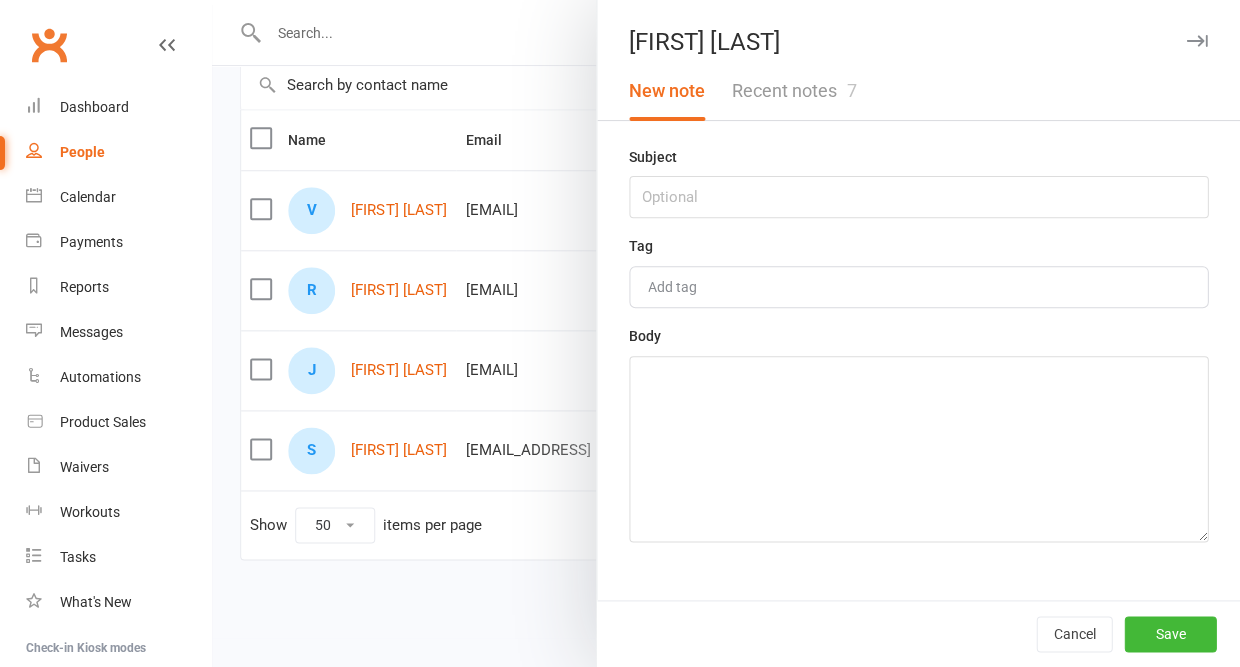 click on "Recent notes 7" at bounding box center (793, 91) 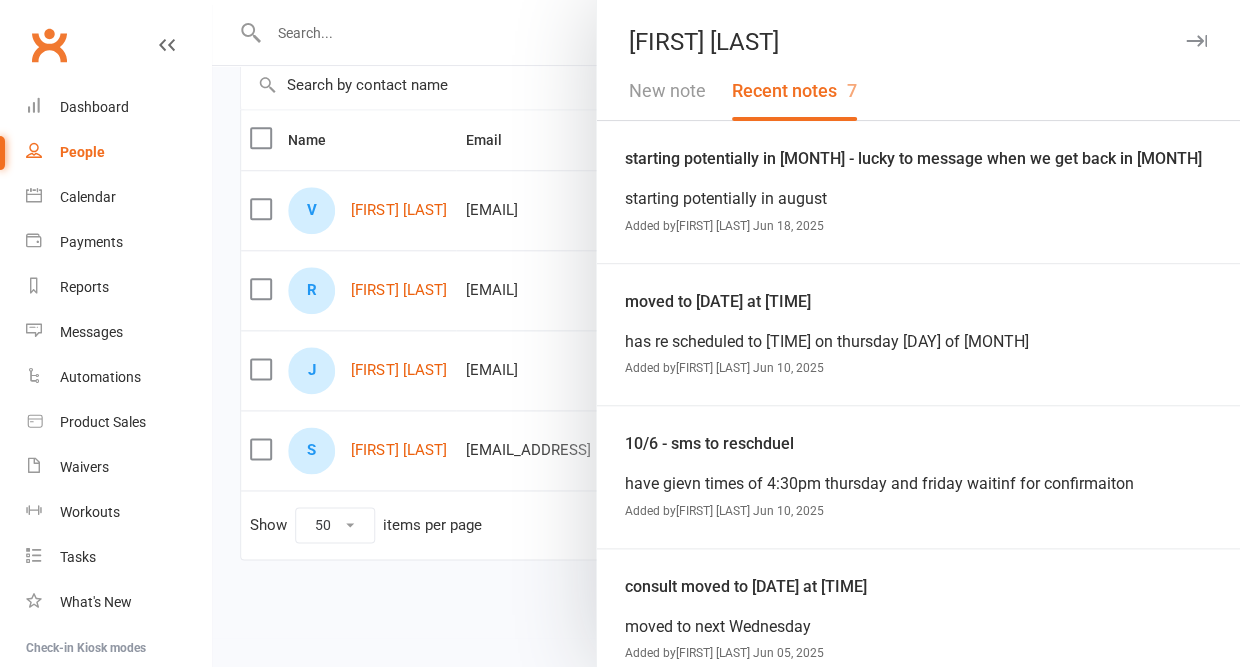 click at bounding box center (1196, 41) 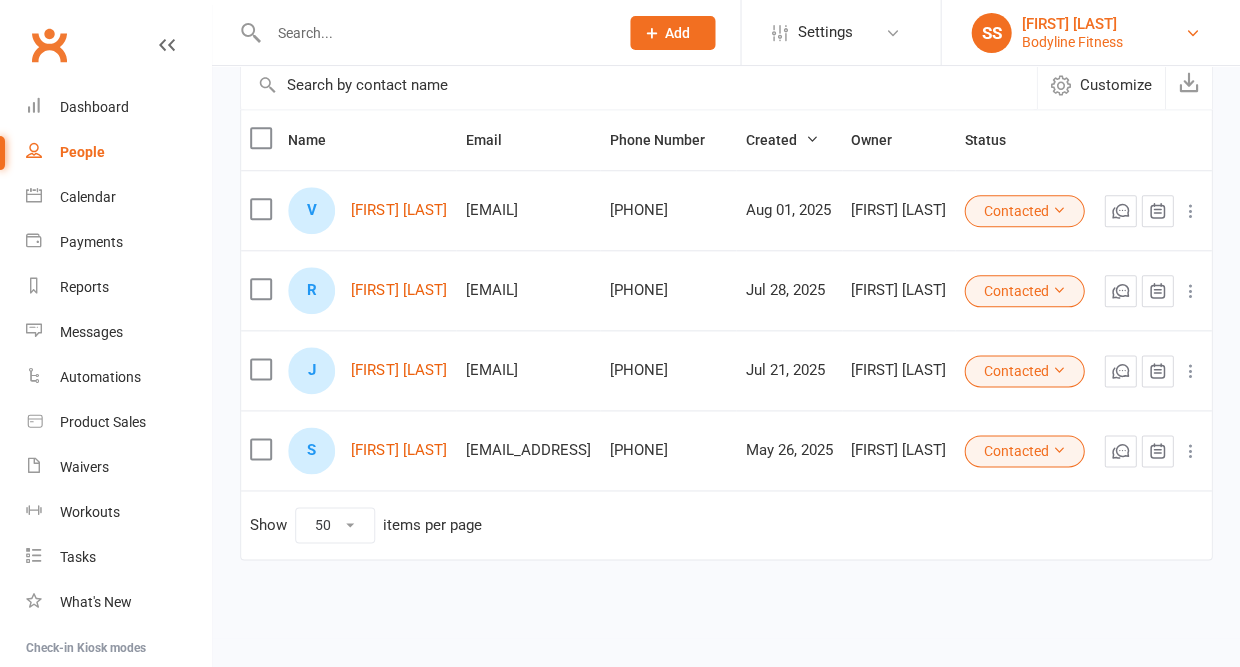 click on "SS [NAME] Bodyline Fitness" at bounding box center (1090, 33) 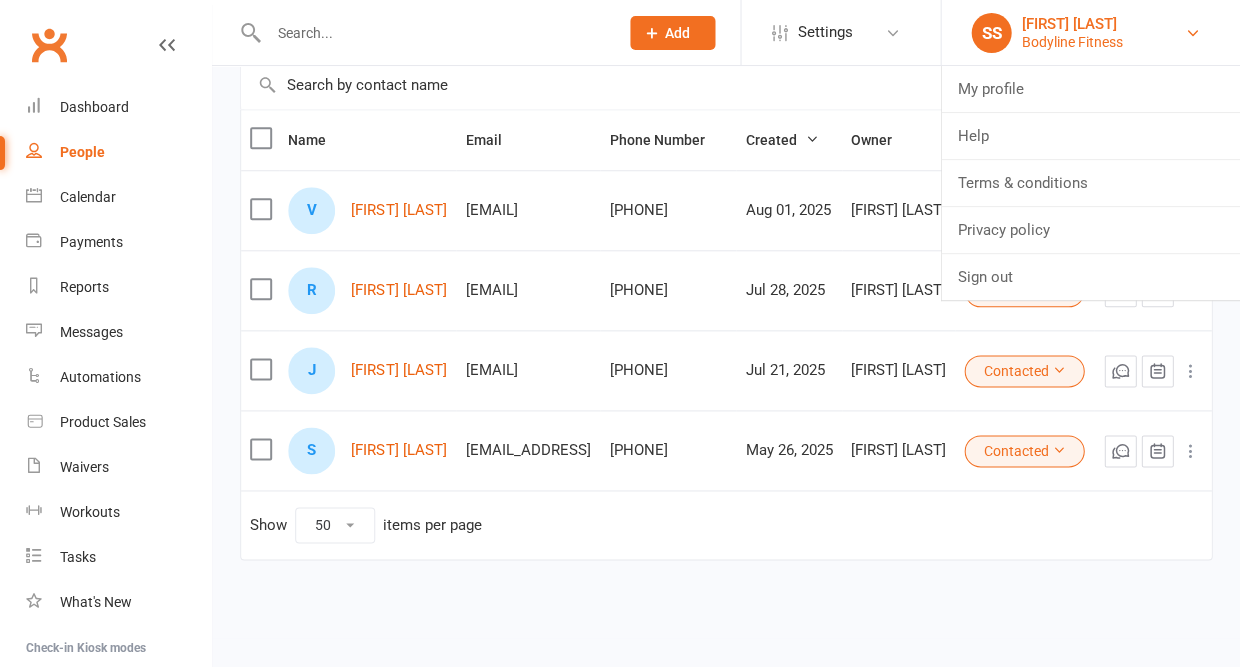click on "SS [NAME] Bodyline Fitness" at bounding box center (1090, 33) 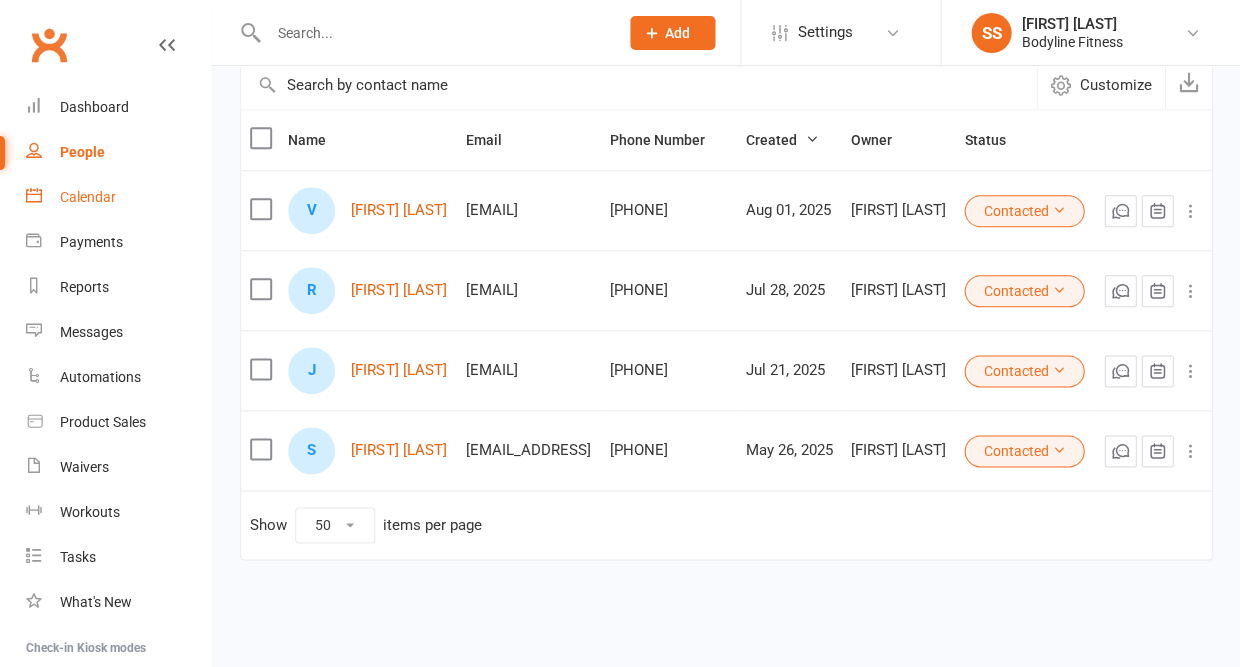 click on "Calendar" at bounding box center (118, 197) 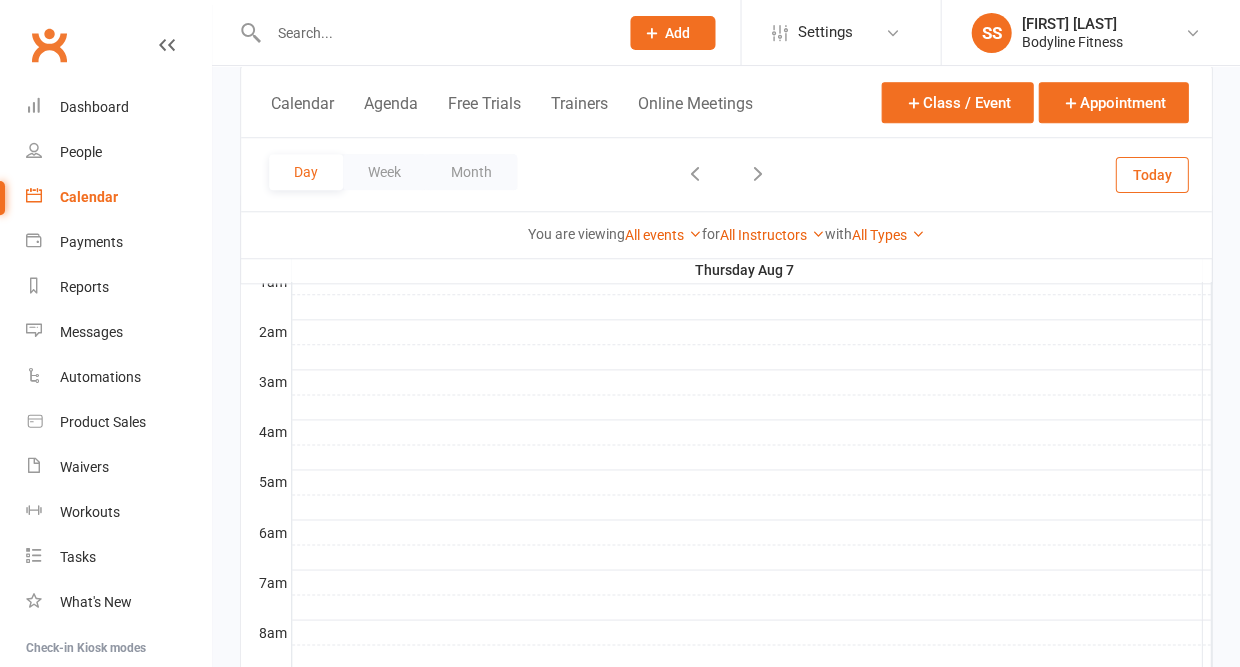 scroll, scrollTop: 0, scrollLeft: 0, axis: both 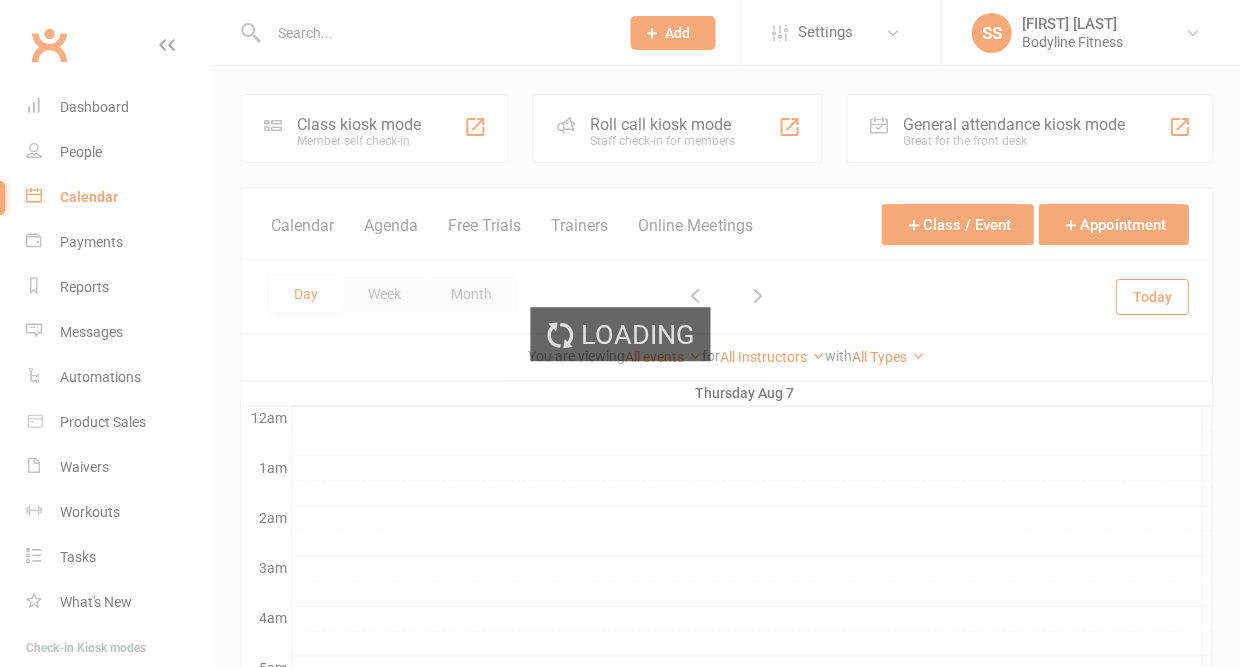 click on "Loading" at bounding box center (620, 333) 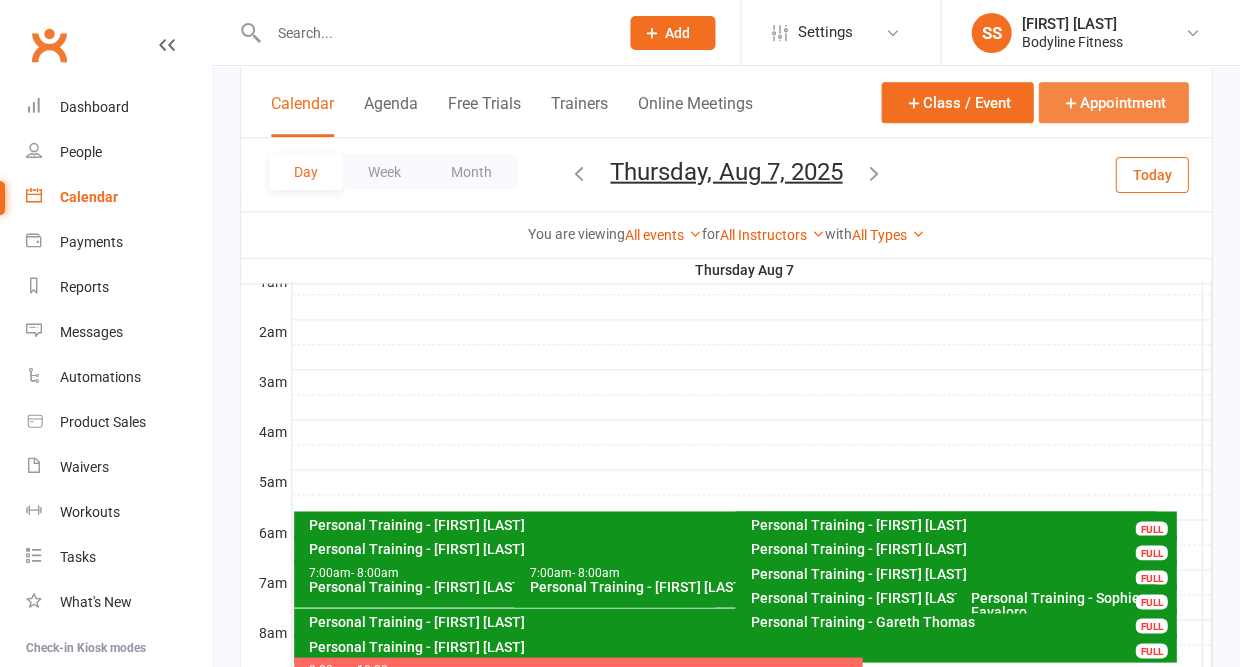 scroll, scrollTop: 98, scrollLeft: 0, axis: vertical 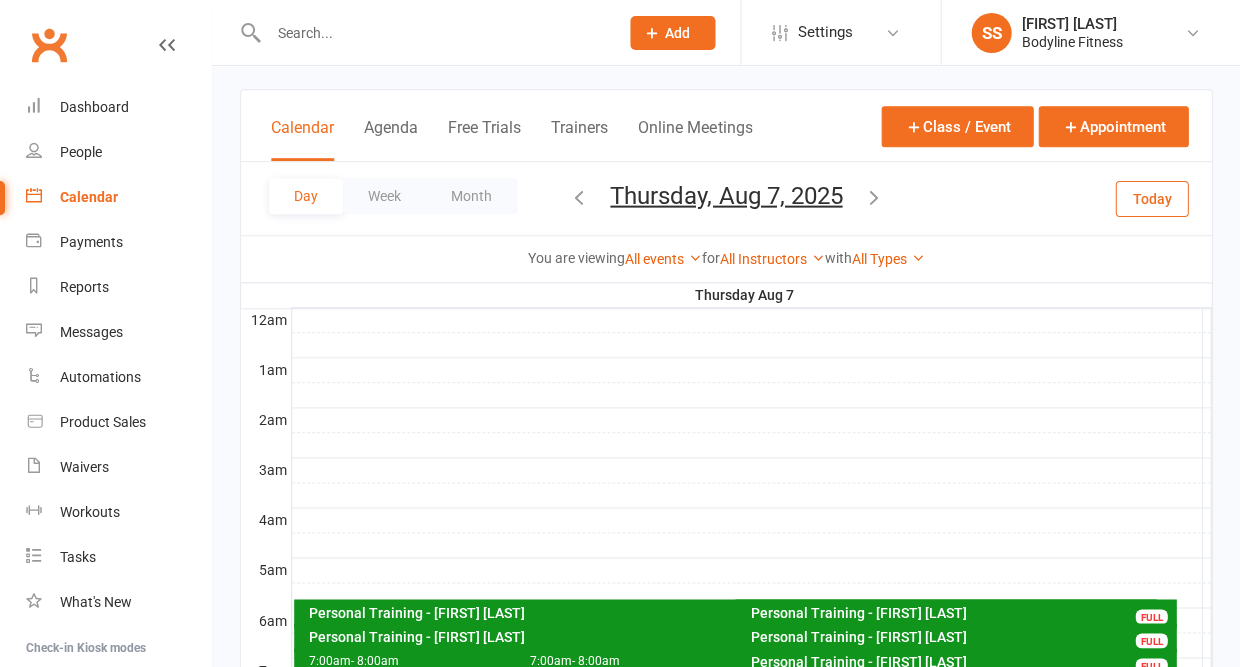 click on "Today" at bounding box center (1151, 198) 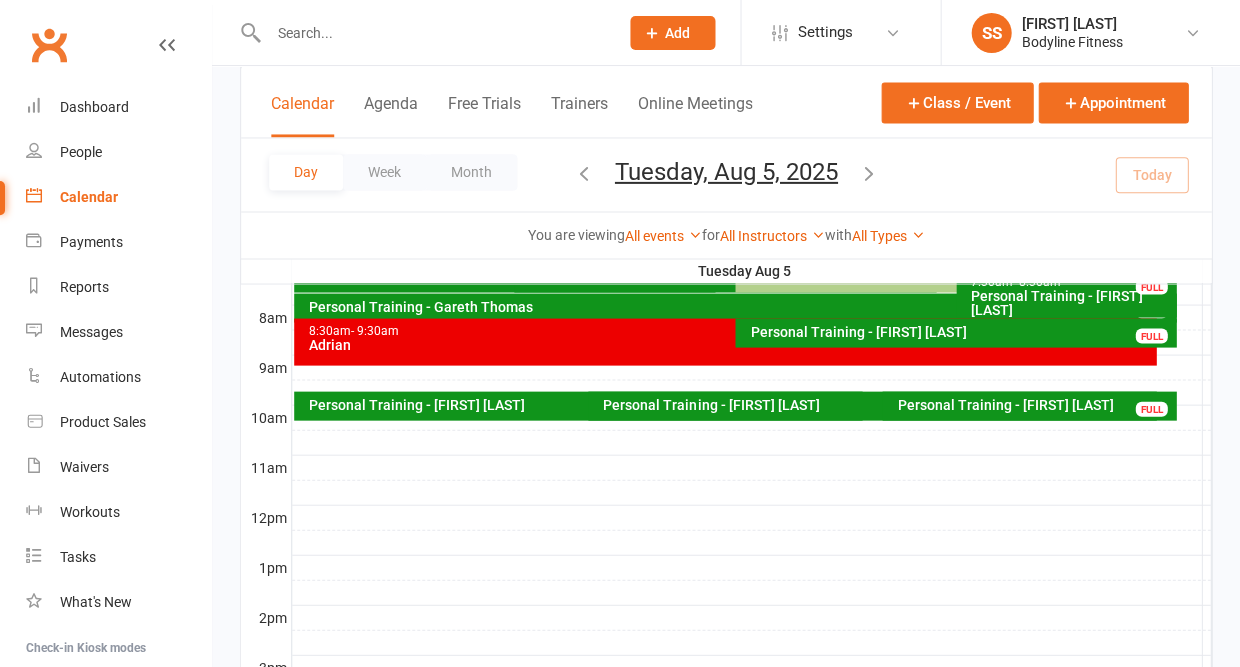 scroll, scrollTop: 486, scrollLeft: 0, axis: vertical 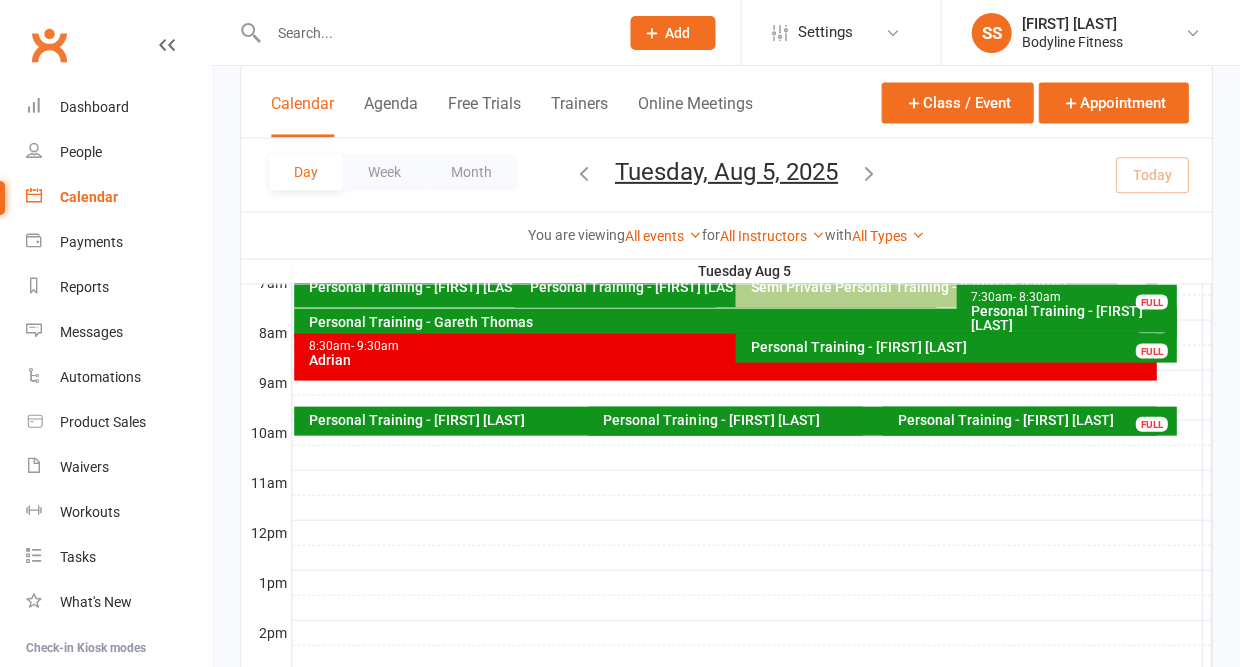 click on "Personal Training - [FIRST] [LAST]" at bounding box center (1034, 419) 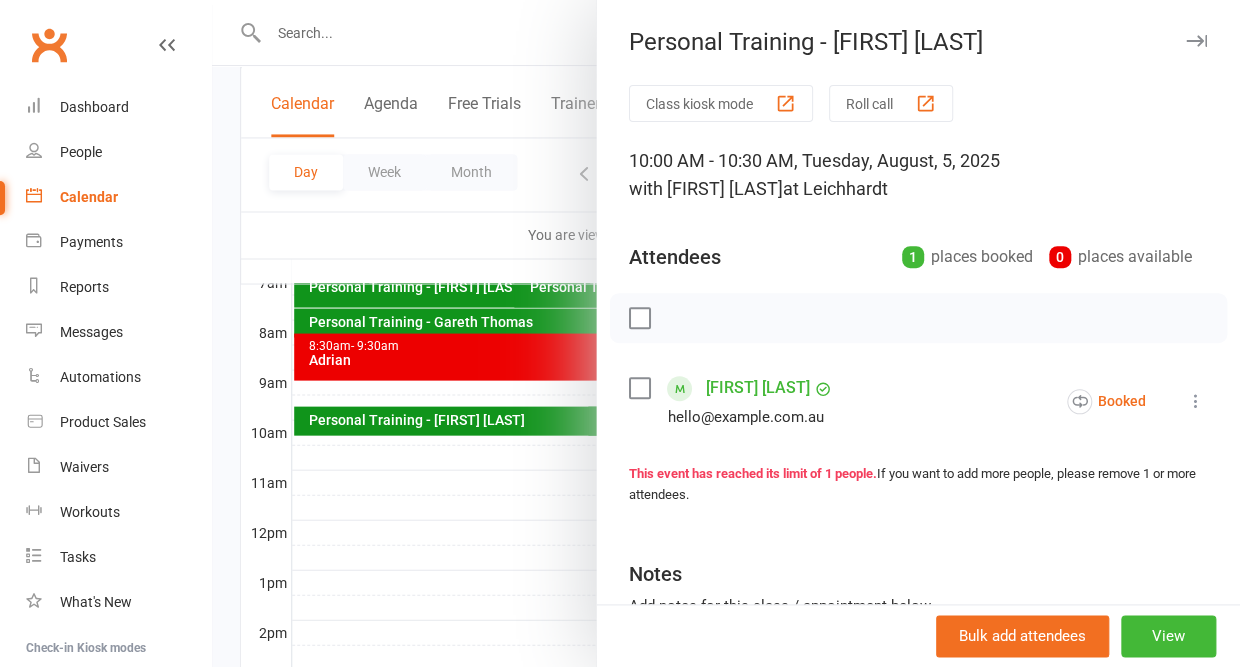click at bounding box center (1196, 41) 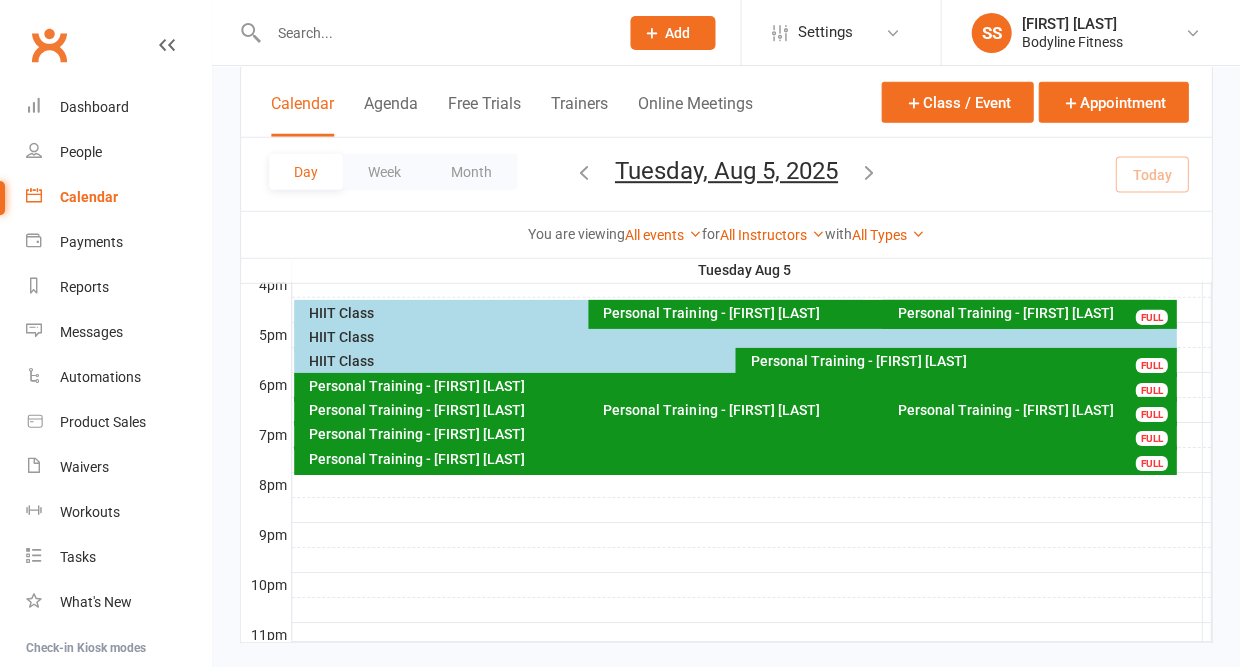 scroll, scrollTop: 909, scrollLeft: 0, axis: vertical 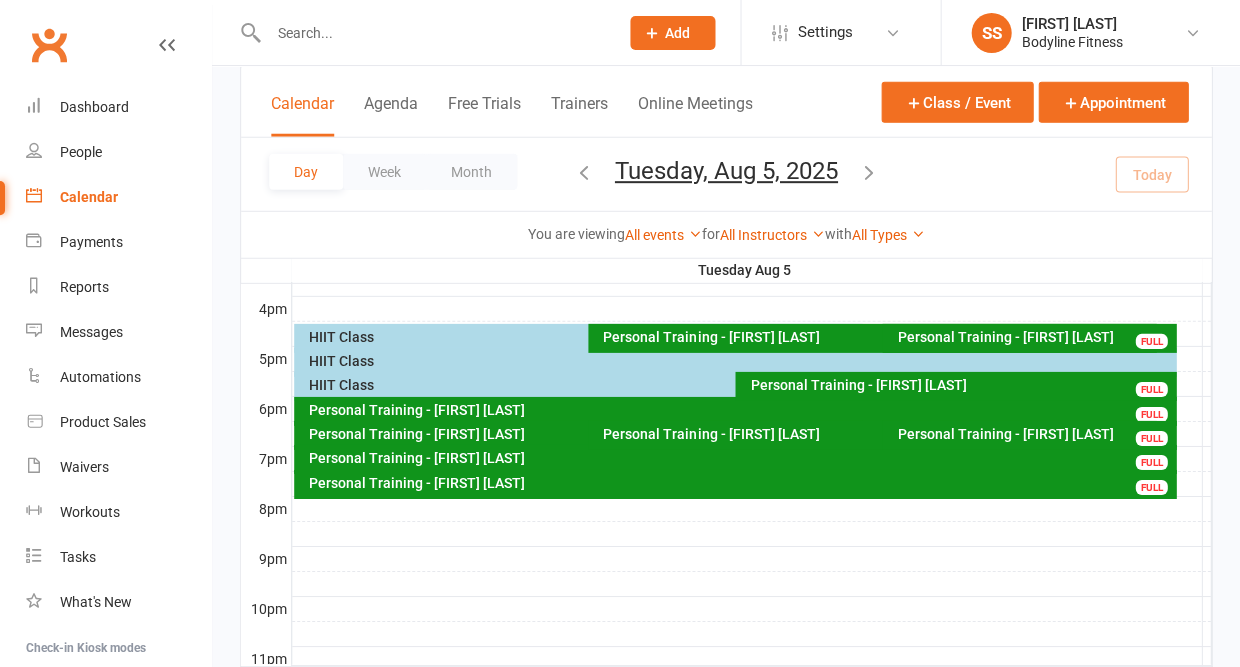 click on "HIIT Class" at bounding box center (583, 337) 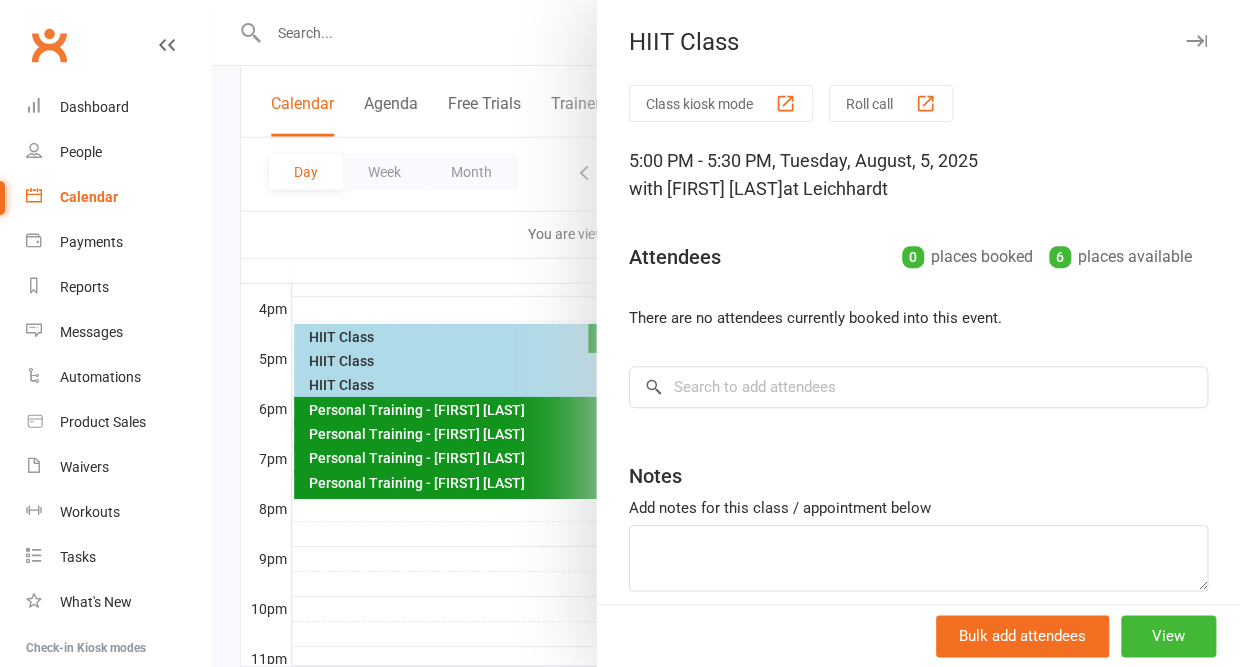 click on "HIIT Class" at bounding box center [918, 42] 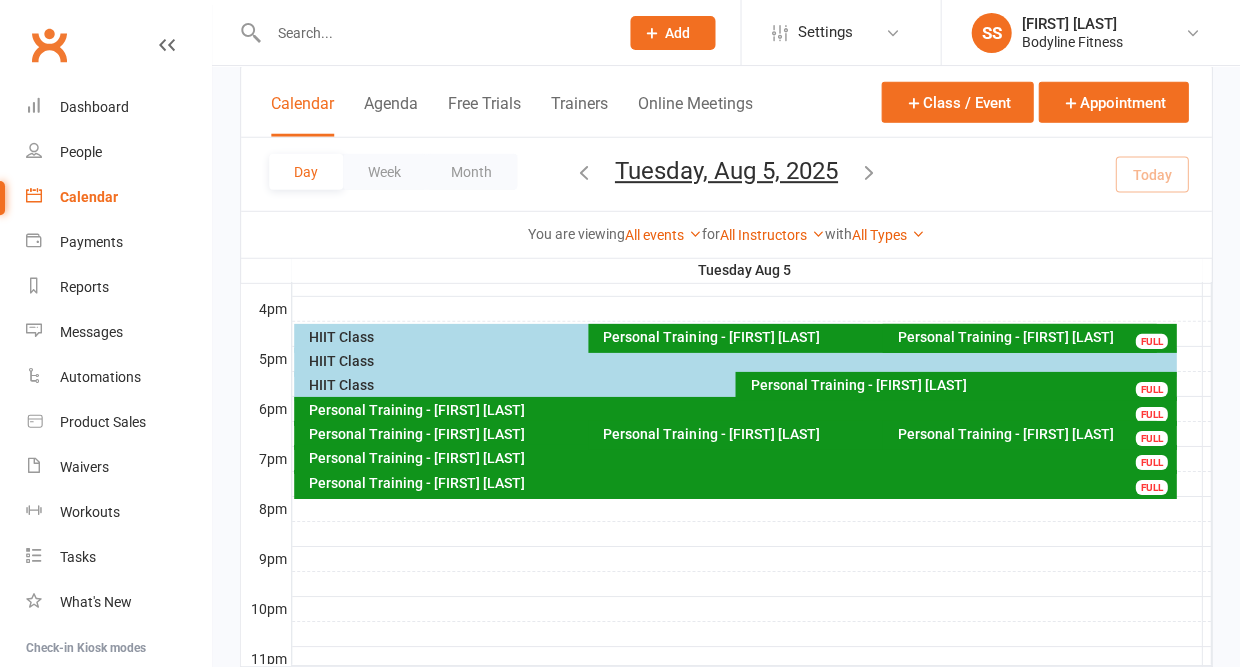 click on "HIIT Class" at bounding box center (740, 361) 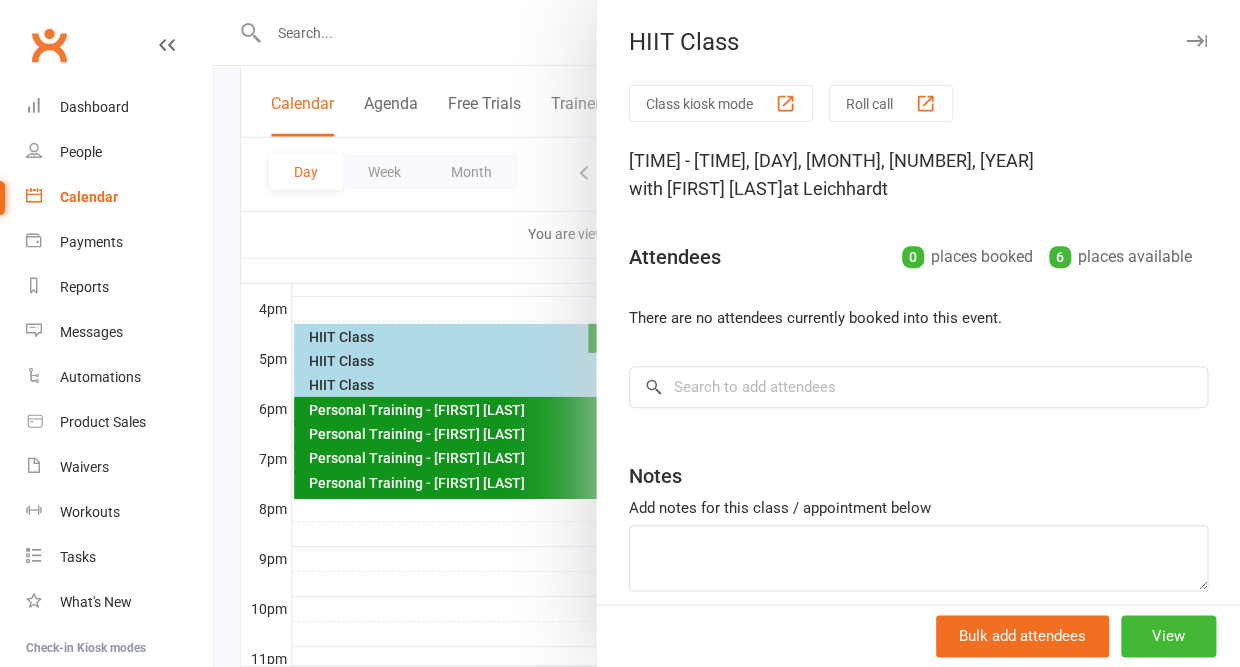 click at bounding box center [1196, 41] 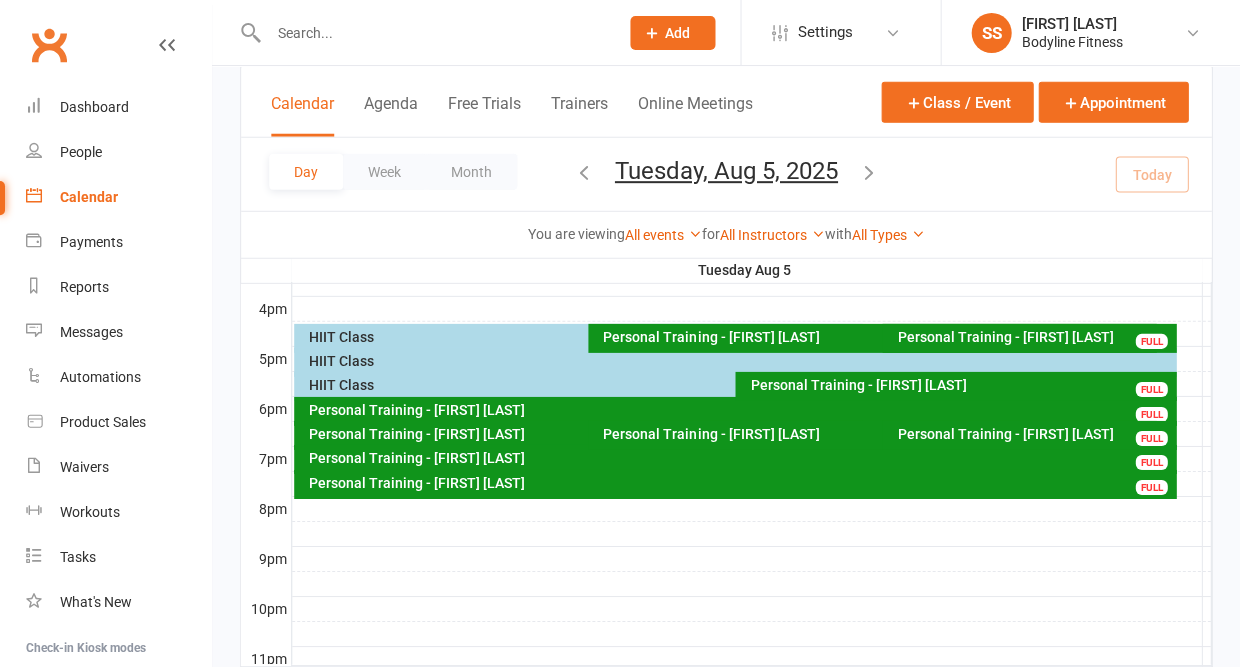 click on "HIIT Class" at bounding box center (730, 385) 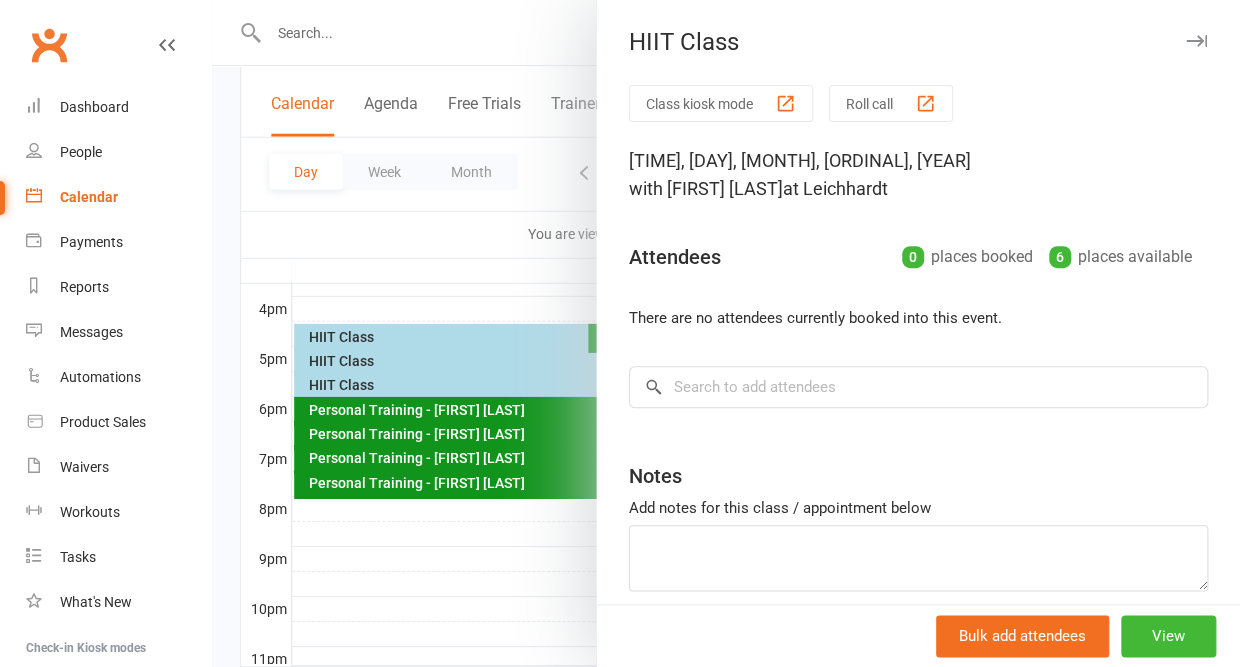 click at bounding box center (1196, 41) 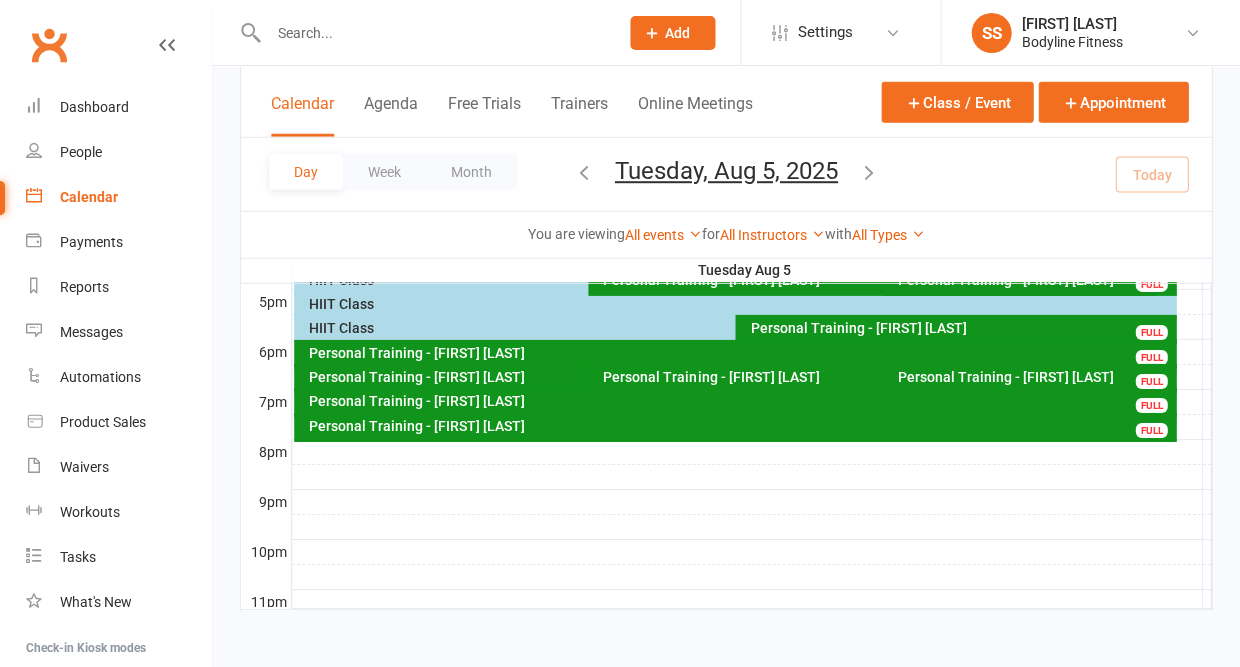 scroll, scrollTop: 969, scrollLeft: 0, axis: vertical 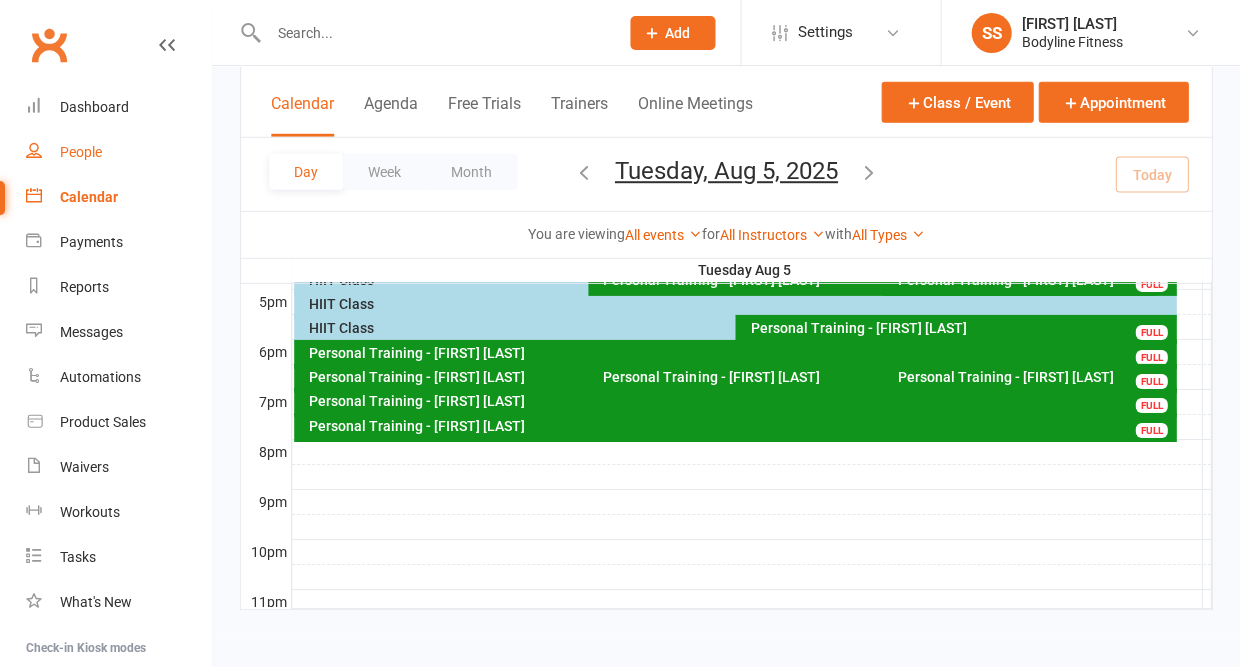 click on "People" at bounding box center [81, 152] 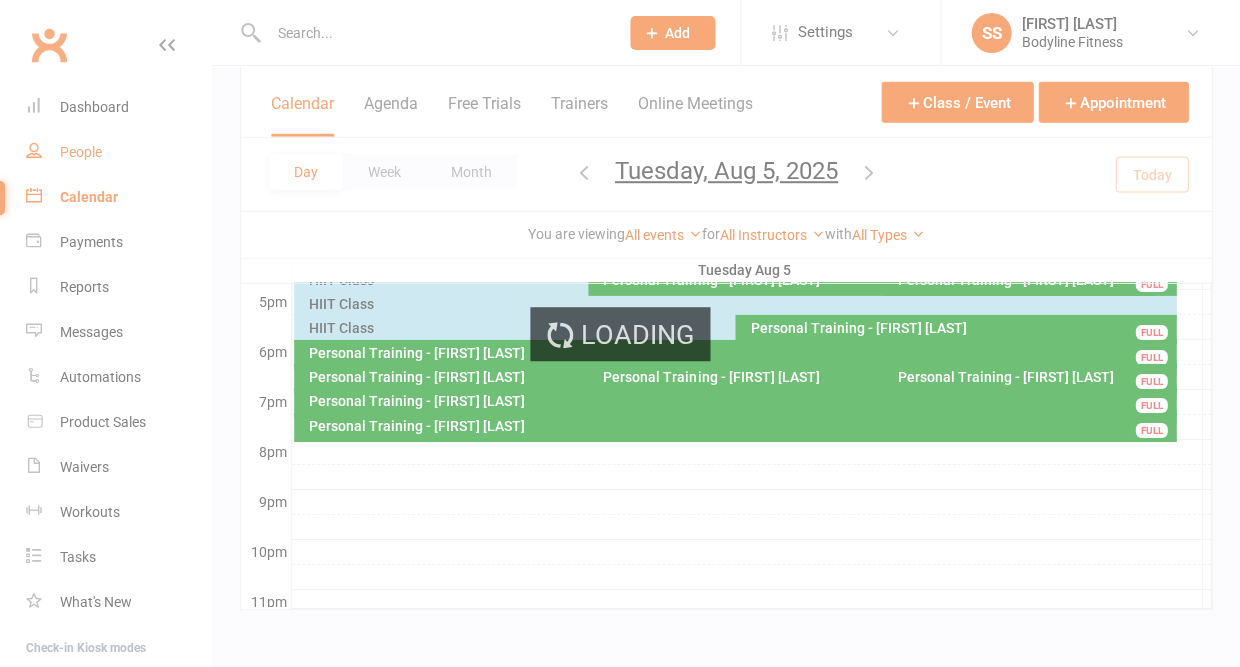 scroll, scrollTop: 0, scrollLeft: 0, axis: both 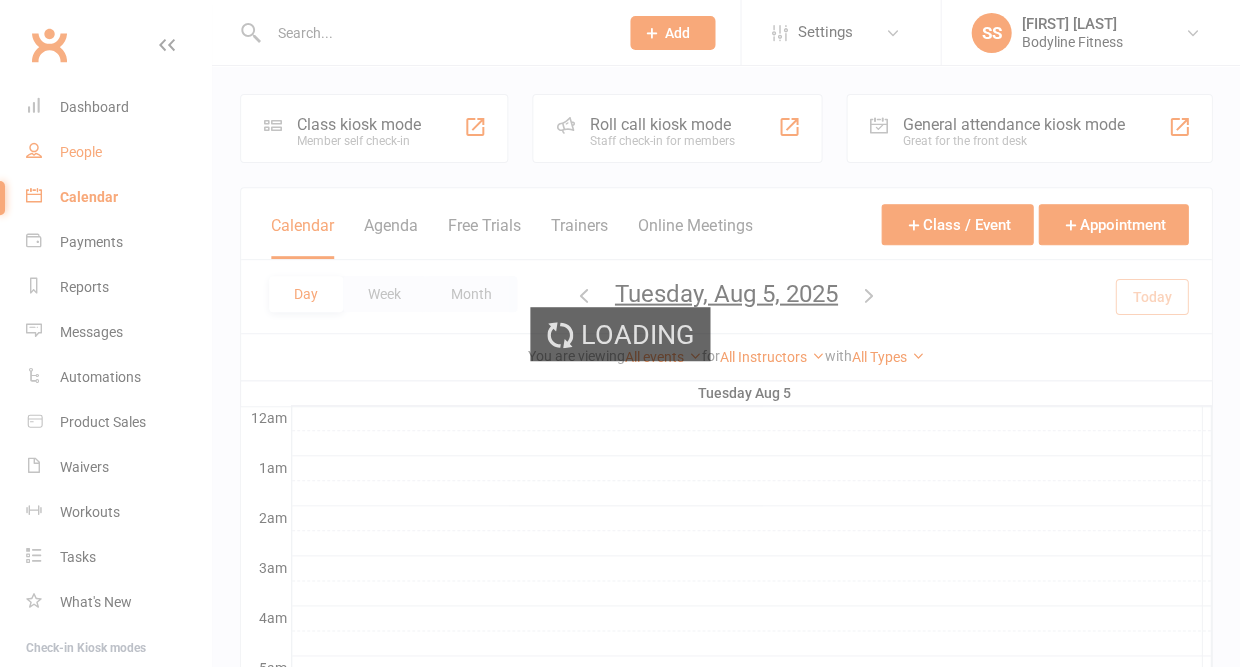 select on "50" 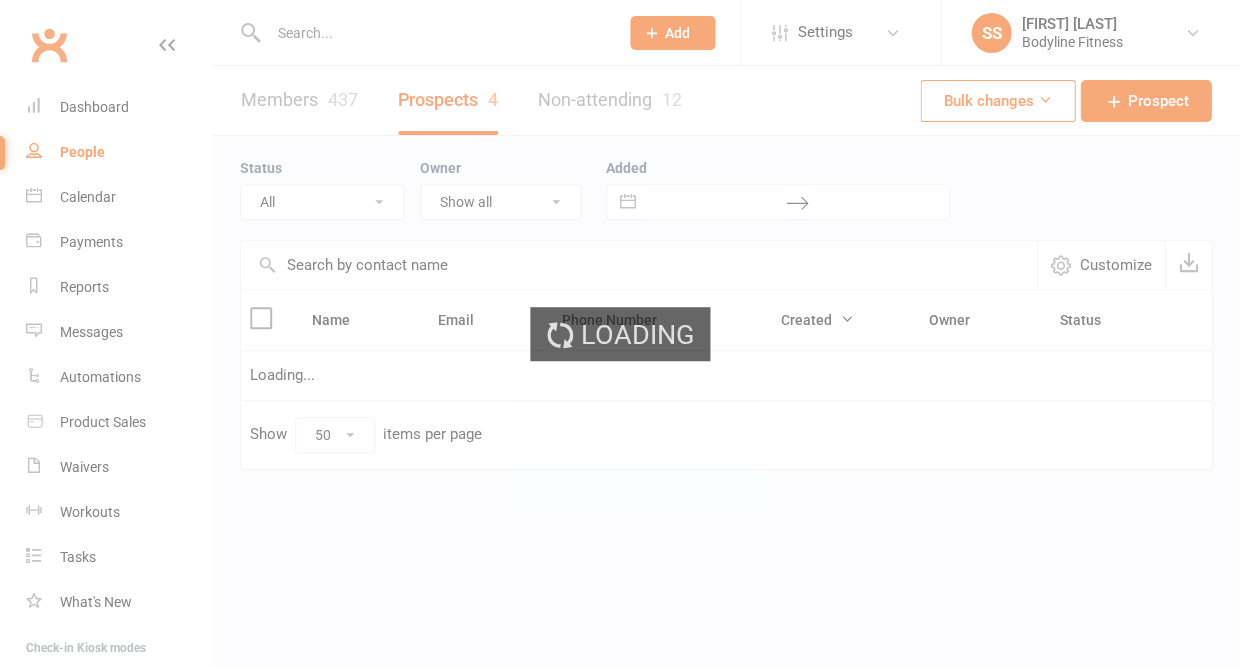 select on "Contacted" 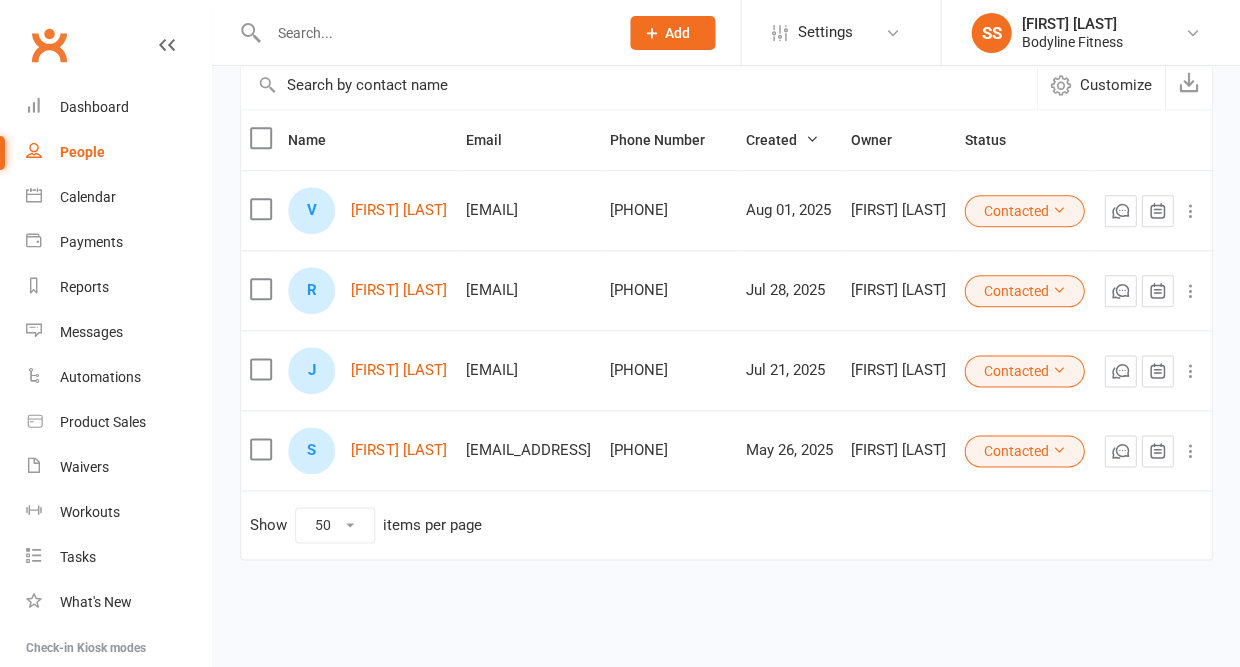scroll, scrollTop: 186, scrollLeft: 0, axis: vertical 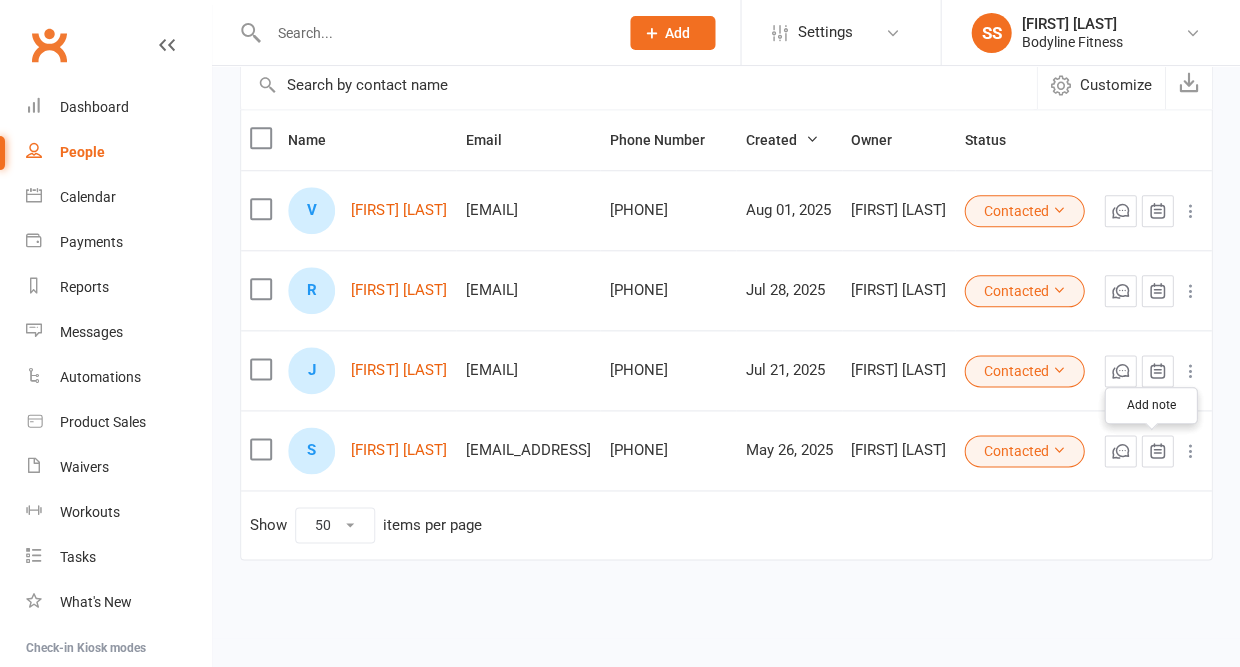 click 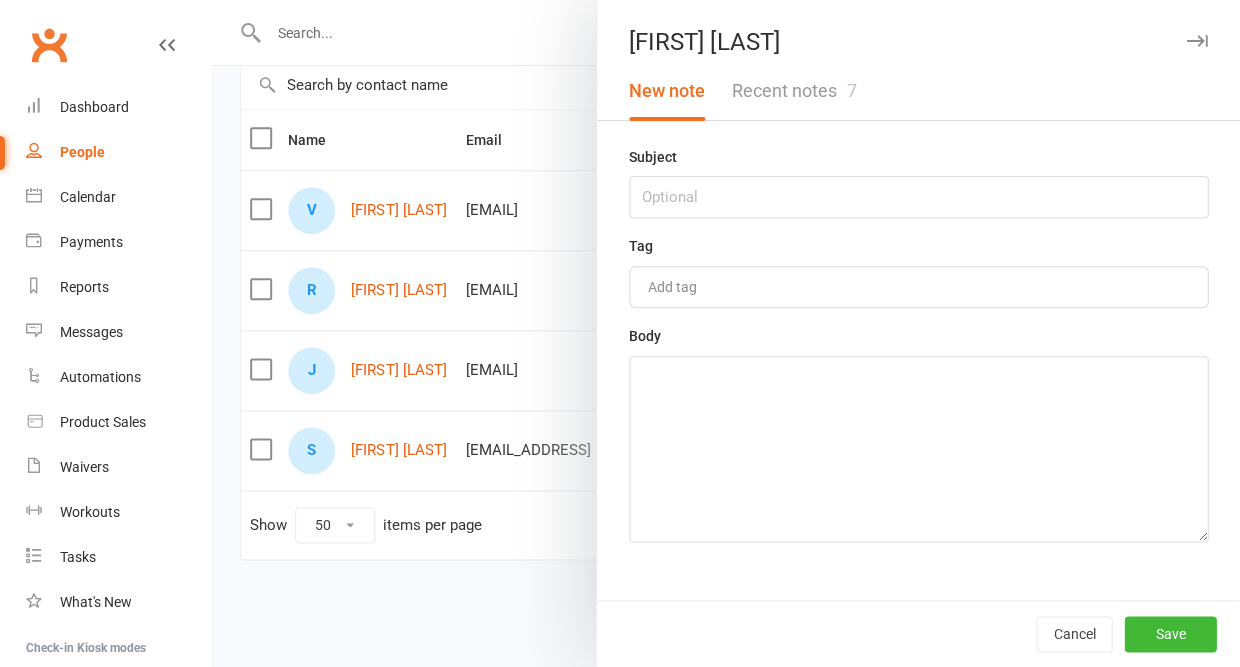 click on "Recent notes 7" at bounding box center (793, 91) 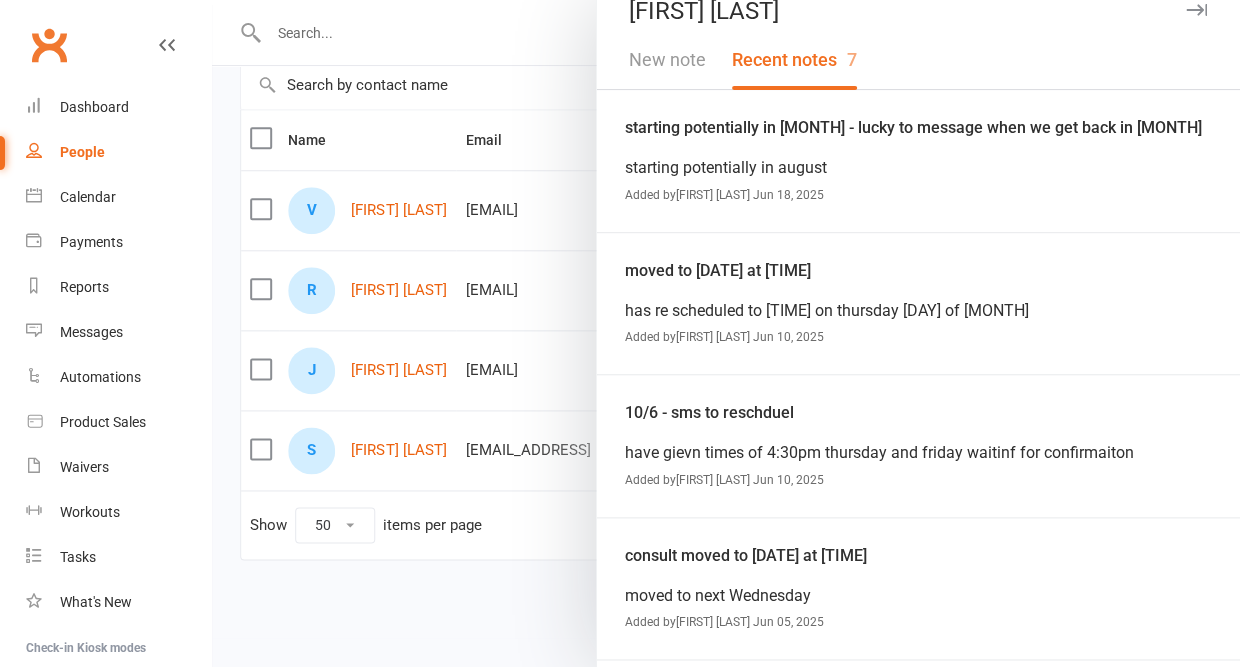 scroll, scrollTop: 0, scrollLeft: 0, axis: both 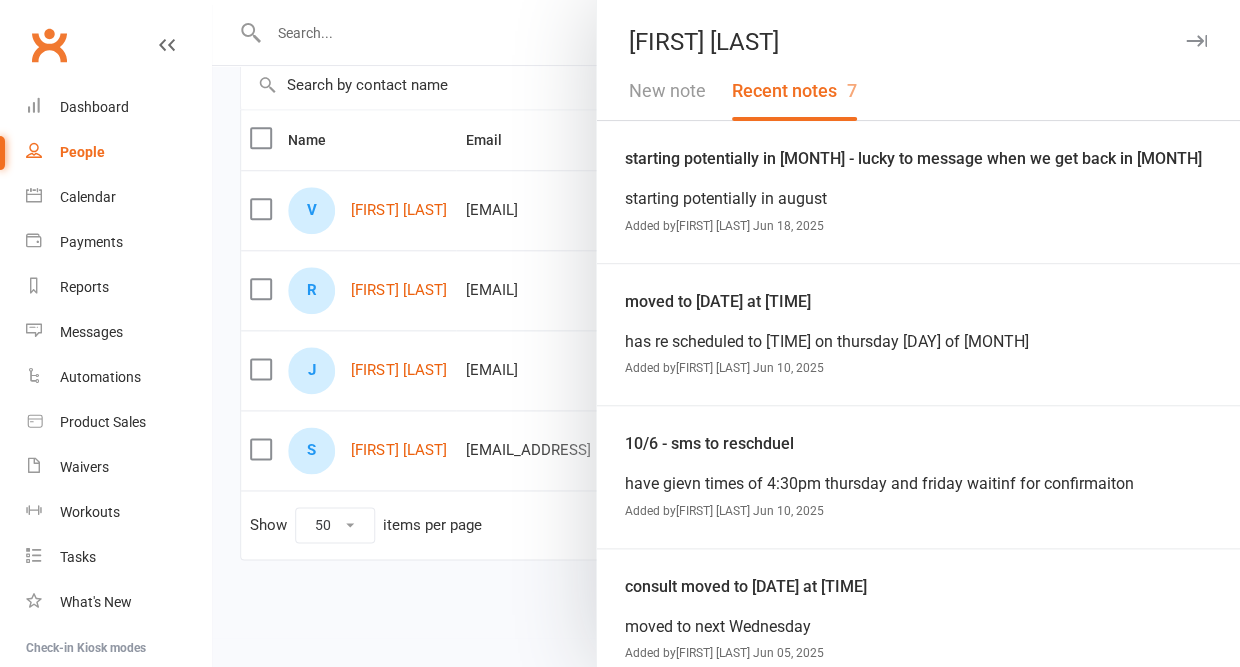 click at bounding box center (1196, 41) 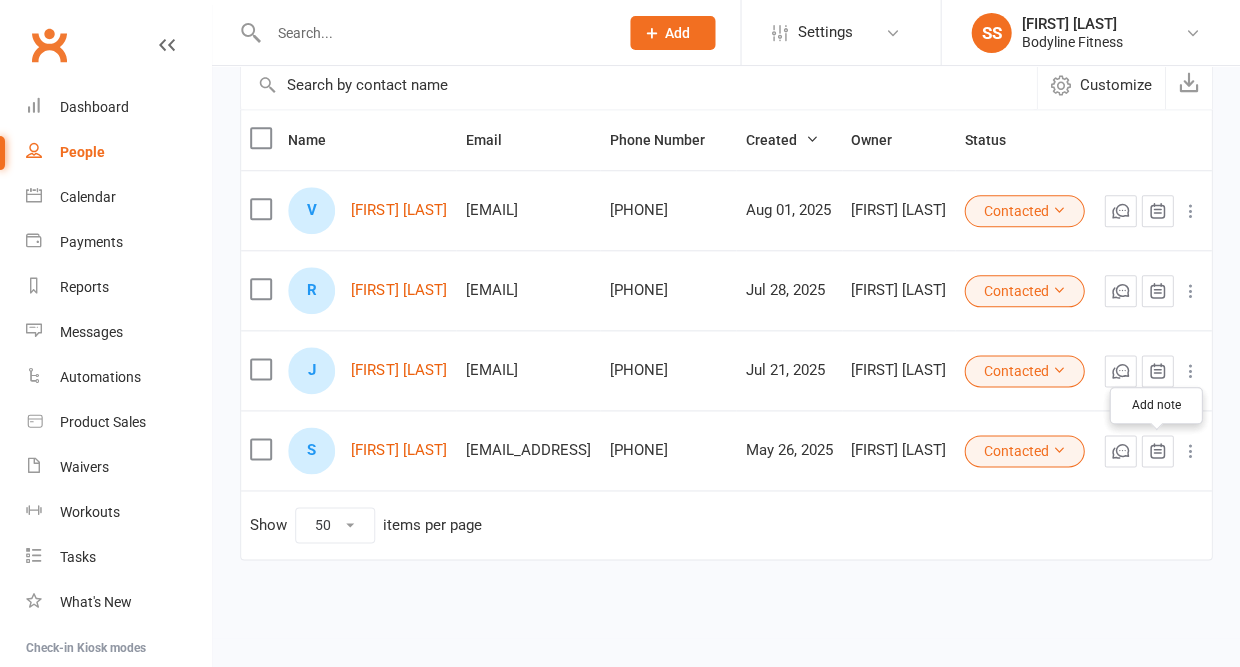 click 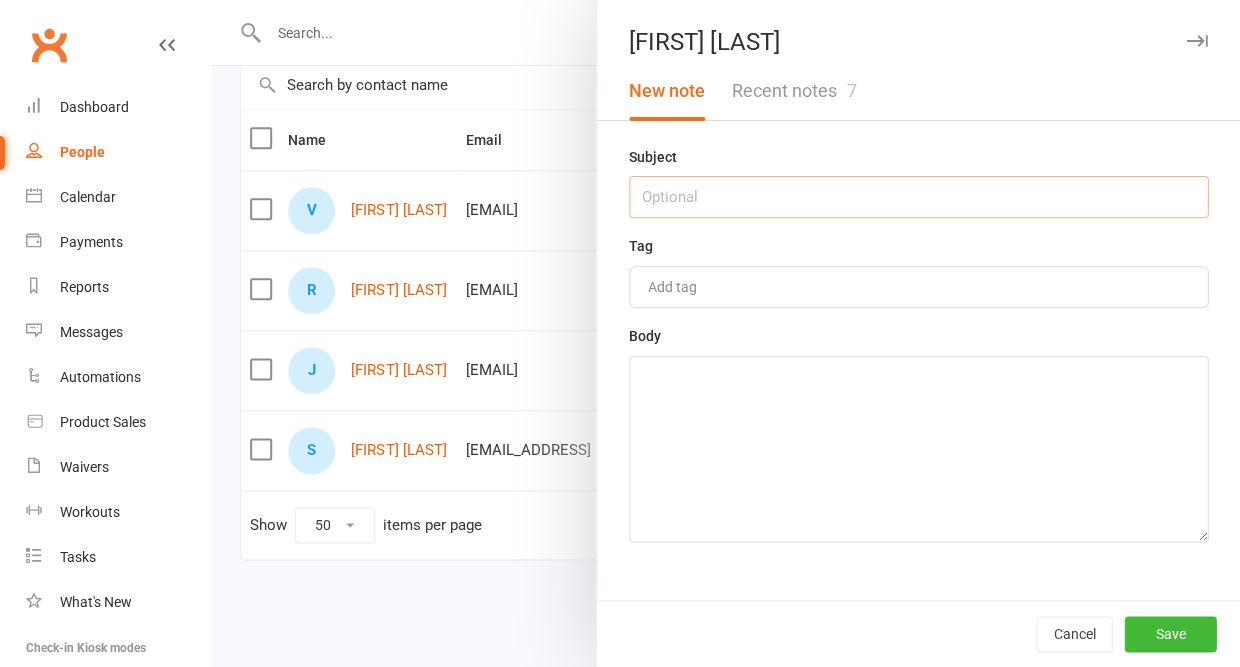 click at bounding box center [918, 197] 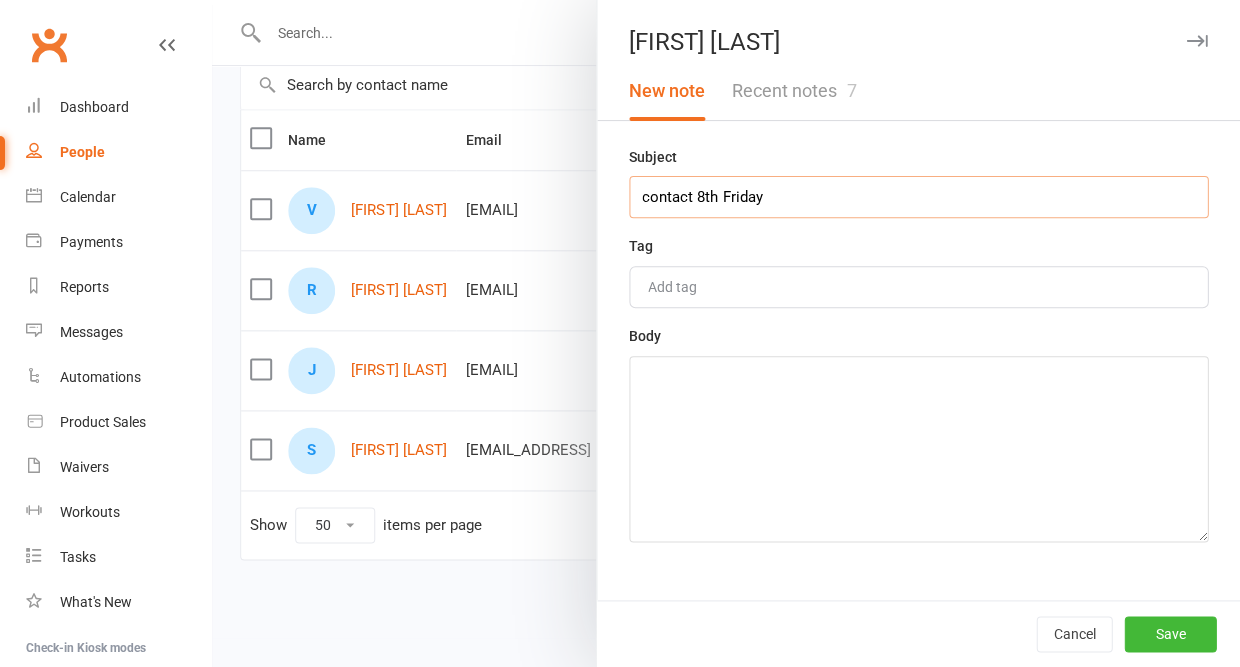 type on "contact 8th Friday" 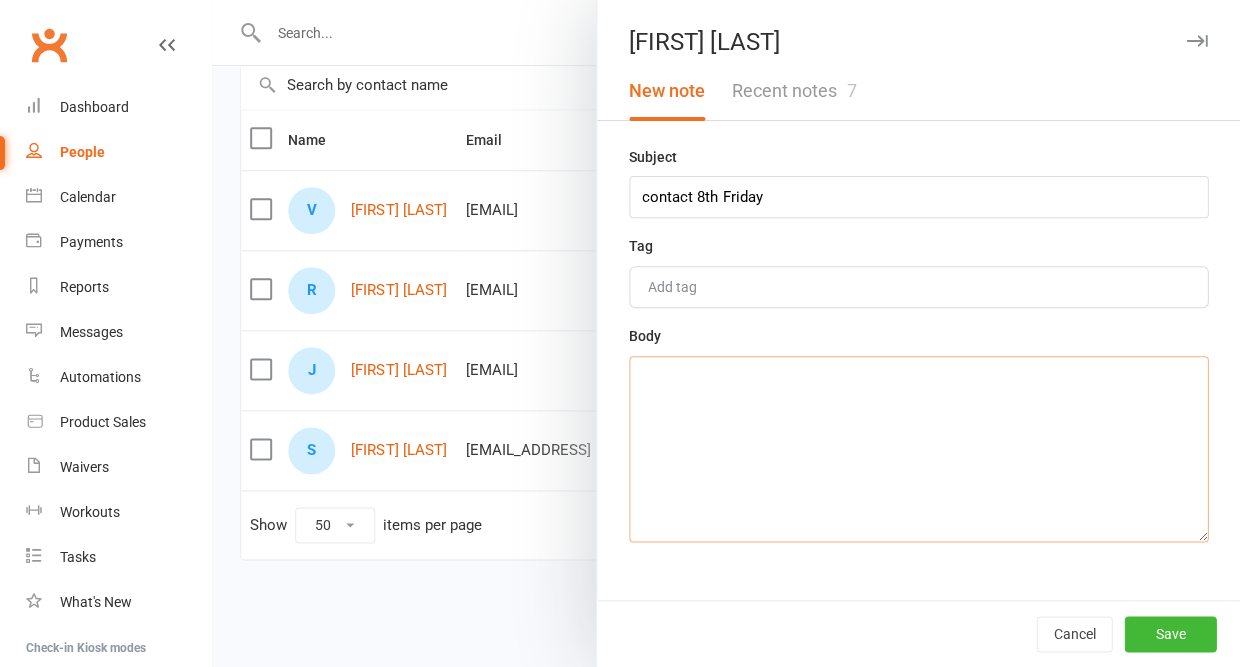 click at bounding box center [918, 449] 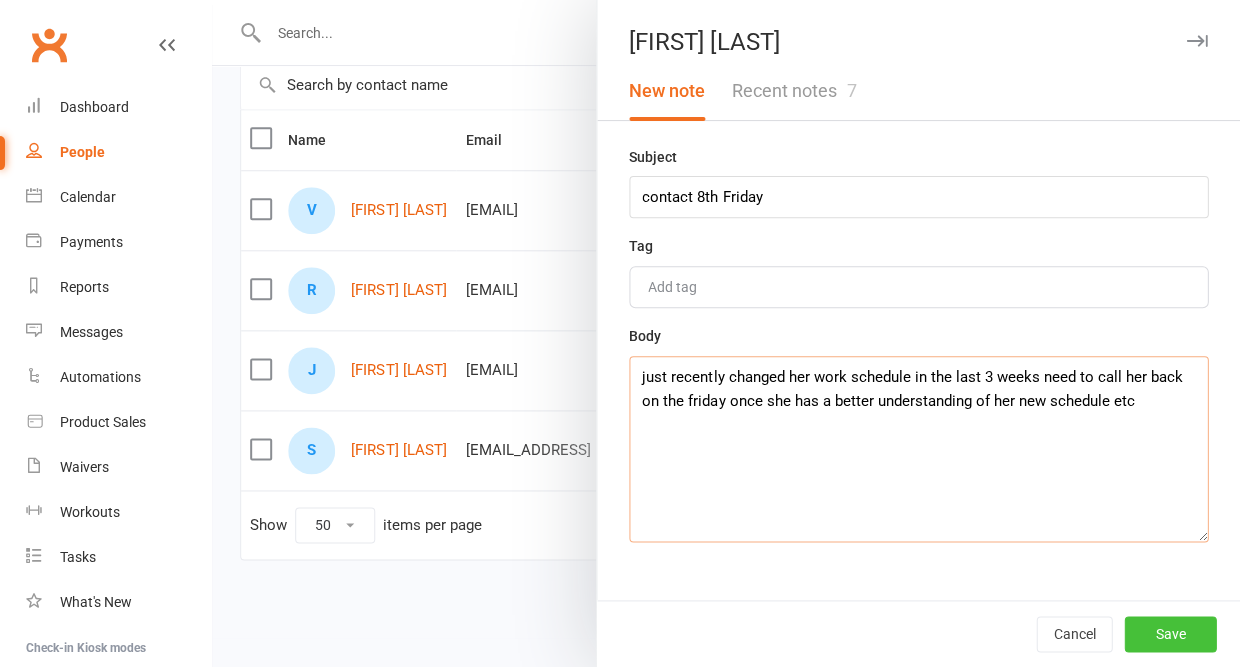 type on "just recently changed her work schedule in the last 3 weeks need to call her back on the friday once she has a better understanding of her new schedule etc" 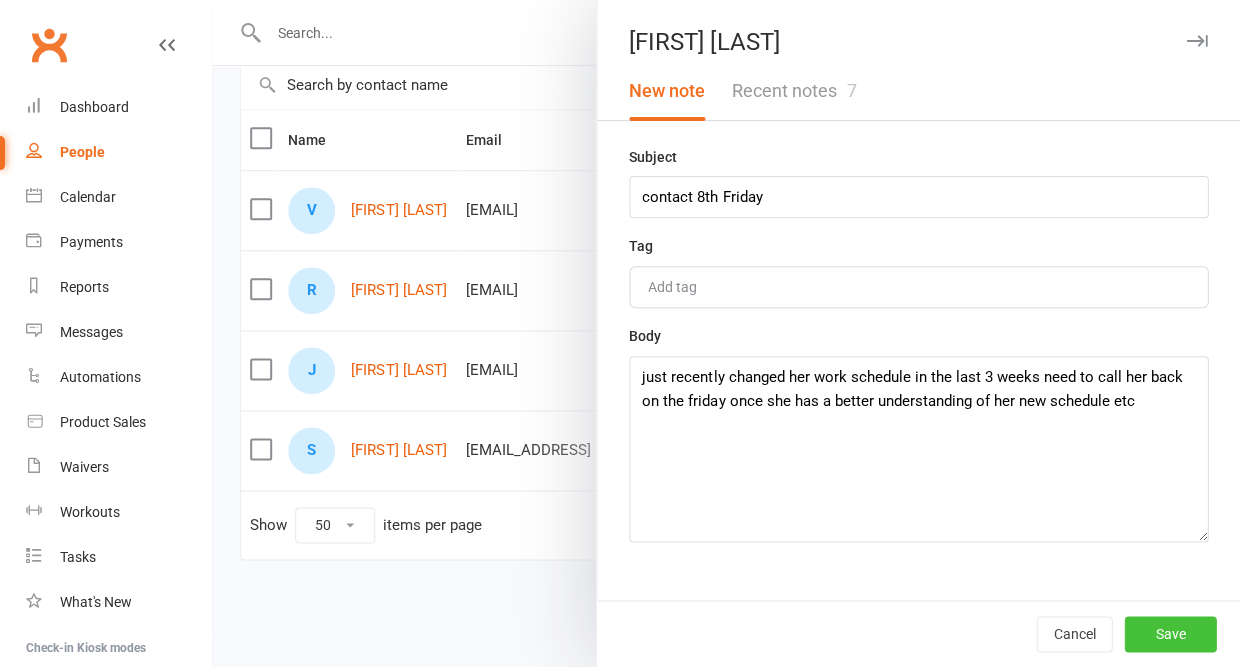 click on "Save" at bounding box center [1170, 634] 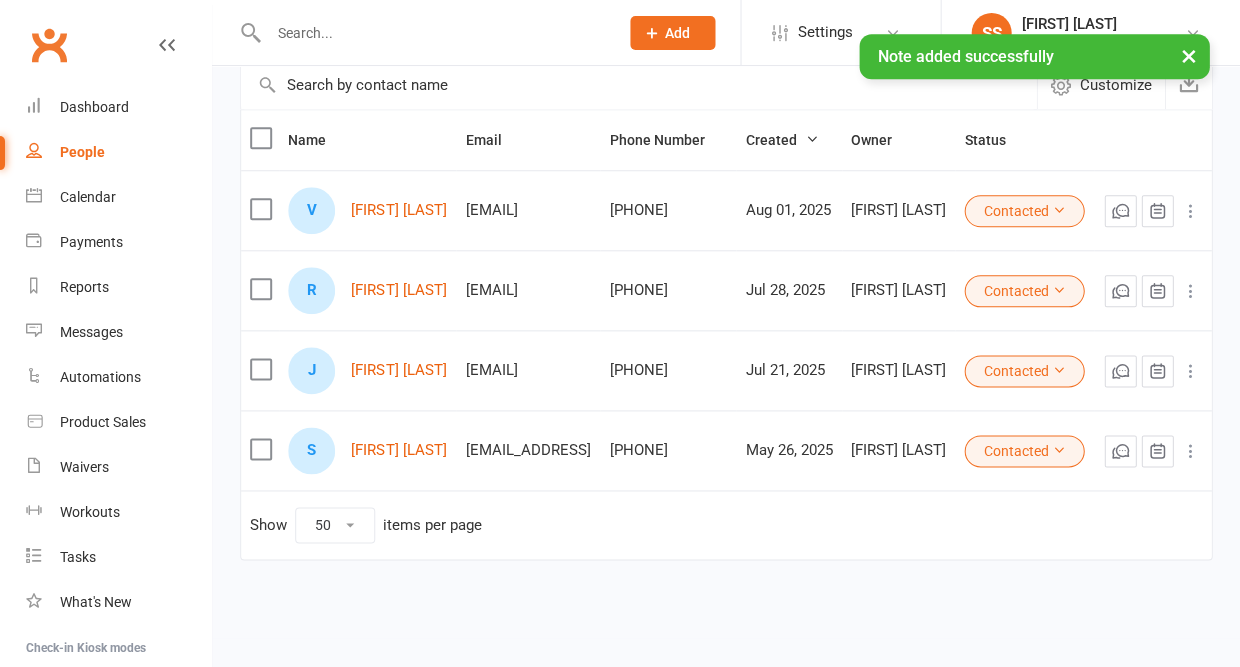 scroll, scrollTop: 186, scrollLeft: 0, axis: vertical 